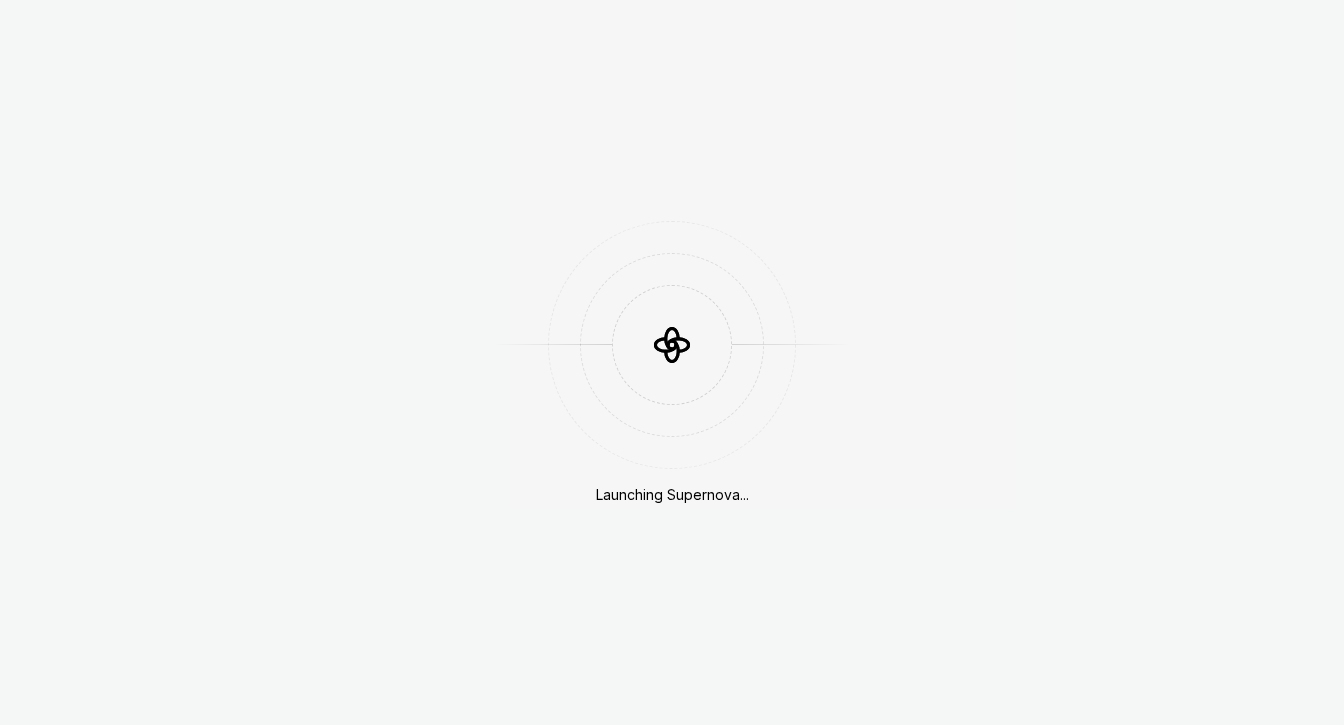 scroll, scrollTop: 0, scrollLeft: 0, axis: both 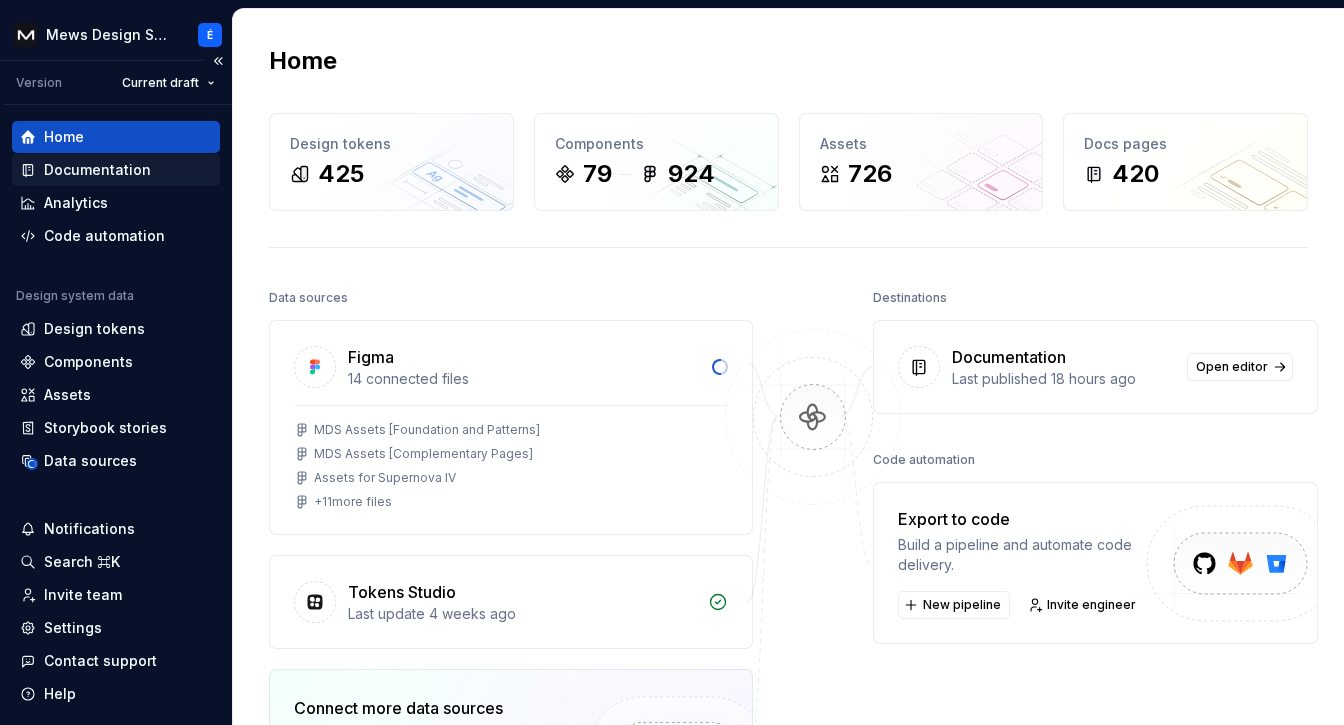 click on "Documentation" at bounding box center [116, 170] 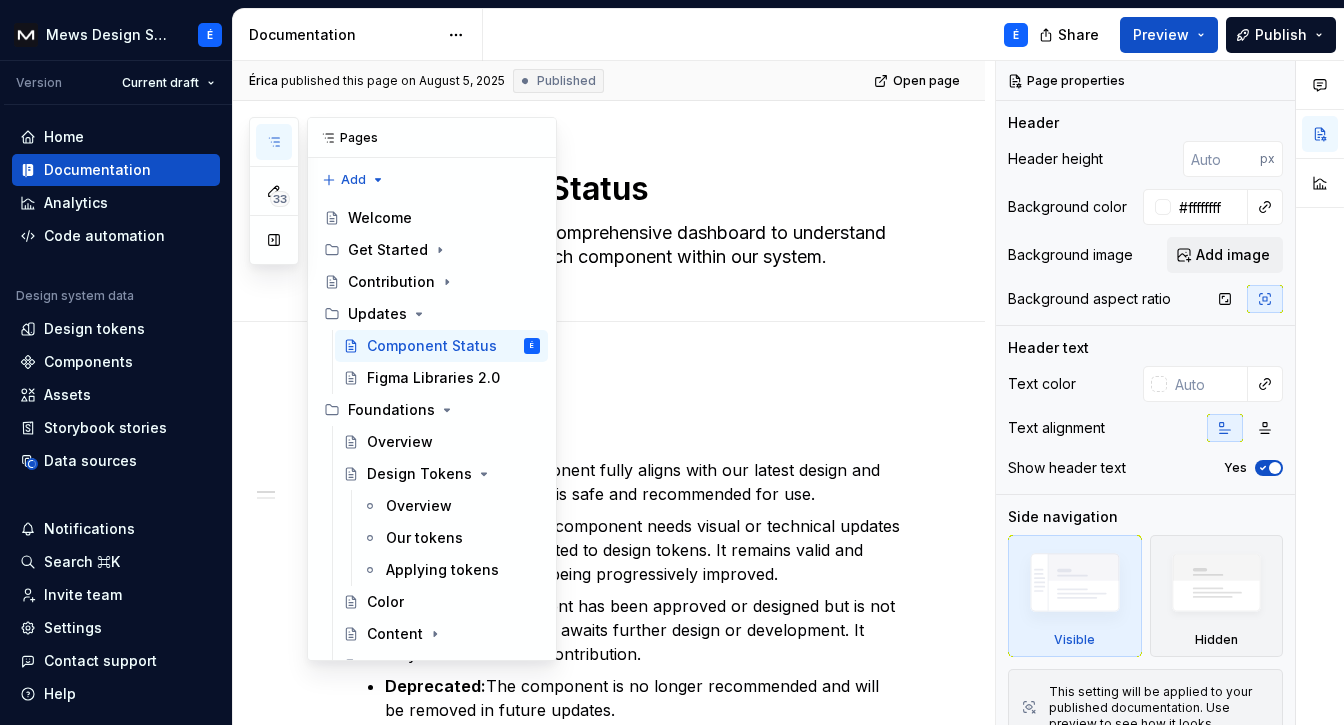 click 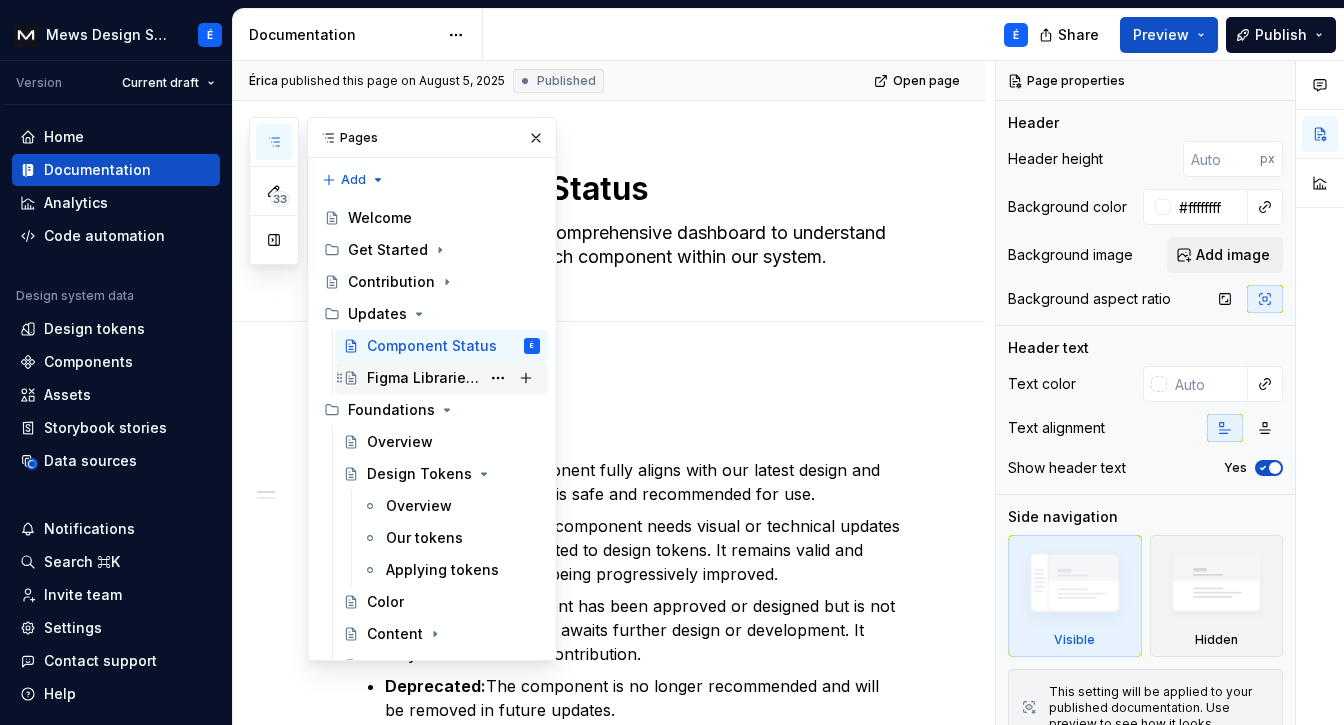 click on "Figma Libraries 2.0" at bounding box center (423, 378) 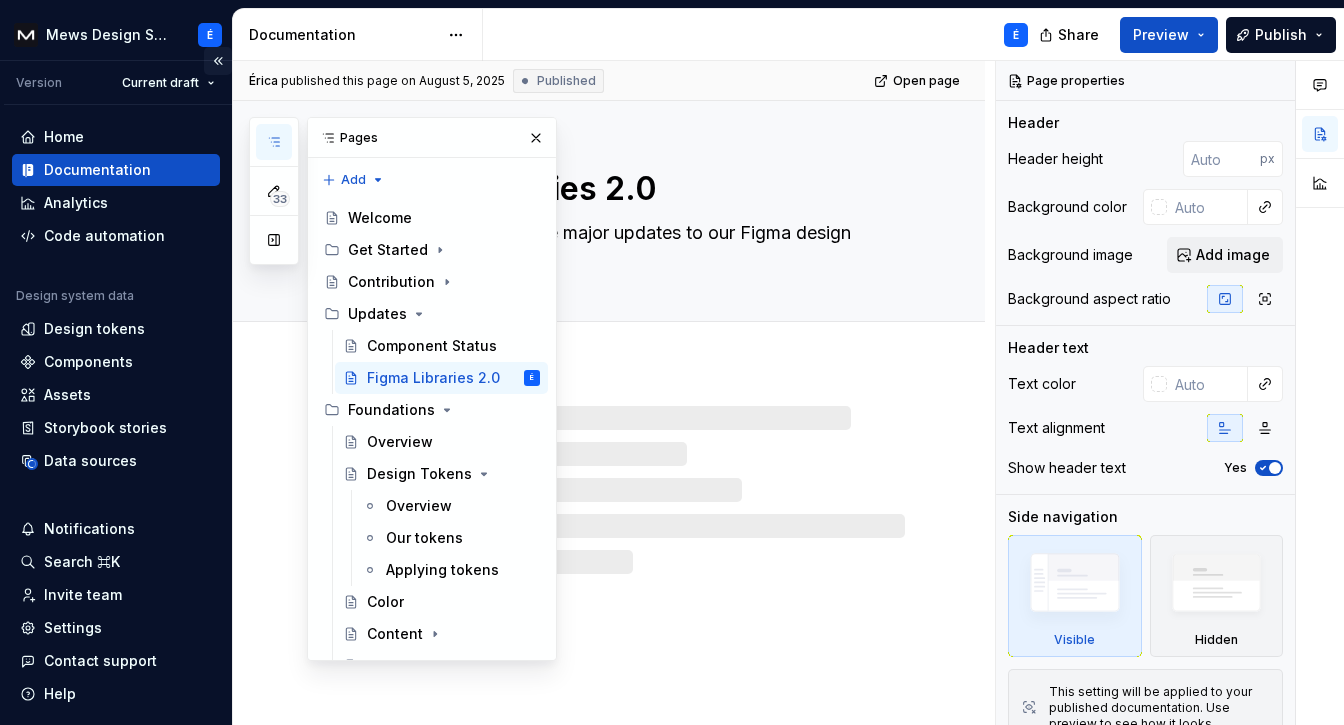 click at bounding box center (218, 61) 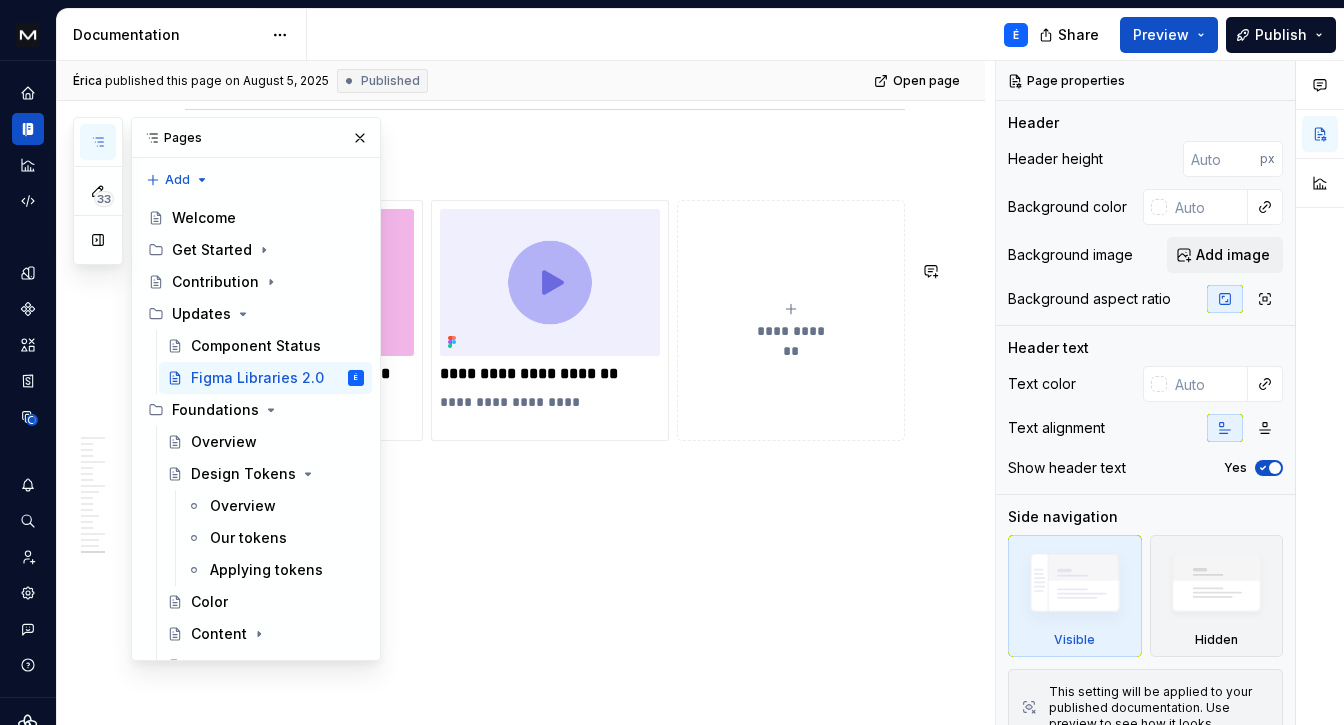 scroll, scrollTop: 11287, scrollLeft: 0, axis: vertical 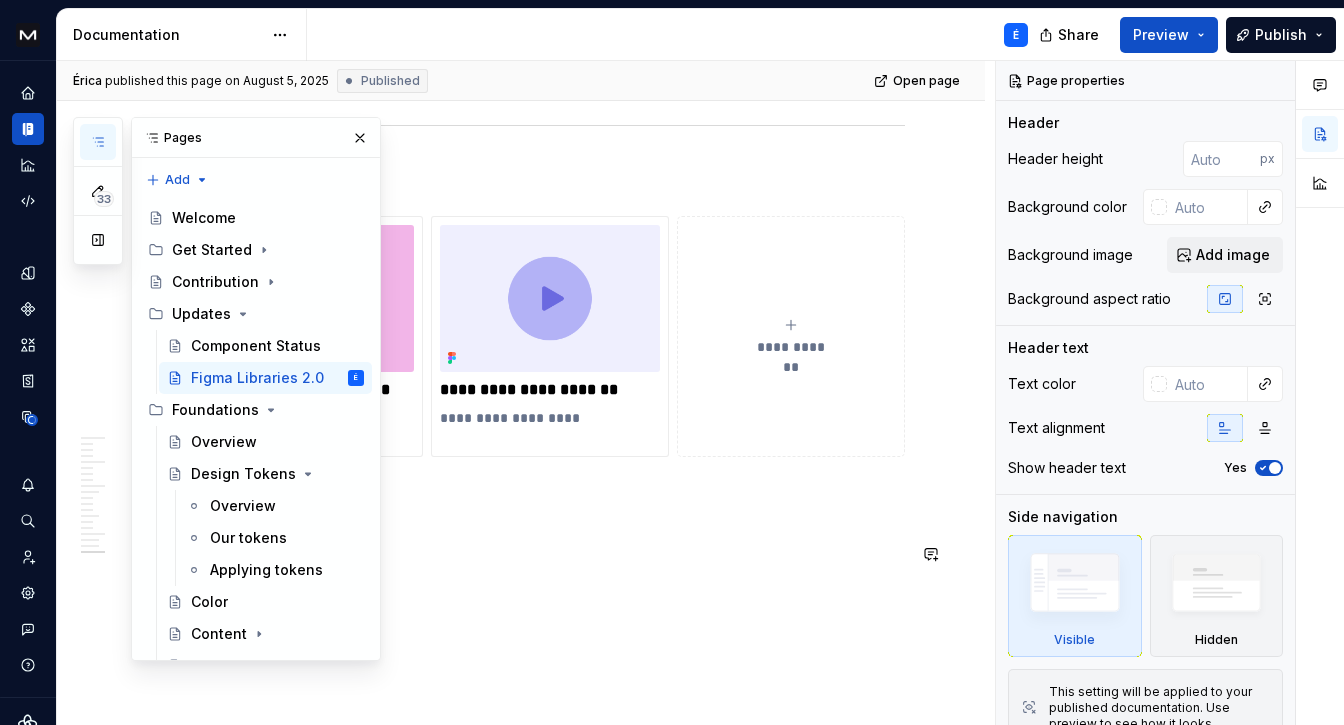 click on "**********" at bounding box center (521, -5099) 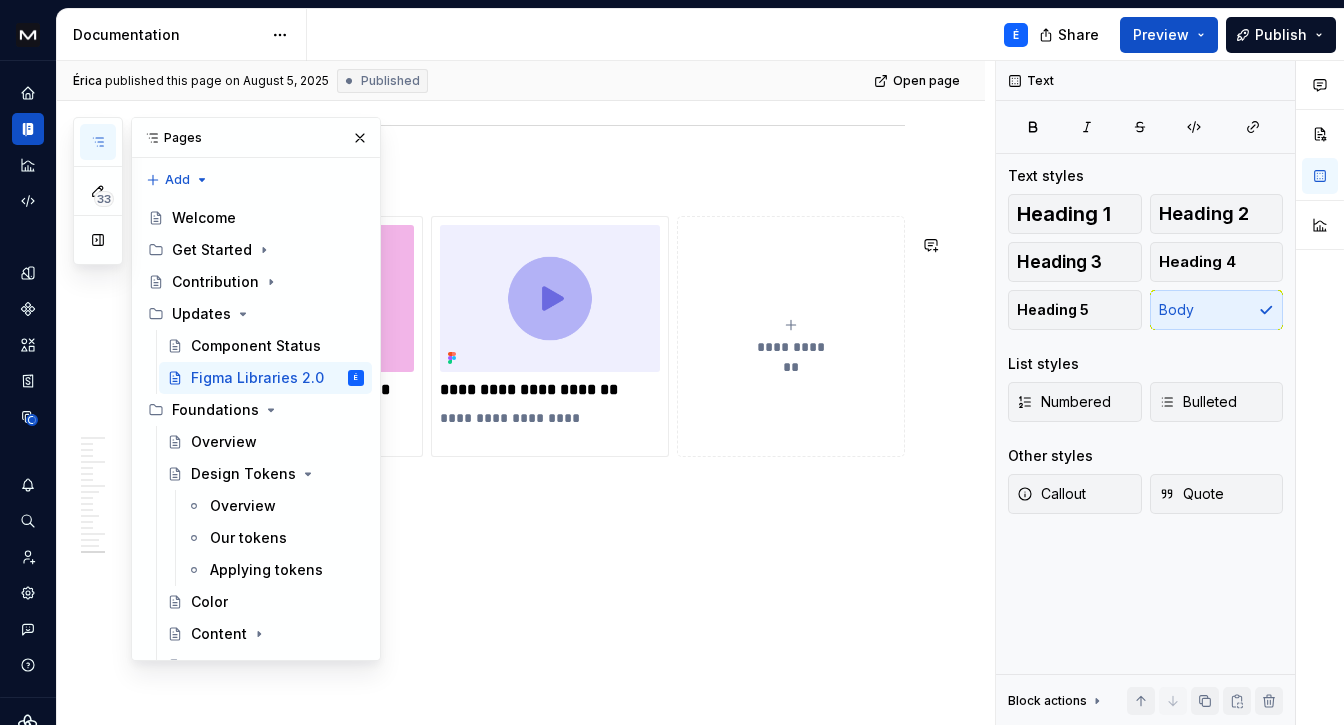 click at bounding box center [545, 125] 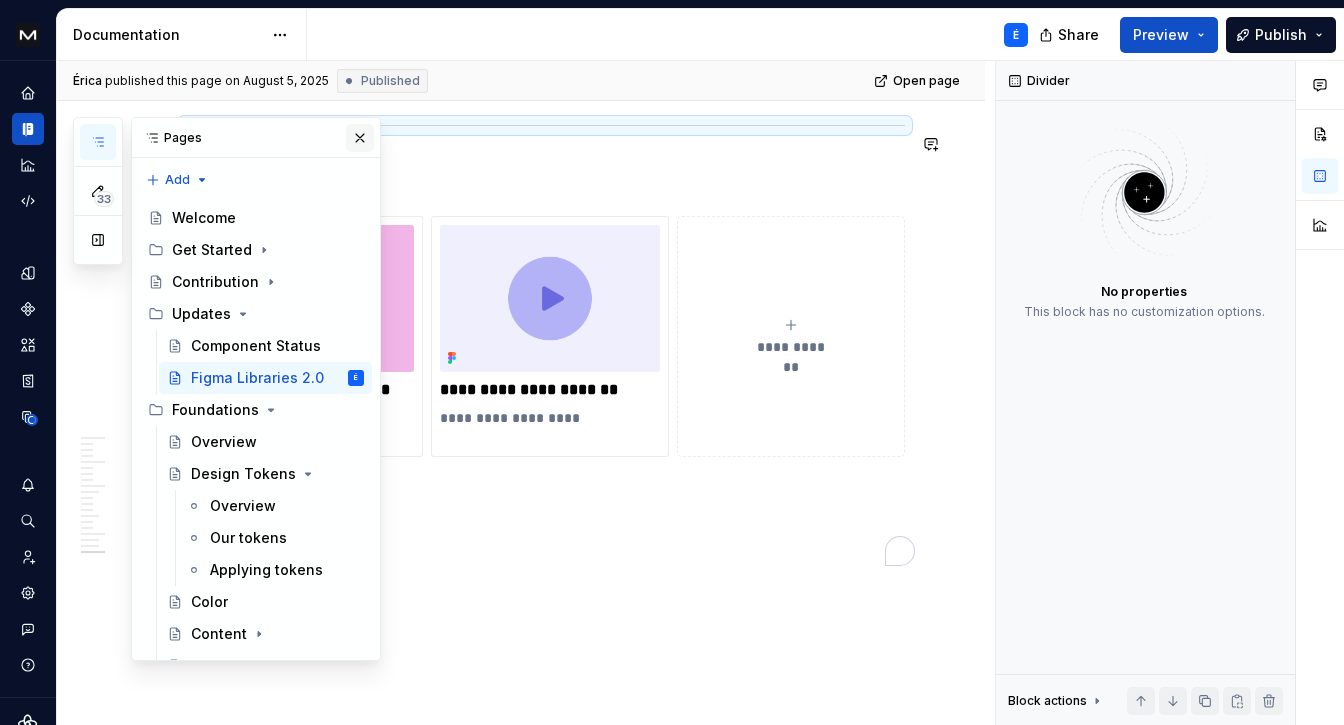 click at bounding box center (360, 138) 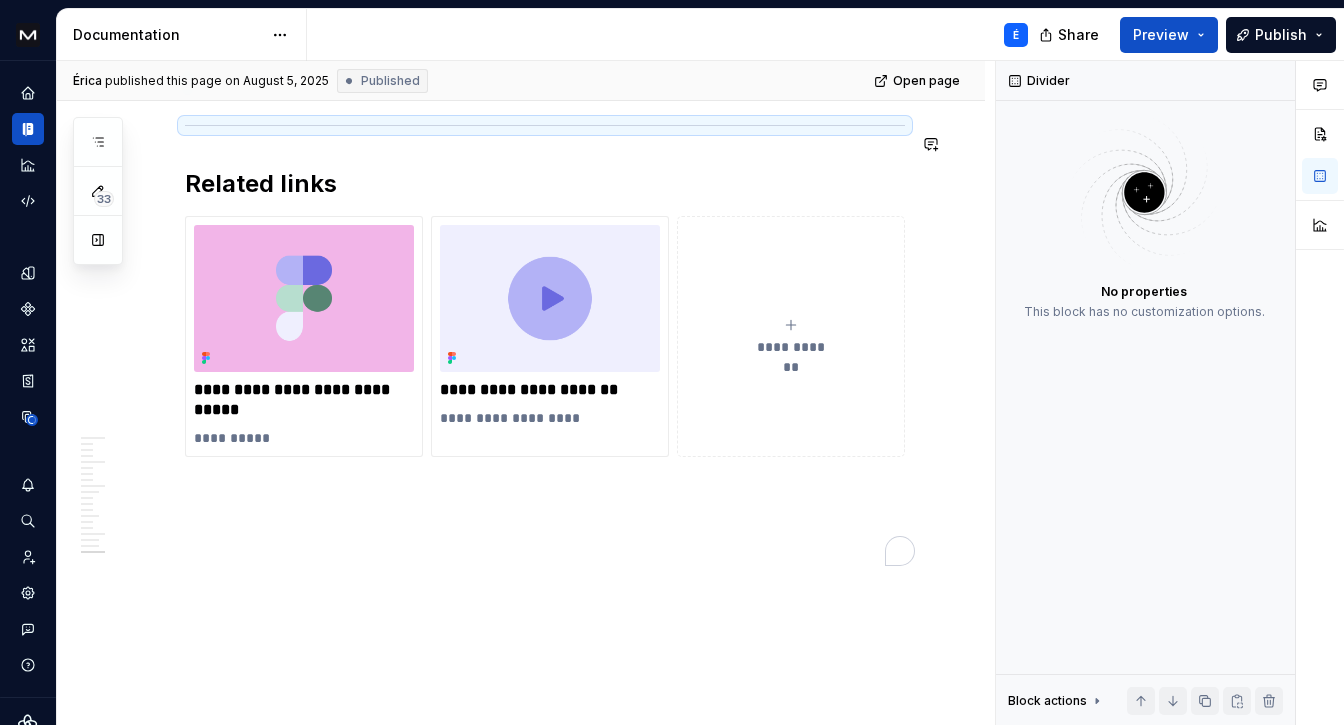 click at bounding box center (545, 125) 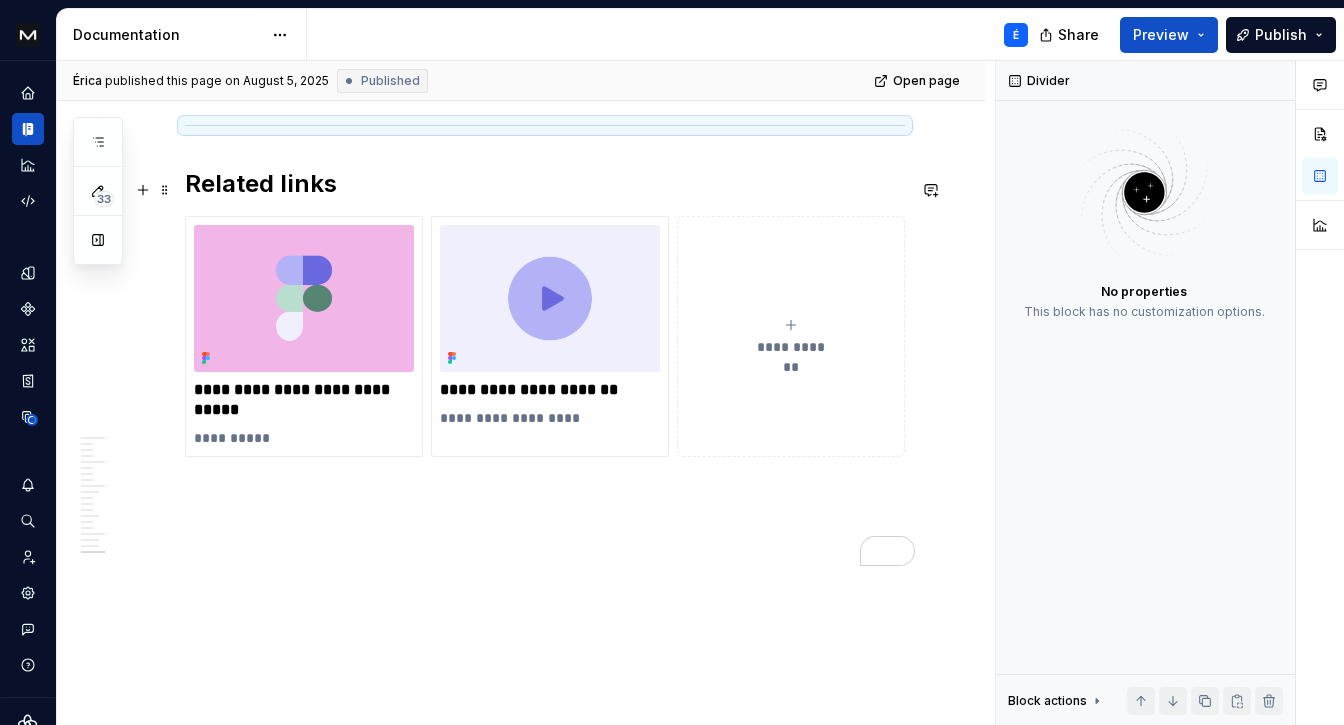 copy 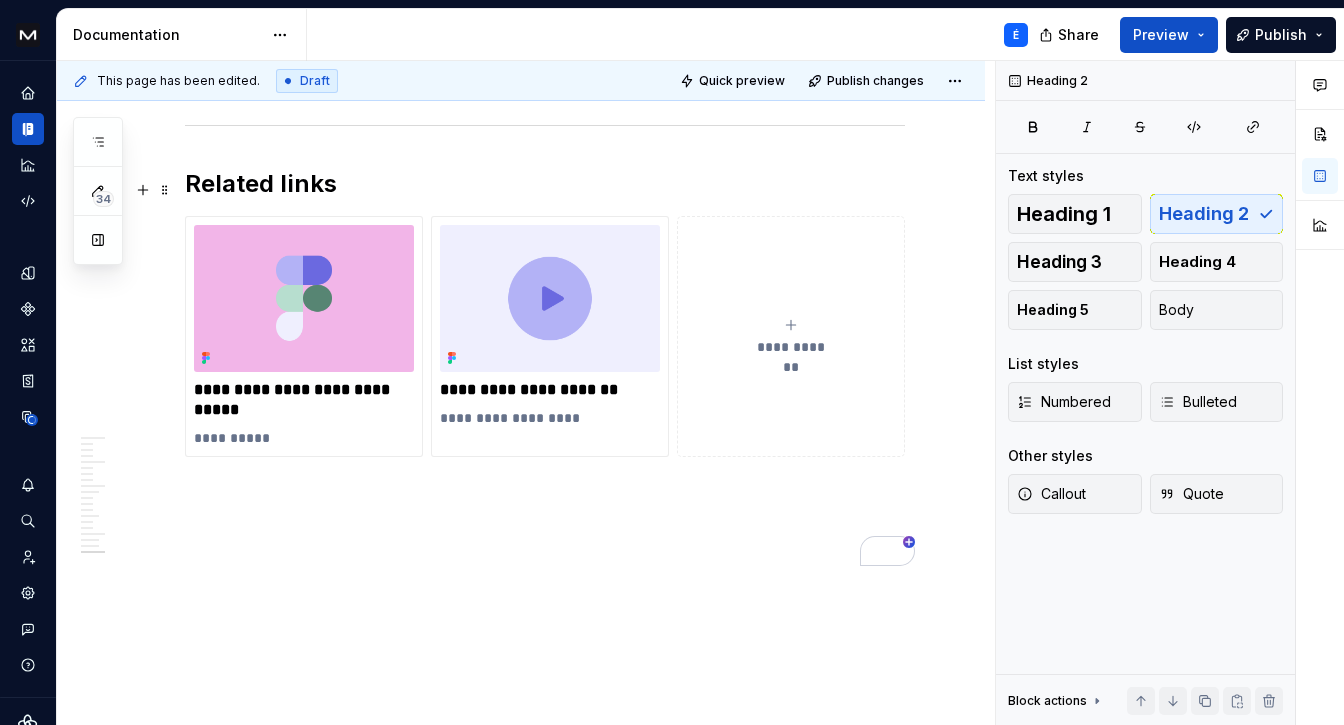 scroll, scrollTop: 11287, scrollLeft: 0, axis: vertical 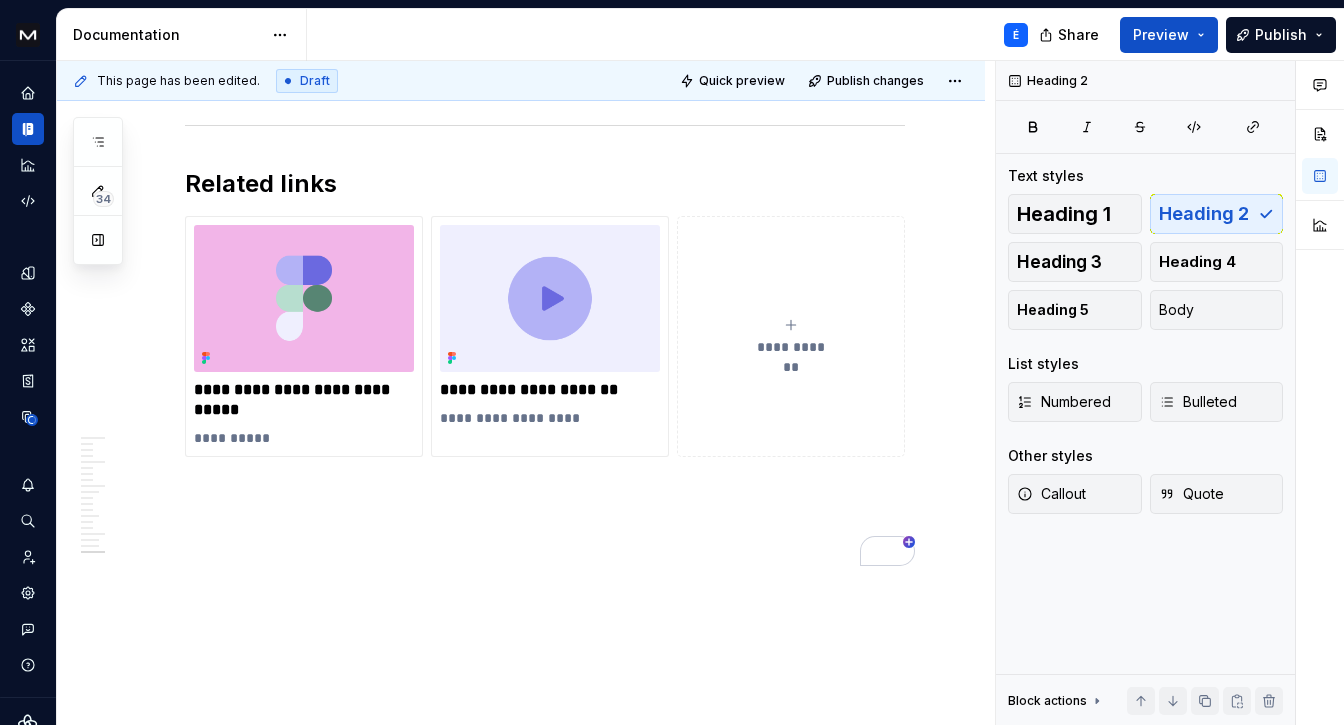 click on "**********" at bounding box center [545, -5196] 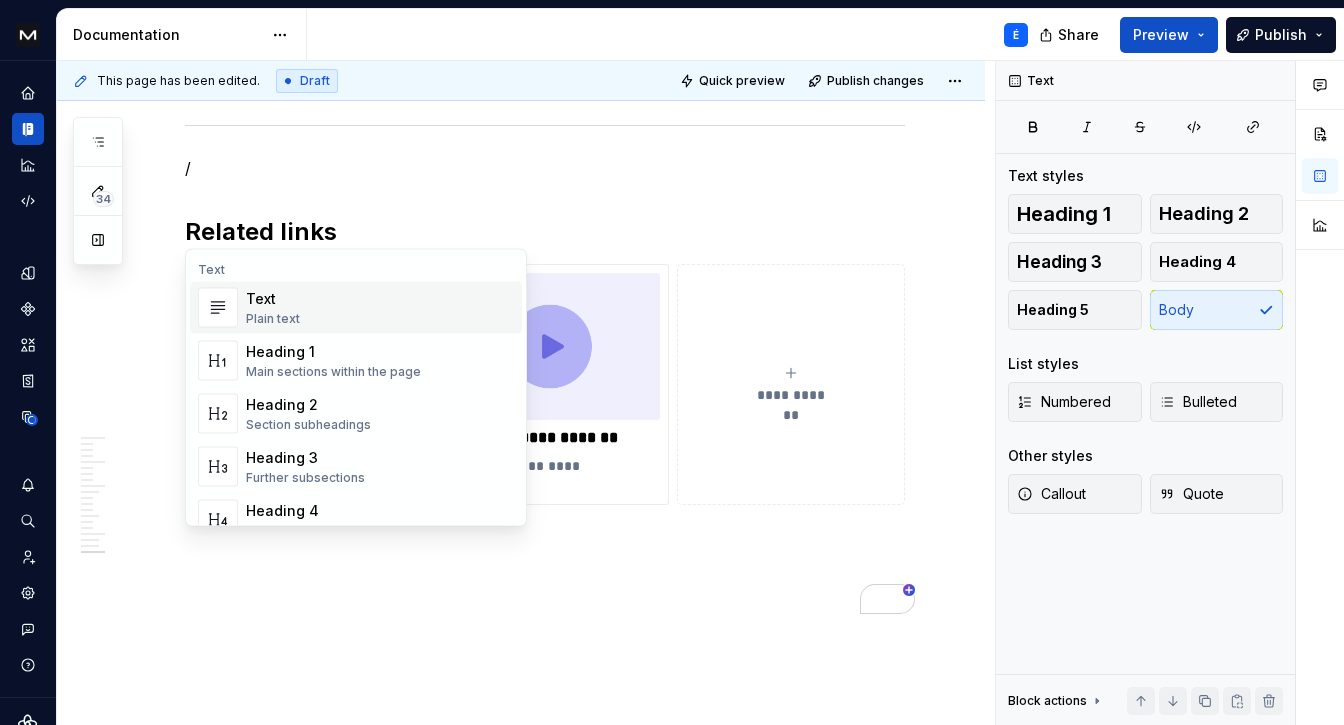 type 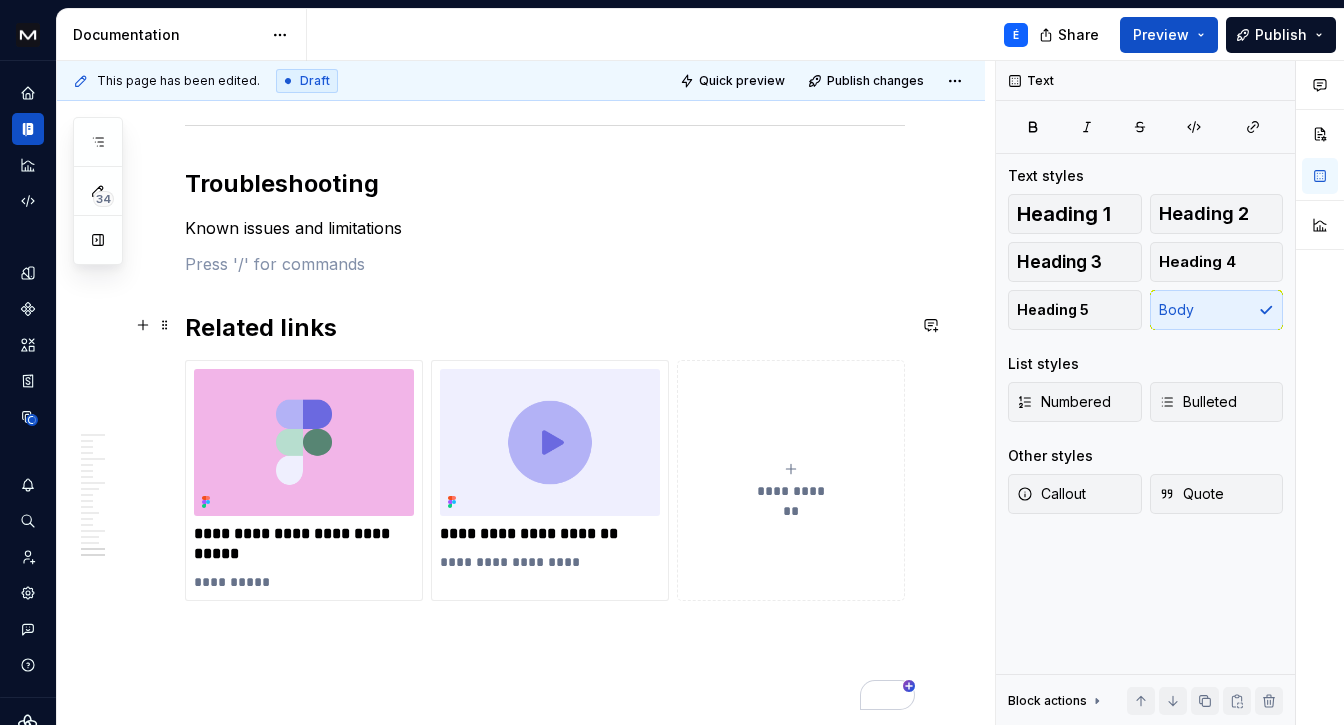click on "Known issues and limitations" at bounding box center (545, 228) 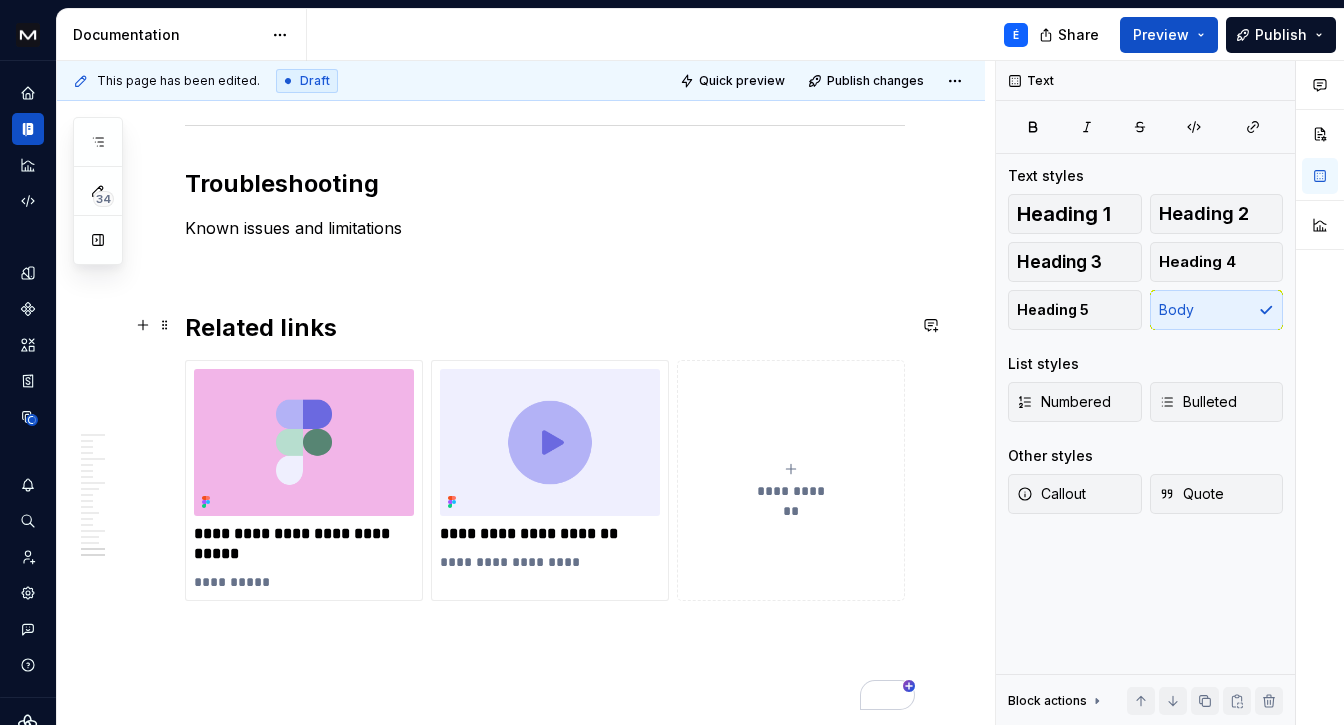 click at bounding box center [545, 264] 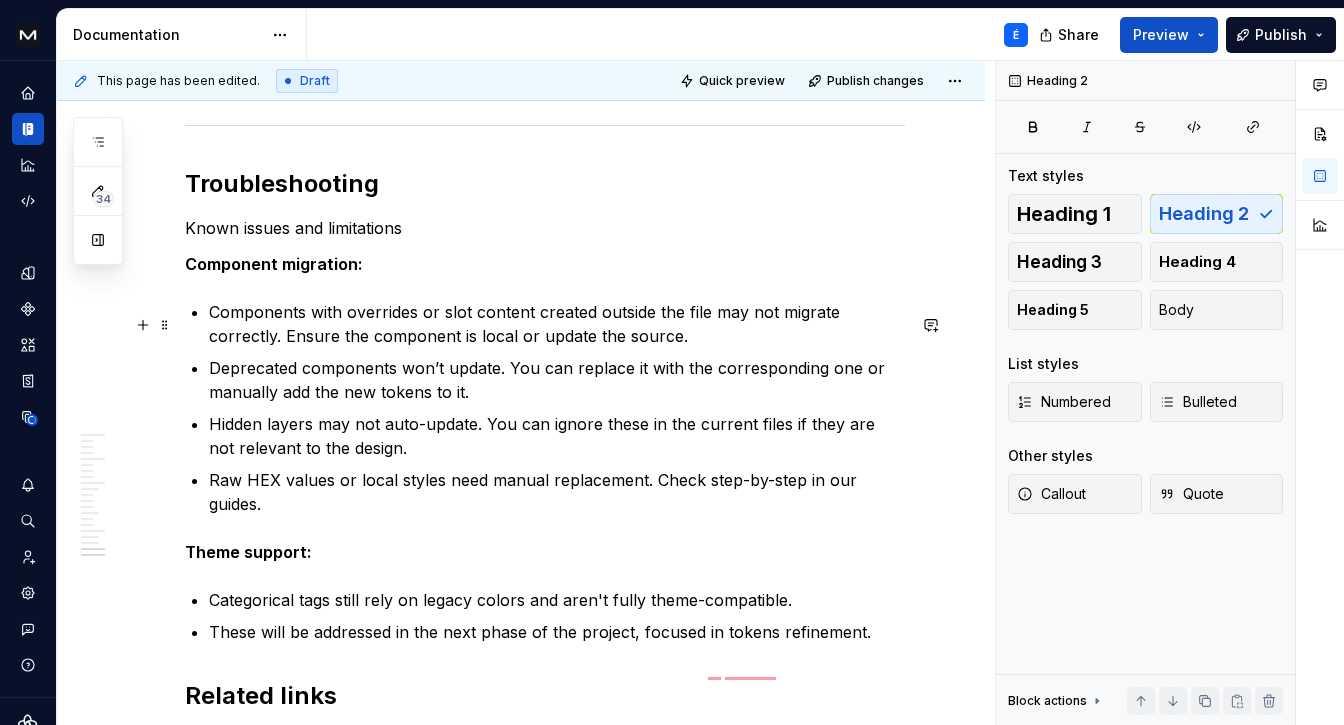 click on "**********" at bounding box center (545, -4940) 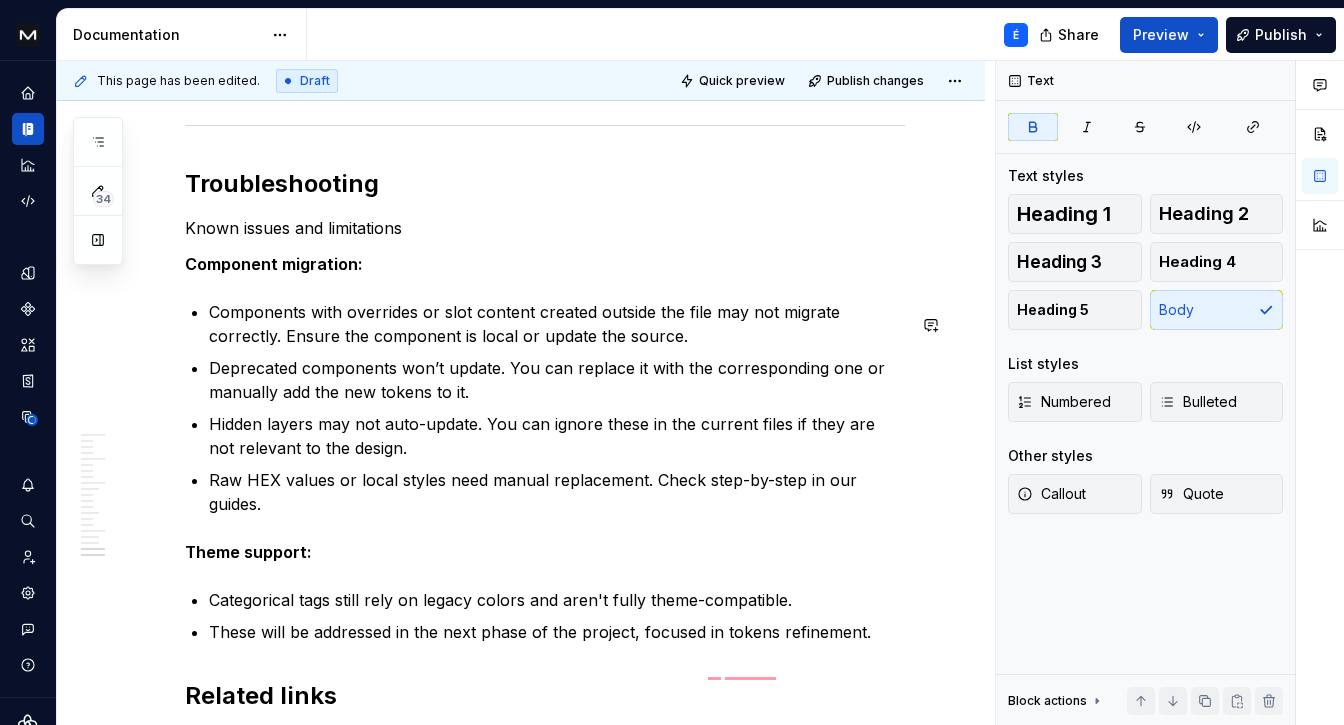 click on "**********" at bounding box center [545, -4940] 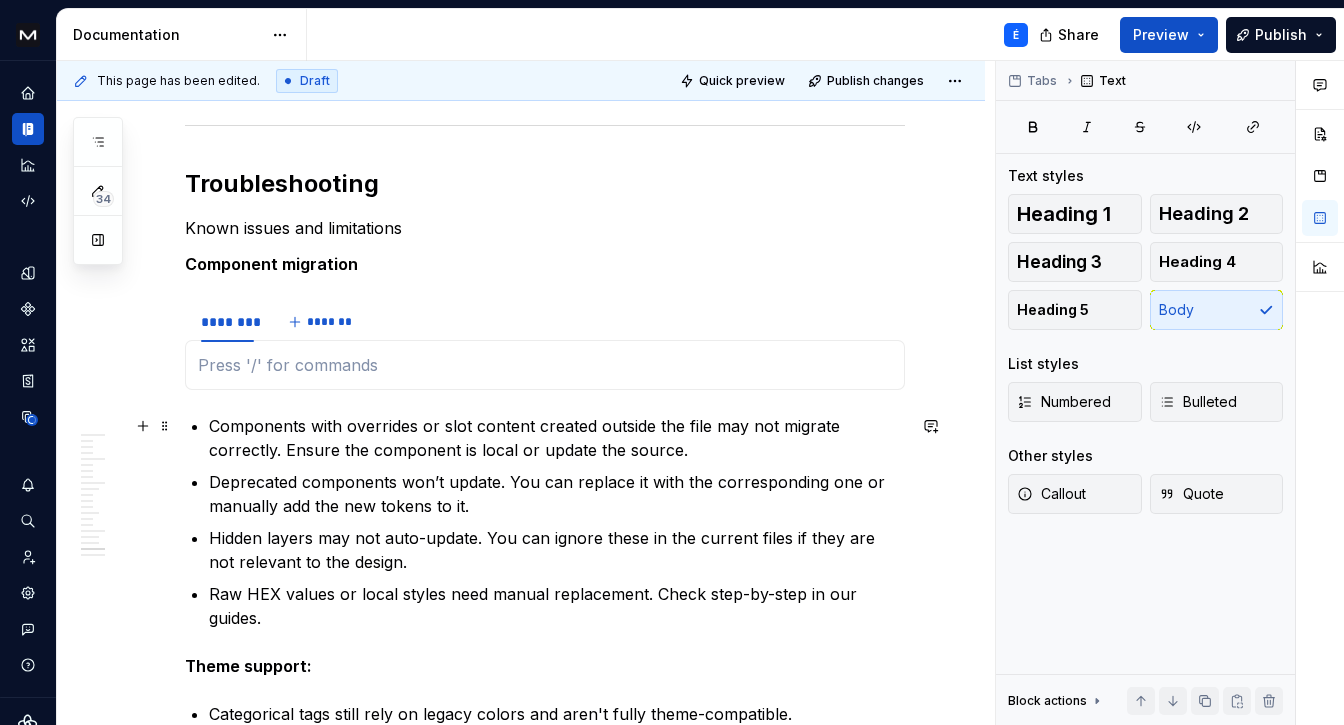 type on "*" 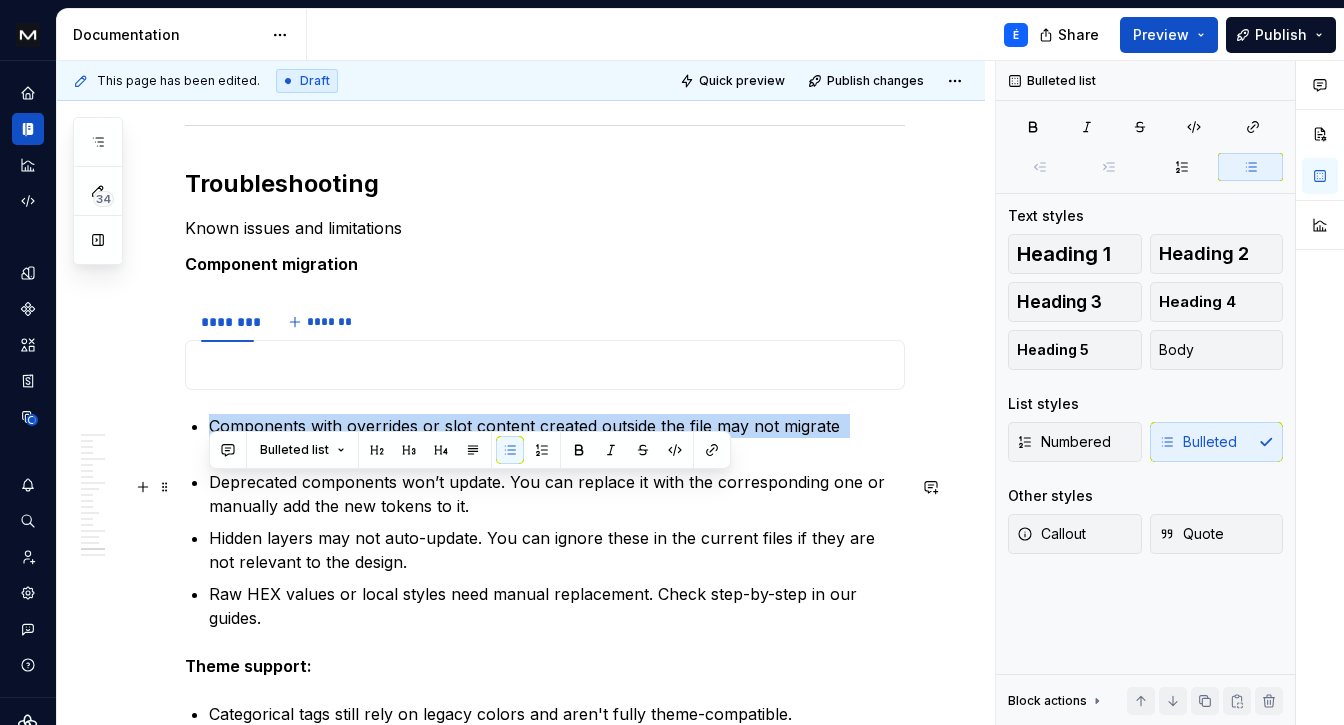 drag, startPoint x: 278, startPoint y: 510, endPoint x: 211, endPoint y: 482, distance: 72.615425 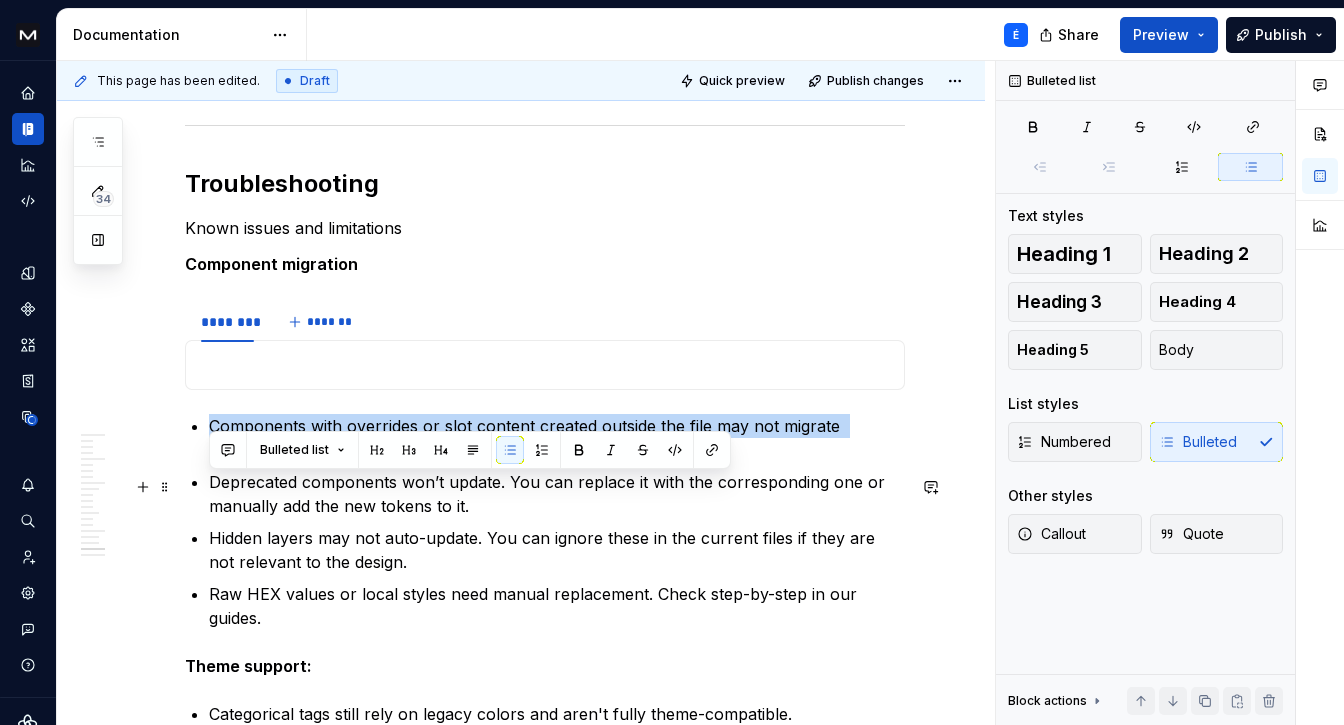 click on "Components with overrides or slot content created outside the file may not migrate correctly. Ensure the component is local or update the source." at bounding box center (557, 438) 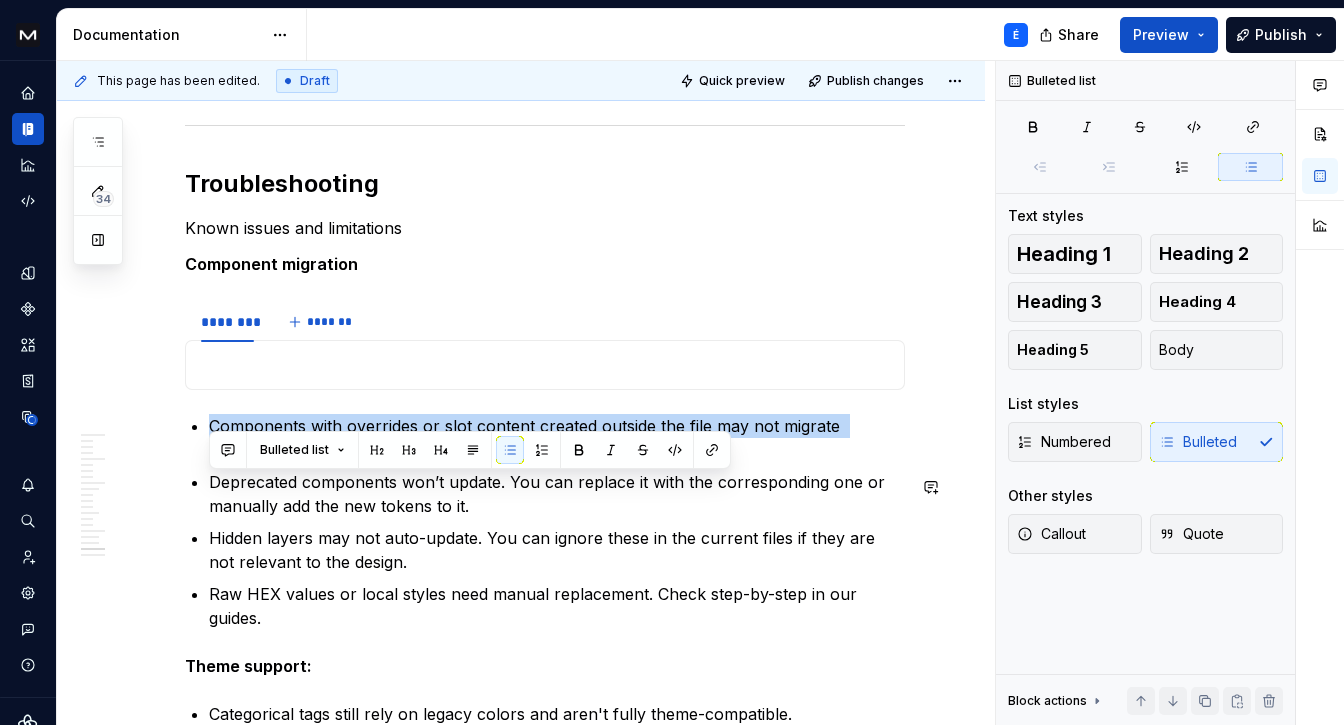 copy on "Components with overrides or slot content created outside the file may not migrate correctly" 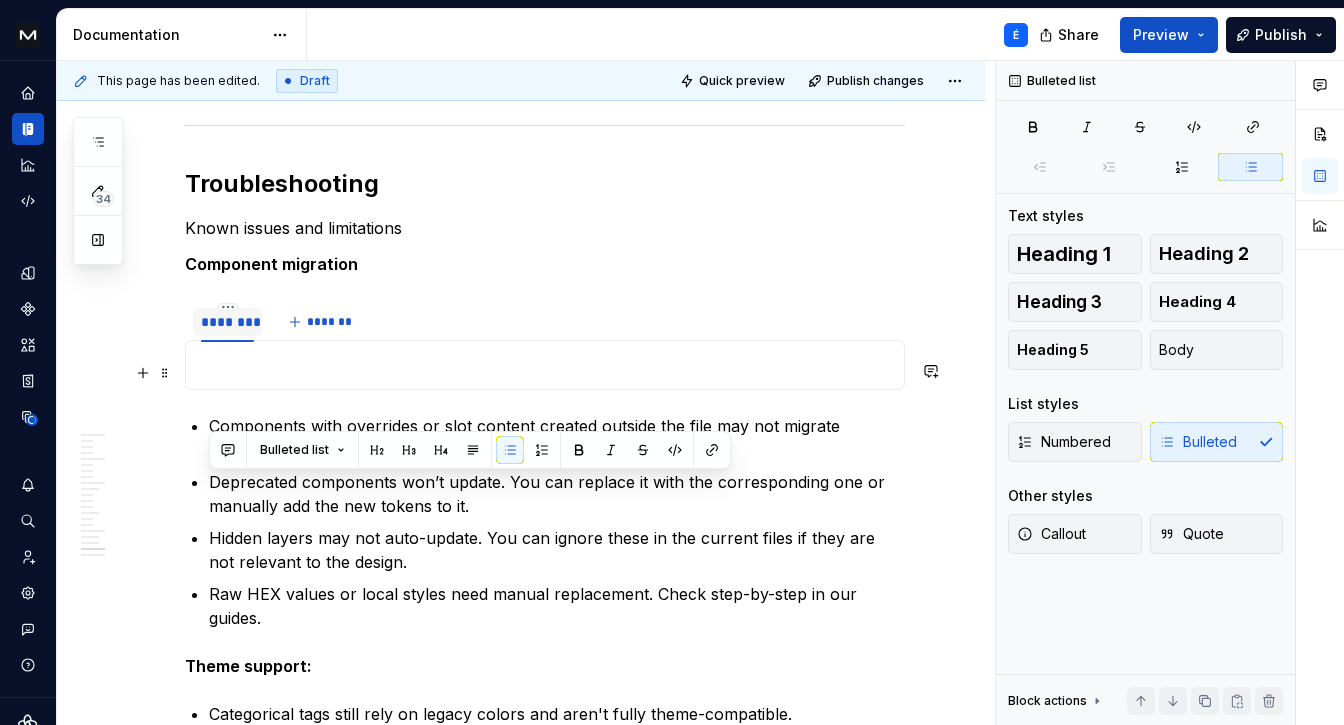 click on "********" at bounding box center [227, 322] 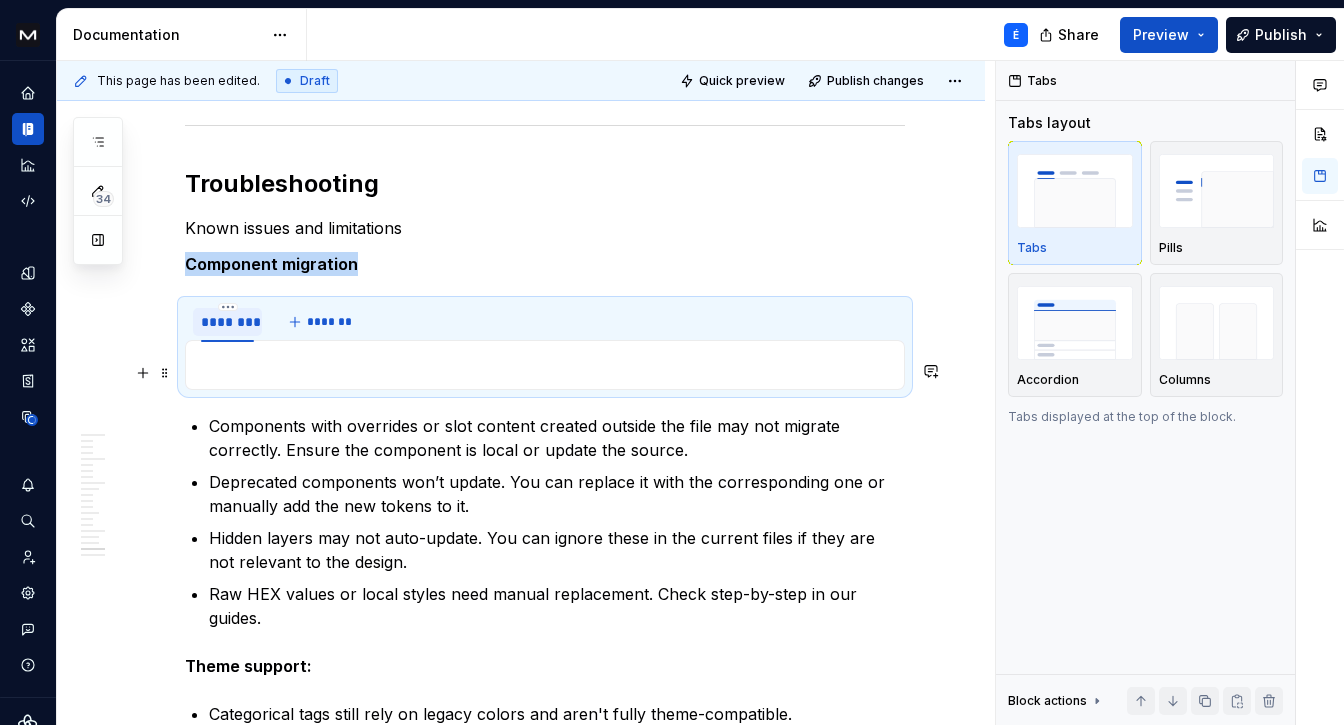 click on "********" at bounding box center (227, 322) 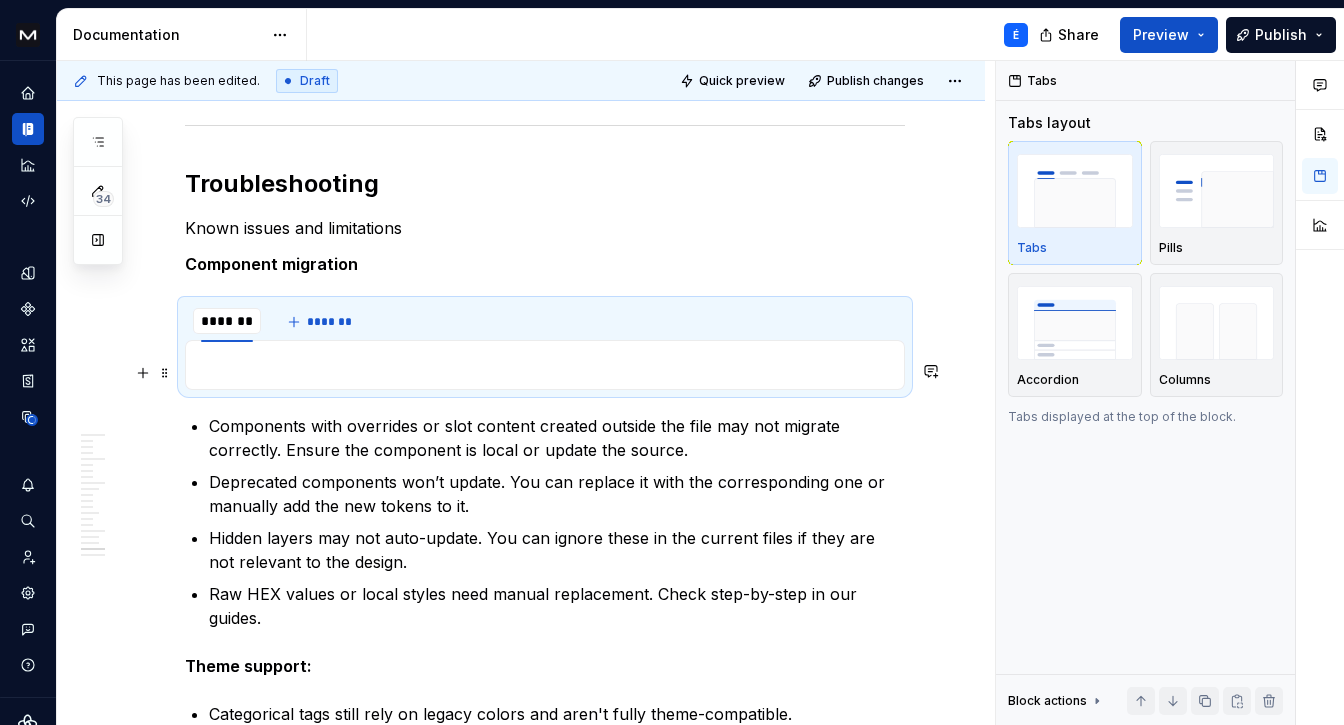type on "**********" 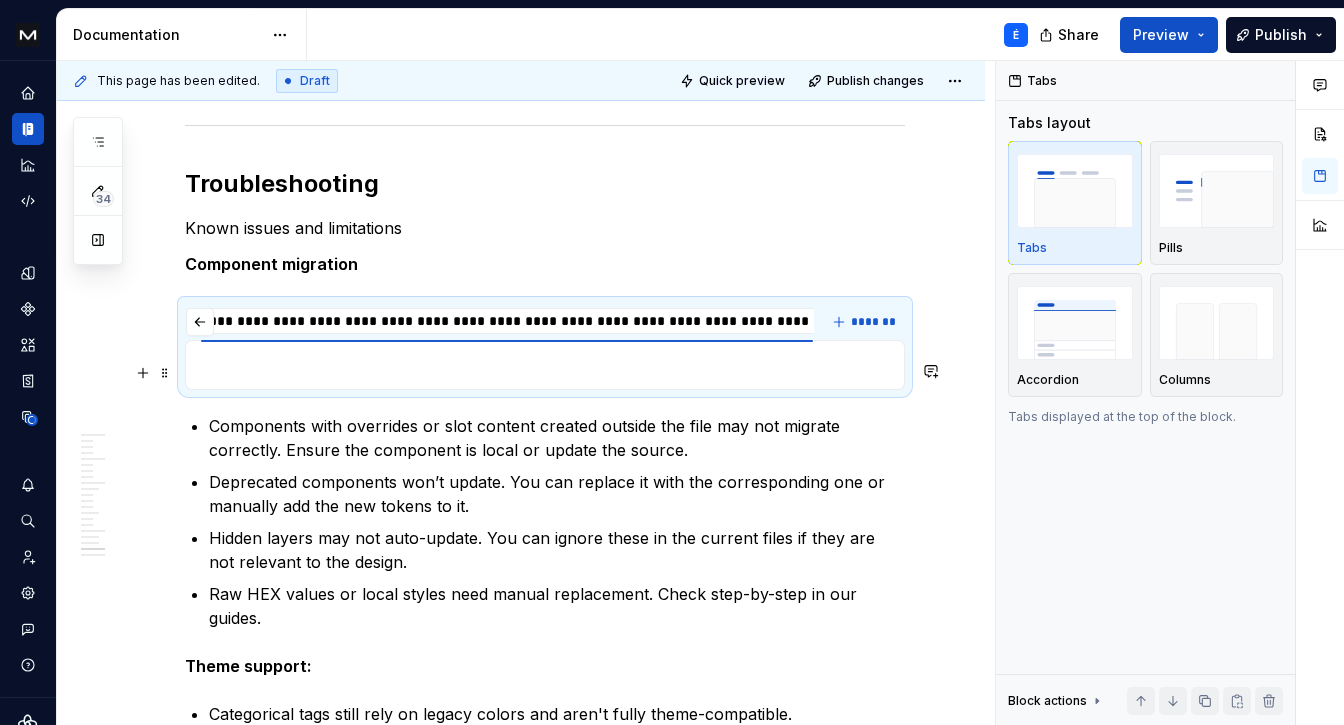 scroll, scrollTop: 0, scrollLeft: 7, axis: horizontal 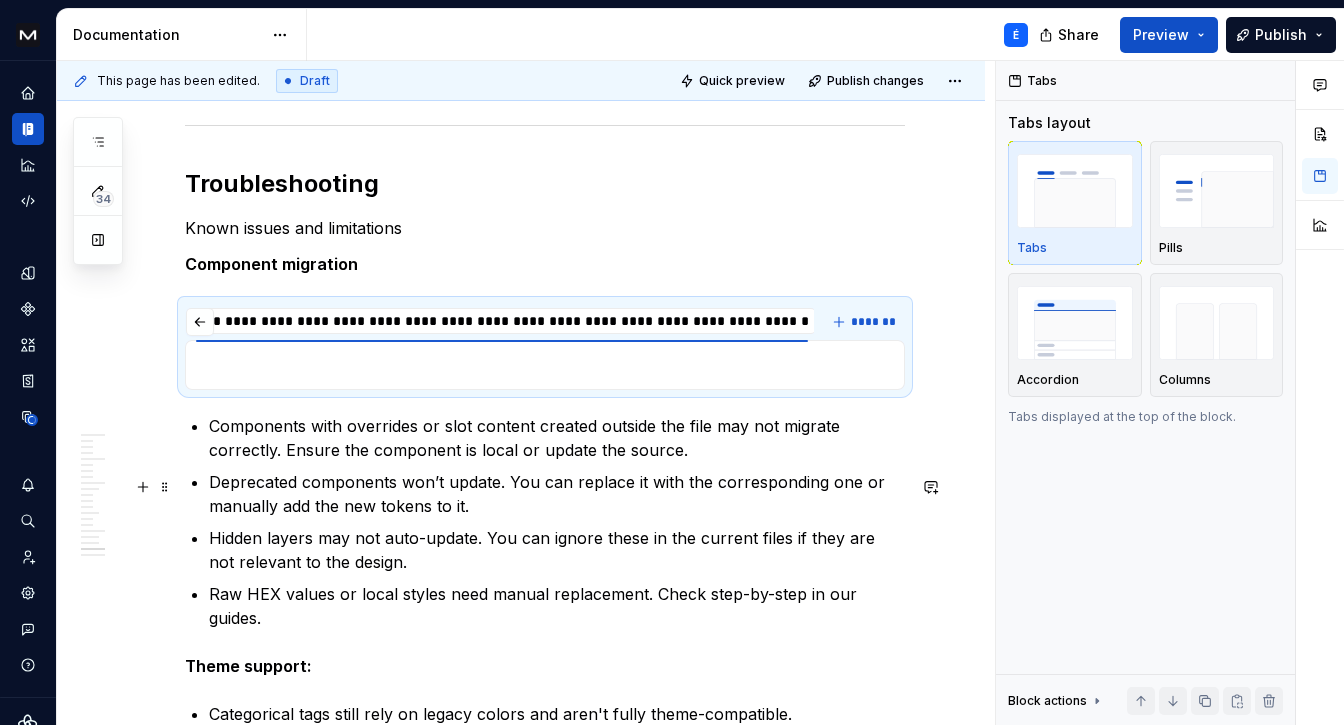 click on "Components with overrides or slot content created outside the file may not migrate correctly. Ensure the component is local or update the source." at bounding box center (557, 438) 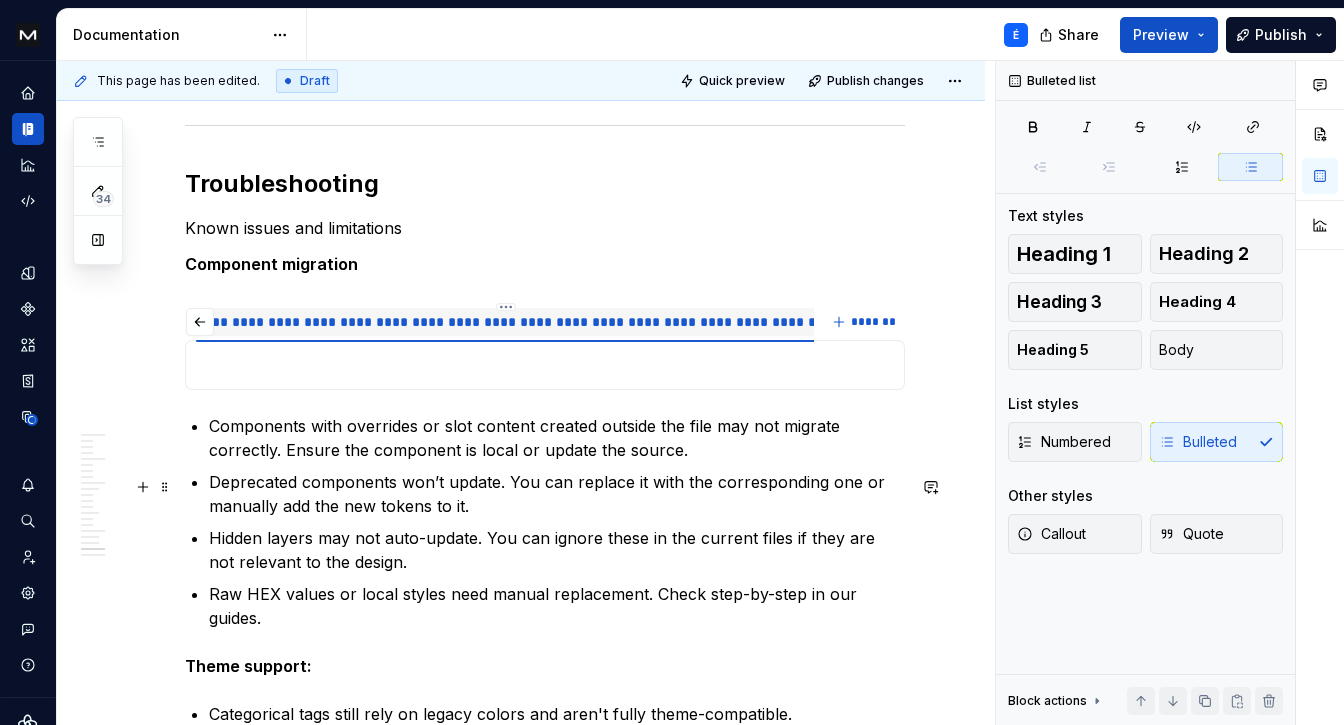 type on "*" 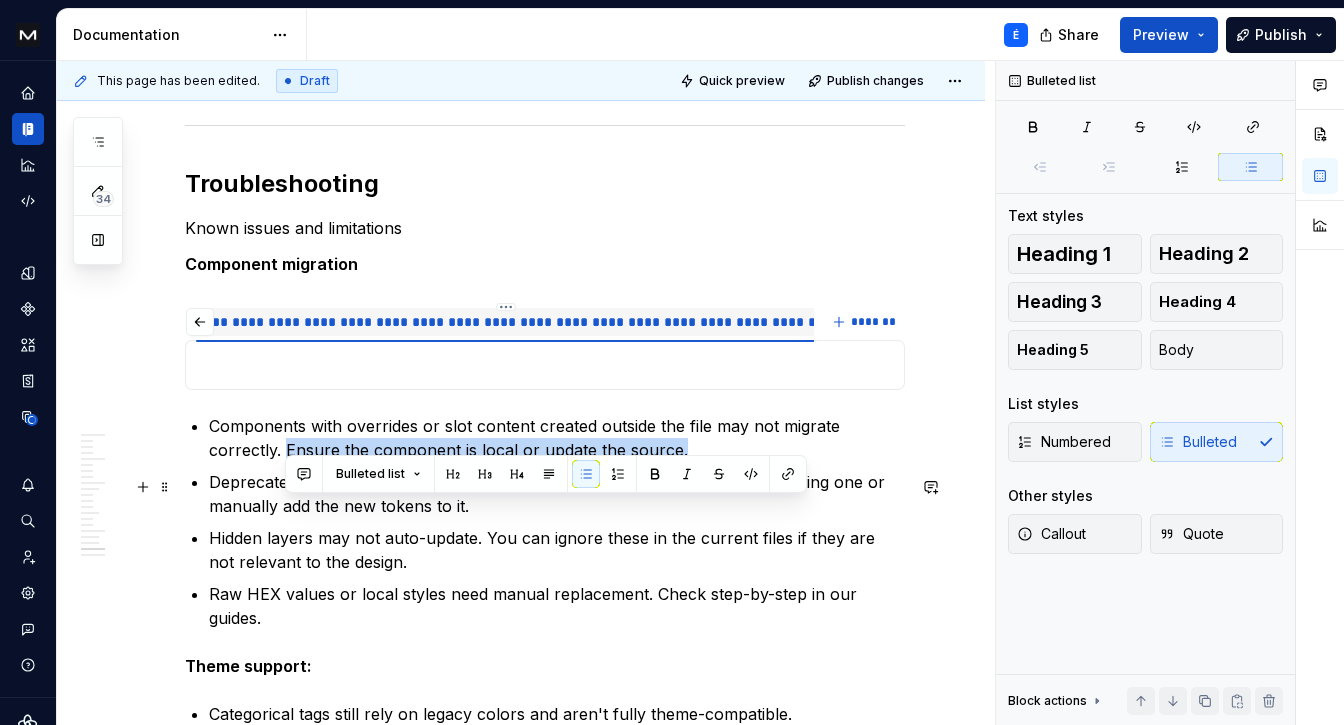drag, startPoint x: 704, startPoint y: 505, endPoint x: 286, endPoint y: 504, distance: 418.0012 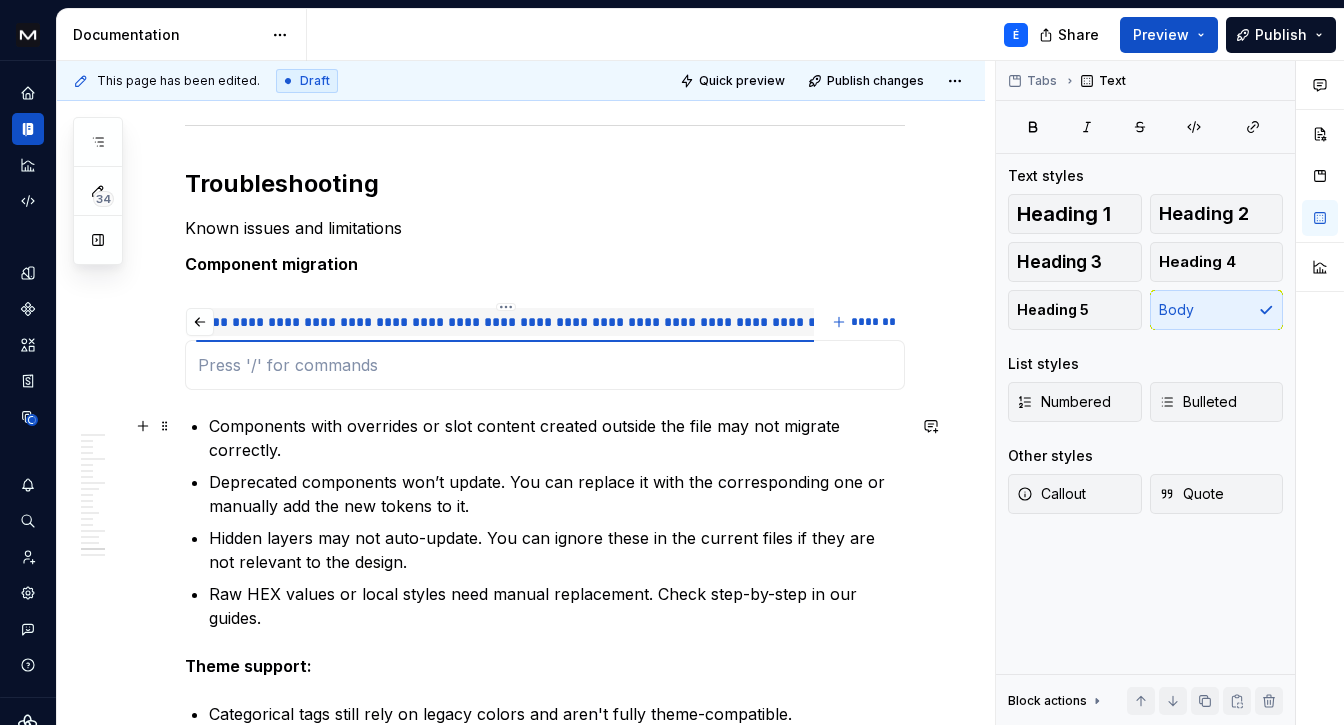 click at bounding box center (545, 365) 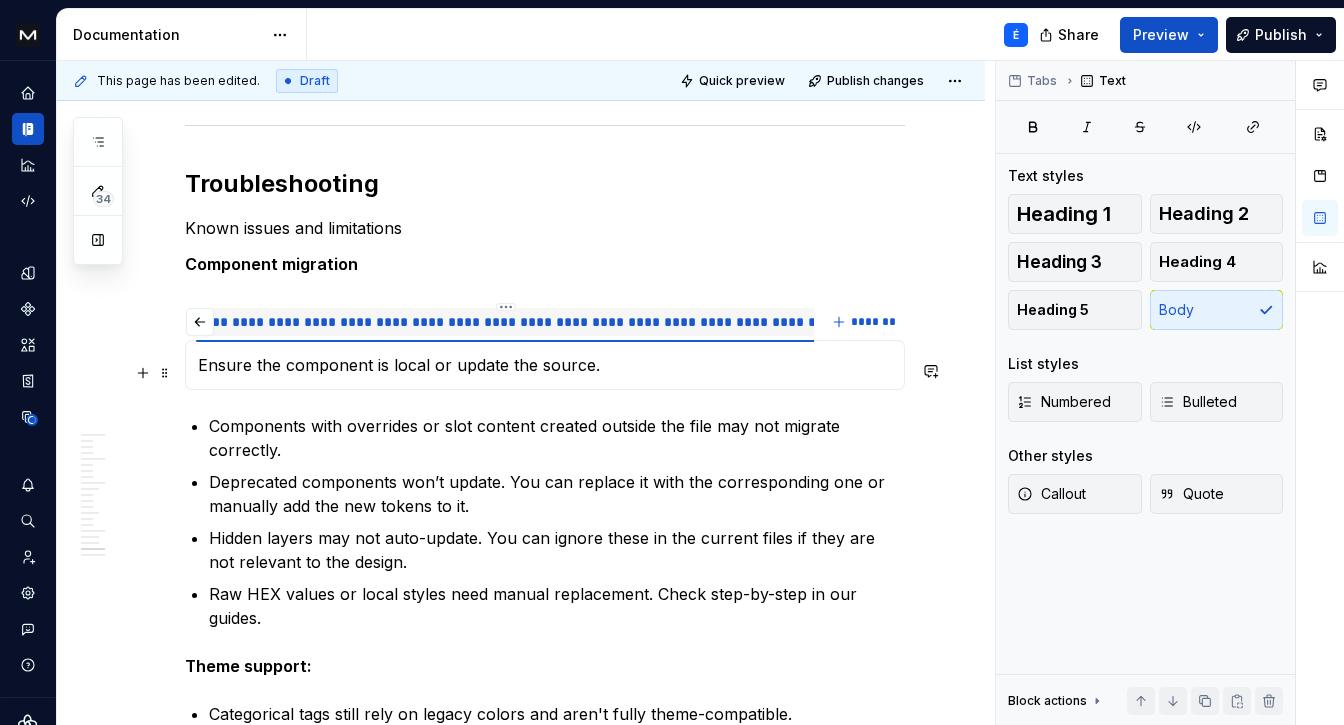click on "**********" at bounding box center [506, 322] 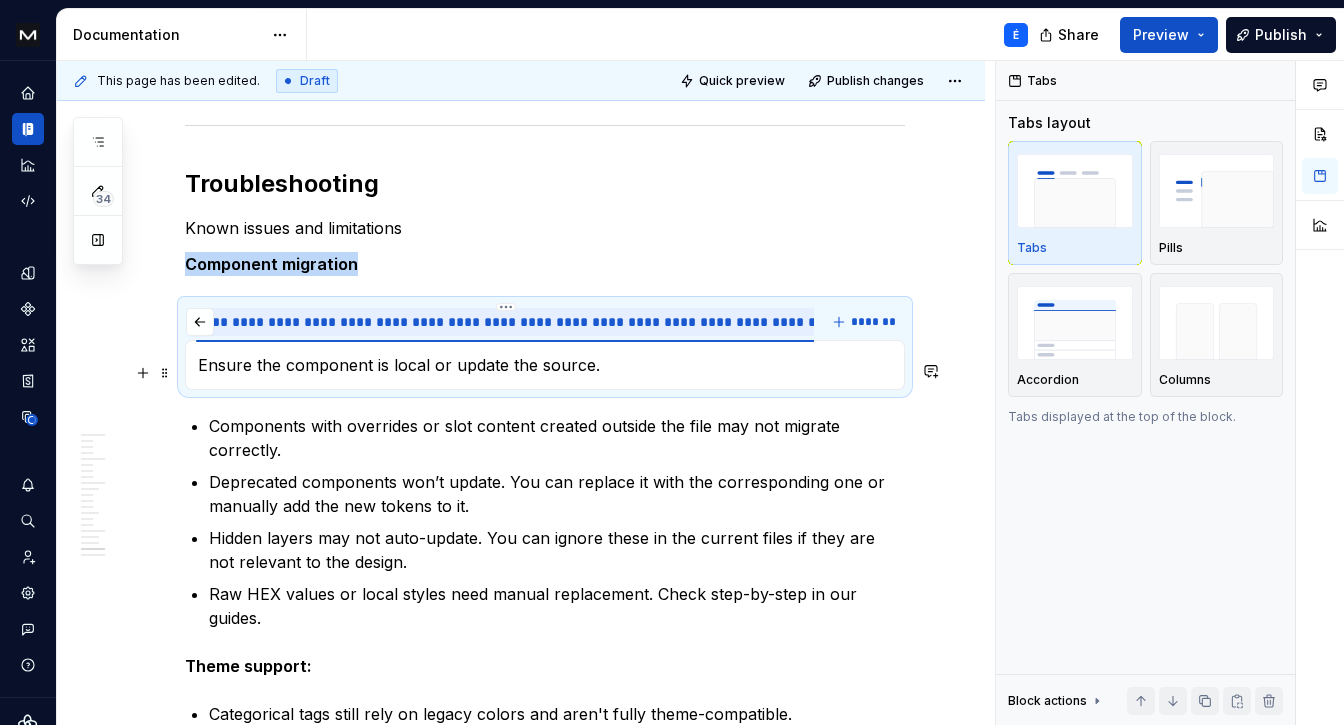 click on "**********" at bounding box center [506, 322] 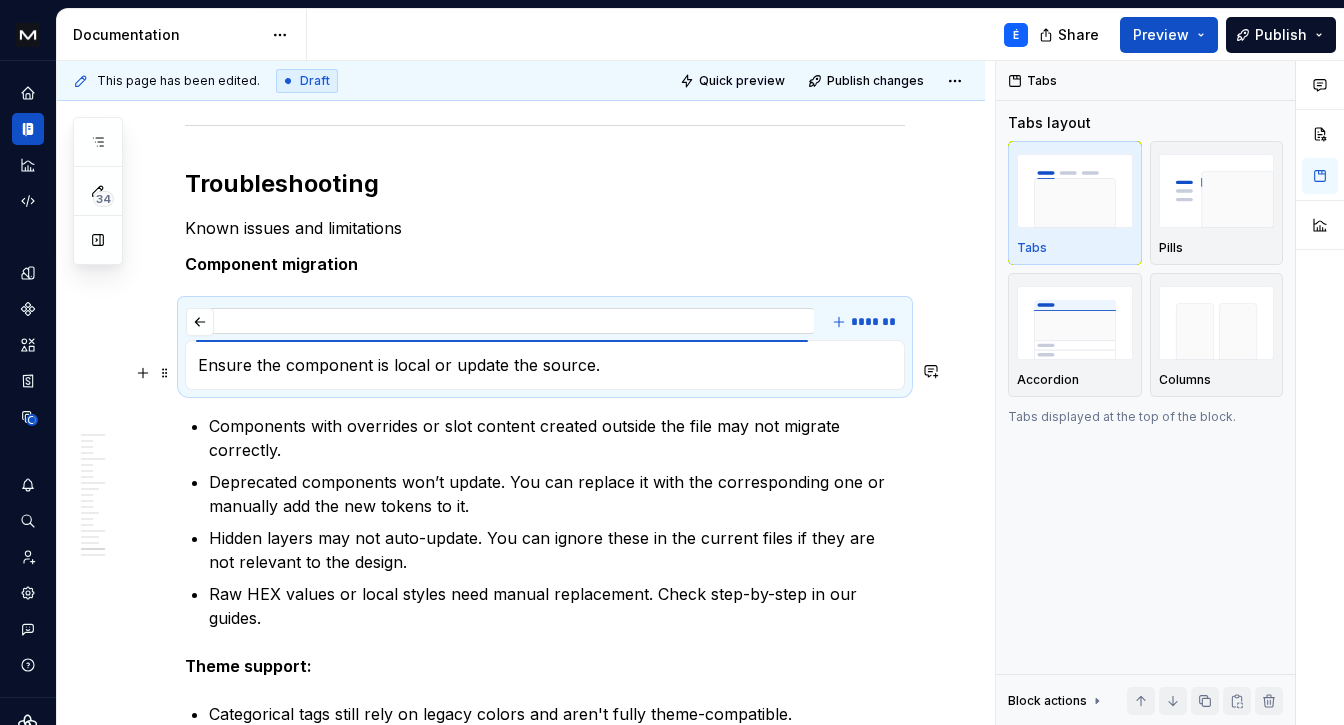scroll, scrollTop: 0, scrollLeft: 0, axis: both 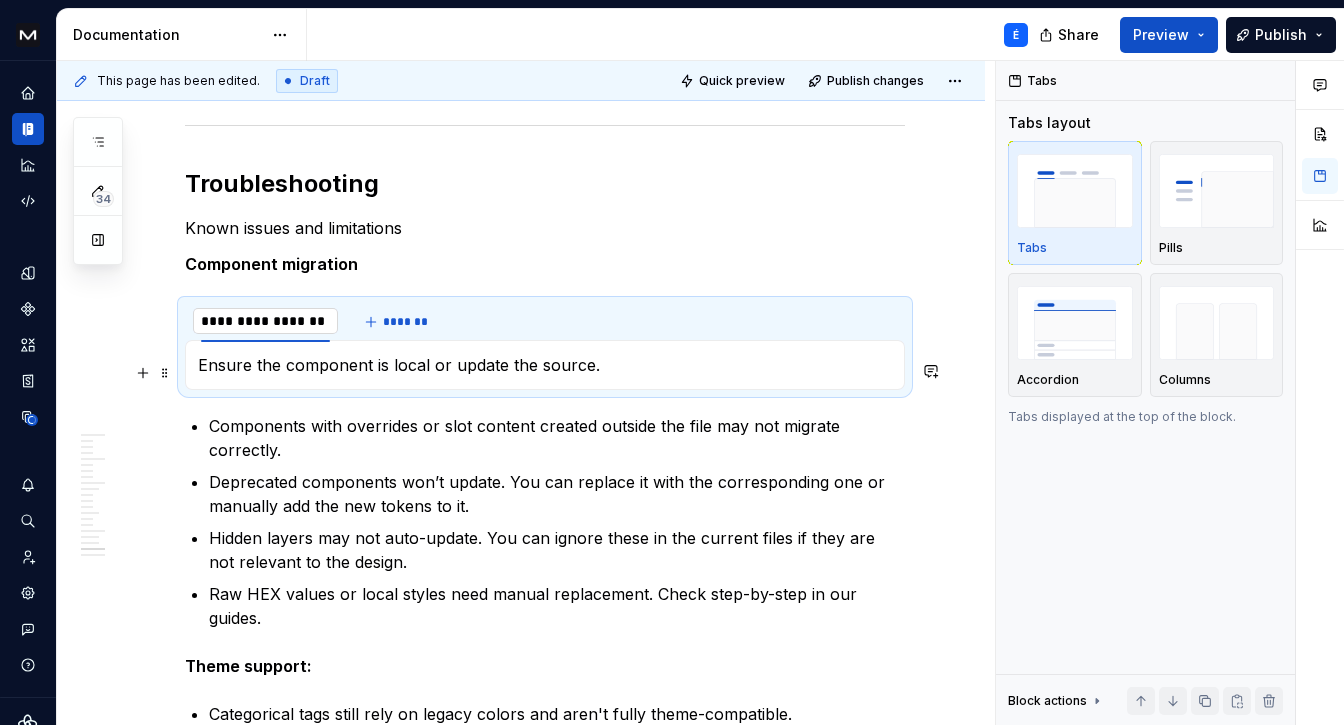 type on "**********" 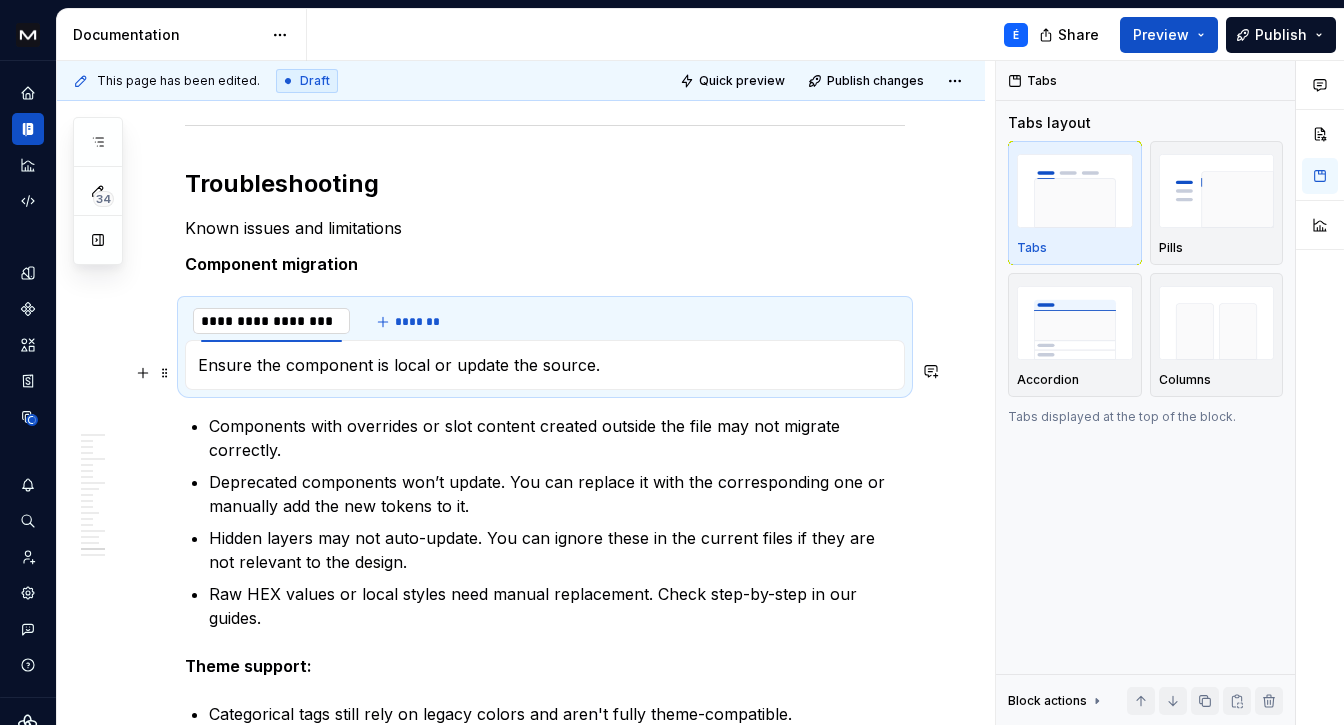 scroll, scrollTop: 0, scrollLeft: 0, axis: both 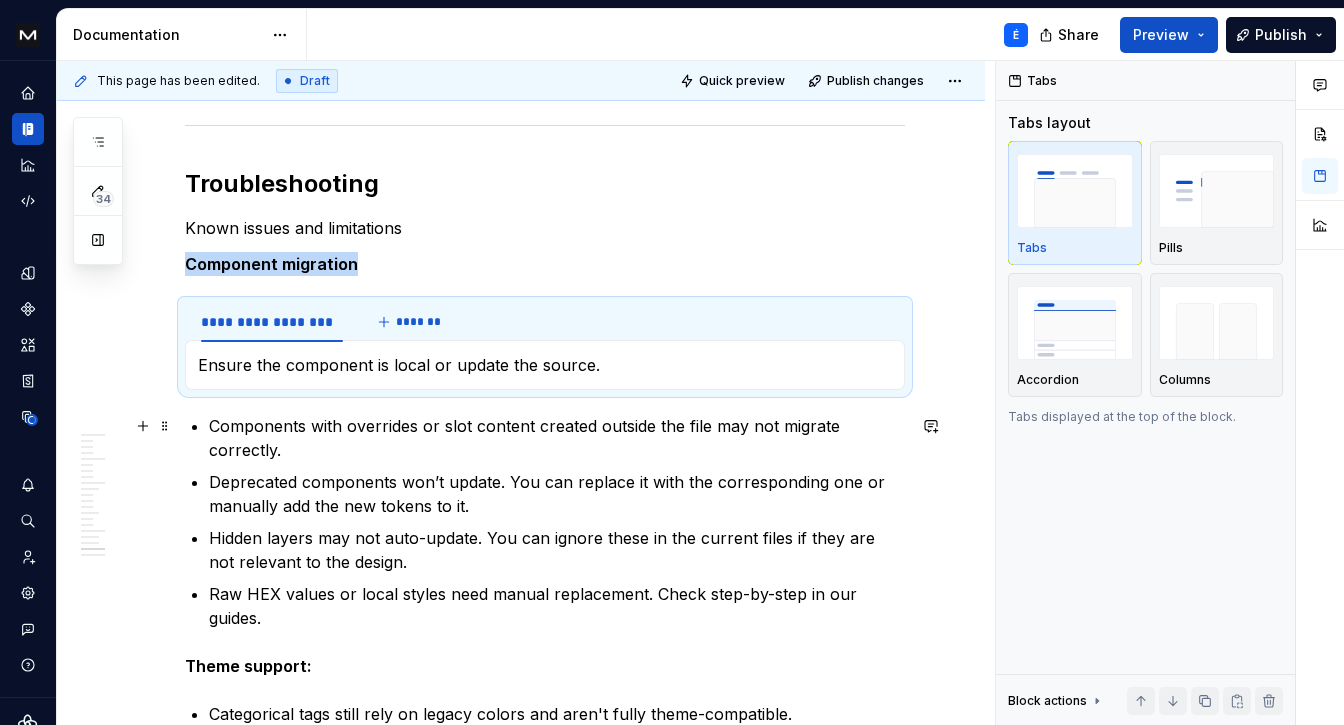click on "Ensure the component is local or update the source." at bounding box center [545, 365] 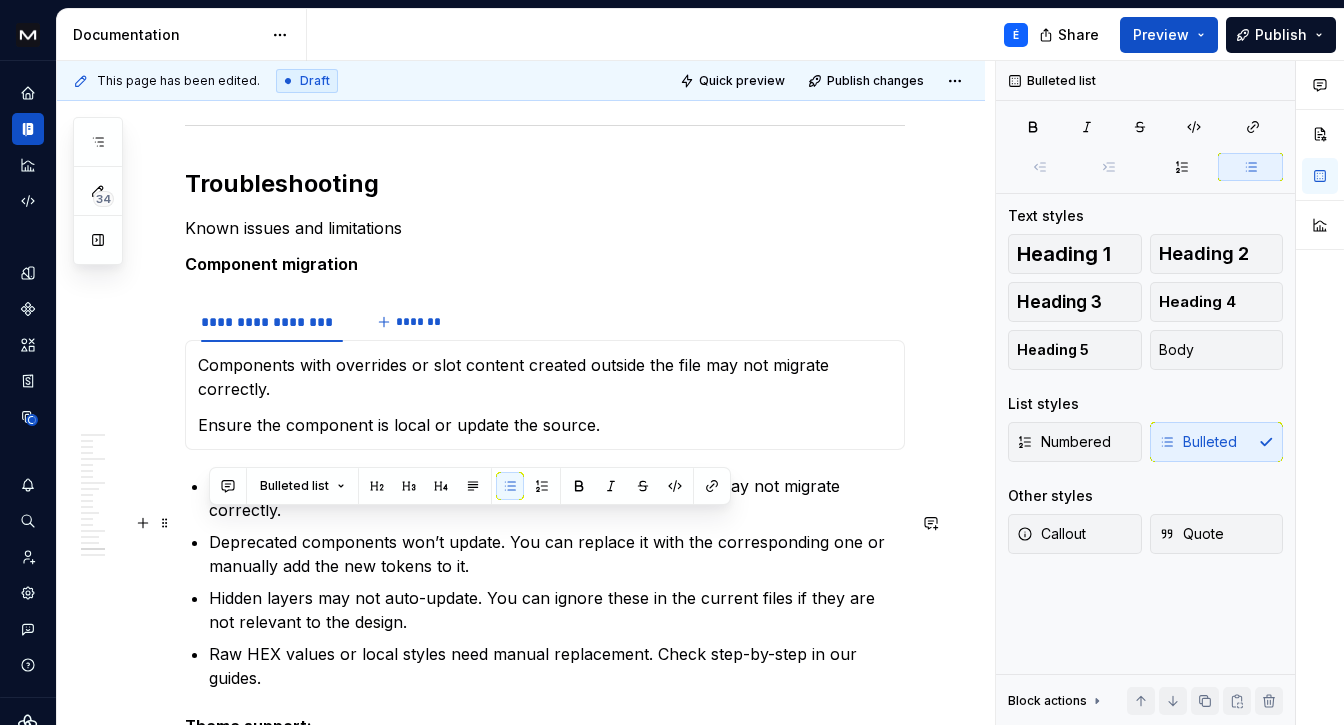 drag, startPoint x: 325, startPoint y: 547, endPoint x: 201, endPoint y: 524, distance: 126.11503 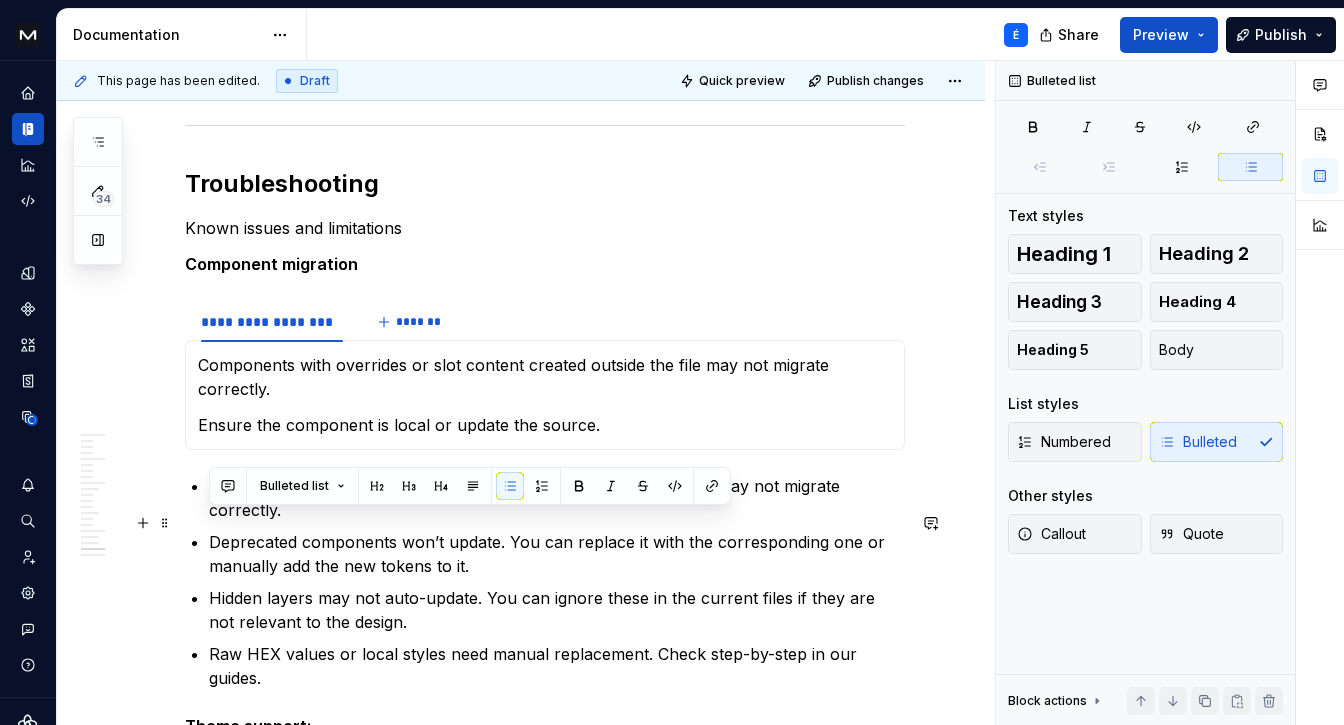 click on "**********" at bounding box center [545, -4853] 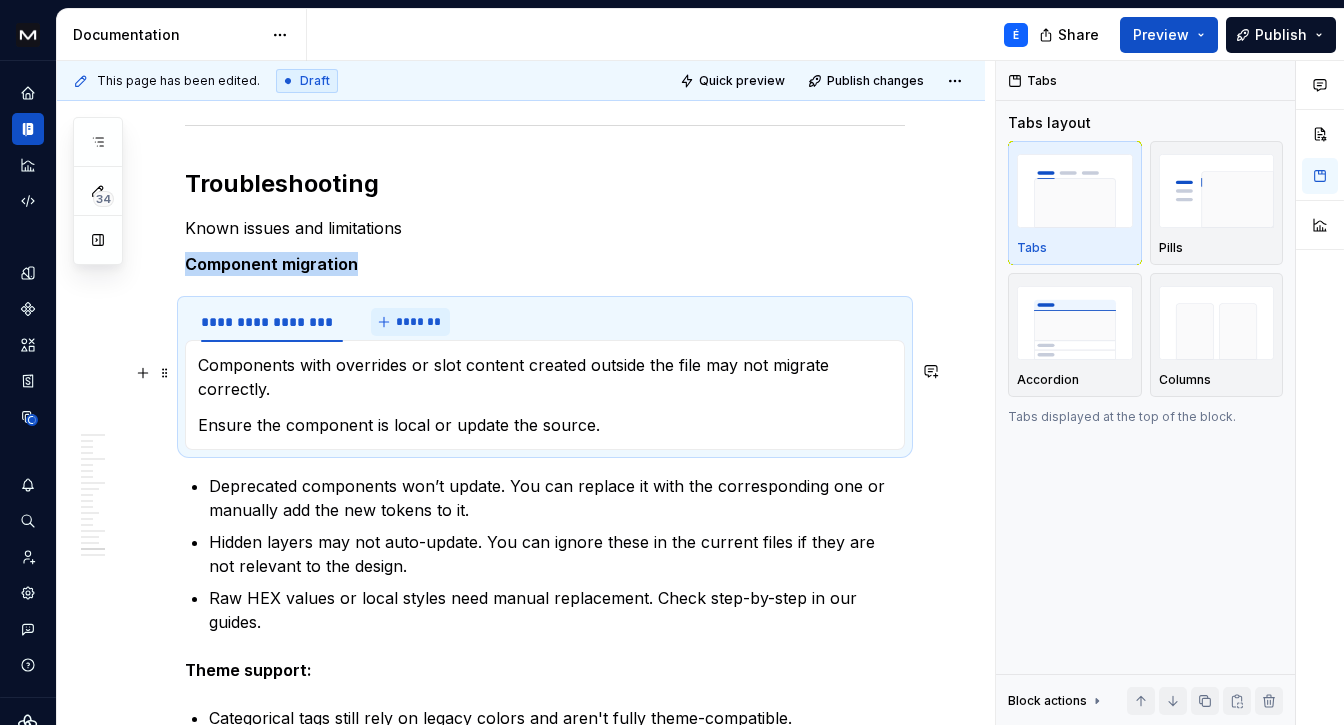 click on "*******" at bounding box center (418, 322) 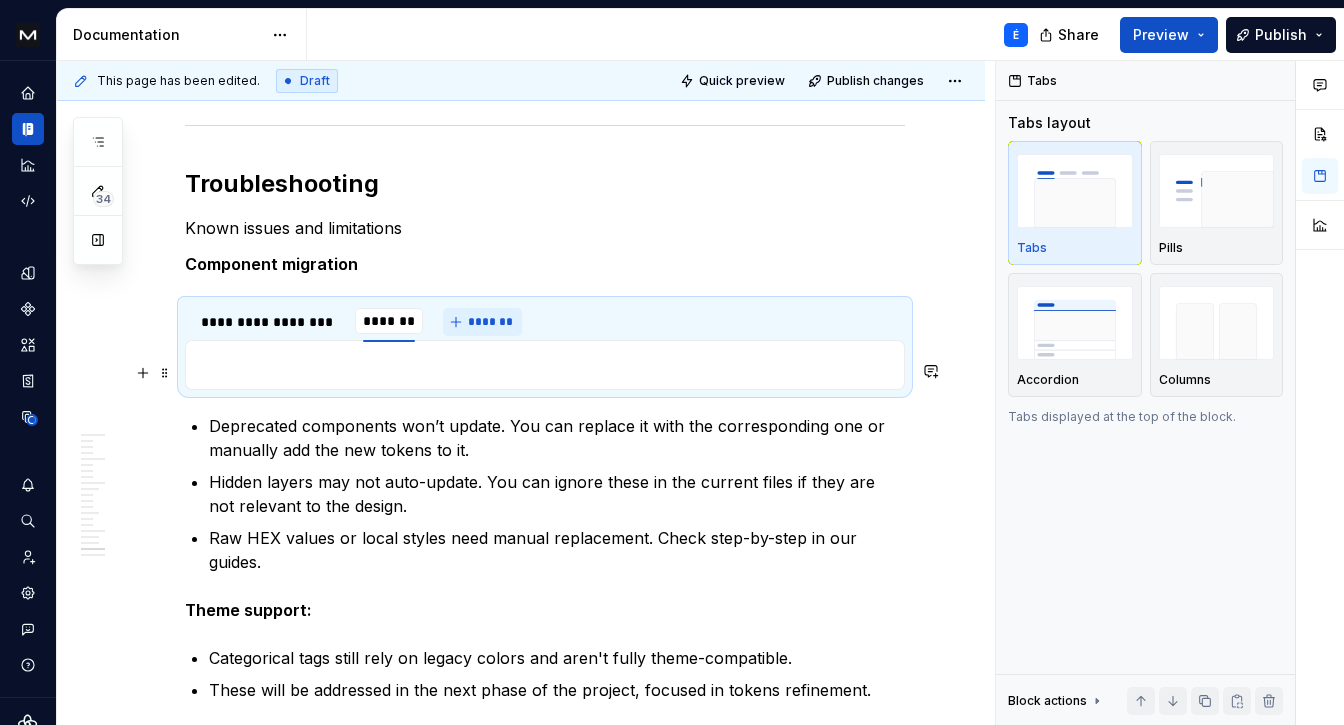click on "********" at bounding box center [389, 321] 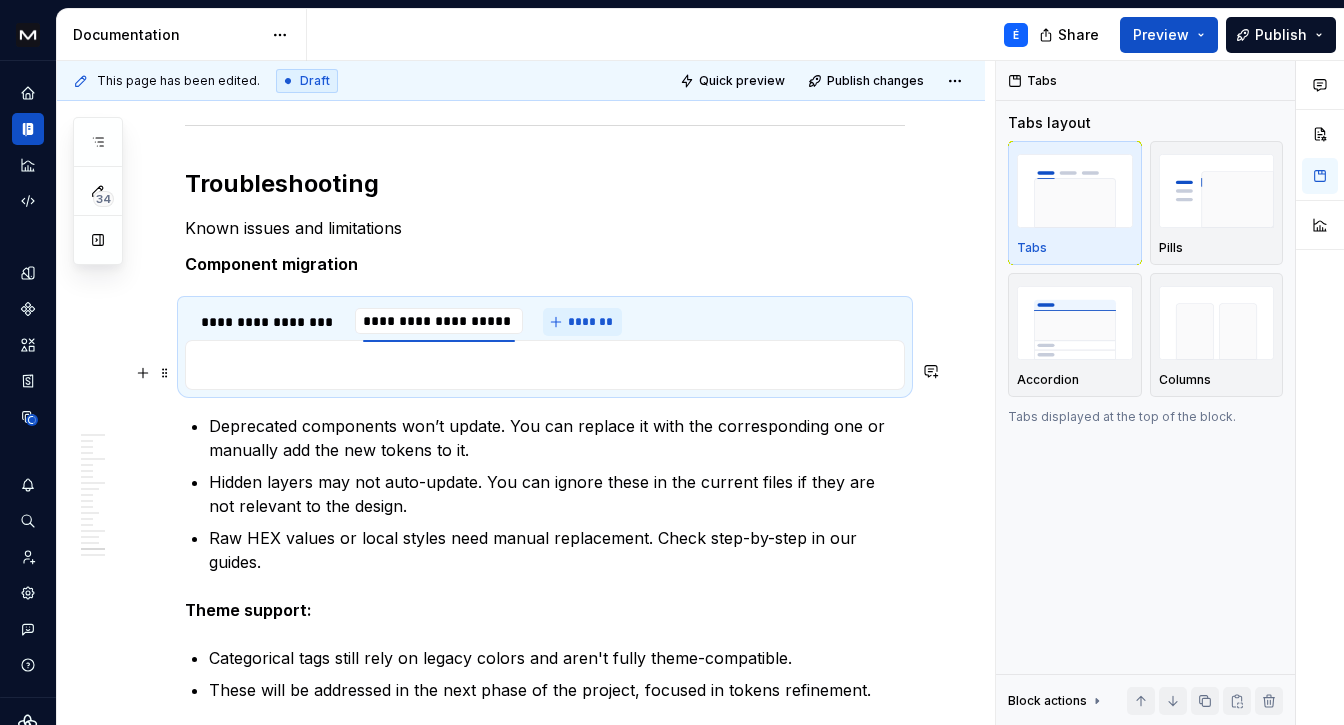 scroll, scrollTop: 0, scrollLeft: 1, axis: horizontal 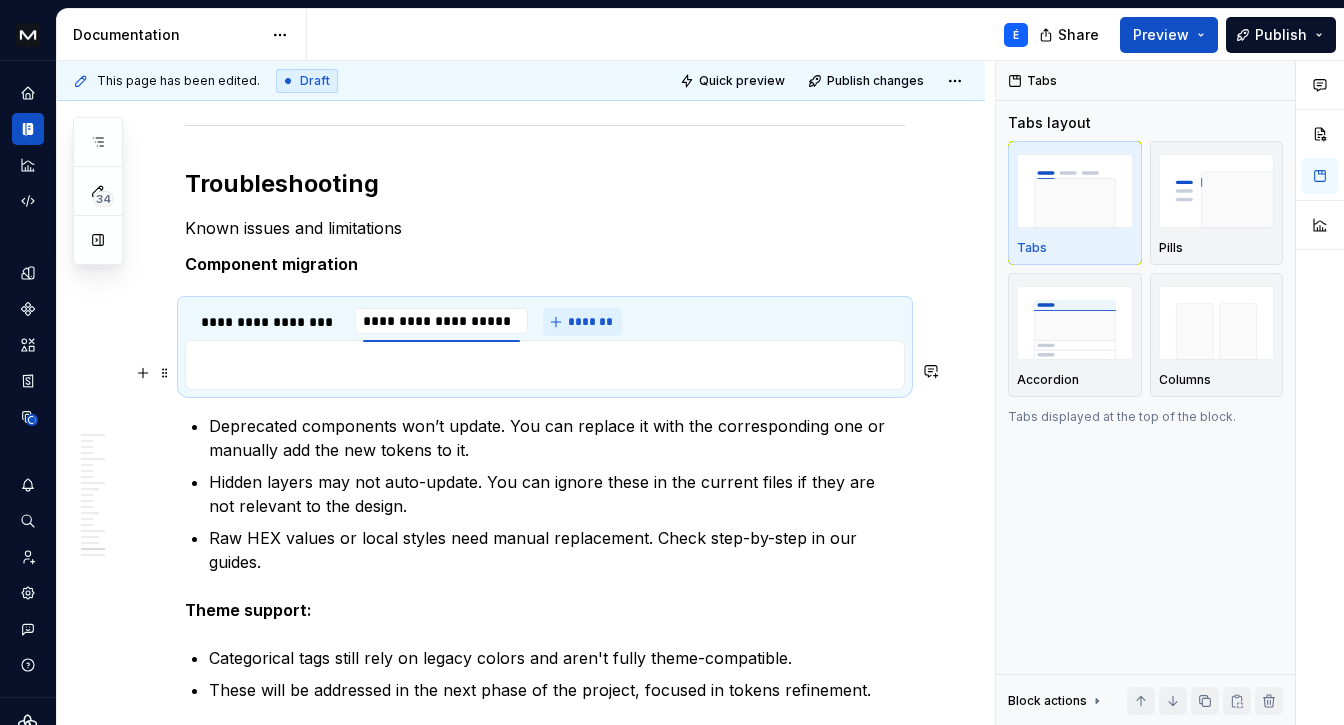 type on "**********" 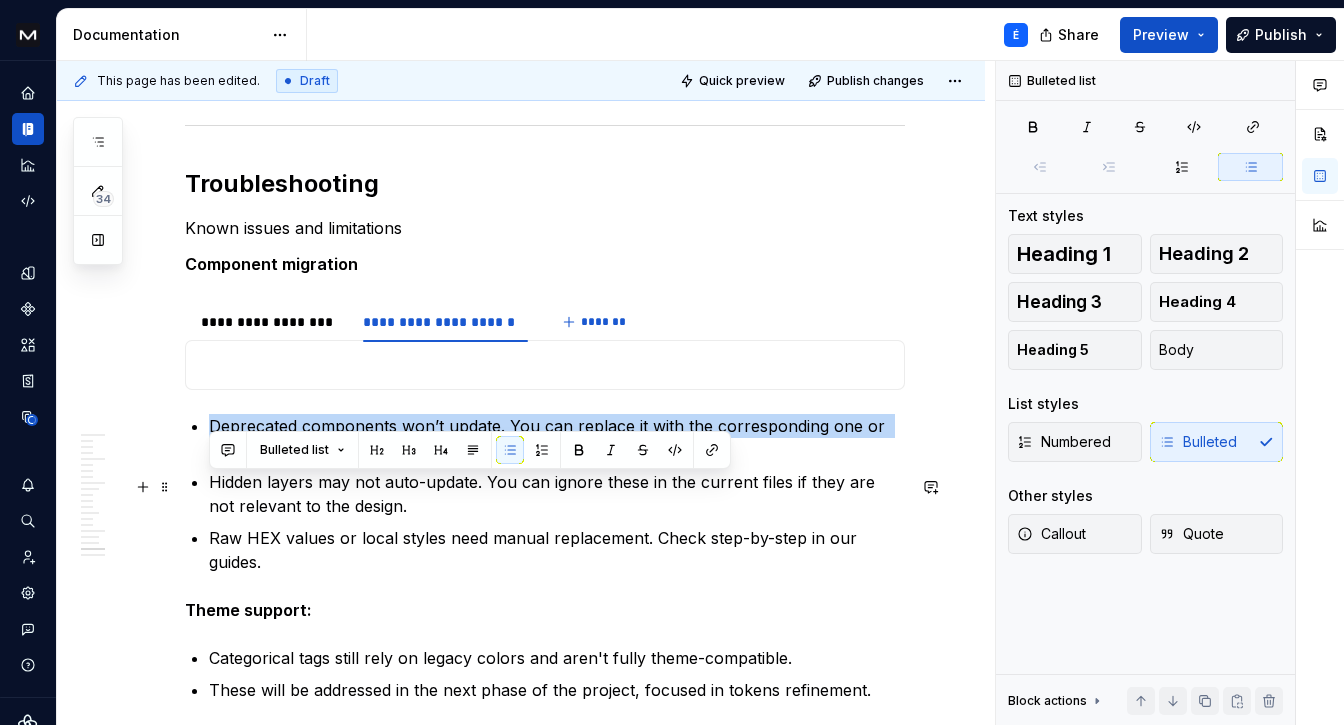 drag, startPoint x: 419, startPoint y: 510, endPoint x: 212, endPoint y: 487, distance: 208.27386 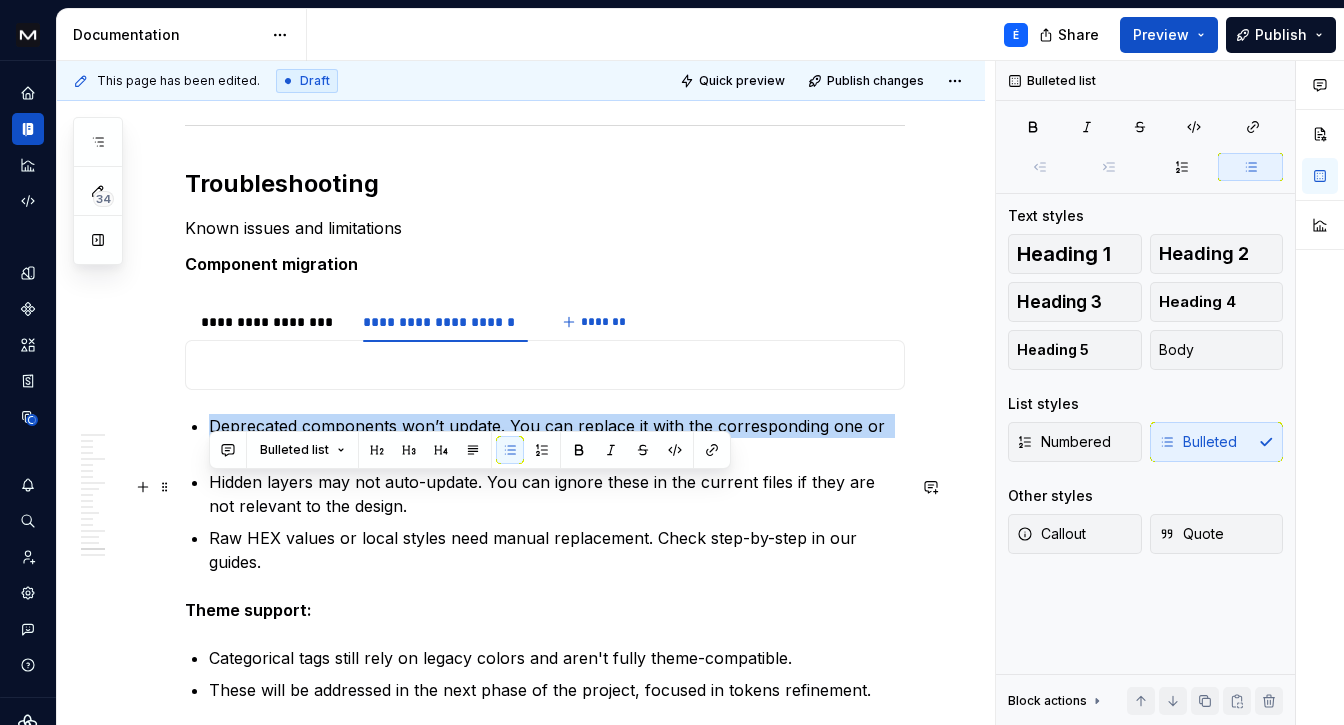 click on "Deprecated components won’t update. You can replace it with the corresponding one or manually add the new tokens to it." at bounding box center [557, 438] 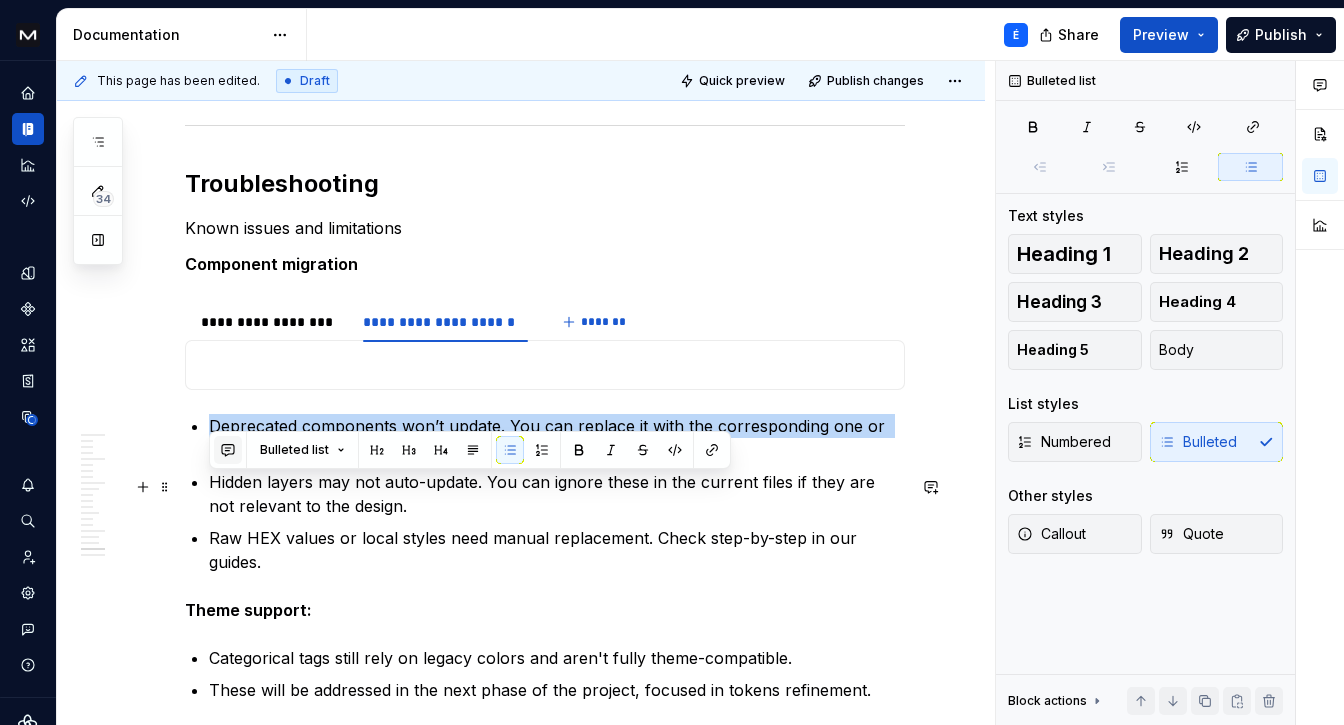 copy on "Deprecated components won’t update. You can replace it with the corresponding one or manually add the new tokens to it." 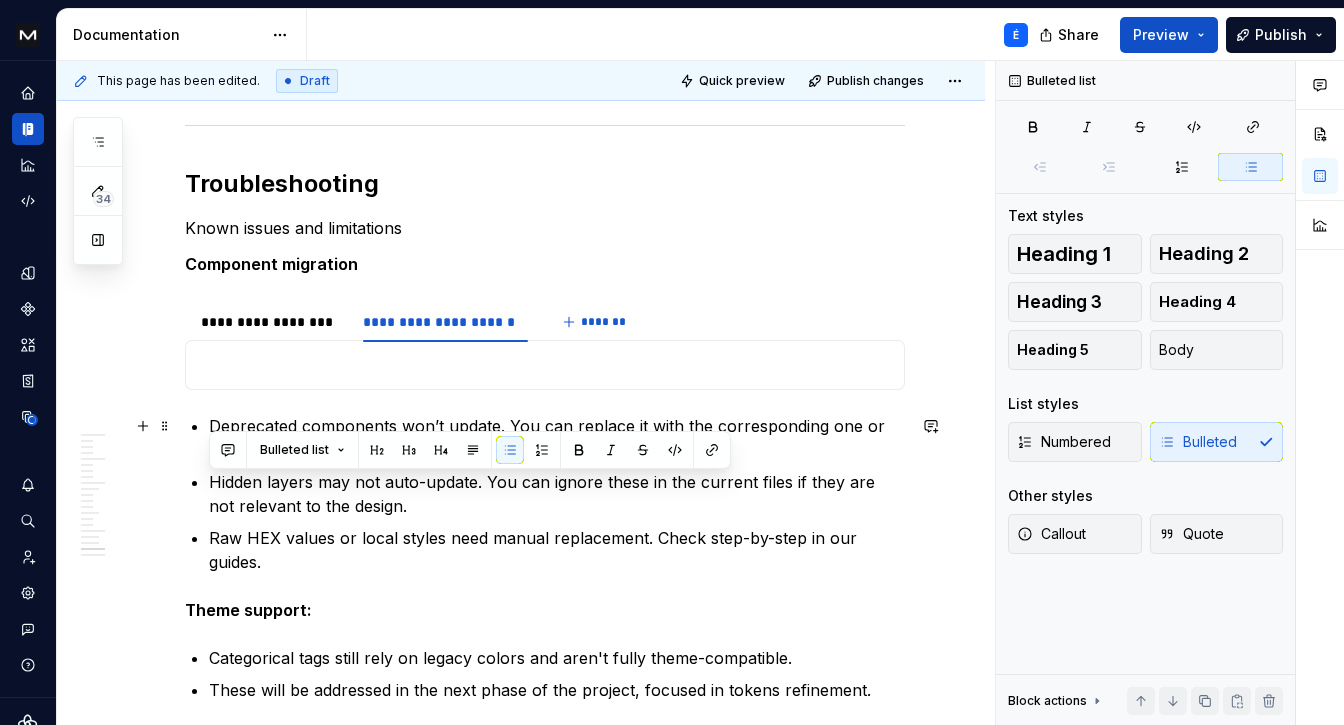 click at bounding box center (545, 365) 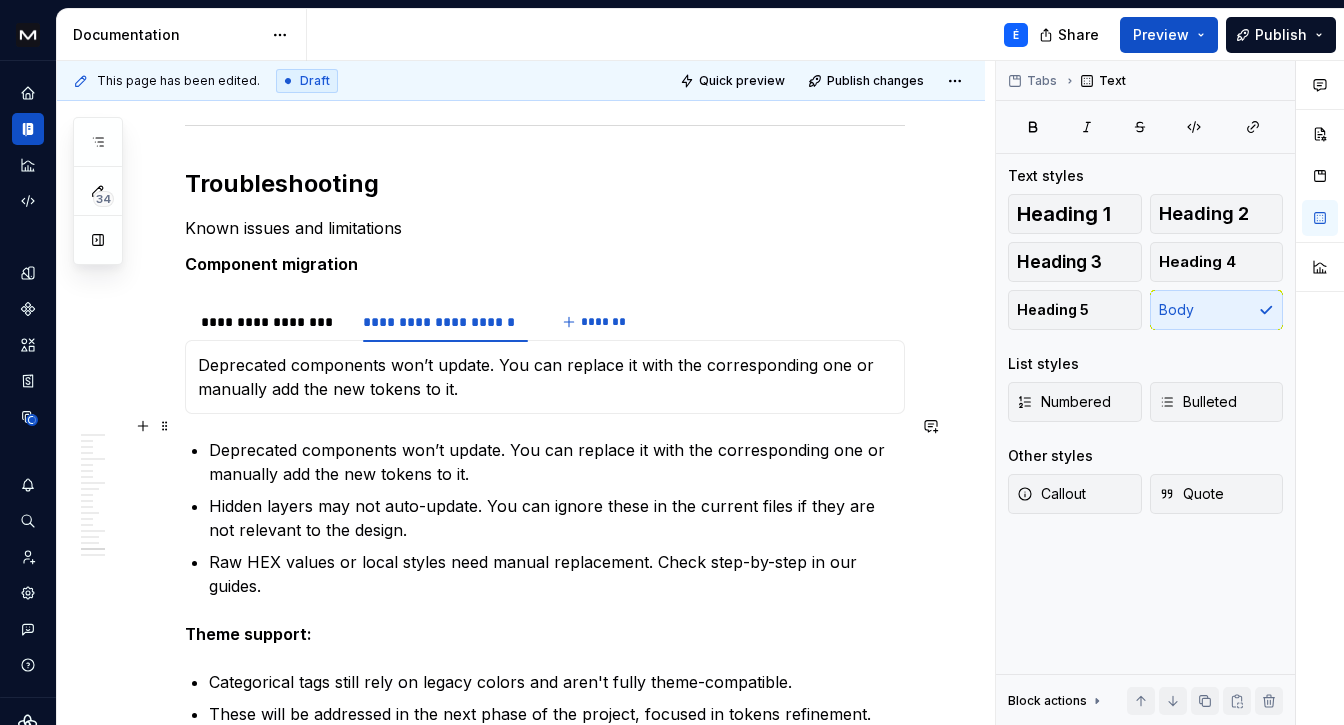 click on "Deprecated components won’t update. You can replace it with the corresponding one or manually add the new tokens to it." at bounding box center (545, 377) 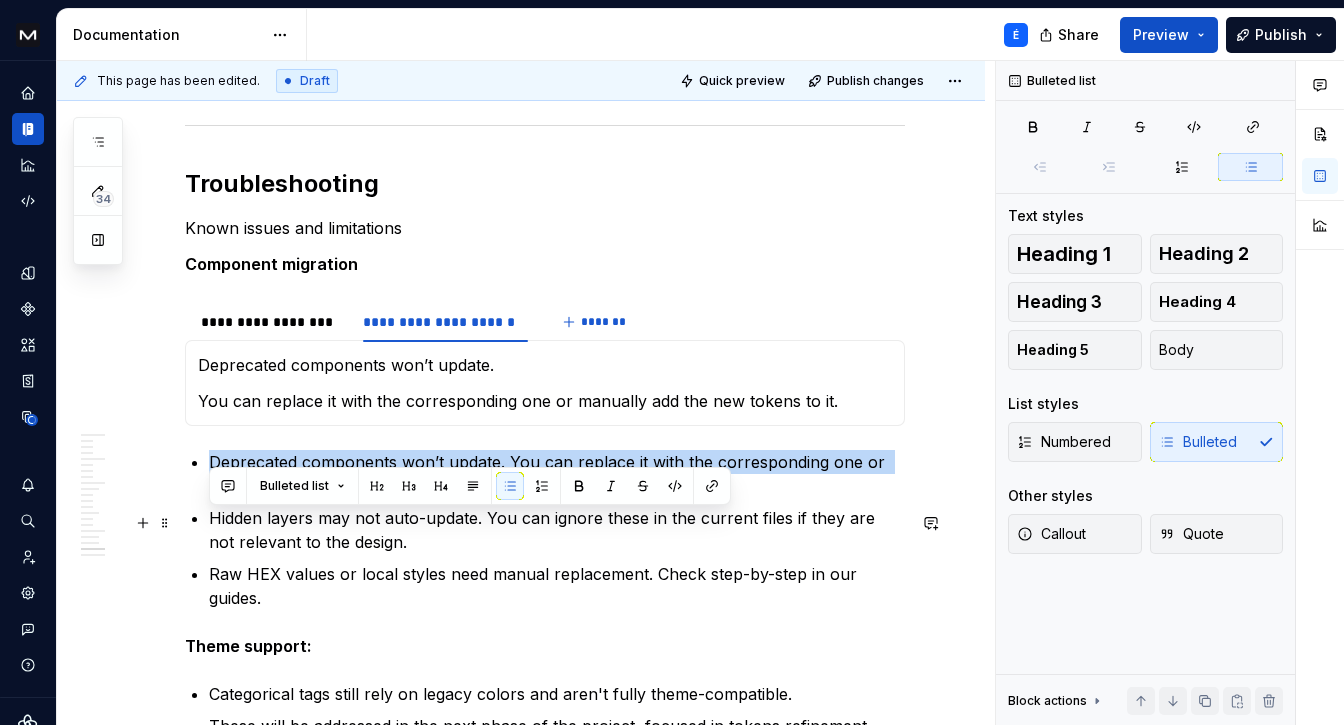 drag, startPoint x: 488, startPoint y: 549, endPoint x: 210, endPoint y: 520, distance: 279.50848 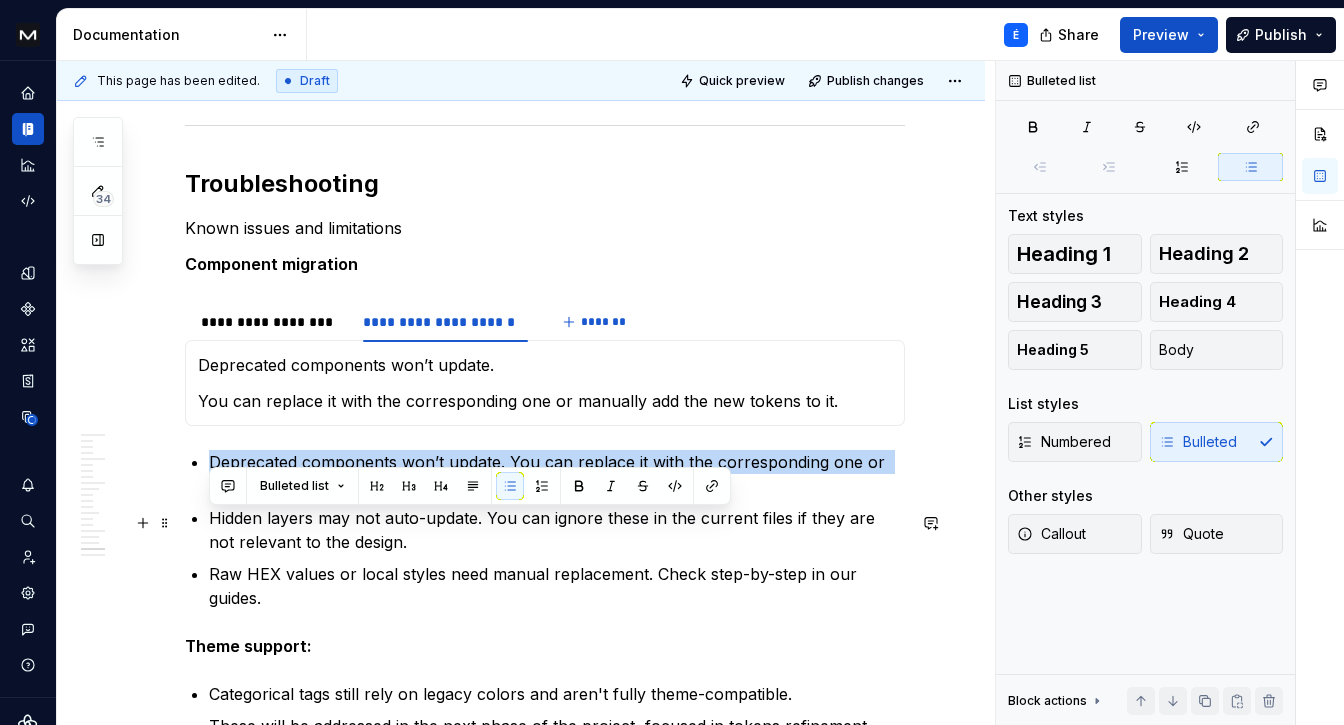 click on "Deprecated components won’t update. You can replace it with the corresponding one or manually add the new tokens to it." at bounding box center [557, 474] 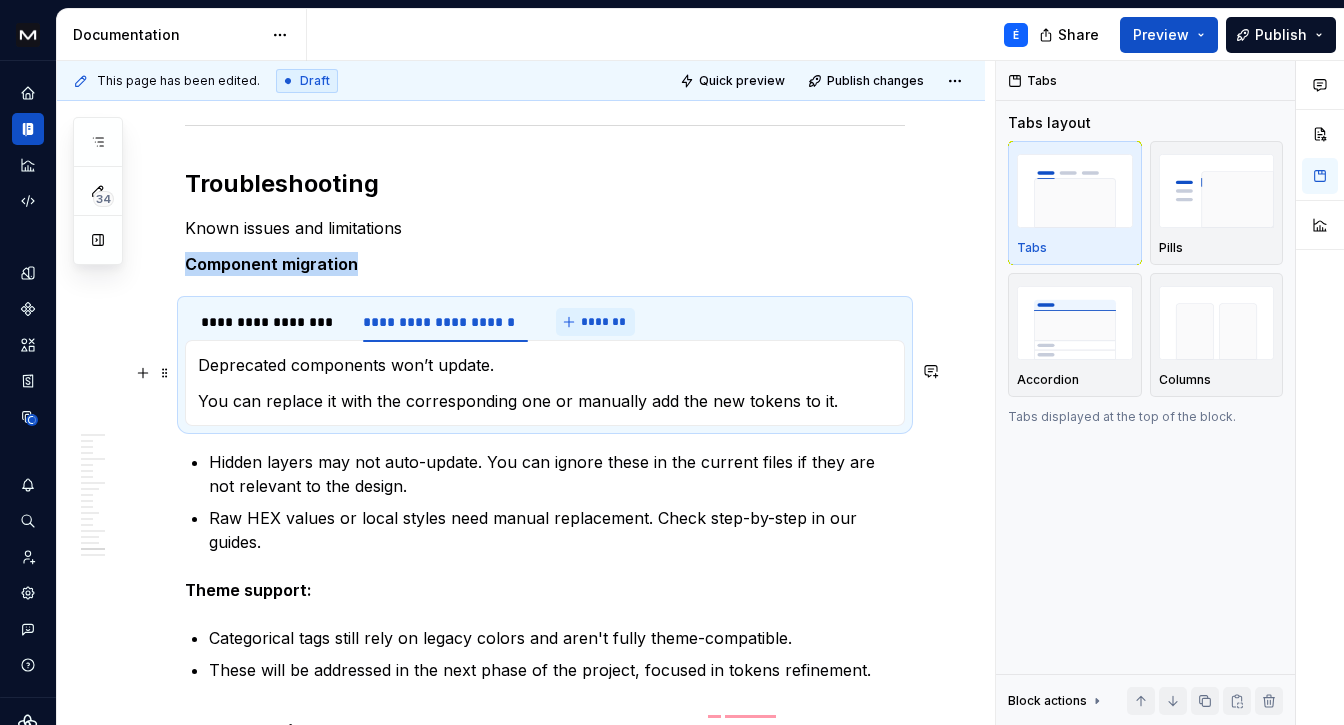click on "*******" at bounding box center [595, 322] 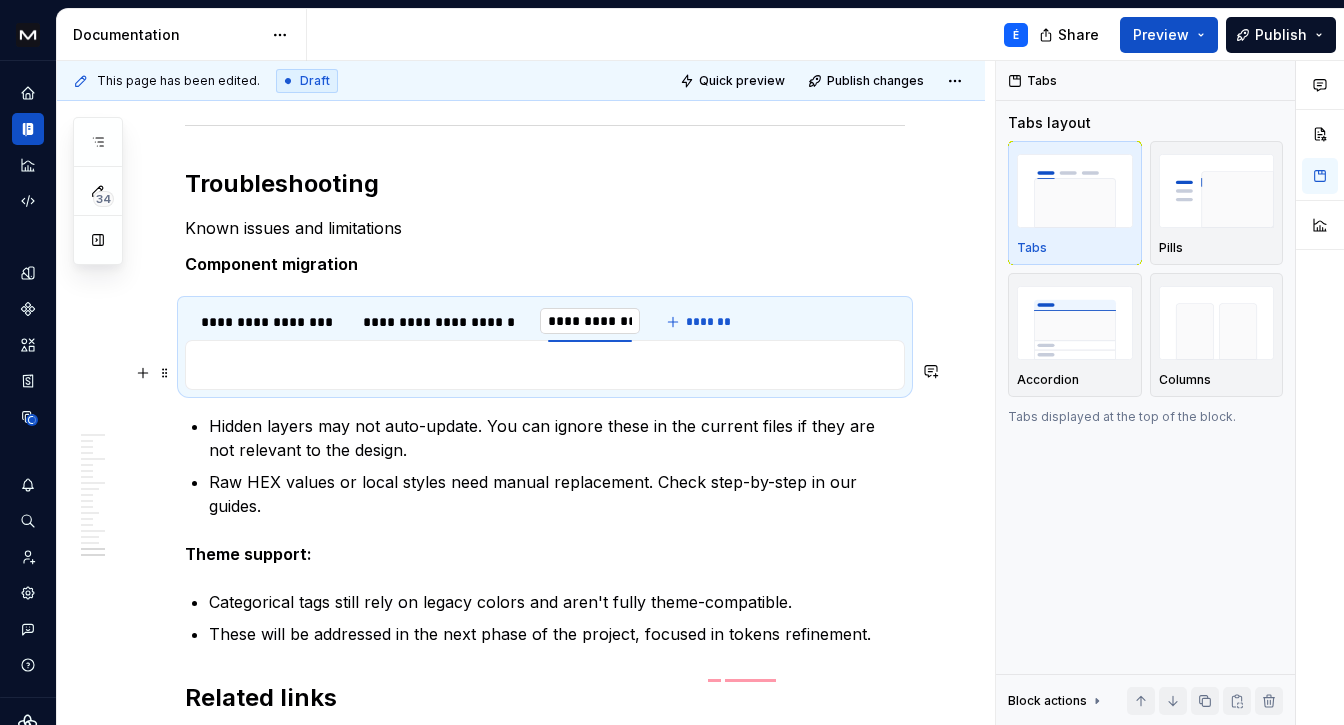 type on "**********" 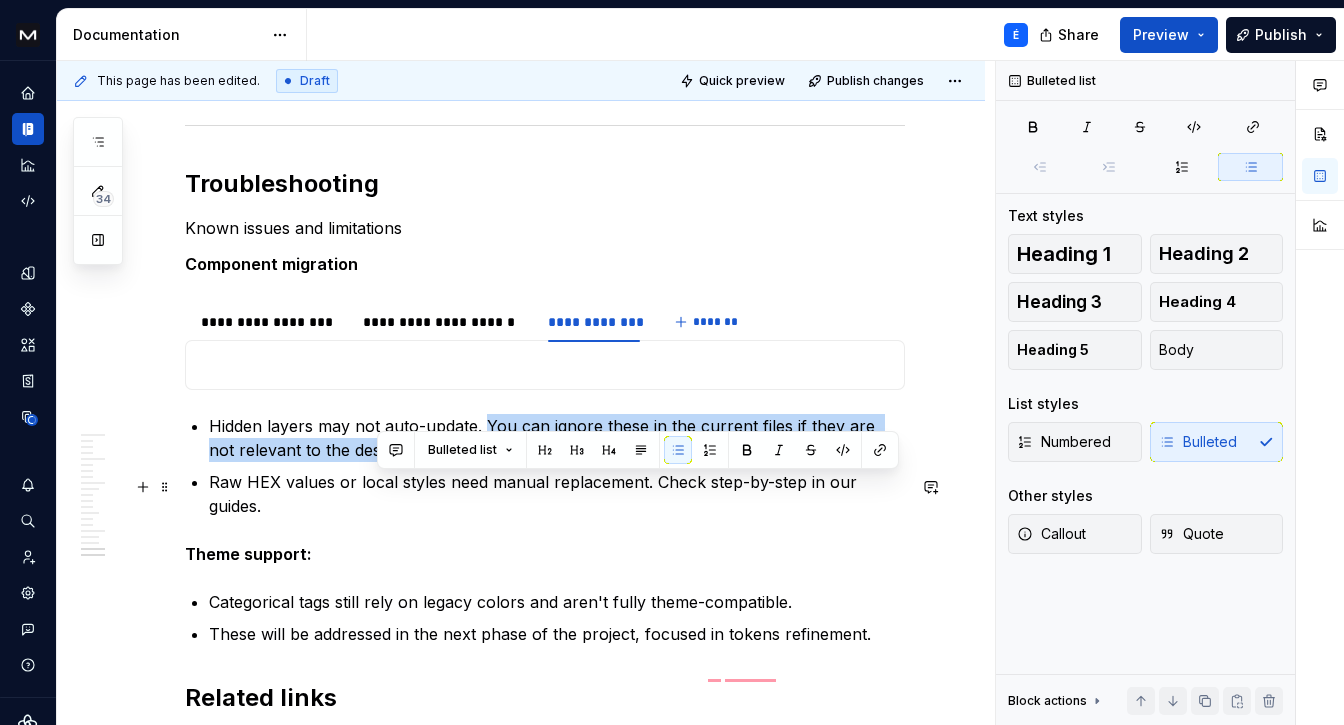 drag, startPoint x: 427, startPoint y: 512, endPoint x: 485, endPoint y: 486, distance: 63.560993 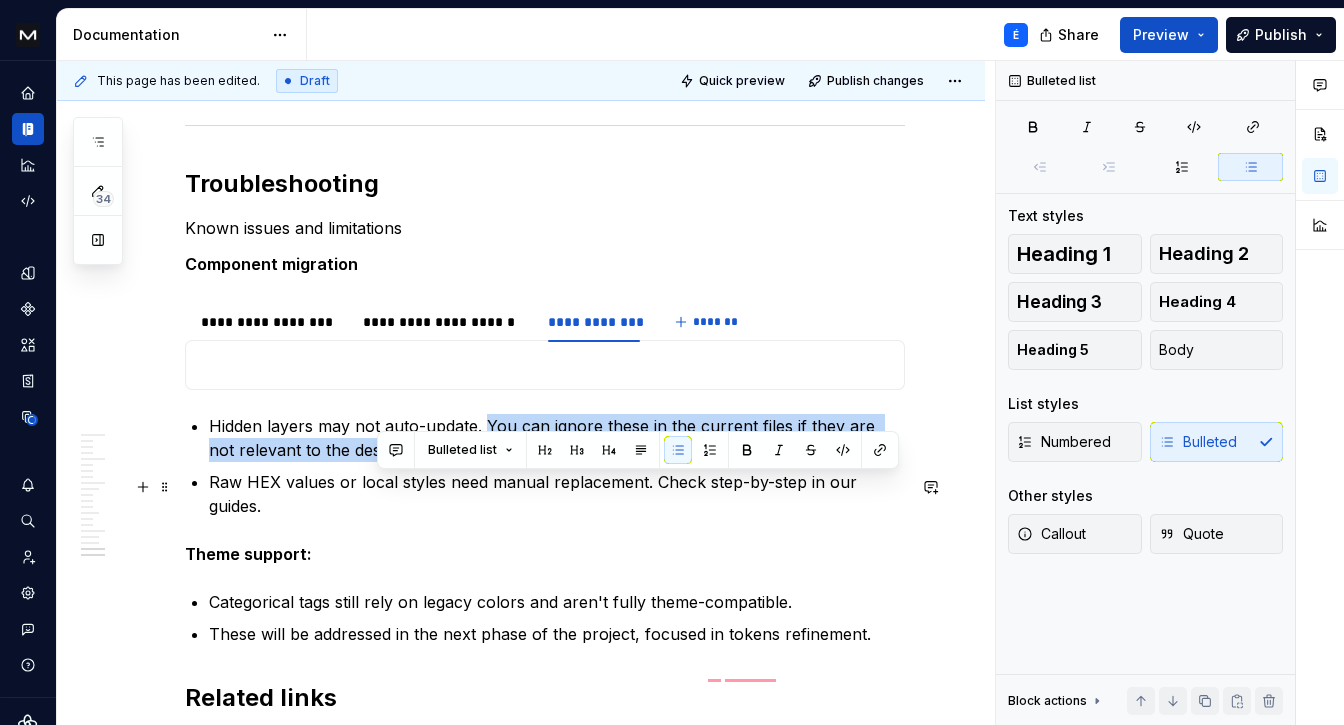 click on "Hidden layers may not auto-update. You can ignore these in the current files if they are not relevant to the design." at bounding box center [557, 438] 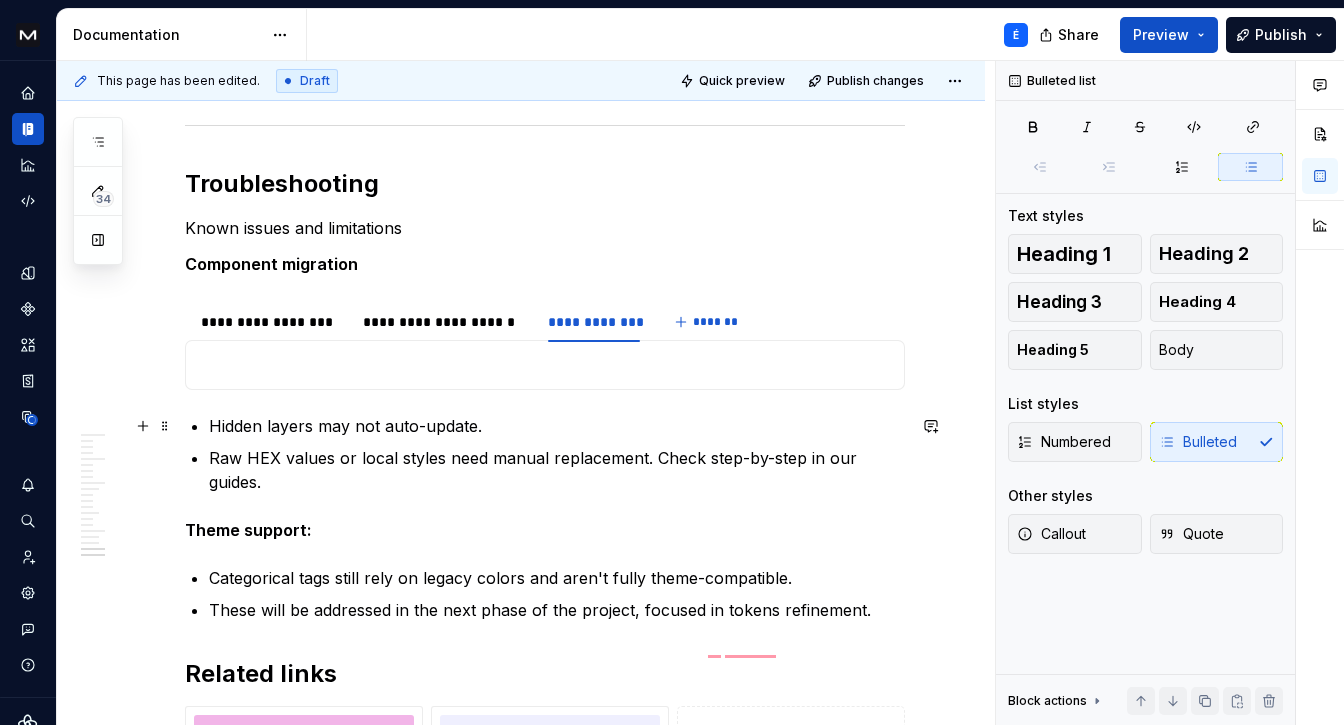 click at bounding box center (545, 365) 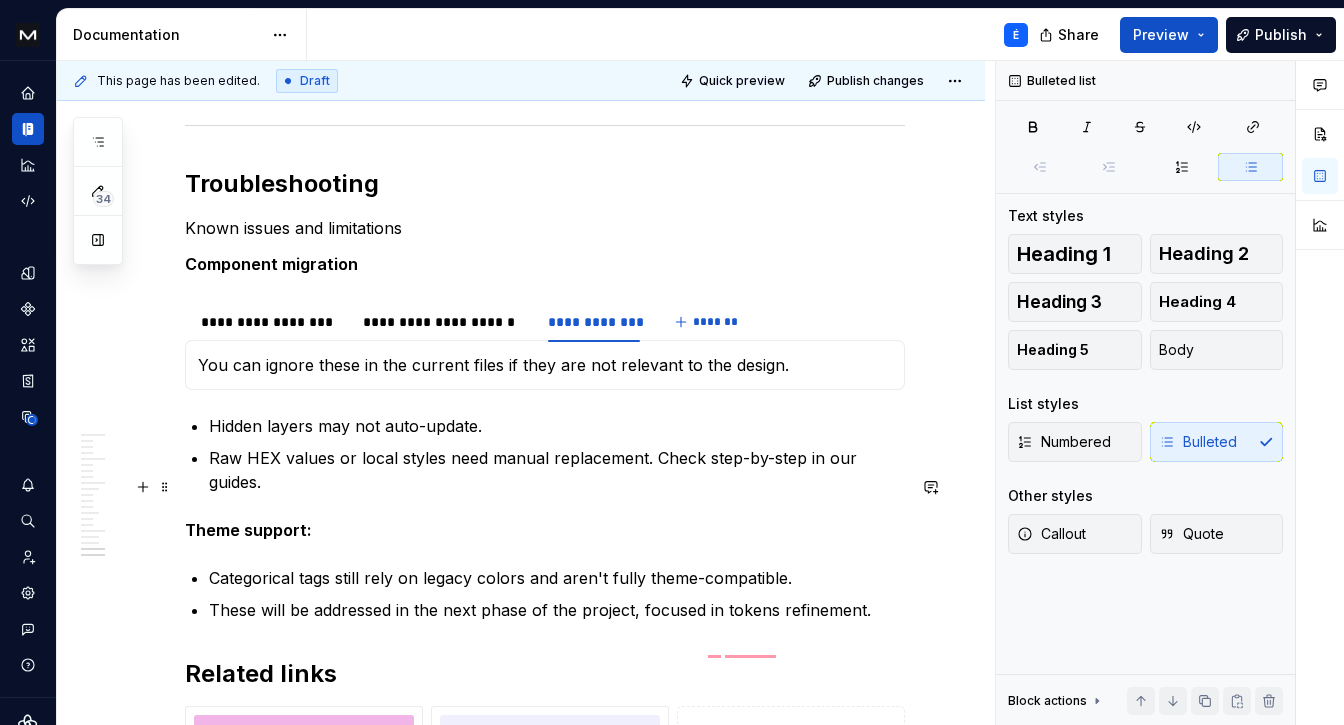 click on "Hidden layers may not auto-update." at bounding box center [557, 426] 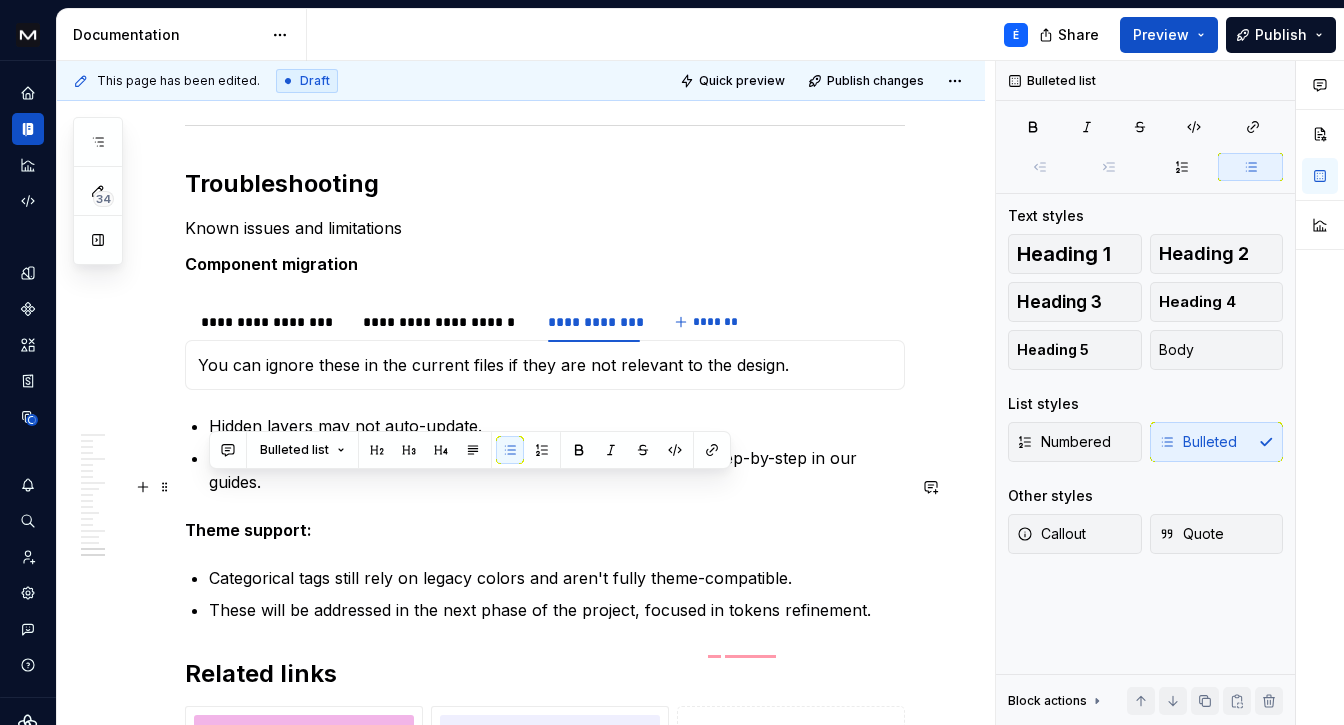 drag, startPoint x: 450, startPoint y: 486, endPoint x: 203, endPoint y: 480, distance: 247.07286 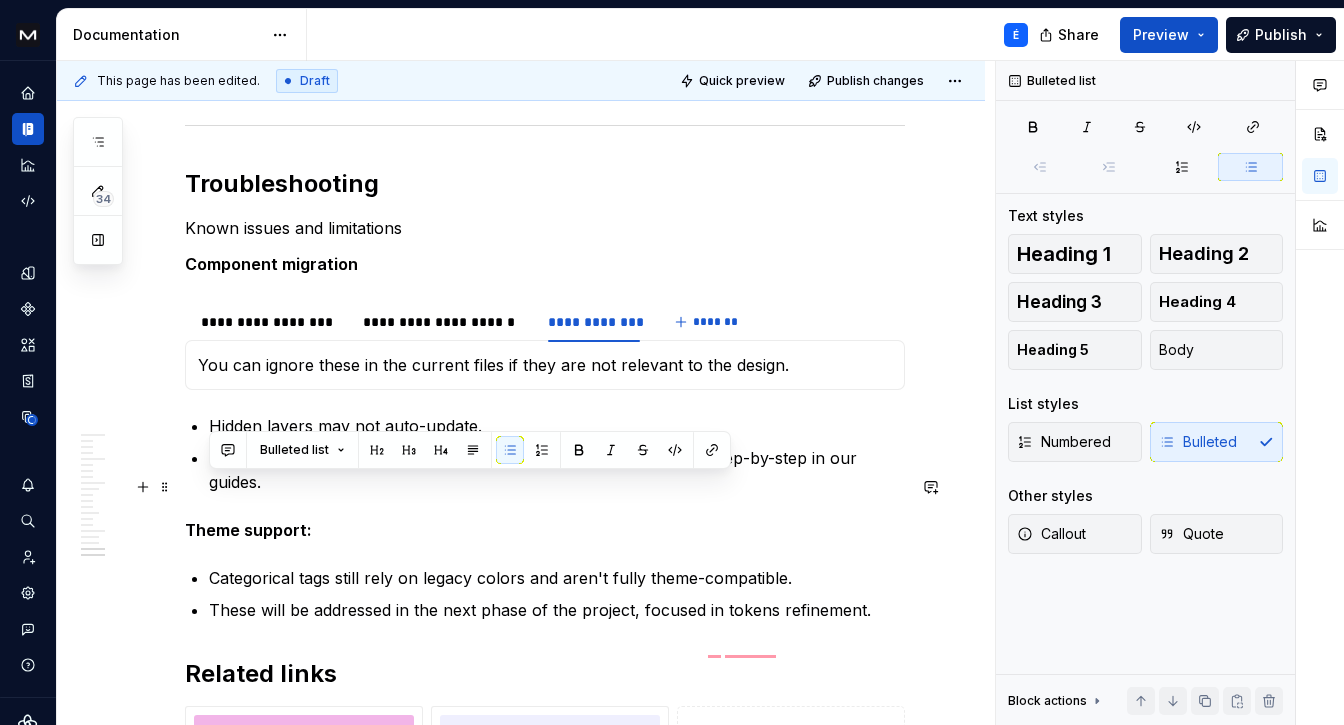 click on "**********" at bounding box center (545, -4951) 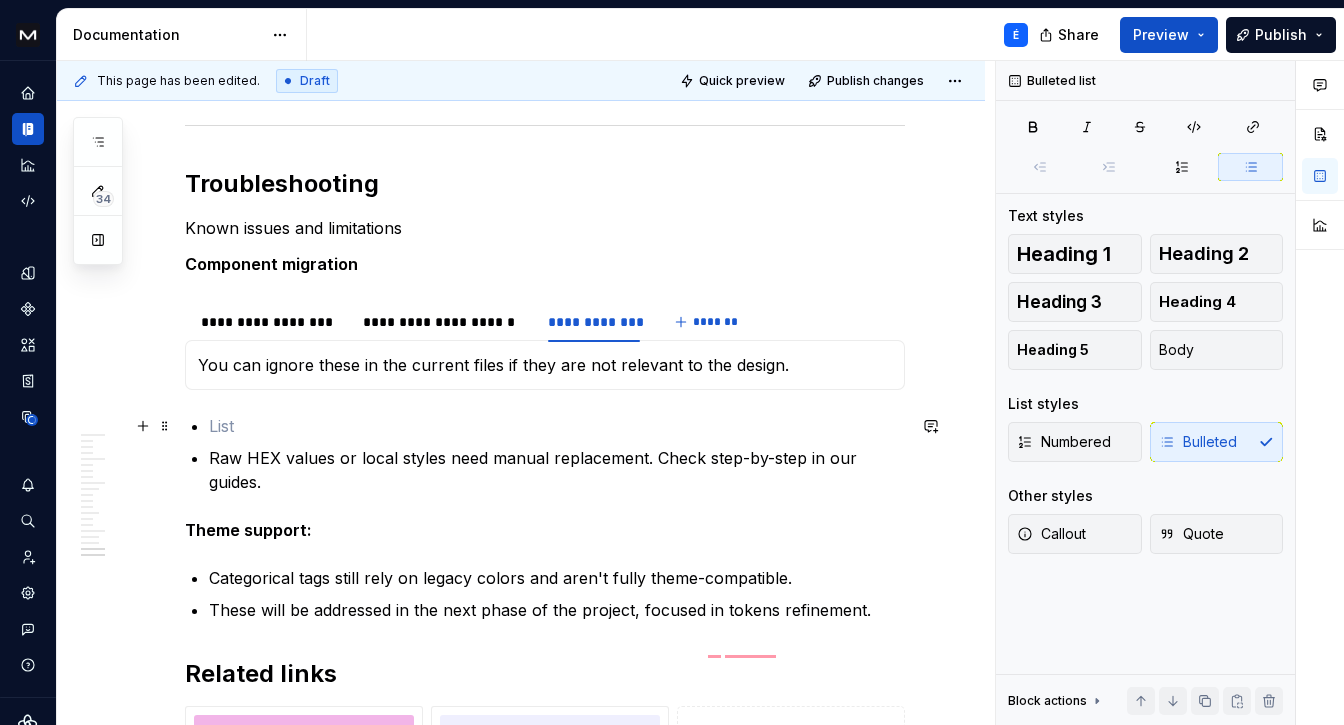 click on "You can ignore these in the current files if they are not relevant to the design." at bounding box center (545, 365) 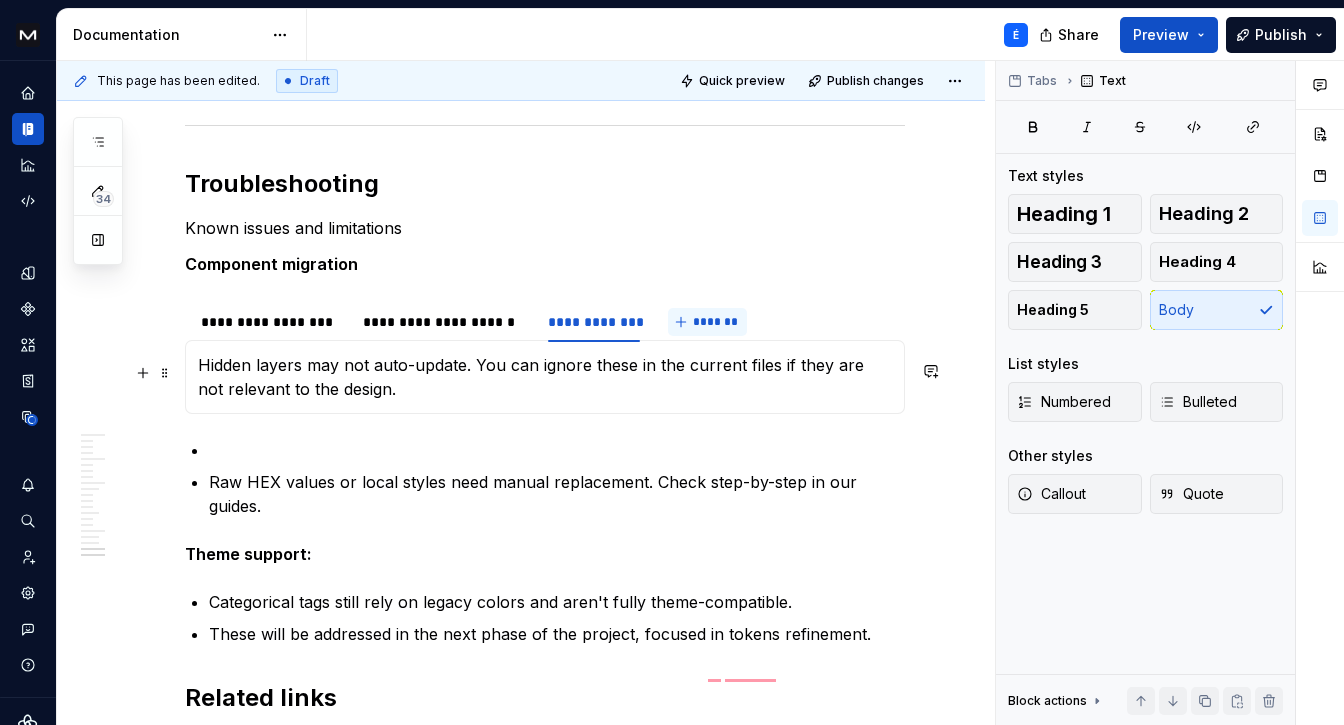 click on "*******" at bounding box center (715, 322) 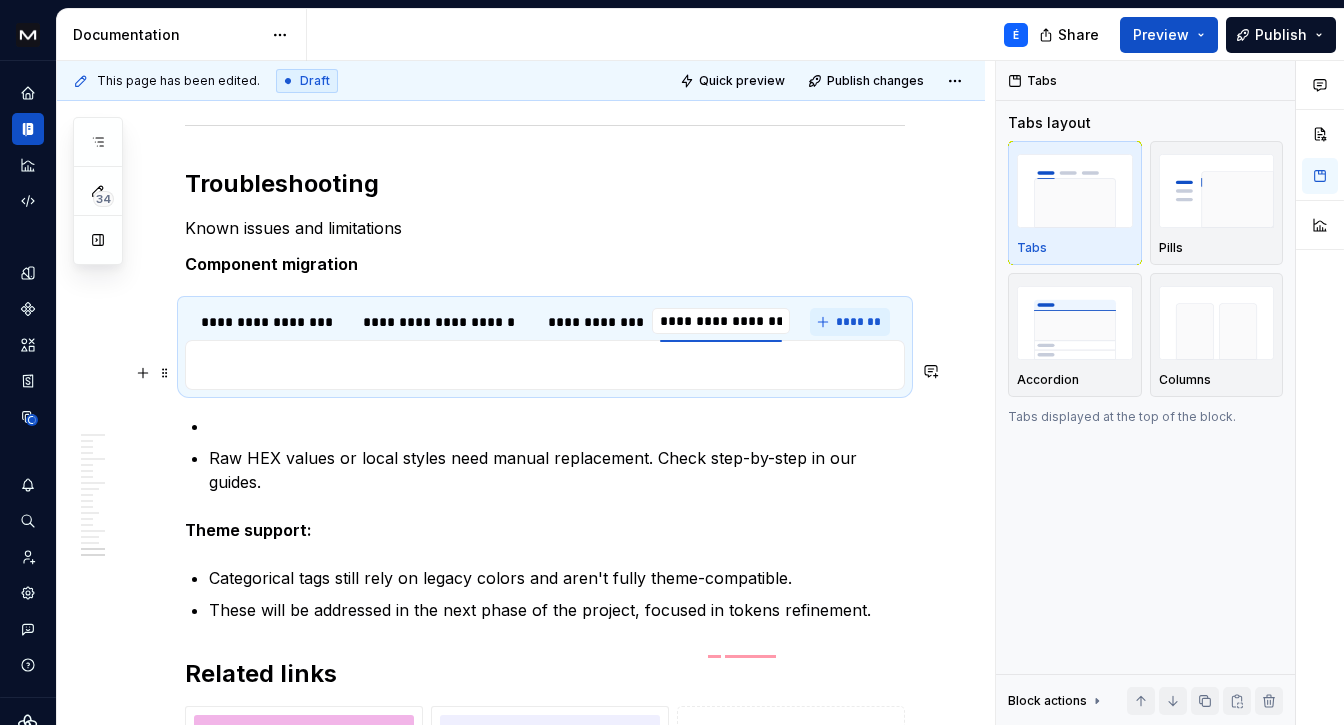scroll, scrollTop: 0, scrollLeft: 0, axis: both 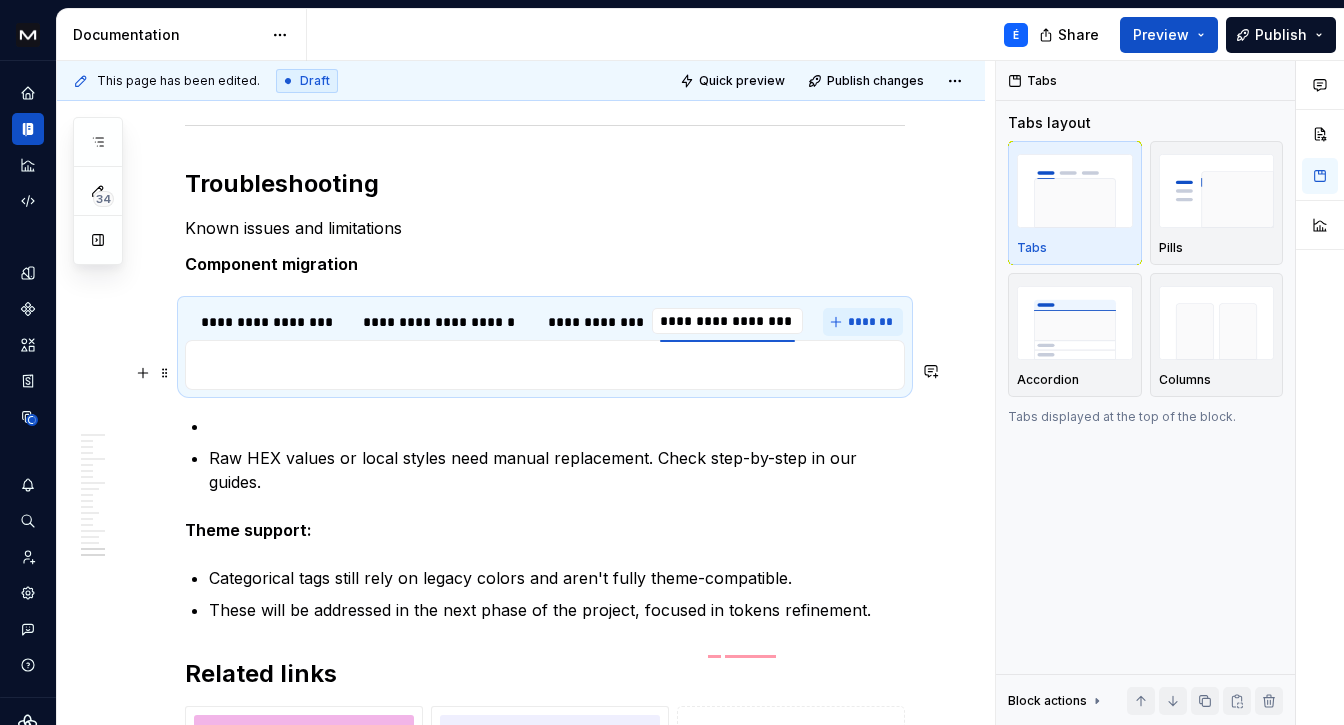 type on "**********" 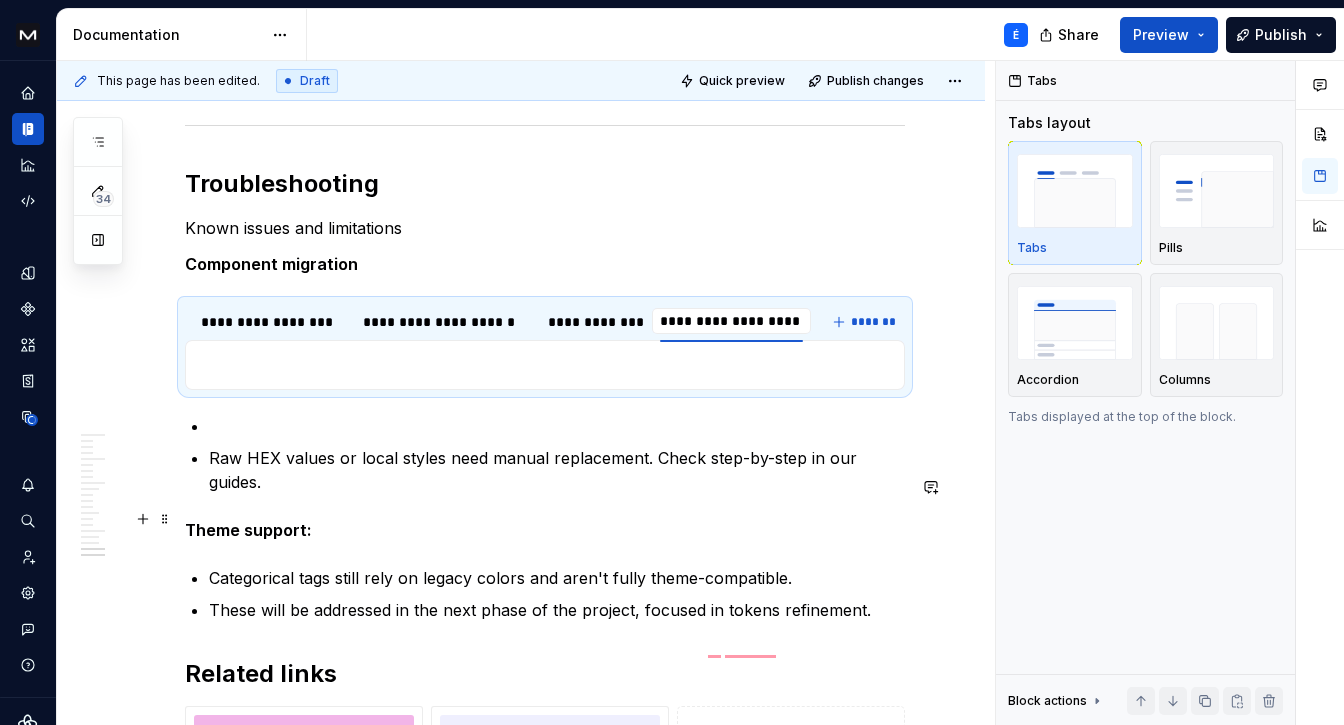 click on "Raw HEX values or local styles need manual replacement. Check step-by-step in our guides." at bounding box center [557, 470] 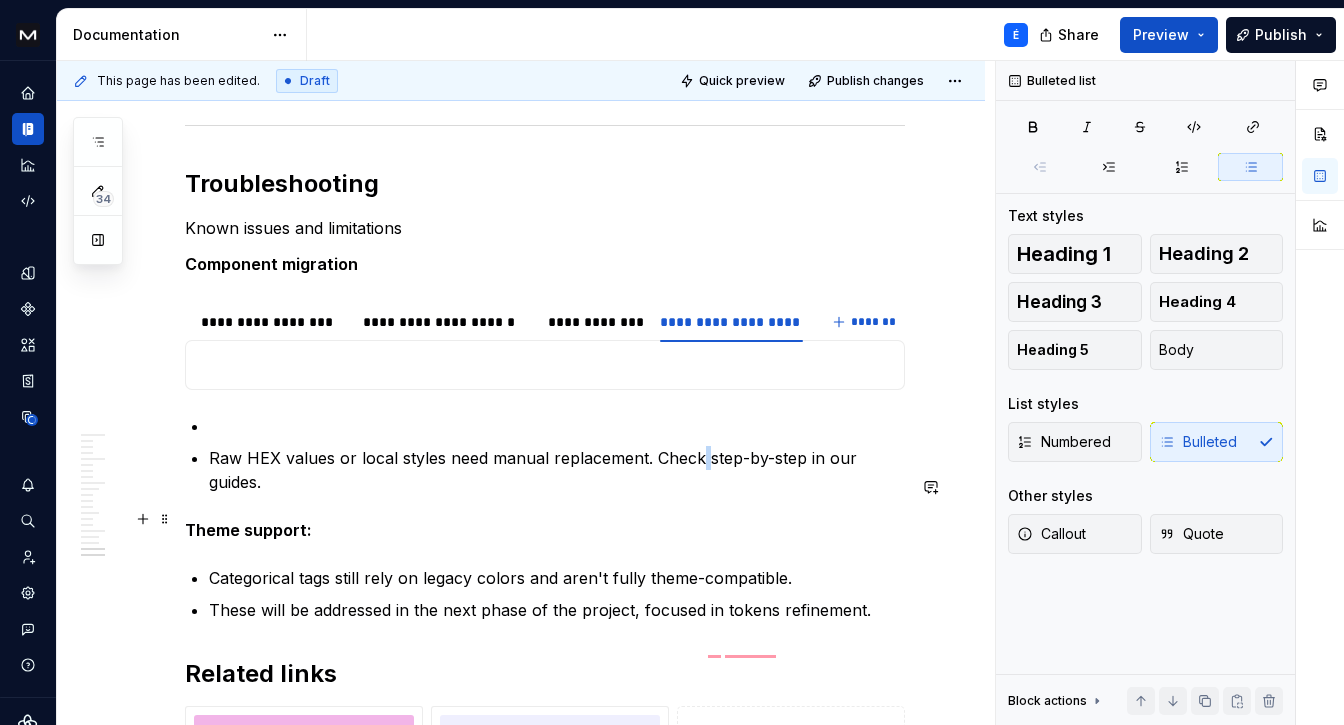 click on "Raw HEX values or local styles need manual replacement. Check step-by-step in our guides." at bounding box center [557, 470] 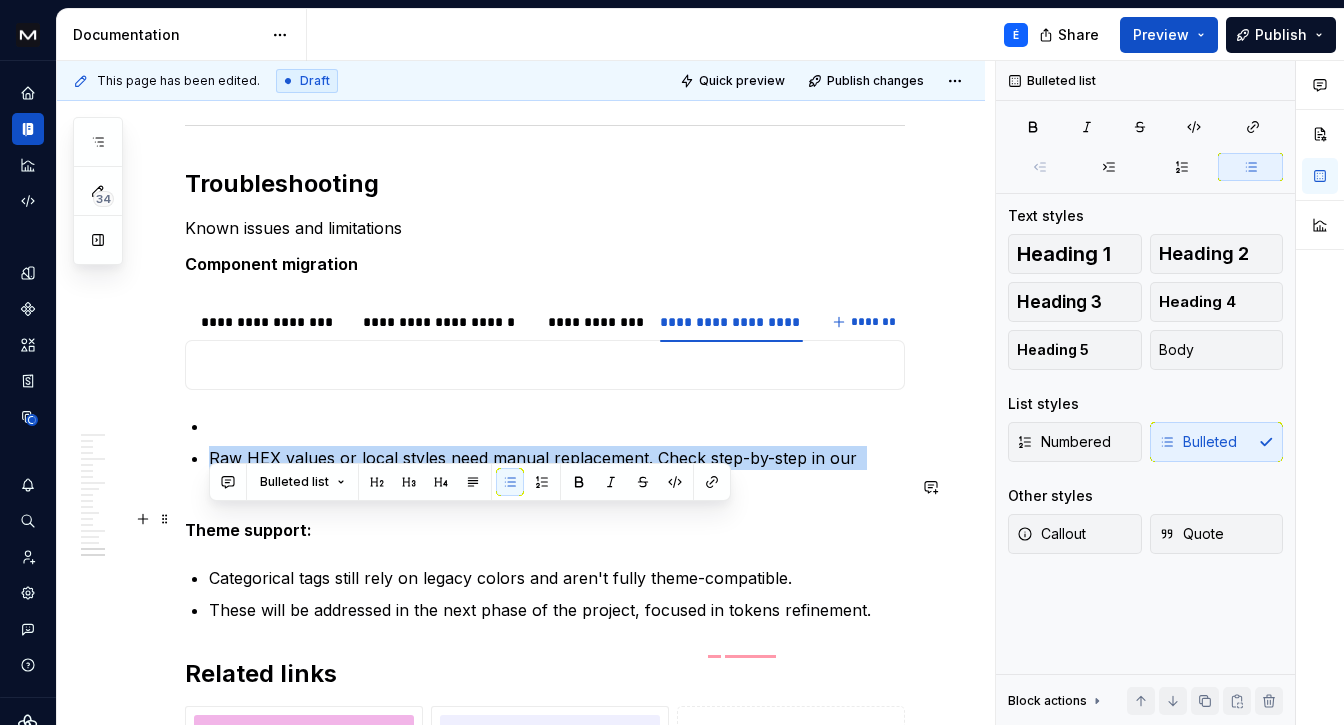 click on "Raw HEX values or local styles need manual replacement. Check step-by-step in our guides." at bounding box center (557, 470) 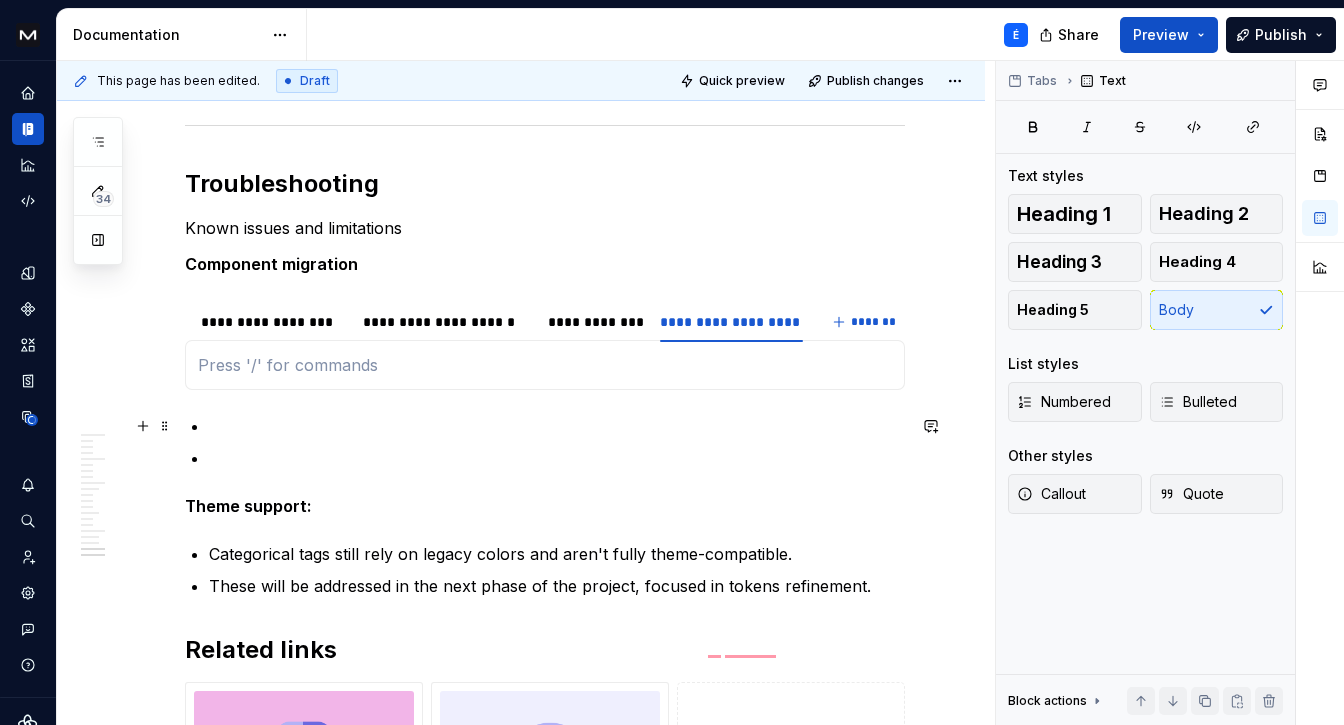 click at bounding box center (545, 365) 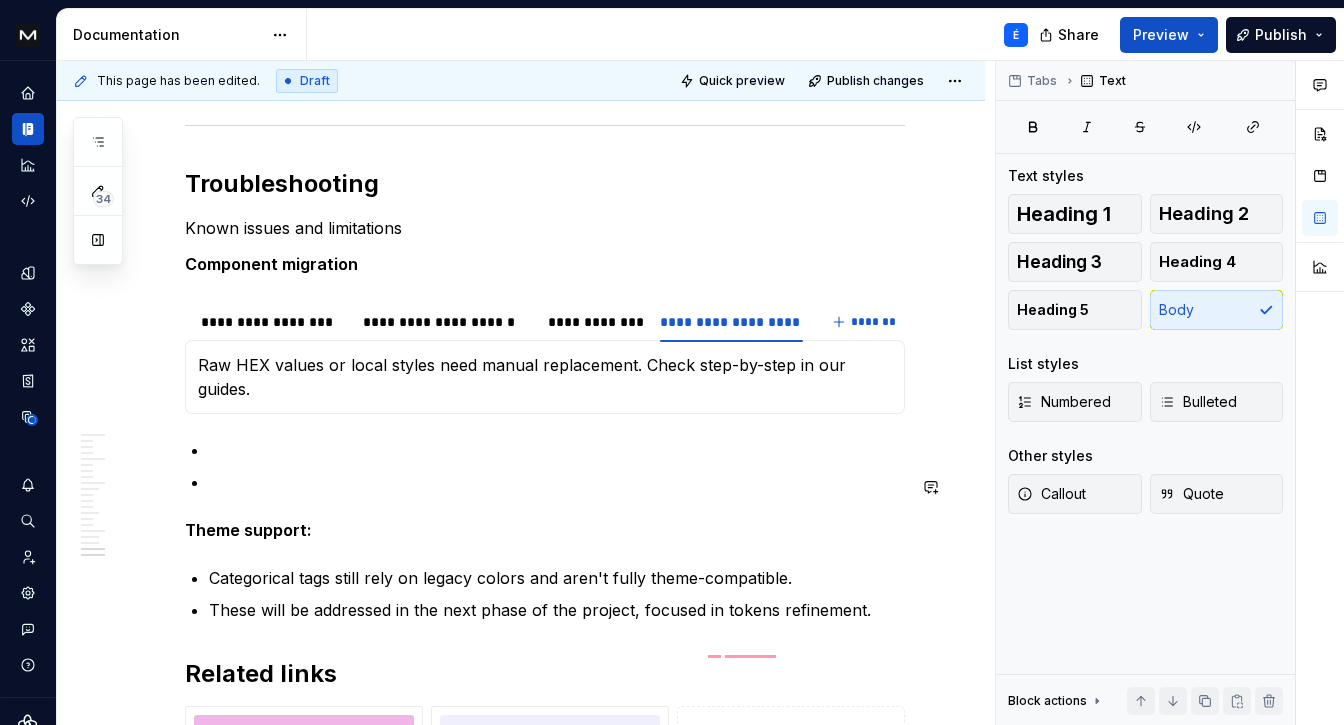 click on "**********" at bounding box center [545, -4951] 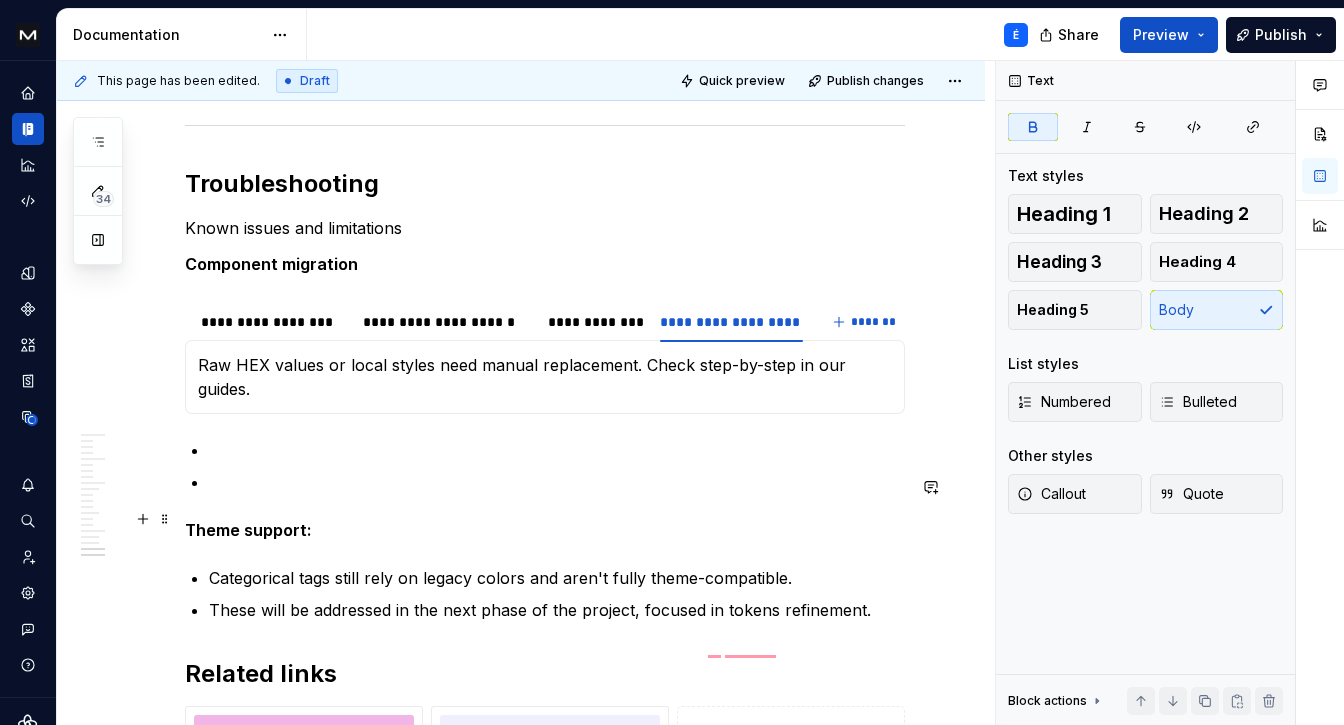 click at bounding box center [557, 482] 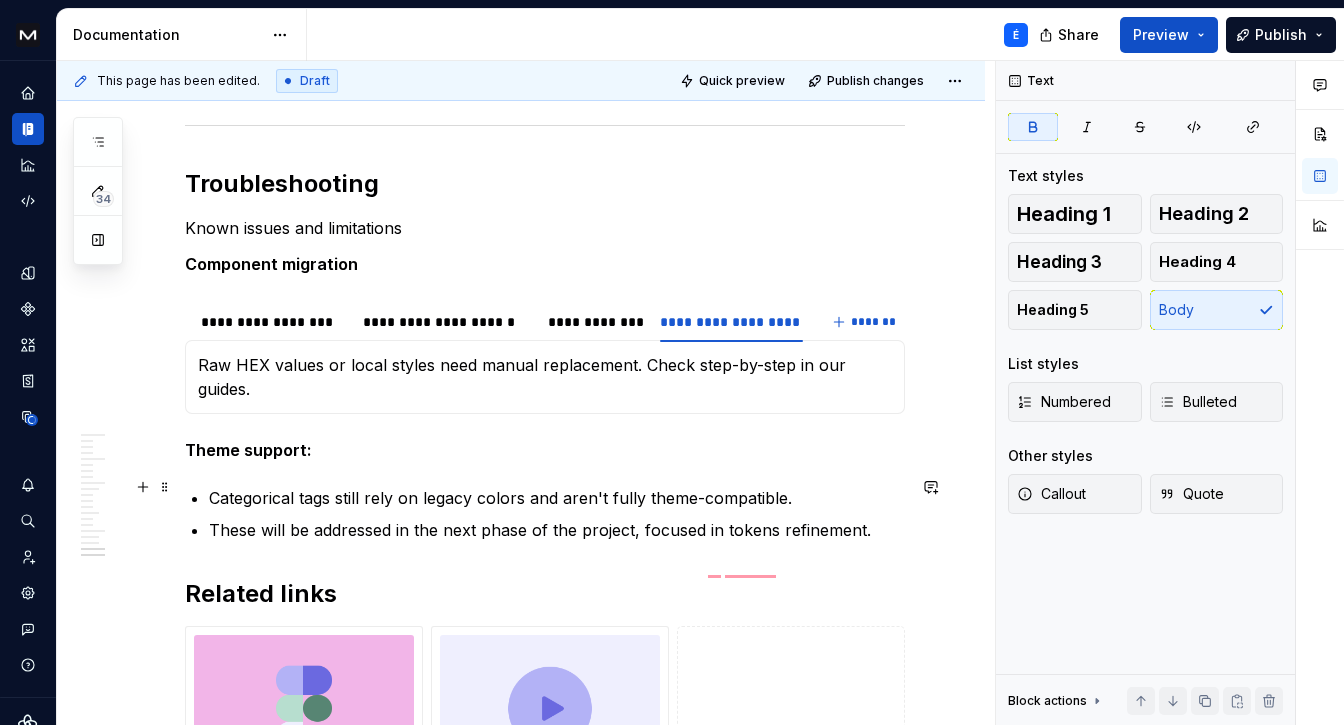 click on "Theme support:" at bounding box center (545, 450) 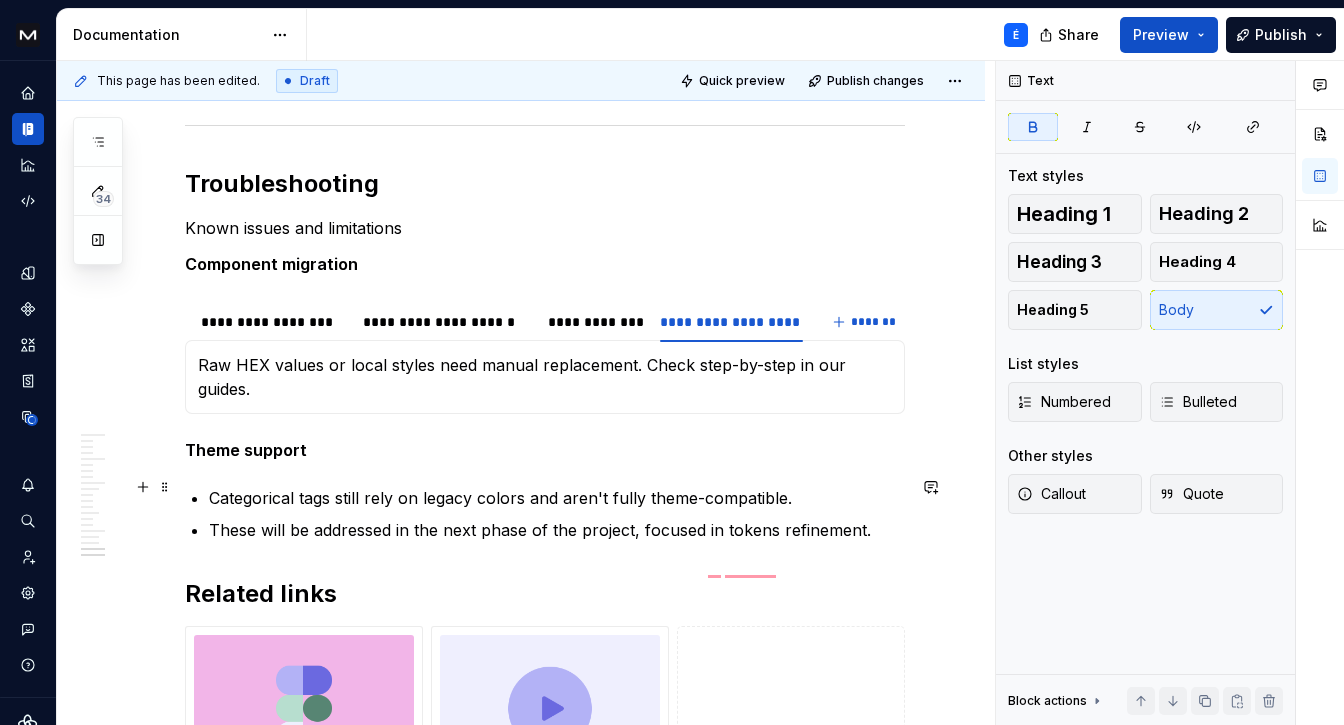 click on "Theme support" at bounding box center [545, 450] 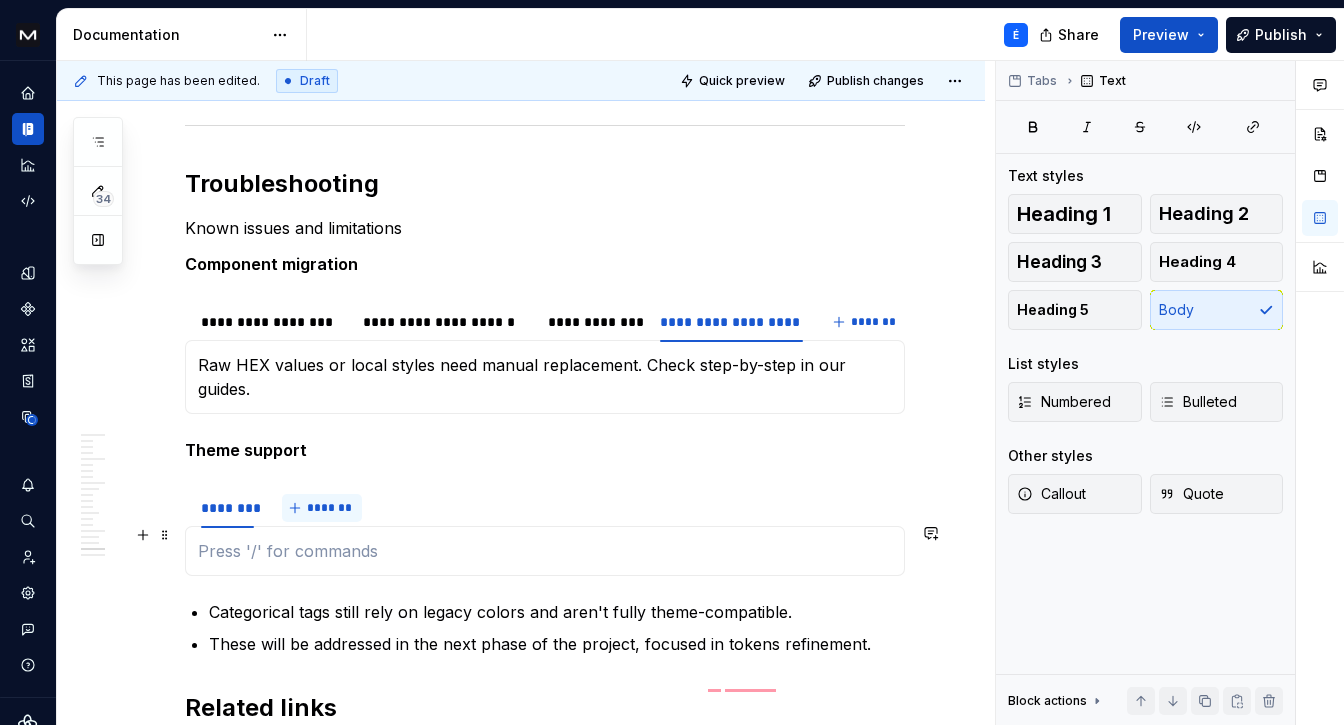 scroll, scrollTop: 11373, scrollLeft: 0, axis: vertical 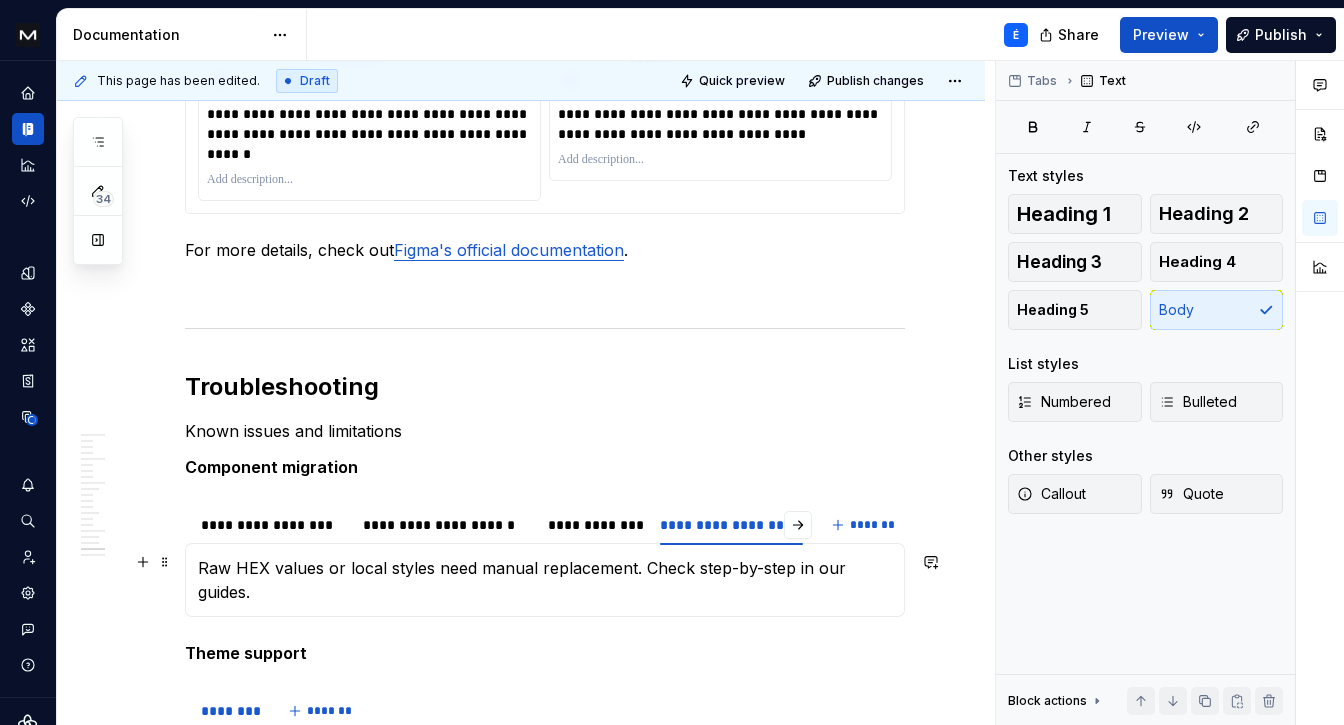 click on "Raw HEX values or local styles need manual replacement. Check step-by-step in our guides." at bounding box center (545, 580) 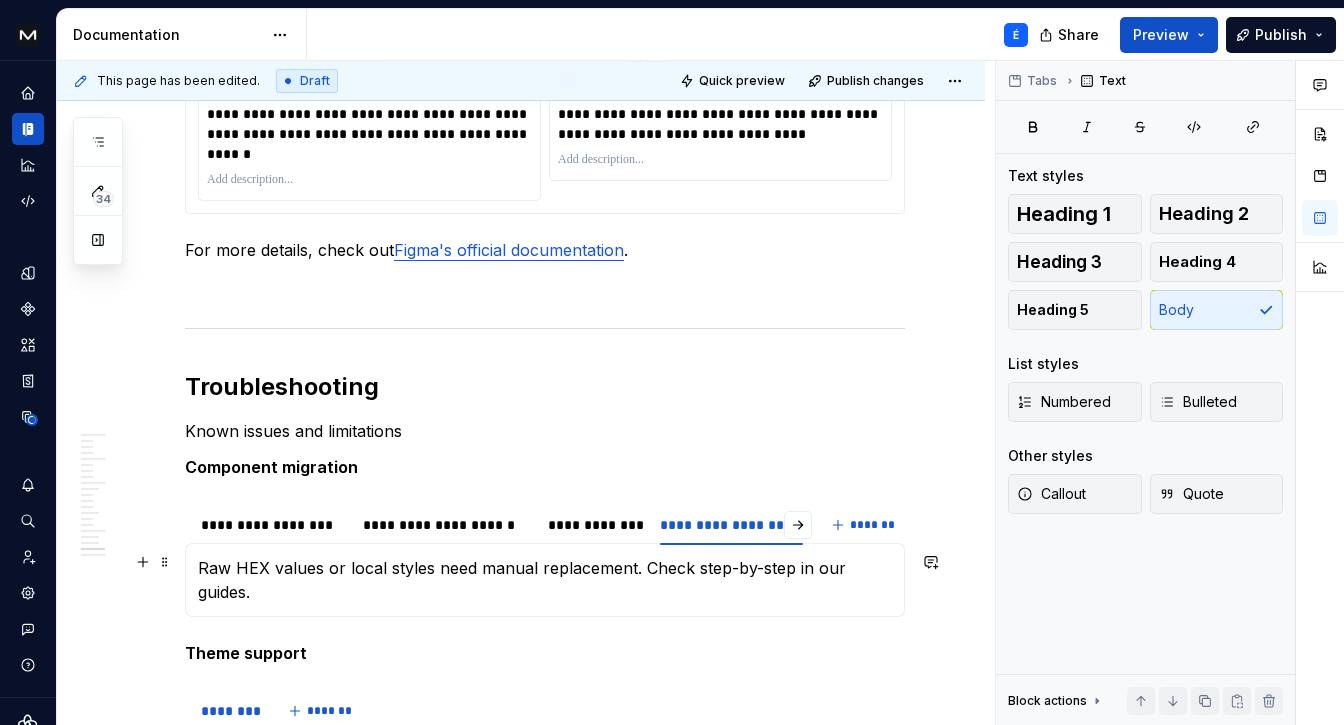 scroll, scrollTop: 11223, scrollLeft: 0, axis: vertical 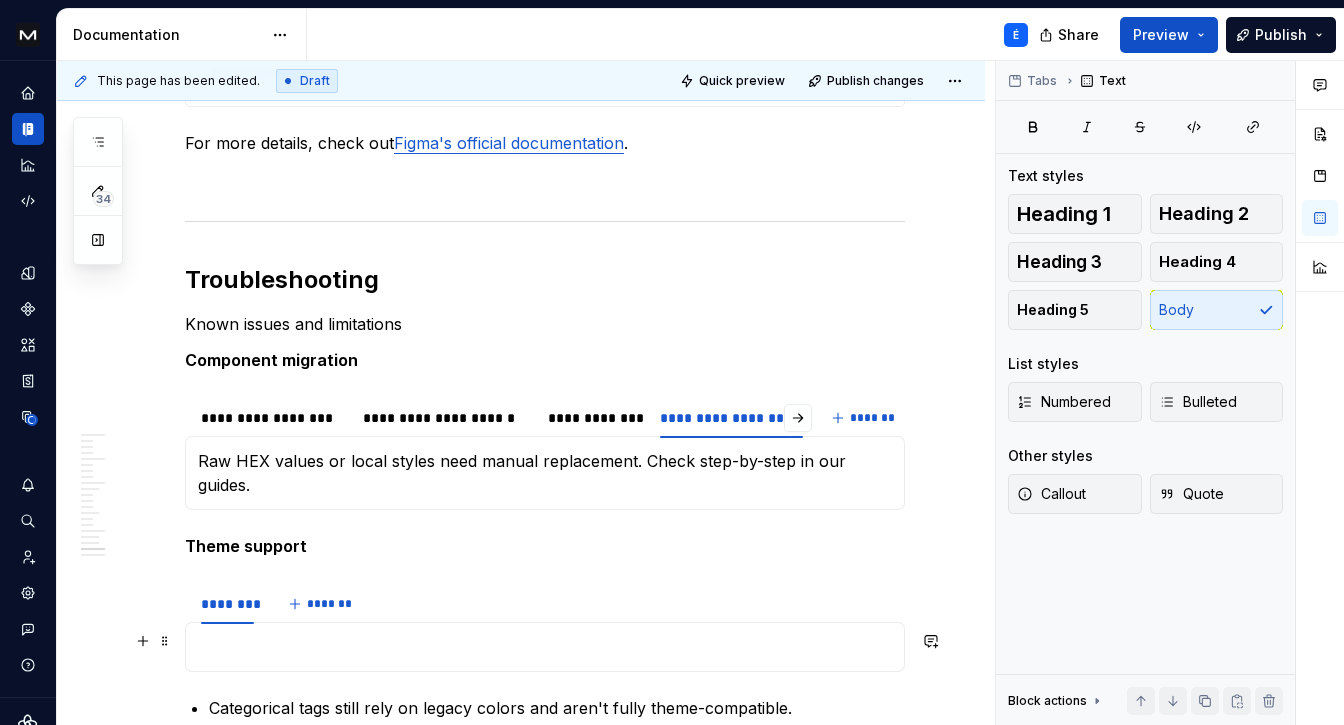 click at bounding box center [545, 647] 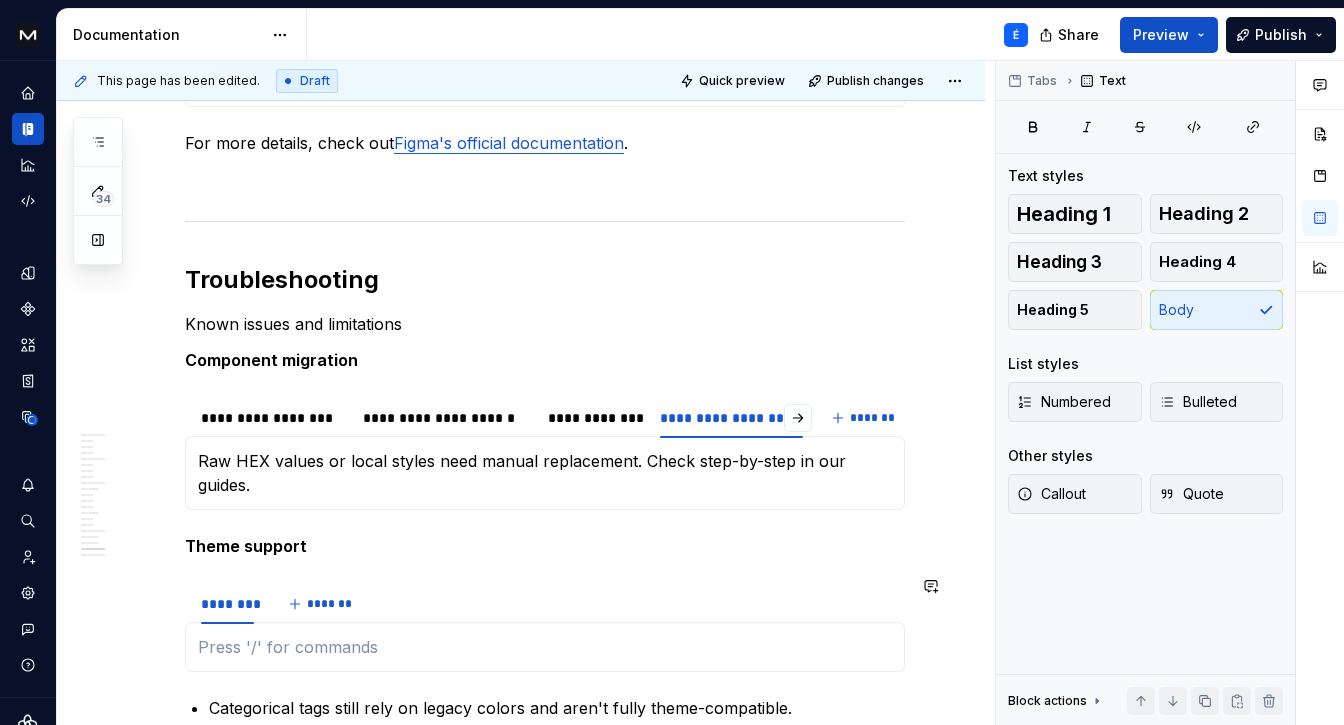click on "**********" at bounding box center (545, -4859) 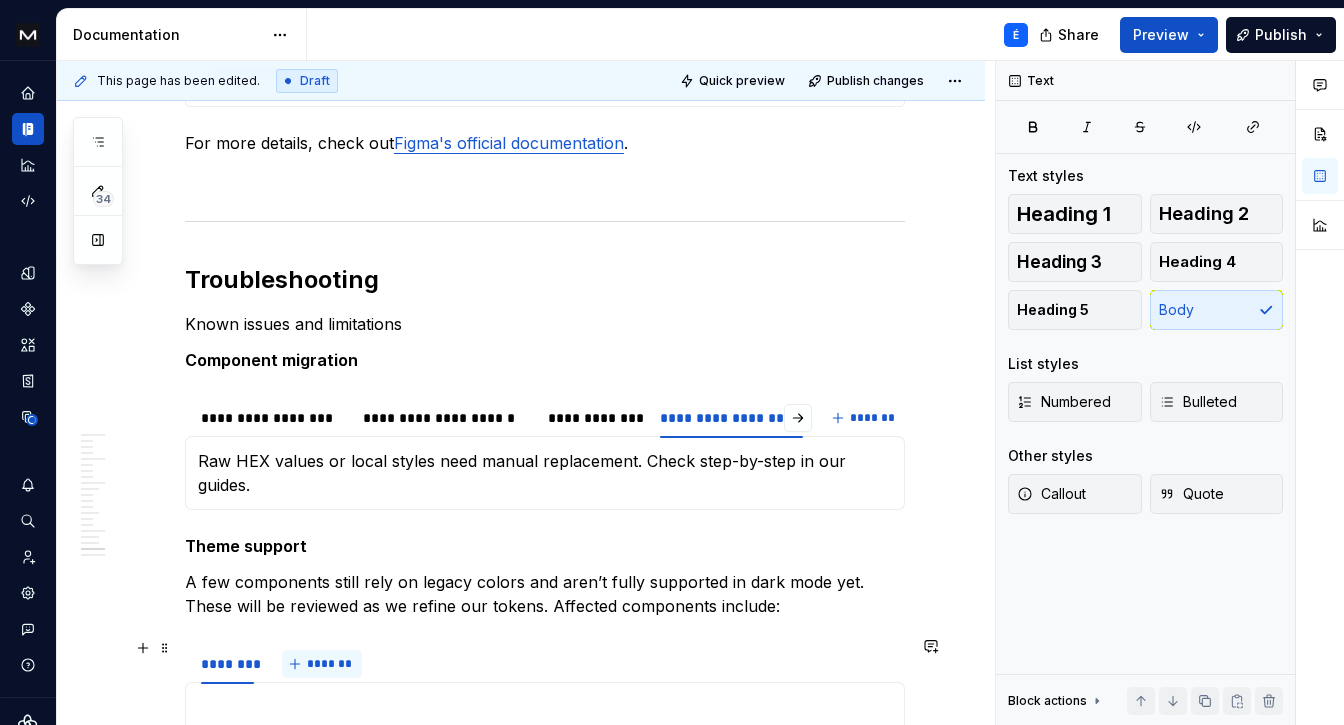 scroll, scrollTop: 11334, scrollLeft: 0, axis: vertical 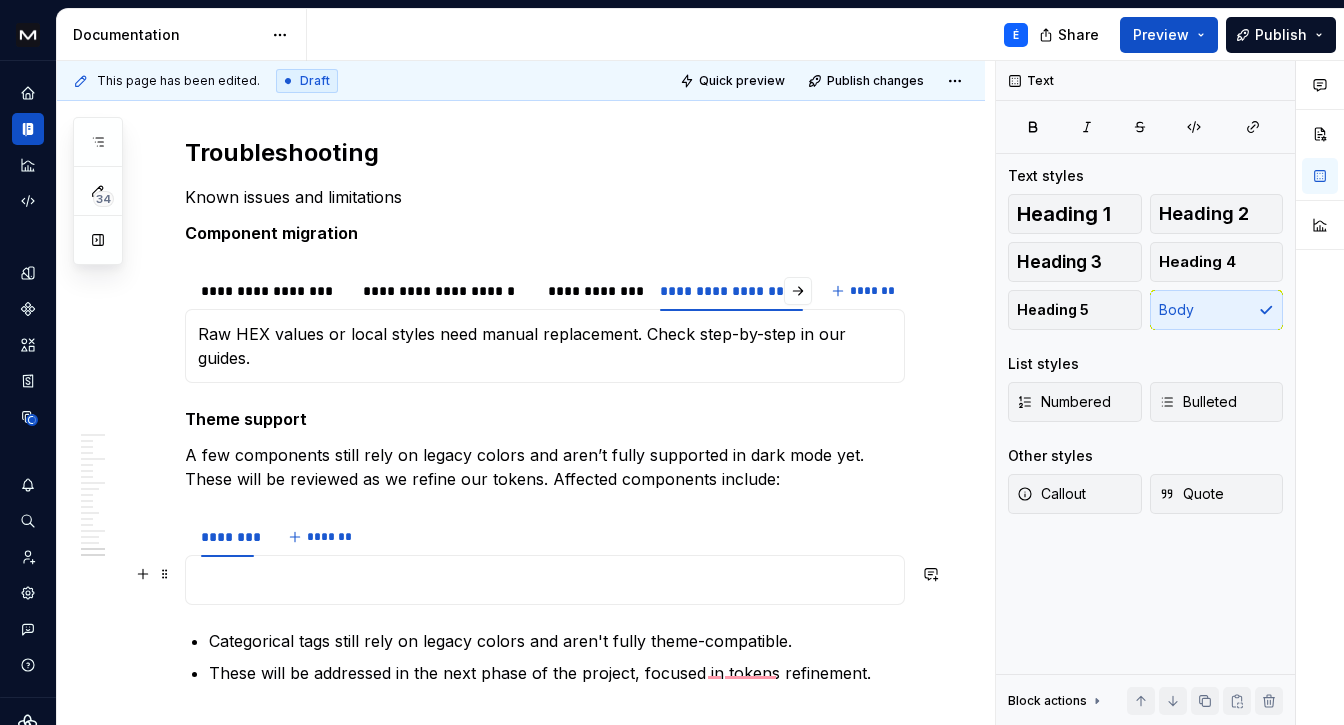 click at bounding box center [545, 580] 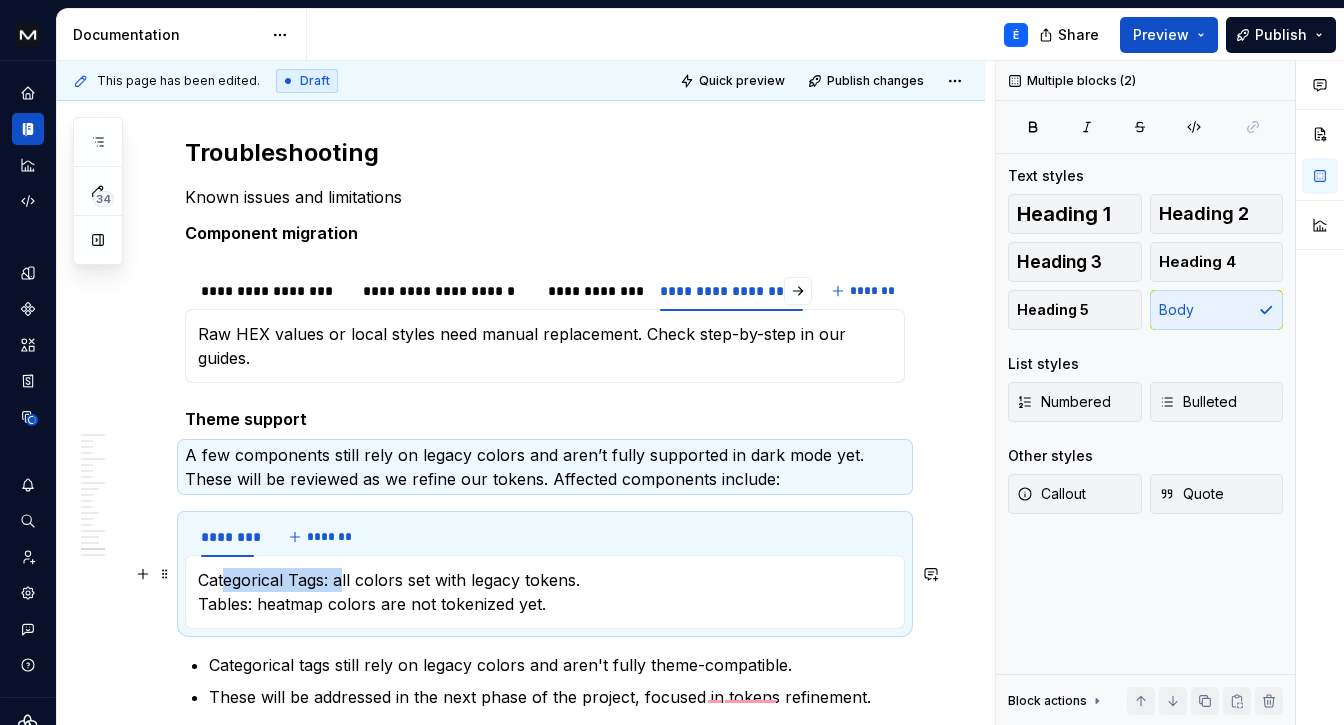 drag, startPoint x: 339, startPoint y: 573, endPoint x: 234, endPoint y: 577, distance: 105.076164 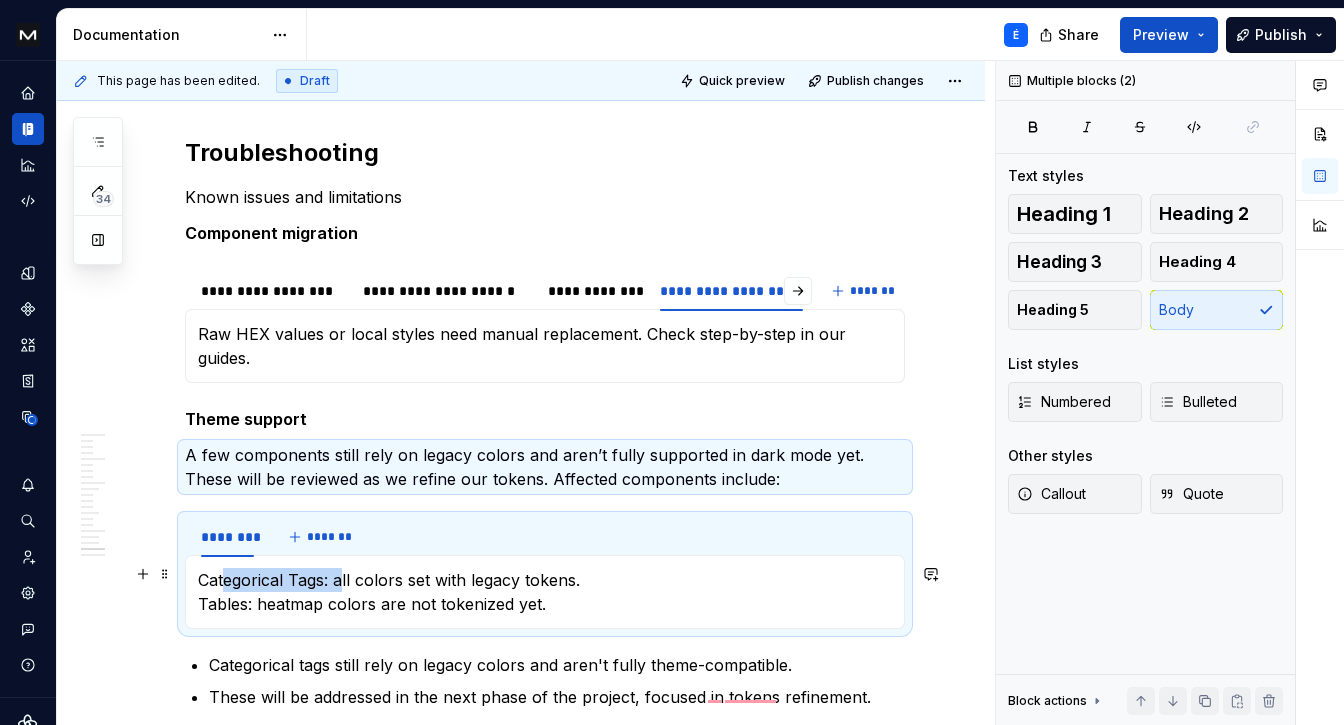click on "Categorical Tags: all colors set with legacy tokens. Tables: heatmap colors are not tokenized yet." at bounding box center [545, 592] 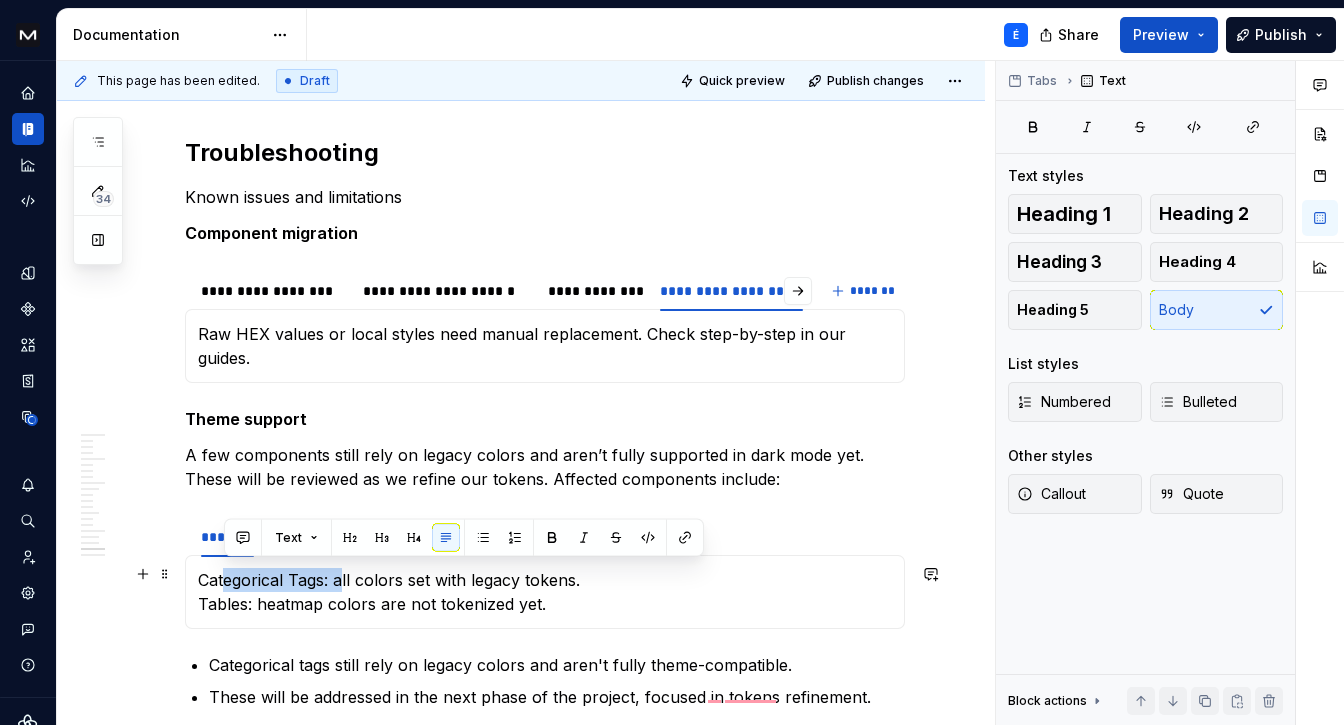 click on "Categorical Tags: all colors set with legacy tokens. Tables: heatmap colors are not tokenized yet." at bounding box center (545, 592) 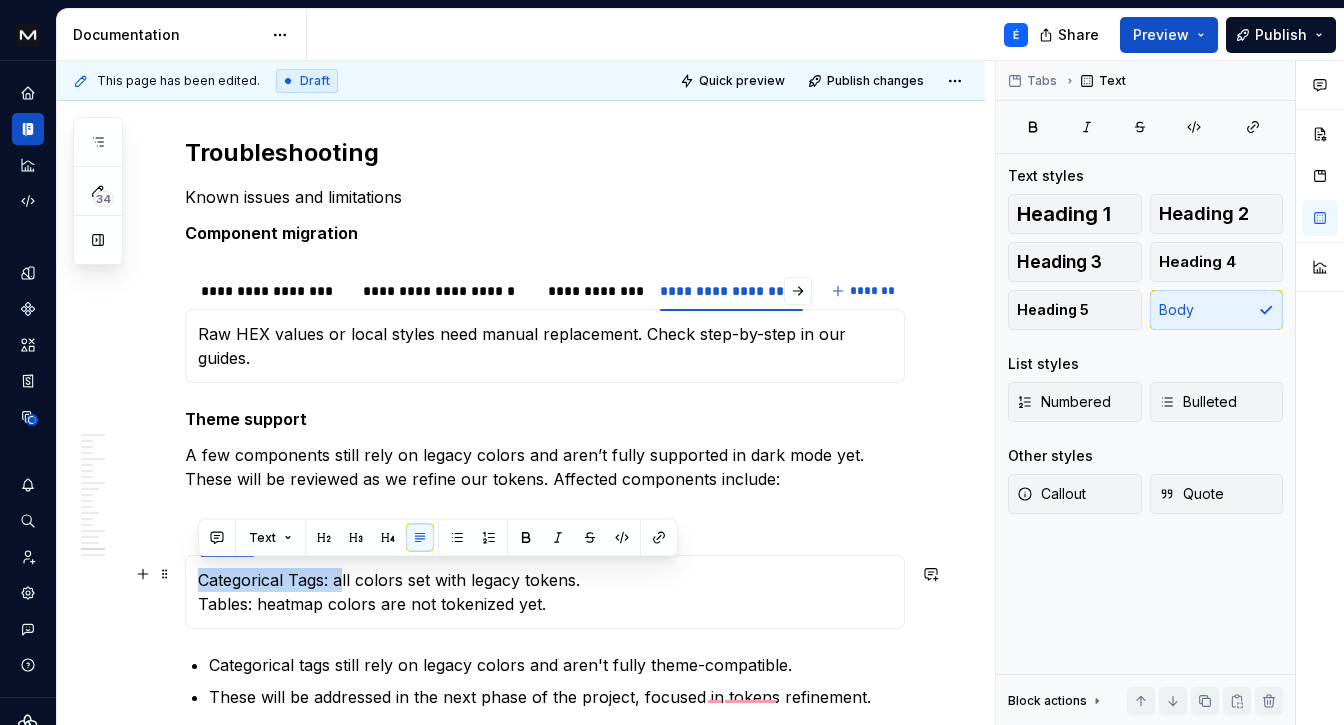 drag, startPoint x: 342, startPoint y: 575, endPoint x: 199, endPoint y: 574, distance: 143.0035 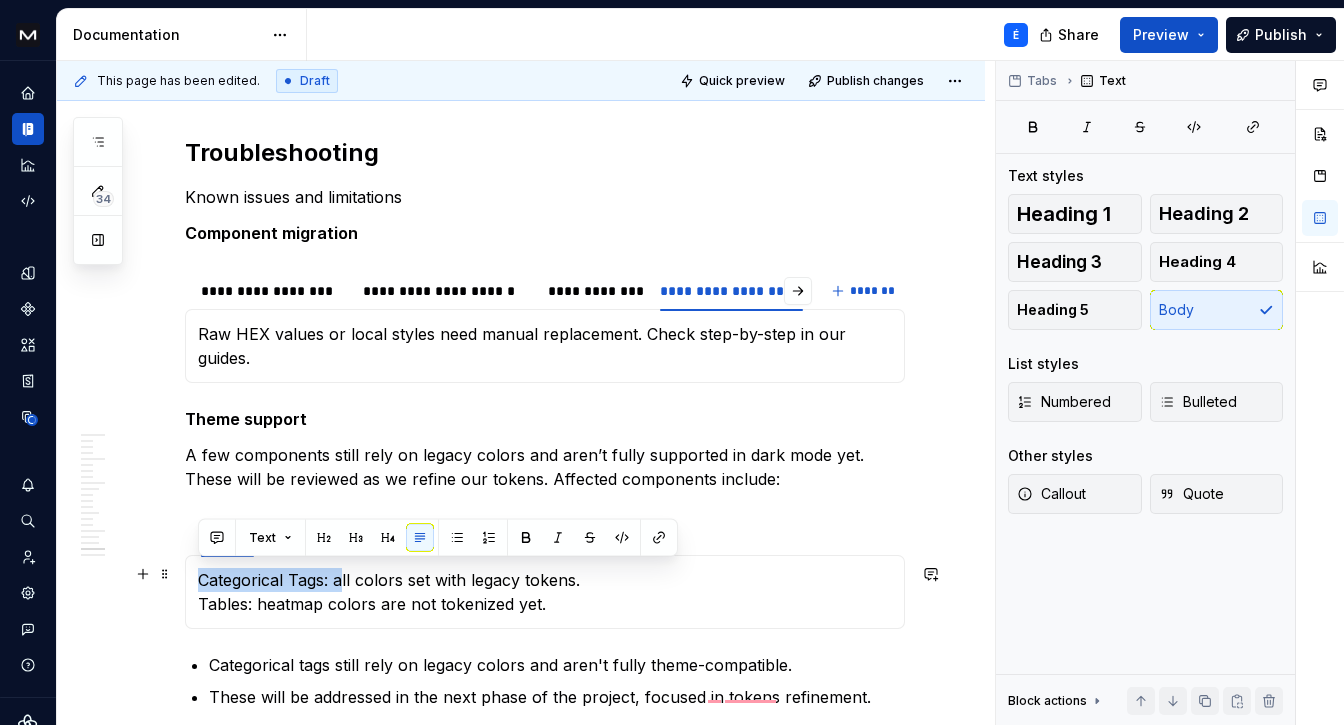 click on "Categorical Tags: all colors set with legacy tokens. Tables: heatmap colors are not tokenized yet." at bounding box center (545, 592) 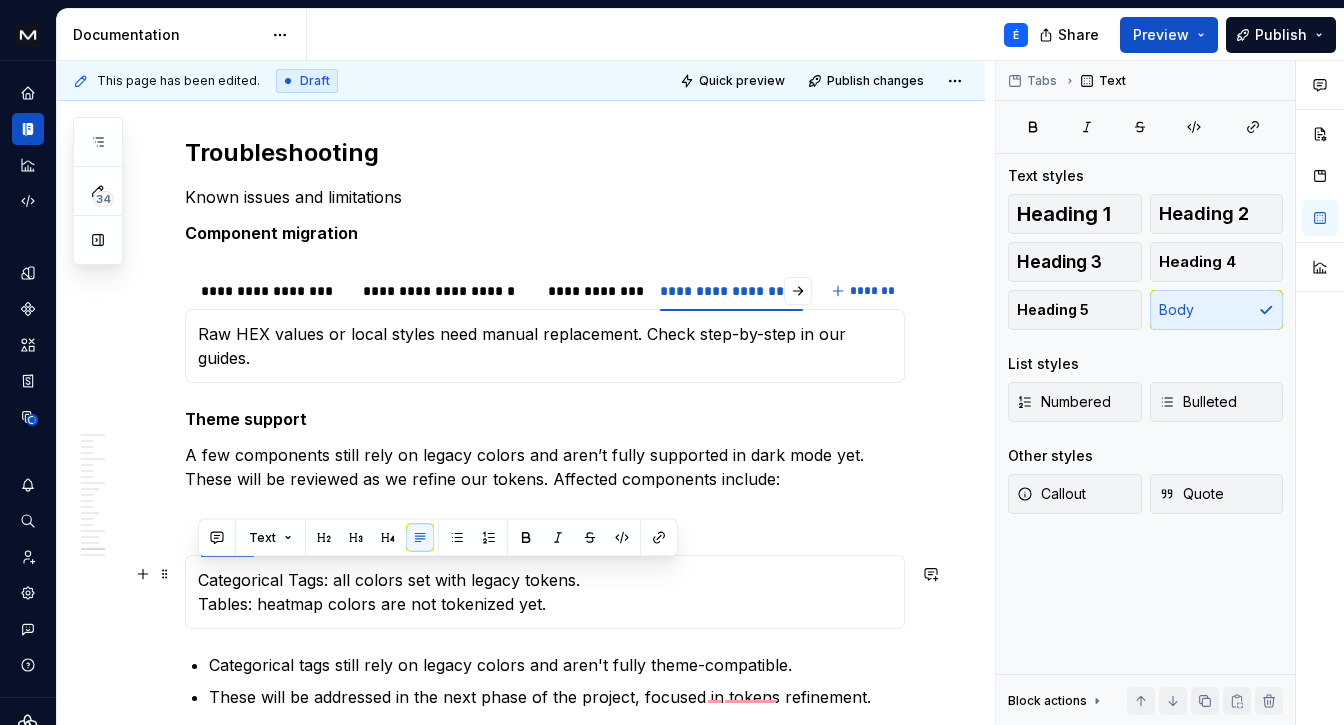 click on "Categorical Tags: all colors set with legacy tokens. Tables: heatmap colors are not tokenized yet." at bounding box center (545, 592) 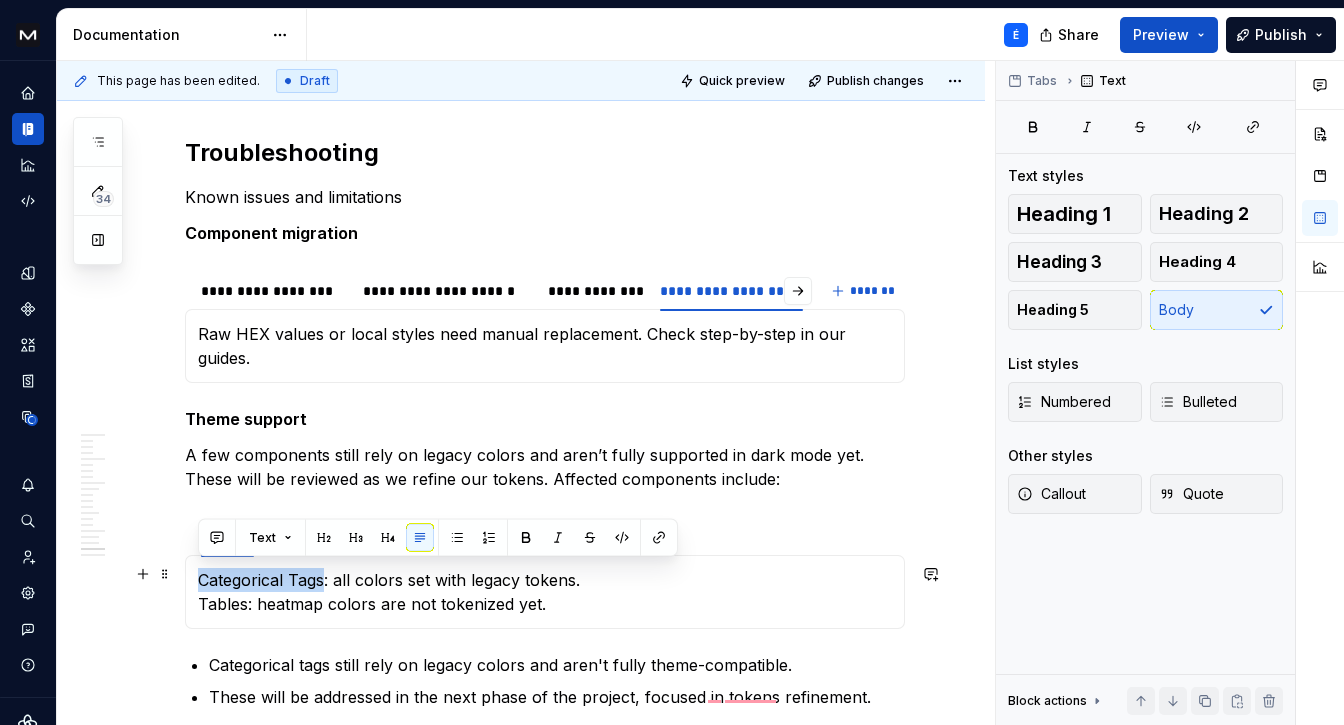 drag, startPoint x: 324, startPoint y: 574, endPoint x: 189, endPoint y: 571, distance: 135.03333 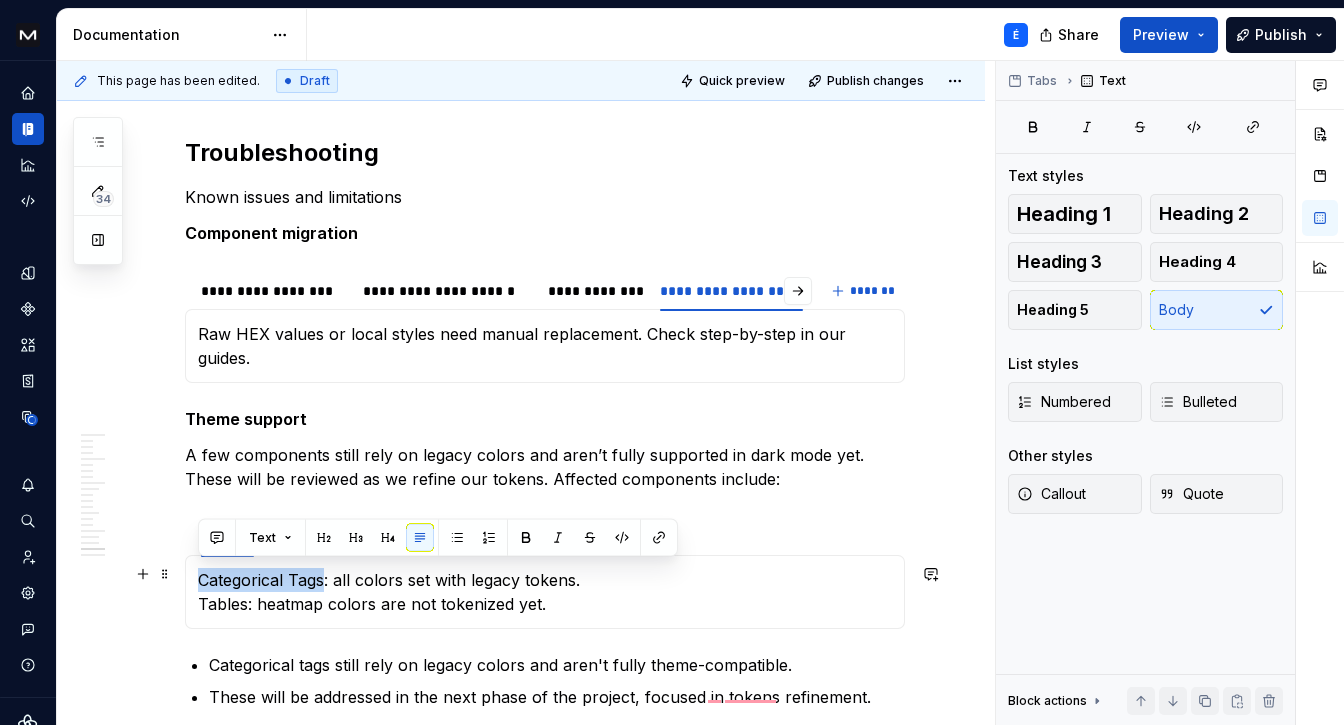 click on "Categorical Tags: all colors set with legacy tokens. Tables: heatmap colors are not tokenized yet." at bounding box center [545, 592] 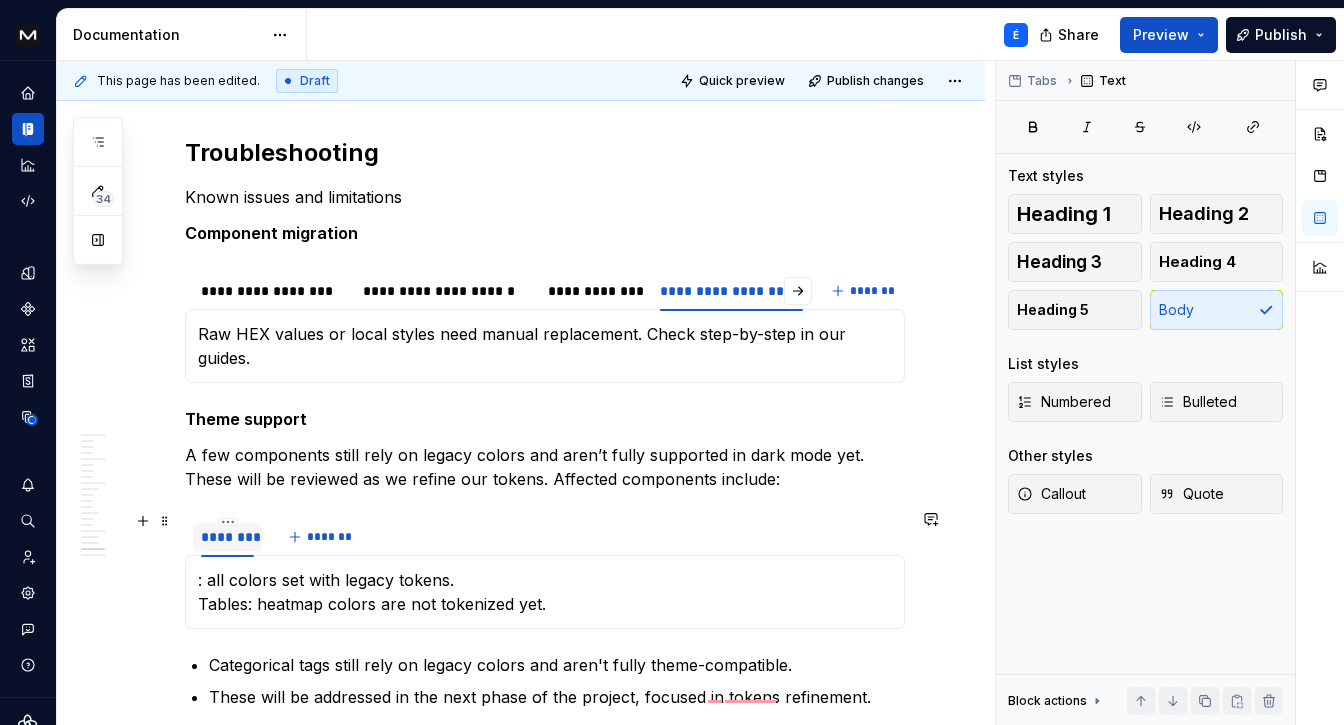 click on "********" at bounding box center [227, 537] 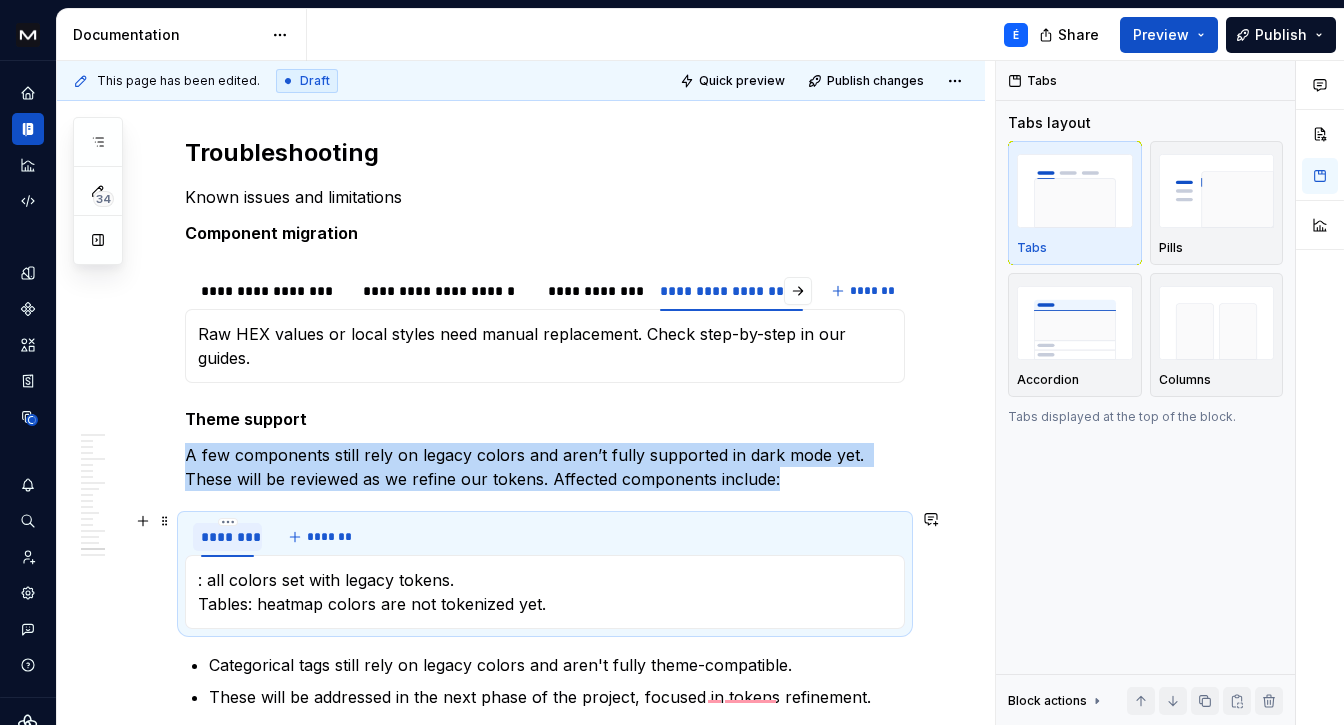 click on "********" at bounding box center (227, 537) 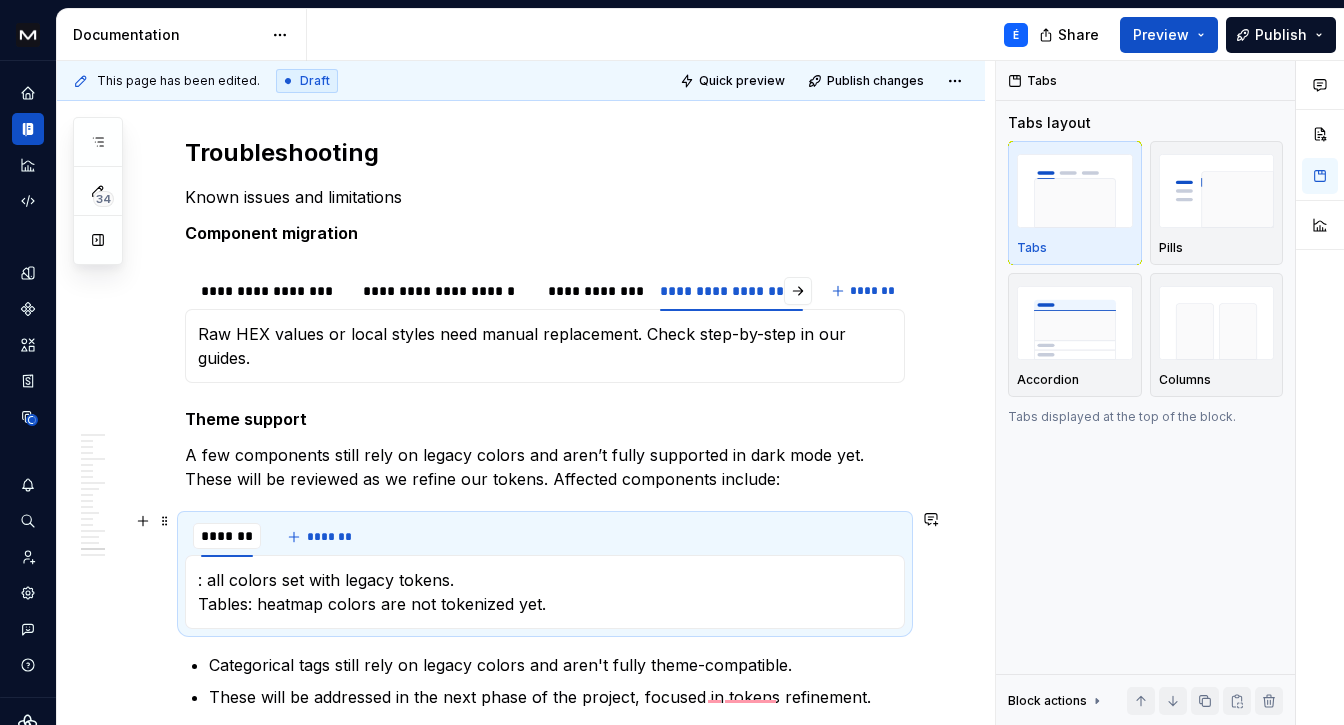type on "**********" 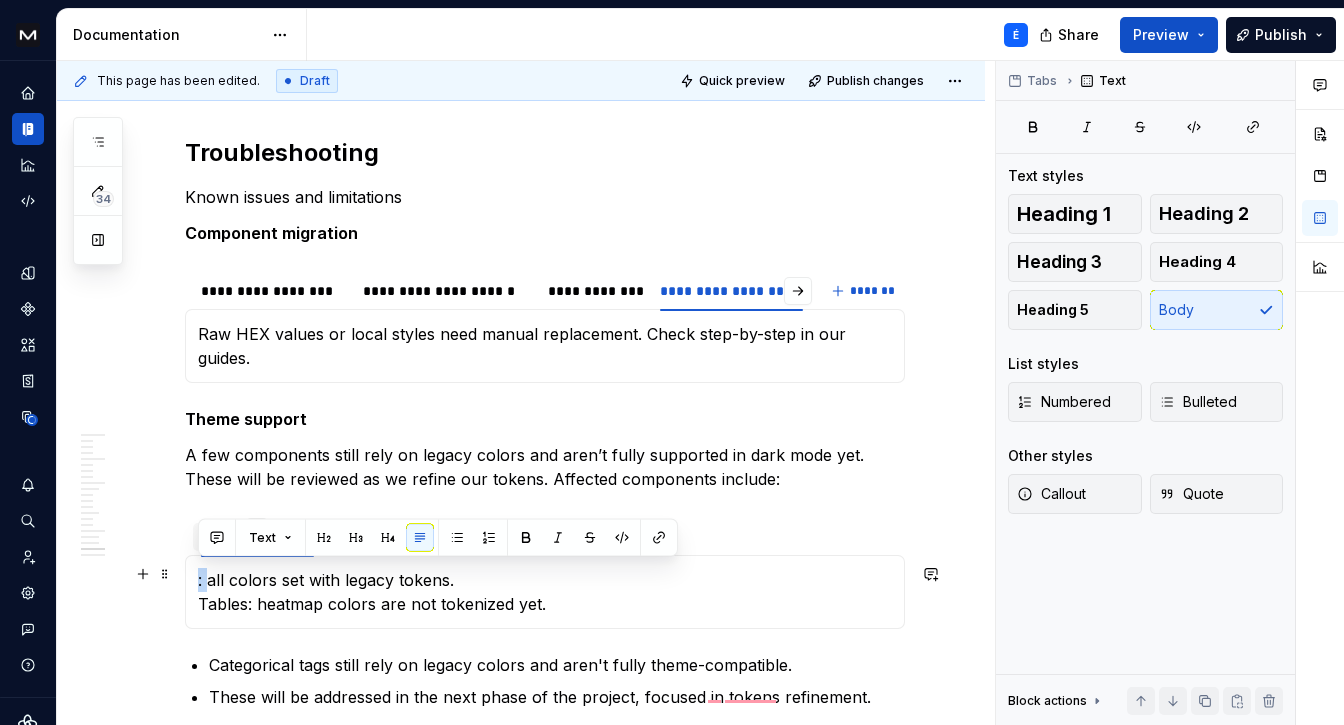 drag, startPoint x: 211, startPoint y: 572, endPoint x: 195, endPoint y: 572, distance: 16 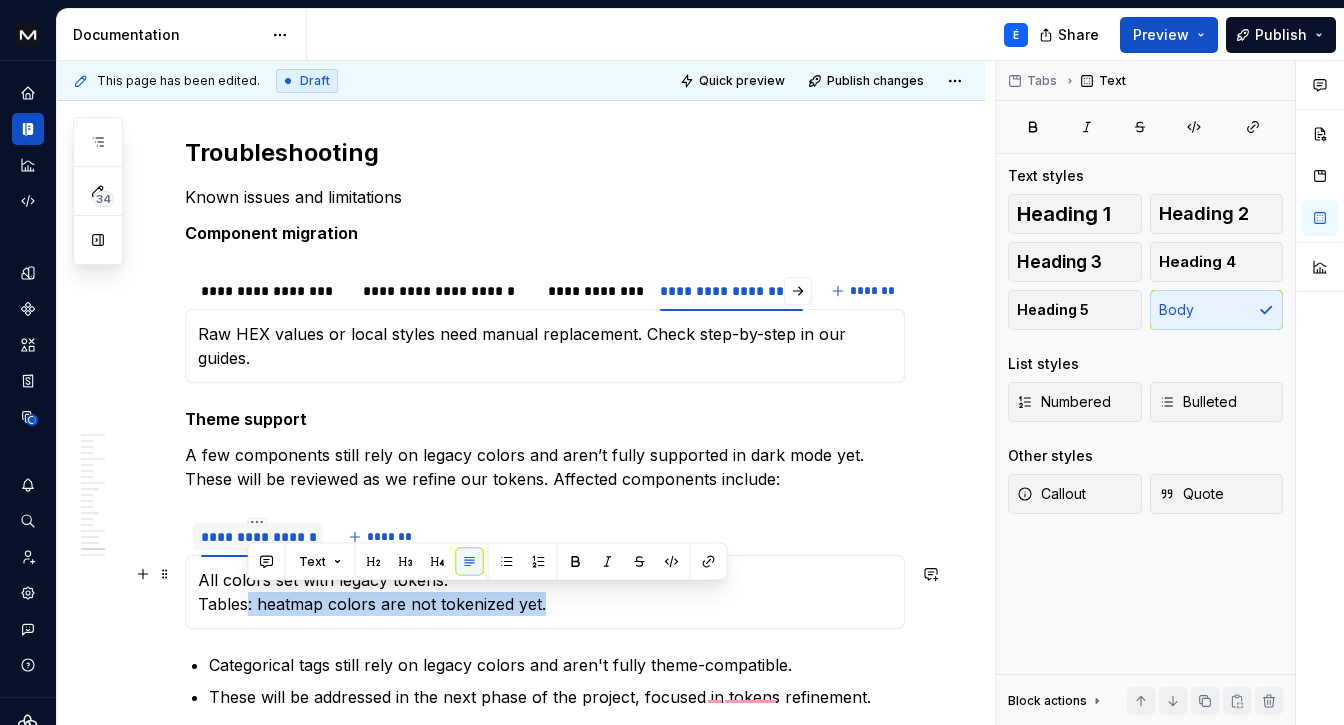 drag, startPoint x: 503, startPoint y: 601, endPoint x: 243, endPoint y: 605, distance: 260.03076 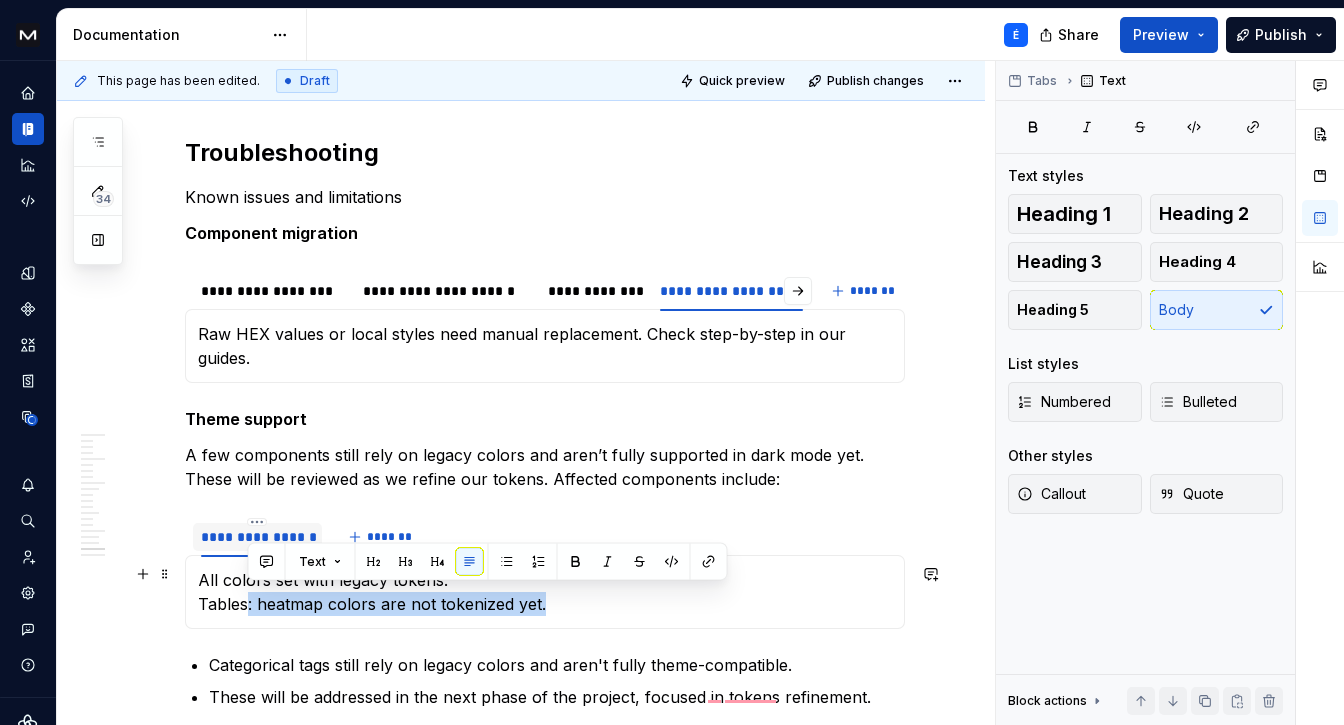 click on "All colors set with legacy tokens. Tables: heatmap colors are not tokenized yet." at bounding box center [545, 592] 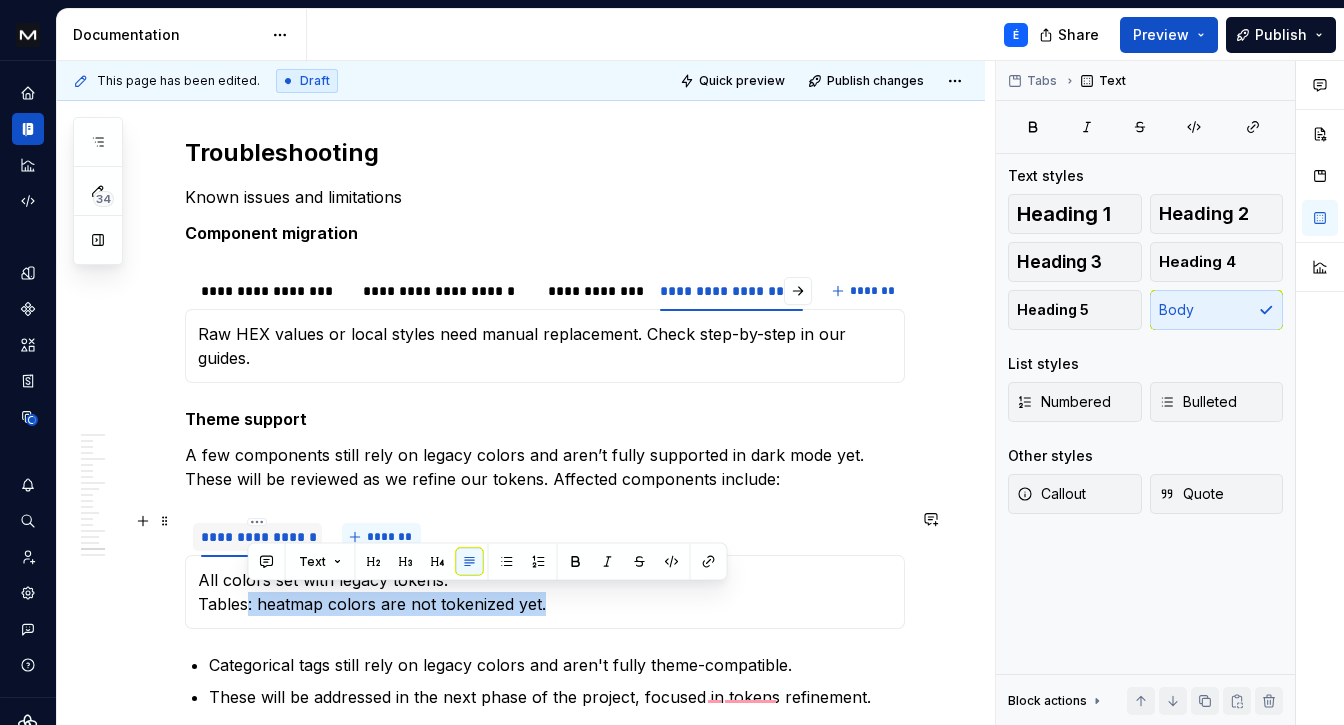 click on "*******" at bounding box center (389, 537) 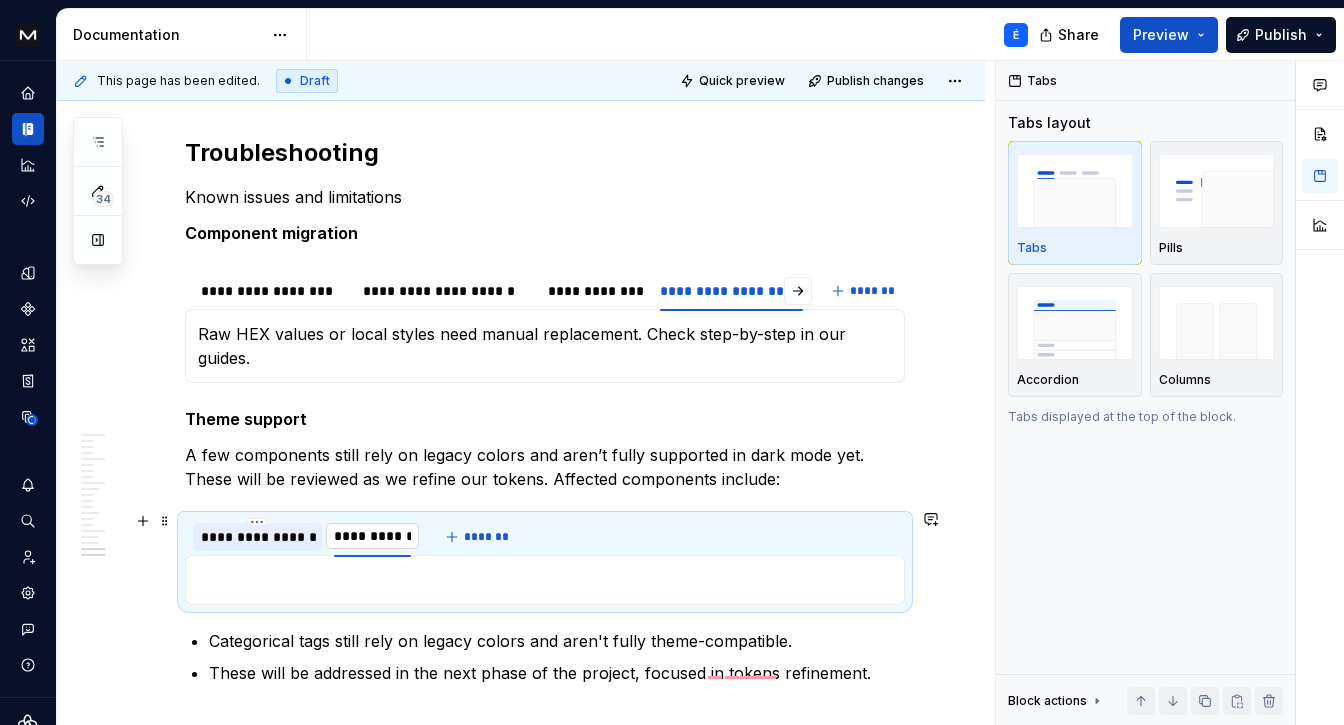 scroll, scrollTop: 0, scrollLeft: 0, axis: both 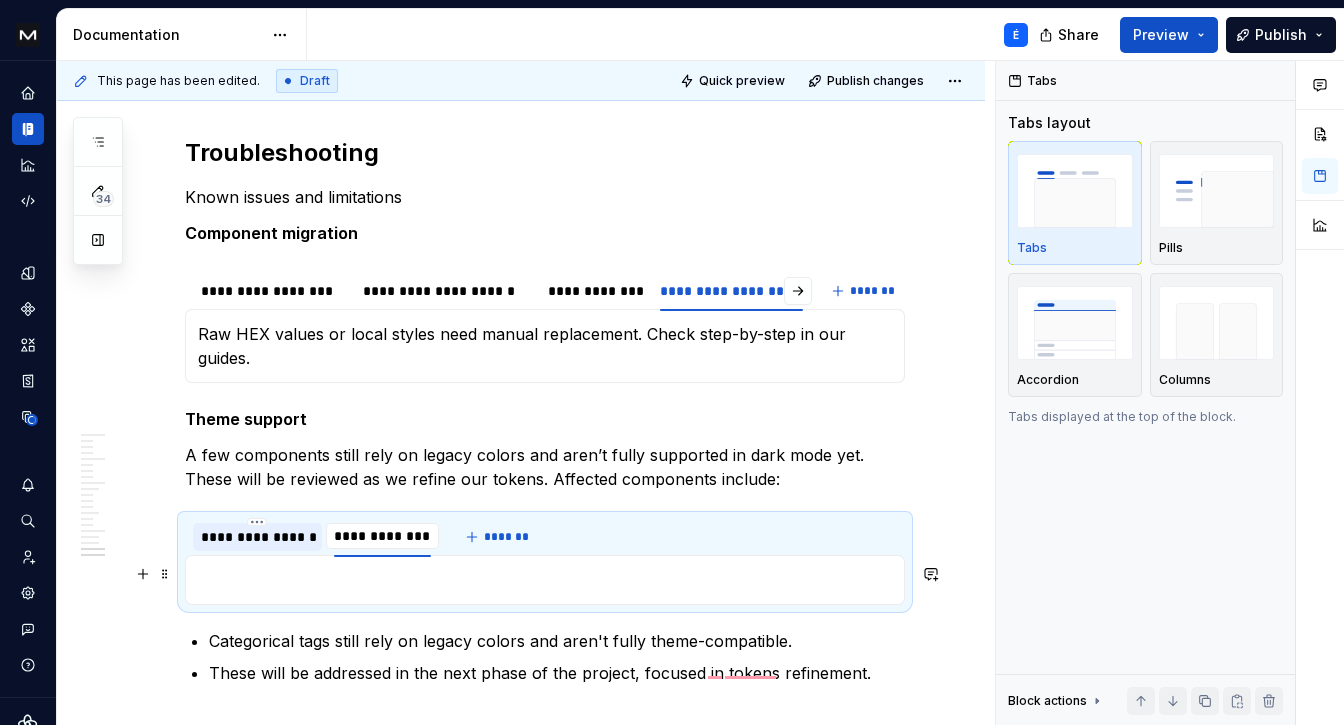type on "**********" 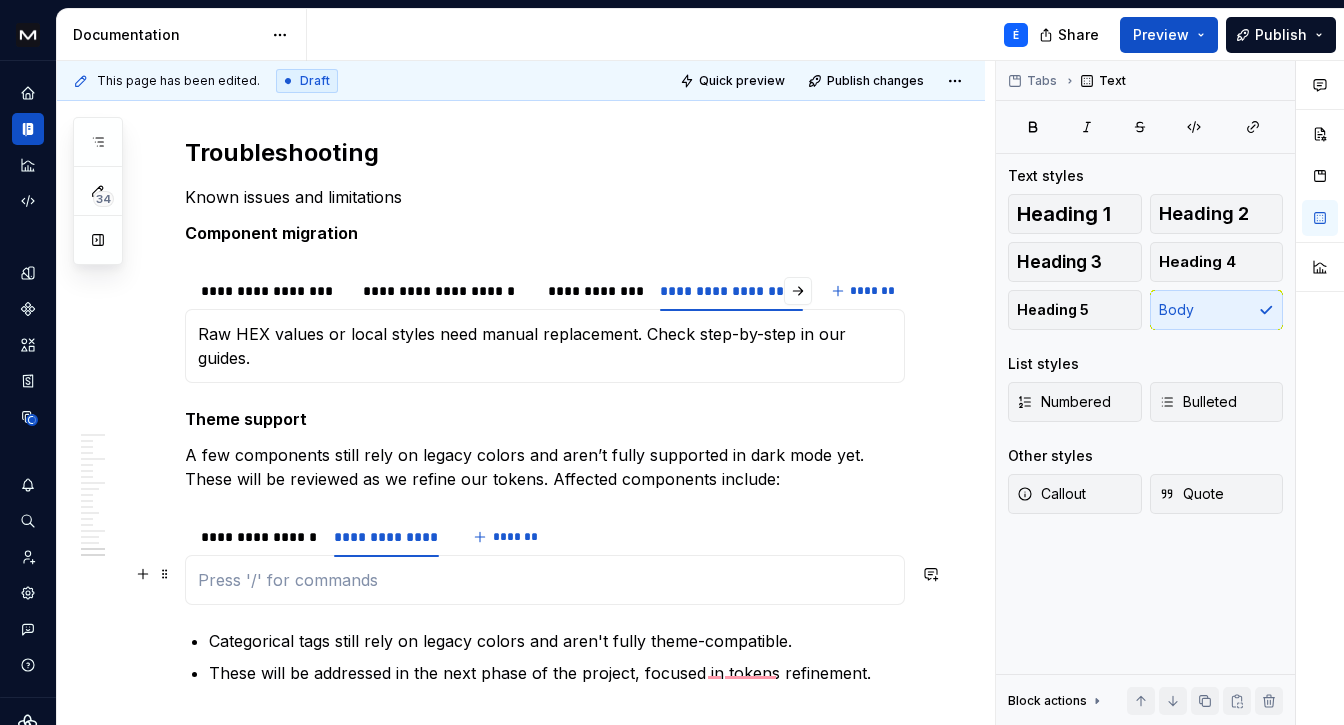 click at bounding box center [545, 580] 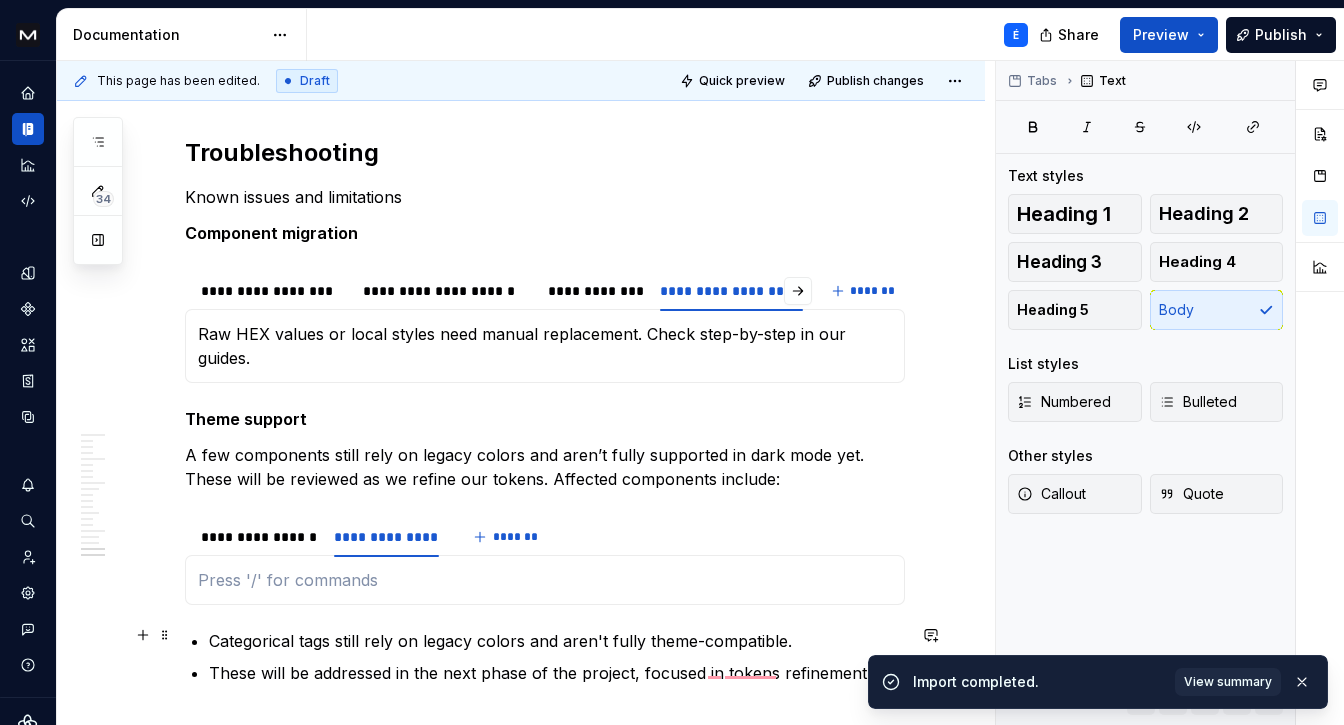 scroll, scrollTop: 11477, scrollLeft: 0, axis: vertical 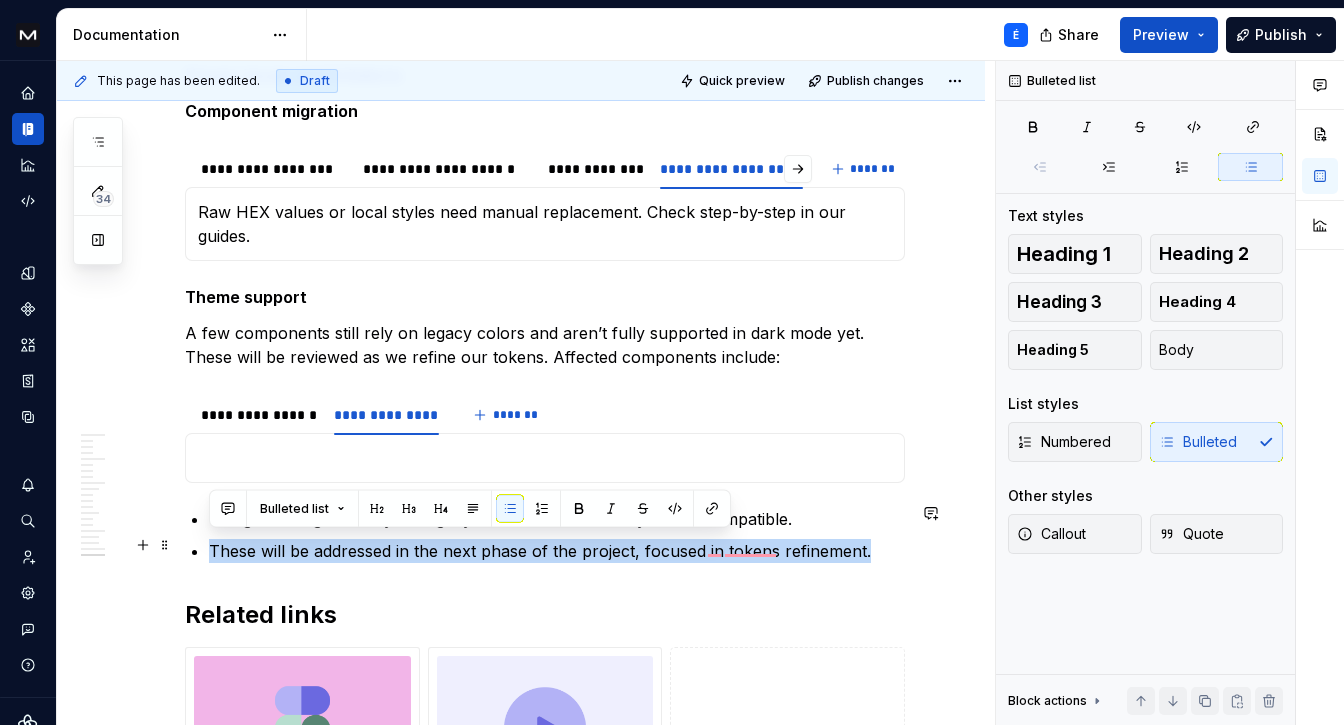 drag, startPoint x: 885, startPoint y: 548, endPoint x: 209, endPoint y: 534, distance: 676.14496 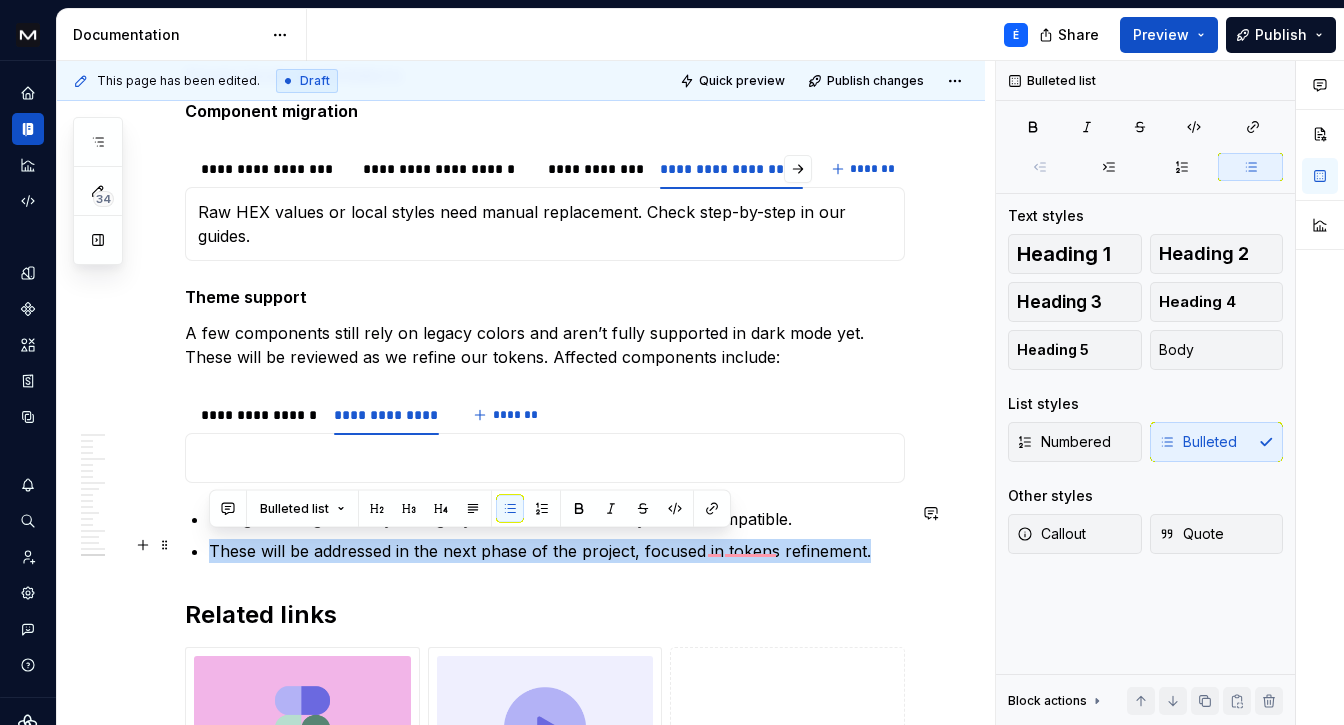 click on "These will be addressed in the next phase of the project, focused in tokens refinement." at bounding box center (557, 551) 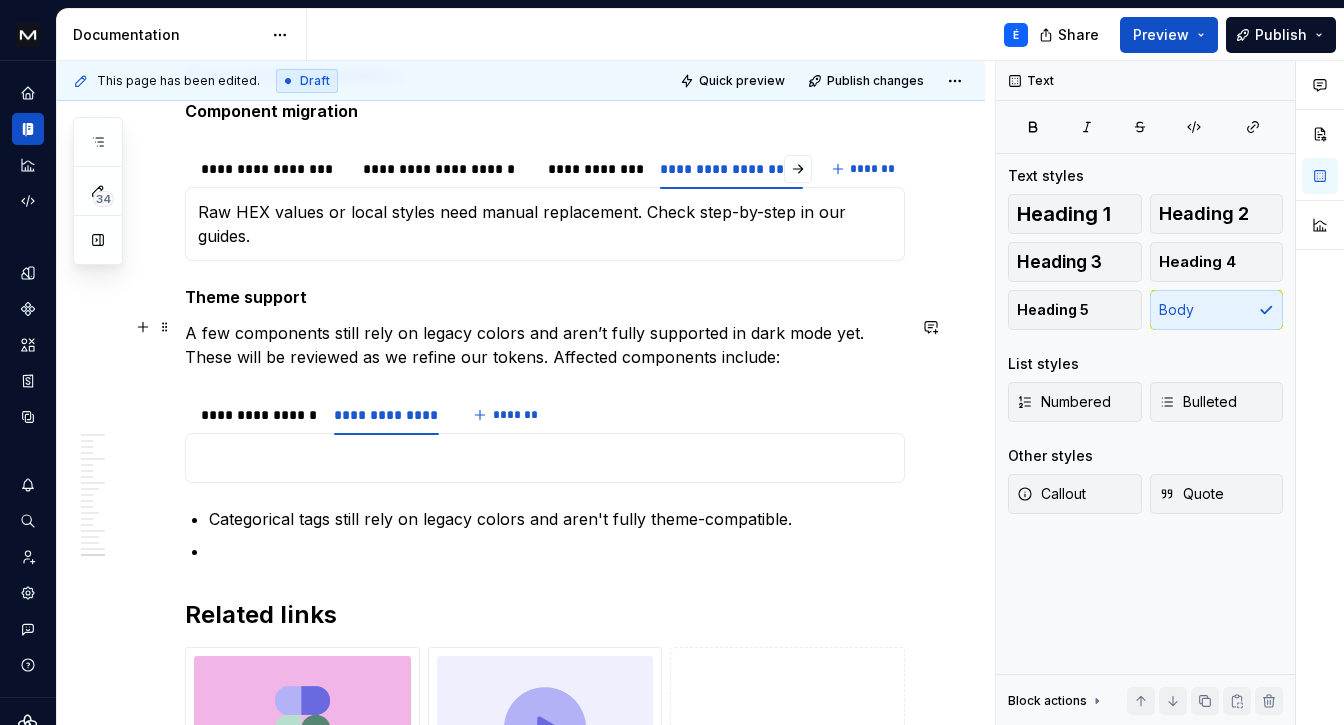 click on "A few components still rely on legacy colors and aren’t fully supported in dark mode yet. These will be reviewed as we refine our tokens. Affected components include:" at bounding box center [545, 345] 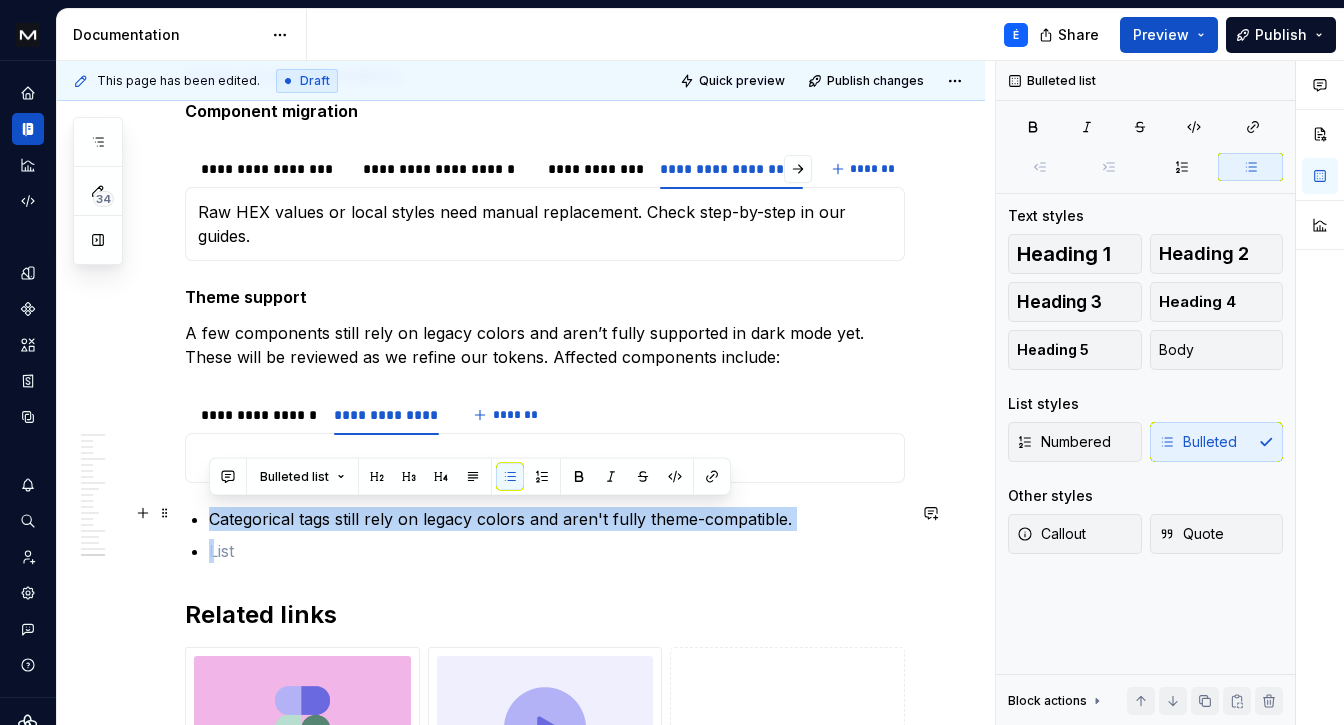drag, startPoint x: 376, startPoint y: 550, endPoint x: 200, endPoint y: 504, distance: 181.91206 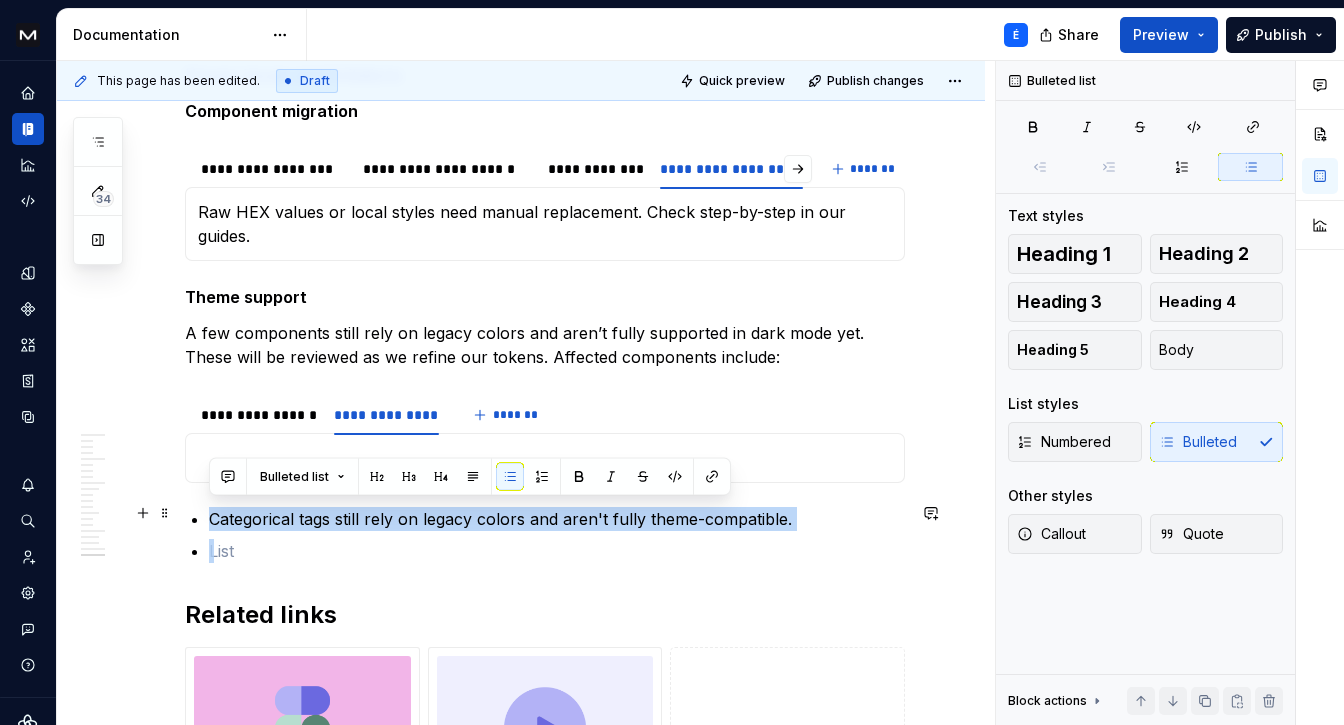 click on "Categorical tags still rely on legacy colors and aren't fully theme-compatible." at bounding box center (557, 535) 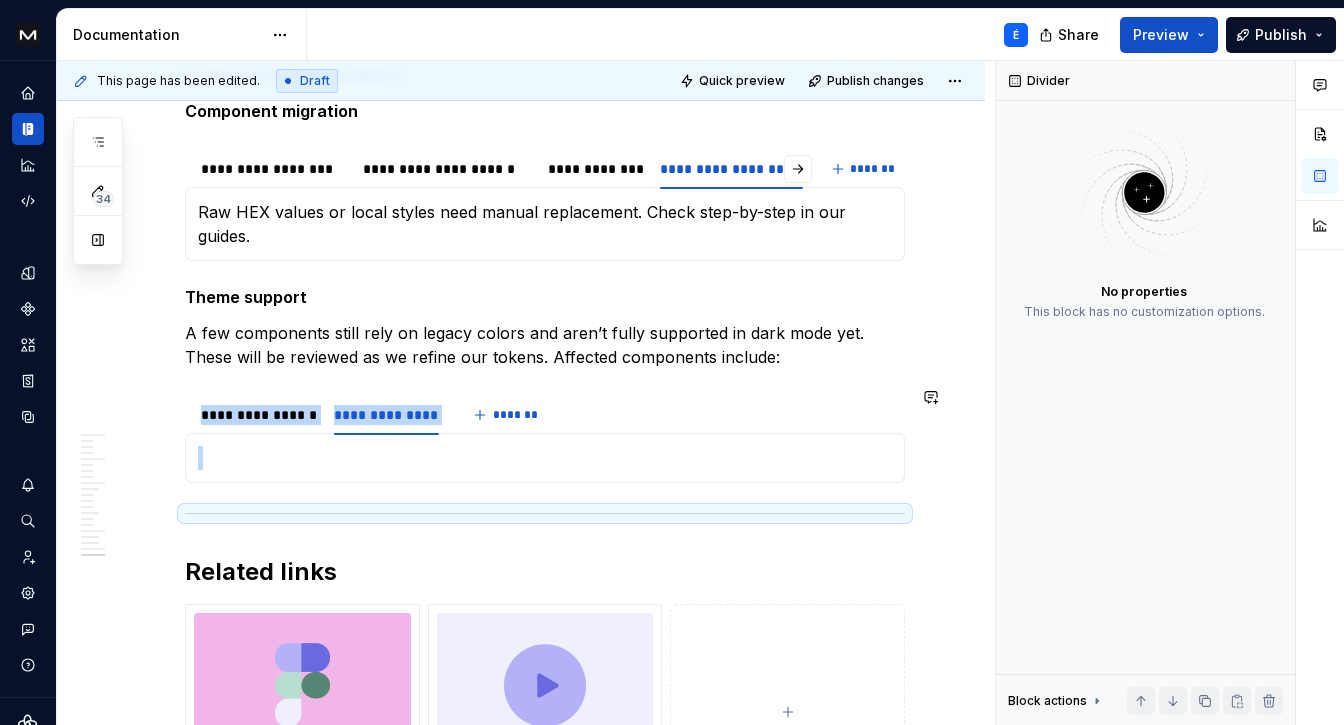 click at bounding box center [545, 458] 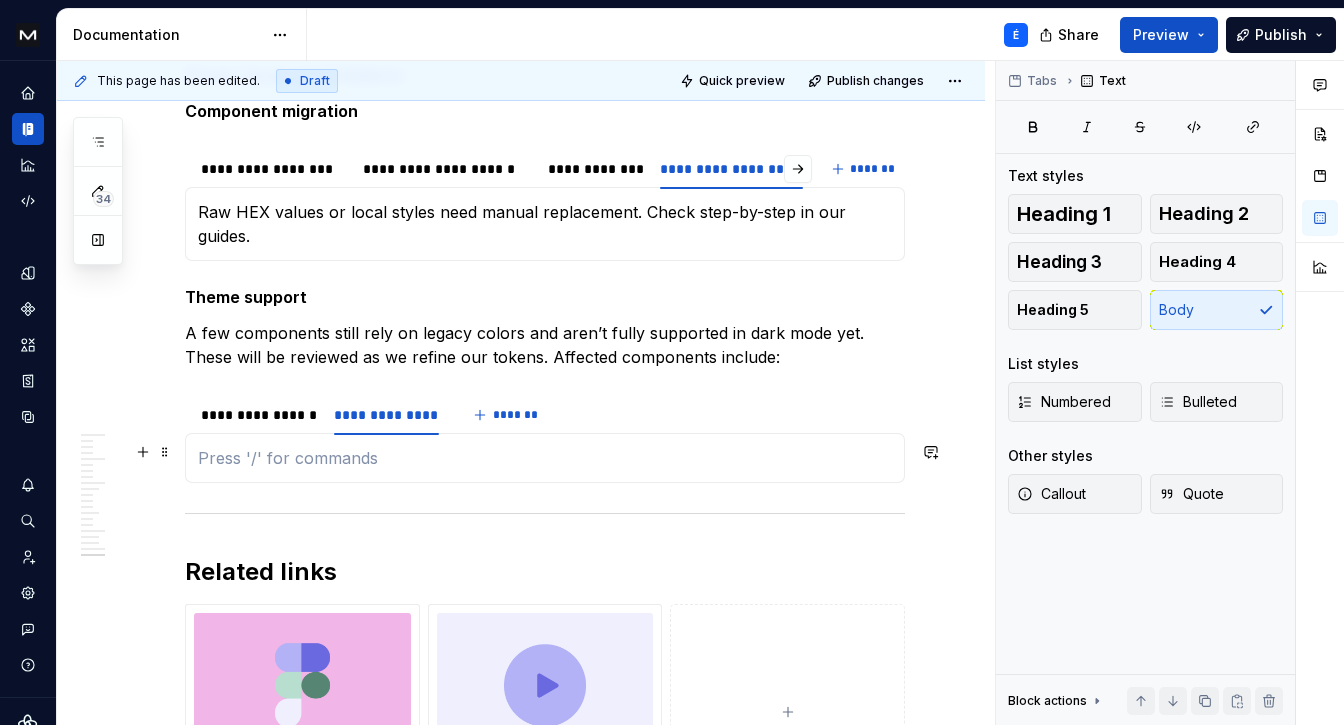 click at bounding box center [545, 458] 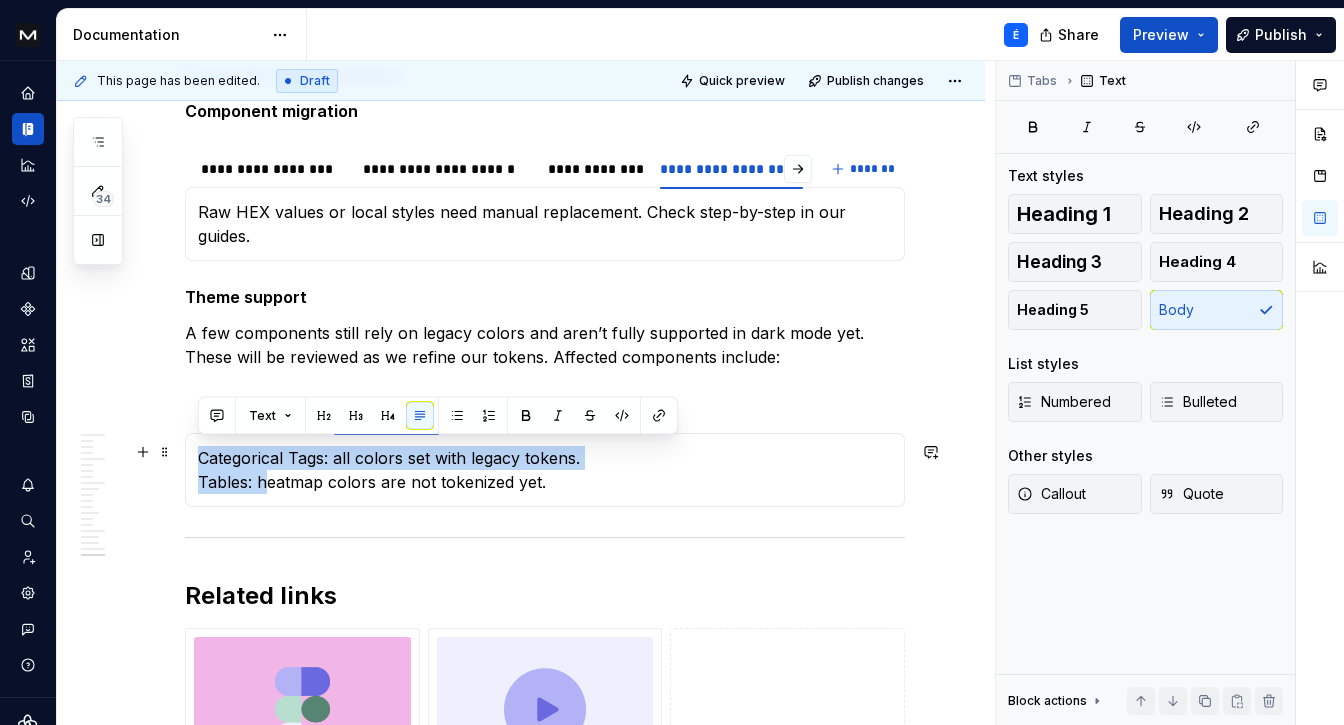 drag, startPoint x: 251, startPoint y: 478, endPoint x: 194, endPoint y: 446, distance: 65.36819 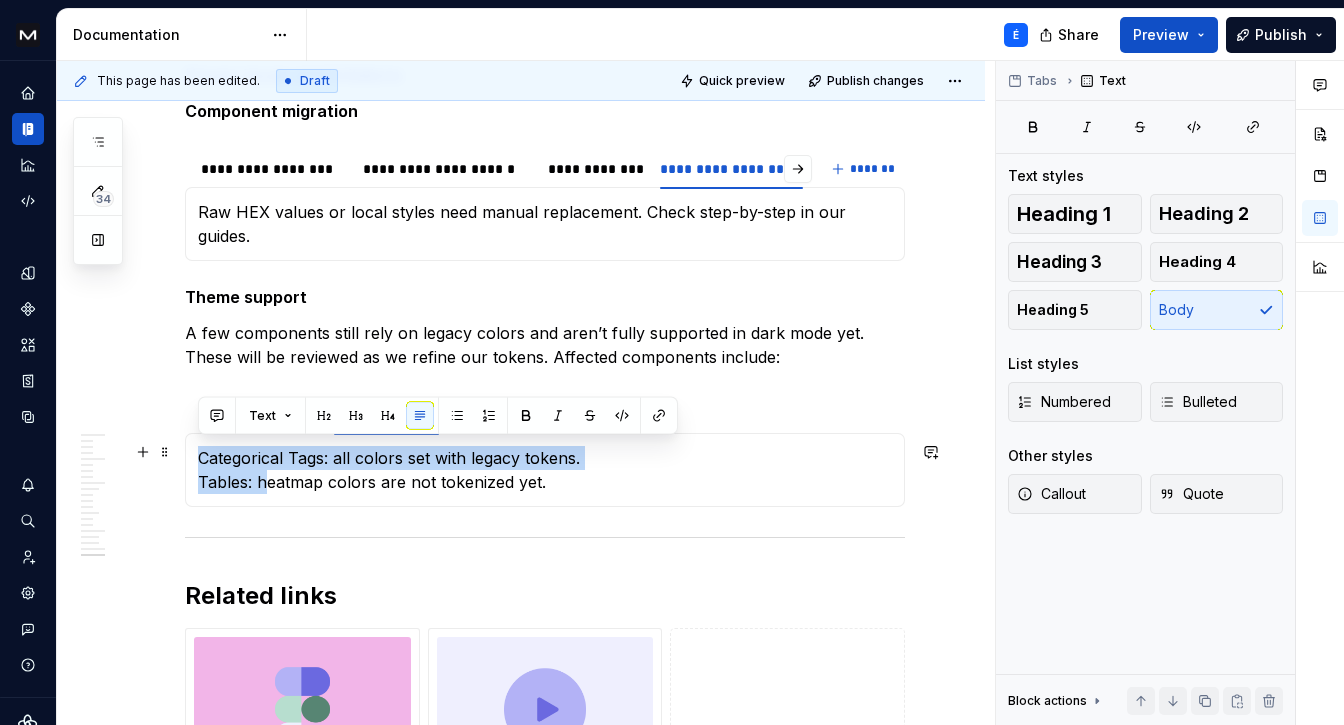click on "All colors set with legacy tokens. Tables: heatmap colors are not tokenized yet. Categorical Tags: all colors set with legacy tokens. Tables: heatmap colors are not tokenized yet." at bounding box center [545, 470] 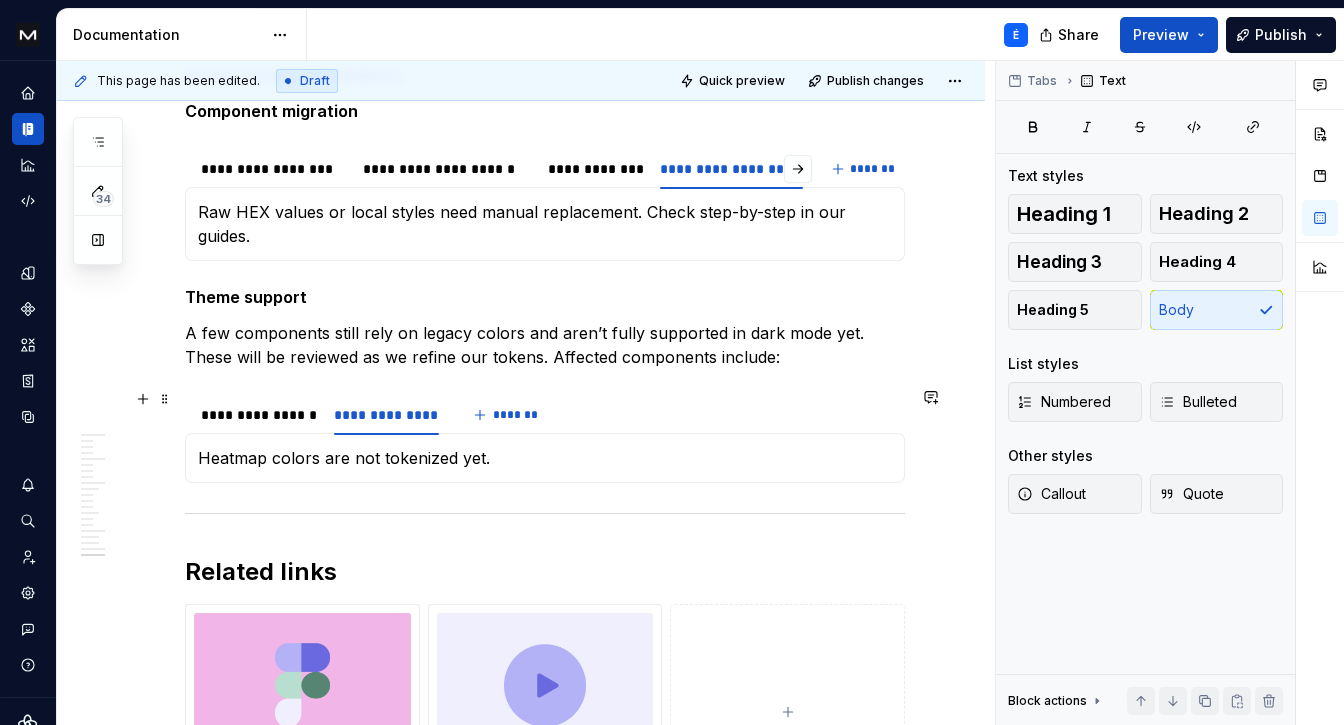 click on "**********" at bounding box center [545, 415] 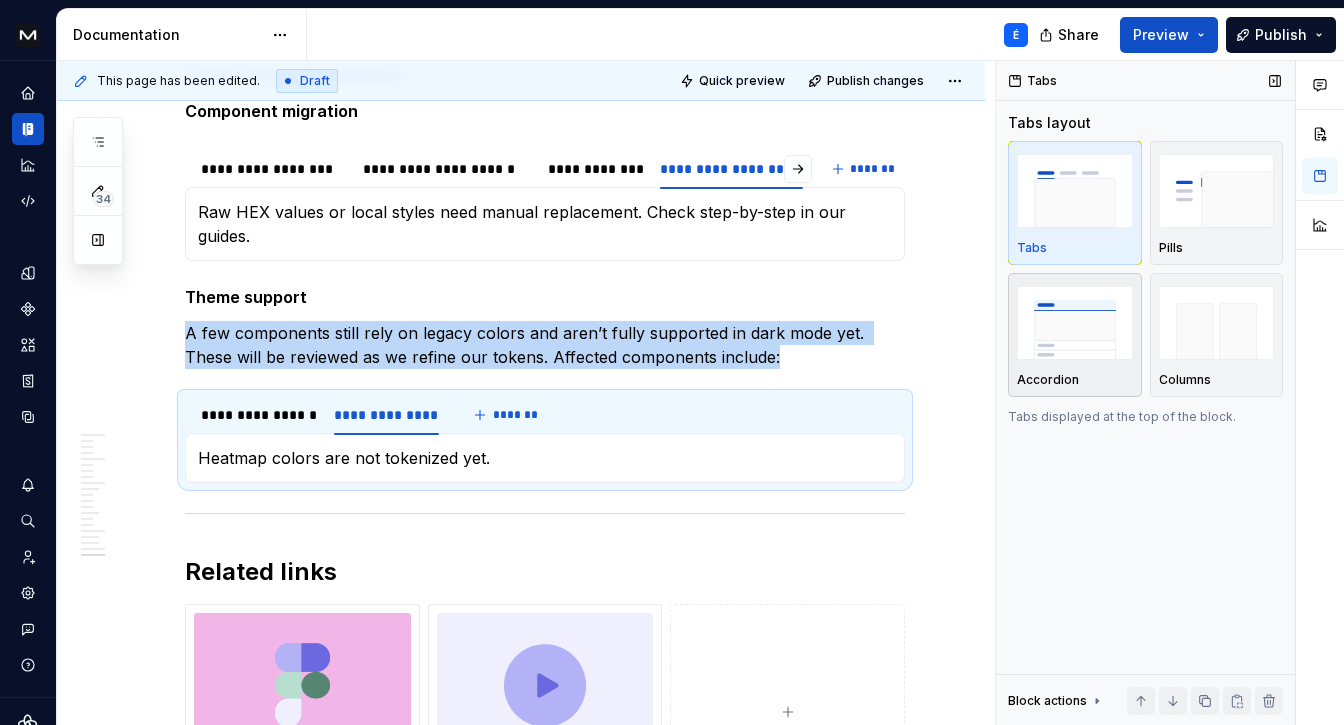 click at bounding box center (1075, 322) 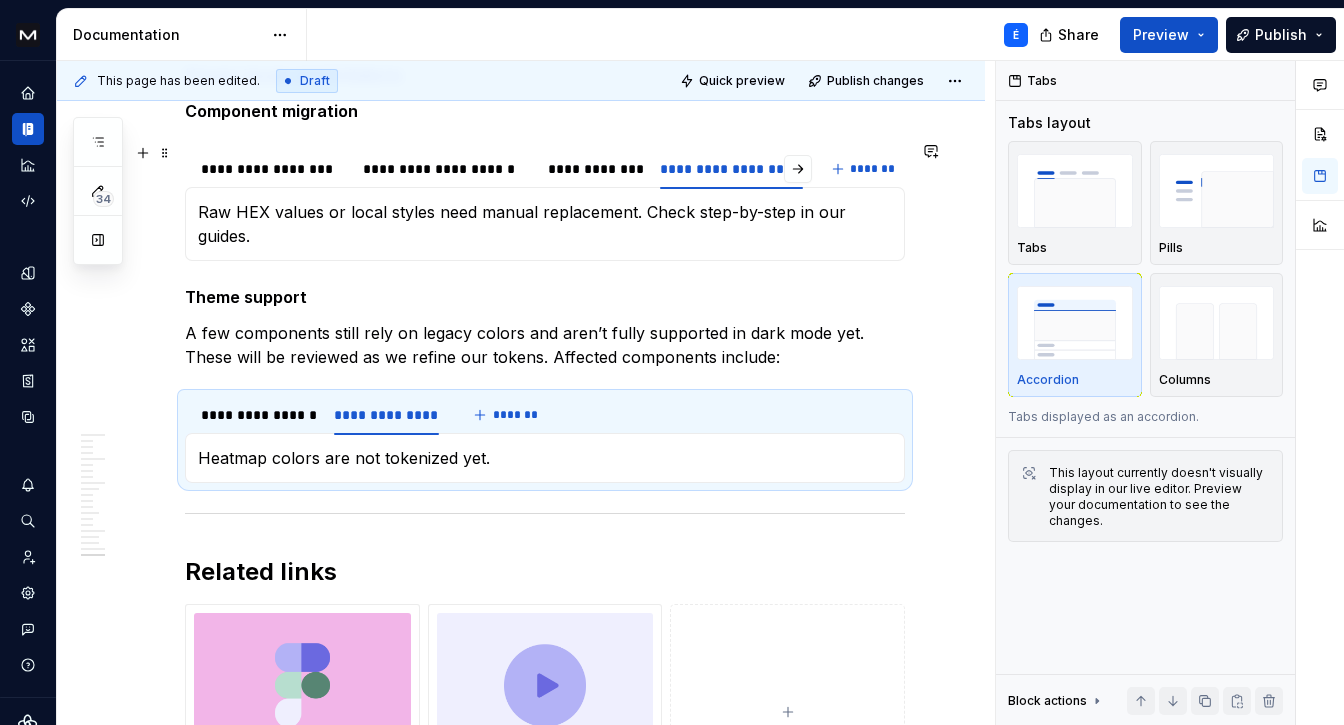 click on "**********" at bounding box center [545, 204] 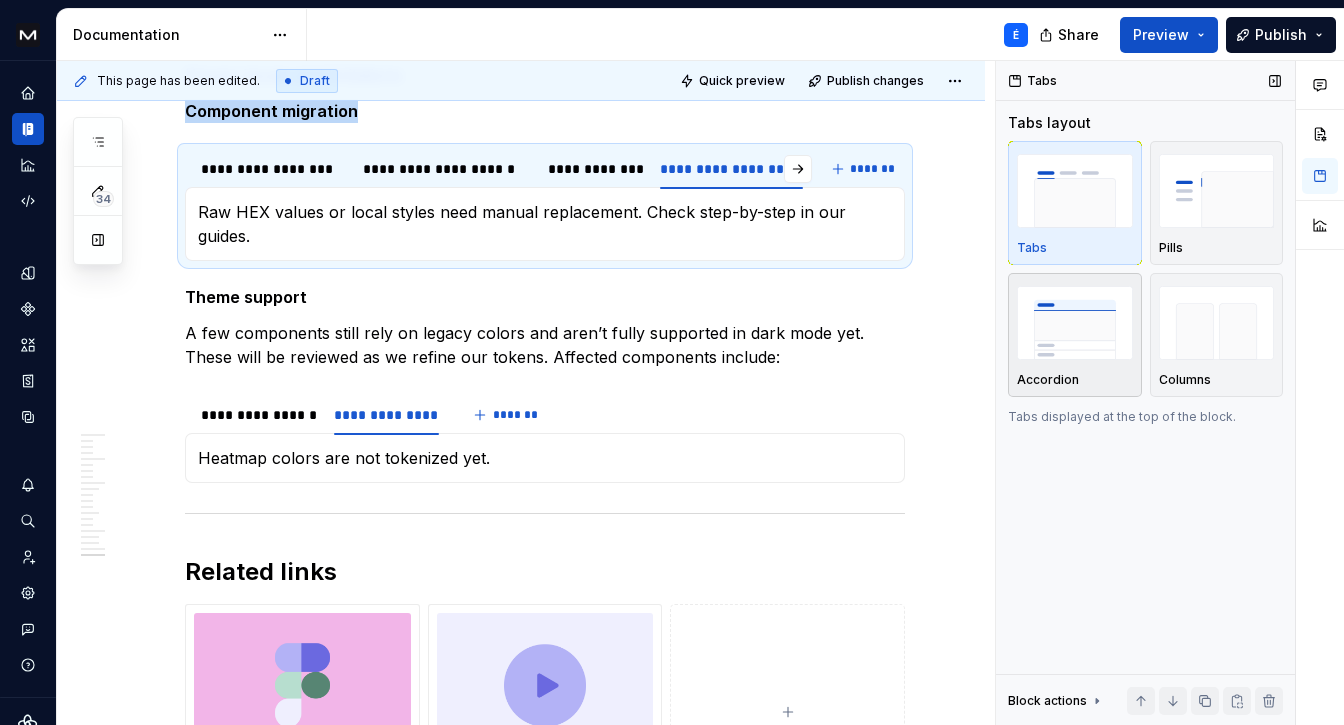 click at bounding box center [1075, 322] 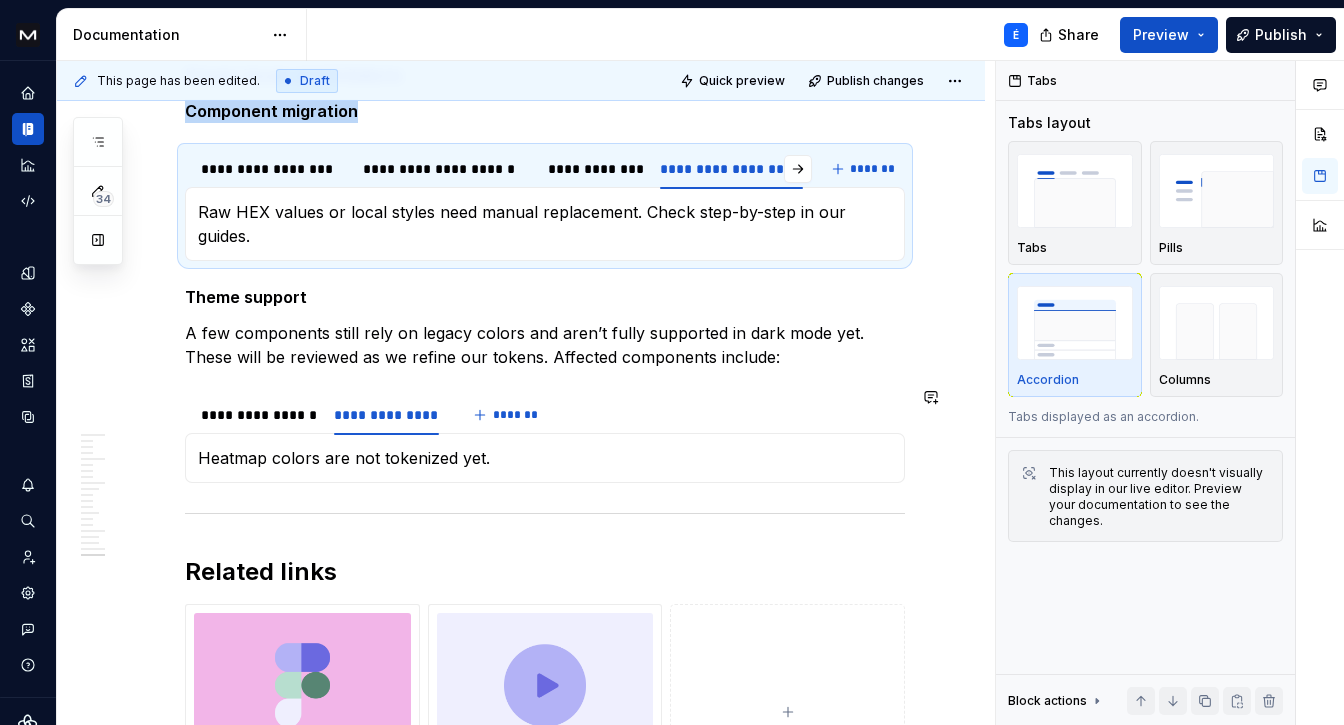 scroll, scrollTop: 11390, scrollLeft: 0, axis: vertical 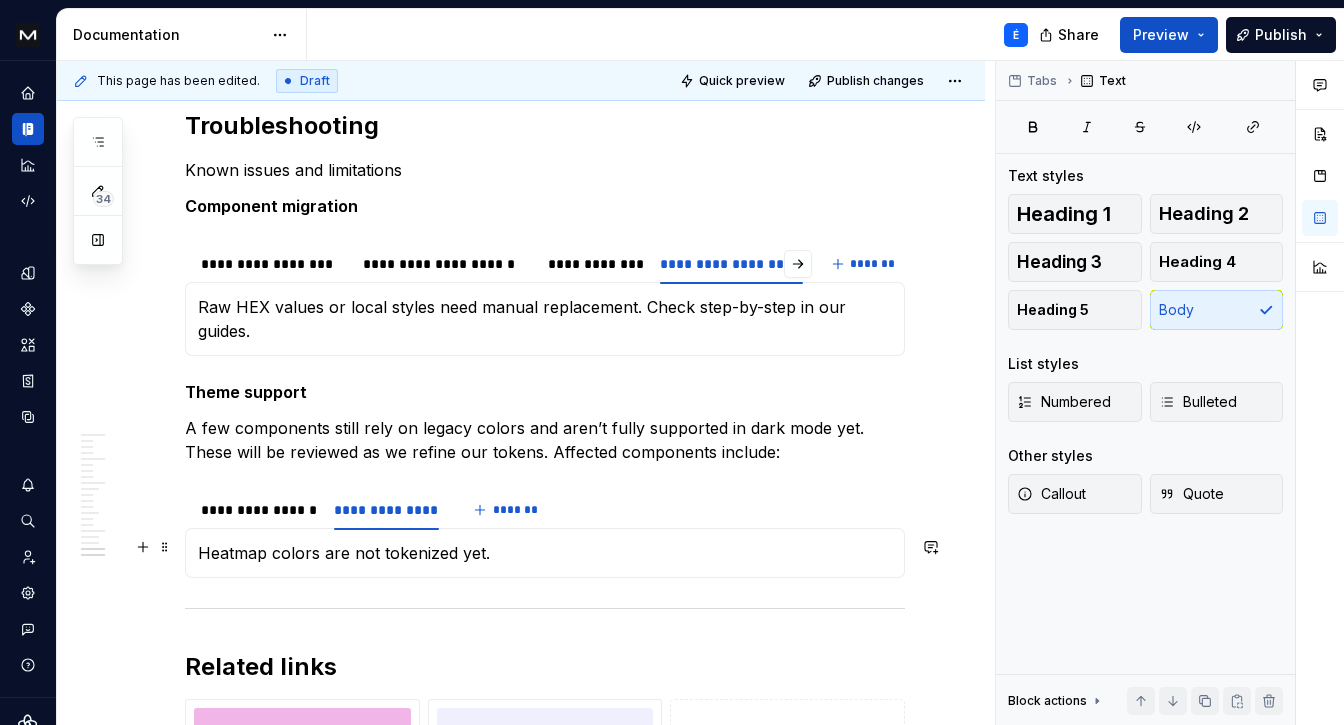 click on "Heatmap colors are not tokenized yet." at bounding box center (545, 553) 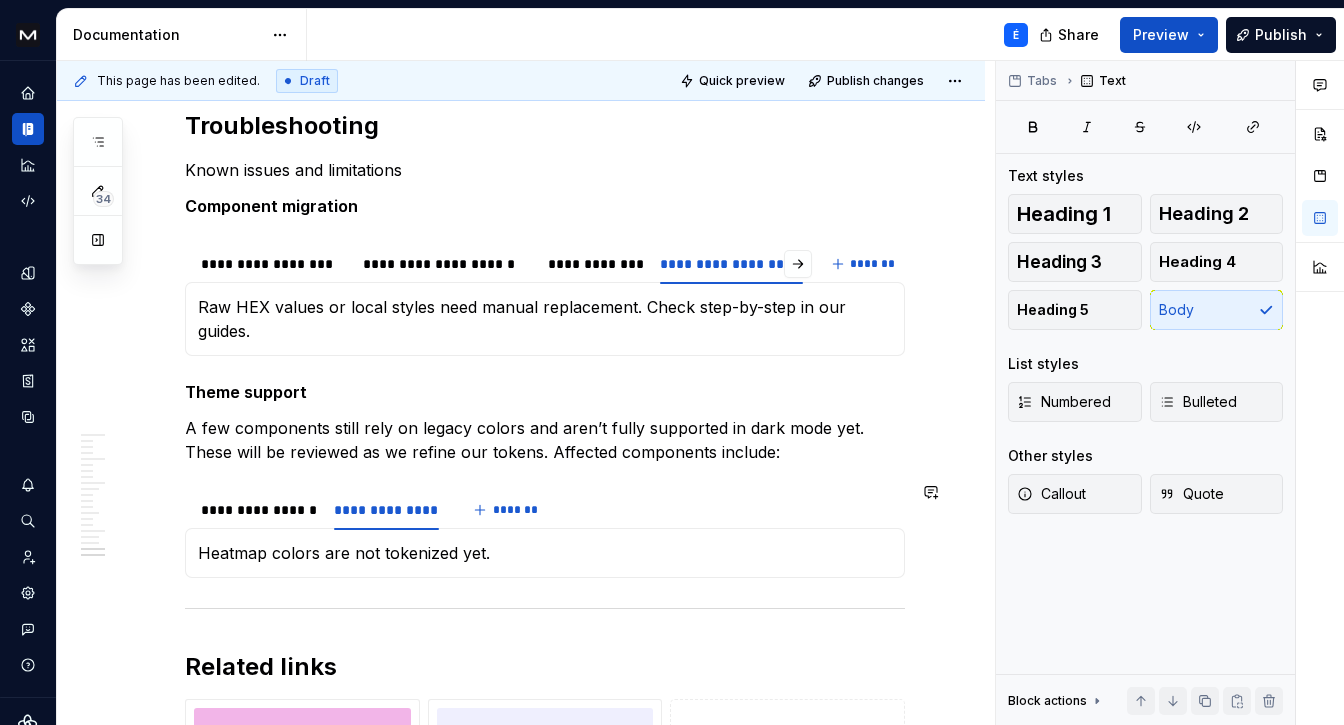 click on "**********" at bounding box center [545, 533] 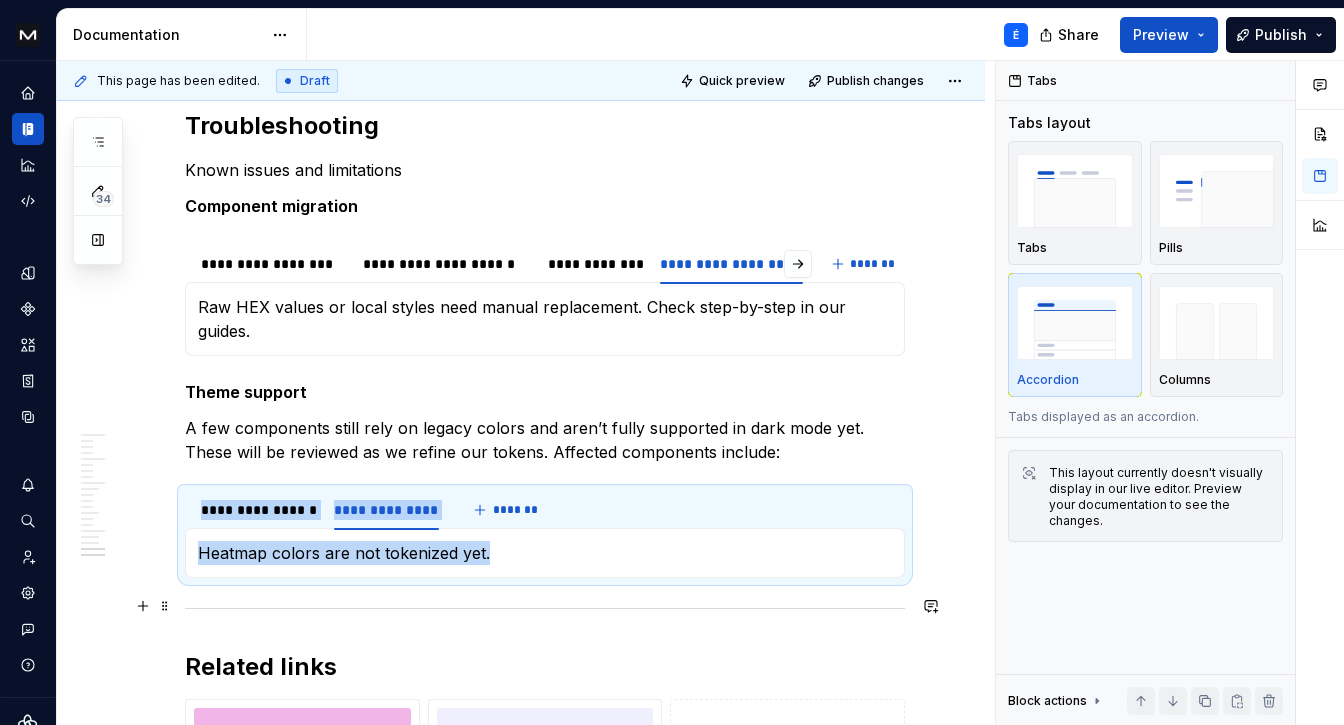 click at bounding box center (545, 608) 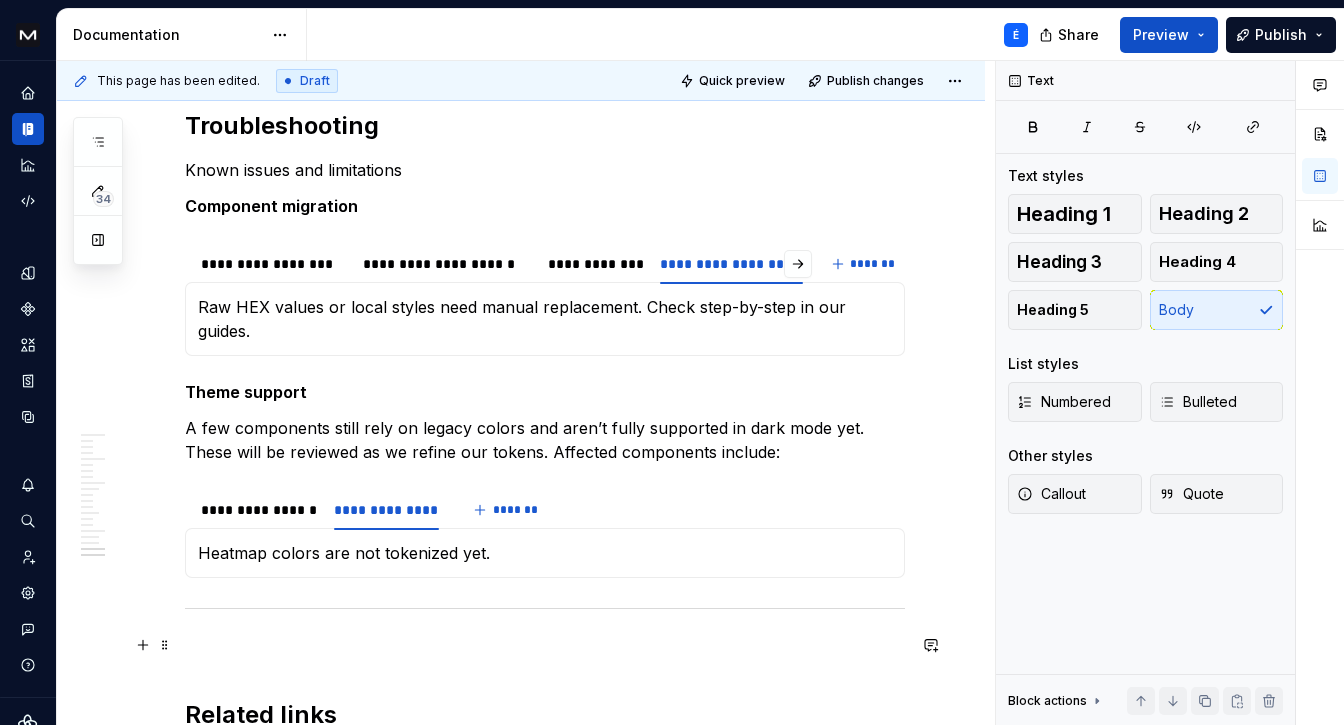 click on "**********" at bounding box center [521, -4884] 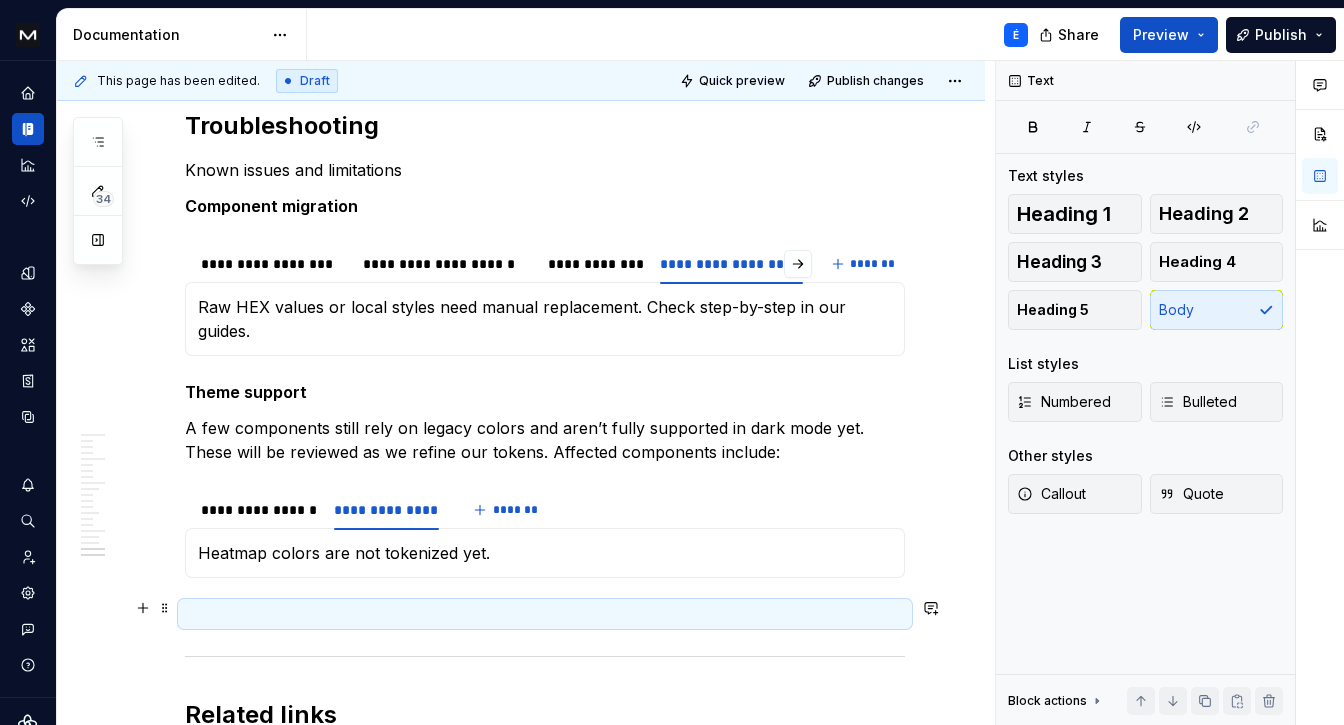 click at bounding box center (545, 614) 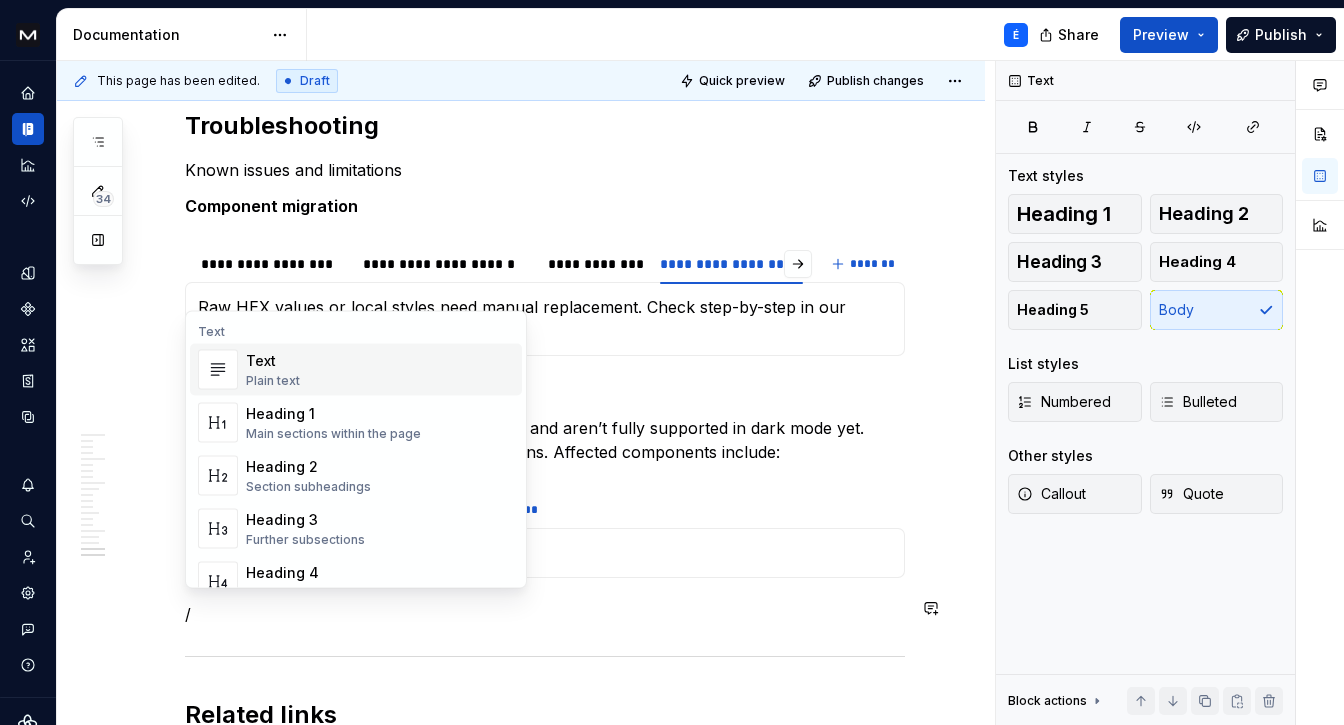 scroll, scrollTop: 1, scrollLeft: 0, axis: vertical 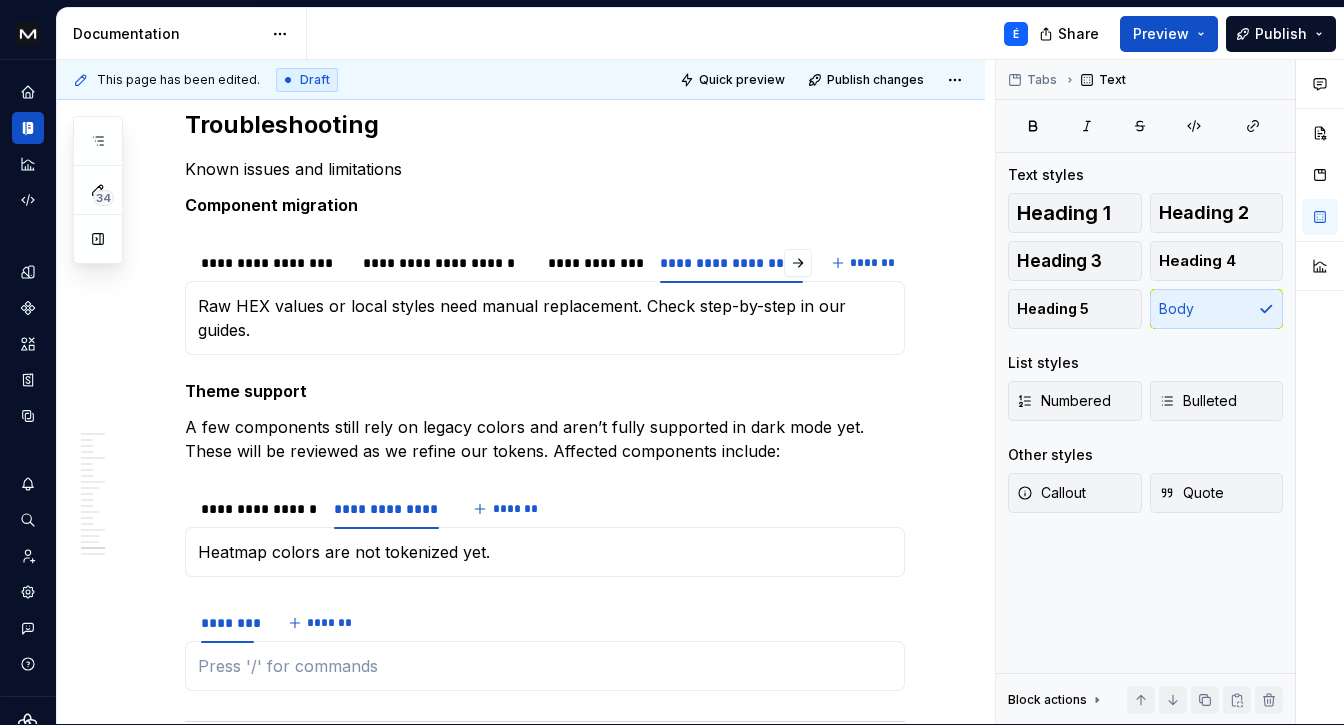 type on "*" 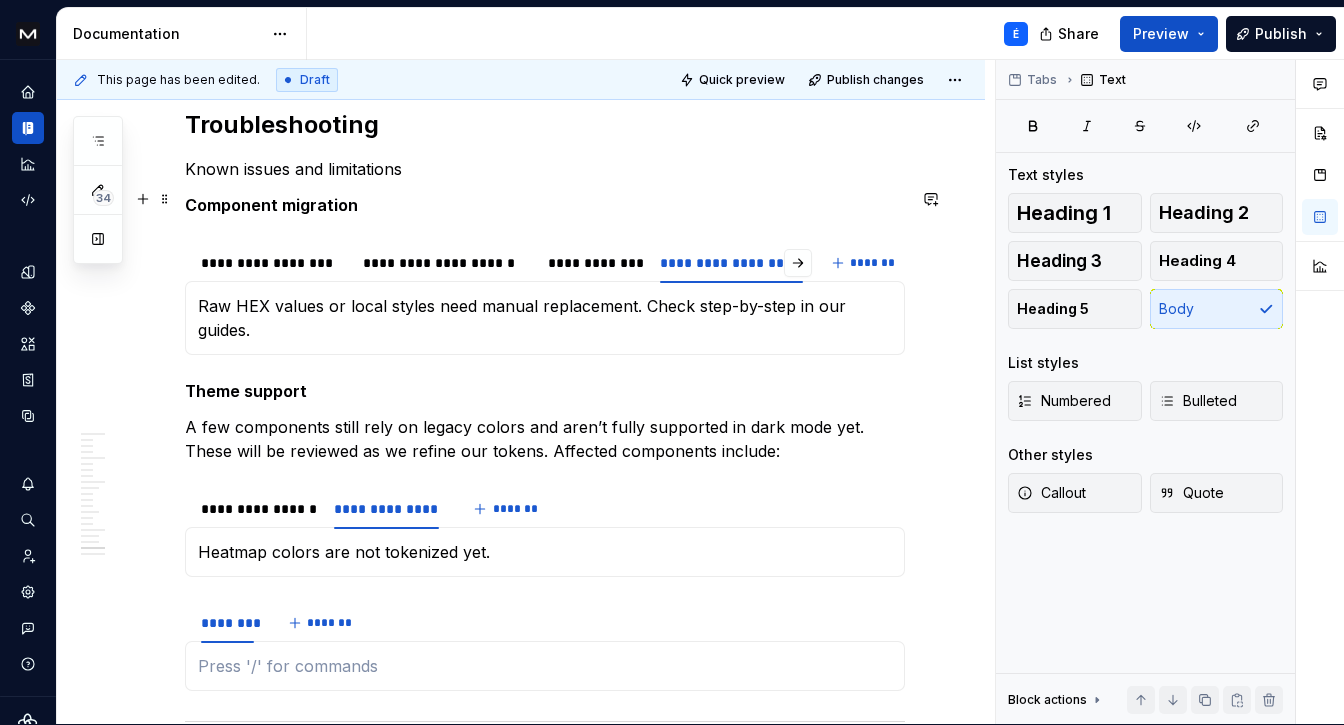 click on "Component migration" at bounding box center [271, 205] 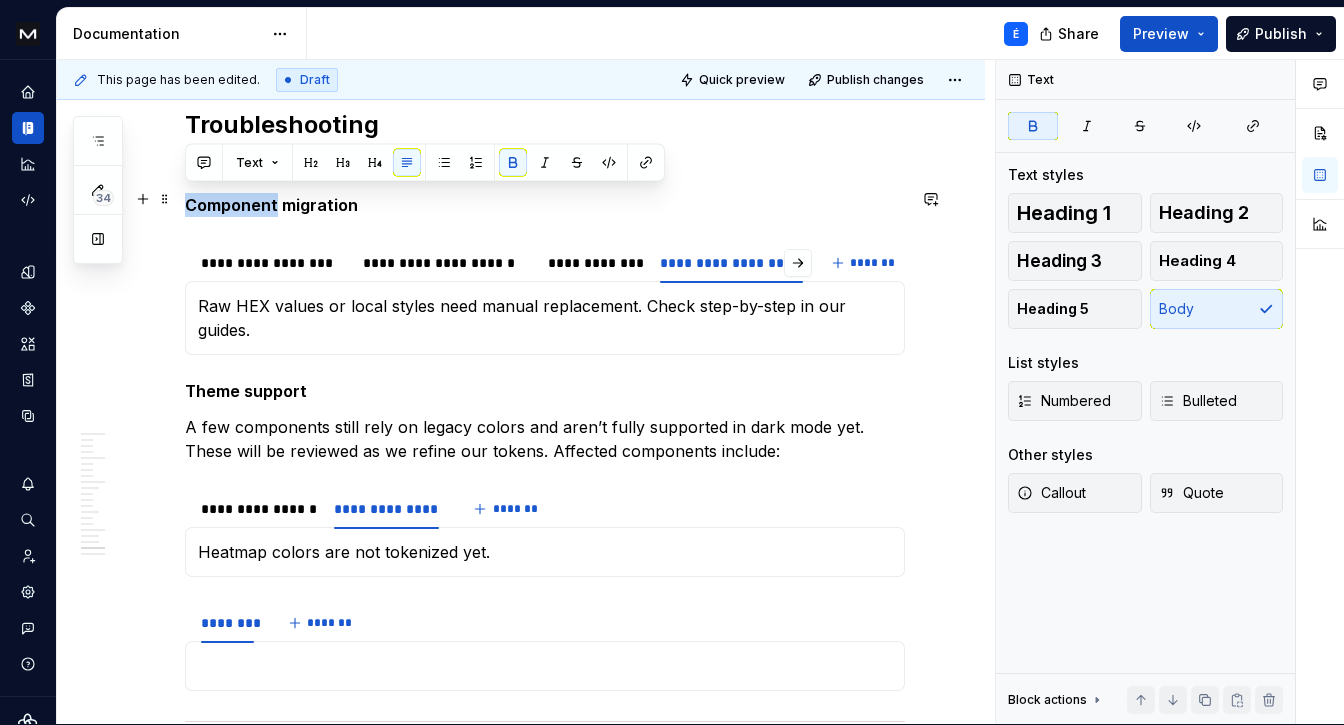 click on "Component migration" at bounding box center [271, 205] 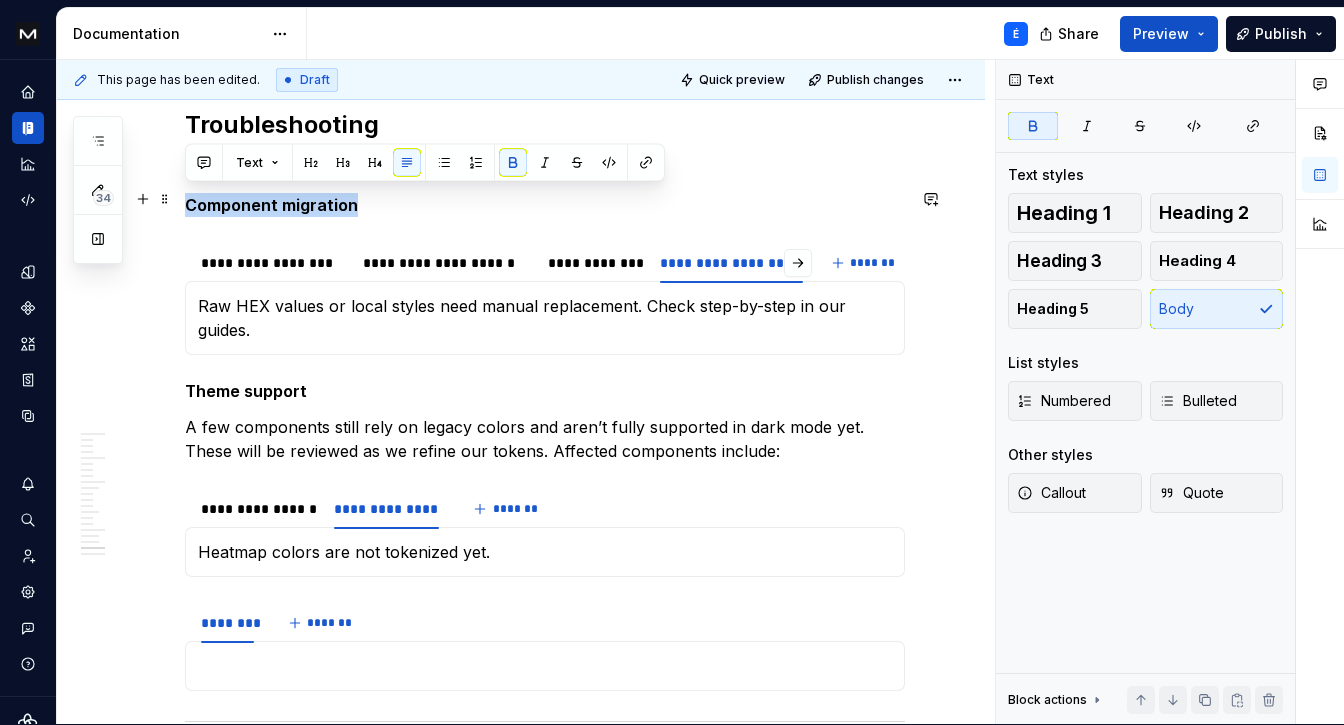 click on "Component migration" at bounding box center [271, 205] 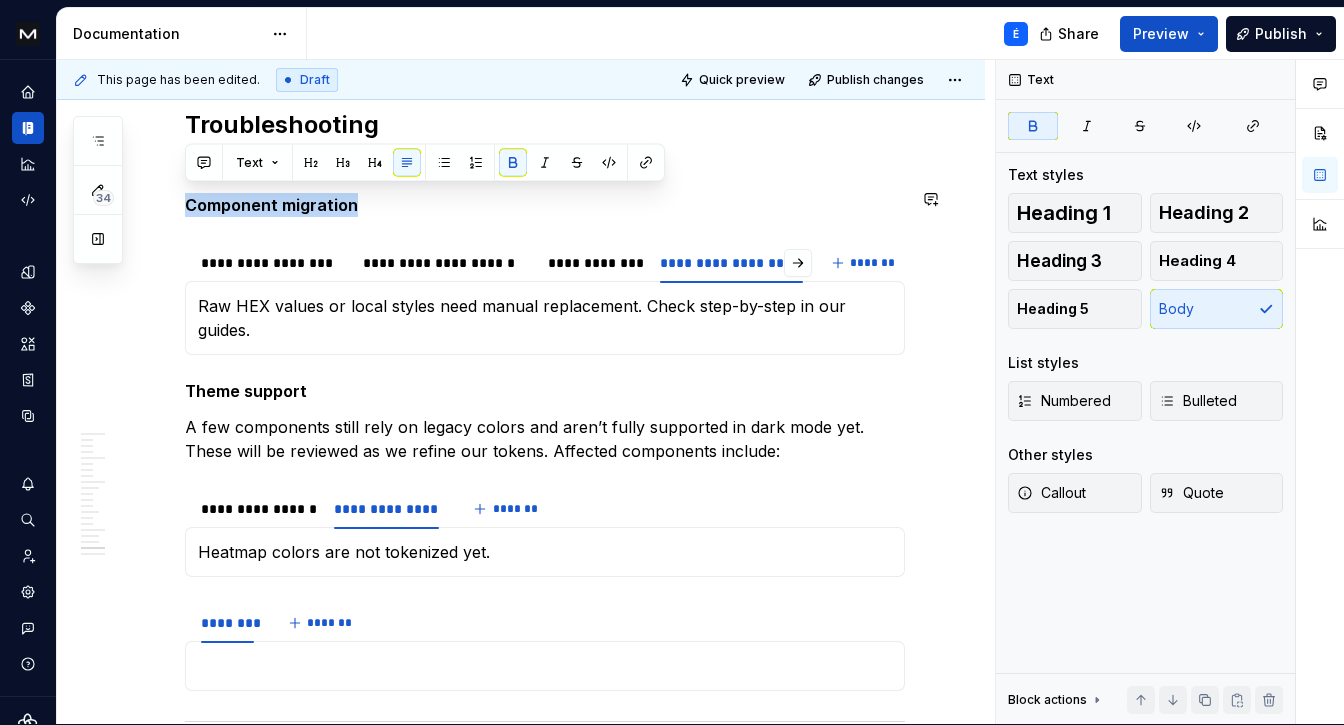 copy on "Component migration" 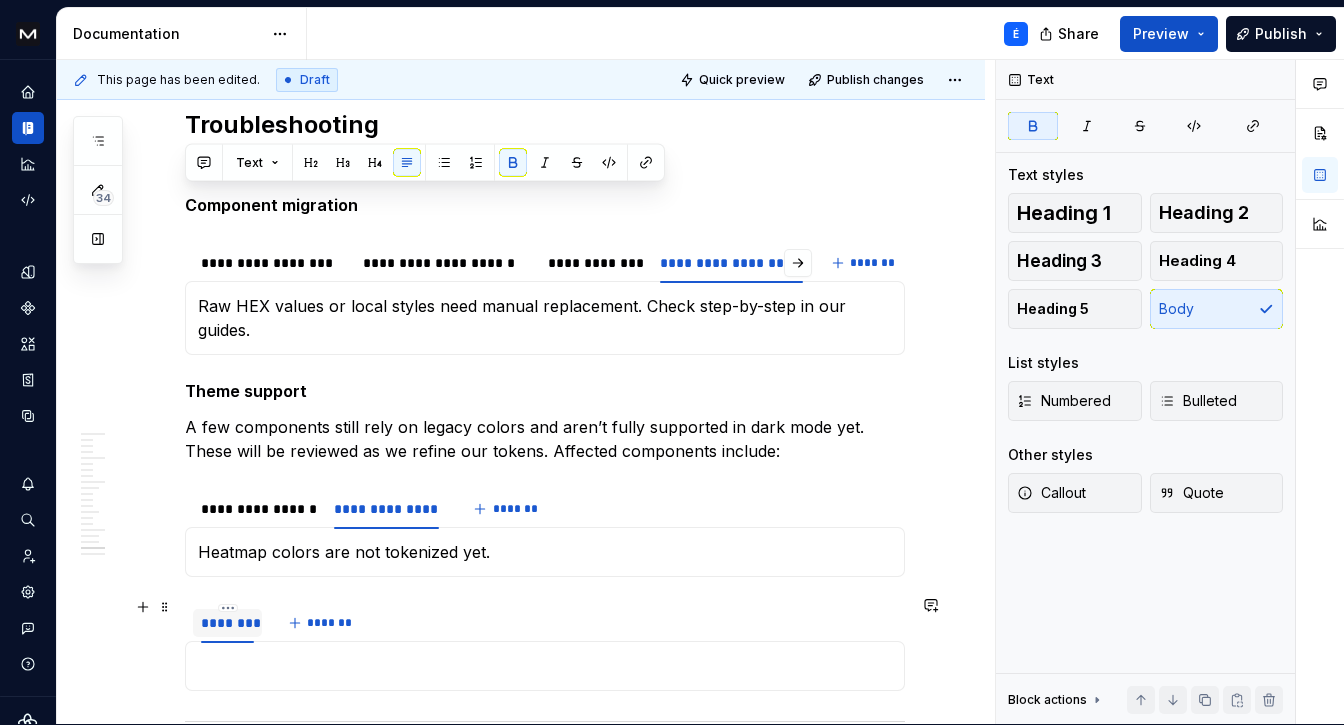 click on "********" at bounding box center (227, 623) 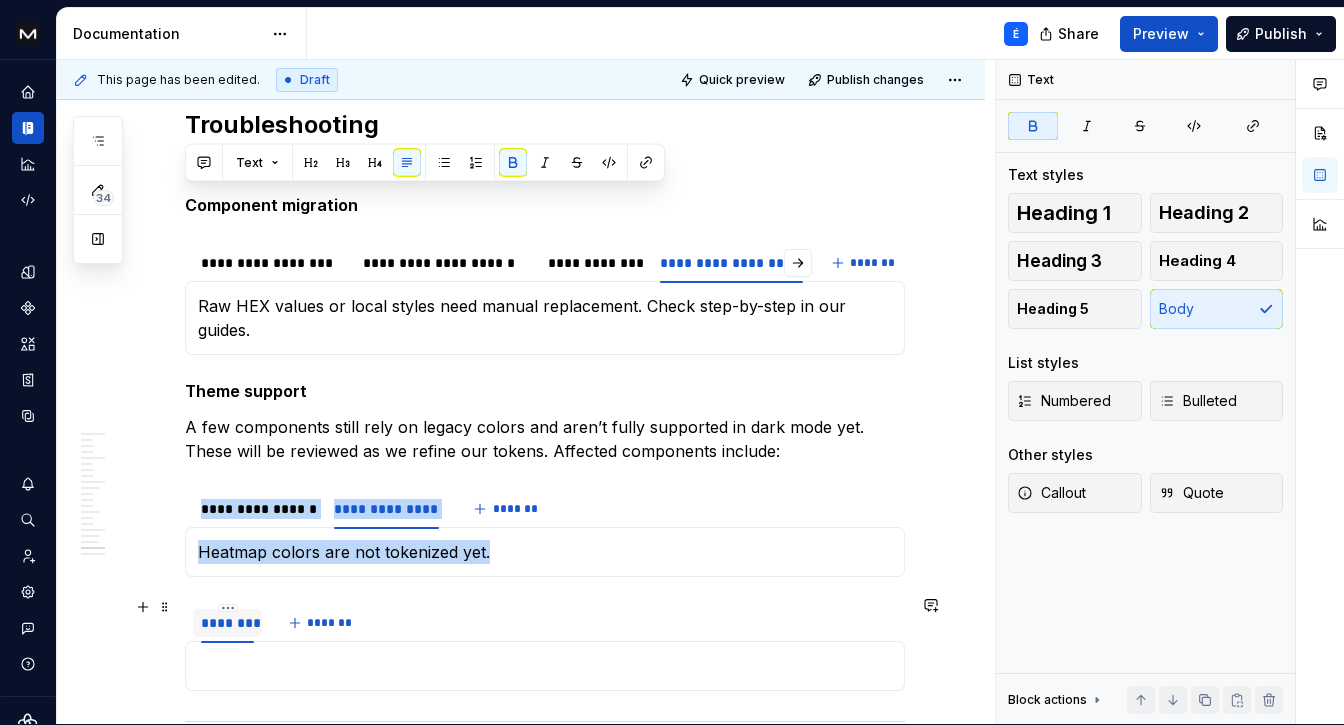 click on "********" at bounding box center [227, 623] 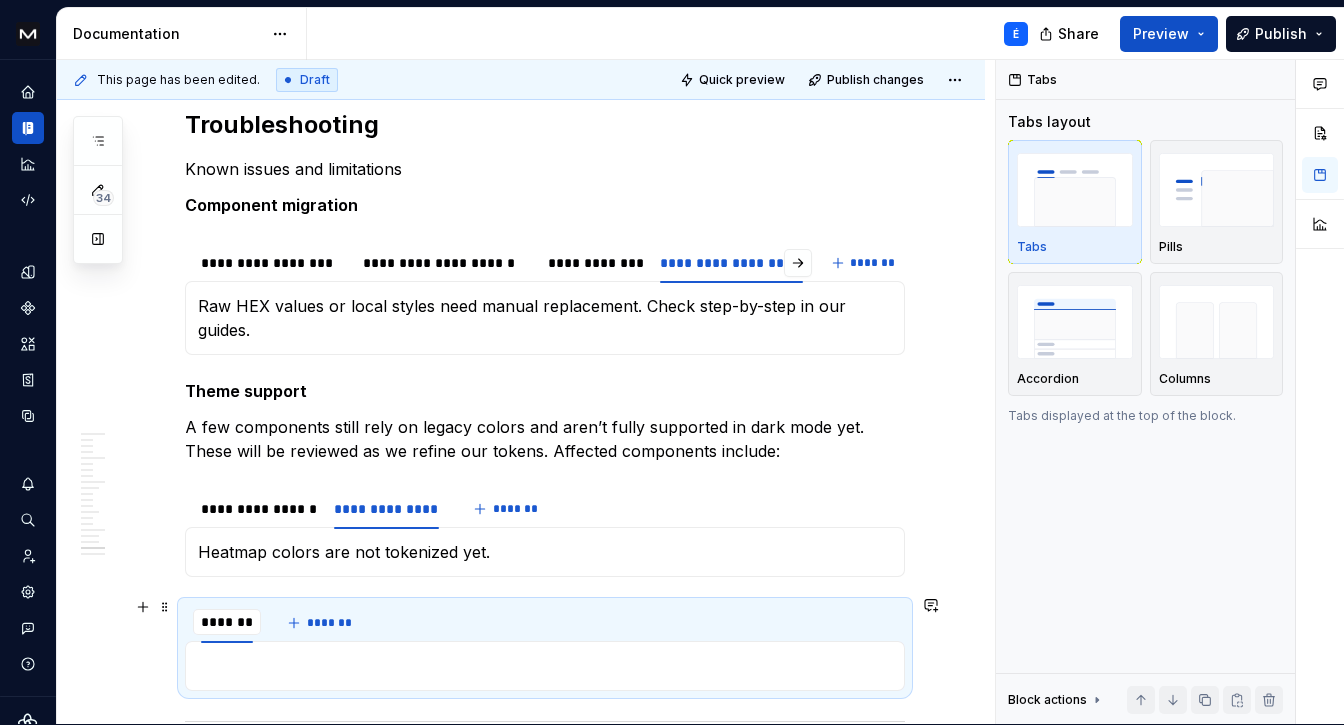 scroll, scrollTop: 11395, scrollLeft: 0, axis: vertical 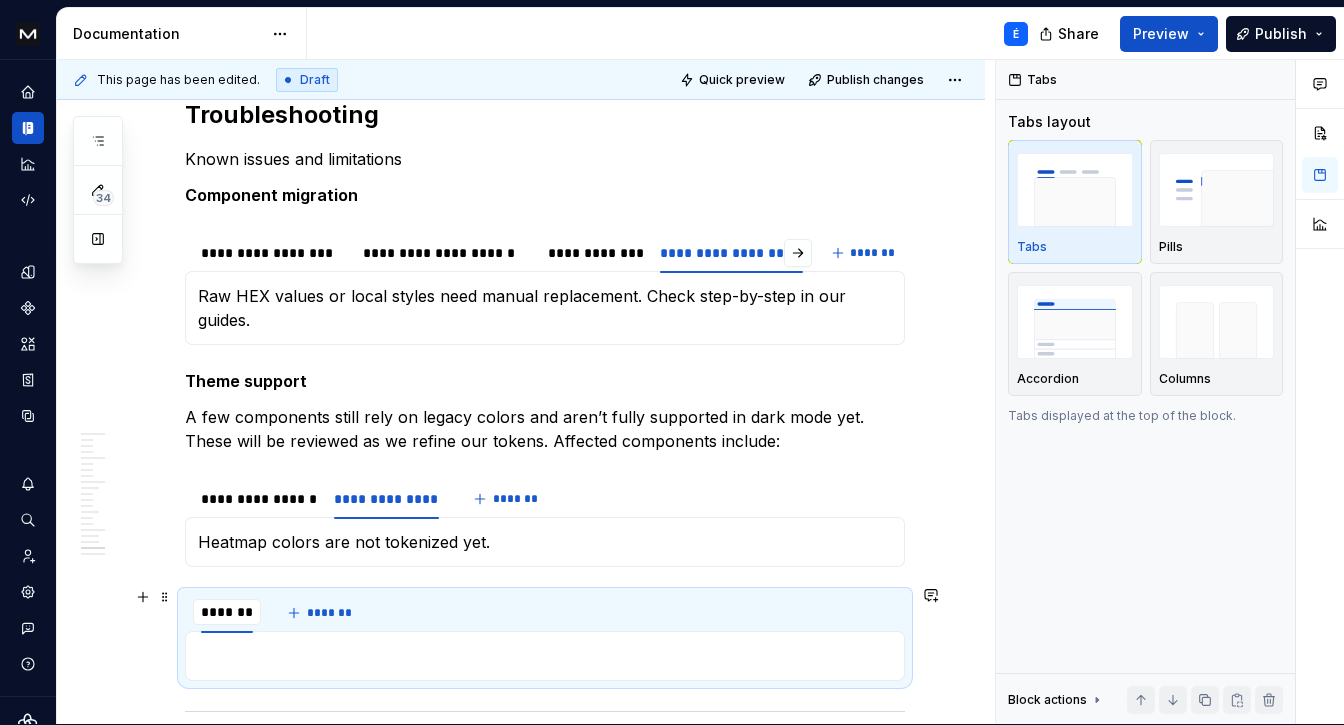 type on "**********" 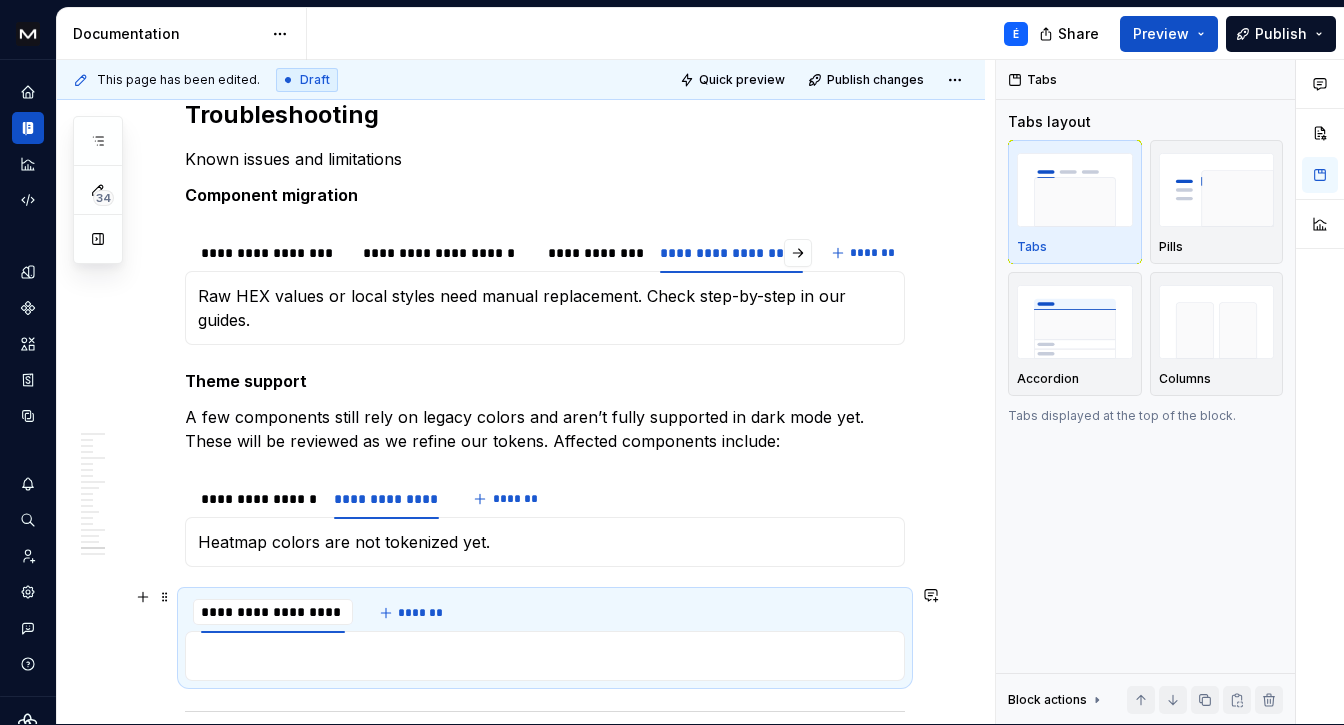 scroll, scrollTop: 0, scrollLeft: 1, axis: horizontal 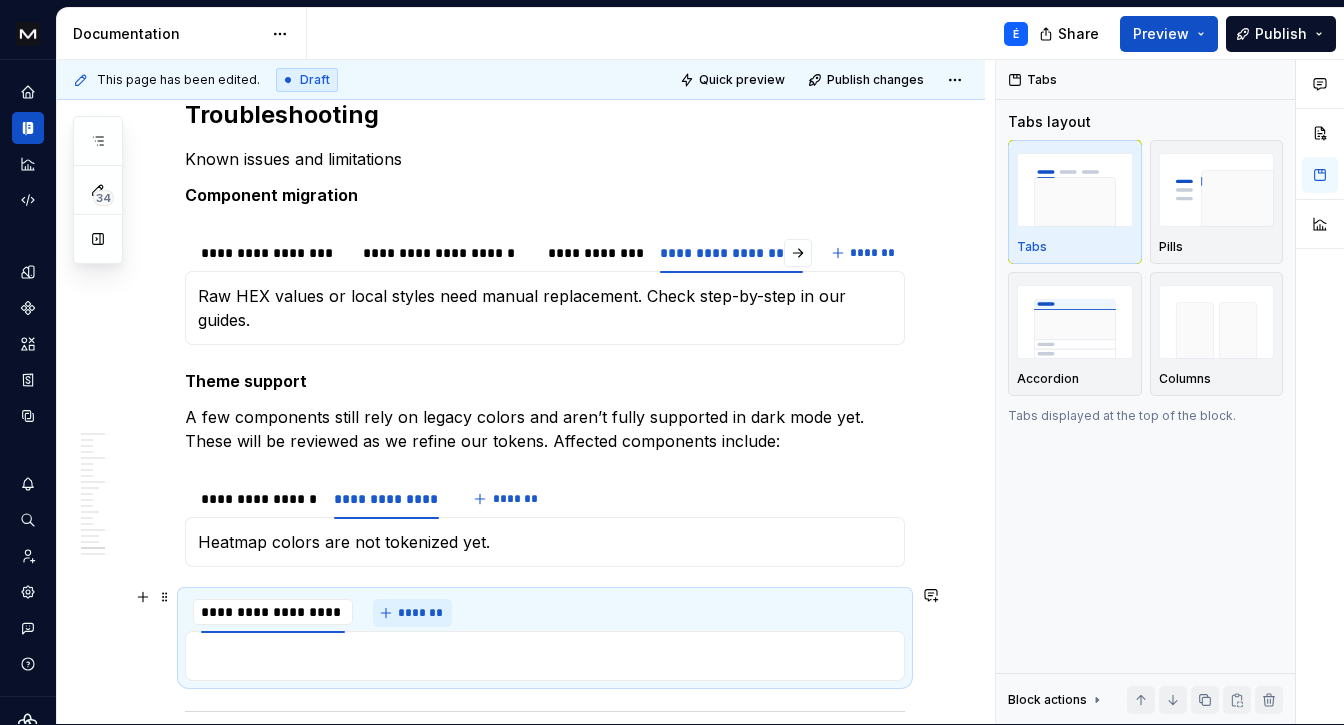 click on "*******" at bounding box center (420, 613) 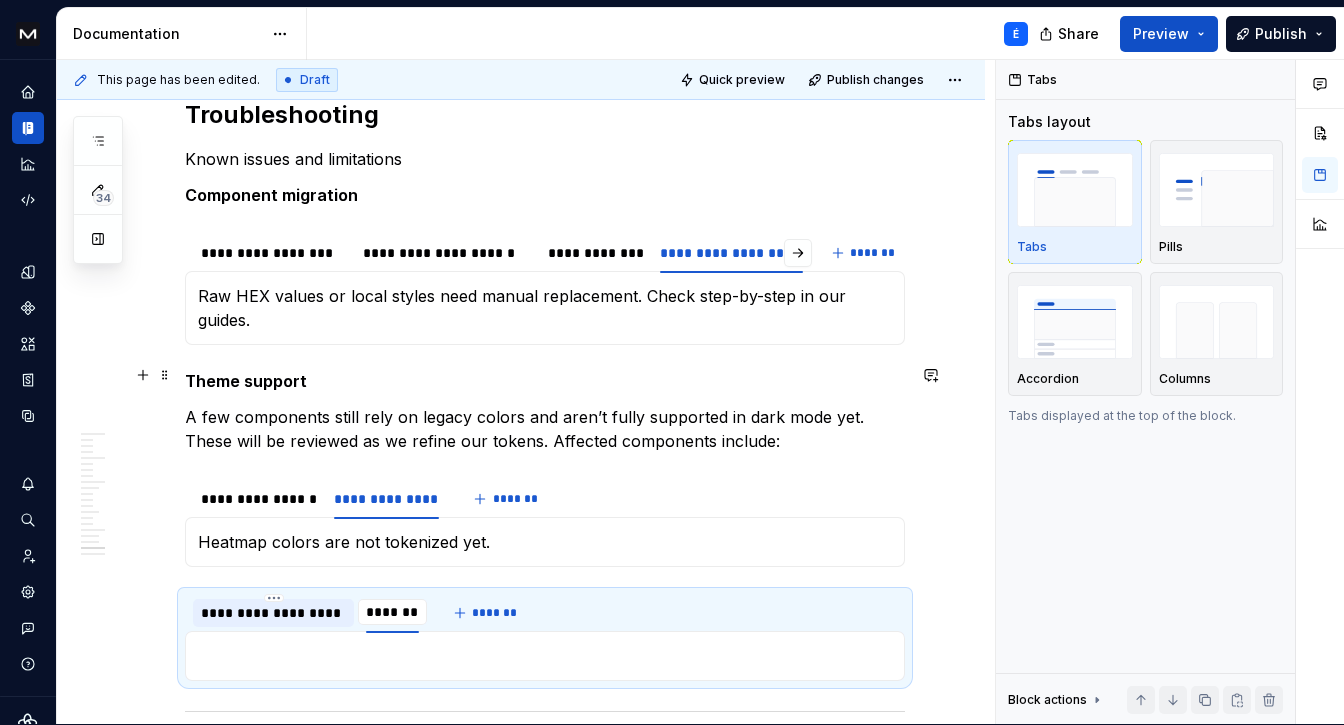 click on "Theme support" at bounding box center (246, 381) 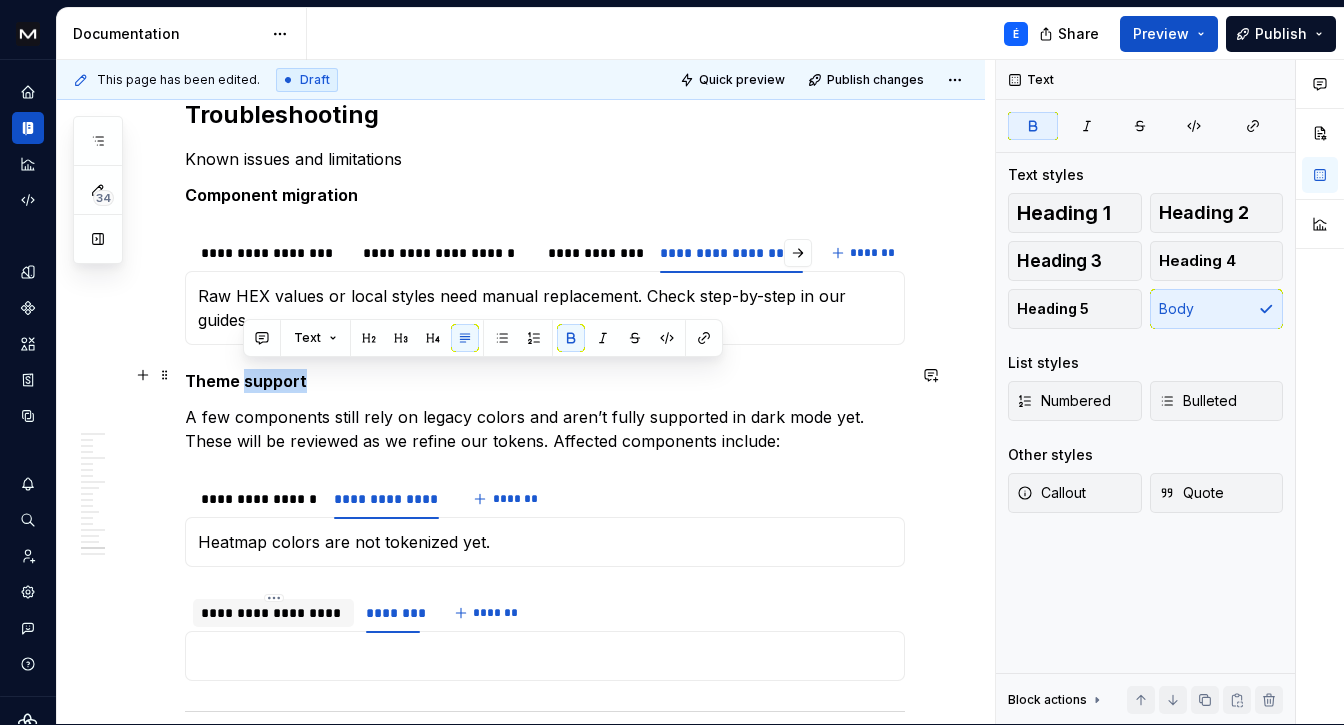 click on "Theme support" at bounding box center (246, 381) 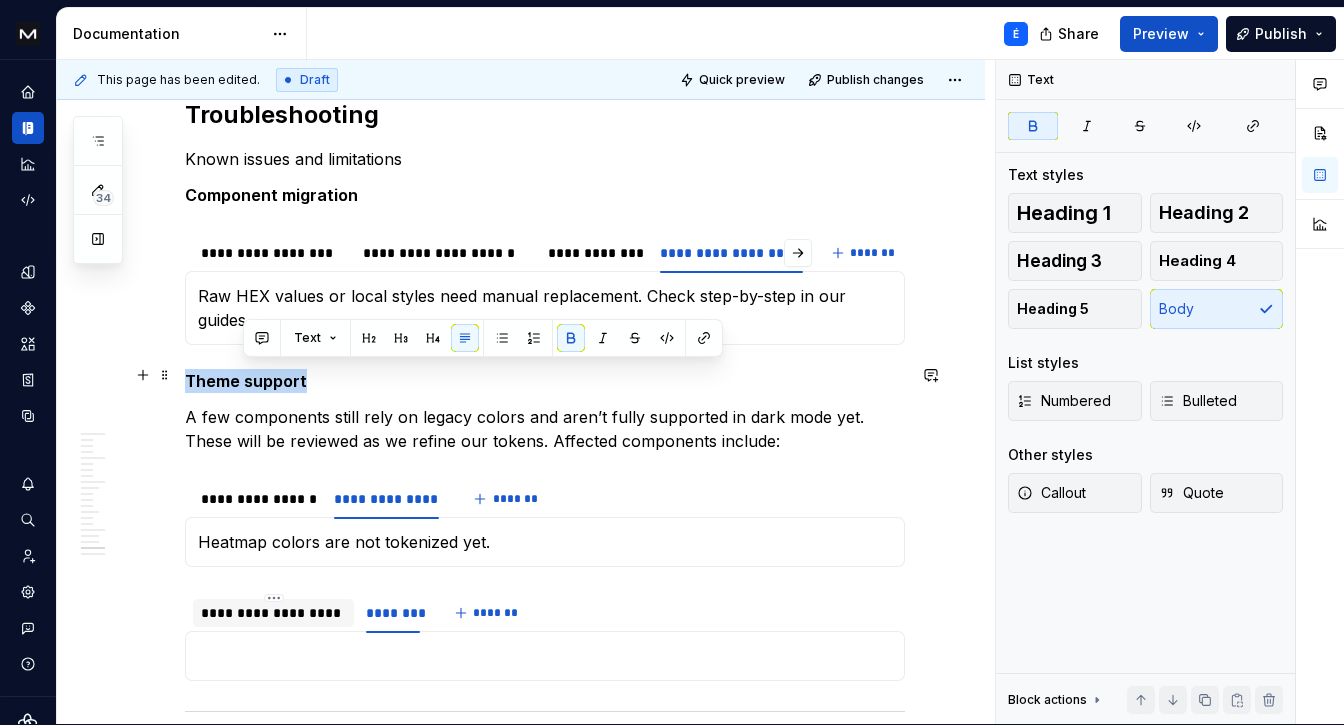 click on "Theme support" at bounding box center [246, 381] 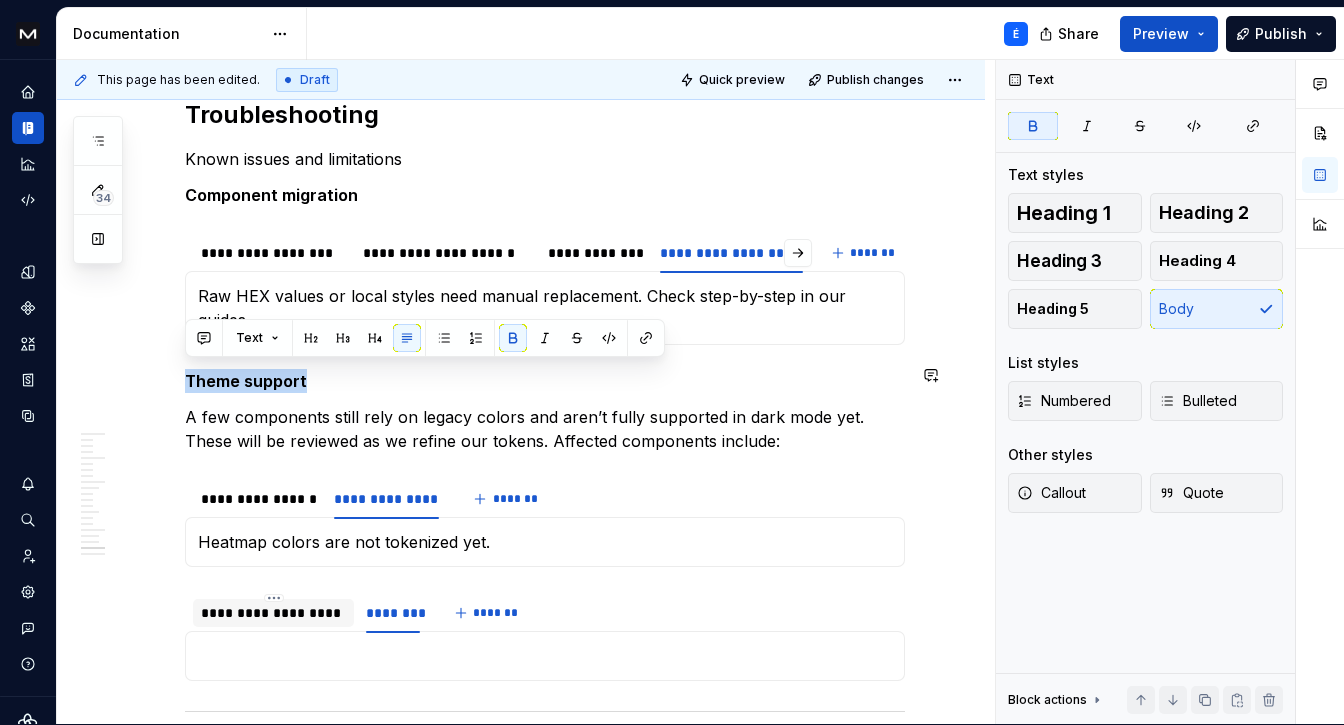 copy on "Theme support" 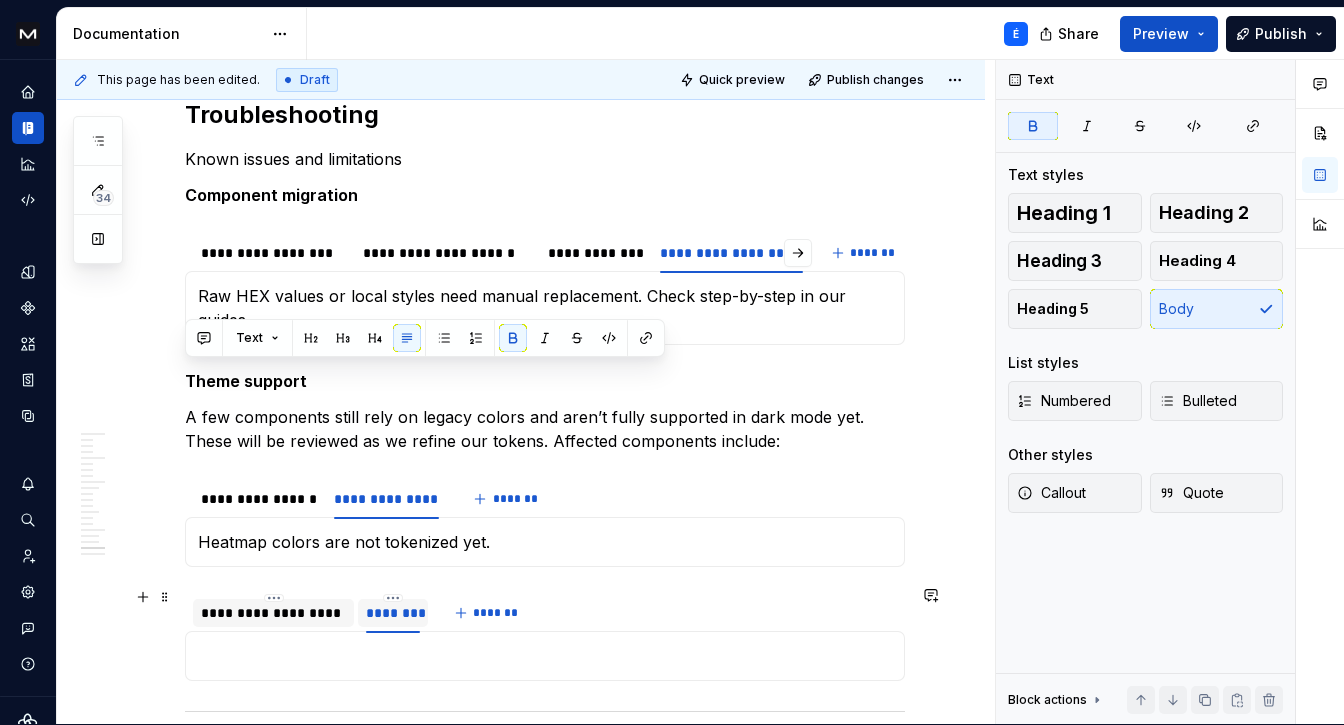 click on "********" at bounding box center [392, 613] 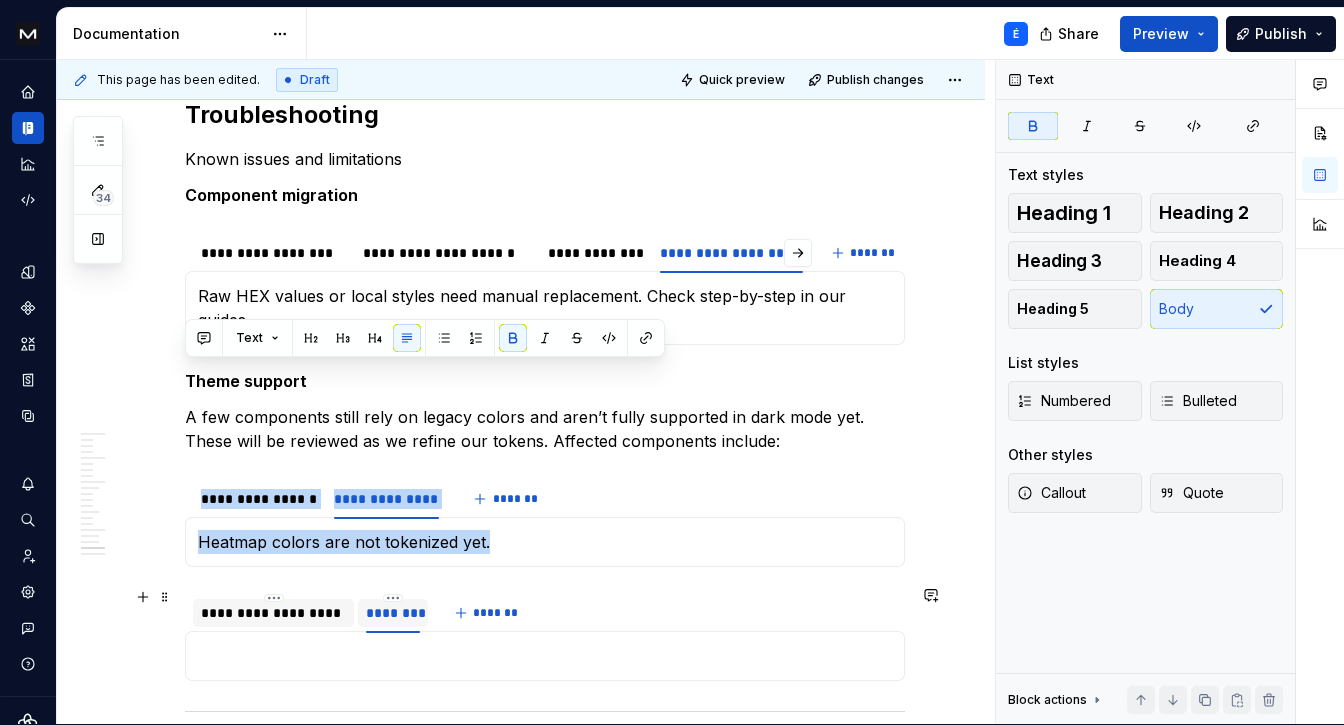 click on "********" at bounding box center [392, 613] 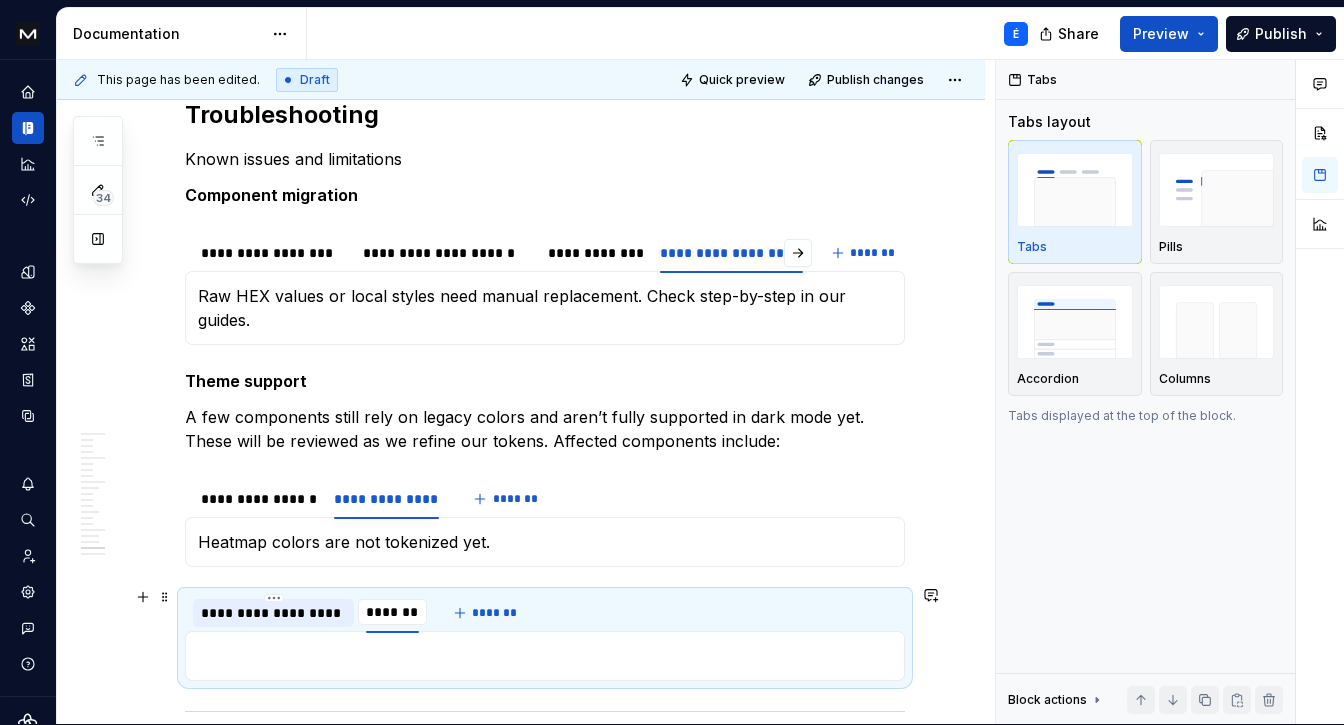 type on "**********" 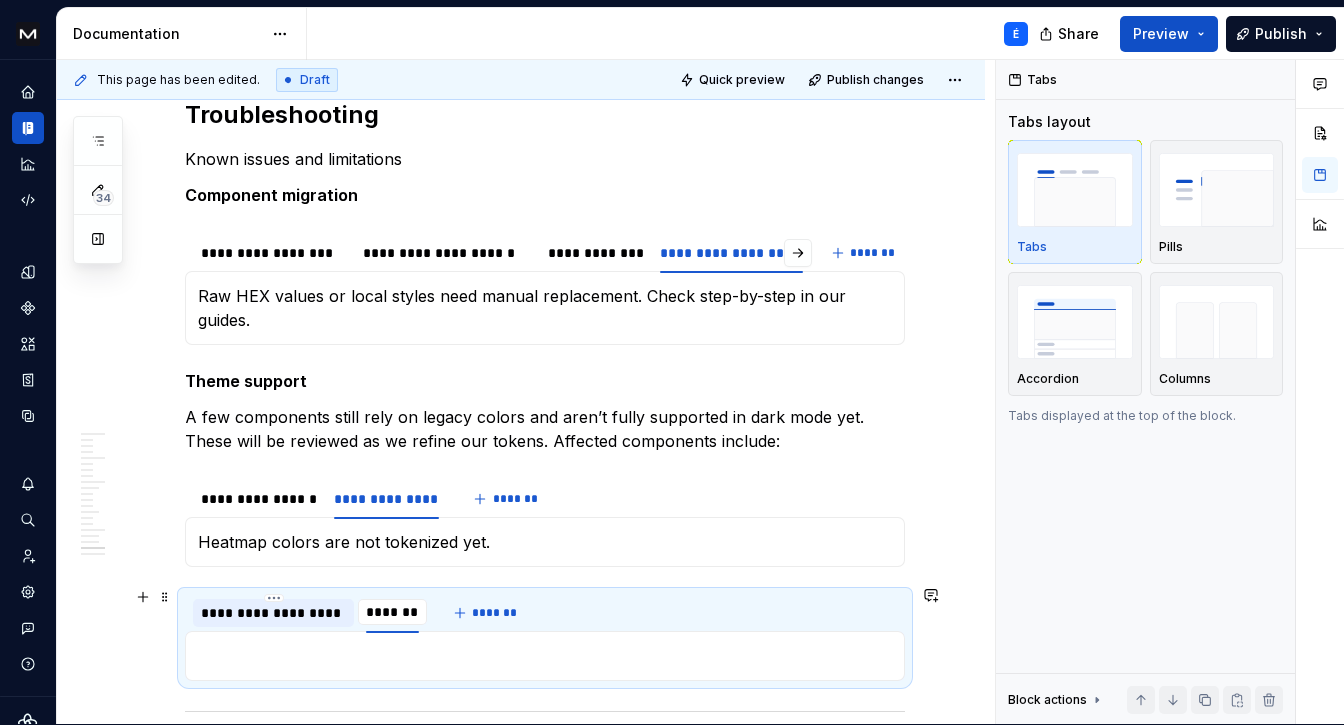 scroll, scrollTop: 0, scrollLeft: 0, axis: both 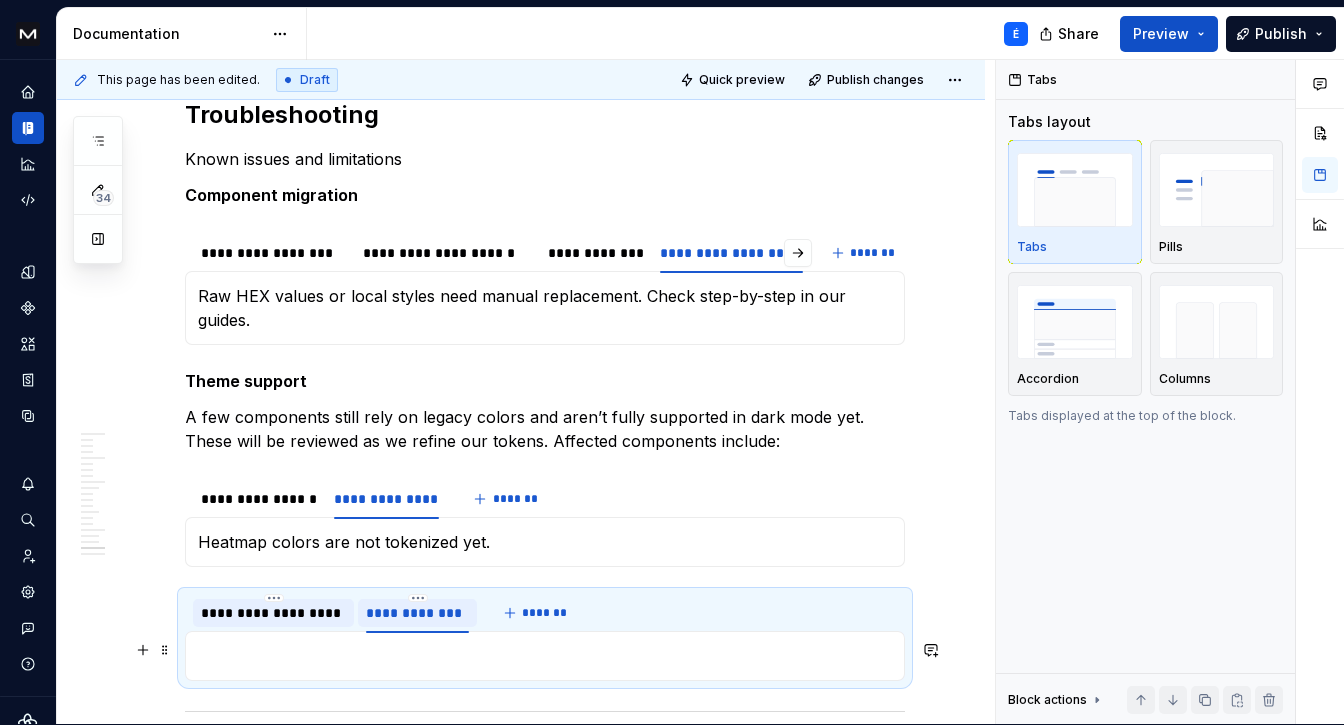 click at bounding box center (545, 656) 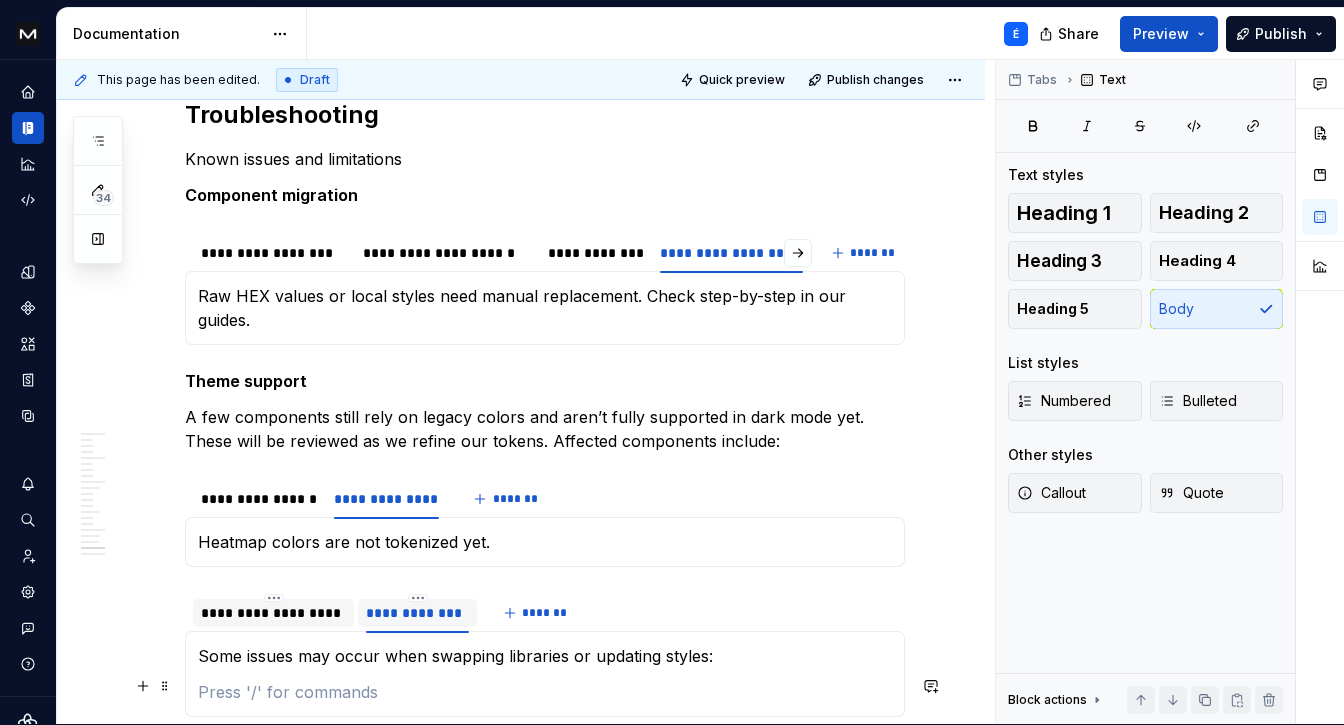click at bounding box center (545, 692) 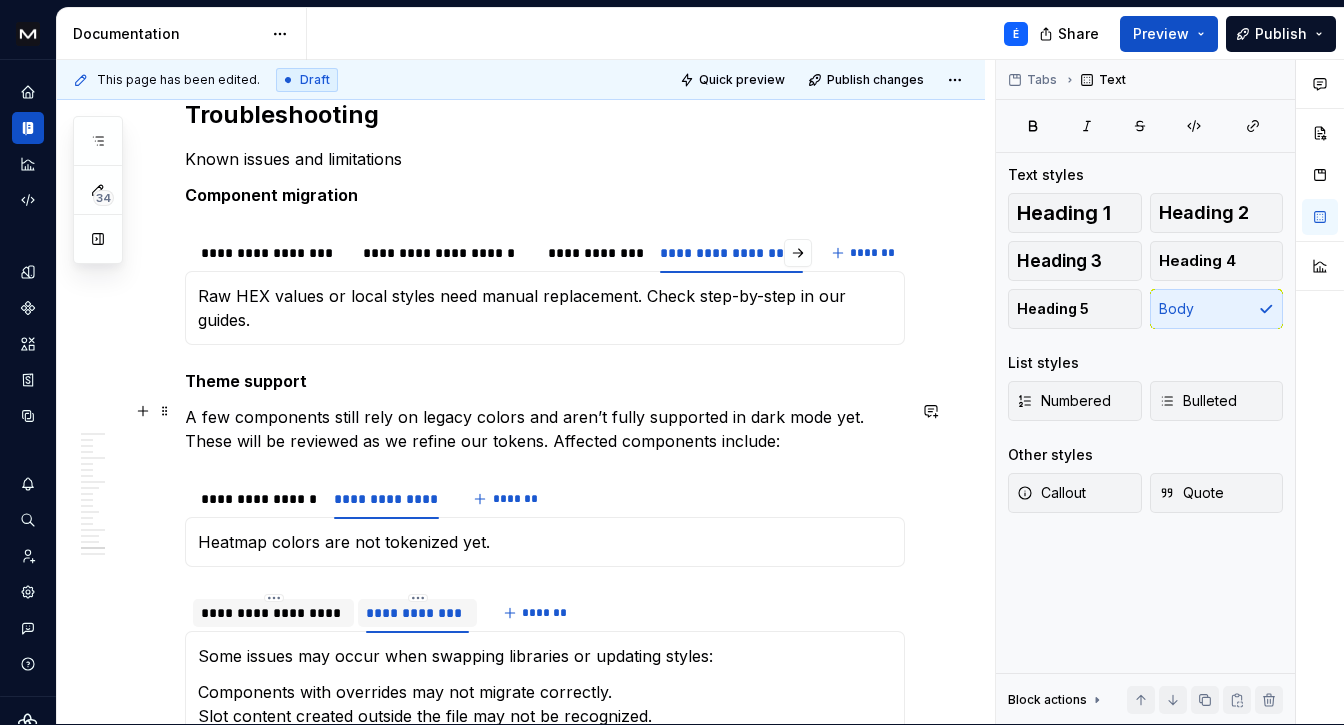 scroll, scrollTop: 11428, scrollLeft: 0, axis: vertical 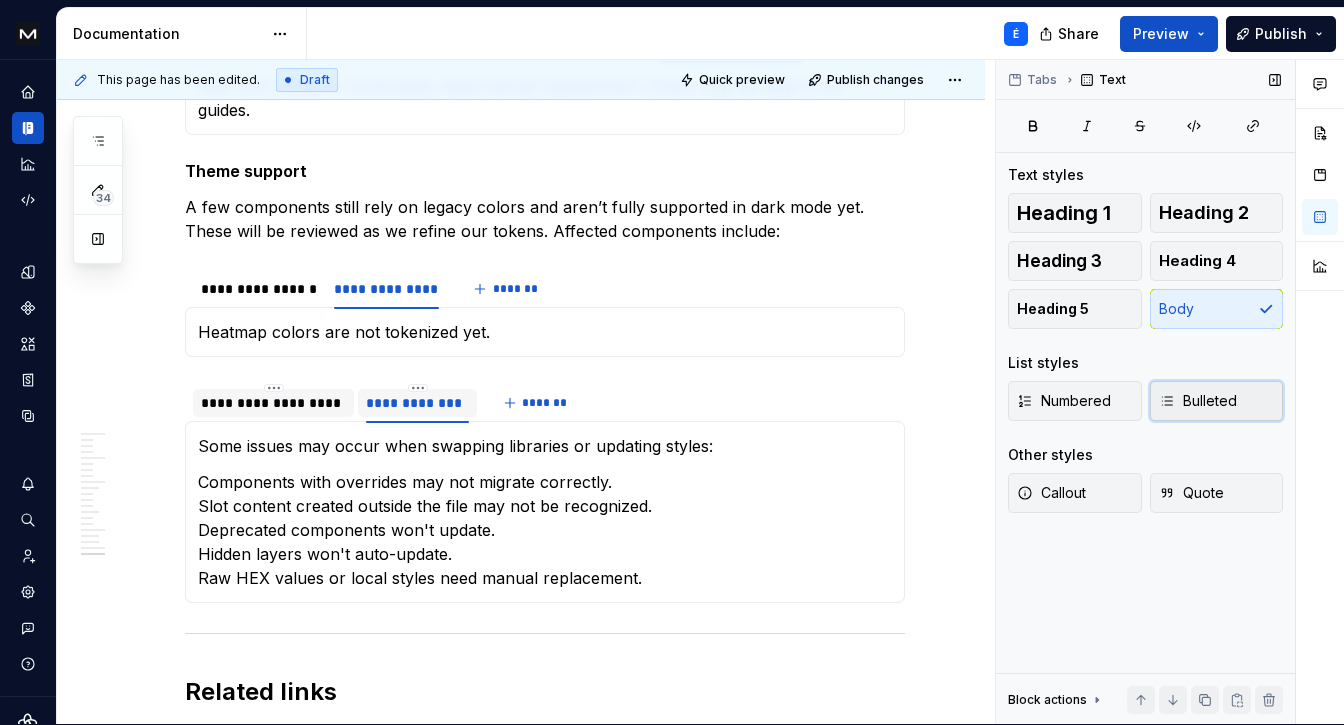 click on "Bulleted" at bounding box center (1217, 401) 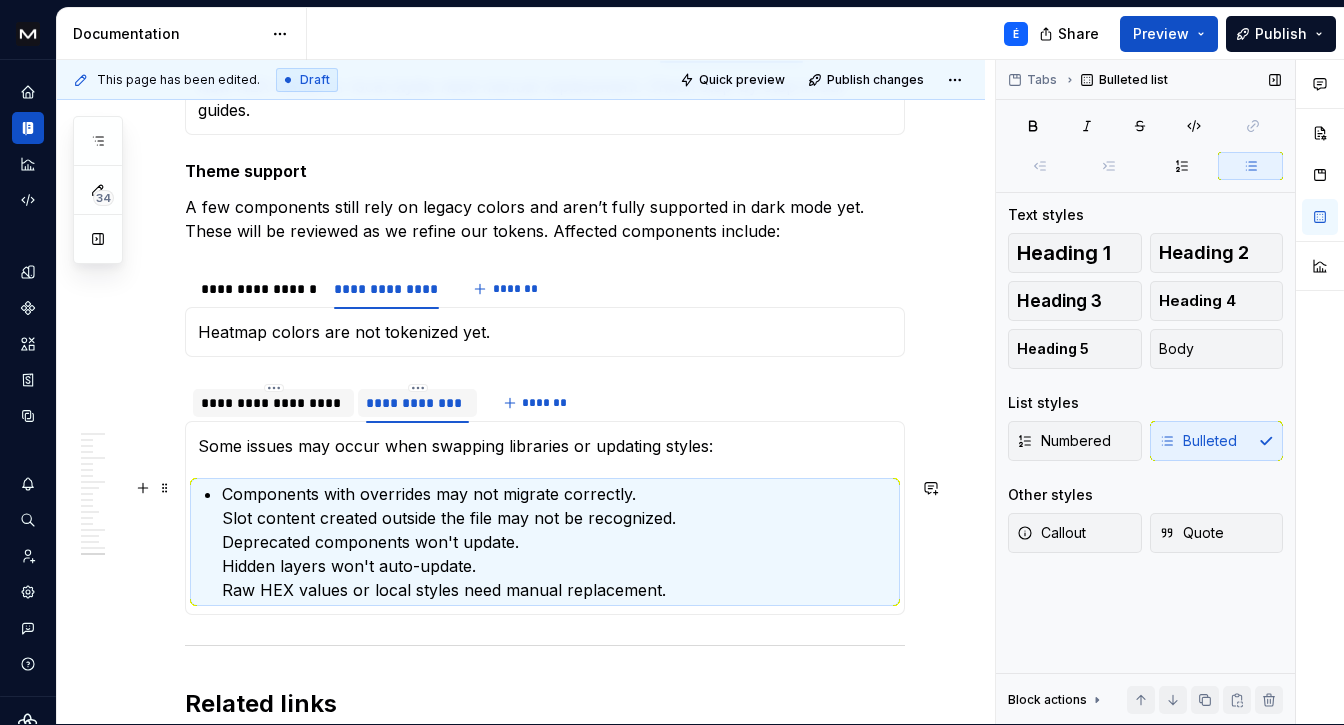 click on "Components with overrides may not migrate correctly. Slot content created outside the file may not be recognized. Deprecated components won't update. Hidden layers won't auto-update. Raw HEX values or local styles need manual replacement." at bounding box center (557, 542) 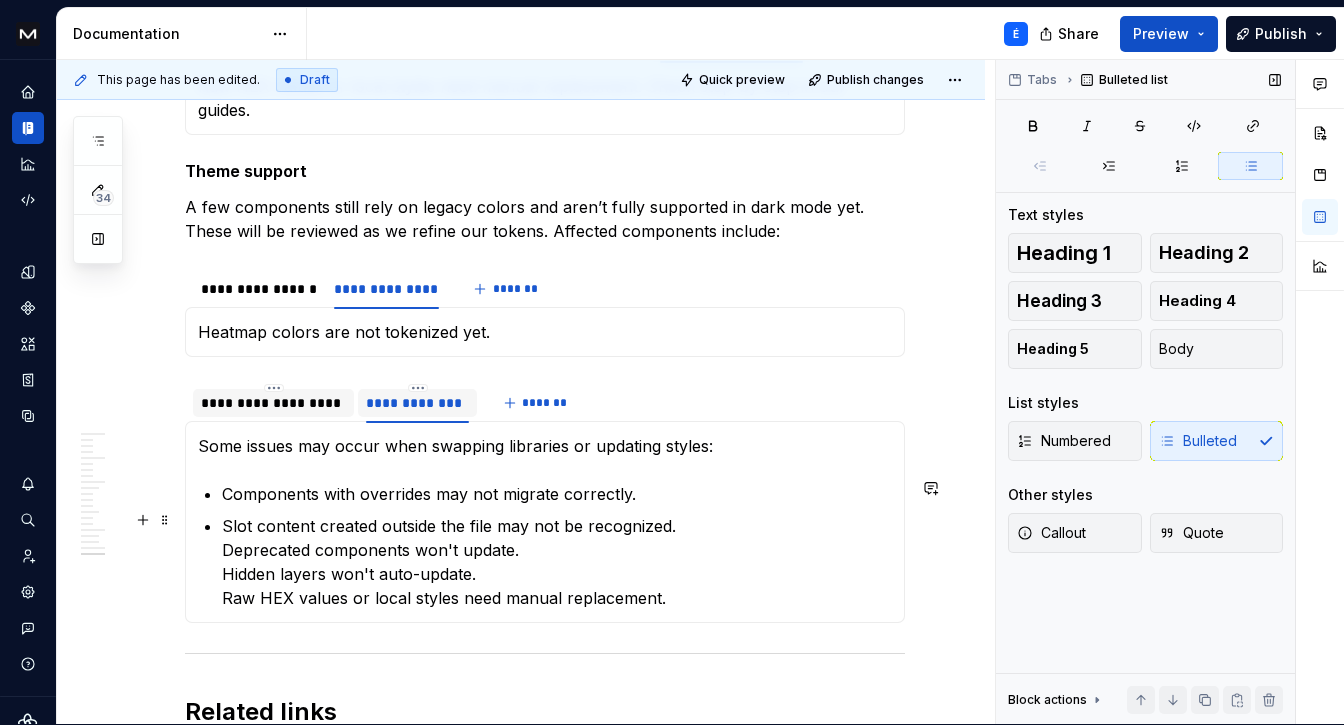 click on "Slot content created outside the file may not be recognized. Deprecated components won't update. Hidden layers won't auto-update. Raw HEX values or local styles need manual replacement." at bounding box center [557, 562] 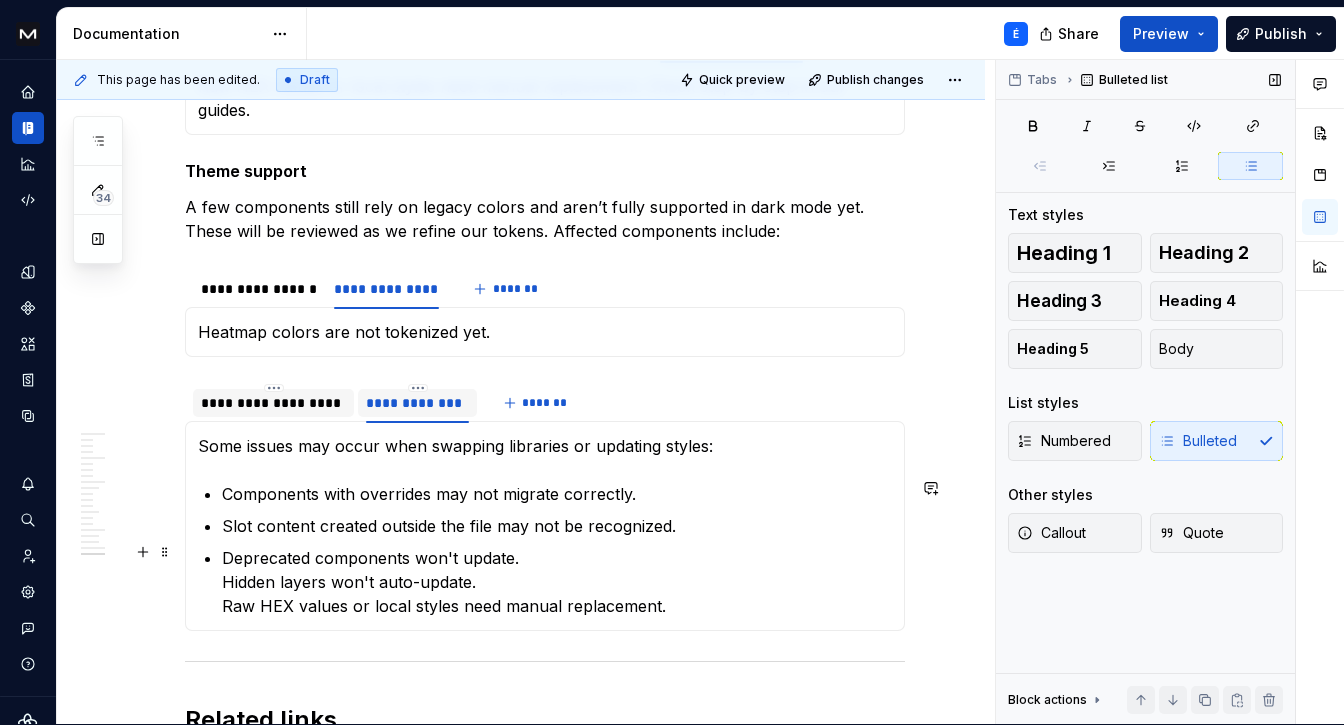 click on "Deprecated components won't update. Hidden layers won't auto-update. Raw HEX values or local styles need manual replacement." at bounding box center (557, 582) 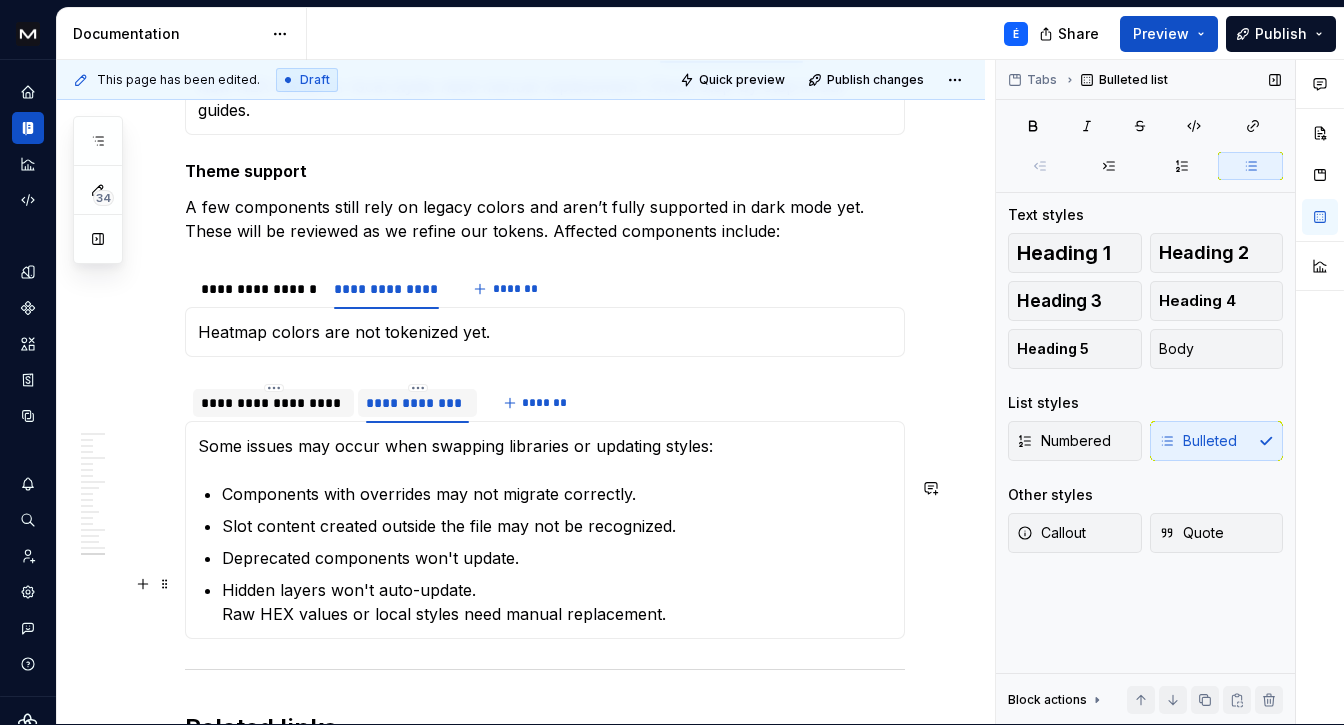 click on "Hidden layers won't auto-update. Raw HEX values or local styles need manual replacement." at bounding box center (557, 602) 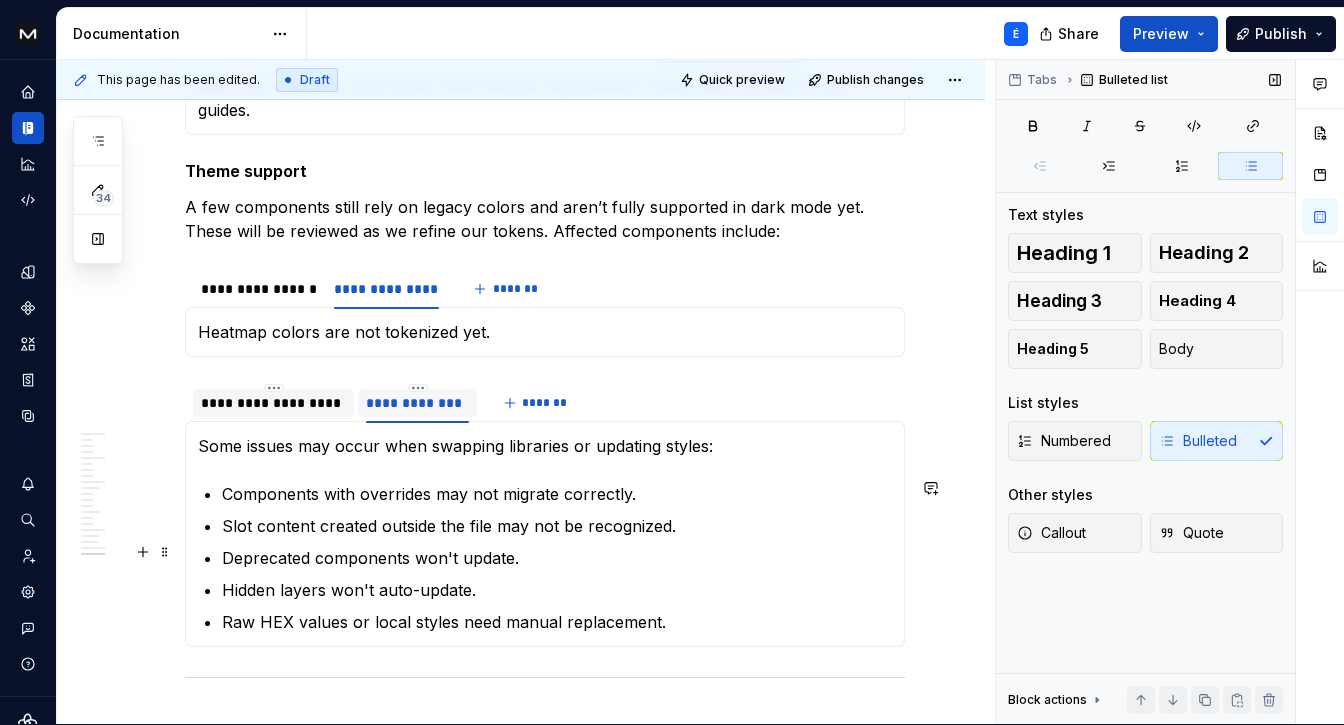 click on "Components with overrides may not migrate correctly. Slot content created outside the file may not be recognized. Deprecated components won't update. Hidden layers won't auto-update. Raw HEX values or local styles need manual replacement." at bounding box center (557, 558) 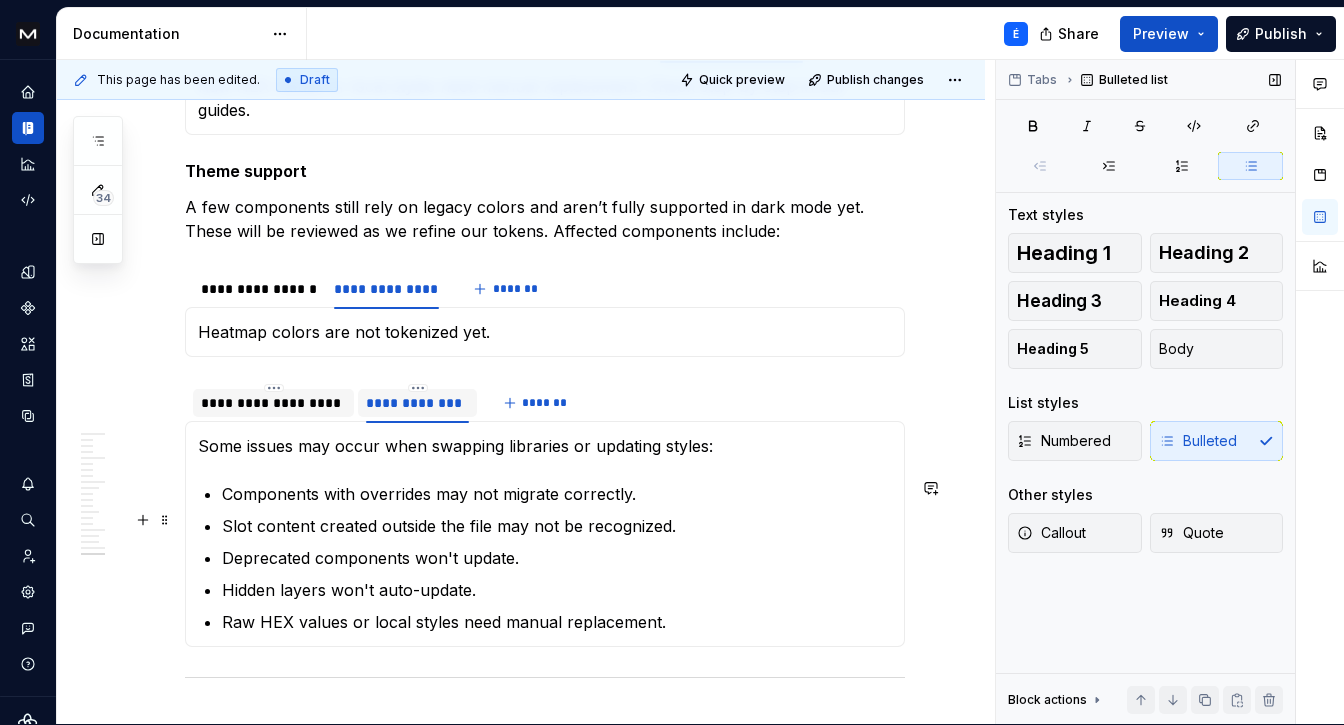 click on "Slot content created outside the file may not be recognized." at bounding box center (557, 526) 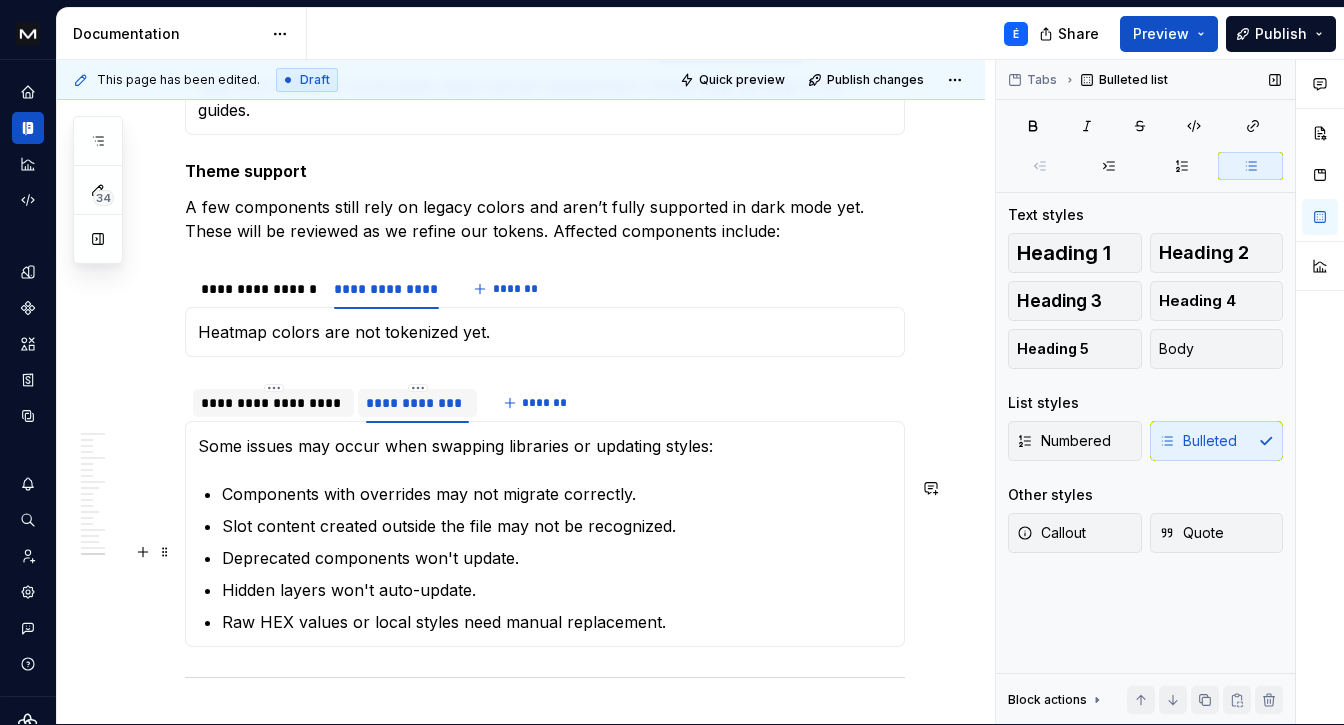 click on "Components with overrides may not migrate correctly. Slot content created outside the file may not be recognized. Deprecated components won't update. Hidden layers won't auto-update. Raw HEX values or local styles need manual replacement." at bounding box center [557, 558] 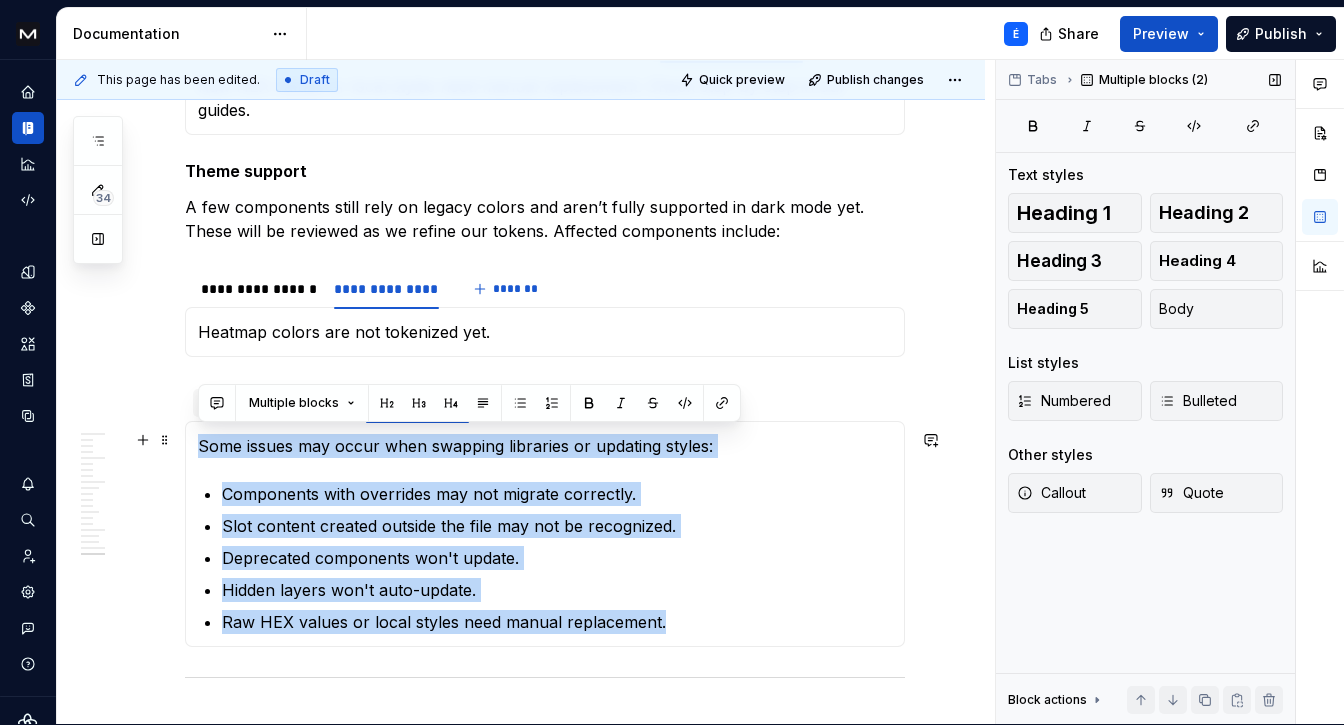 drag, startPoint x: 672, startPoint y: 609, endPoint x: 192, endPoint y: 438, distance: 509.5498 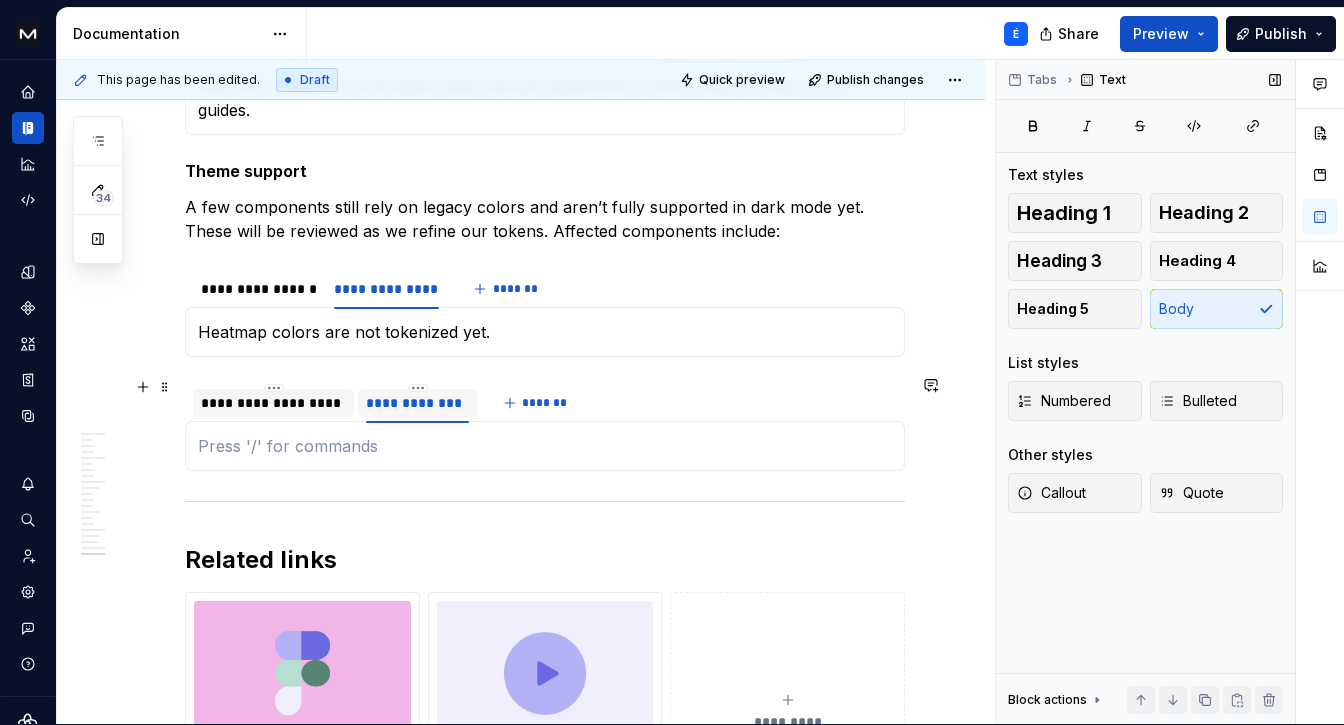 click on "**********" at bounding box center (273, 403) 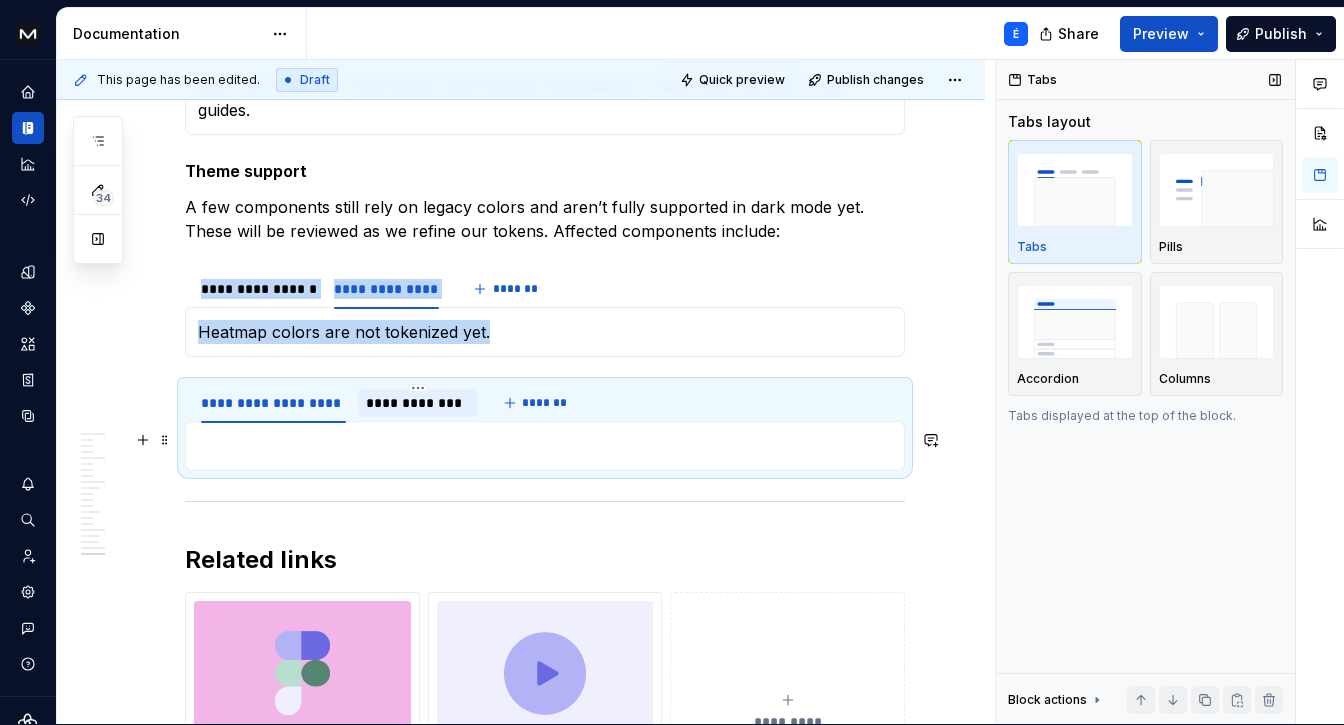 click at bounding box center (545, 446) 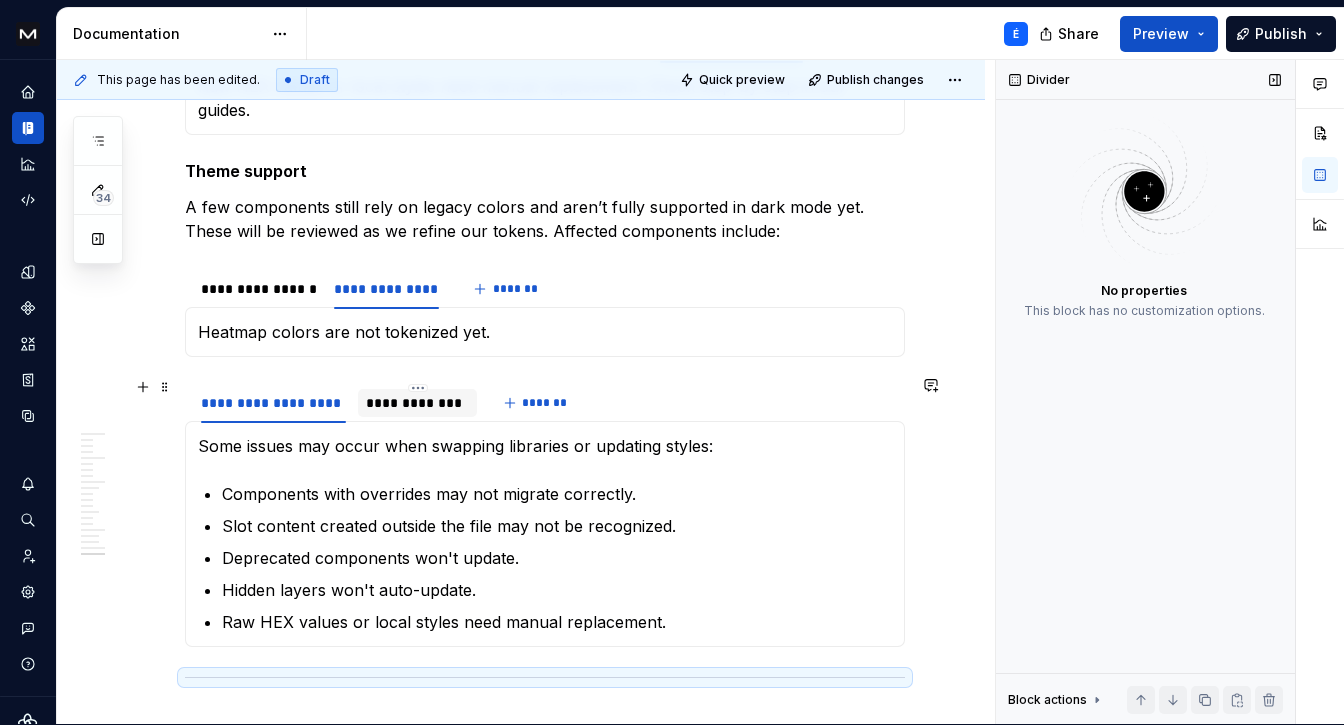 click on "**********" at bounding box center (417, 403) 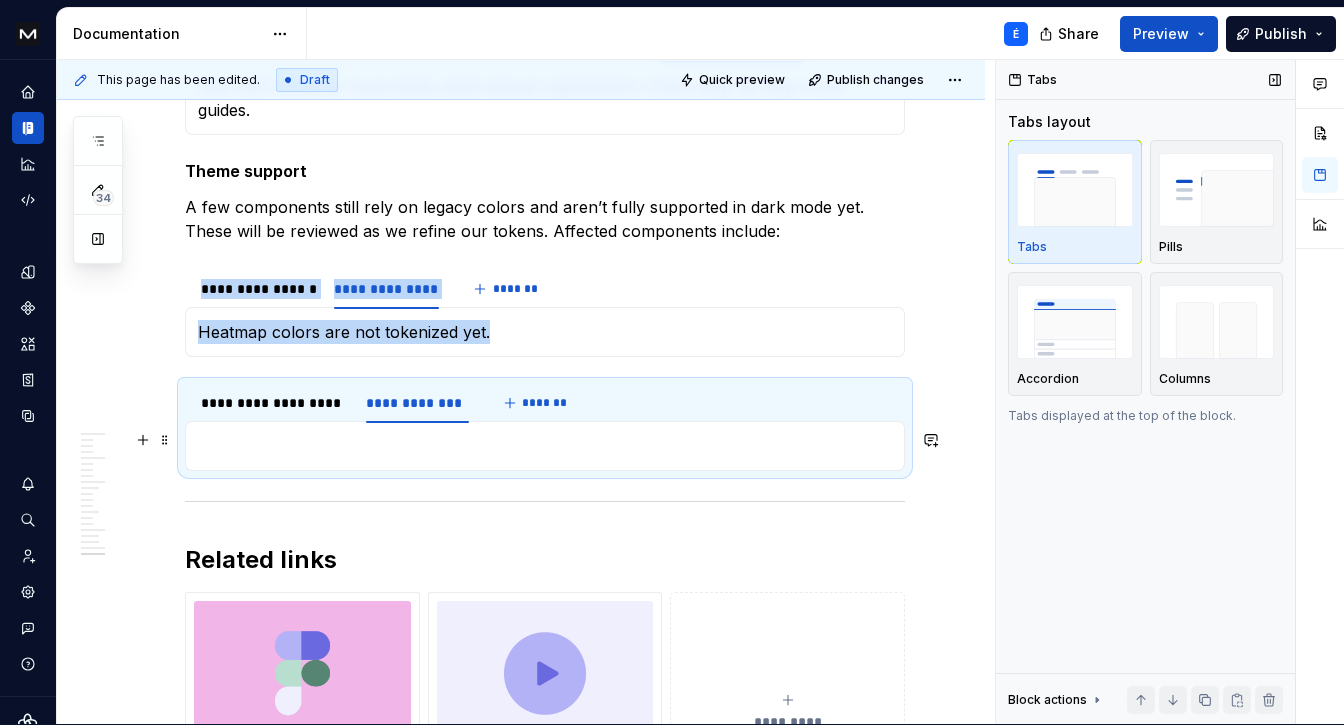 click at bounding box center (545, 446) 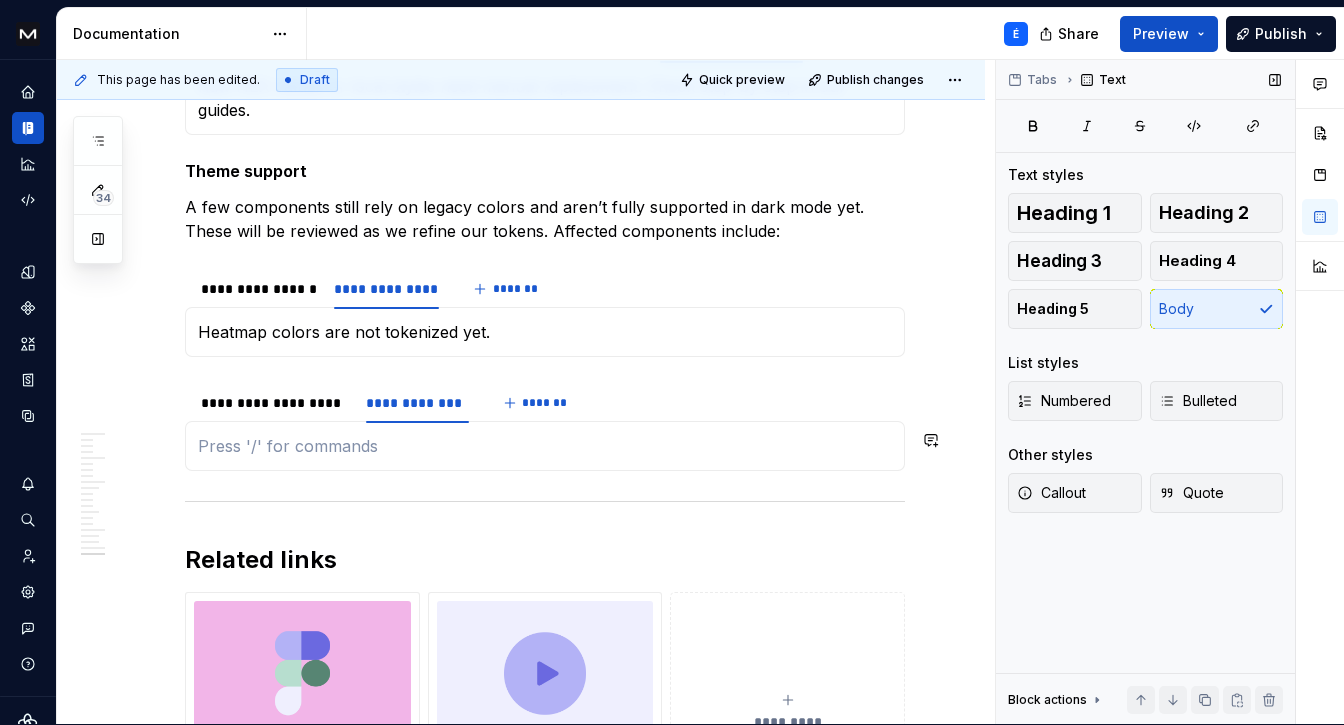 type on "*" 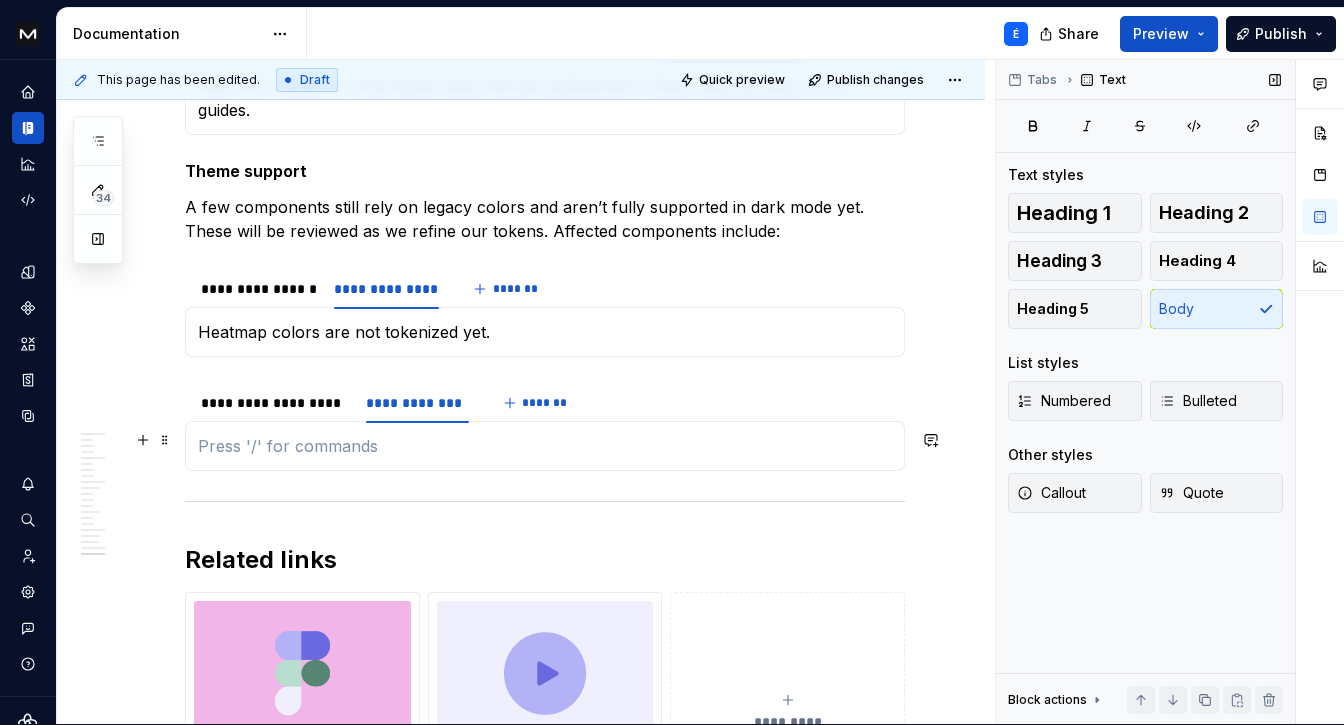 click at bounding box center (545, 446) 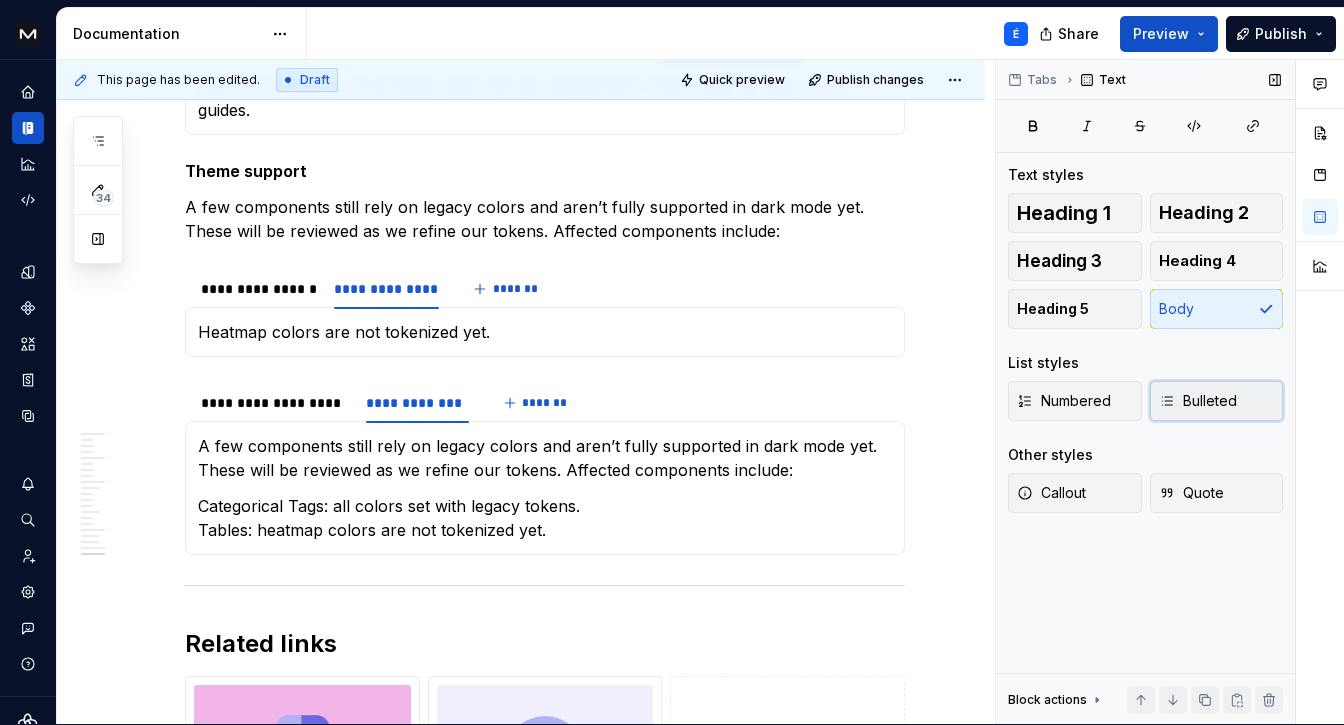 click on "Bulleted" at bounding box center [1217, 401] 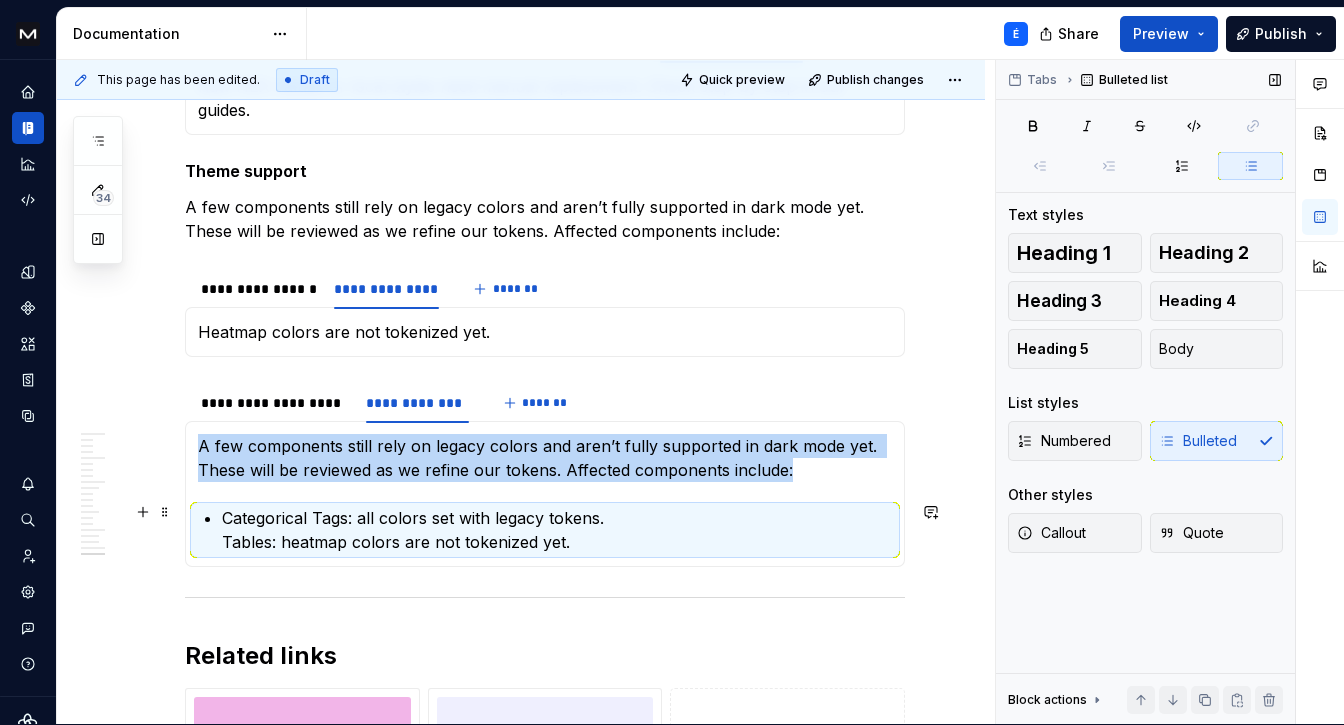 click on "Categorical Tags: all colors set with legacy tokens. Tables: heatmap colors are not tokenized yet." at bounding box center (557, 530) 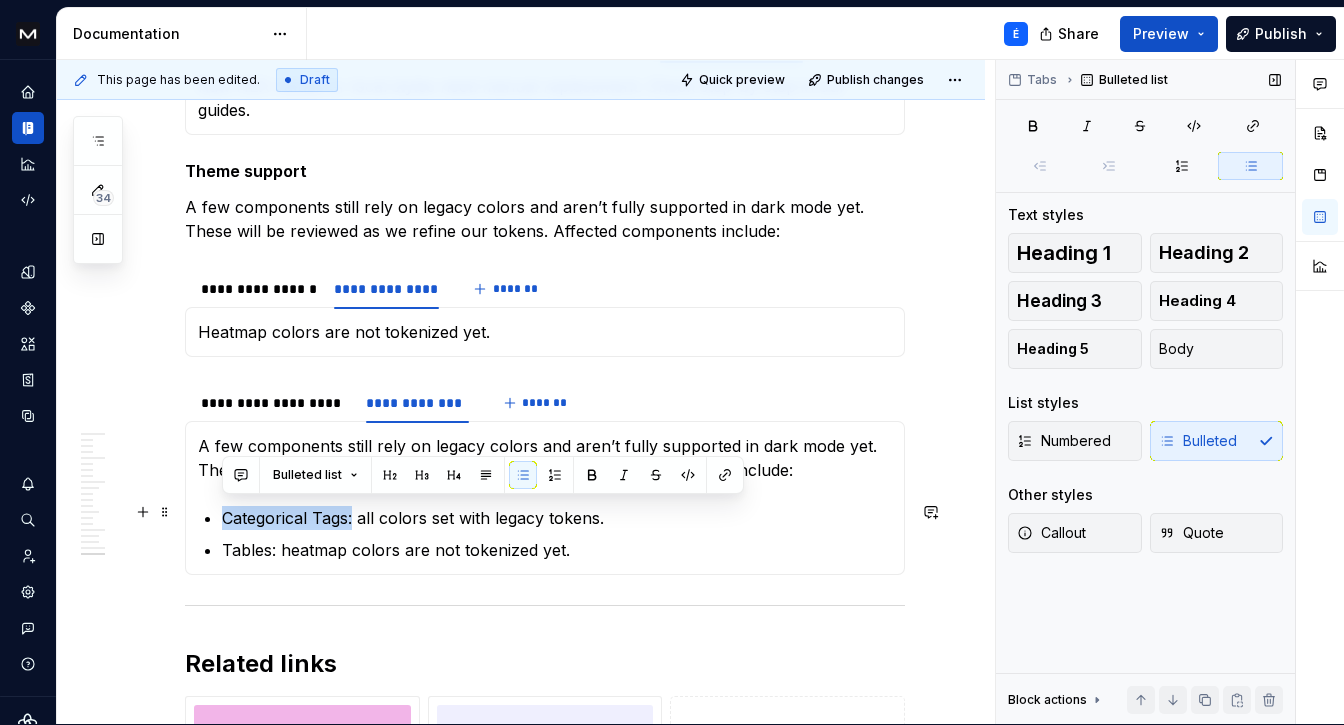 drag, startPoint x: 355, startPoint y: 513, endPoint x: 203, endPoint y: 507, distance: 152.11838 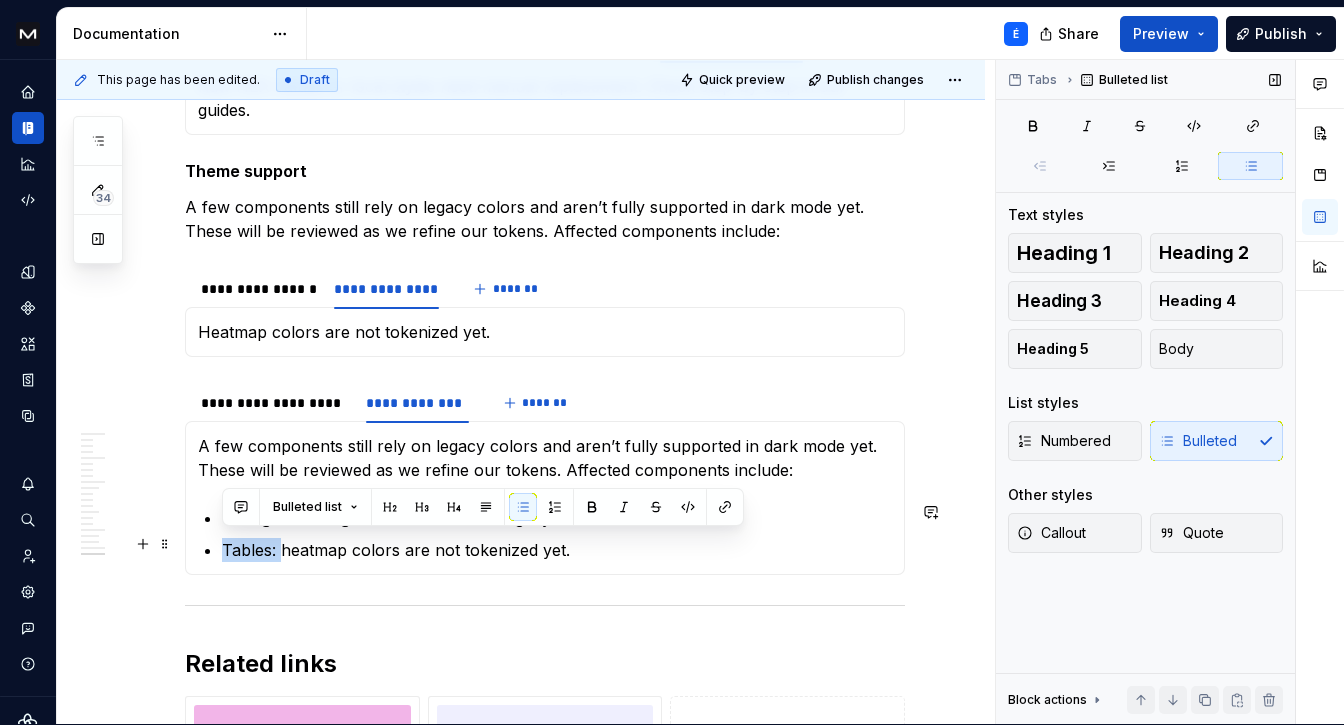 drag, startPoint x: 275, startPoint y: 548, endPoint x: 219, endPoint y: 548, distance: 56 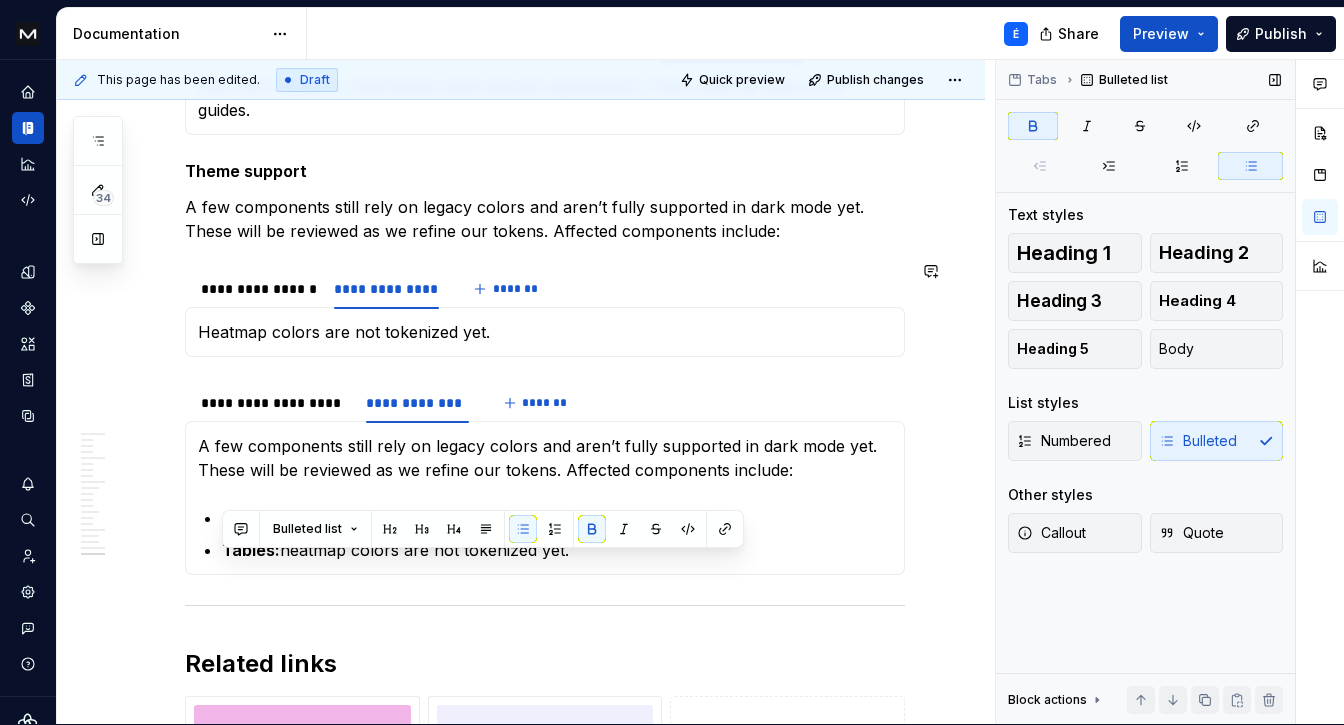 scroll, scrollTop: 11467, scrollLeft: 0, axis: vertical 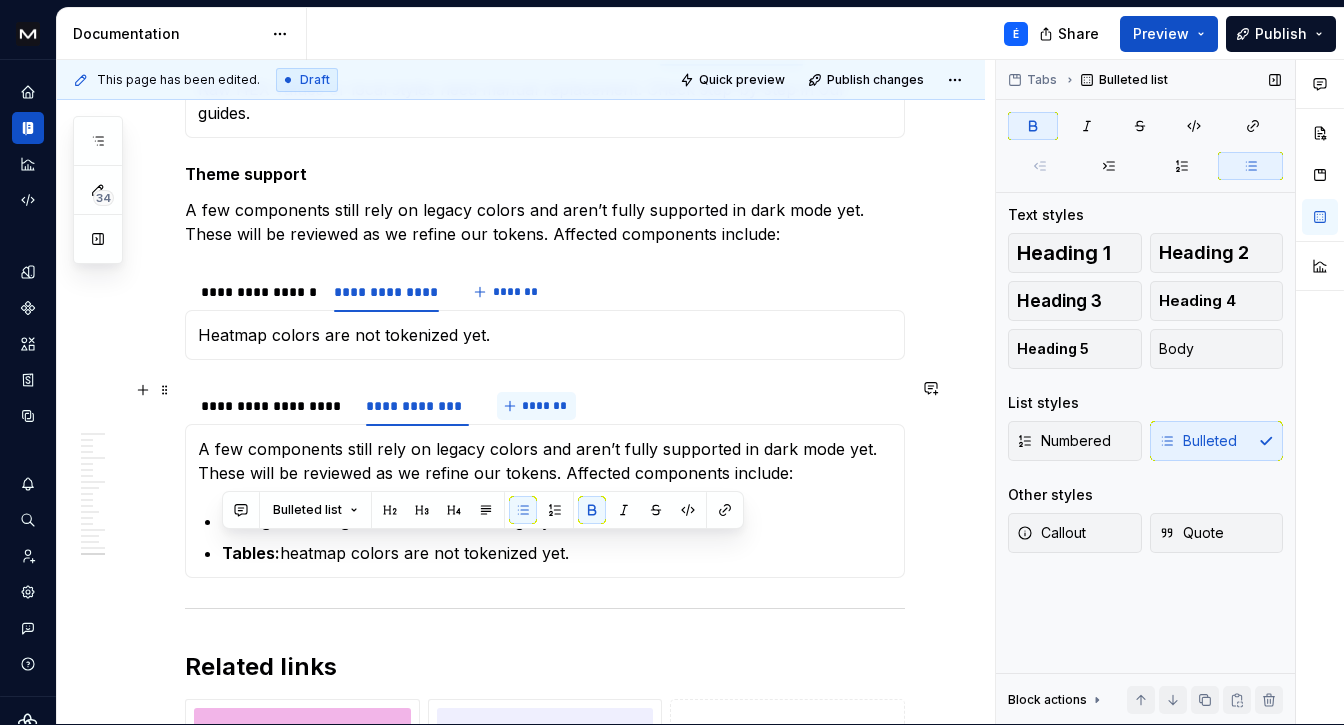 click on "*******" at bounding box center [544, 406] 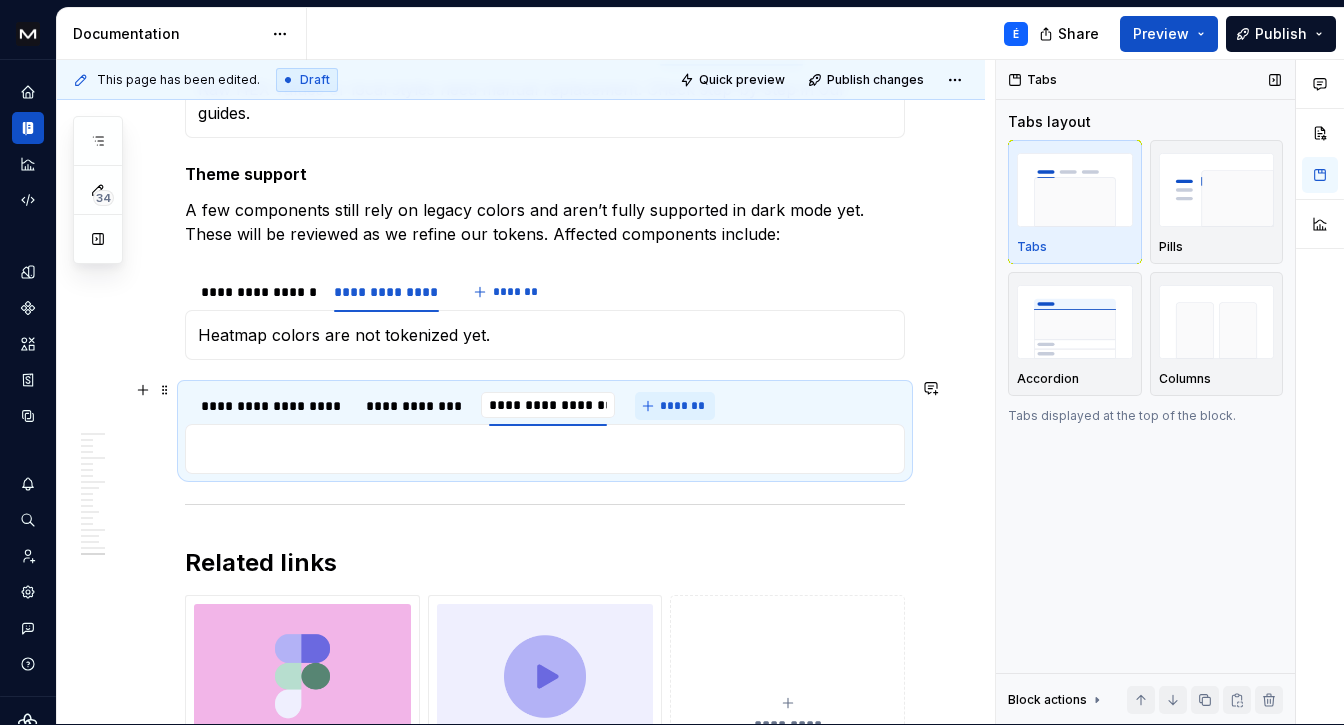 scroll, scrollTop: 0, scrollLeft: 1, axis: horizontal 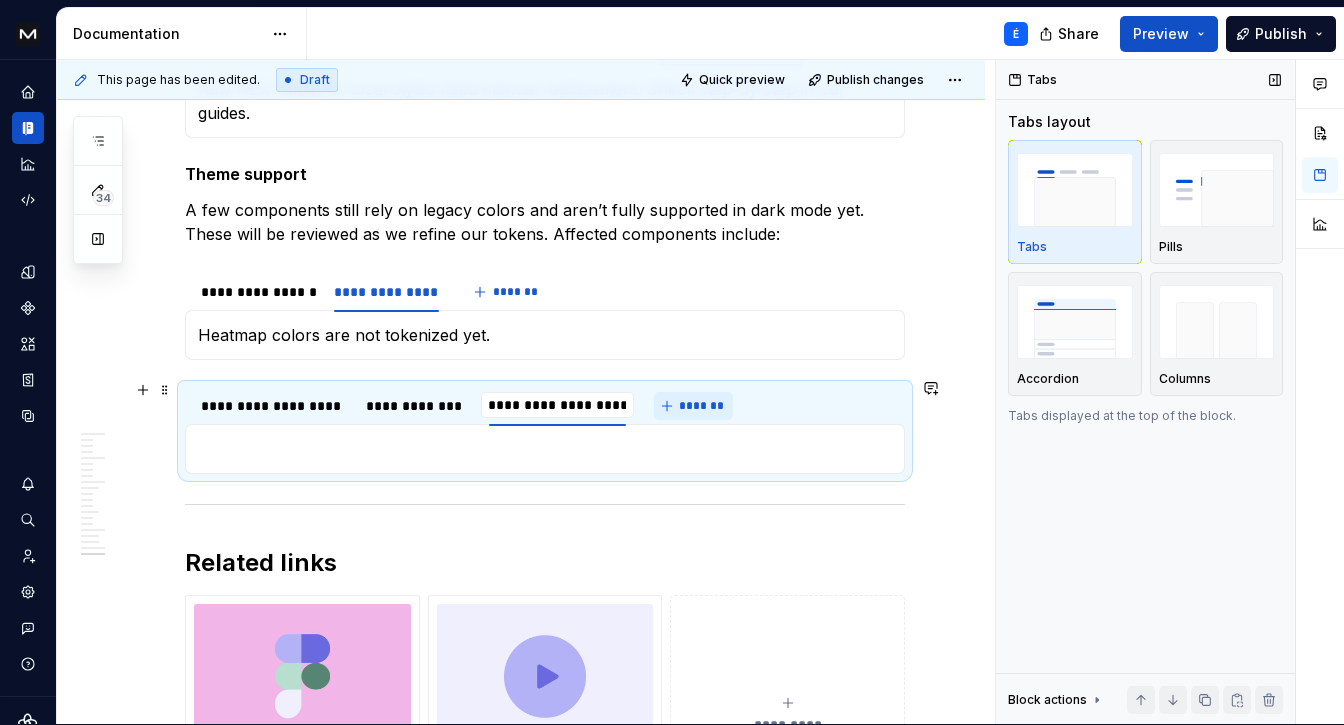 type on "**********" 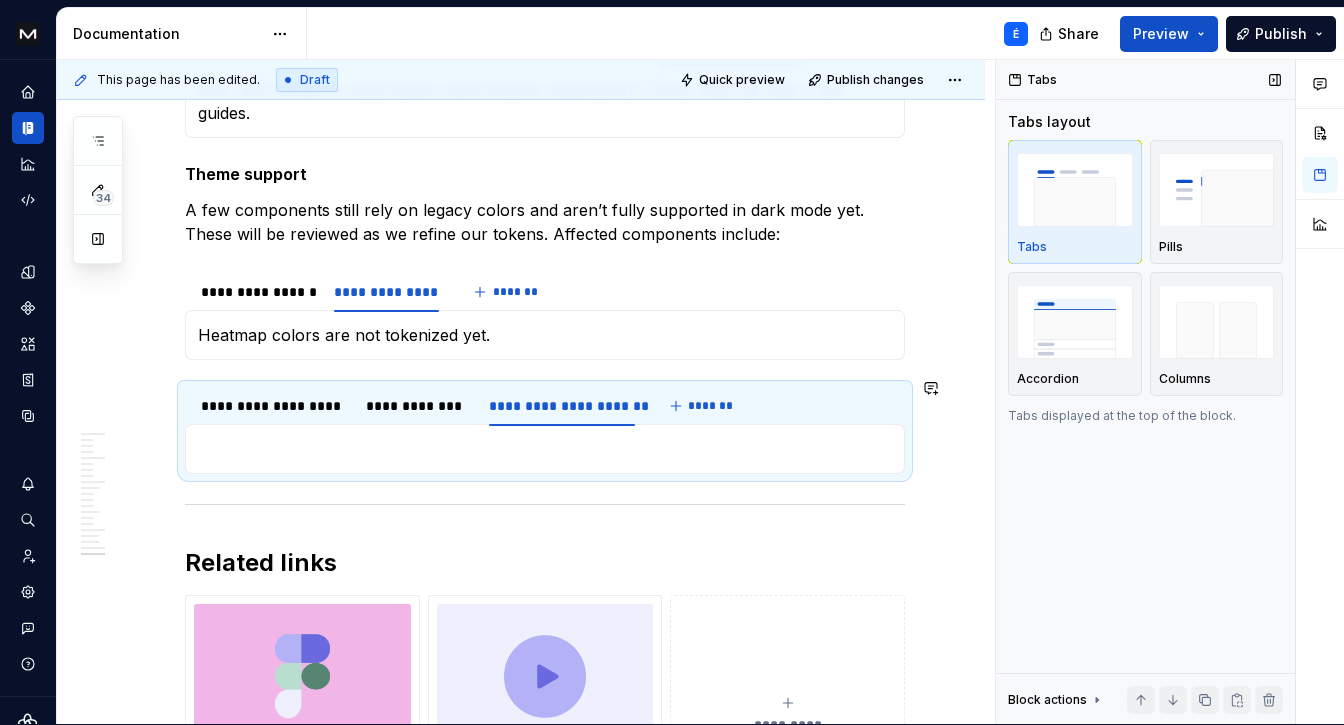 click at bounding box center [545, 449] 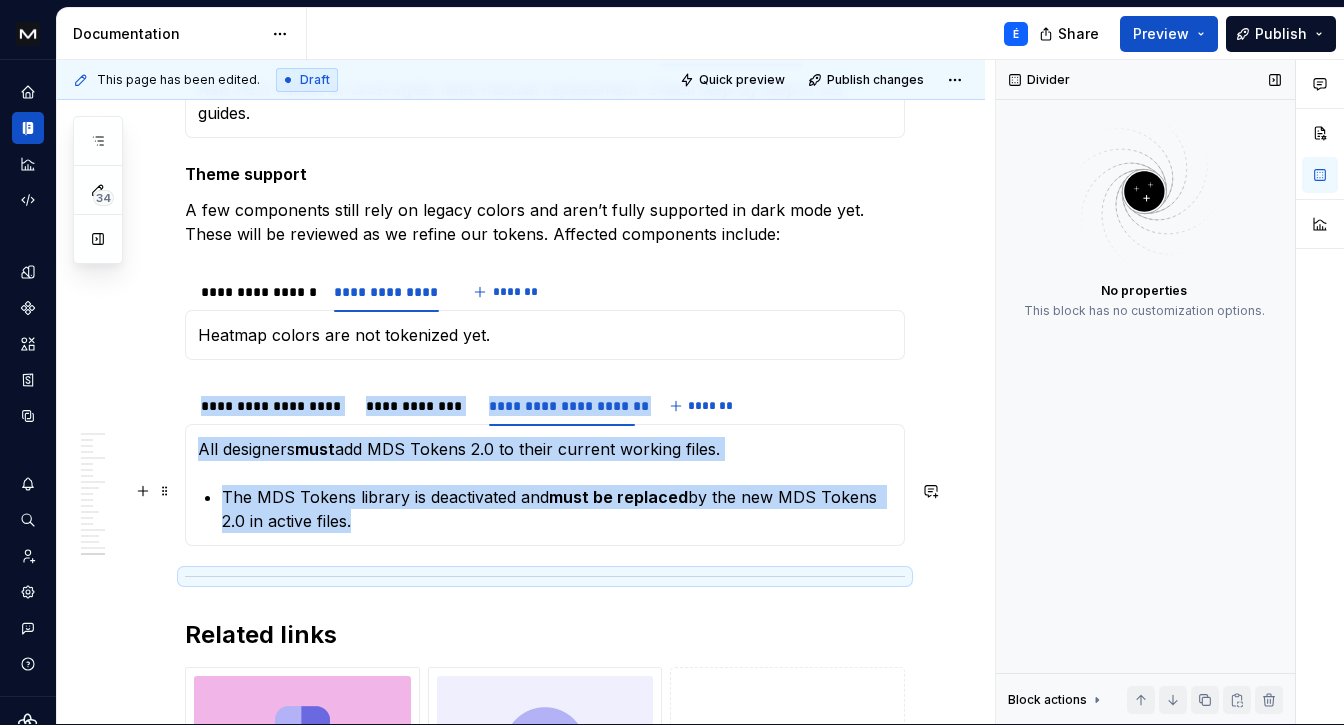 click on "The MDS Tokens library is deactivated and  must be replaced  by the new MDS Tokens 2.0 in active files." at bounding box center (557, 509) 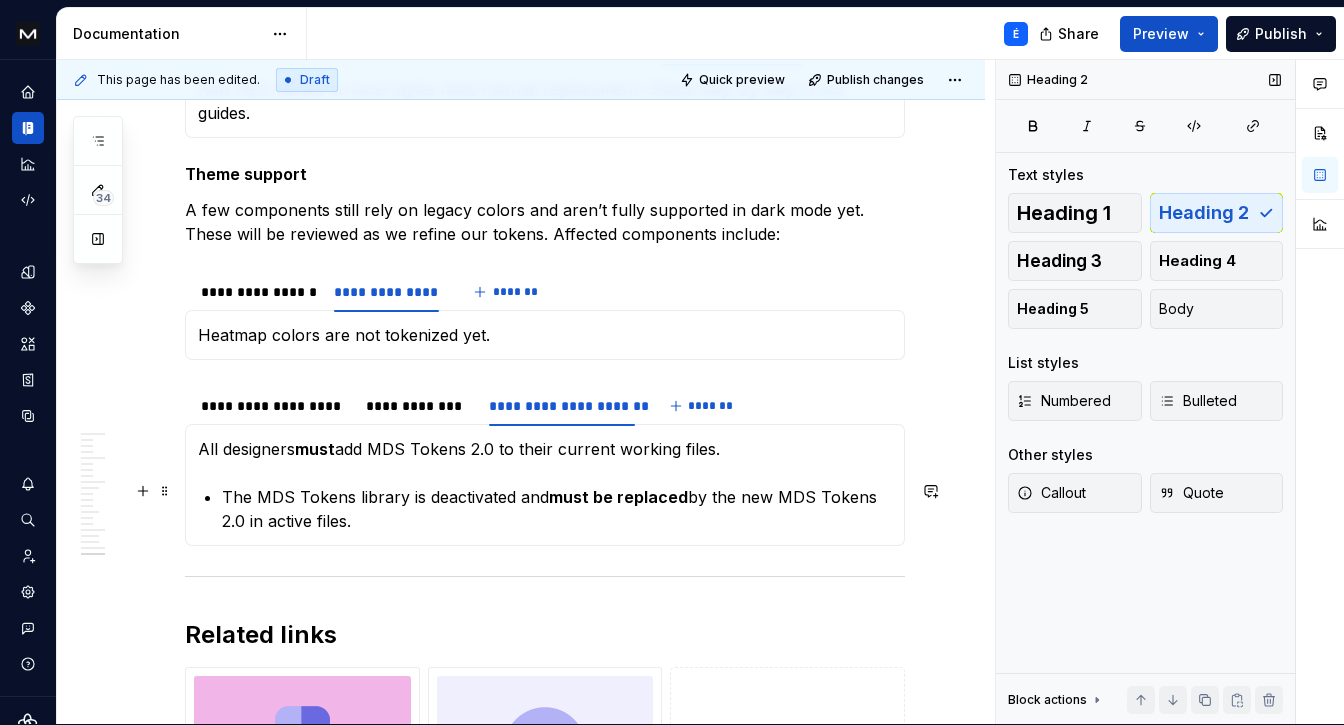 click on "The MDS Tokens library is deactivated and  must be replaced  by the new MDS Tokens 2.0 in active files." at bounding box center (557, 509) 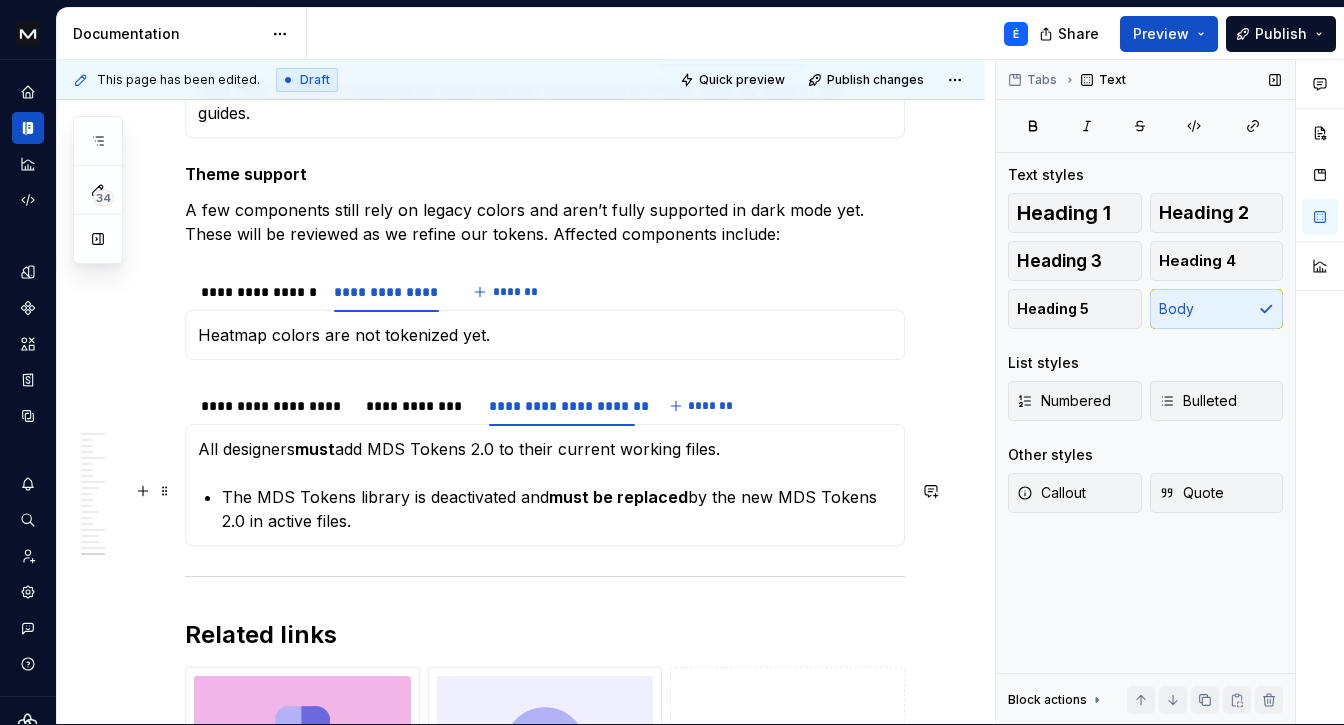 click on "The MDS Tokens library is deactivated and  must be replaced  by the new MDS Tokens 2.0 in active files." at bounding box center [557, 509] 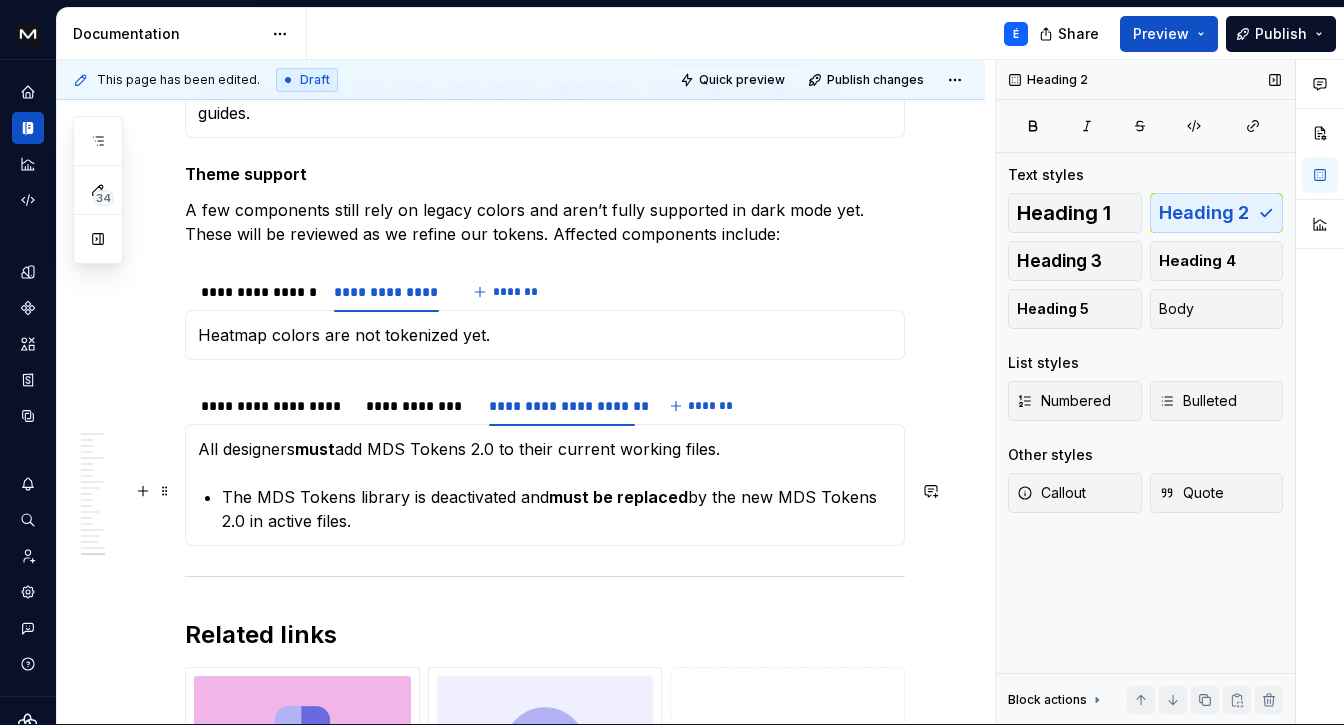 click on "The MDS Tokens library is deactivated and  must be replaced  by the new MDS Tokens 2.0 in active files." at bounding box center (557, 509) 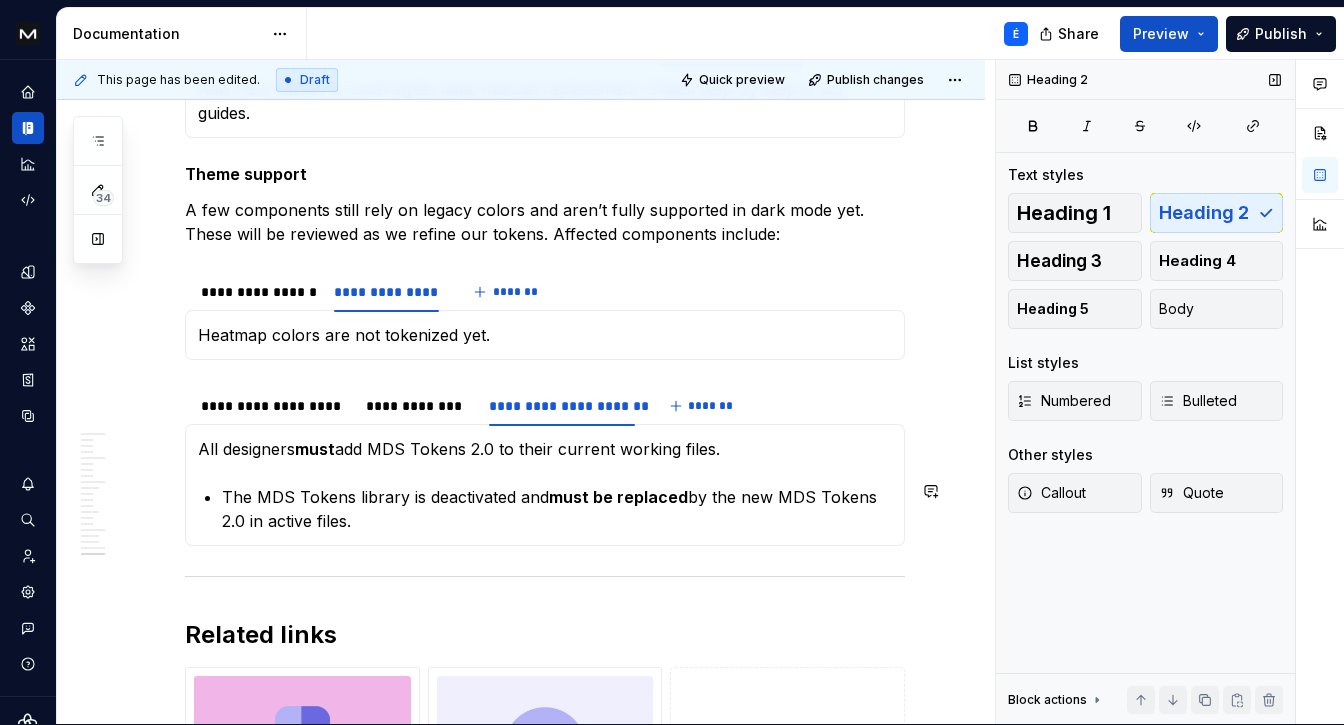 click on "All designers  must  add MDS Tokens 2.0 to their current working files. The MDS Tokens library is deactivated and  must be replaced  by the new MDS Tokens 2.0 in active files." at bounding box center [545, 485] 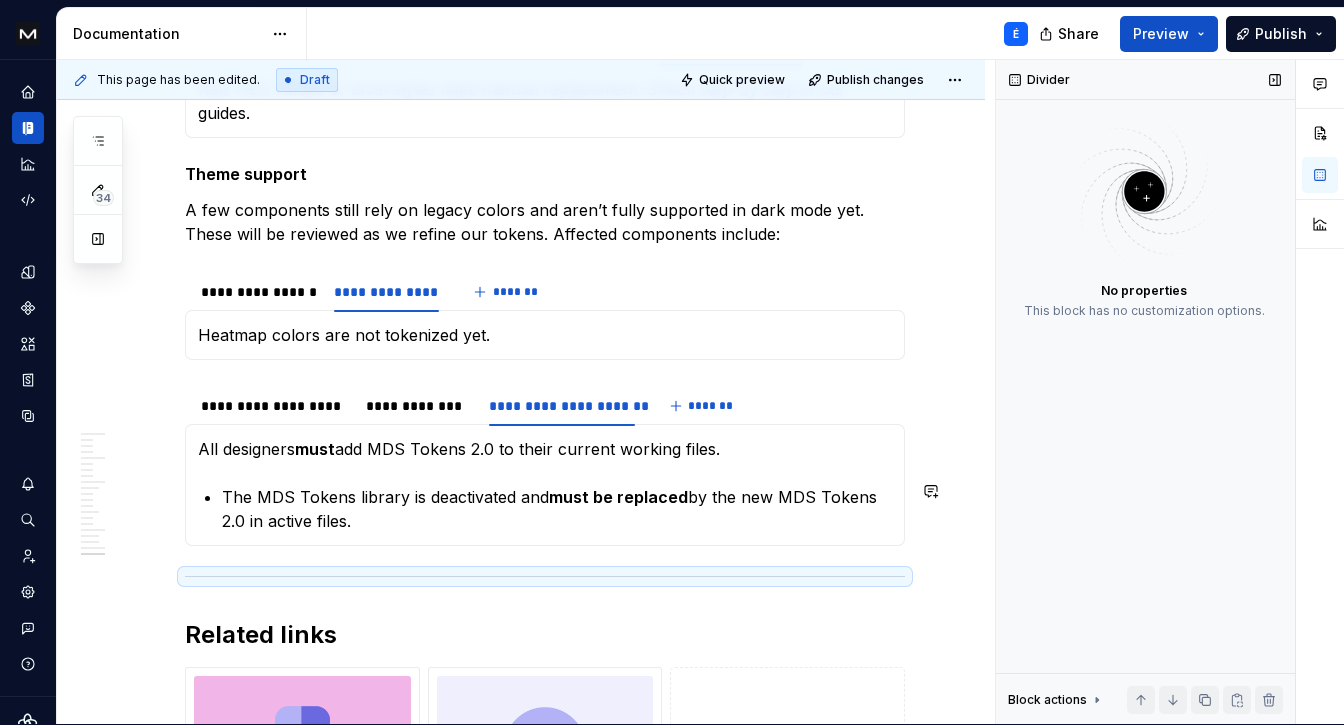 click on "All designers  must  add MDS Tokens 2.0 to their current working files. The MDS Tokens library is deactivated and  must be replaced  by the new MDS Tokens 2.0 in active files." at bounding box center (545, 485) 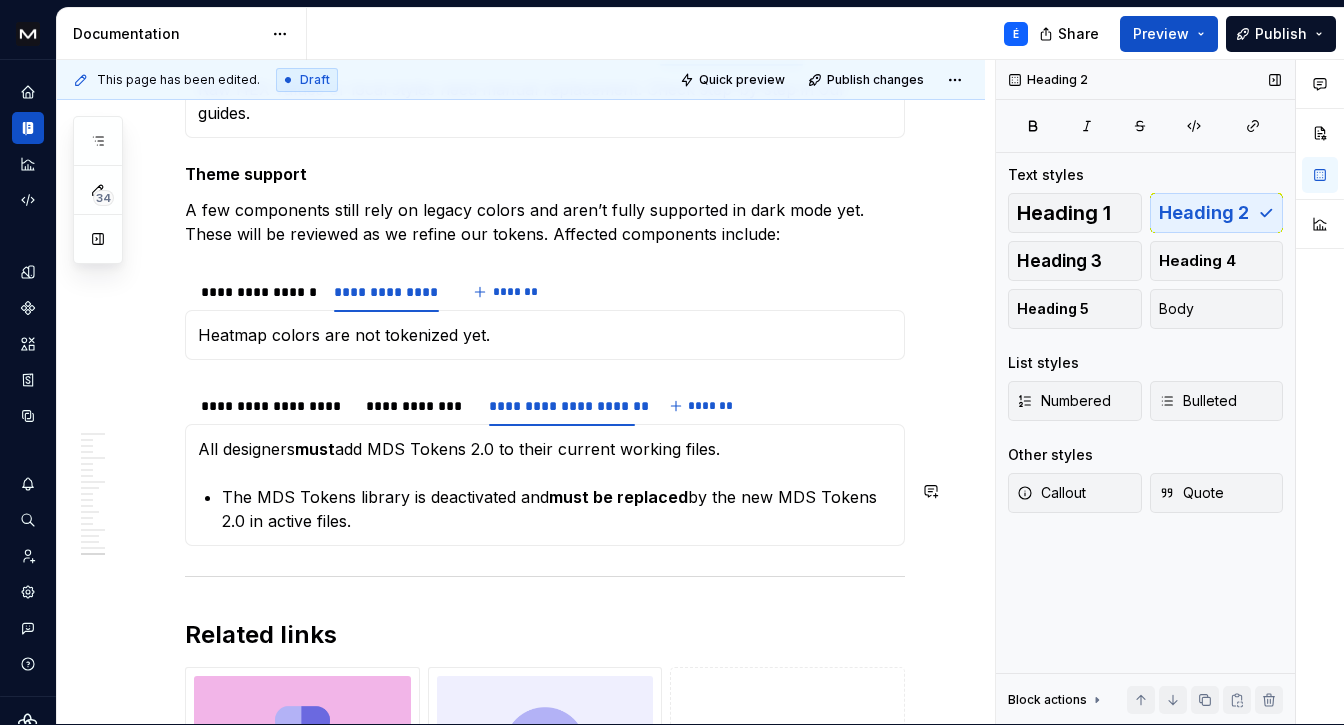 click on "All designers  must  add MDS Tokens 2.0 to their current working files. The MDS Tokens library is deactivated and  must be replaced  by the new MDS Tokens 2.0 in active files." at bounding box center [545, 485] 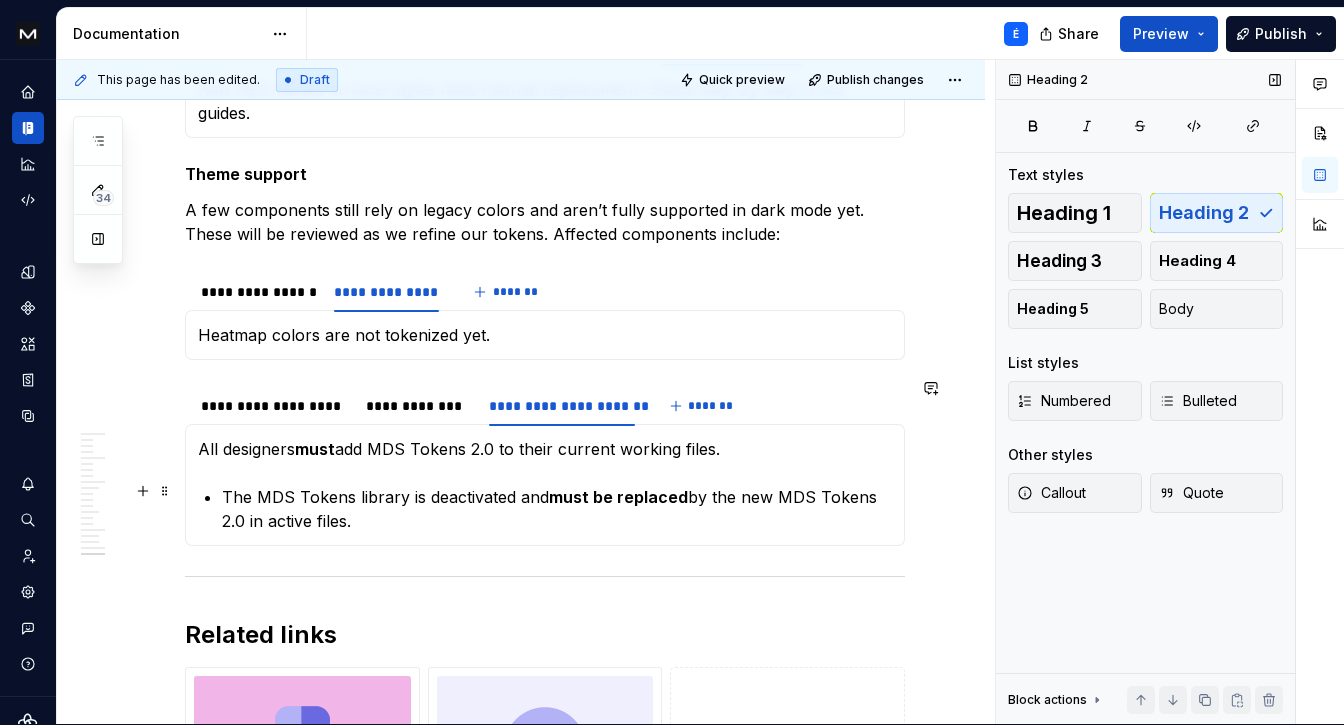 click on "The MDS Tokens library is deactivated and  must be replaced  by the new MDS Tokens 2.0 in active files." at bounding box center (557, 509) 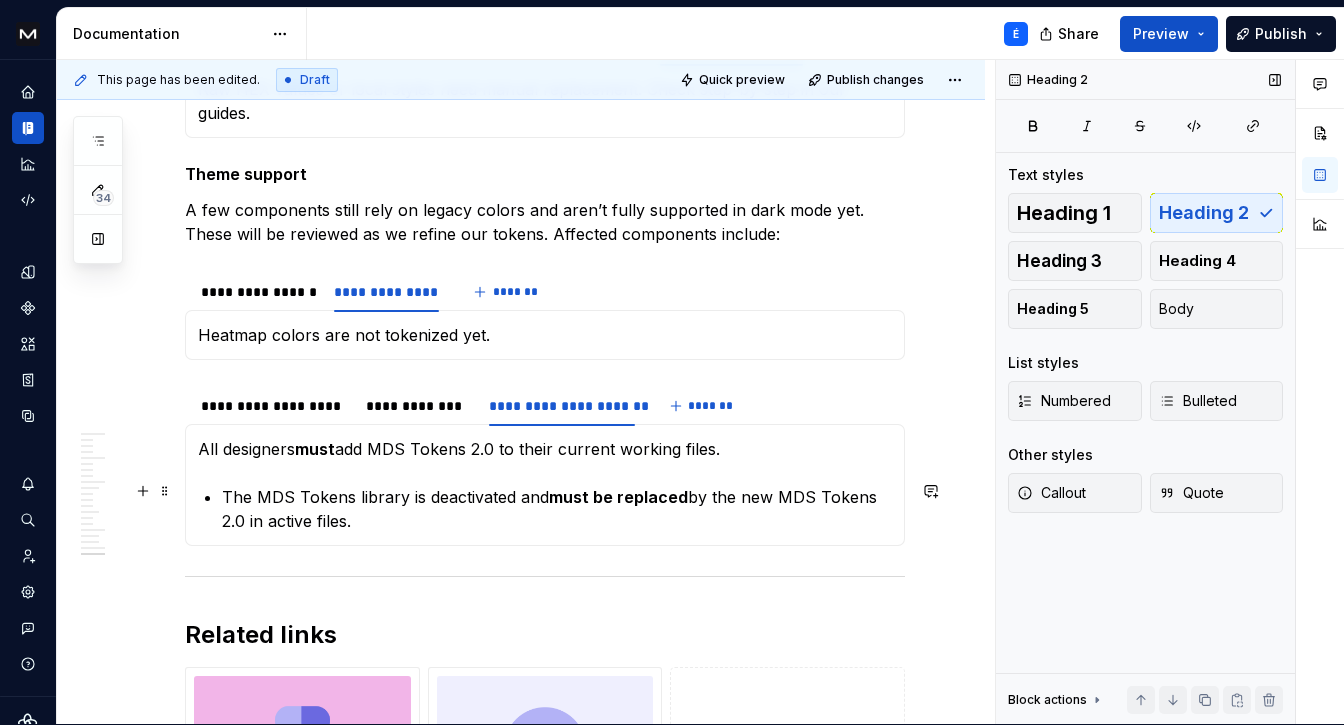 click on "All designers  must  add MDS Tokens 2.0 to their current working files. The MDS Tokens library is deactivated and  must be replaced  by the new MDS Tokens 2.0 in active files." at bounding box center [545, 485] 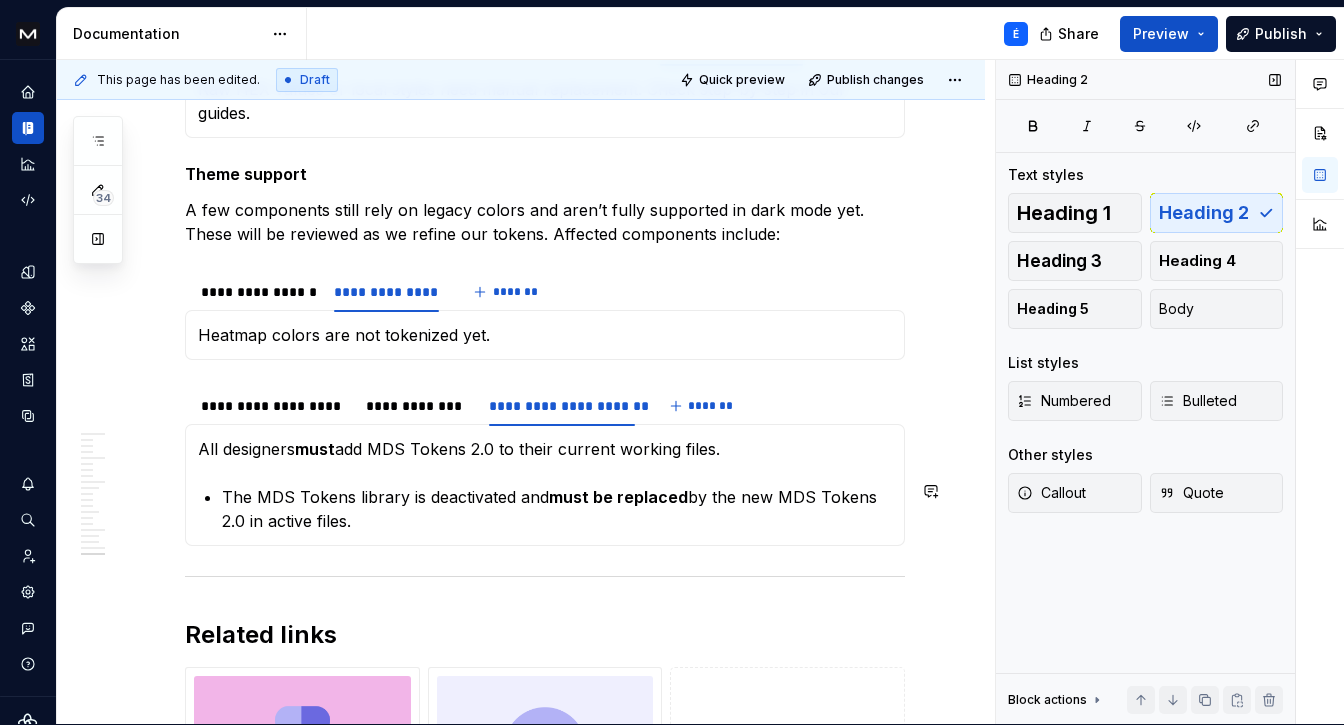click on "All designers  must  add MDS Tokens 2.0 to their current working files. The MDS Tokens library is deactivated and  must be replaced  by the new MDS Tokens 2.0 in active files." at bounding box center [545, 485] 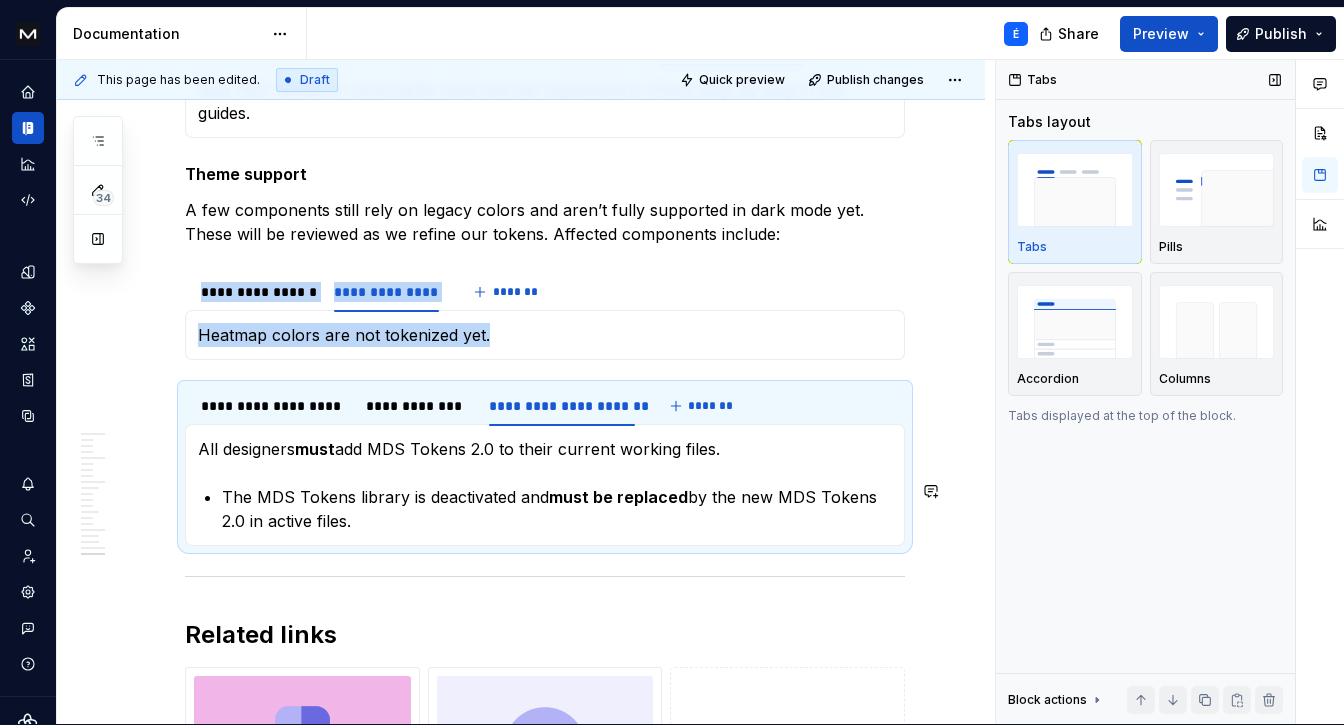 click on "All designers  must  add MDS Tokens 2.0 to their current working files. The MDS Tokens library is deactivated and  must be replaced  by the new MDS Tokens 2.0 in active files." at bounding box center (545, 485) 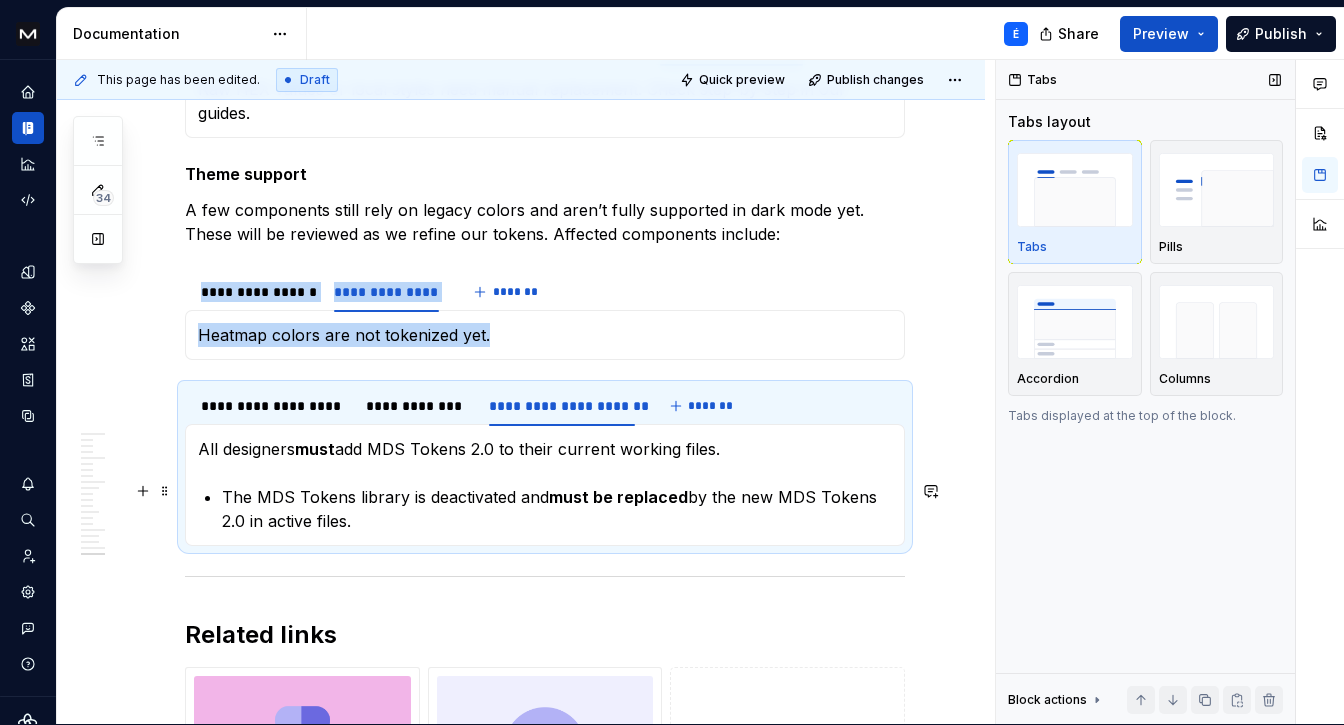 click on "The MDS Tokens library is deactivated and  must be replaced  by the new MDS Tokens 2.0 in active files." at bounding box center (557, 509) 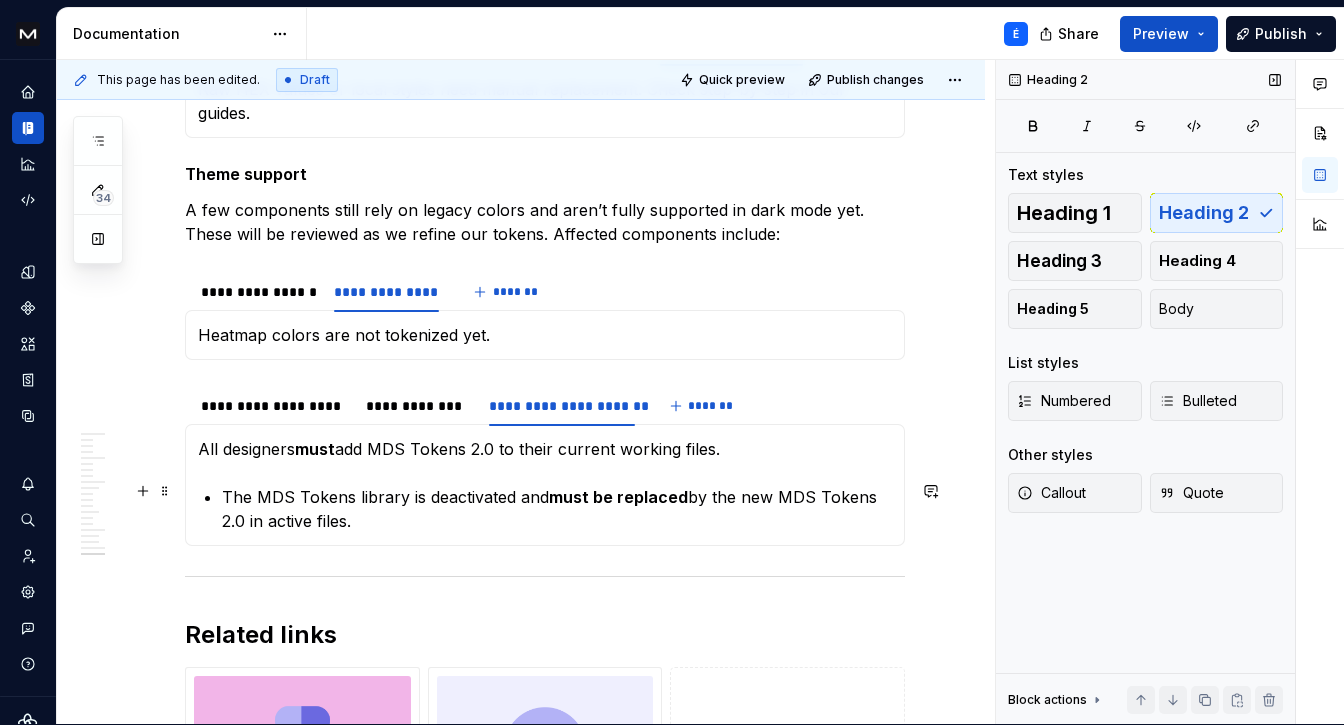 scroll, scrollTop: 11501, scrollLeft: 0, axis: vertical 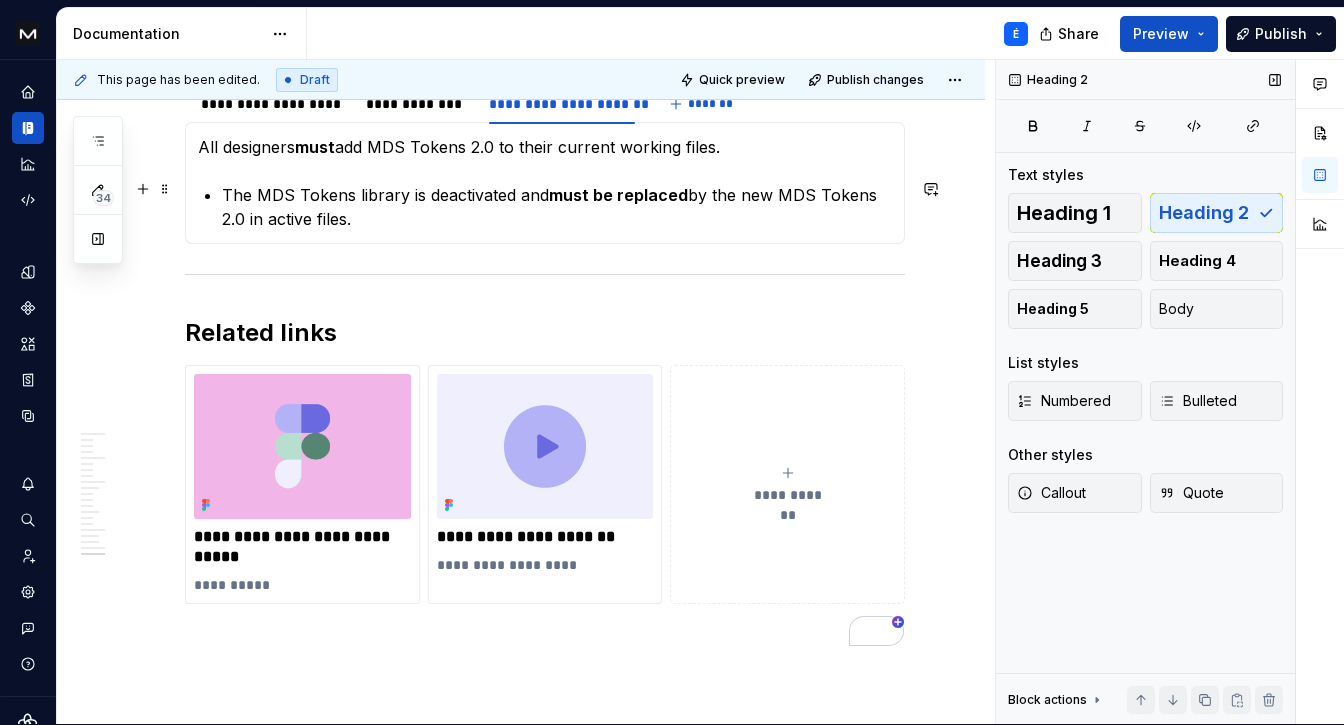 click on "The MDS Tokens library is deactivated and  must be replaced  by the new MDS Tokens 2.0 in active files." at bounding box center (557, 207) 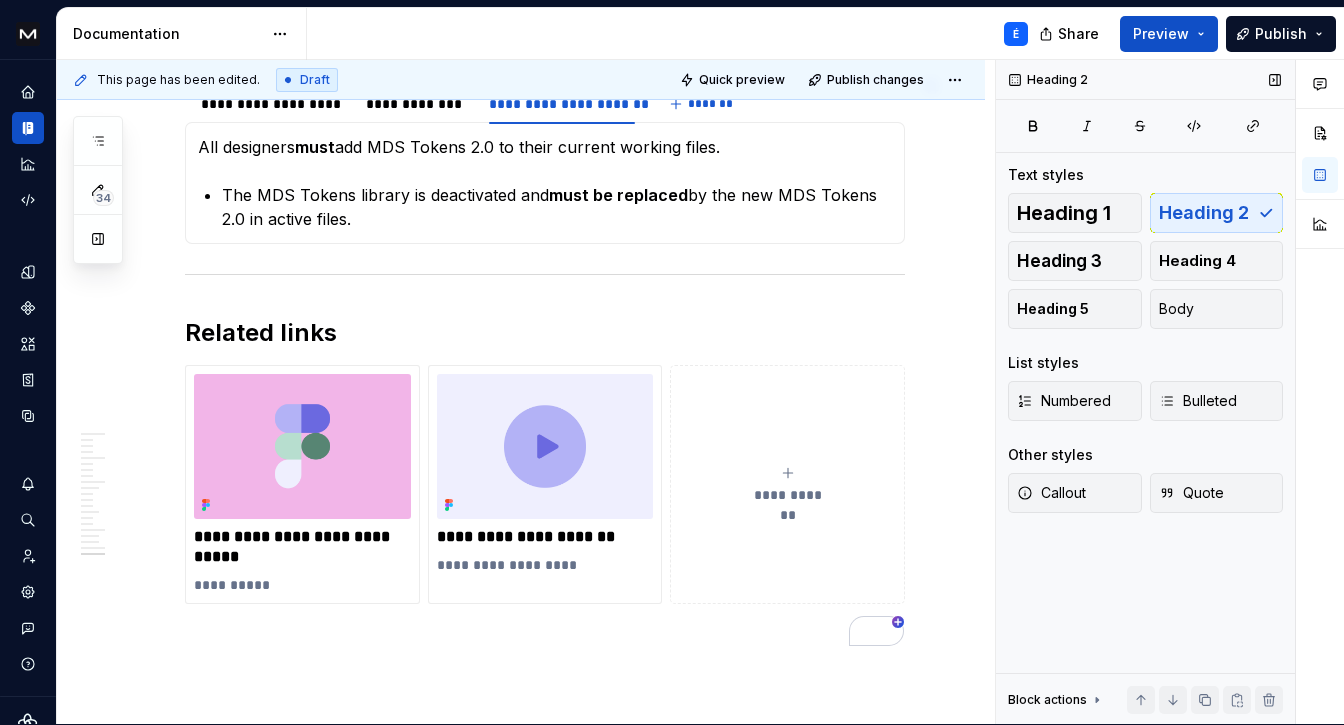 scroll, scrollTop: 11588, scrollLeft: 0, axis: vertical 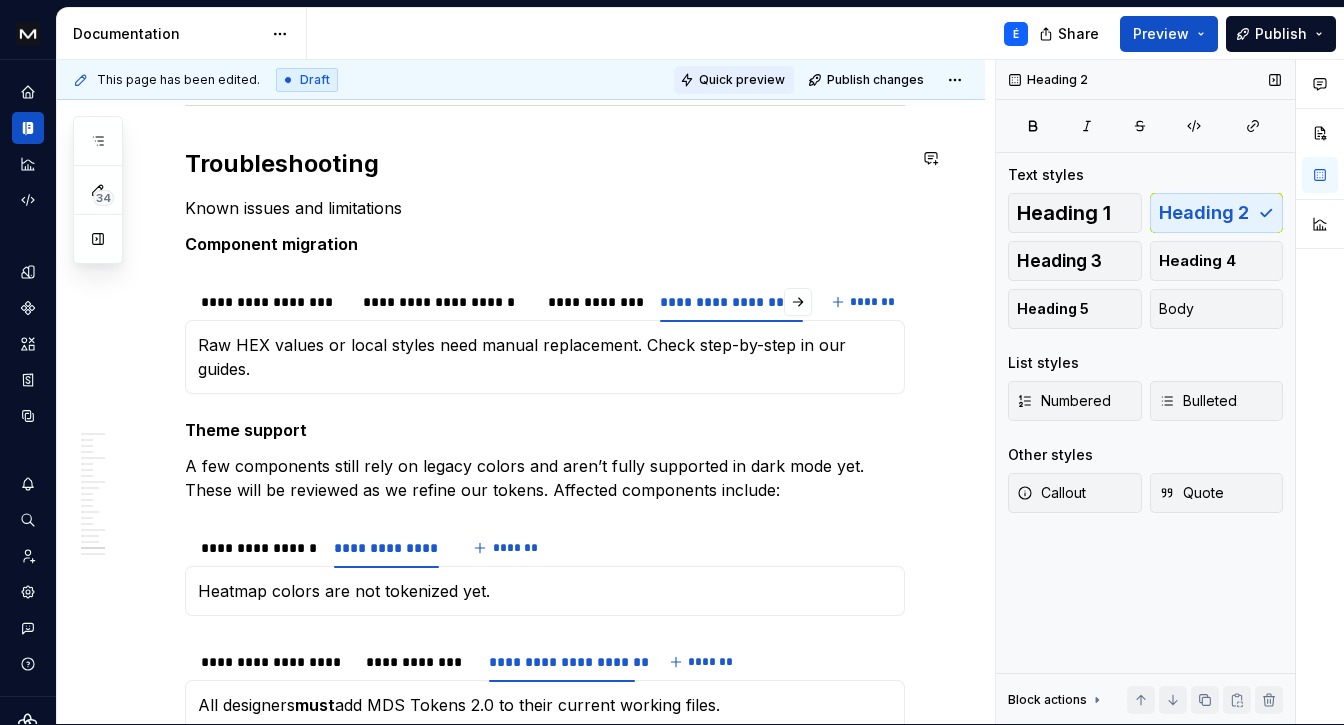 click on "Quick preview" at bounding box center [742, 80] 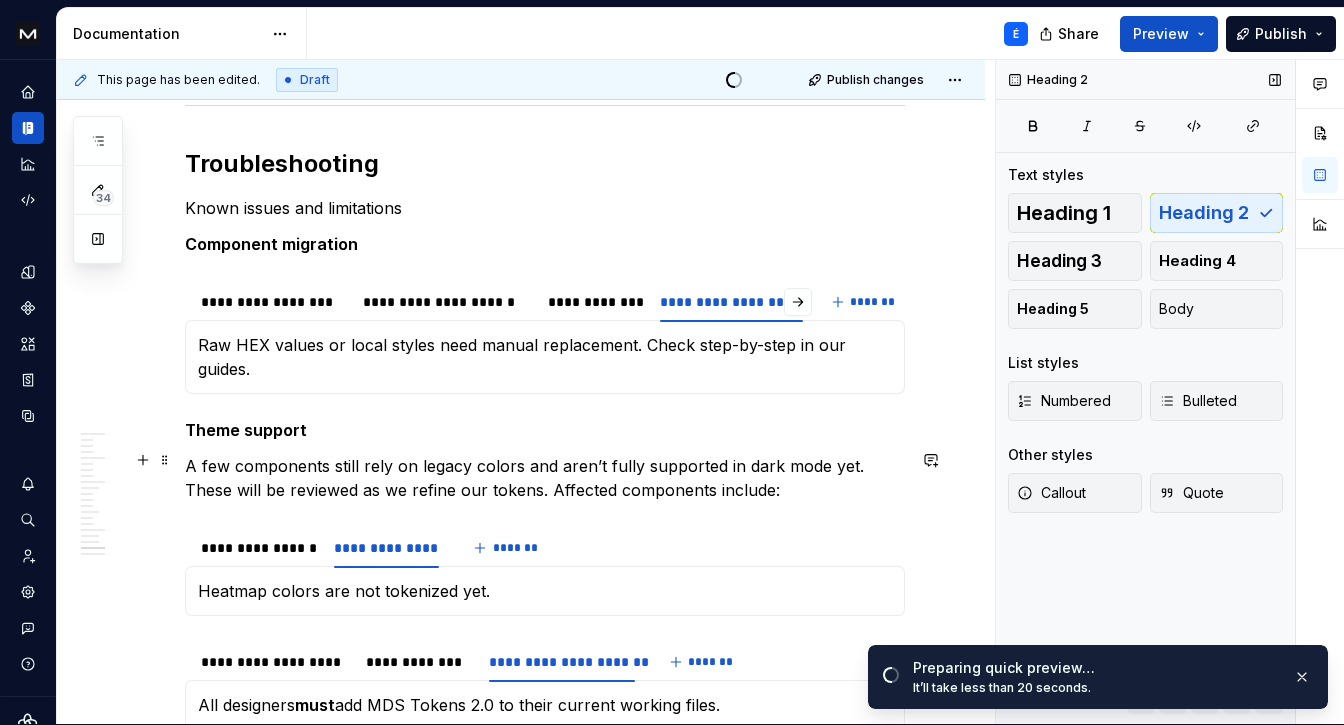scroll, scrollTop: 11509, scrollLeft: 0, axis: vertical 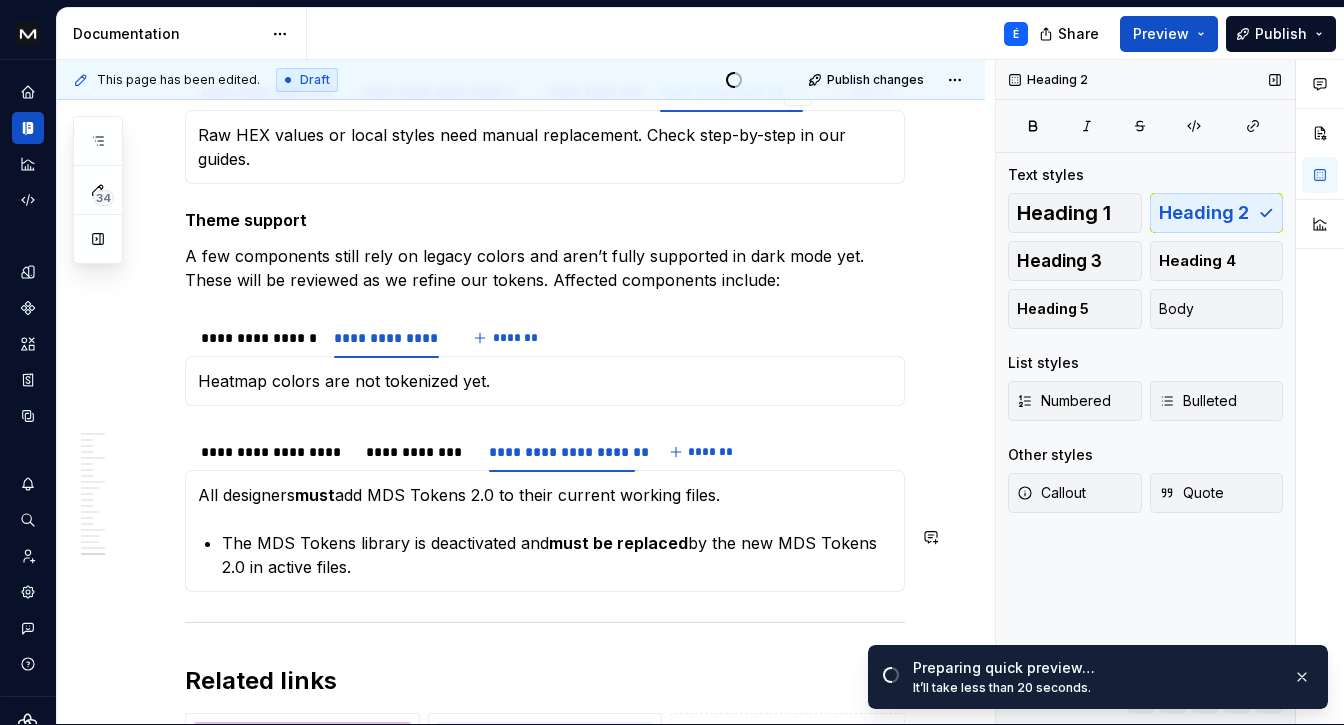 click on "All designers  must  add MDS Tokens 2.0 to their current working files. The MDS Tokens library is deactivated and  must be replaced  by the new MDS Tokens 2.0 in active files." at bounding box center (545, 531) 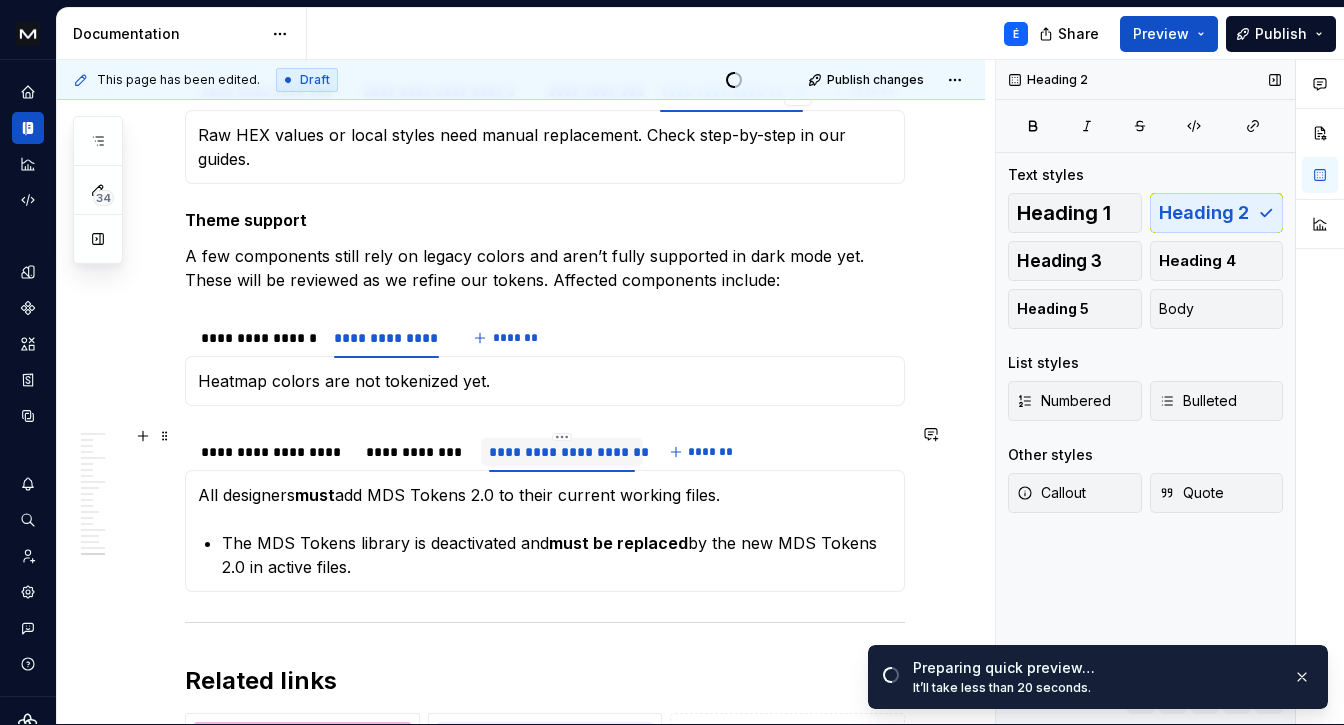 click on "**********" at bounding box center [562, 451] 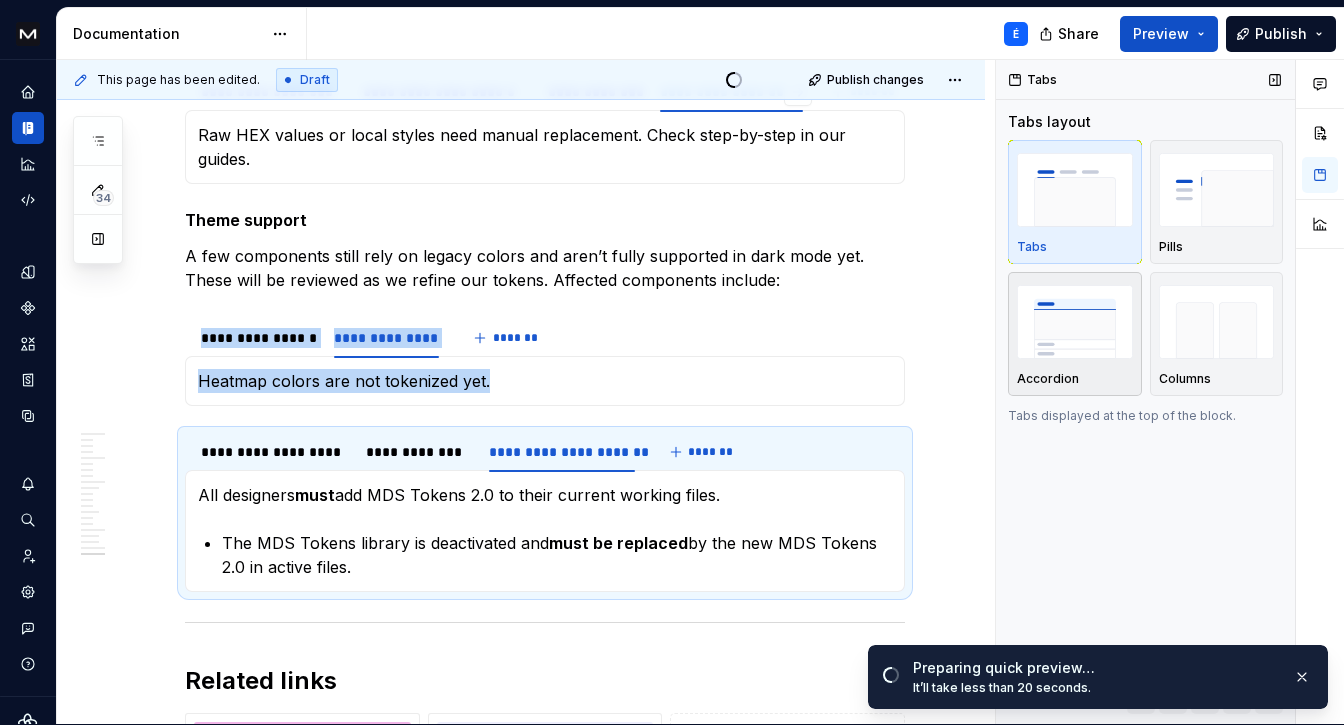 click at bounding box center (1075, 321) 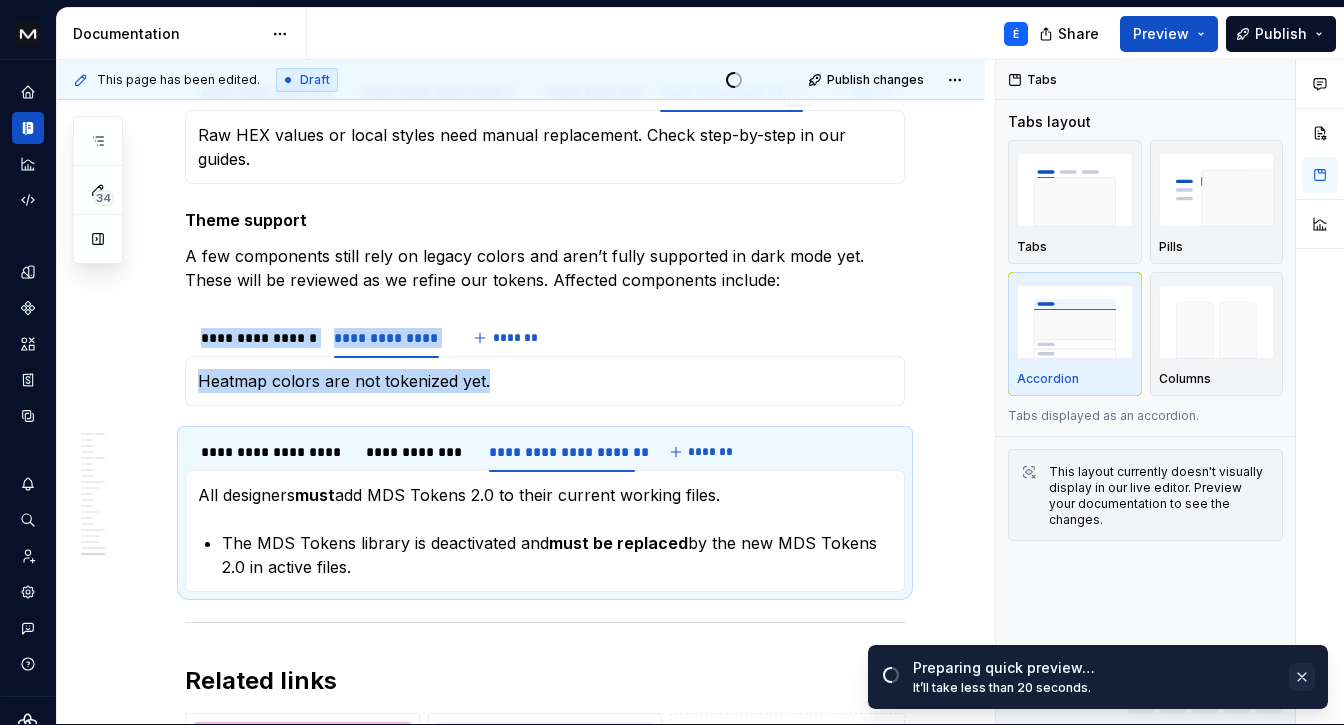 click at bounding box center (1302, 677) 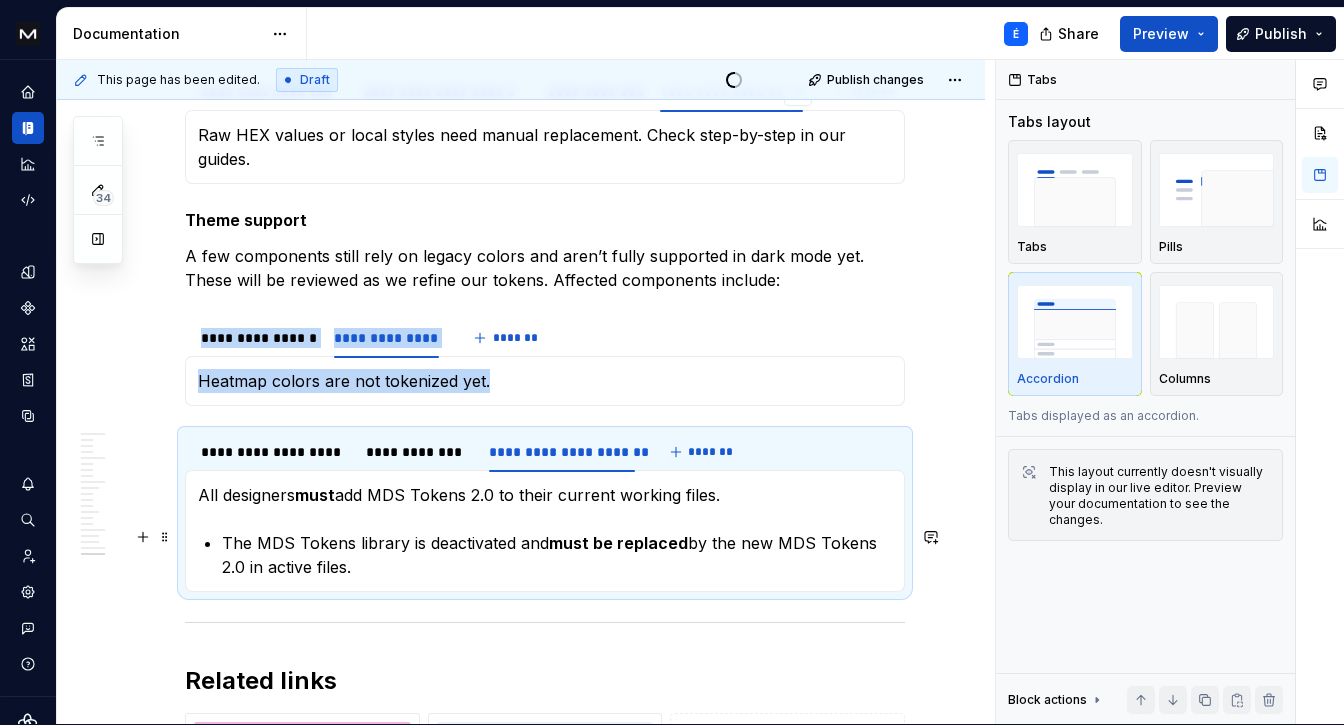 click on "The MDS Tokens library is deactivated and  must be replaced  by the new MDS Tokens 2.0 in active files." at bounding box center (557, 555) 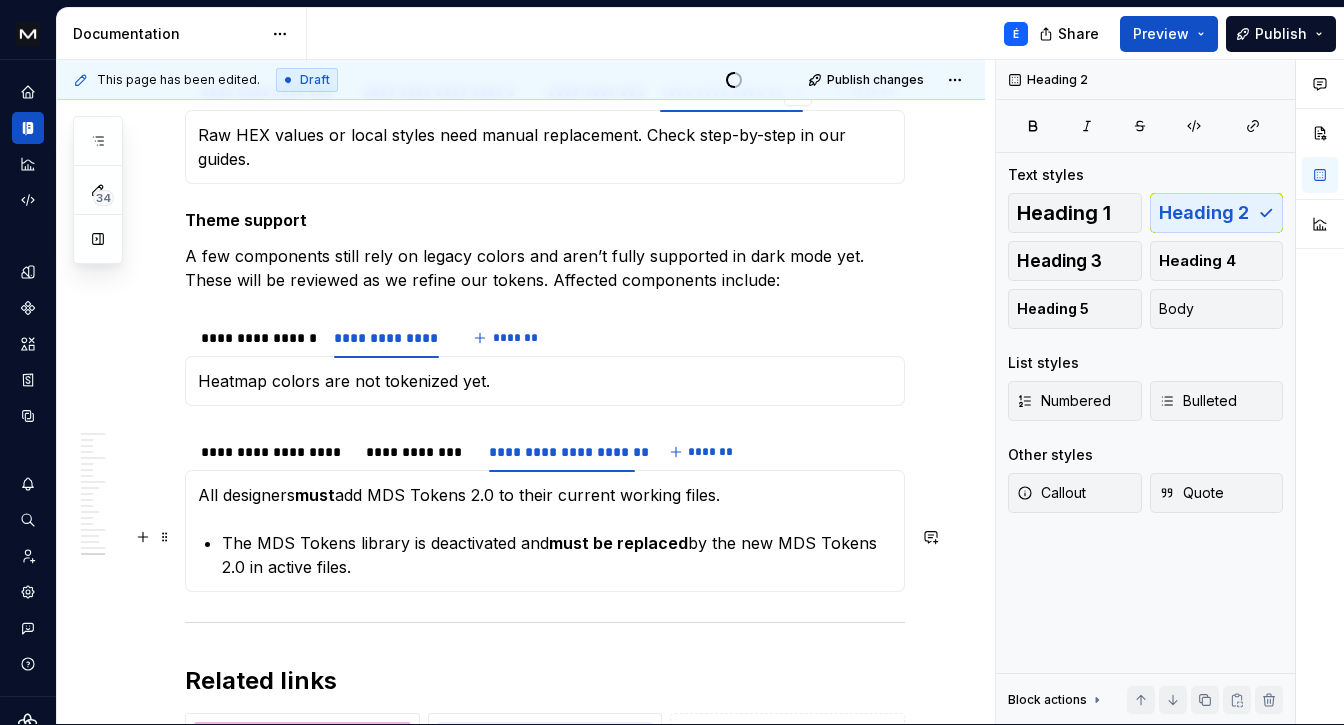 click on "The MDS Tokens library is deactivated and  must be replaced  by the new MDS Tokens 2.0 in active files." at bounding box center (557, 555) 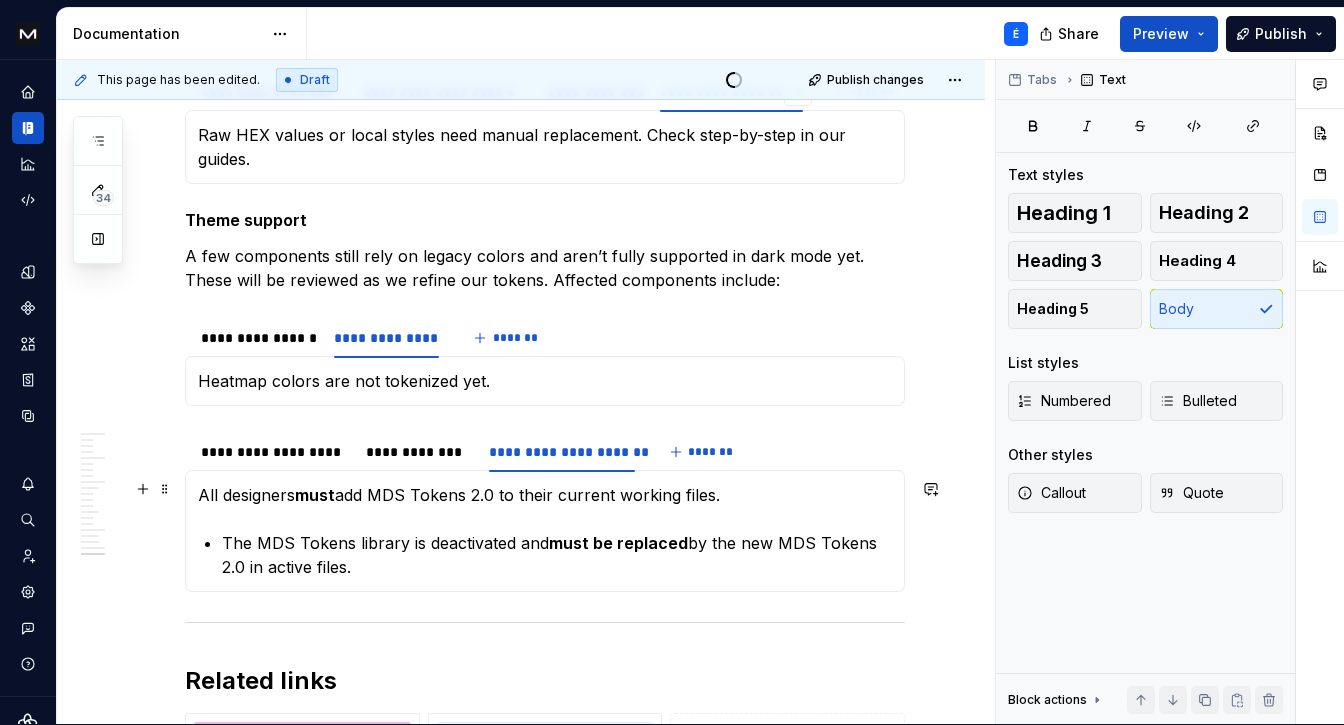 click on "All designers  must  add MDS Tokens 2.0 to their current working files." at bounding box center [545, 495] 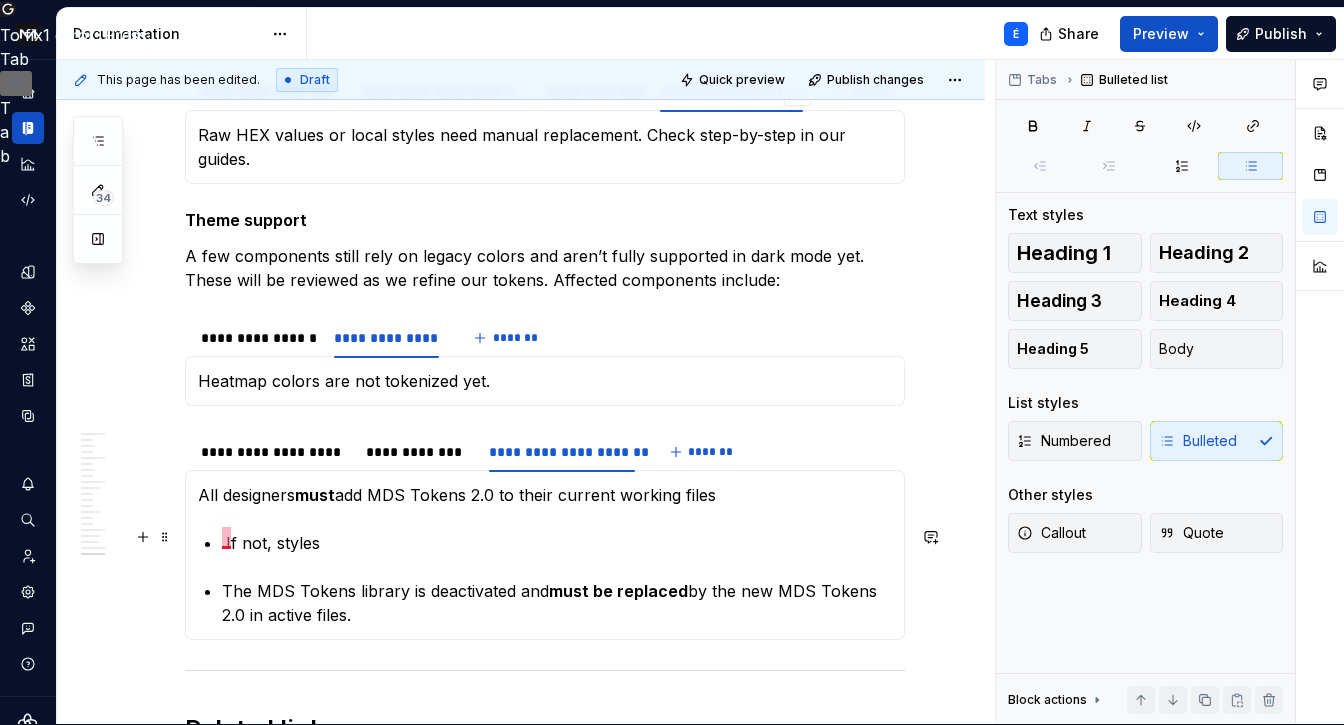 click on ".If not, styles" at bounding box center (557, 543) 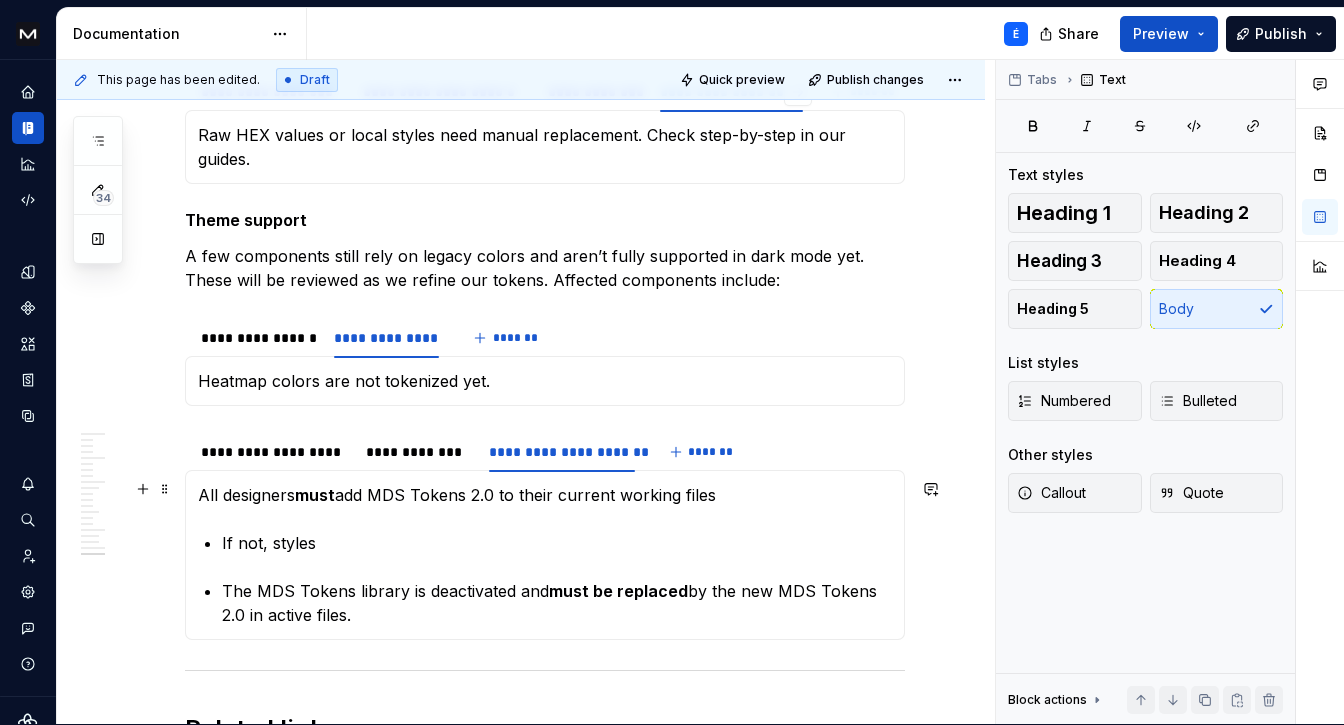 click on "All designers  must  add MDS Tokens 2.0 to their current working files" at bounding box center [545, 495] 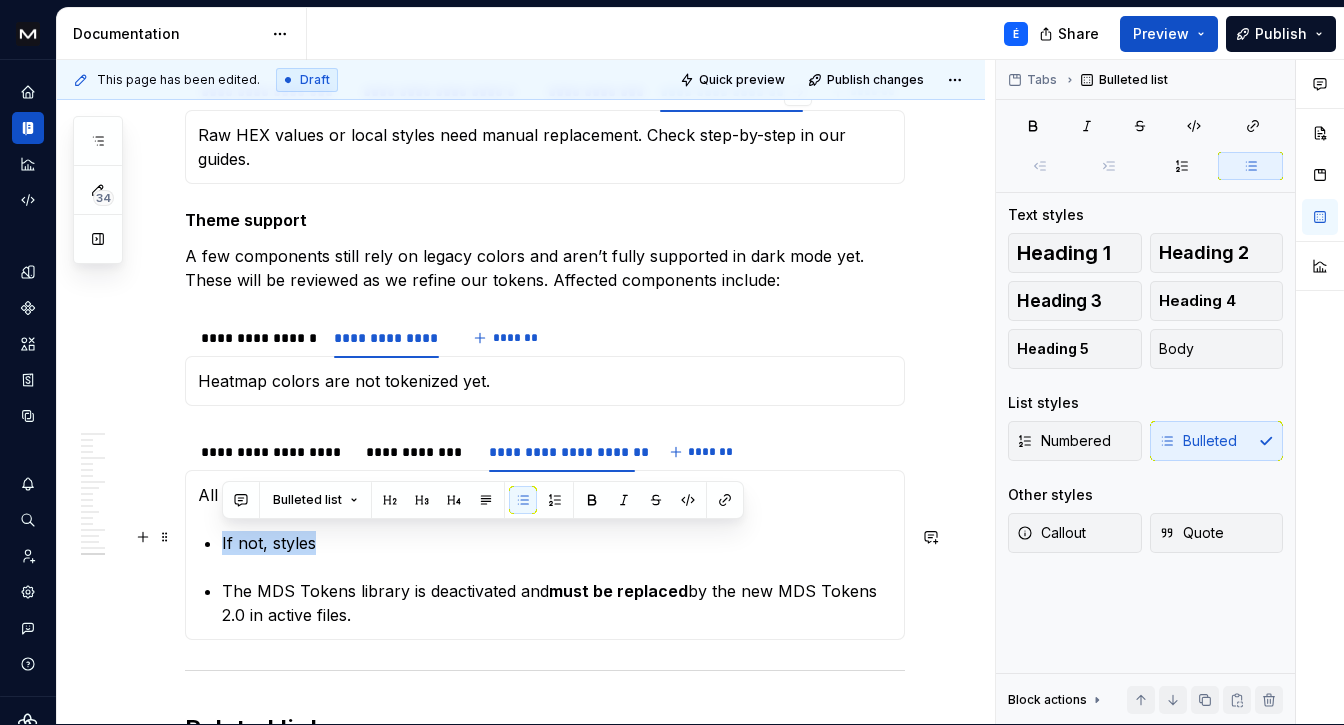 drag, startPoint x: 330, startPoint y: 543, endPoint x: 201, endPoint y: 542, distance: 129.00388 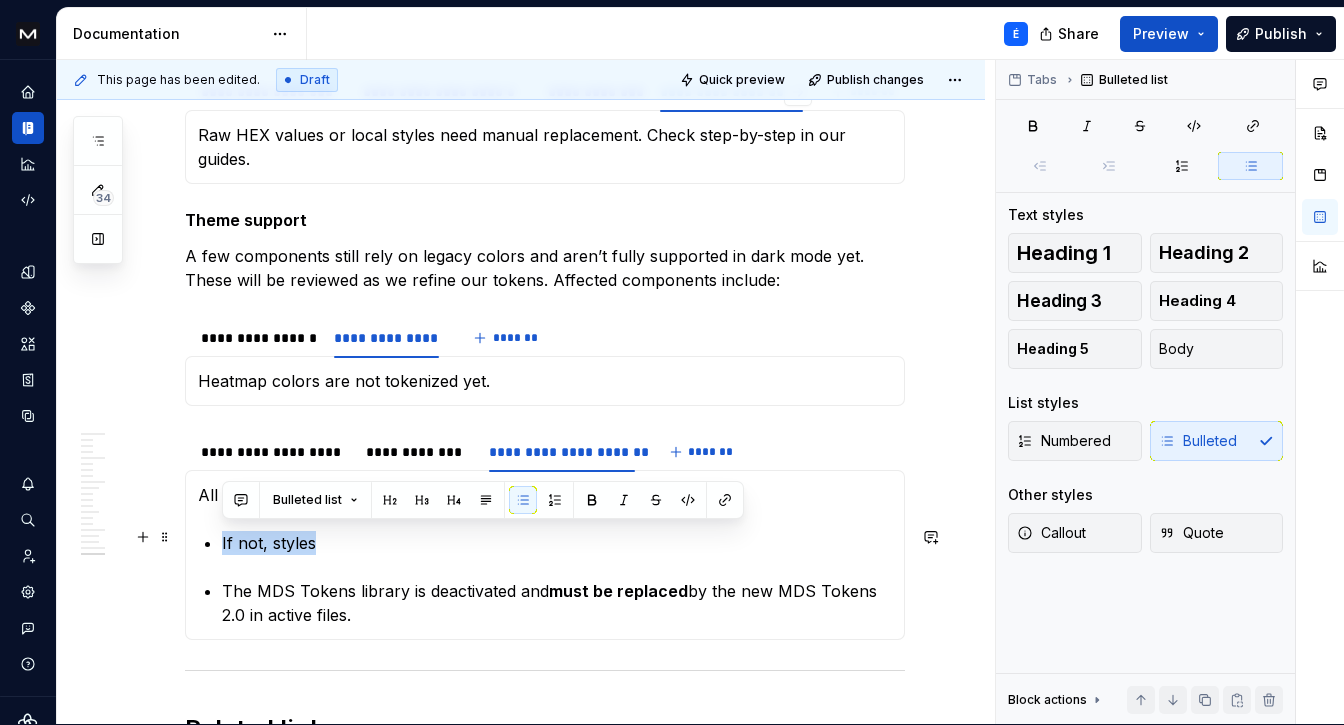 click on "All designers  must  add MDS Tokens 2.0 to their current working files. If not, styles The MDS Tokens library is deactivated and  must be replaced  by the new MDS Tokens 2.0 in active files." at bounding box center [545, 555] 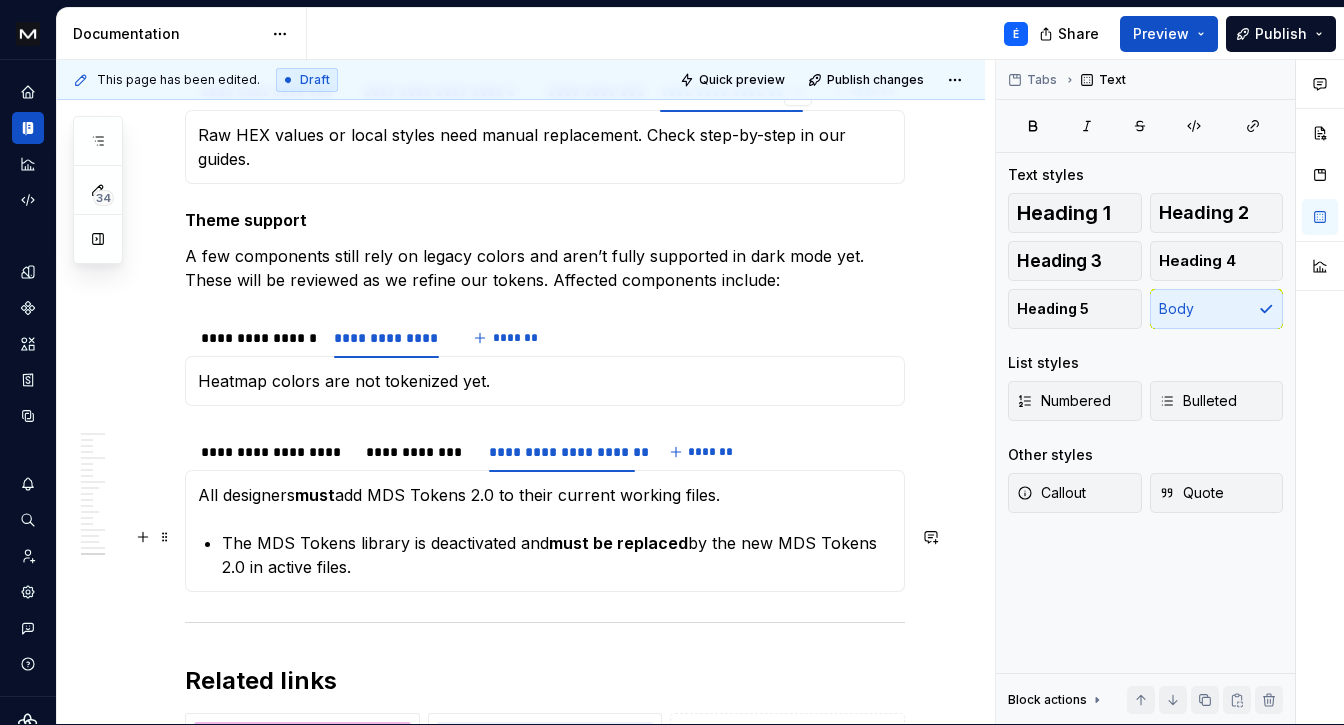 click on "The MDS Tokens library is deactivated and  must be replaced  by the new MDS Tokens 2.0 in active files." at bounding box center [557, 555] 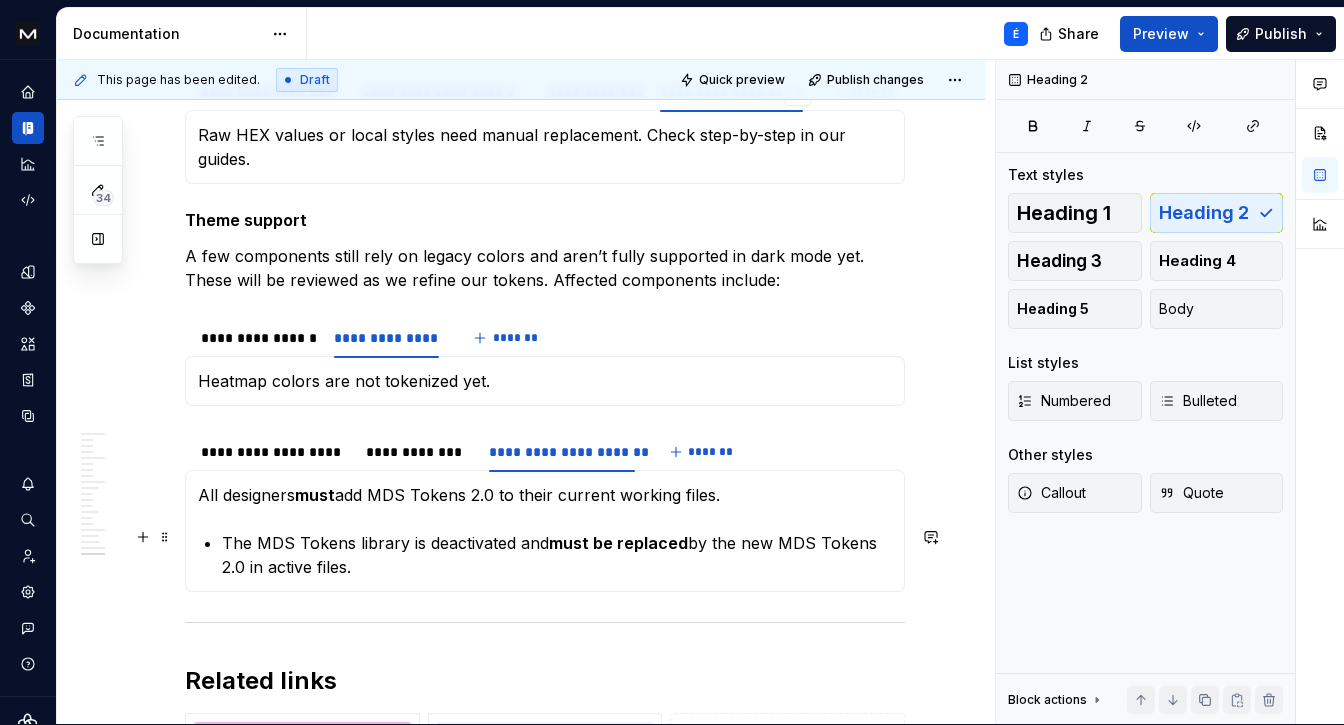 click on "The MDS Tokens library is deactivated and  must be replaced  by the new MDS Tokens 2.0 in active files." at bounding box center (557, 555) 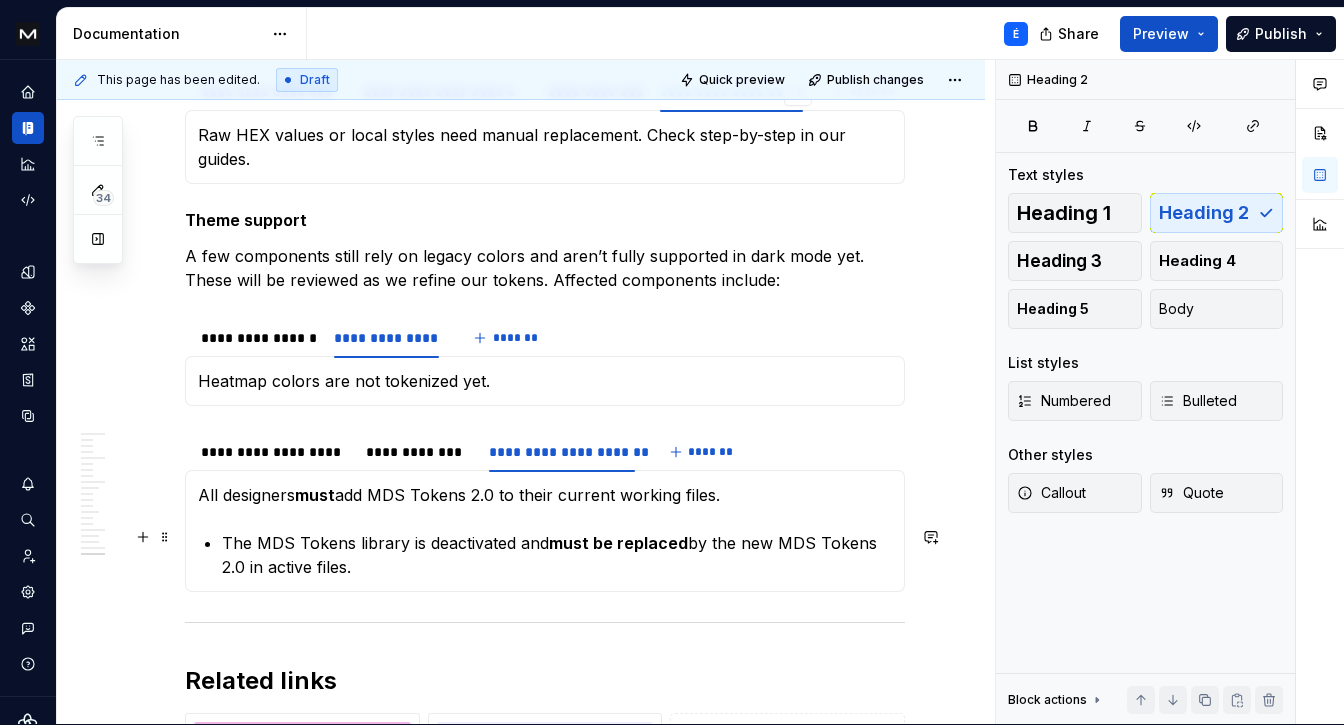 click on "The MDS Tokens library is deactivated and  must be replaced  by the new MDS Tokens 2.0 in active files." at bounding box center [557, 555] 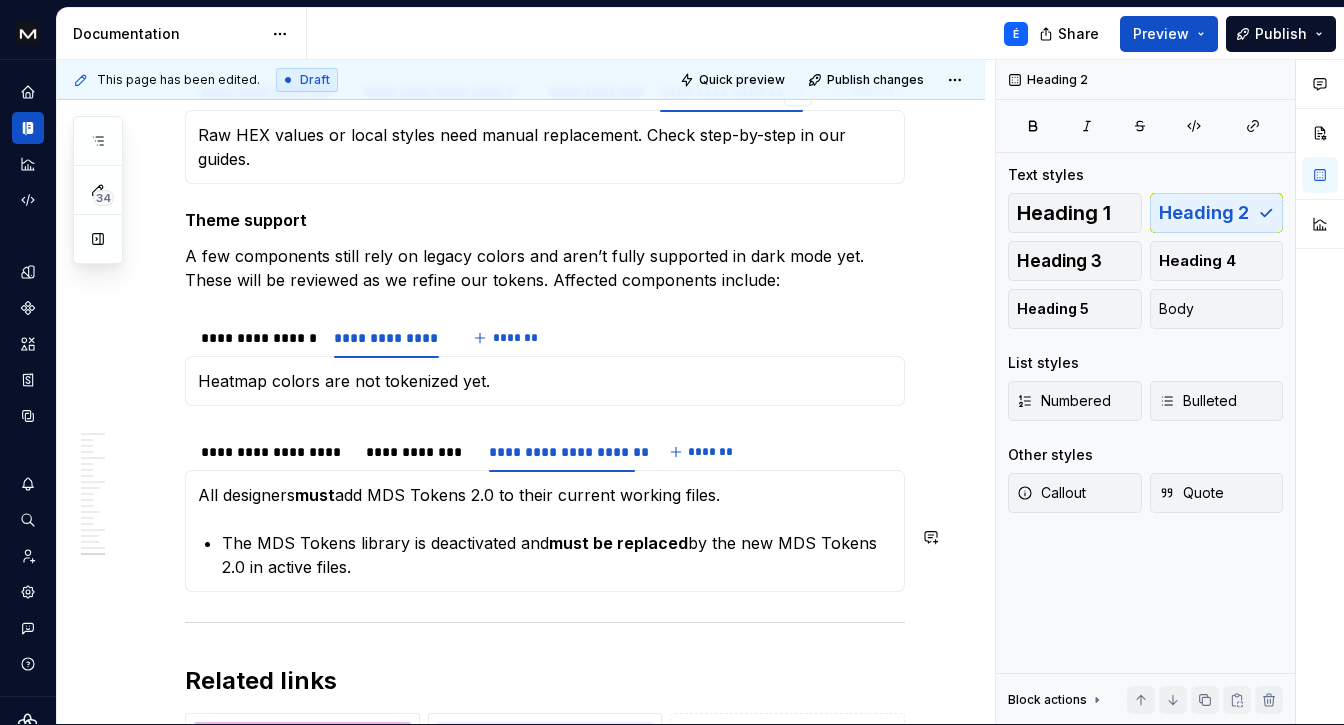 click on "All designers  must  add MDS Tokens 2.0 to their current working files. The MDS Tokens library is deactivated and  must be replaced  by the new MDS Tokens 2.0 in active files." at bounding box center [545, 531] 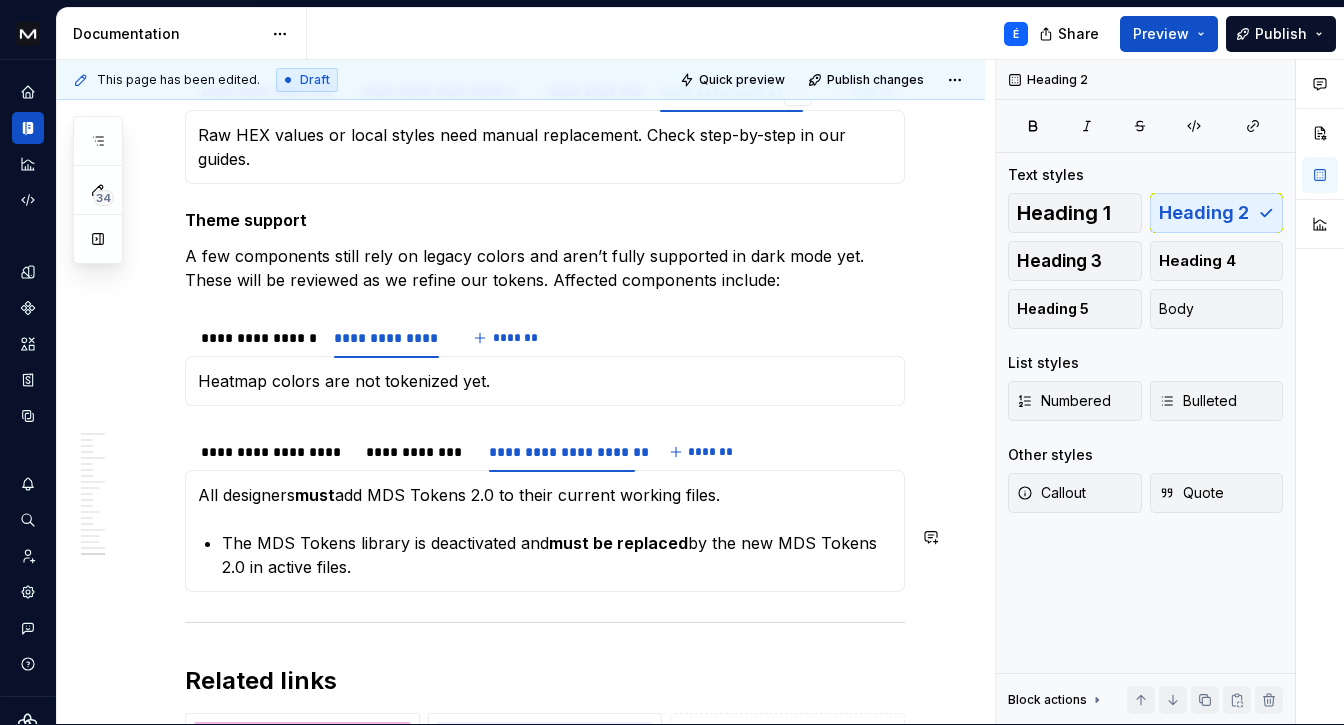 click on "The MDS Tokens library is deactivated and  must be replaced  by the new MDS Tokens 2.0 in active files." at bounding box center (557, 555) 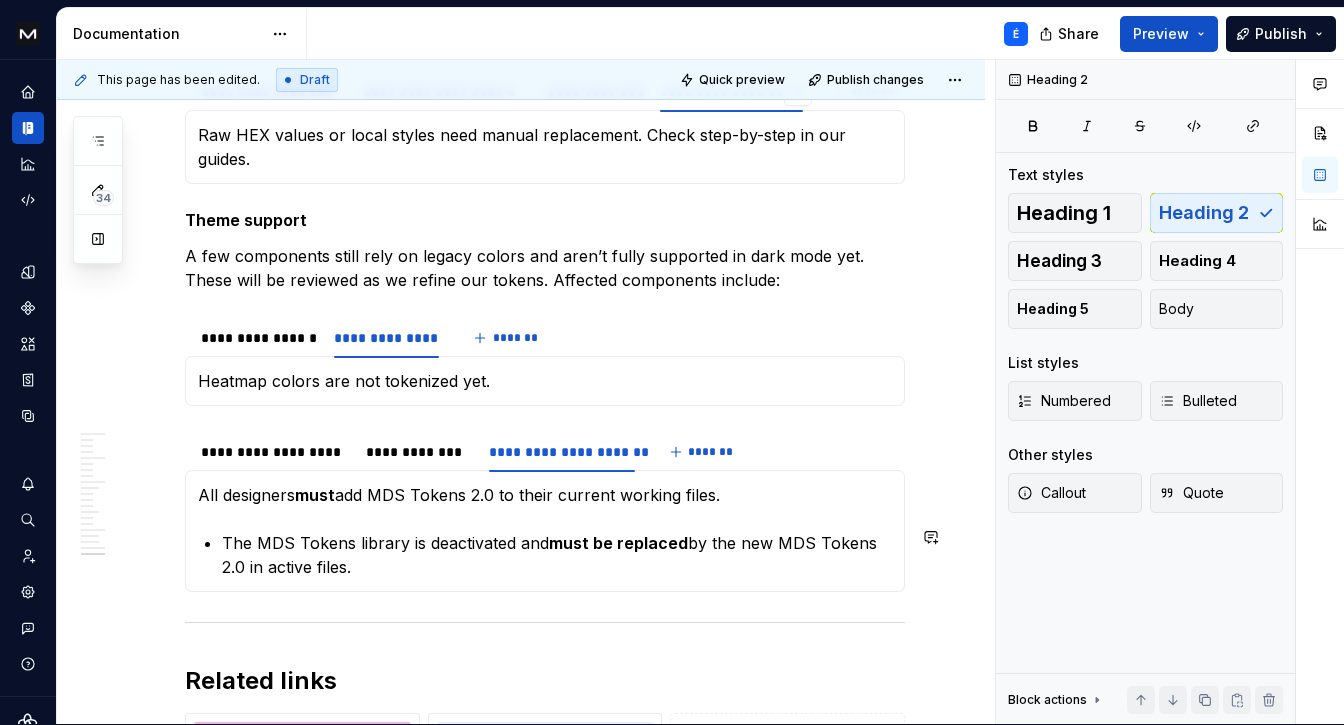 click on "All designers  must  add MDS Tokens 2.0 to their current working files. The MDS Tokens library is deactivated and  must be replaced  by the new MDS Tokens 2.0 in active files." at bounding box center [545, 531] 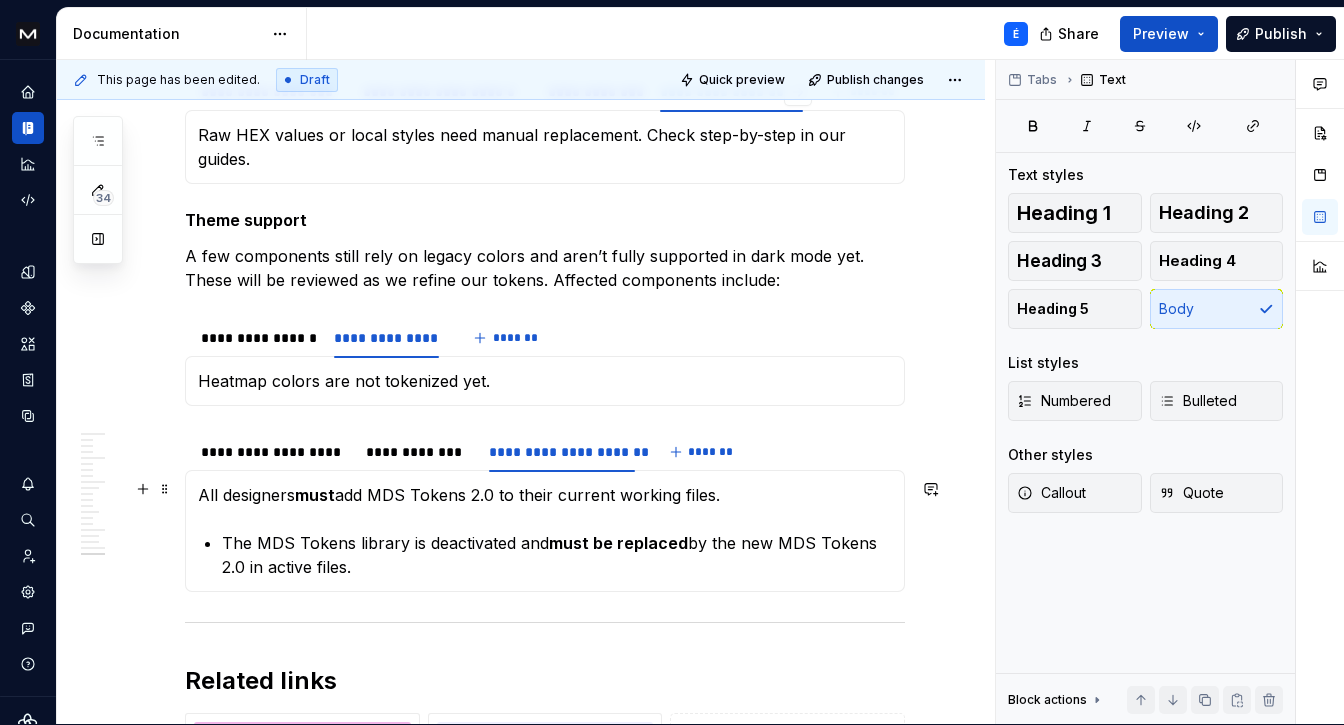 click on "All designers  must  add MDS Tokens 2.0 to their current working files." at bounding box center (545, 495) 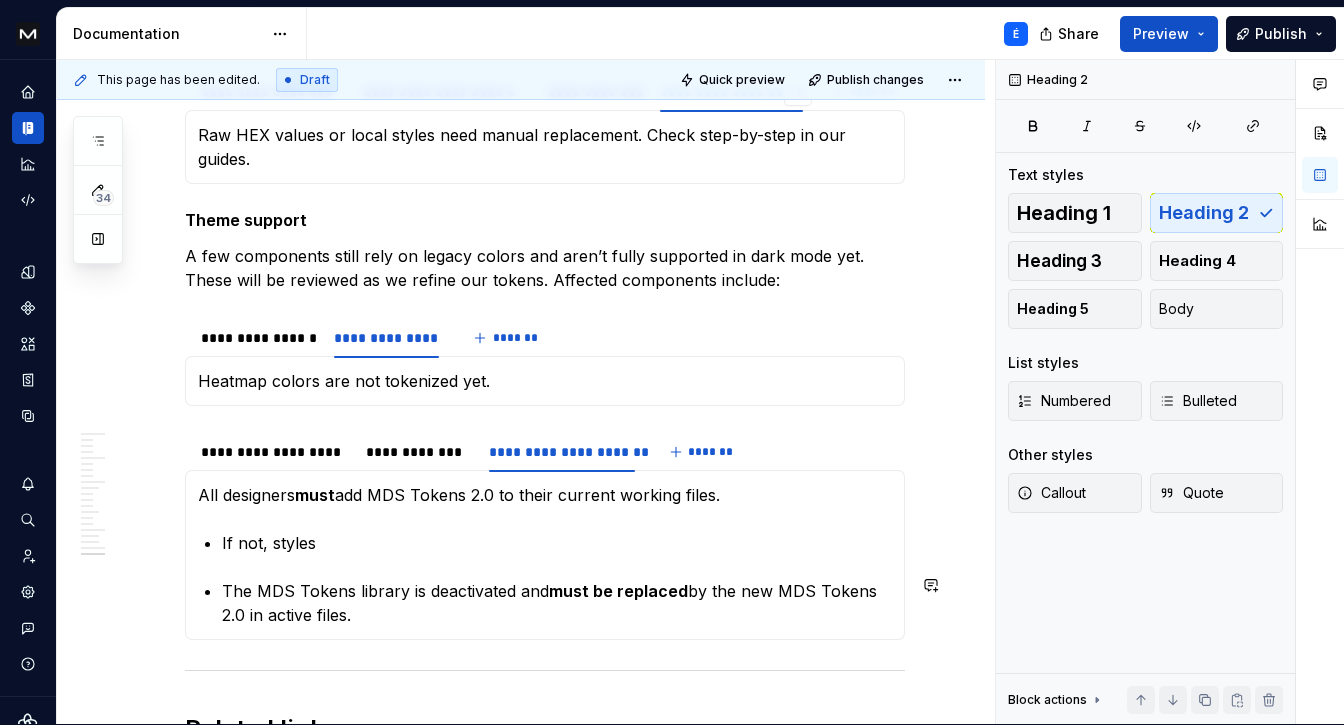 click on "All designers  must  add MDS Tokens 2.0 to their current working files. If not, styles The MDS Tokens library is deactivated and  must be replaced  by the new MDS Tokens 2.0 in active files." at bounding box center (545, 555) 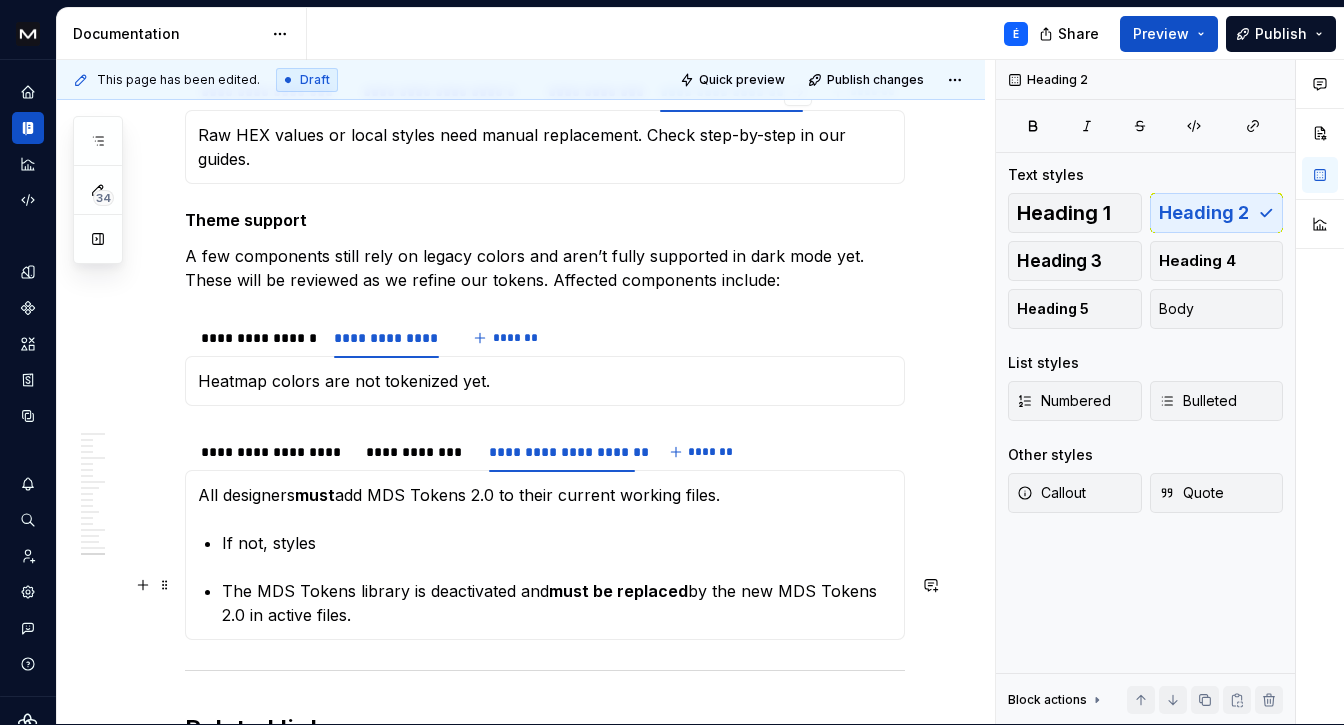 drag, startPoint x: 342, startPoint y: 603, endPoint x: 228, endPoint y: 583, distance: 115.74109 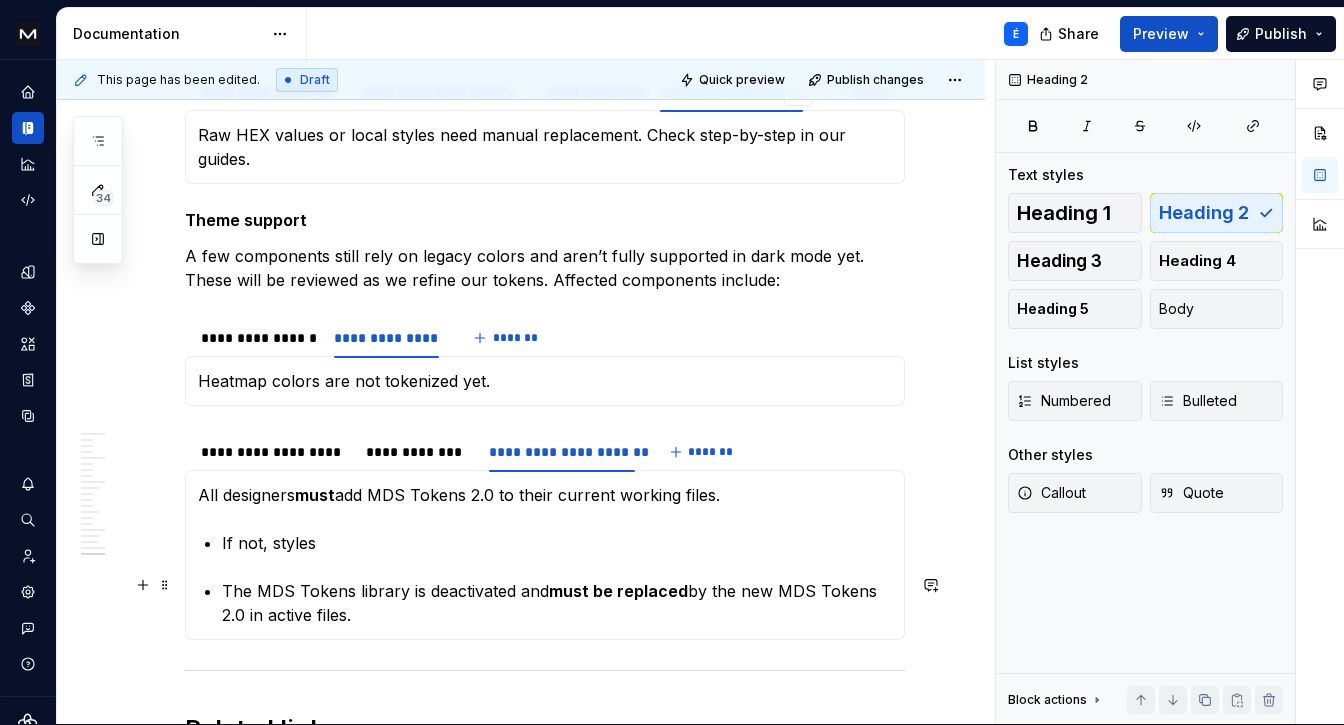 drag, startPoint x: 223, startPoint y: 575, endPoint x: 349, endPoint y: 595, distance: 127.57743 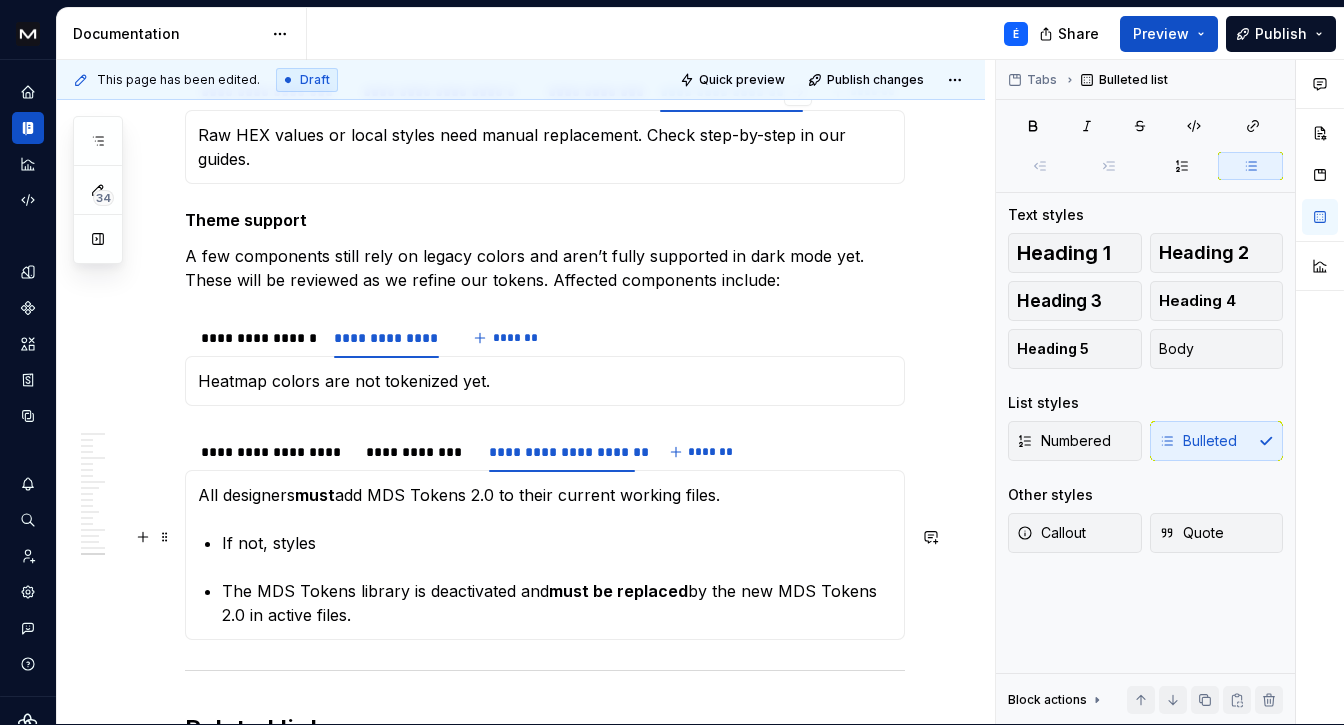 click on "All designers  must  add MDS Tokens 2.0 to their current working files. If not, styles The MDS Tokens library is deactivated and  must be replaced  by the new MDS Tokens 2.0 in active files." at bounding box center [545, 555] 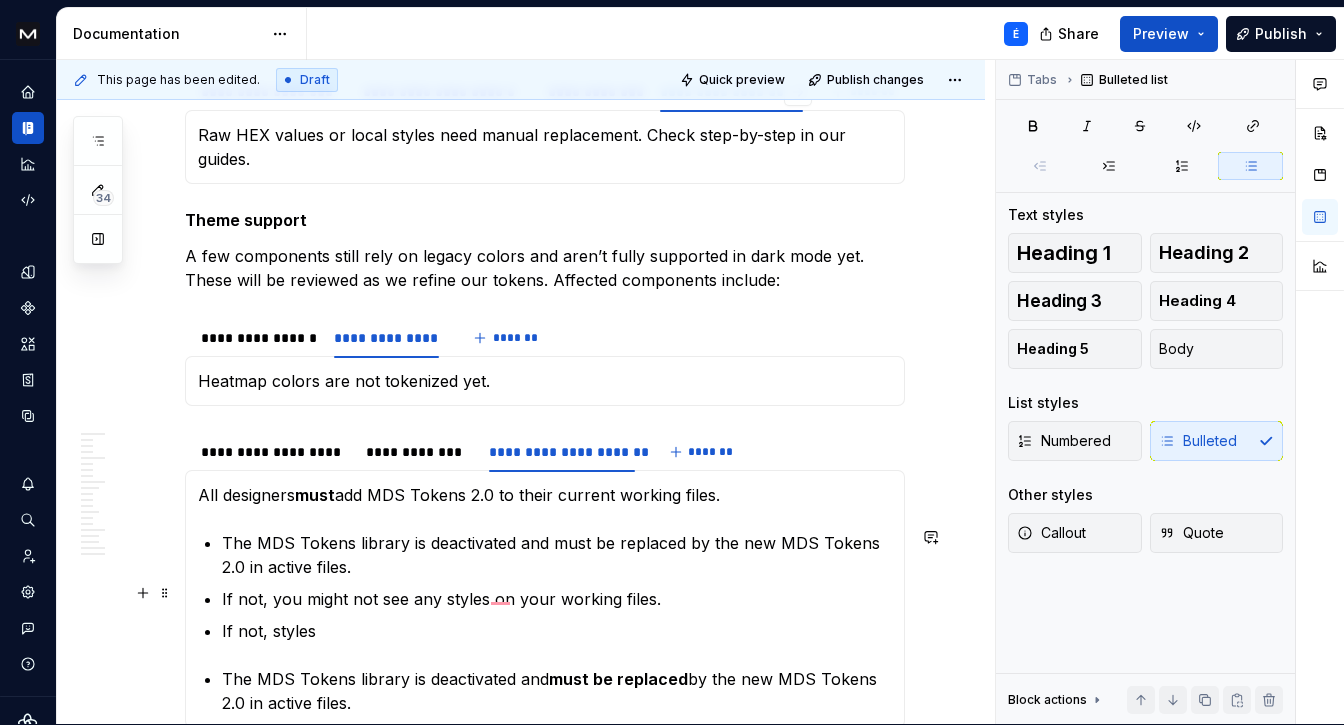 click on "If not, you might not see any styles on your working files." at bounding box center (557, 599) 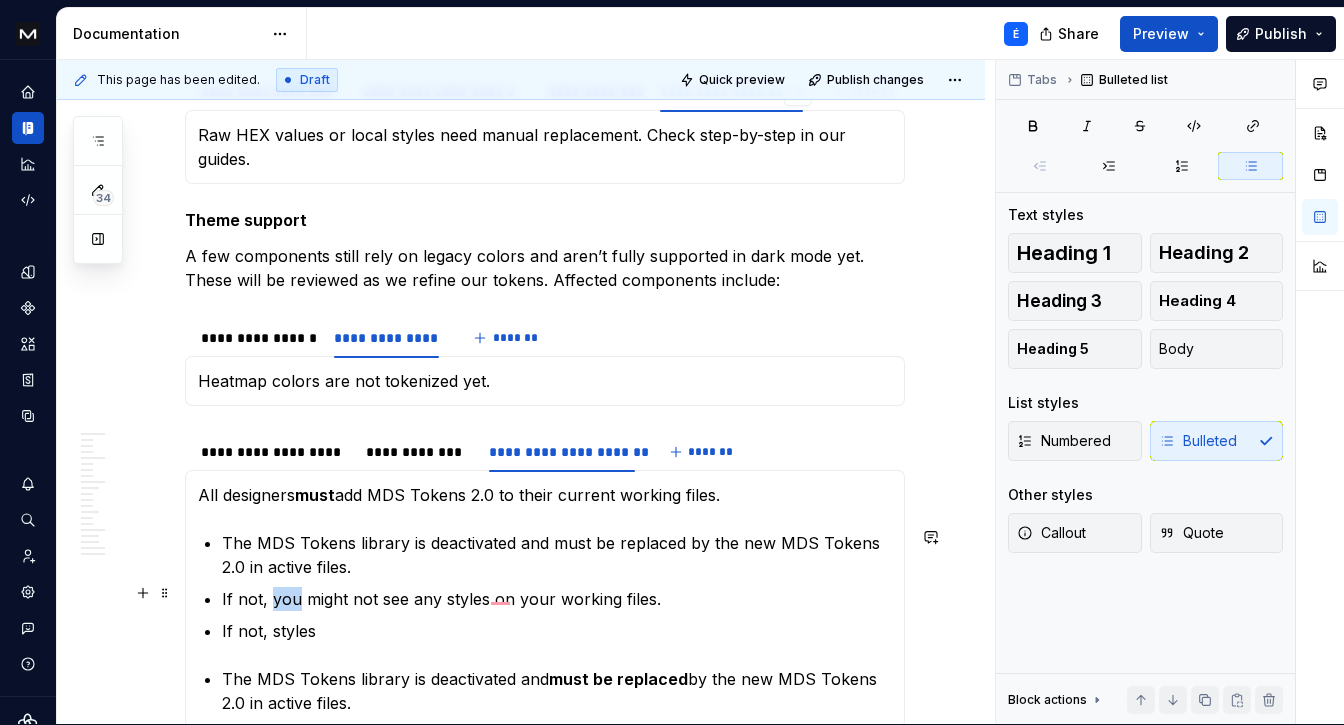 click on "If not, you might not see any styles on your working files." at bounding box center [557, 599] 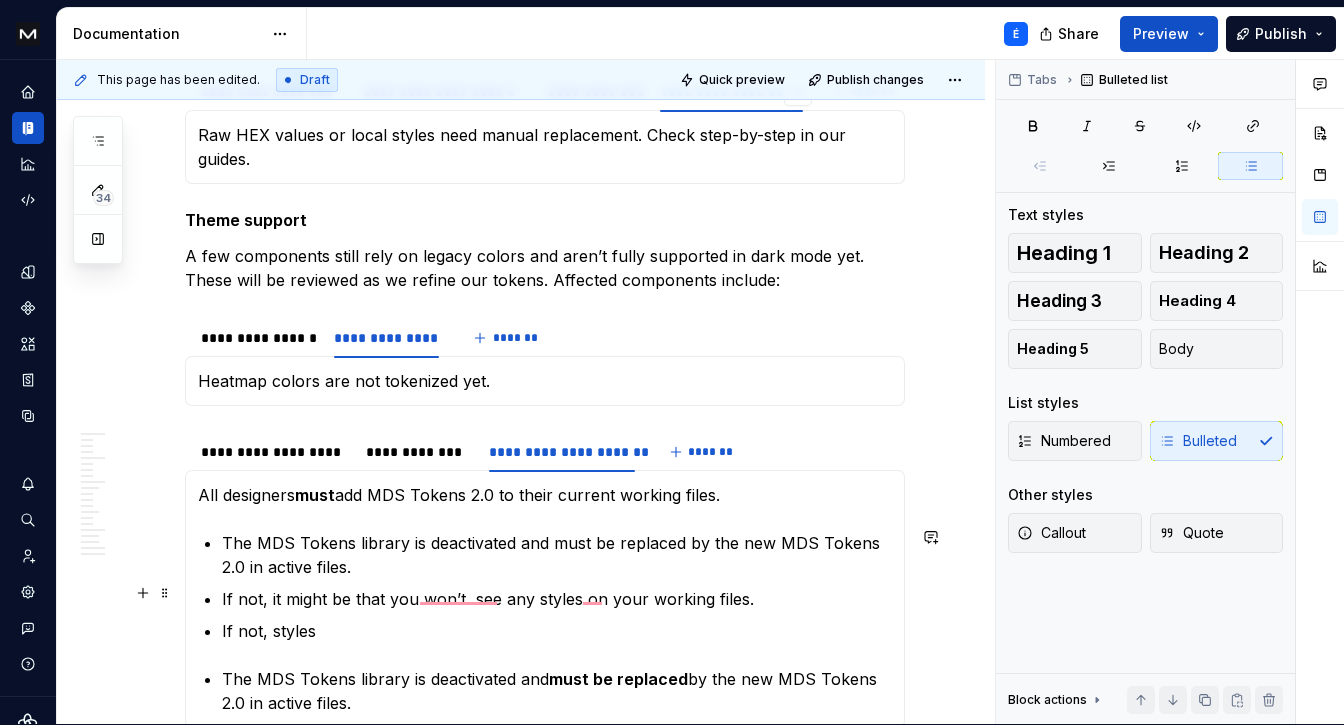 click on "If not, it might be that you won’t  see any styles on your working files." at bounding box center (557, 599) 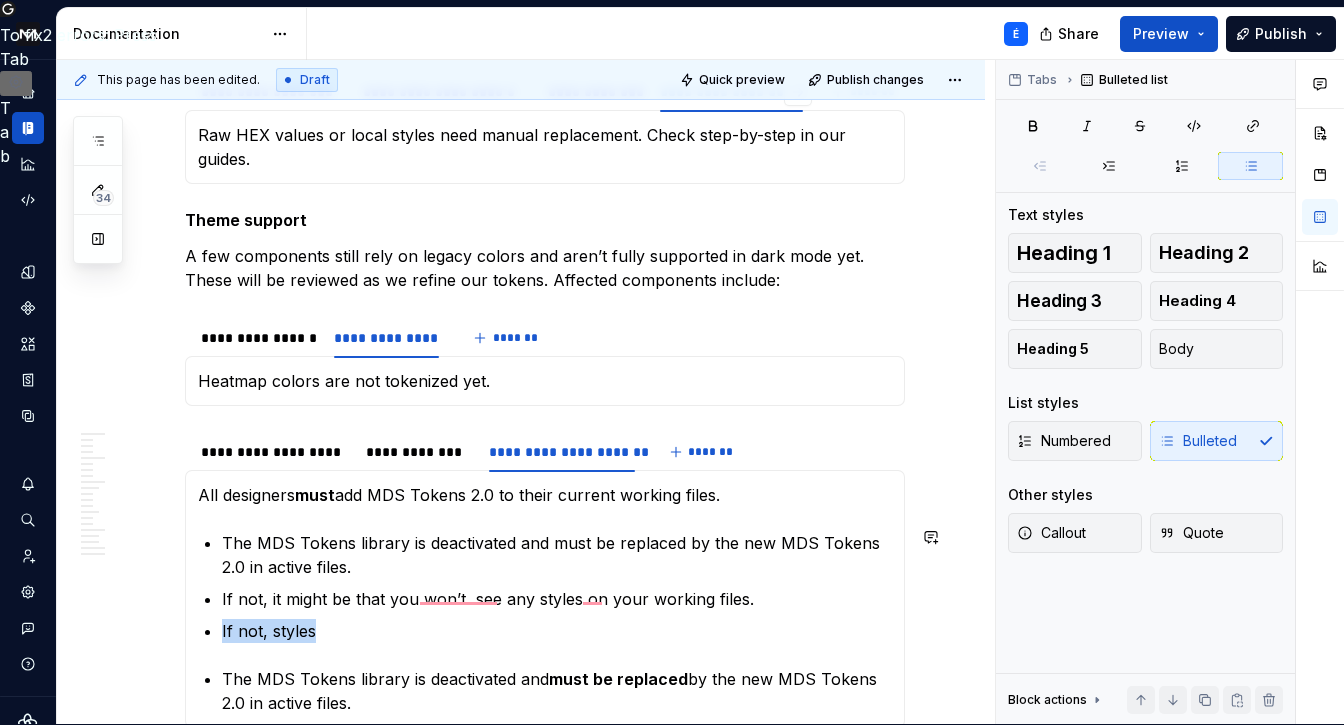 scroll, scrollTop: 11566, scrollLeft: 0, axis: vertical 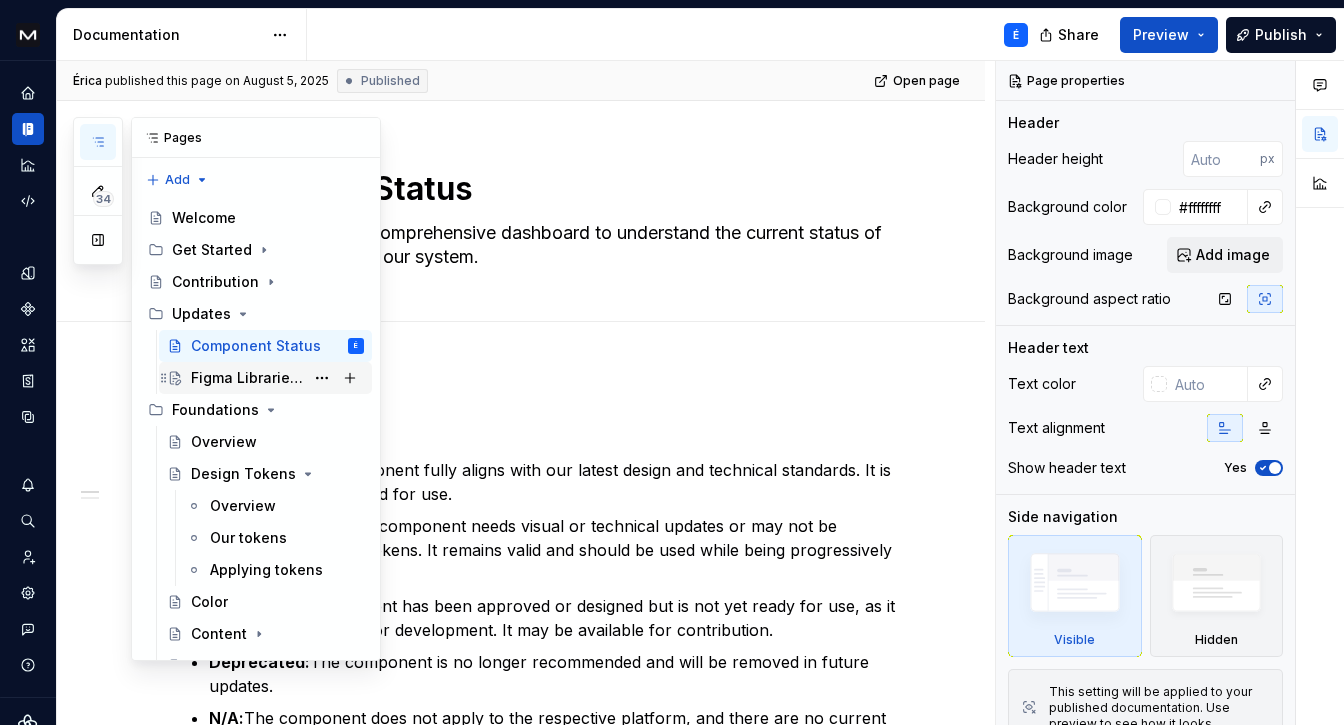 click on "Figma Libraries 2.0" at bounding box center (247, 378) 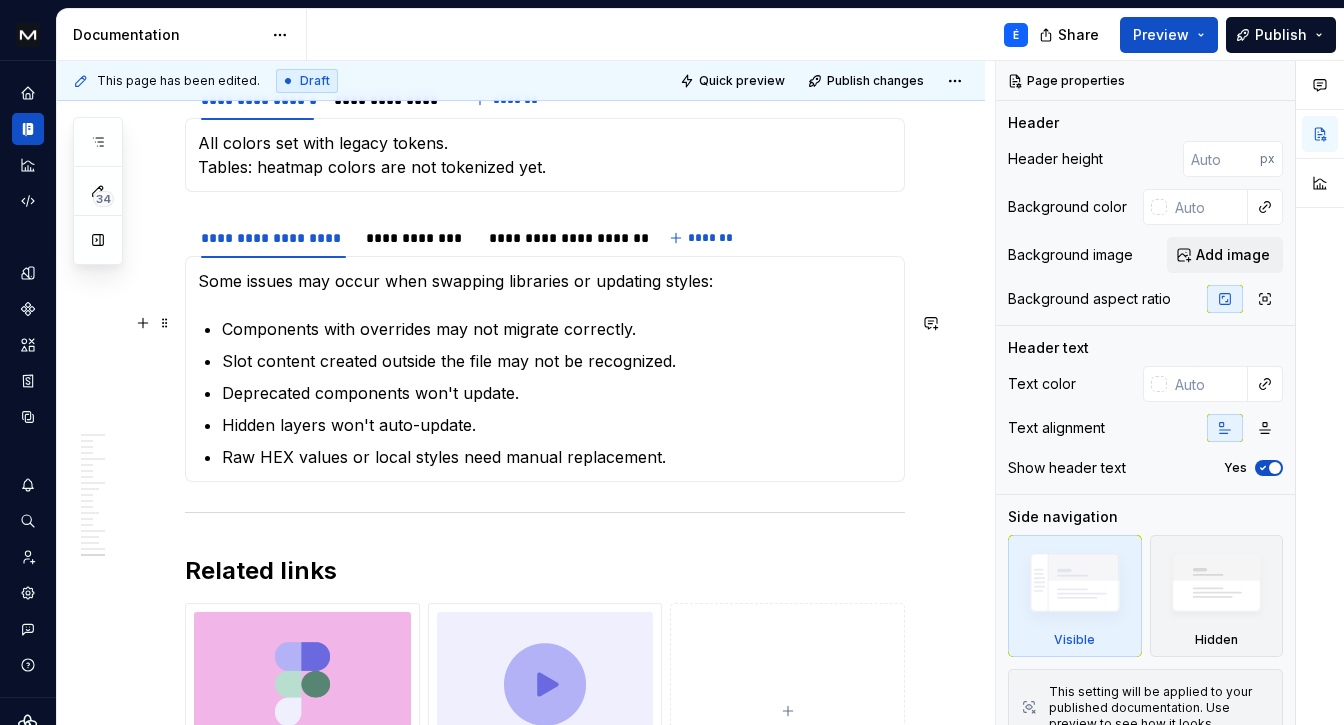scroll, scrollTop: 11810, scrollLeft: 0, axis: vertical 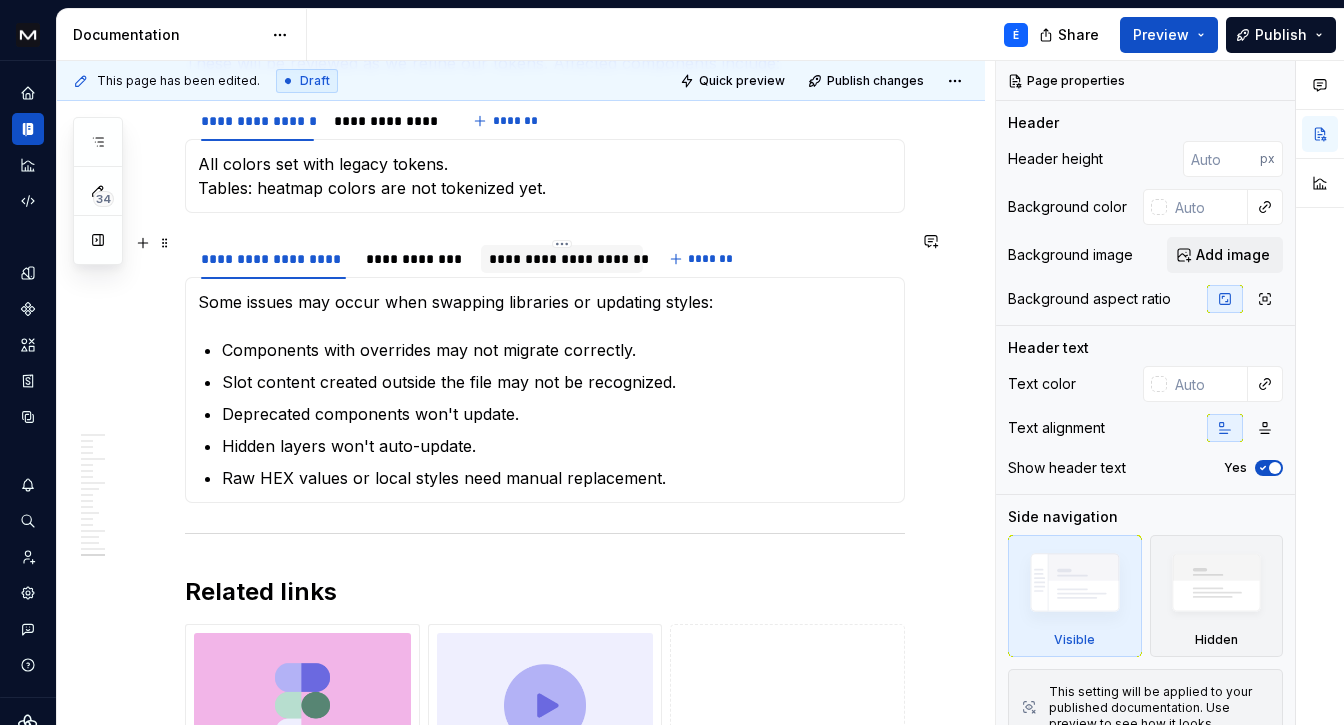 click on "**********" at bounding box center [562, 259] 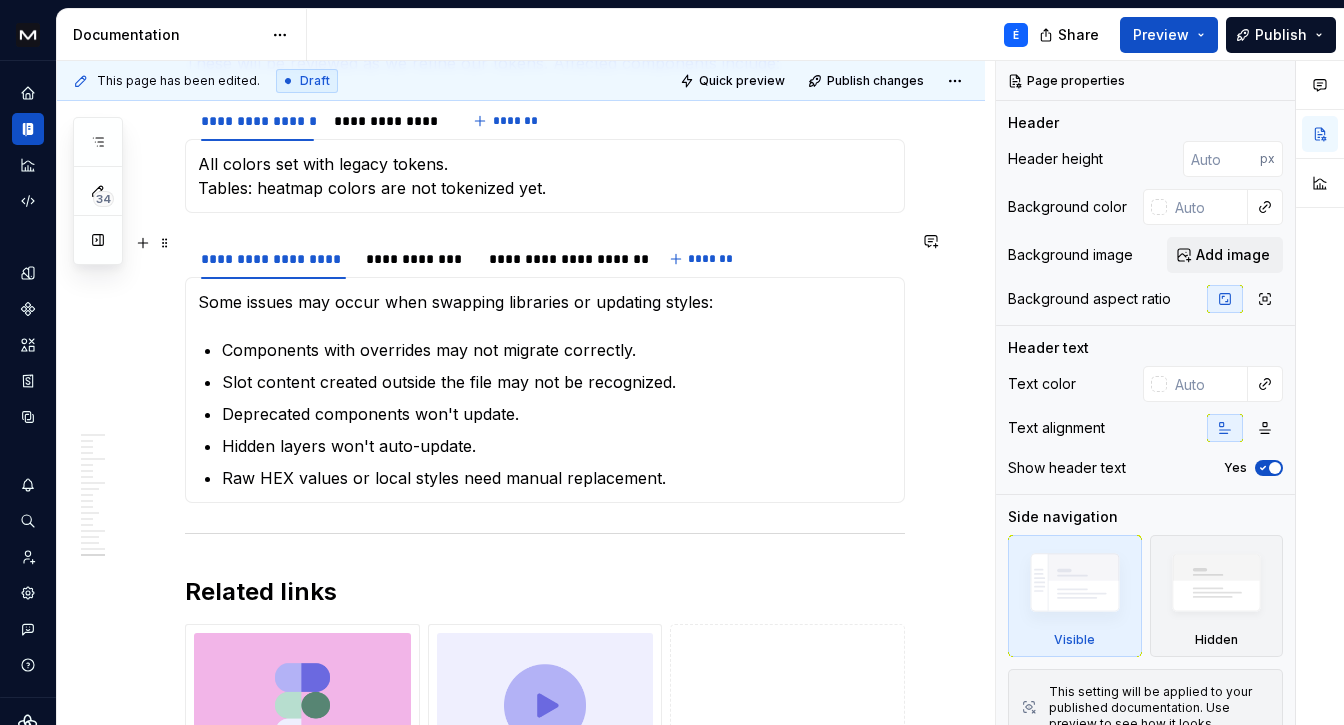 click on "**********" at bounding box center [562, 259] 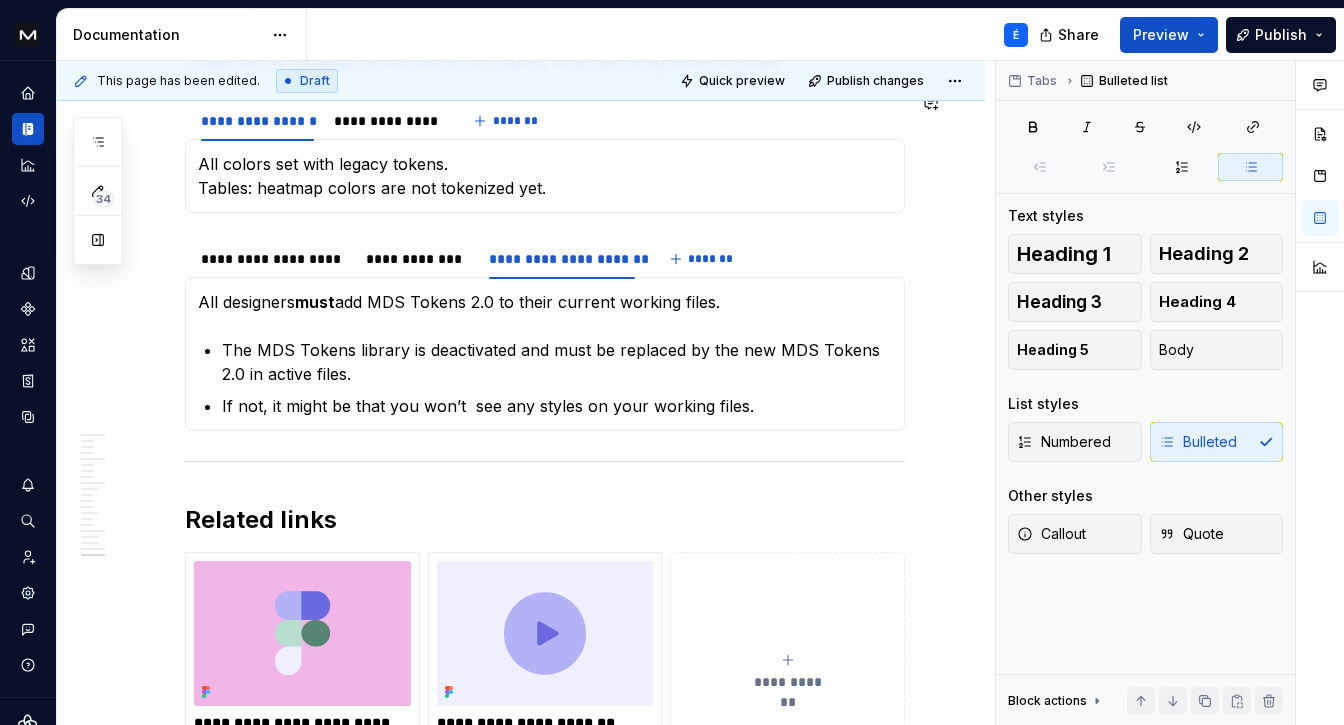 click on "If not, it might be that you won’t  see any styles on your working files." at bounding box center (557, 406) 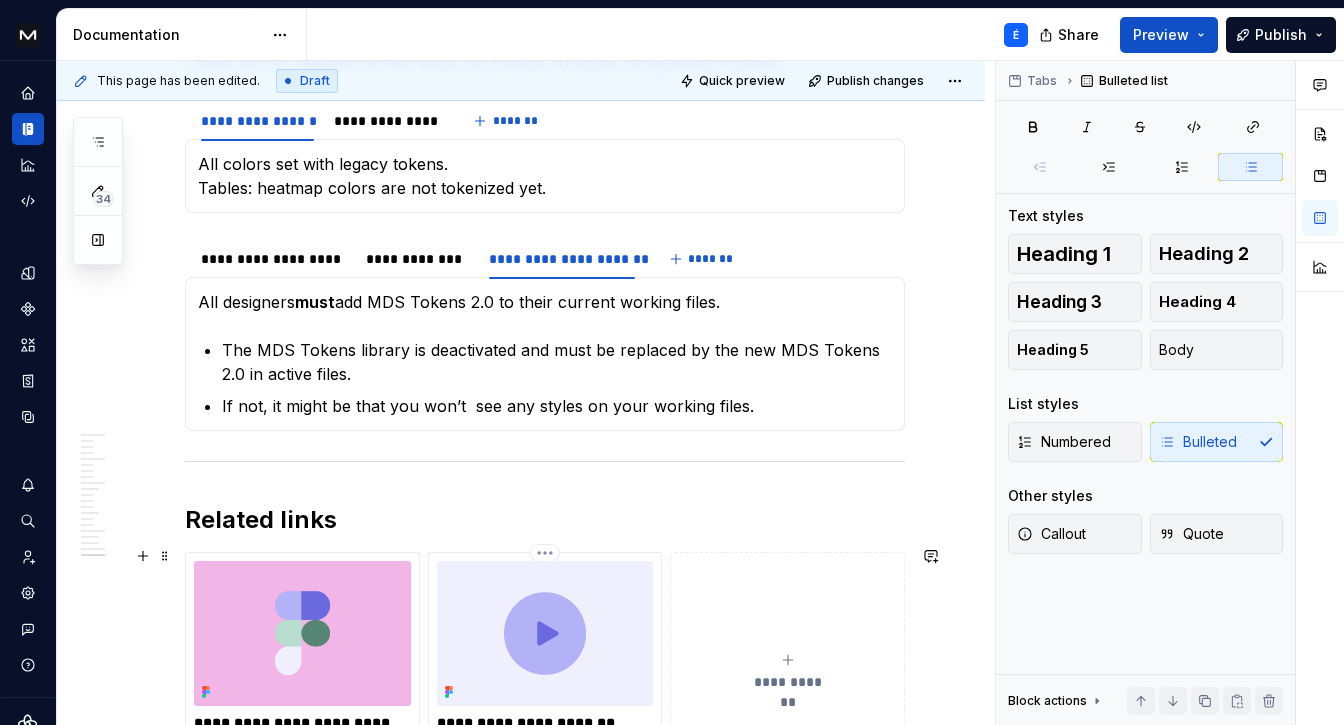 scroll, scrollTop: 12158, scrollLeft: 0, axis: vertical 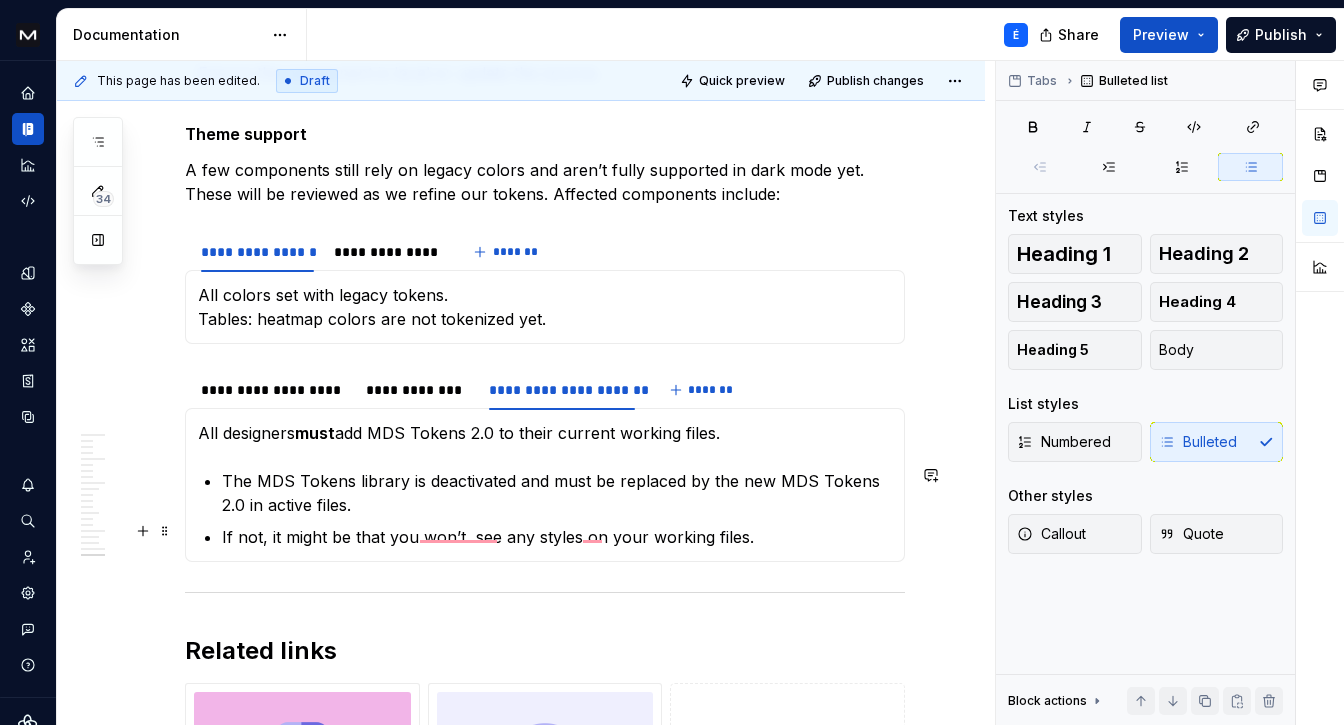 click on "The MDS Tokens library is deactivated and must be replaced by the new MDS Tokens 2.0 in active files. If not, it might be that you won’t  see any styles on your working files." at bounding box center (557, 509) 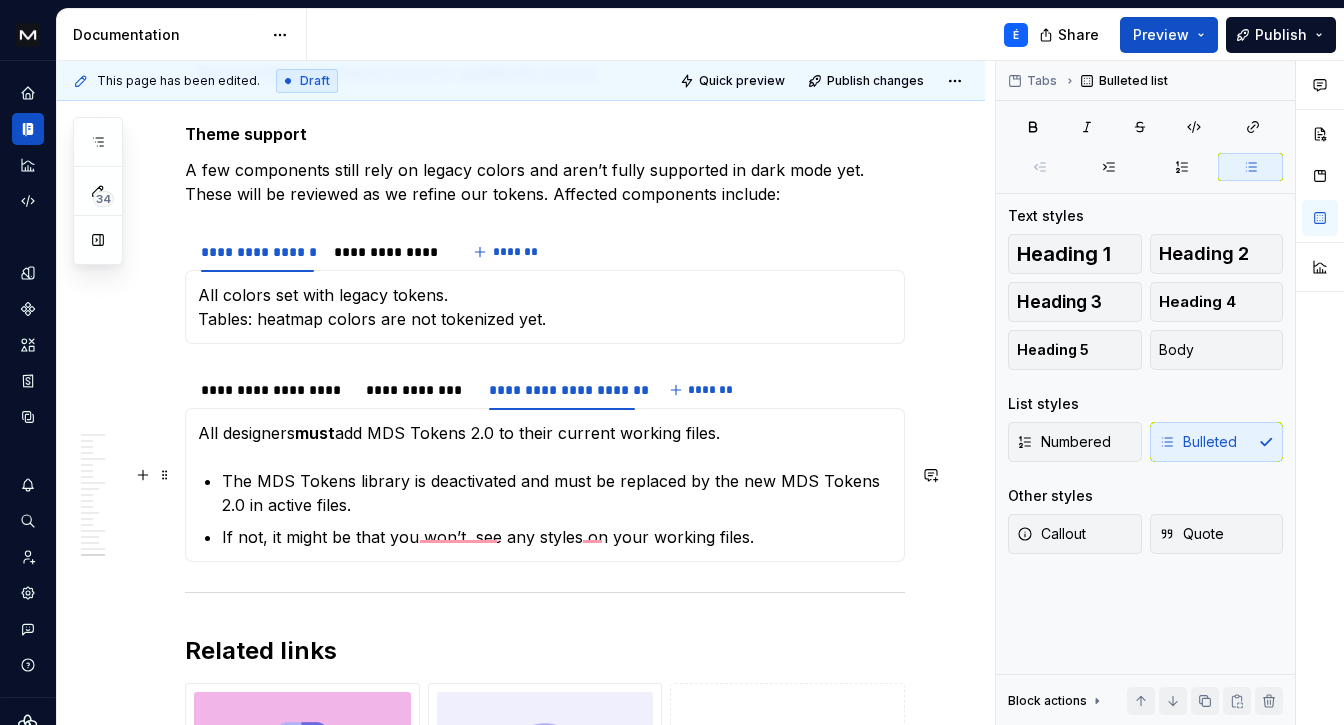 click on "The MDS Tokens library is deactivated and must be replaced by the new MDS Tokens 2.0 in active files." at bounding box center (557, 493) 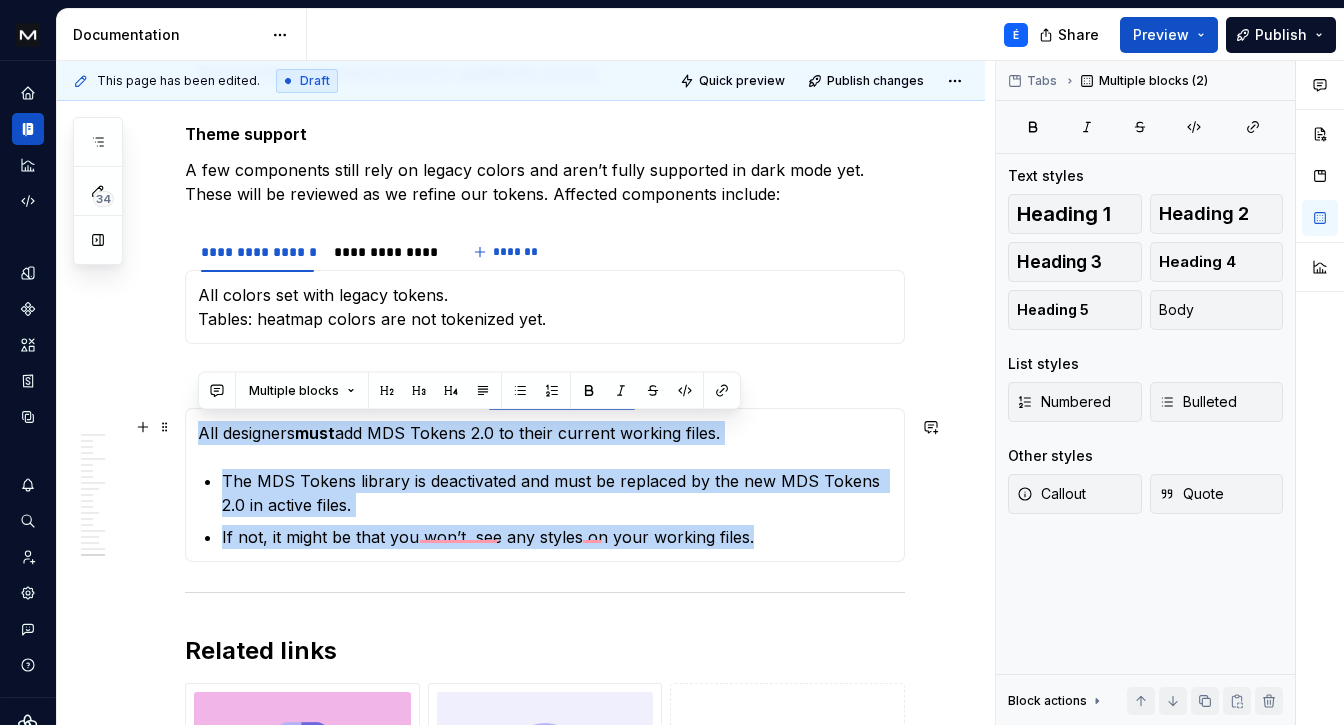 drag, startPoint x: 762, startPoint y: 528, endPoint x: 198, endPoint y: 428, distance: 572.79663 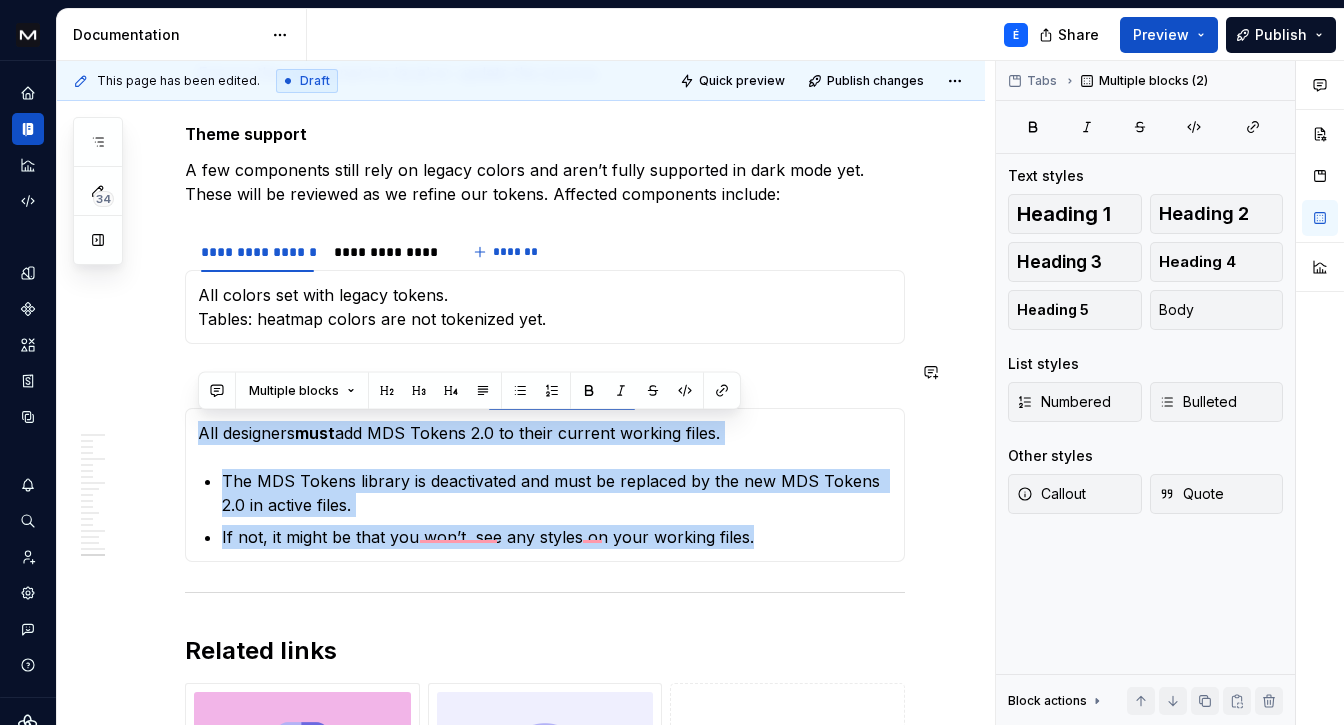 copy on "All designers  must  add MDS Tokens 2.0 to their current working files. The MDS Tokens library is deactivated and must be replaced by the new MDS Tokens 2.0 in active files. If not, it might be that you won’t  see any styles on your working files." 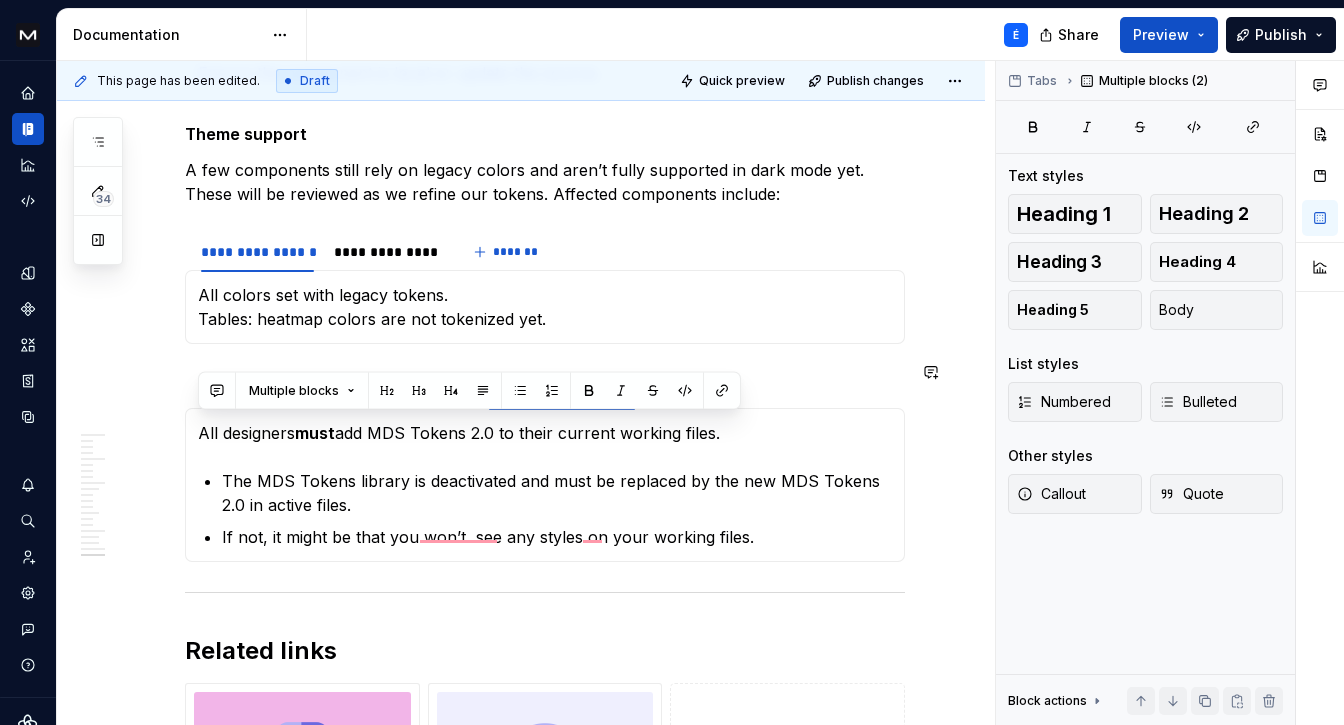 click on "**********" at bounding box center [545, 390] 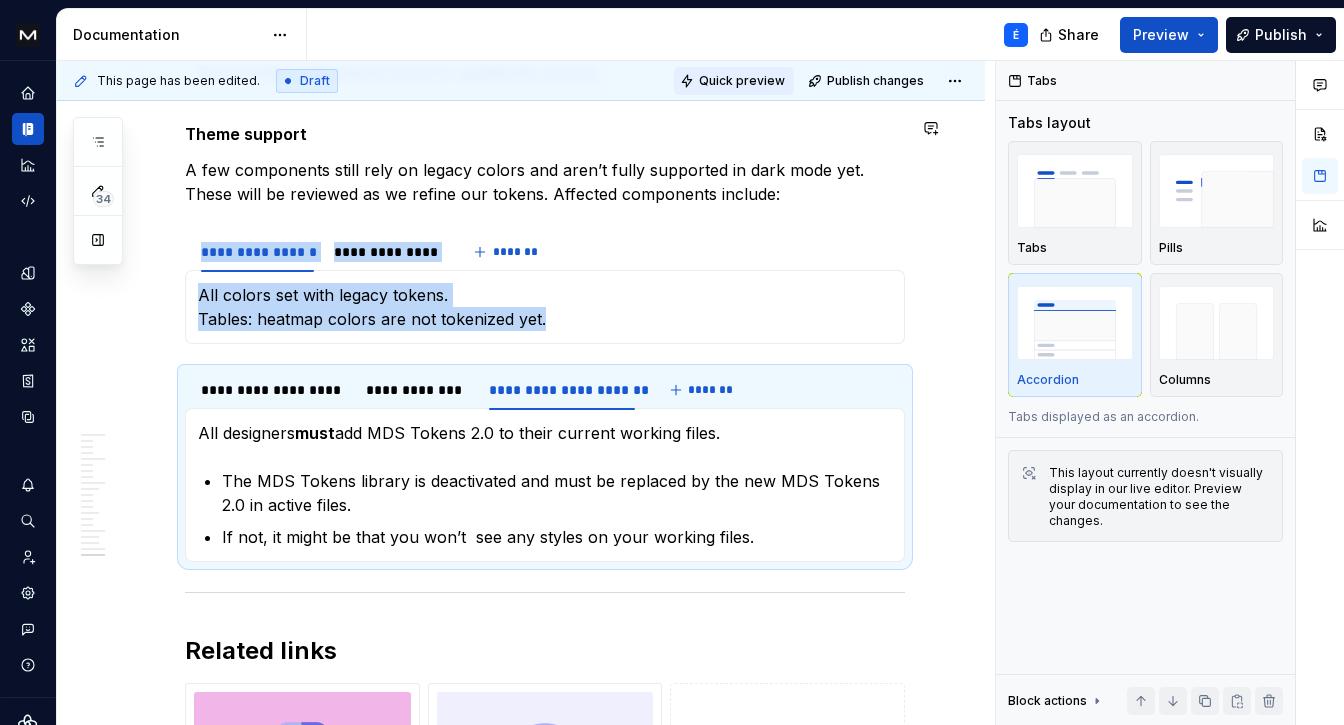 click on "Quick preview" at bounding box center (742, 81) 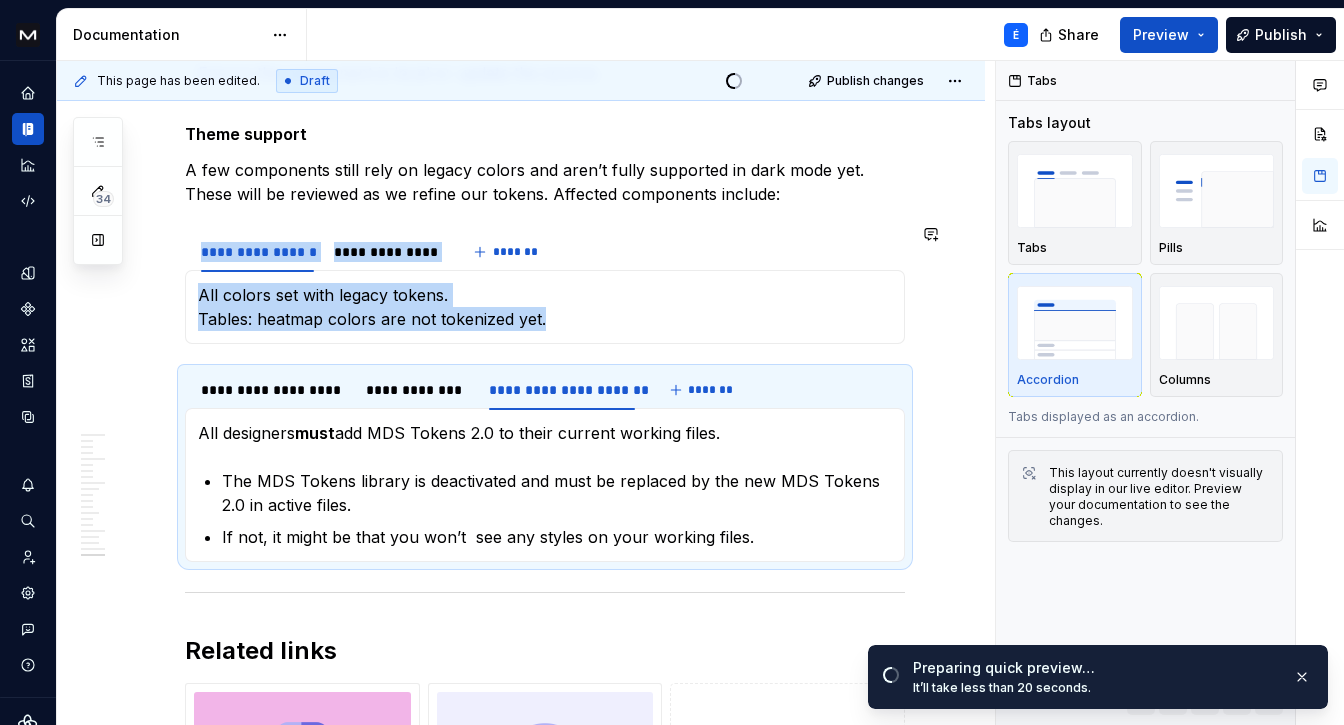 scroll, scrollTop: 11987, scrollLeft: 0, axis: vertical 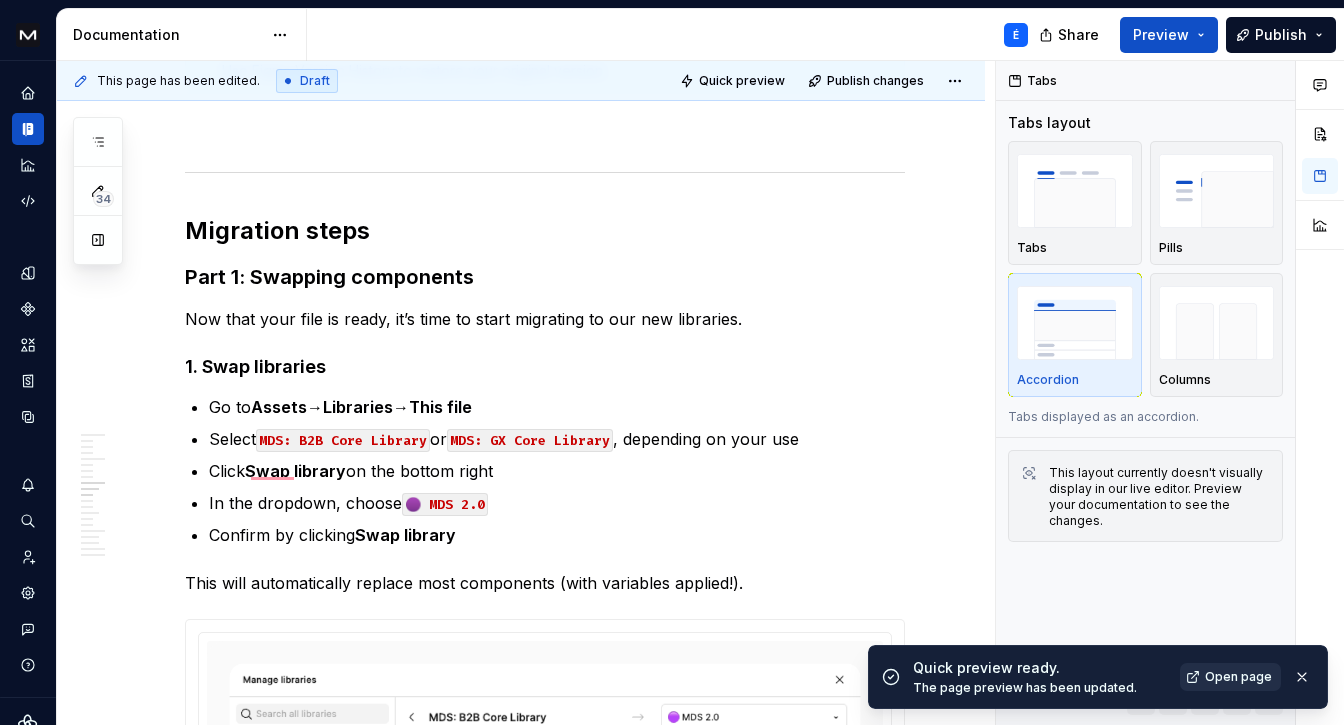 click on "Open page" at bounding box center (1238, 677) 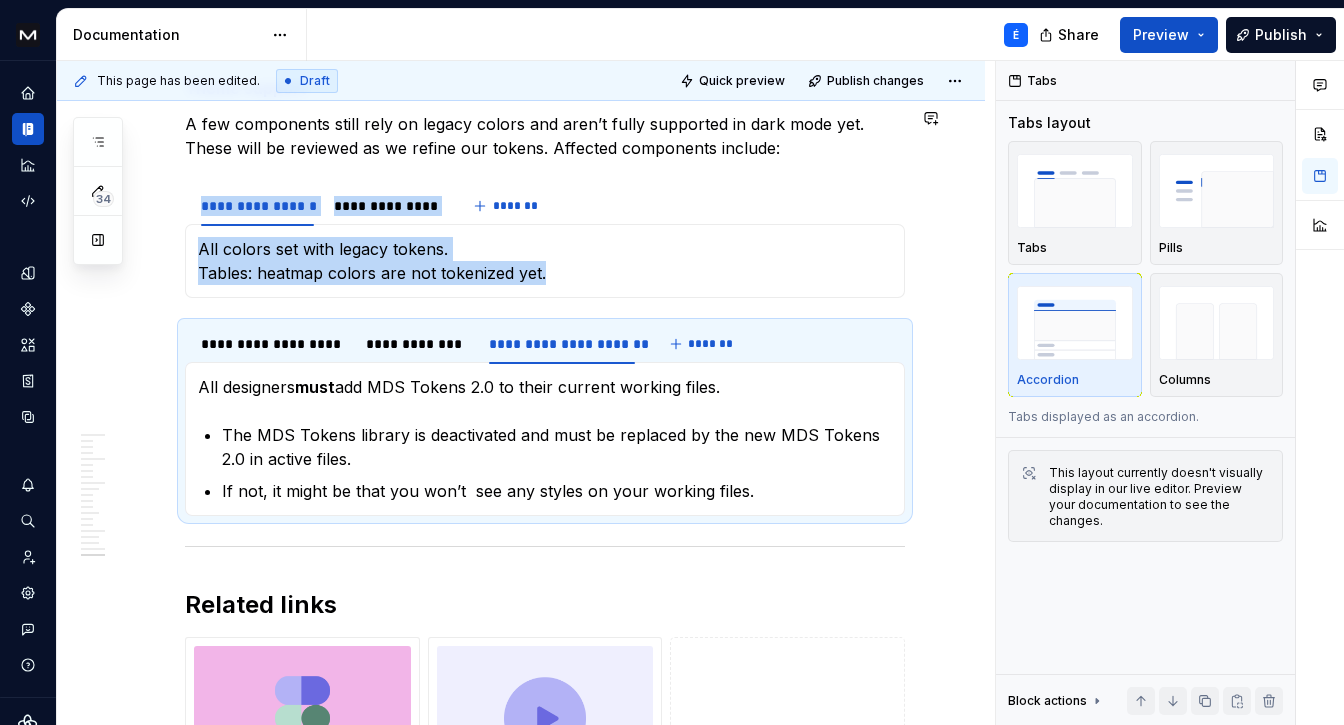type on "*" 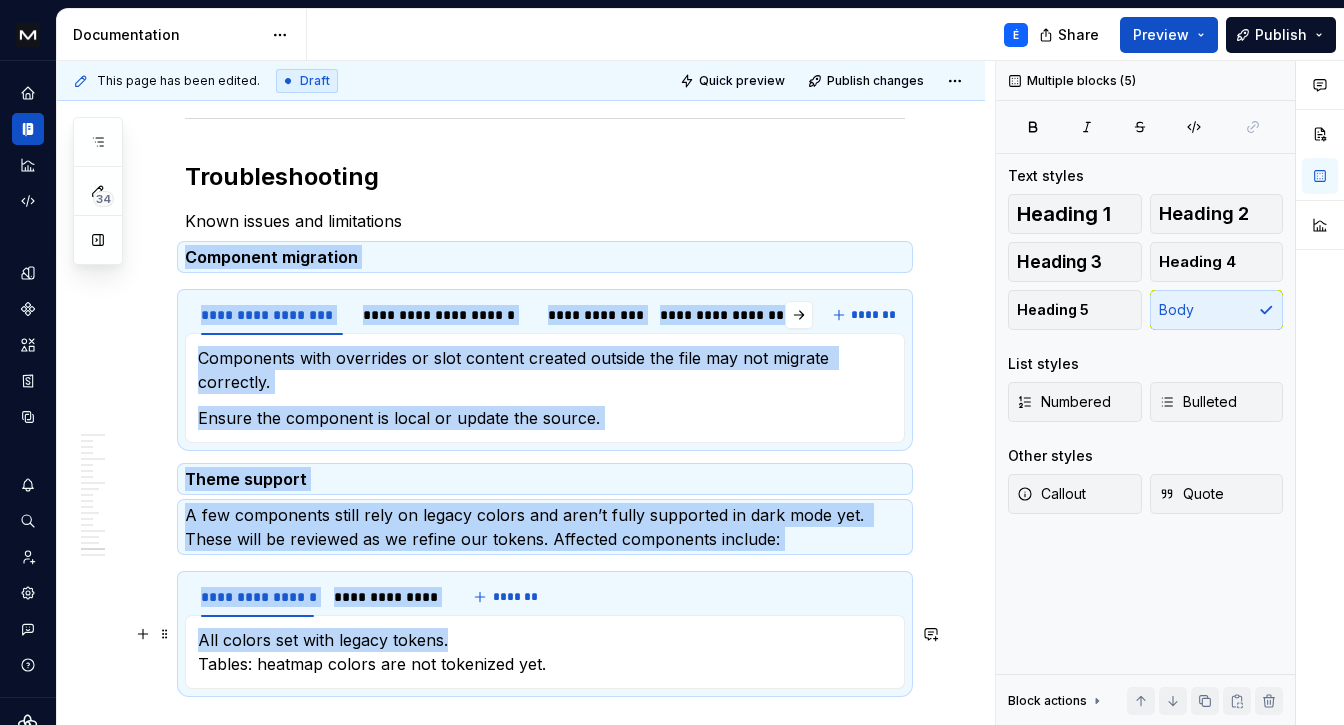drag, startPoint x: 186, startPoint y: 323, endPoint x: 555, endPoint y: 623, distance: 475.56387 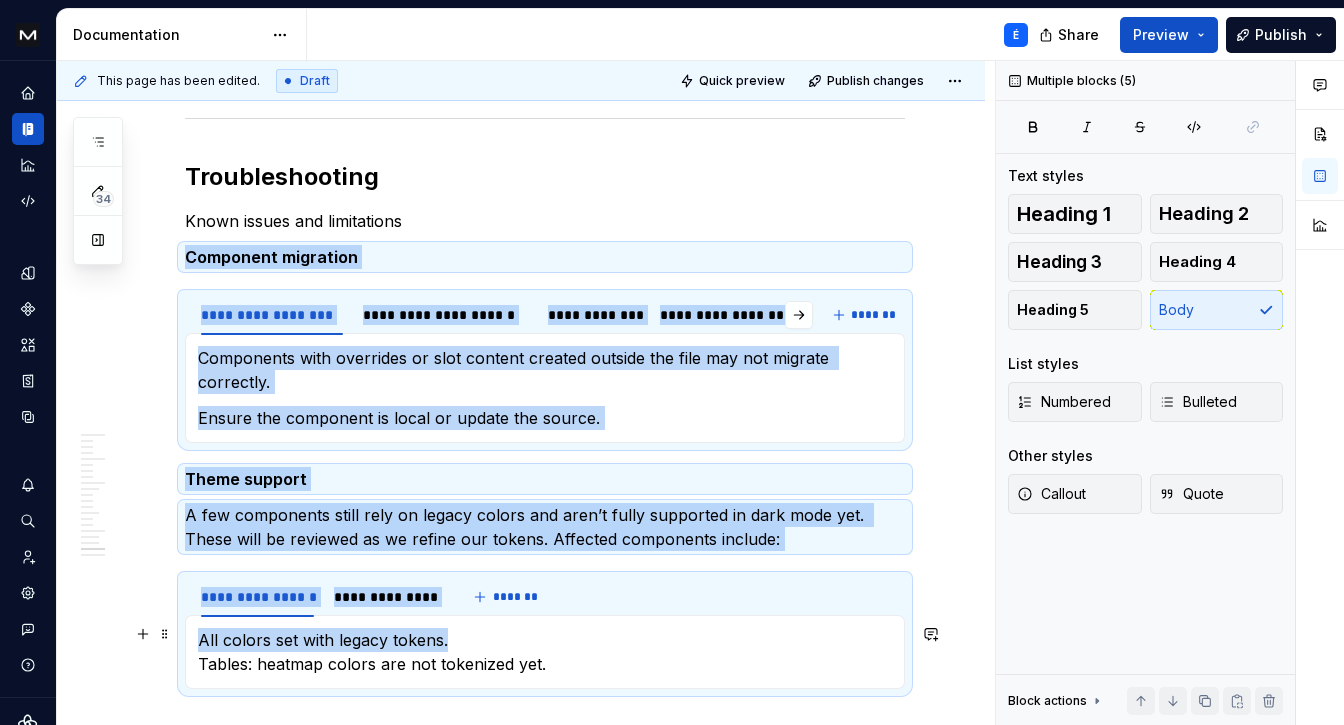 click on "**********" at bounding box center (545, -4815) 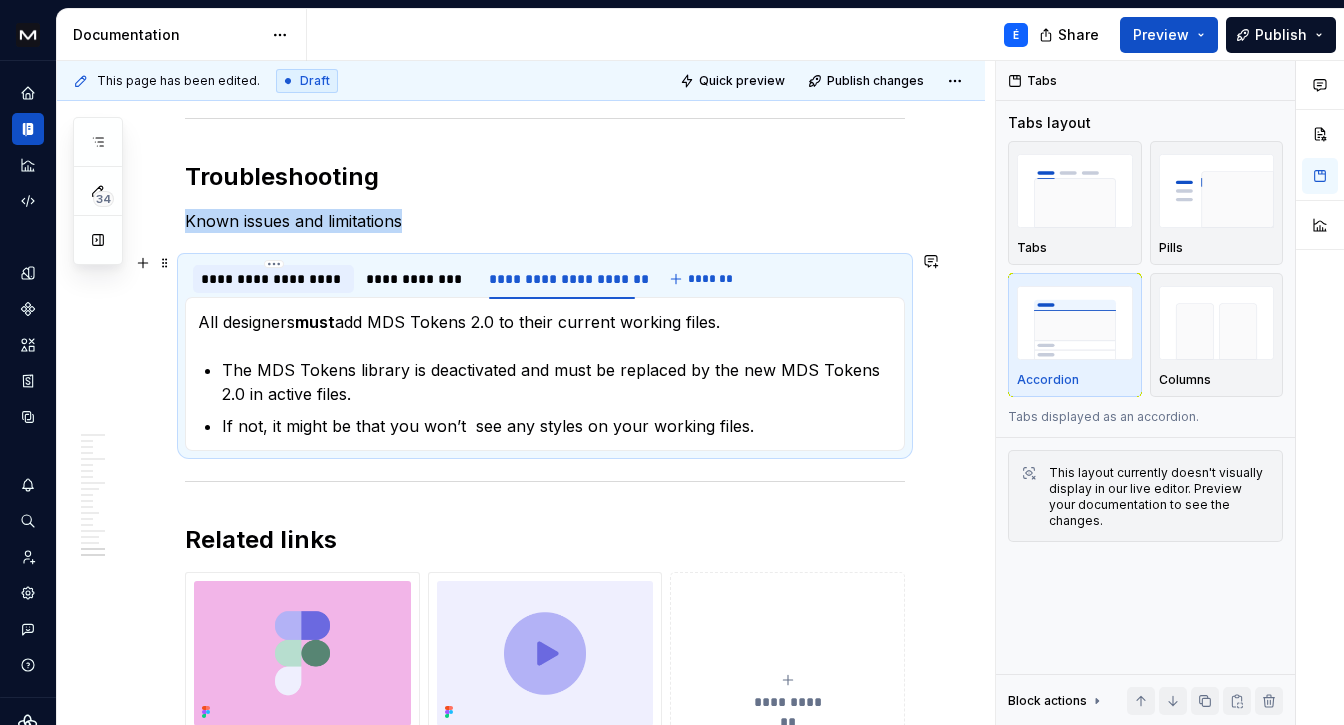 click on "**********" at bounding box center [273, 279] 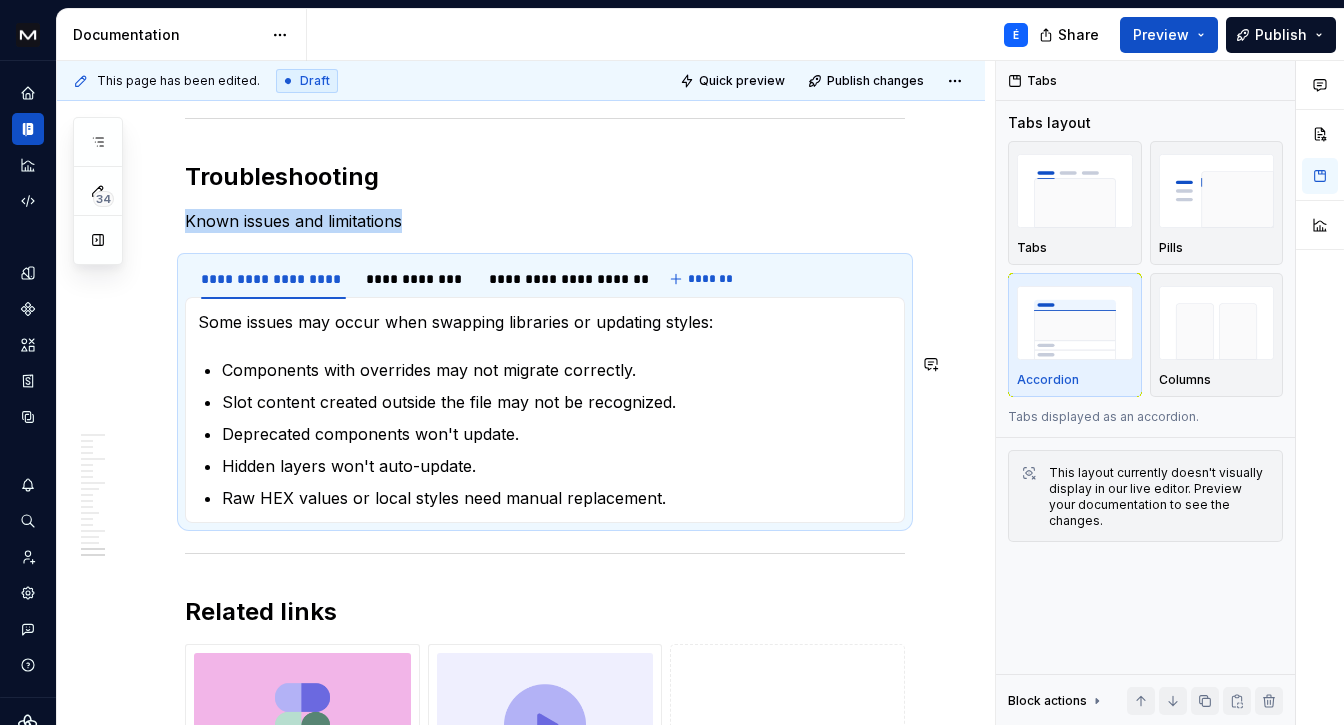 click on "Some issues may occur when swapping libraries or updating styles: Components with overrides may not migrate correctly. Slot content created outside the file may not be recognized. Deprecated components won't update. Hidden layers won't auto-update. Raw HEX values or local styles need manual replacement." at bounding box center [545, 410] 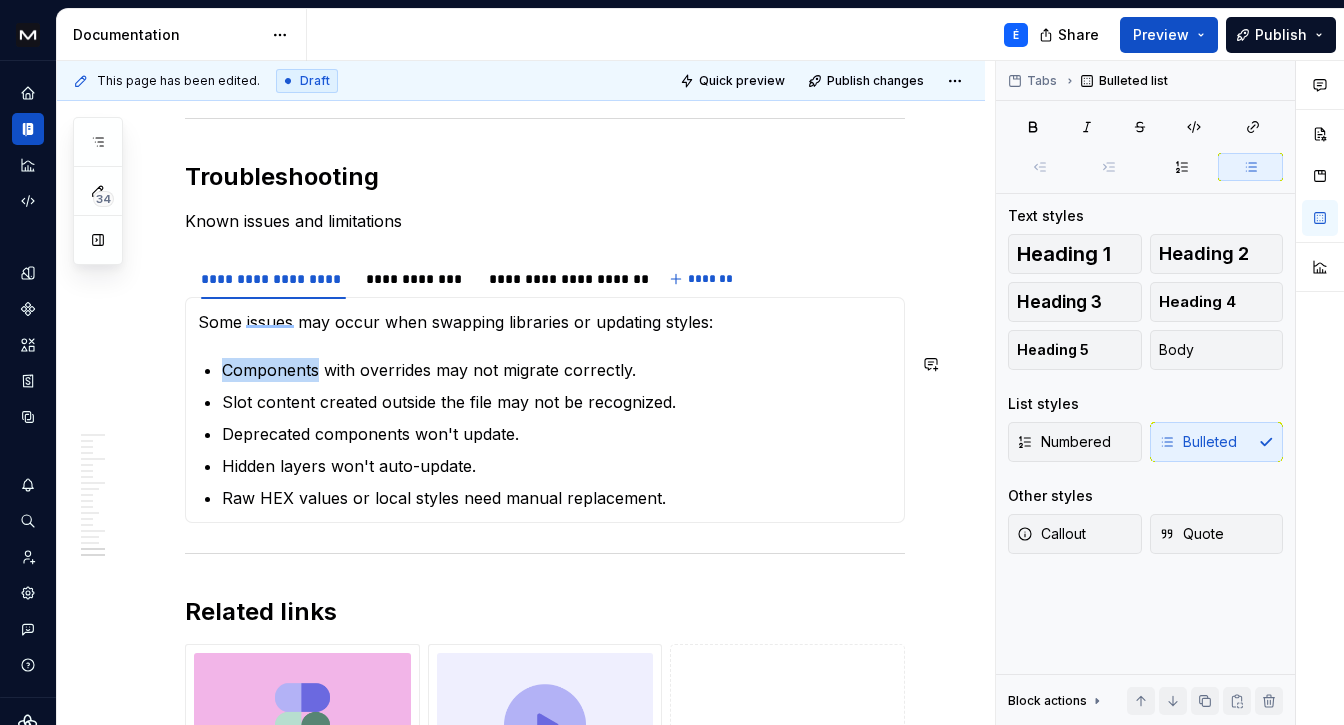 click on "Some issues may occur when swapping libraries or updating styles: Components with overrides may not migrate correctly. Slot content created outside the file may not be recognized. Deprecated components won't update. Hidden layers won't auto-update. Raw HEX values or local styles need manual replacement." at bounding box center (545, 410) 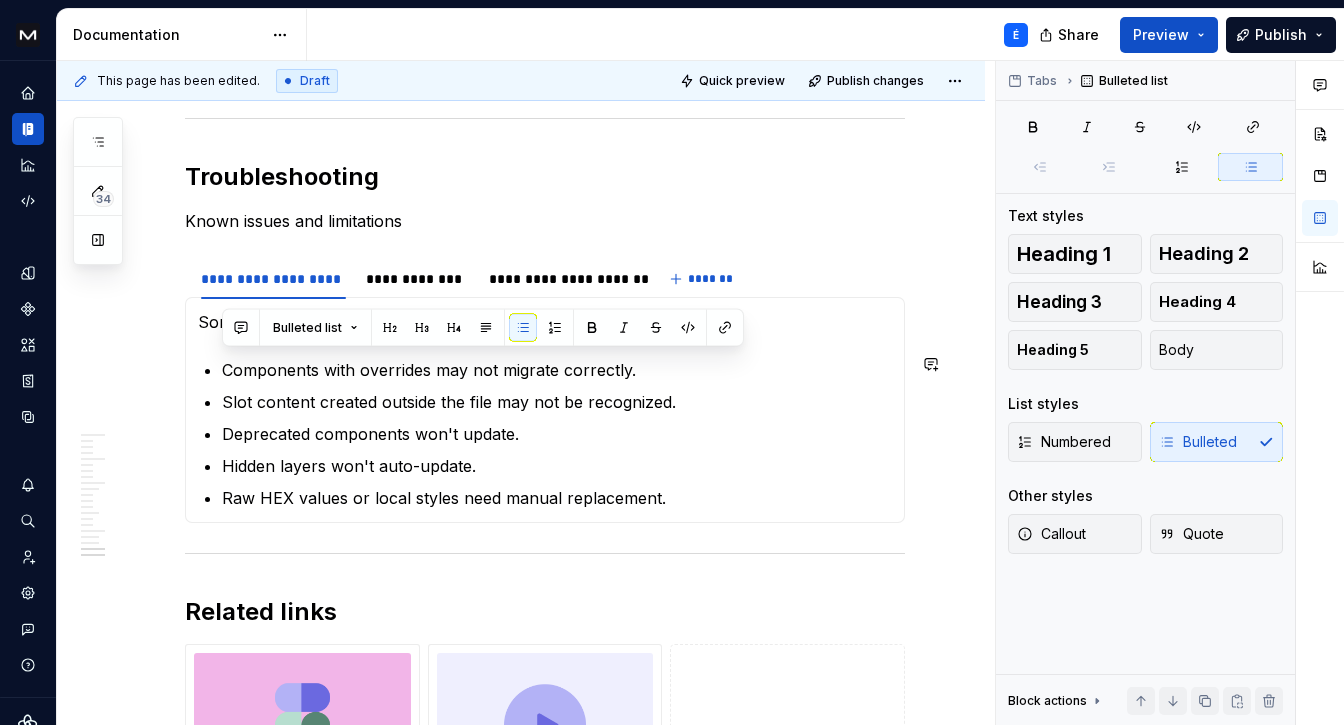click on "Bulleted list" at bounding box center [483, 328] 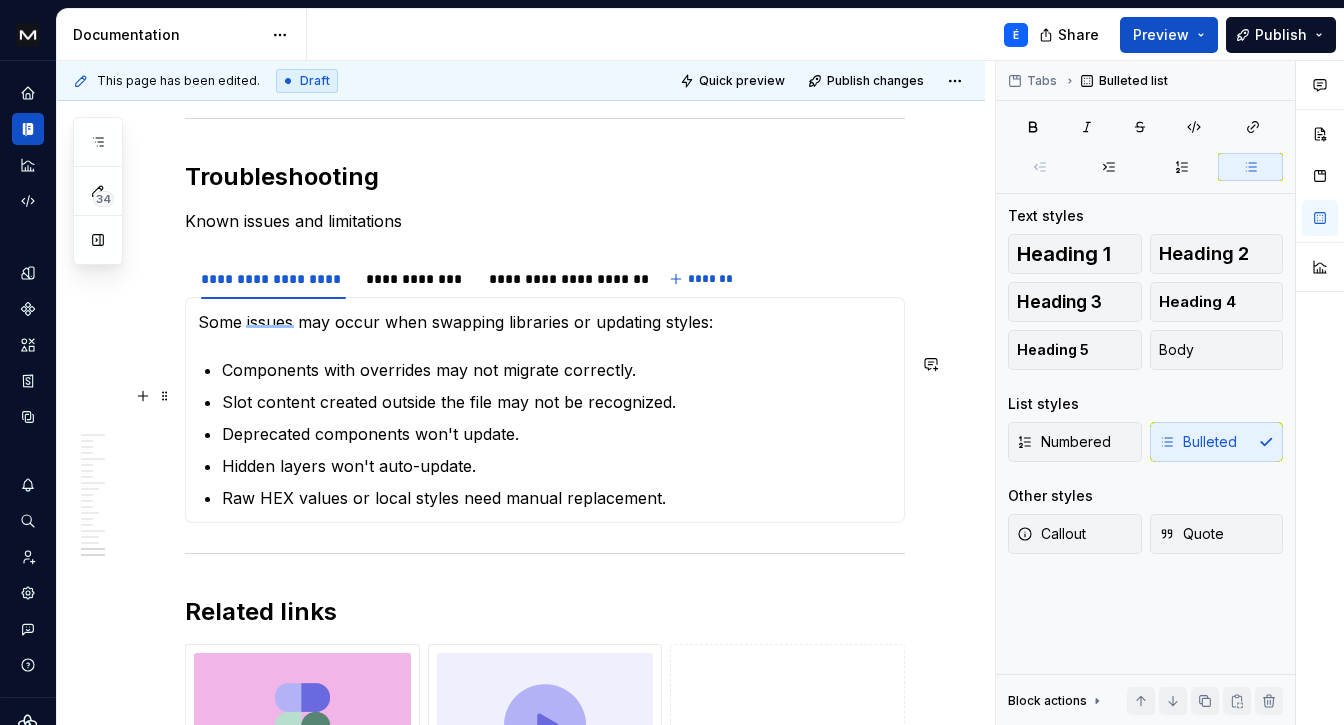 click on "Slot content created outside the file may not be recognized." at bounding box center (557, 402) 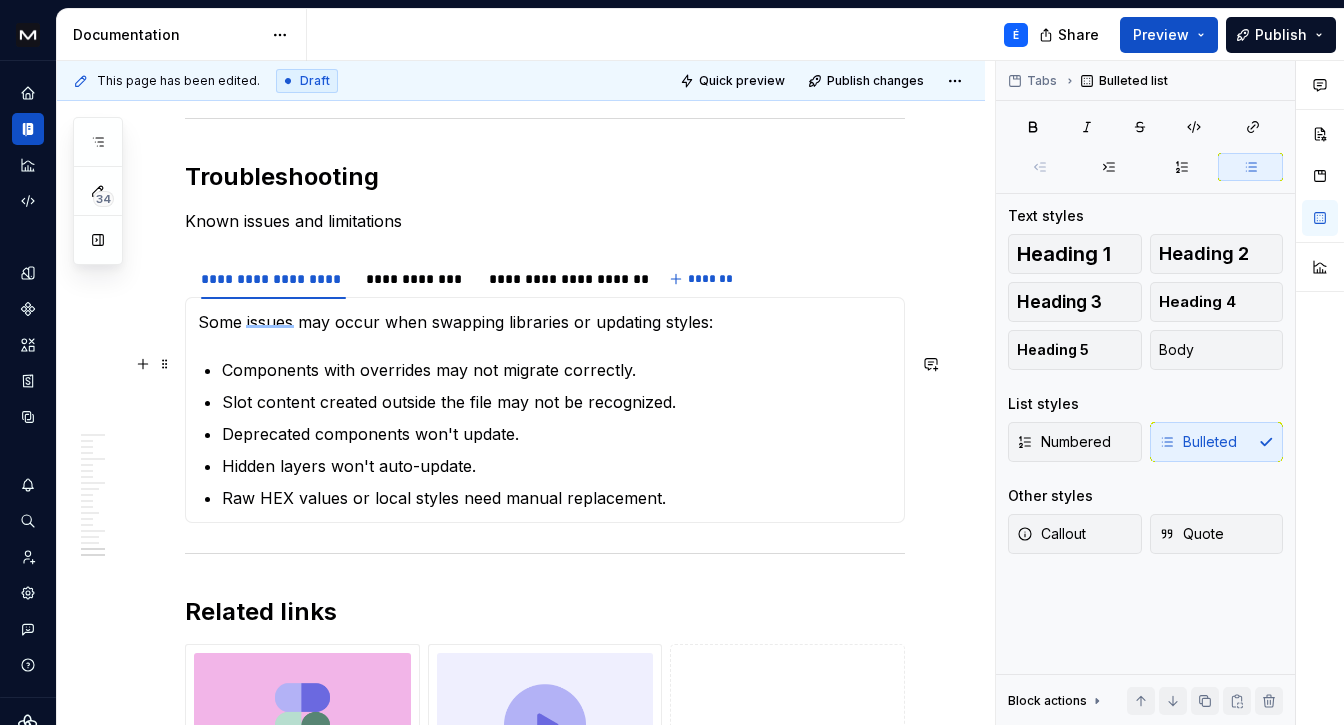 click on "Components with overrides may not migrate correctly." at bounding box center (557, 370) 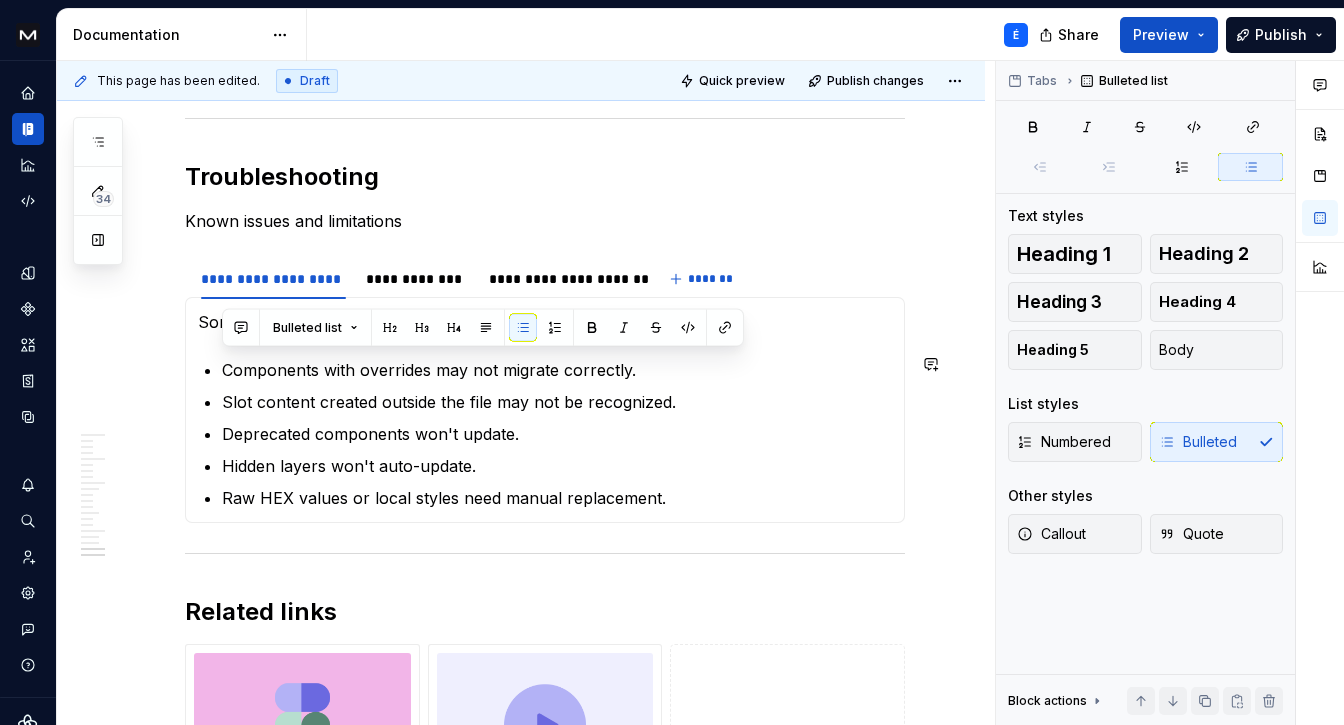 click on "Components with overrides may not migrate correctly." at bounding box center [557, 370] 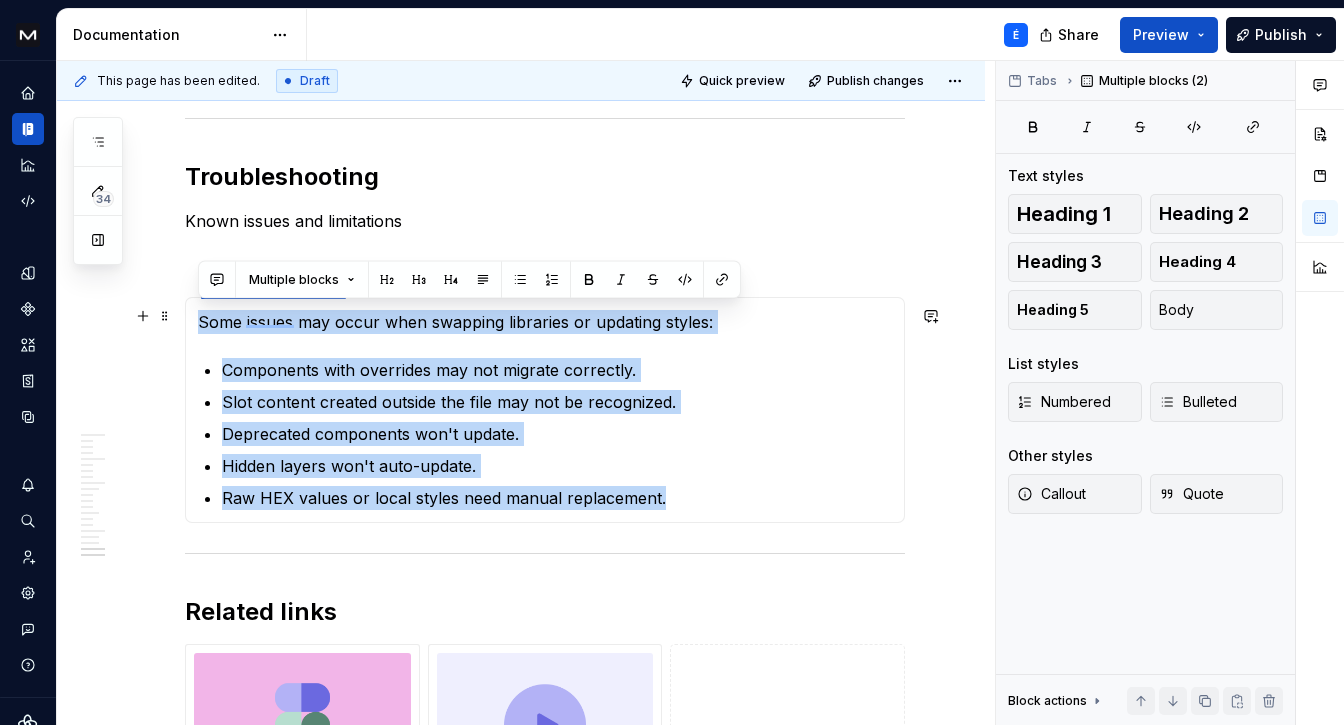 drag, startPoint x: 577, startPoint y: 476, endPoint x: 198, endPoint y: 308, distance: 414.56604 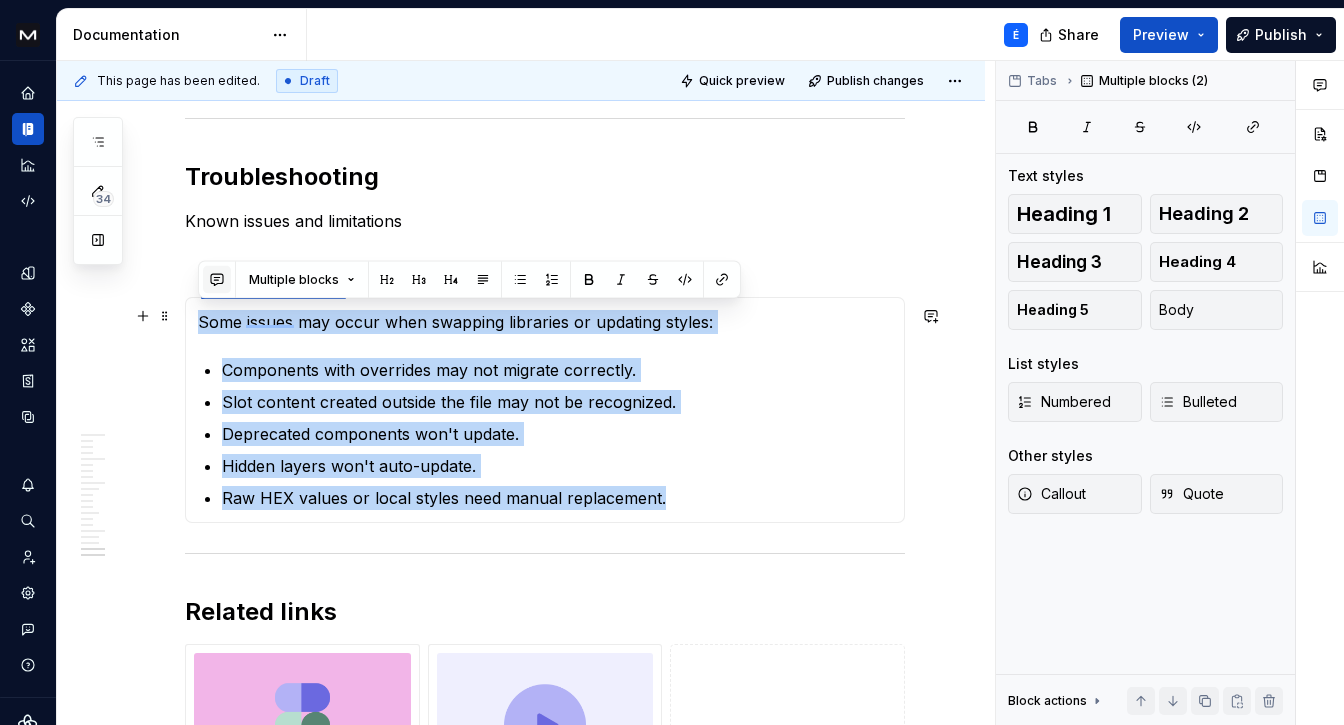 copy on "Some issues may occur when swapping libraries or updating styles: Components with overrides may not migrate correctly. Slot content created outside the file may not be recognized. Deprecated components won't update. Hidden layers won't auto-update. Raw HEX values or local styles need manual replacement." 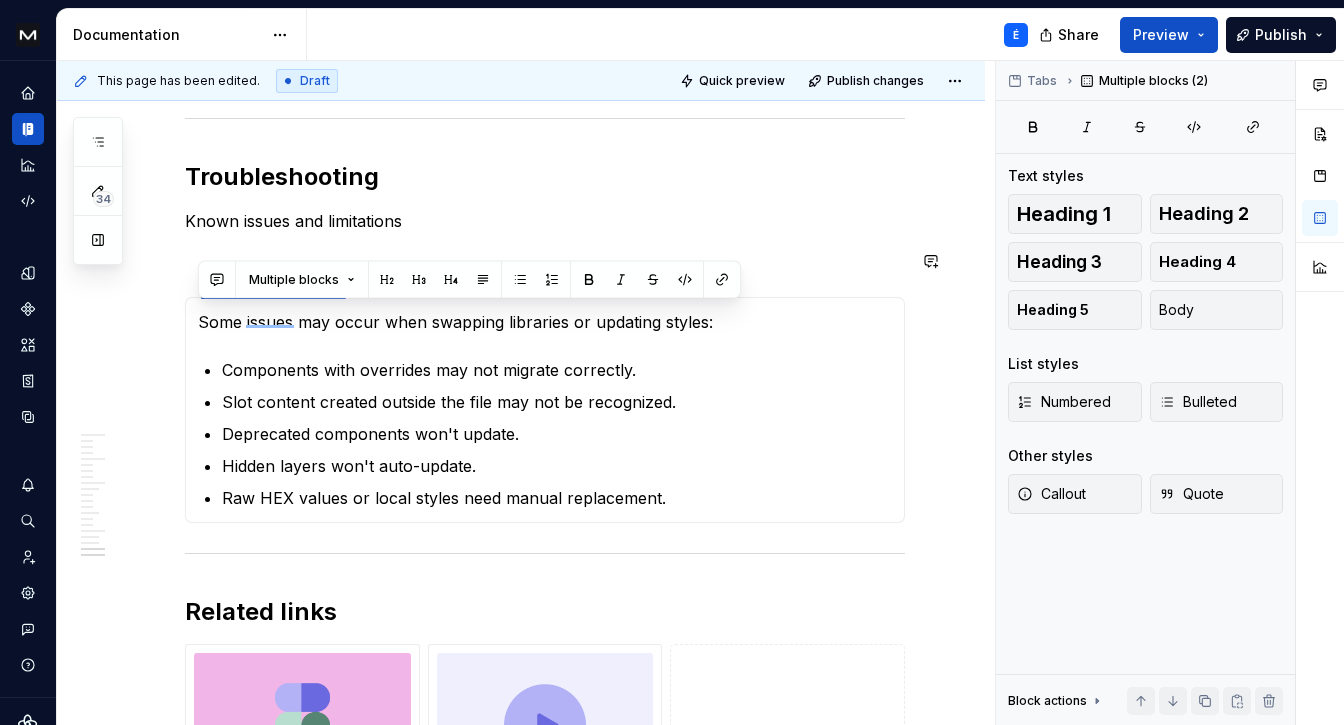 click on "**********" at bounding box center (545, -5007) 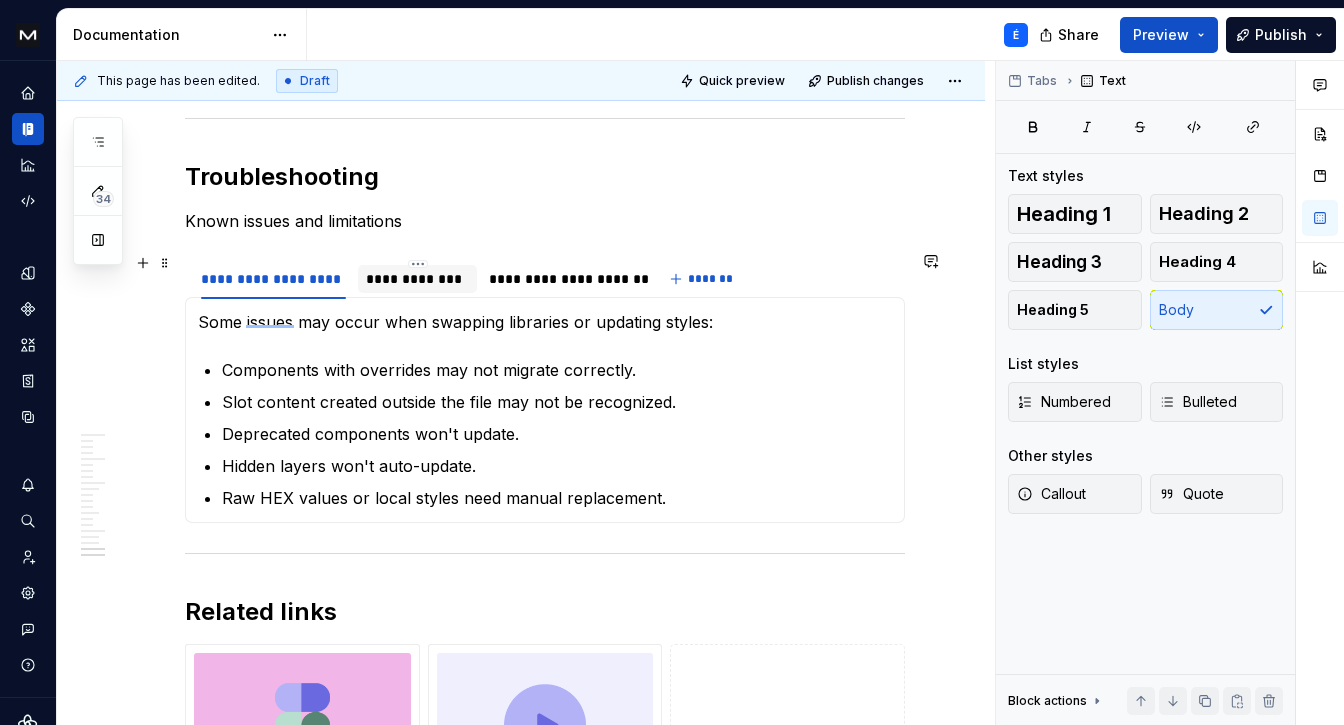 click on "**********" at bounding box center (417, 279) 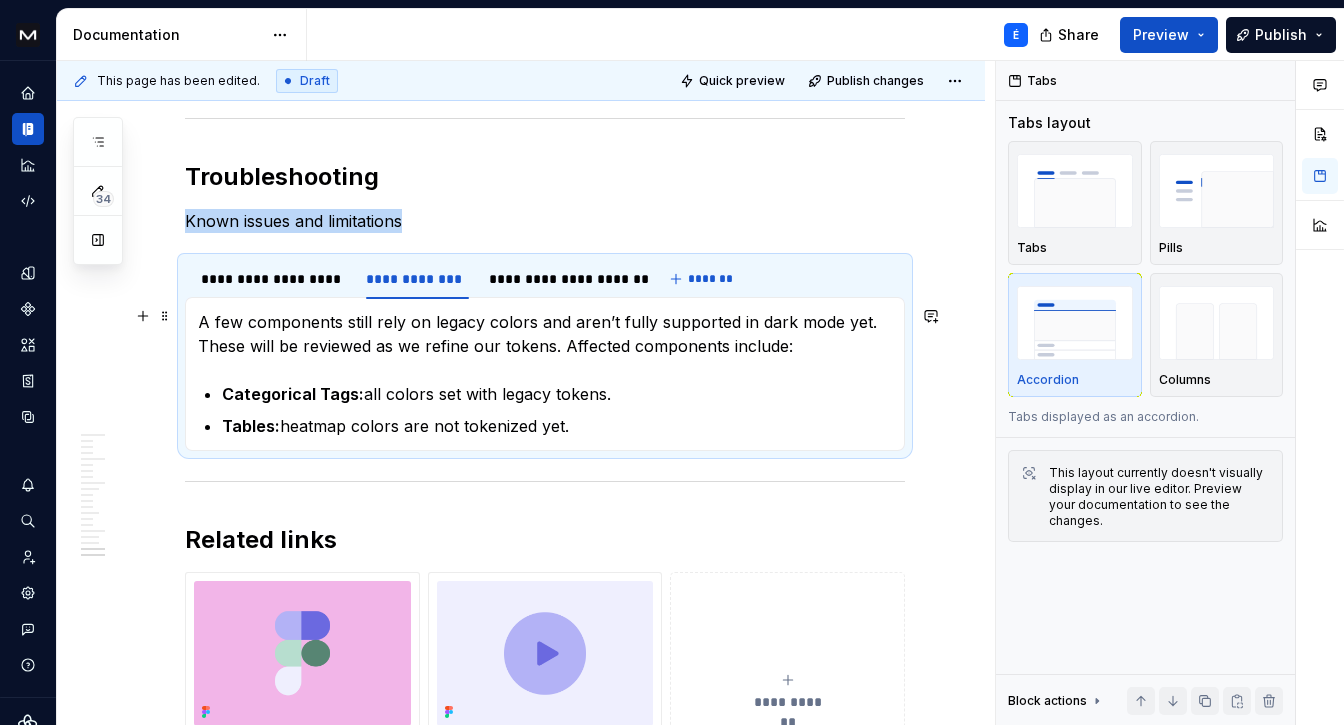 click on "A few components still rely on legacy colors and aren’t fully supported in dark mode yet. These will be reviewed as we refine our tokens. Affected components include:" at bounding box center [545, 334] 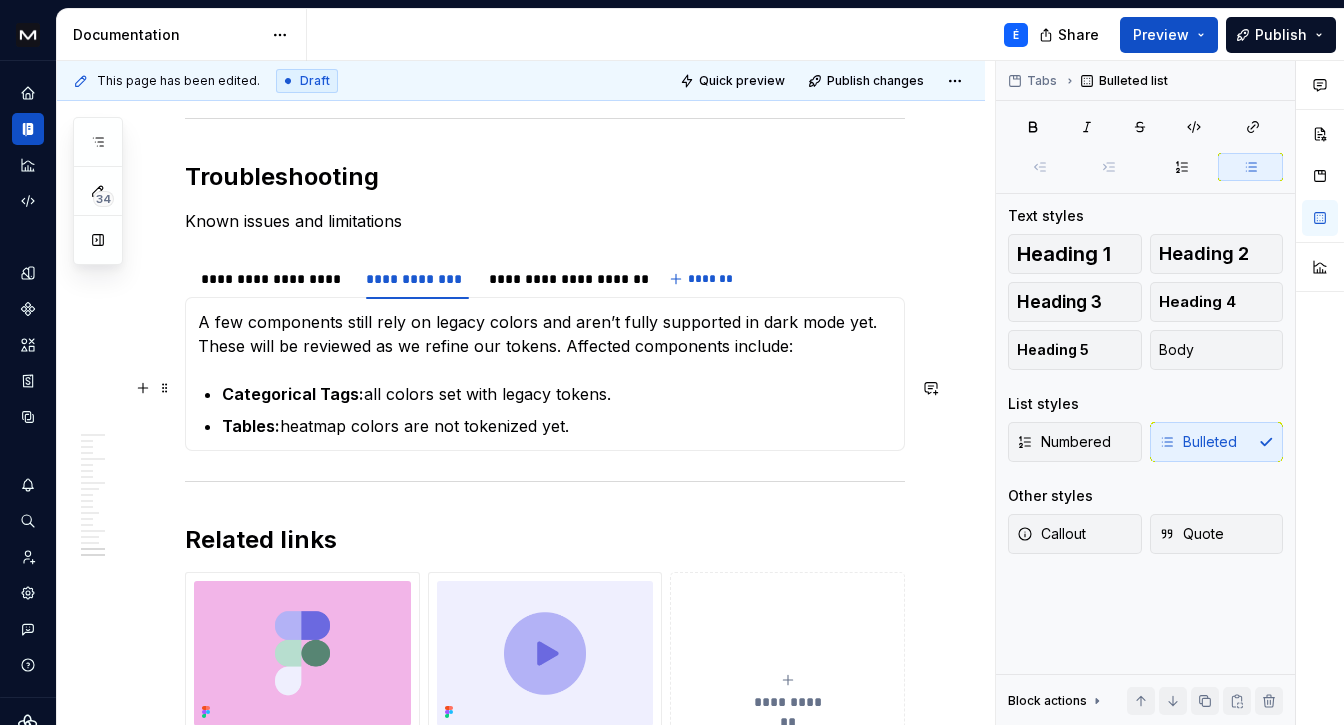 click on "Categorical Tags:  all colors set with legacy tokens." at bounding box center [557, 394] 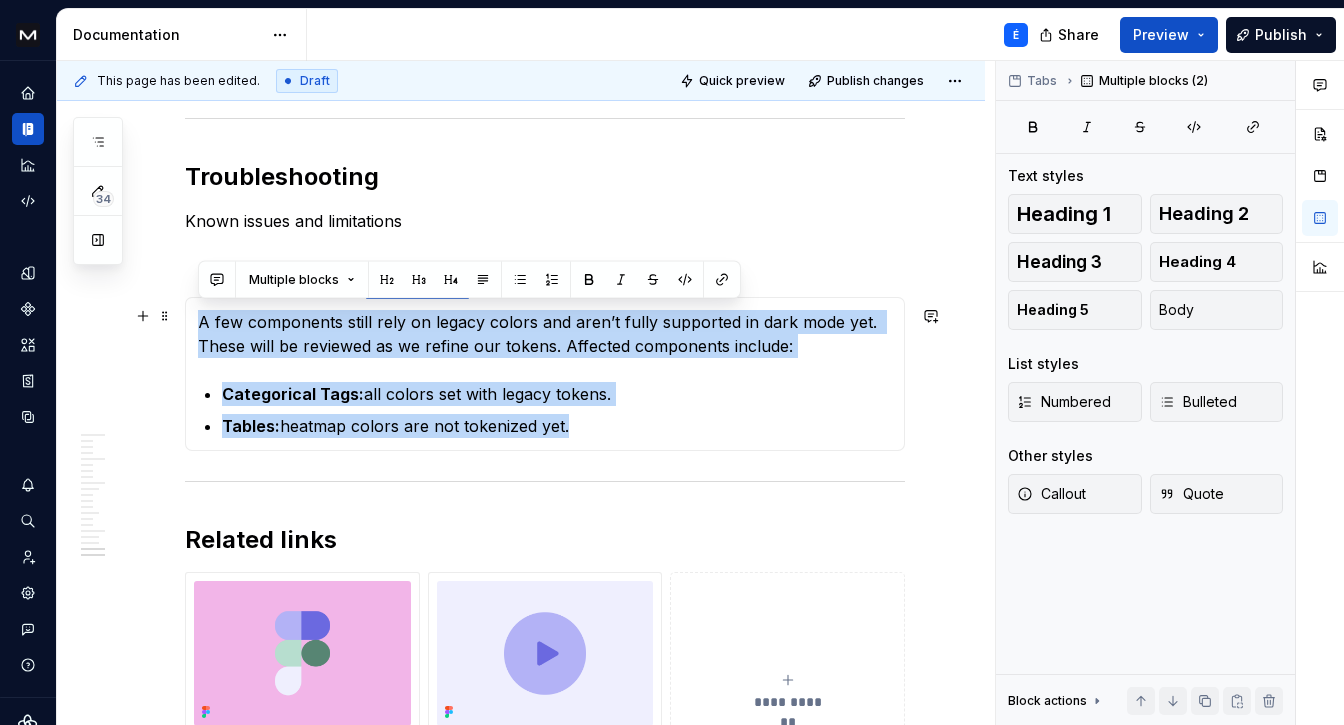 drag, startPoint x: 613, startPoint y: 417, endPoint x: 188, endPoint y: 306, distance: 439.2562 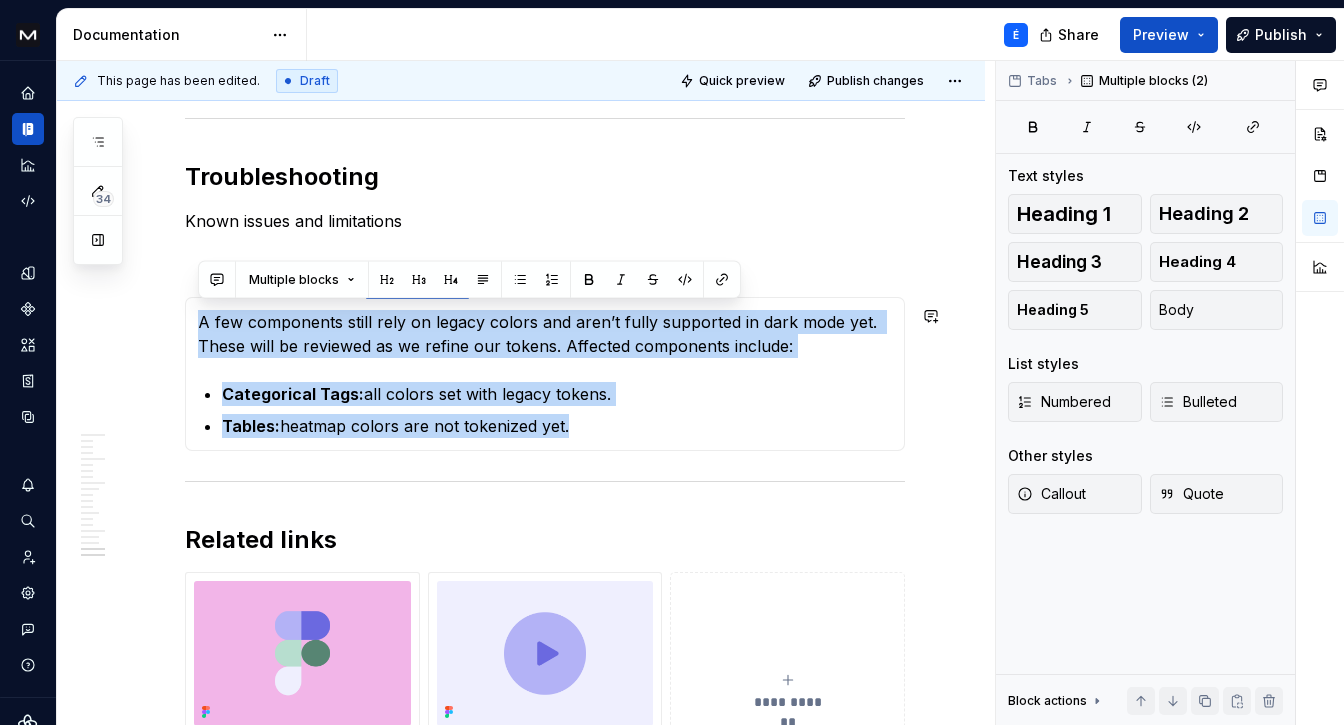 copy on "A few components still rely on legacy colors and aren’t fully supported in dark mode yet. These will be reviewed as we refine our tokens. Affected components include: Categorical Tags:  all colors set with legacy tokens. Tables:  heatmap colors are not tokenized yet." 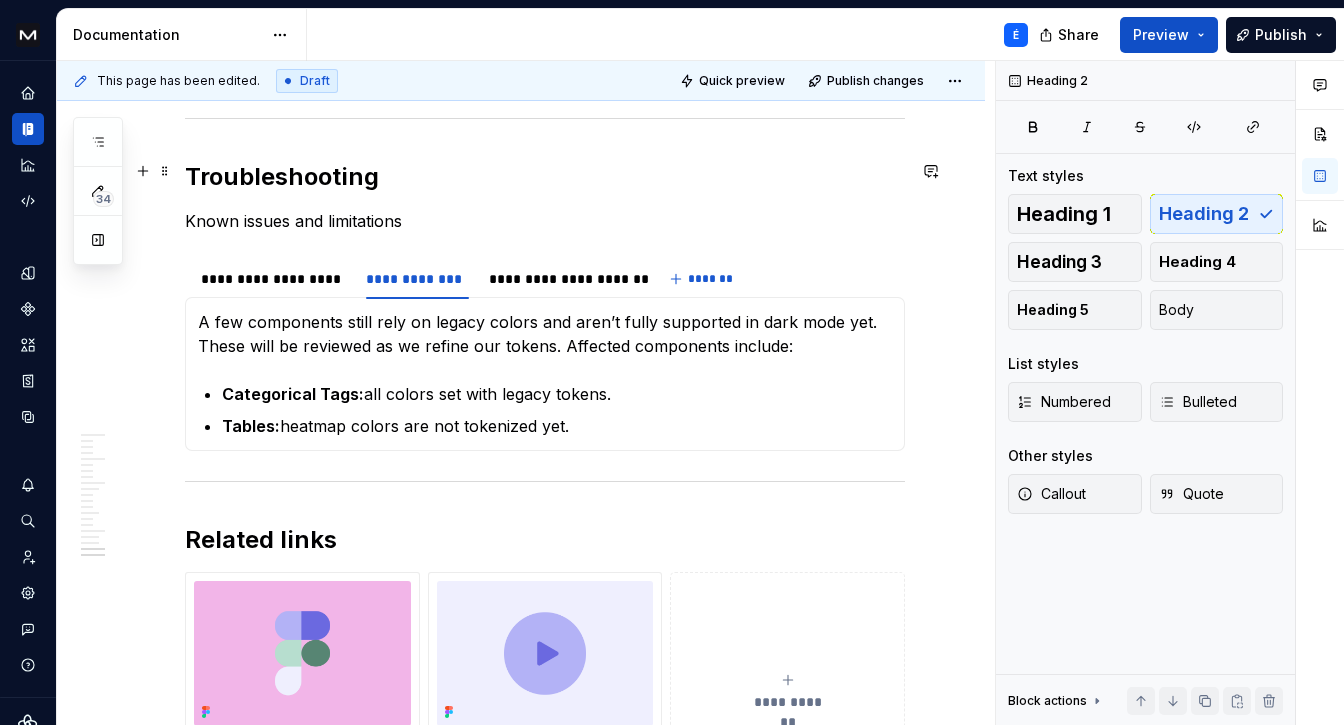 click on "Troubleshooting" at bounding box center (545, 177) 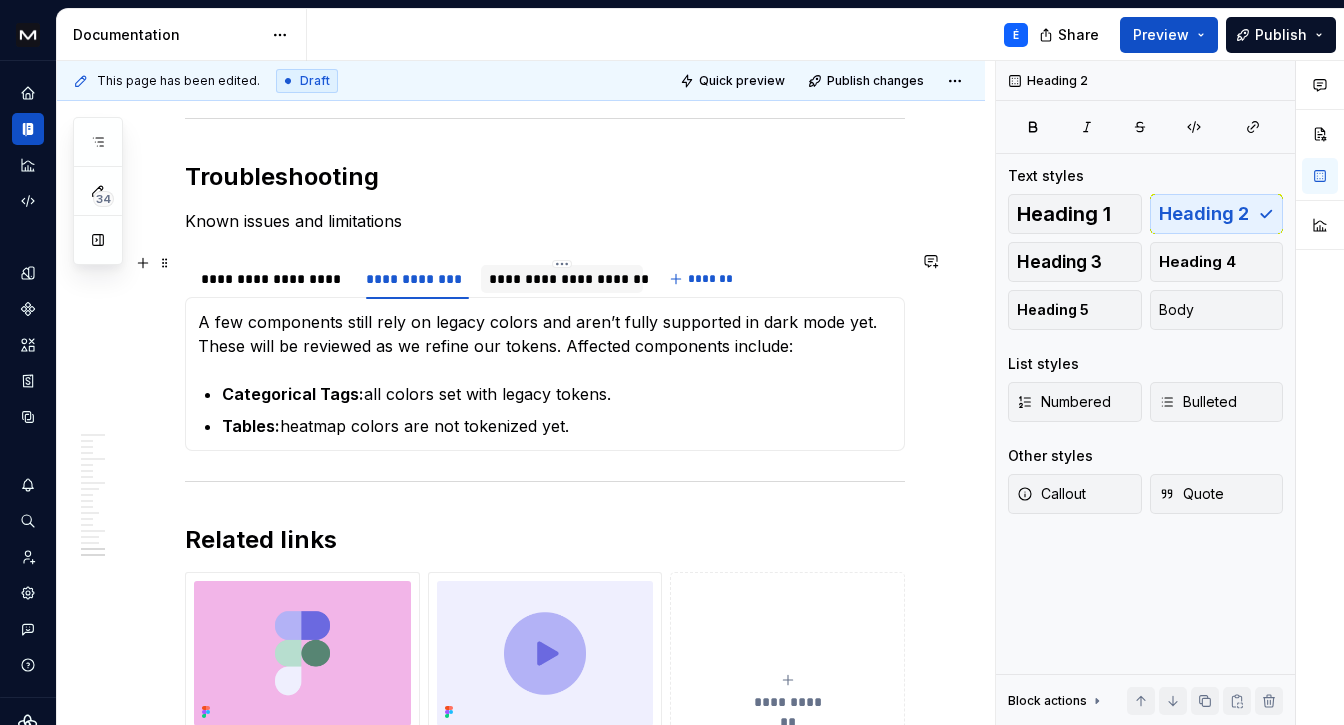 click on "**********" at bounding box center (562, 279) 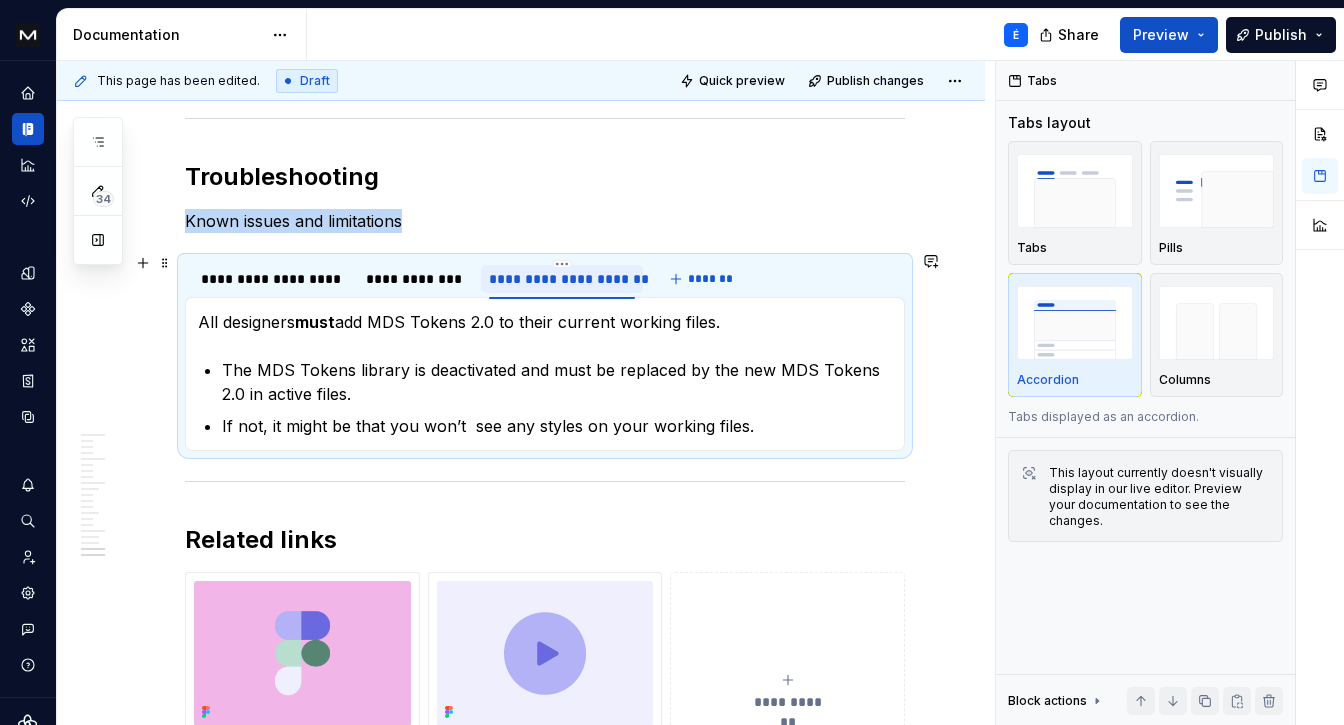 click on "**********" at bounding box center (562, 279) 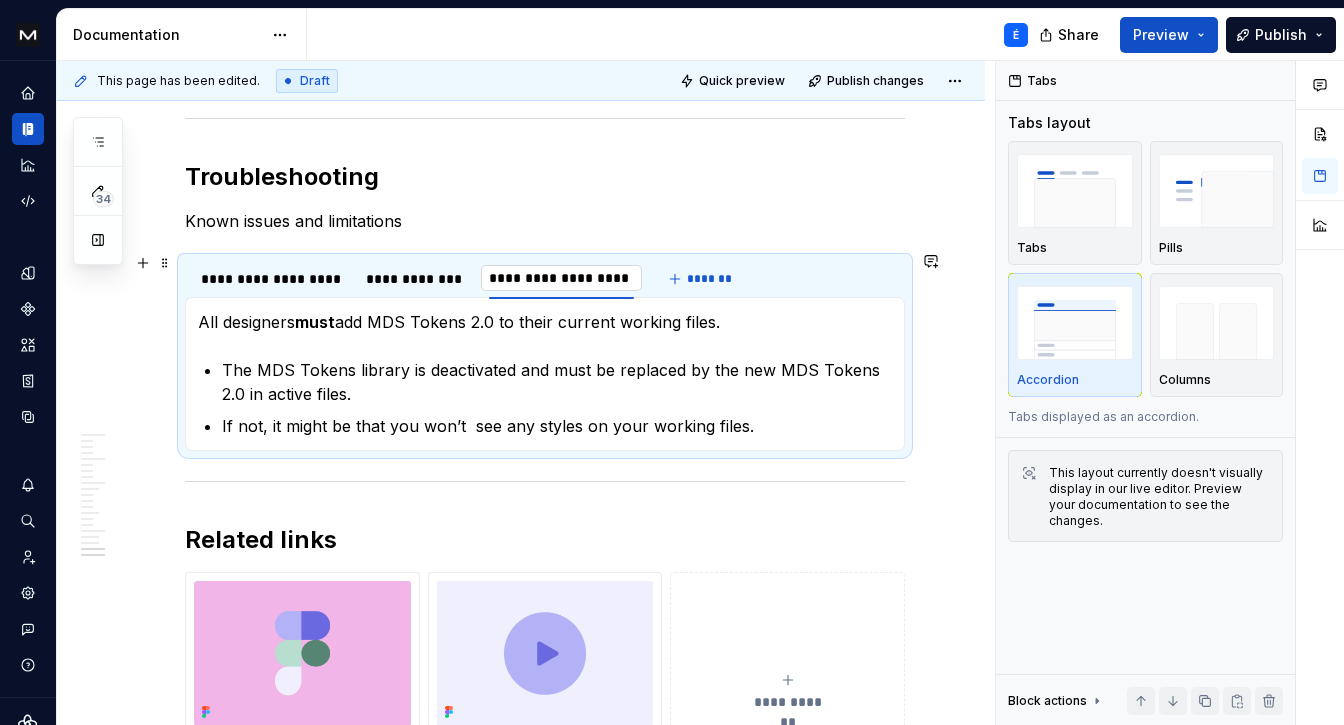 click on "**********" at bounding box center [561, 278] 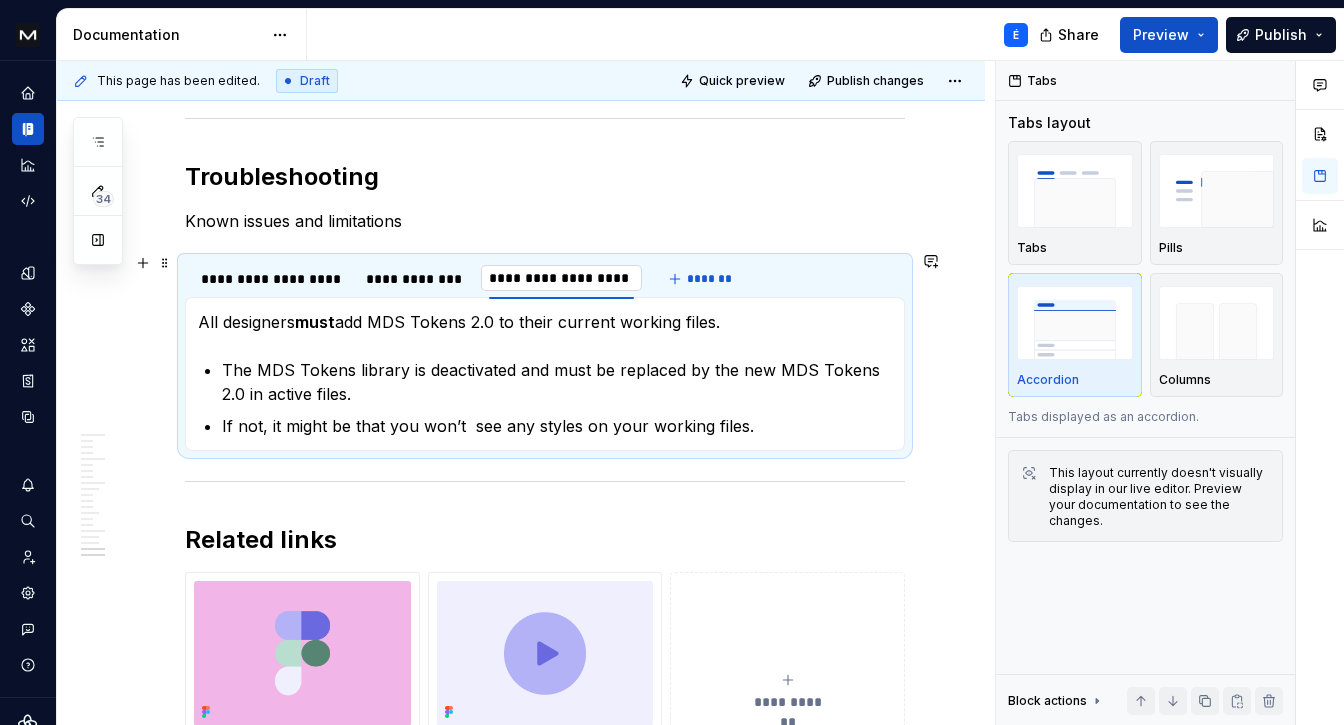 click on "**********" at bounding box center [561, 278] 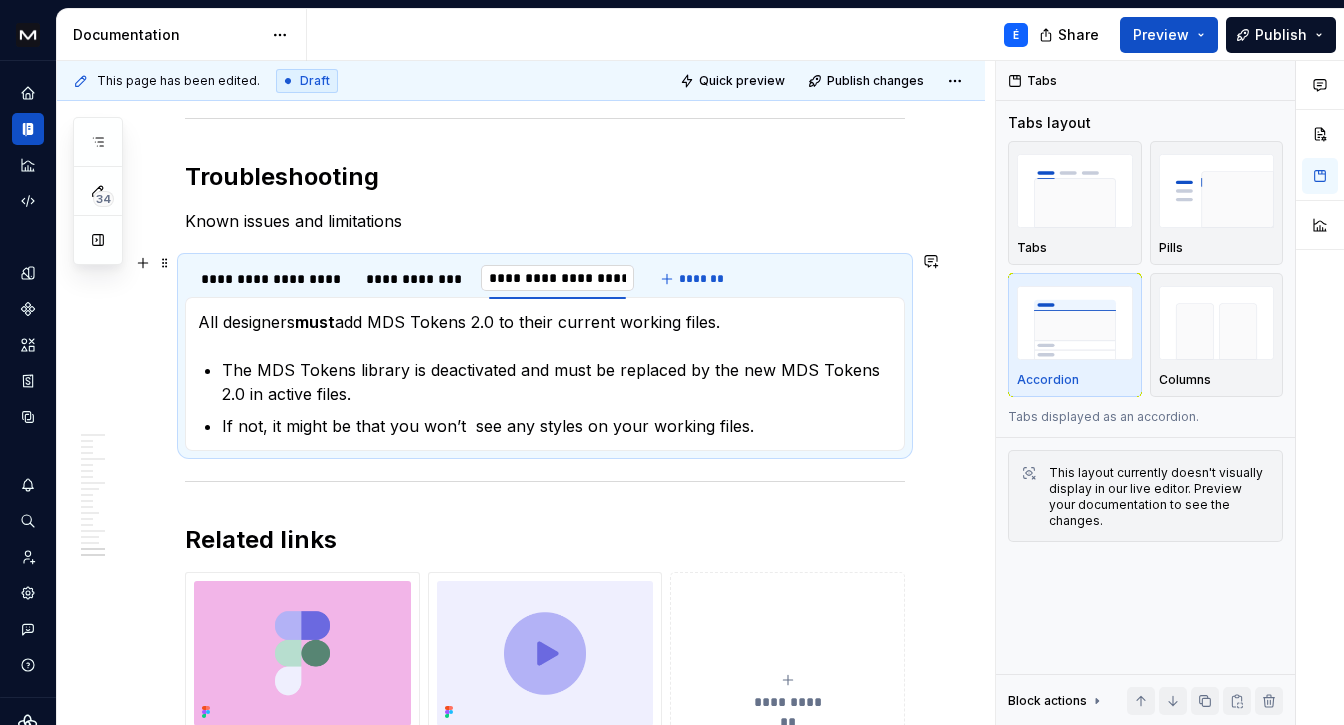 type on "**********" 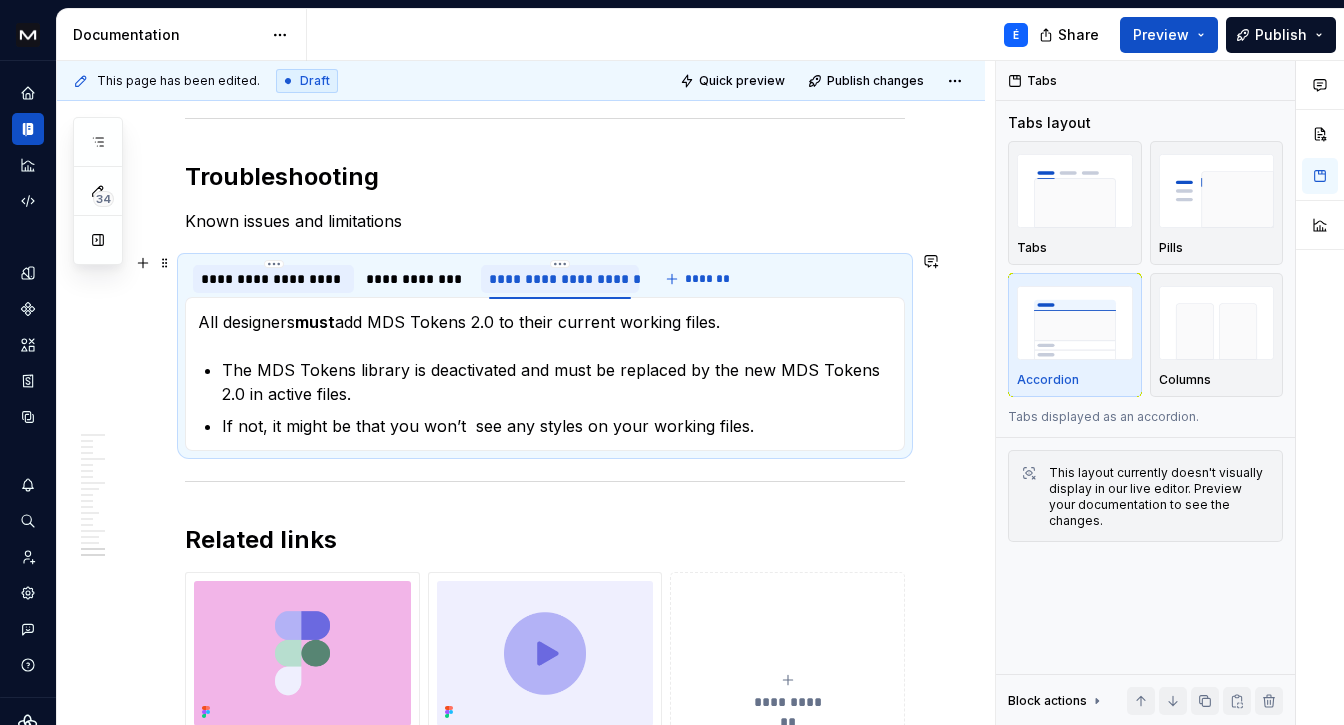 click on "**********" at bounding box center (273, 279) 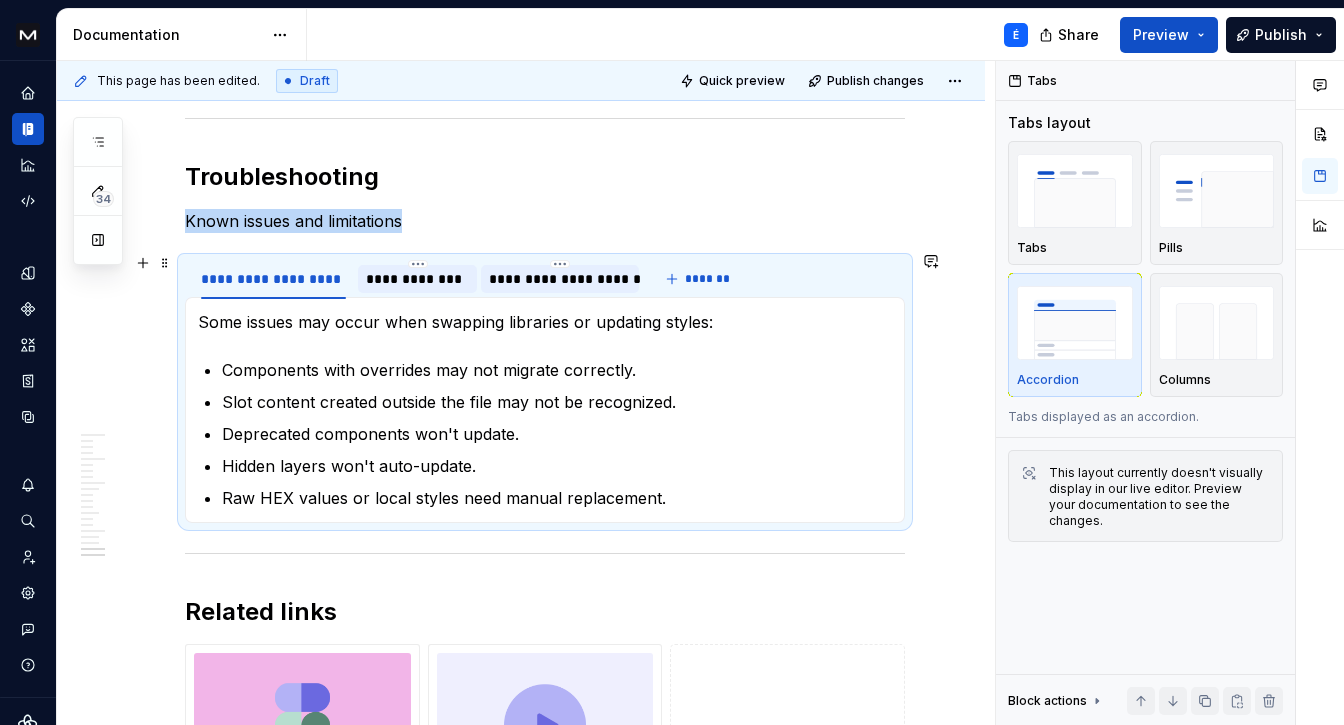 click on "**********" at bounding box center [417, 279] 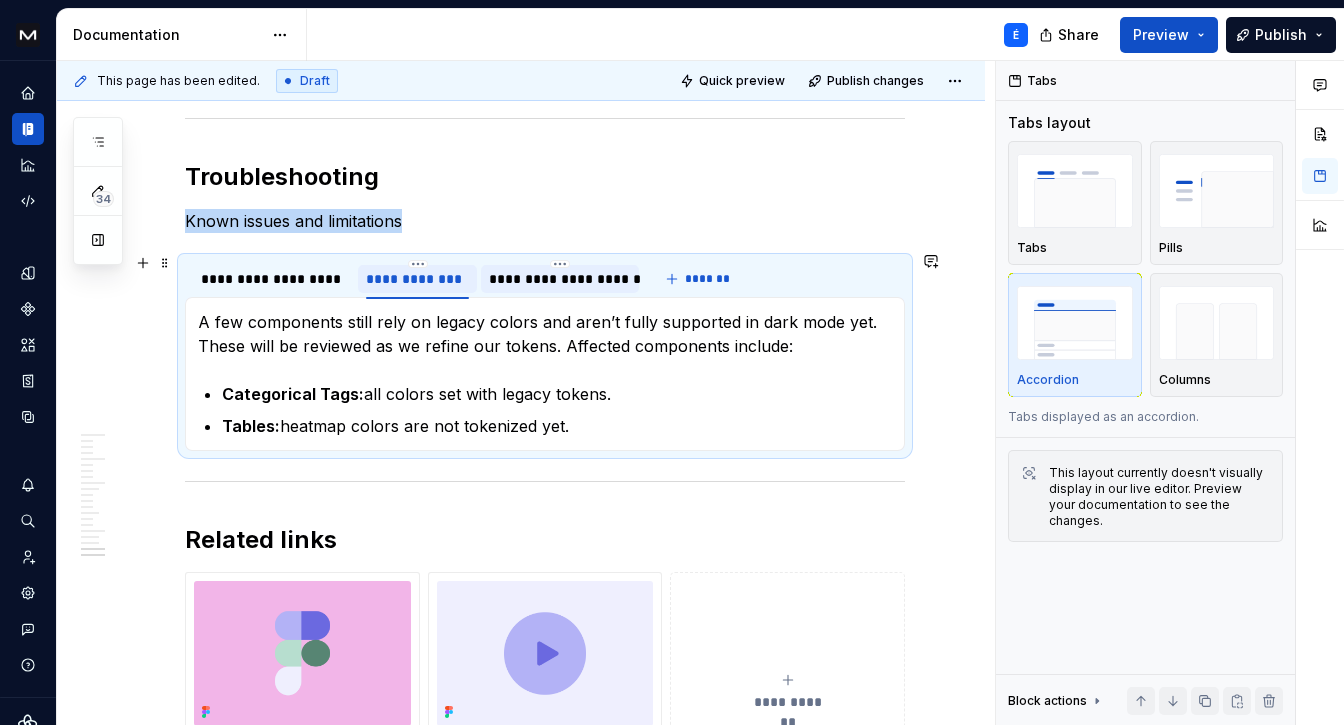 type on "*" 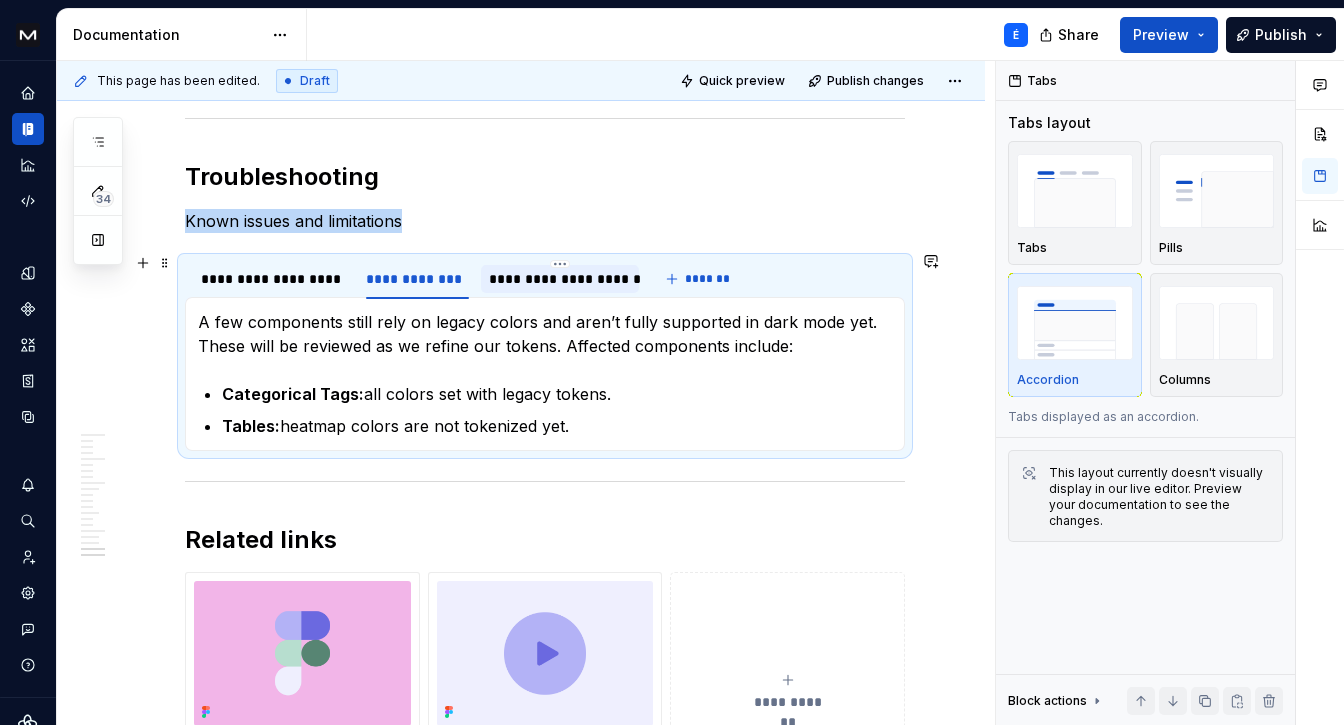 click on "**********" at bounding box center [560, 279] 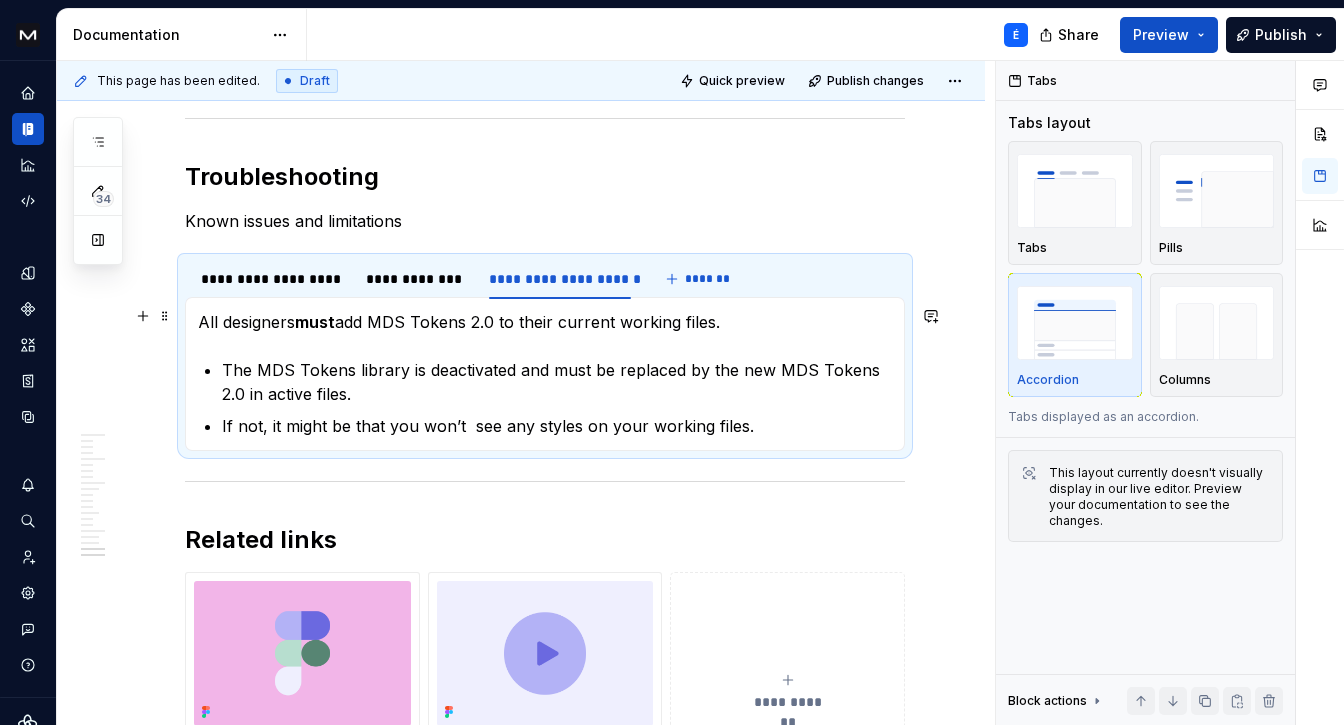 click on "All designers  must  add MDS Tokens 2.0 to their current working files." at bounding box center (545, 322) 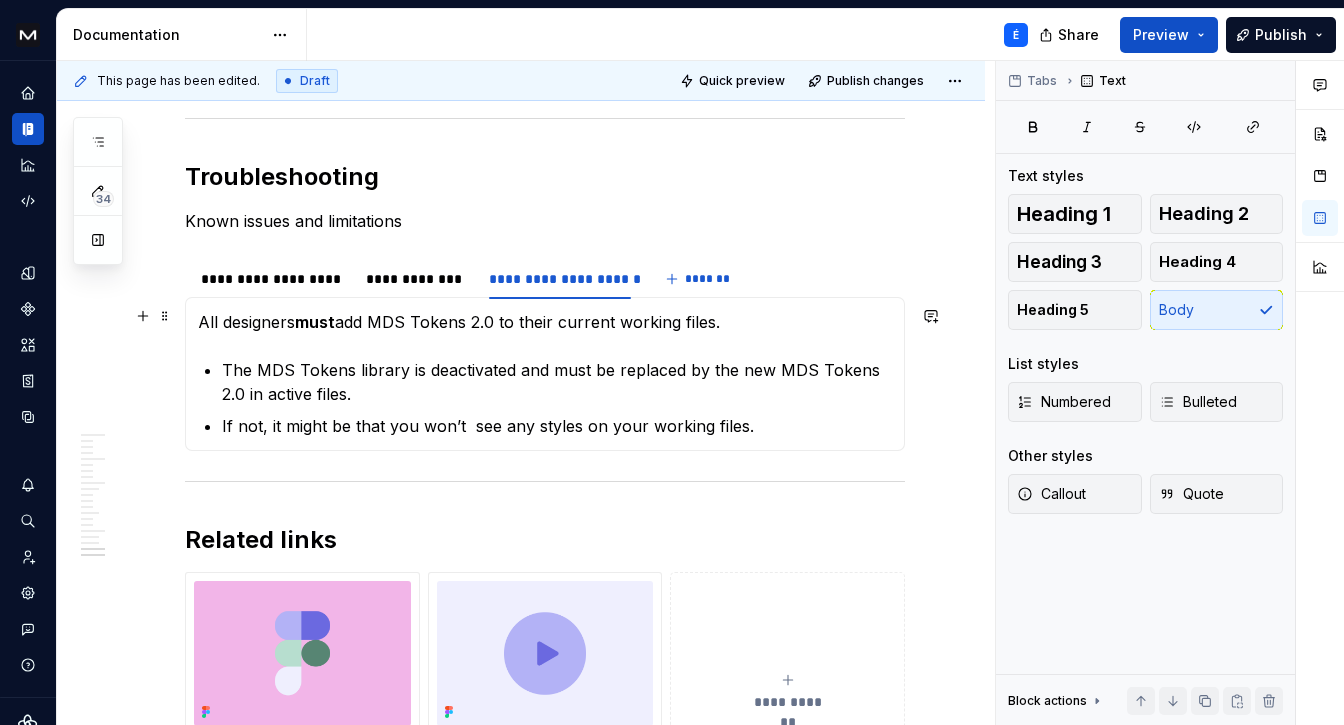 type 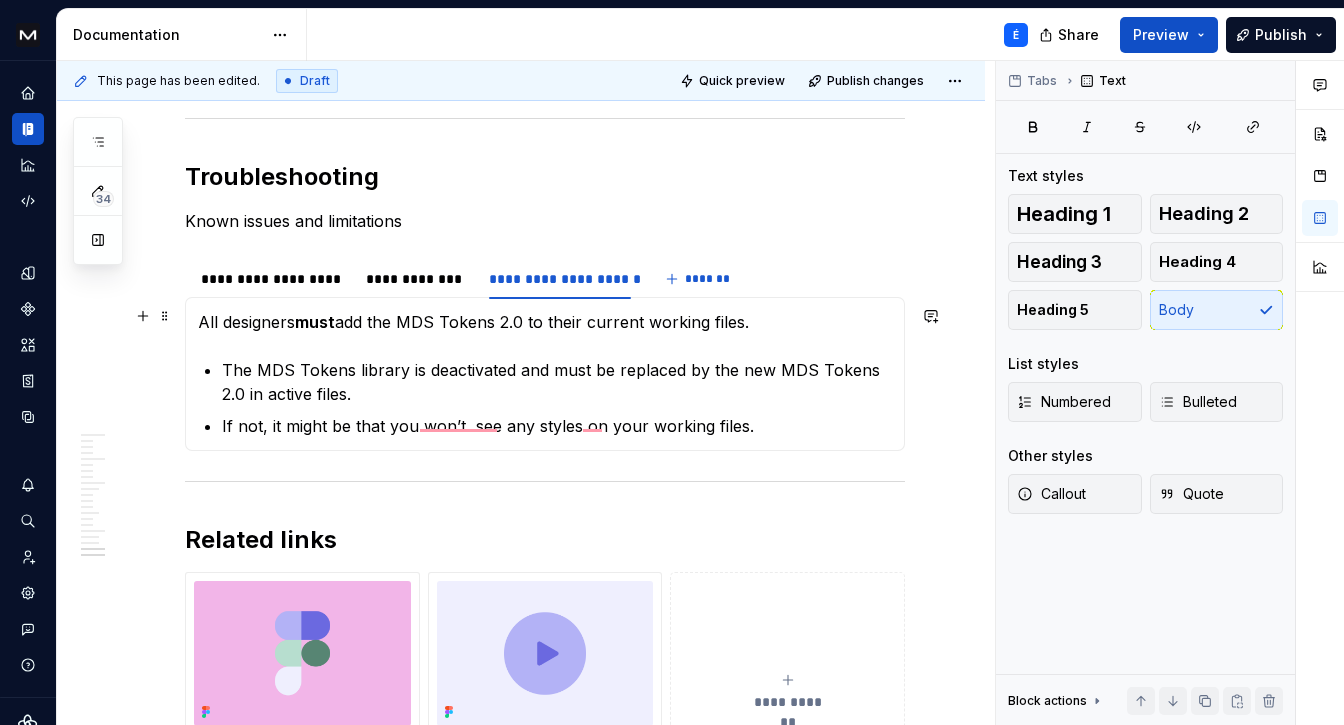 click on "All designers  must  add the MDS Tokens 2.0 to their current working files." at bounding box center (545, 322) 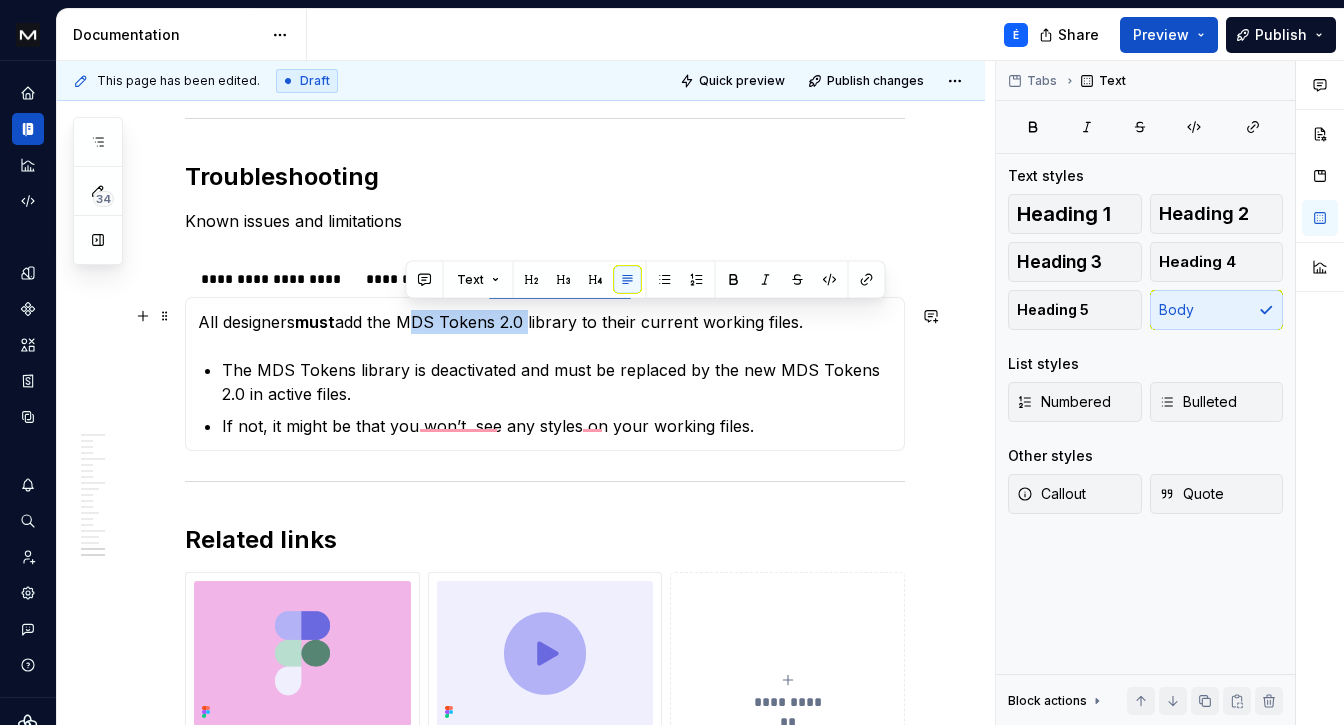 drag, startPoint x: 527, startPoint y: 317, endPoint x: 407, endPoint y: 316, distance: 120.004166 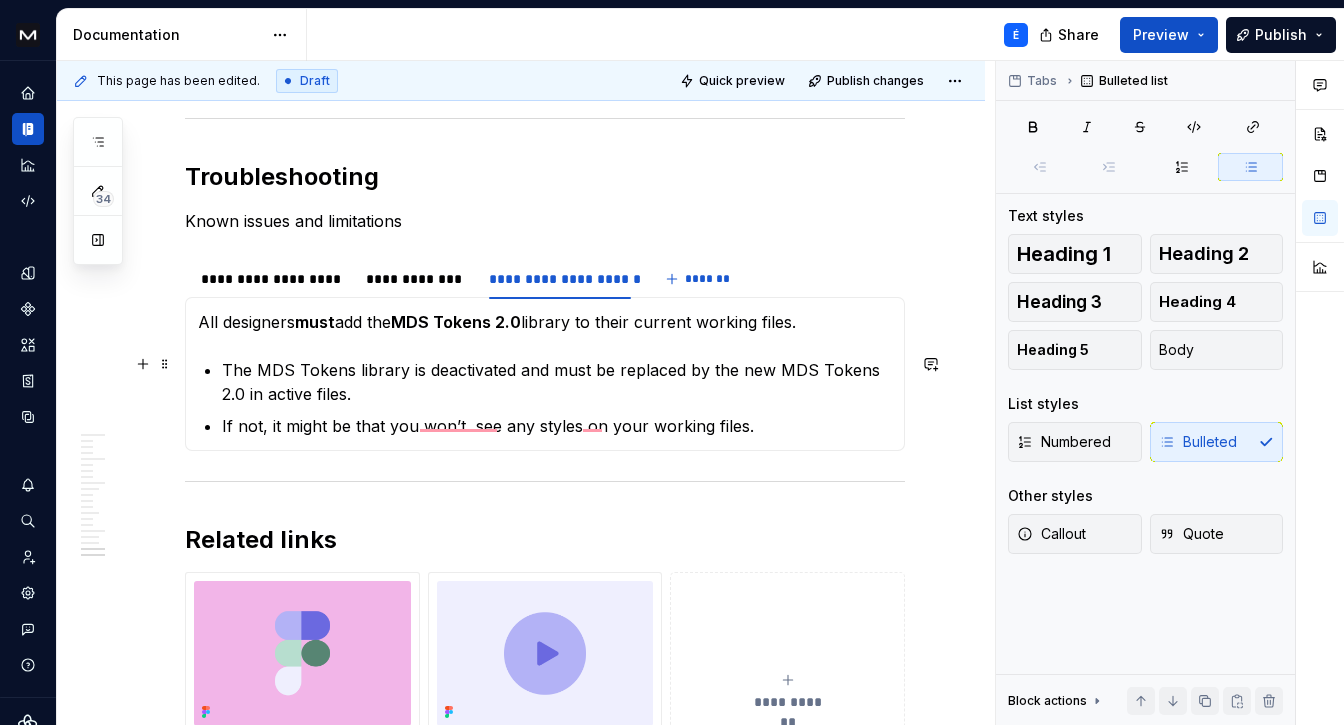 click on "The MDS Tokens library is deactivated and must be replaced by the new MDS Tokens 2.0 in active files." at bounding box center (557, 382) 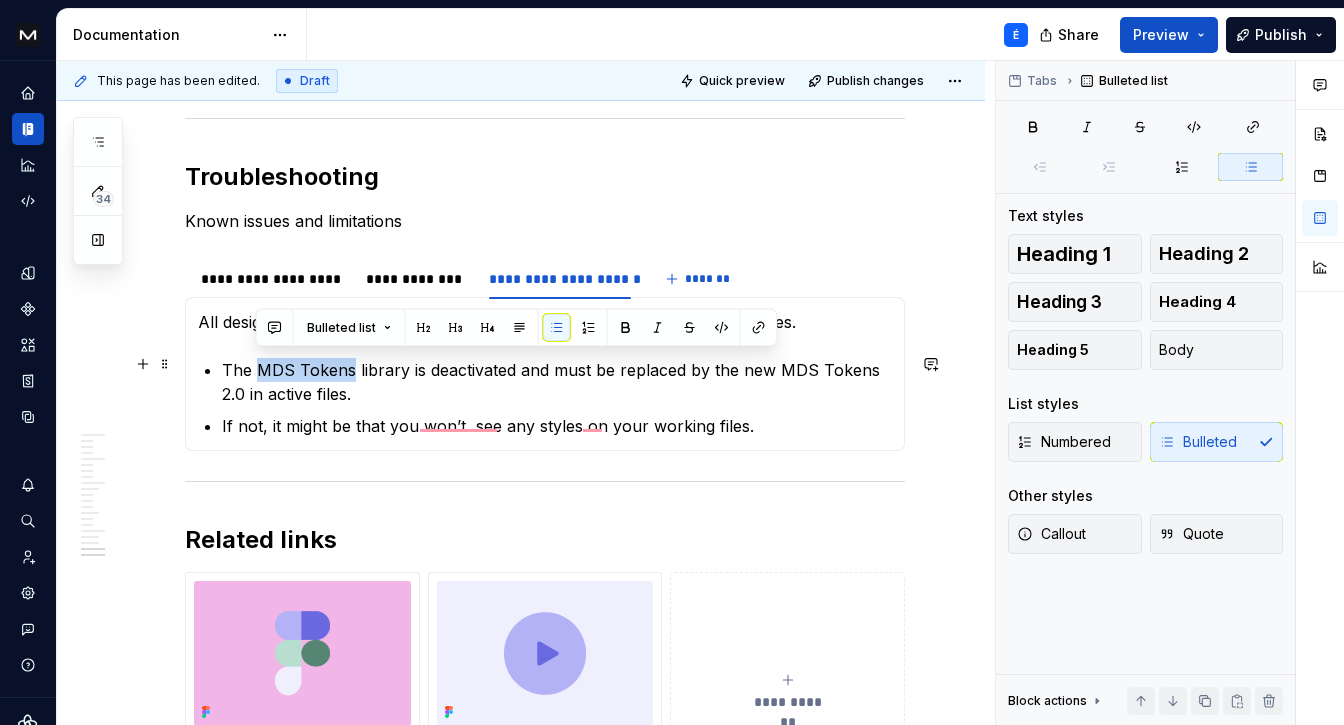drag, startPoint x: 341, startPoint y: 364, endPoint x: 256, endPoint y: 361, distance: 85.052925 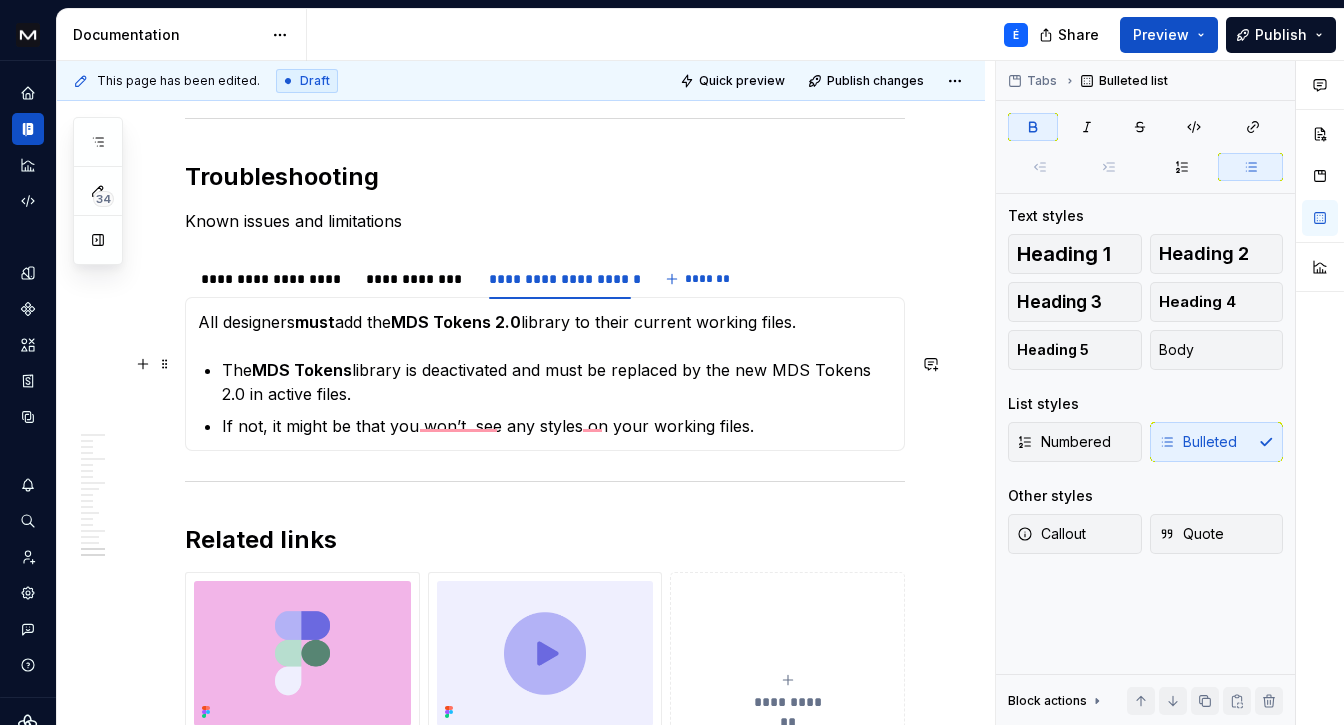 click on "MDS Tokens" at bounding box center [302, 370] 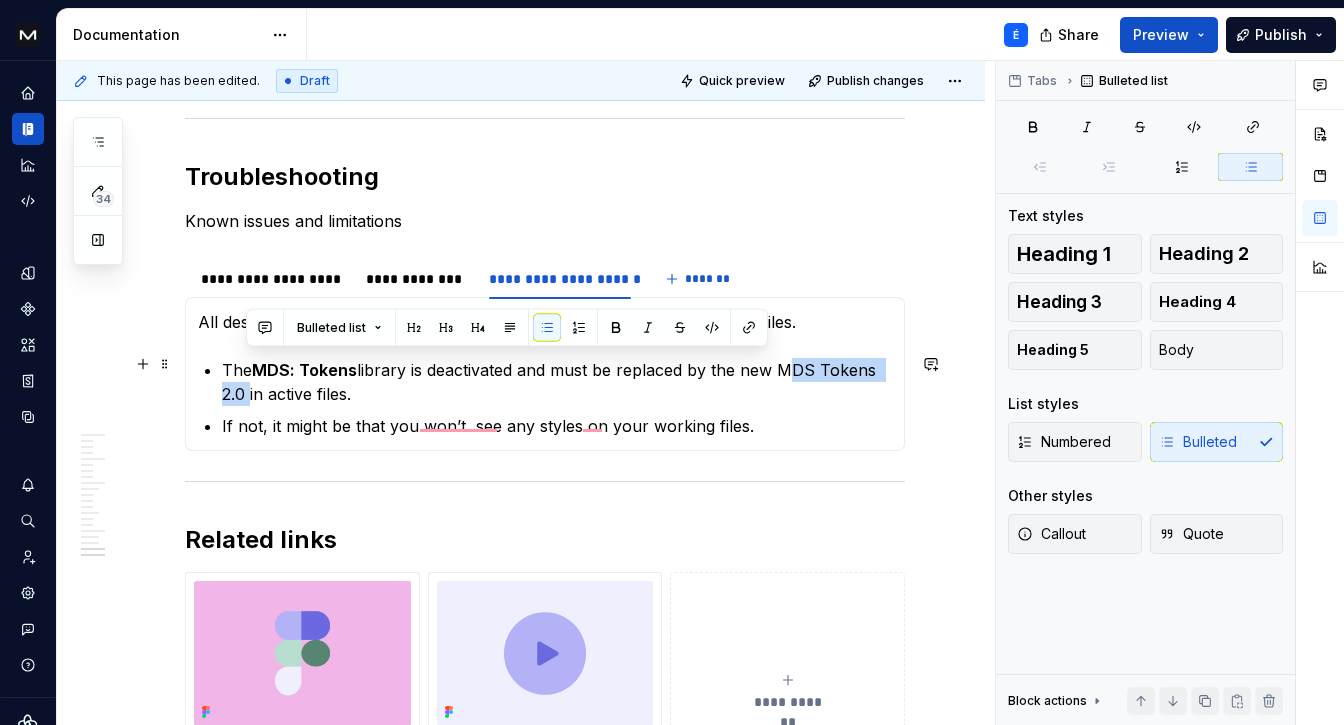 drag, startPoint x: 781, startPoint y: 363, endPoint x: 245, endPoint y: 387, distance: 536.53705 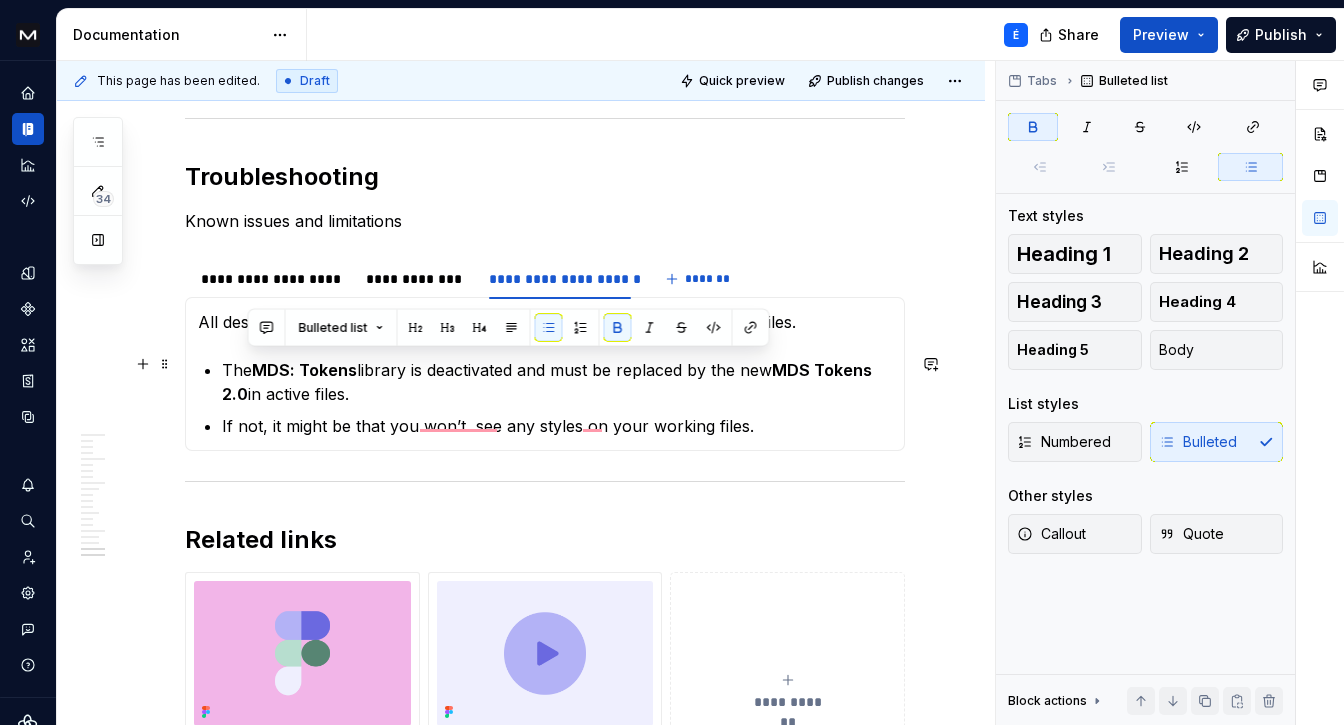 click on "The  MDS: Tokens  library is deactivated and must be replaced by the new  MDS Tokens 2.0  in active files." at bounding box center (557, 382) 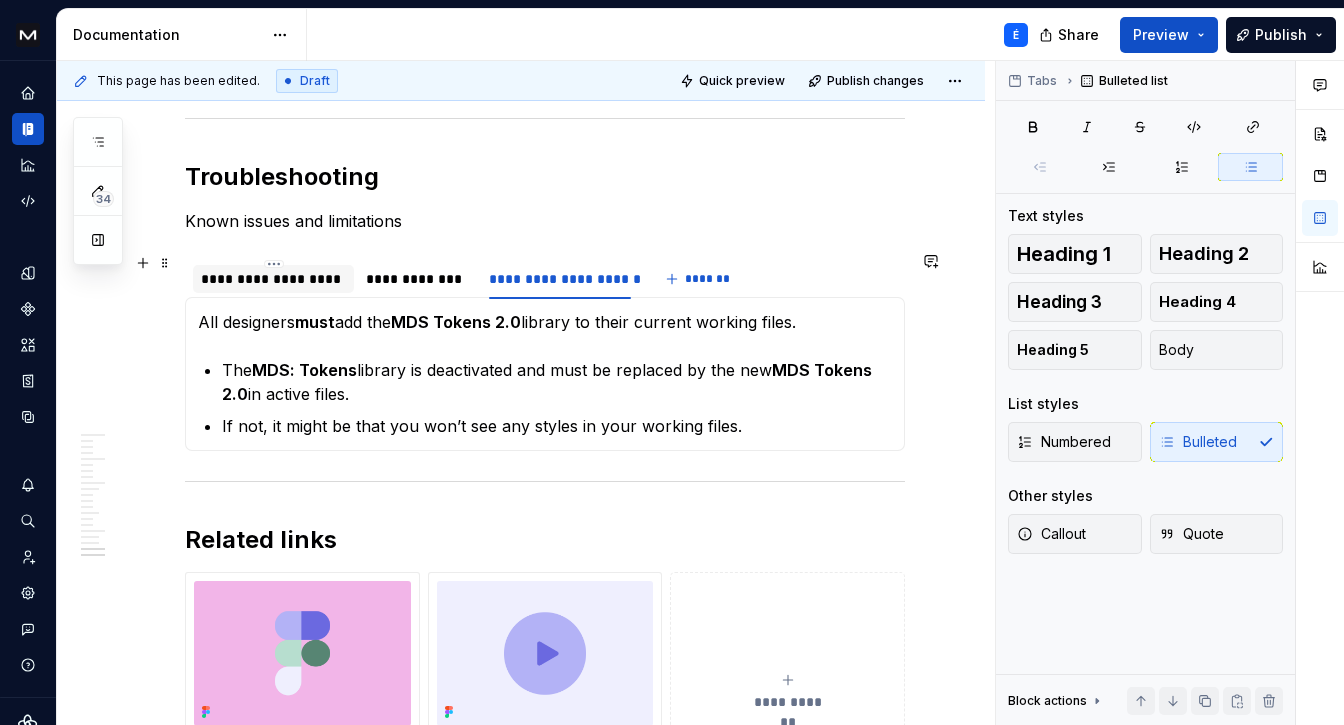 click on "**********" at bounding box center (273, 279) 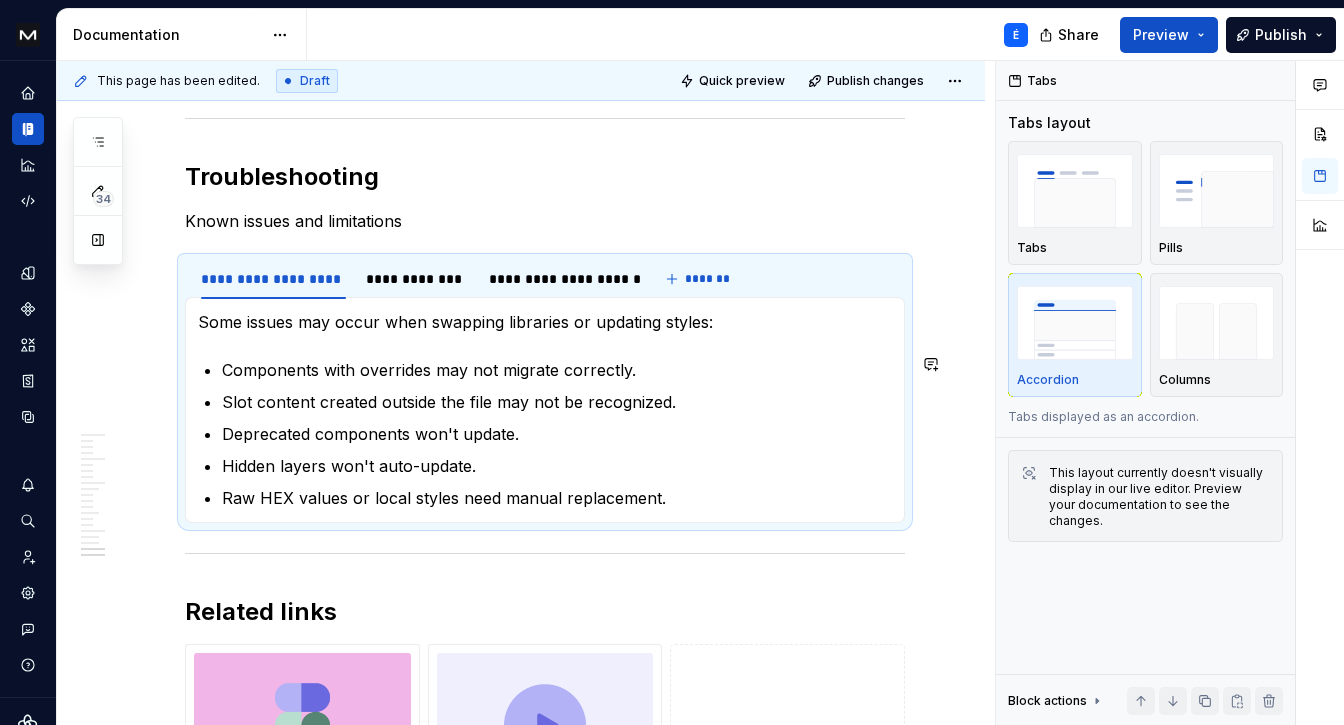 click on "Some issues may occur when swapping libraries or updating styles: Components with overrides may not migrate correctly. Slot content created outside the file may not be recognized. Deprecated components won't update. Hidden layers won't auto-update. Raw HEX values or local styles need manual replacement." at bounding box center [545, 410] 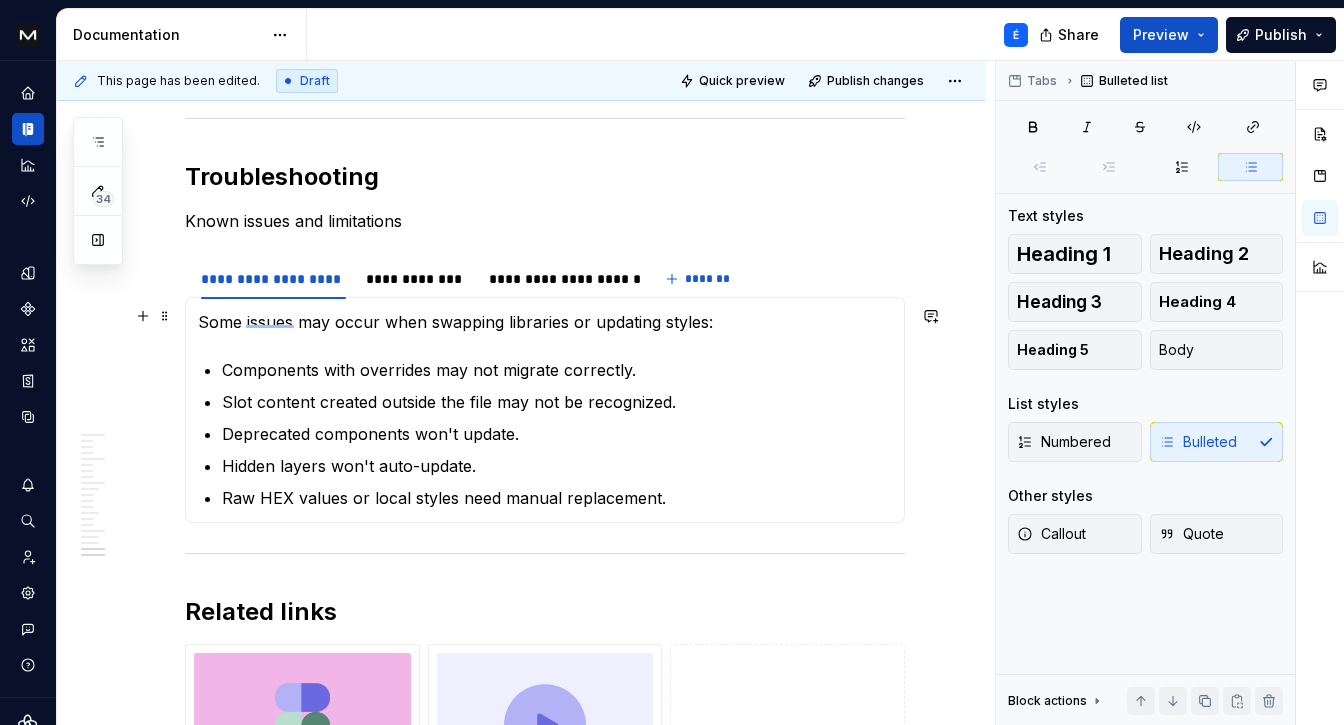 click on "Some issues may occur when swapping libraries or updating styles:" at bounding box center (545, 322) 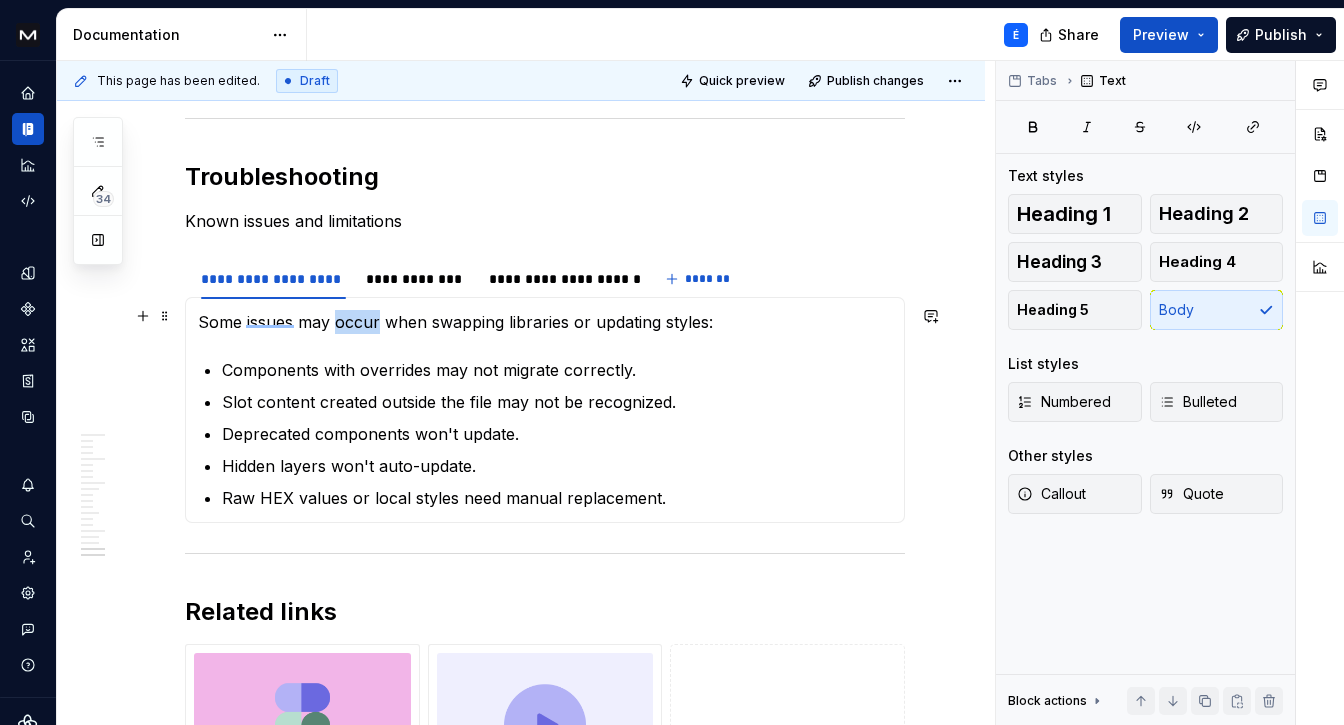 click on "Some issues may occur when swapping libraries or updating styles:" at bounding box center [545, 322] 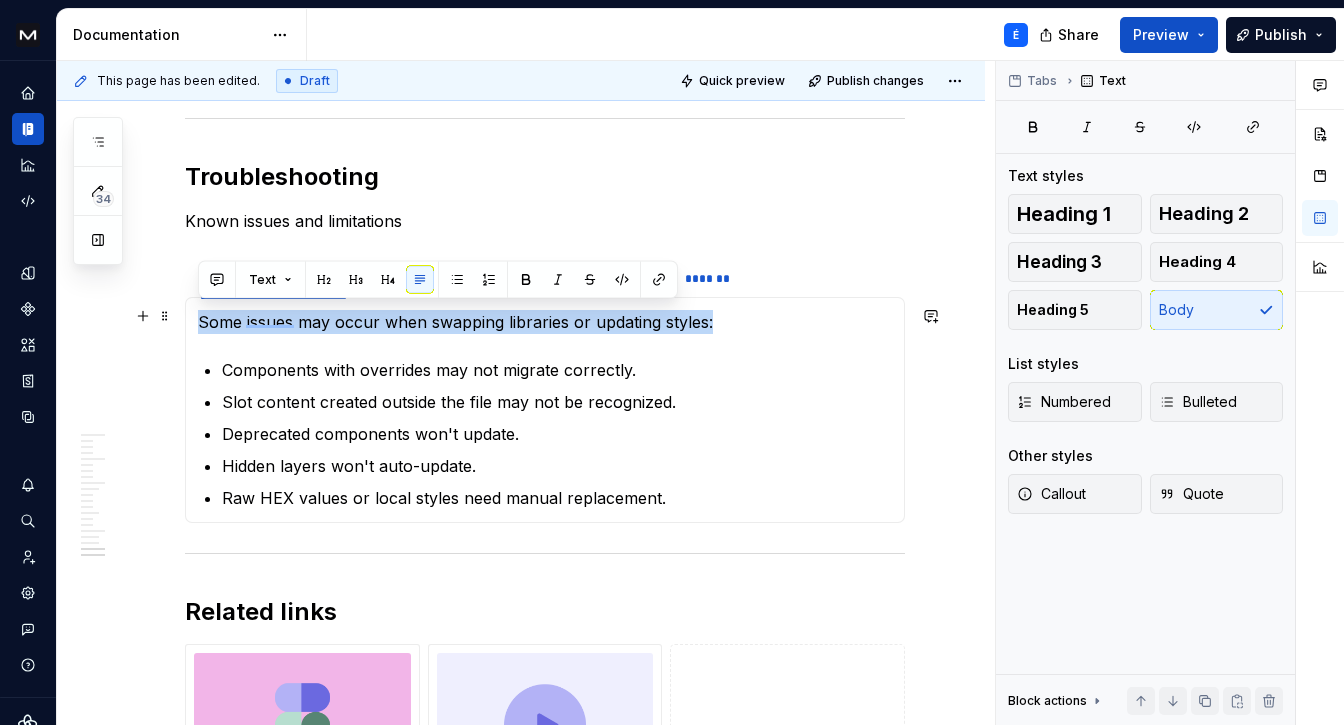 click on "Some issues may occur when swapping libraries or updating styles:" at bounding box center (545, 322) 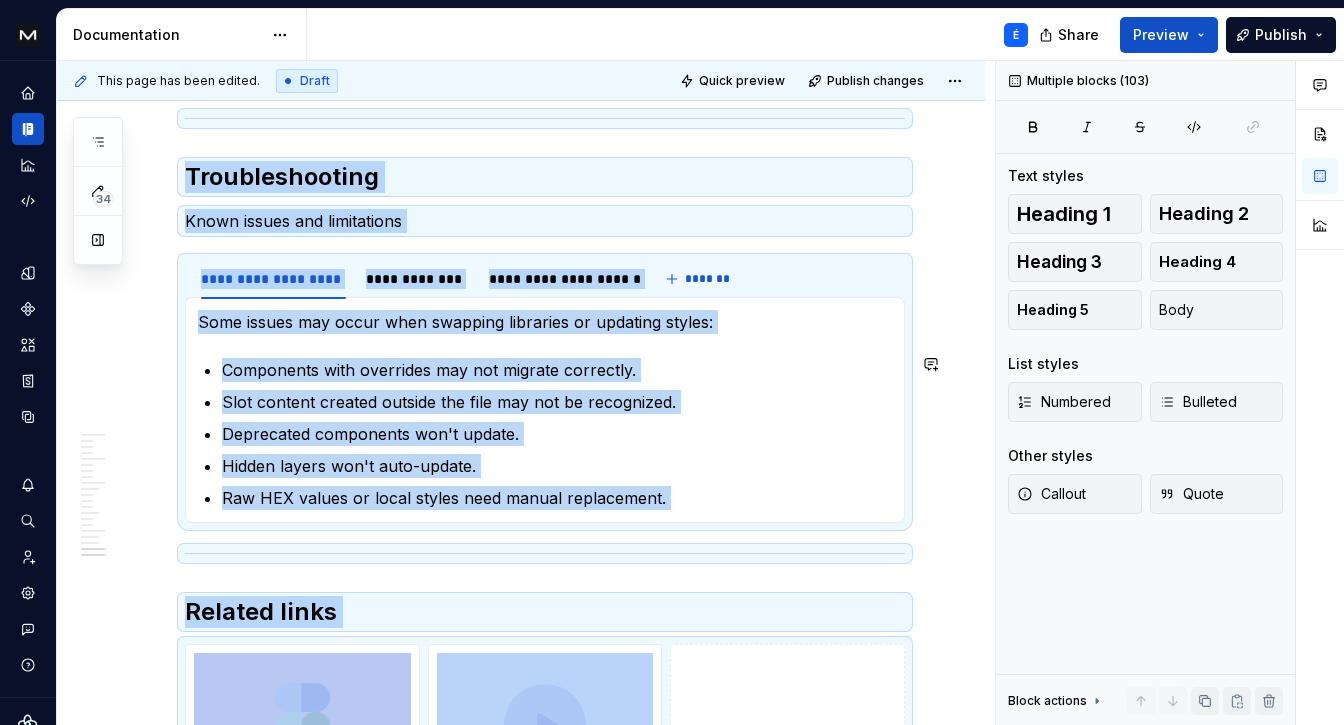 click on "Some issues may occur when swapping libraries or updating styles: Components with overrides may not migrate correctly. Slot content created outside the file may not be recognized. Deprecated components won't update. Hidden layers won't auto-update. Raw HEX values or local styles need manual replacement." at bounding box center [545, 410] 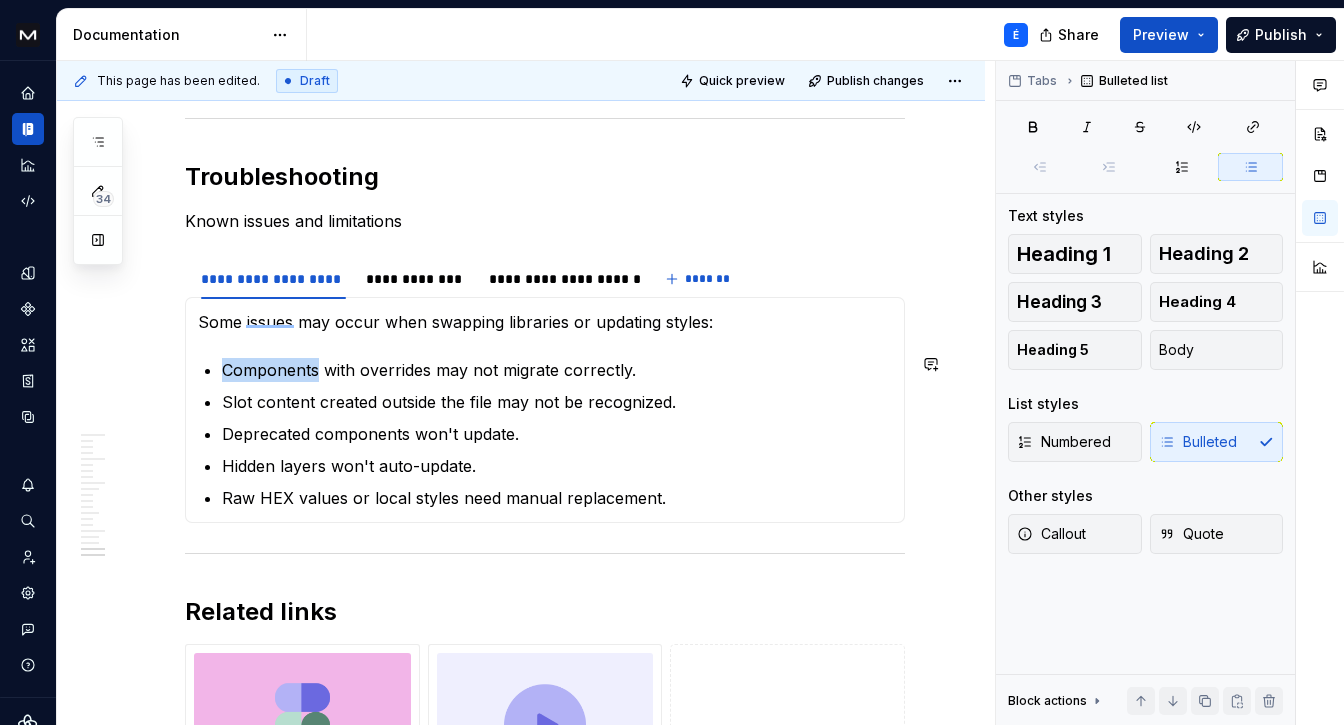 click on "Some issues may occur when swapping libraries or updating styles: Components with overrides may not migrate correctly. Slot content created outside the file may not be recognized. Deprecated components won't update. Hidden layers won't auto-update. Raw HEX values or local styles need manual replacement." at bounding box center [545, 410] 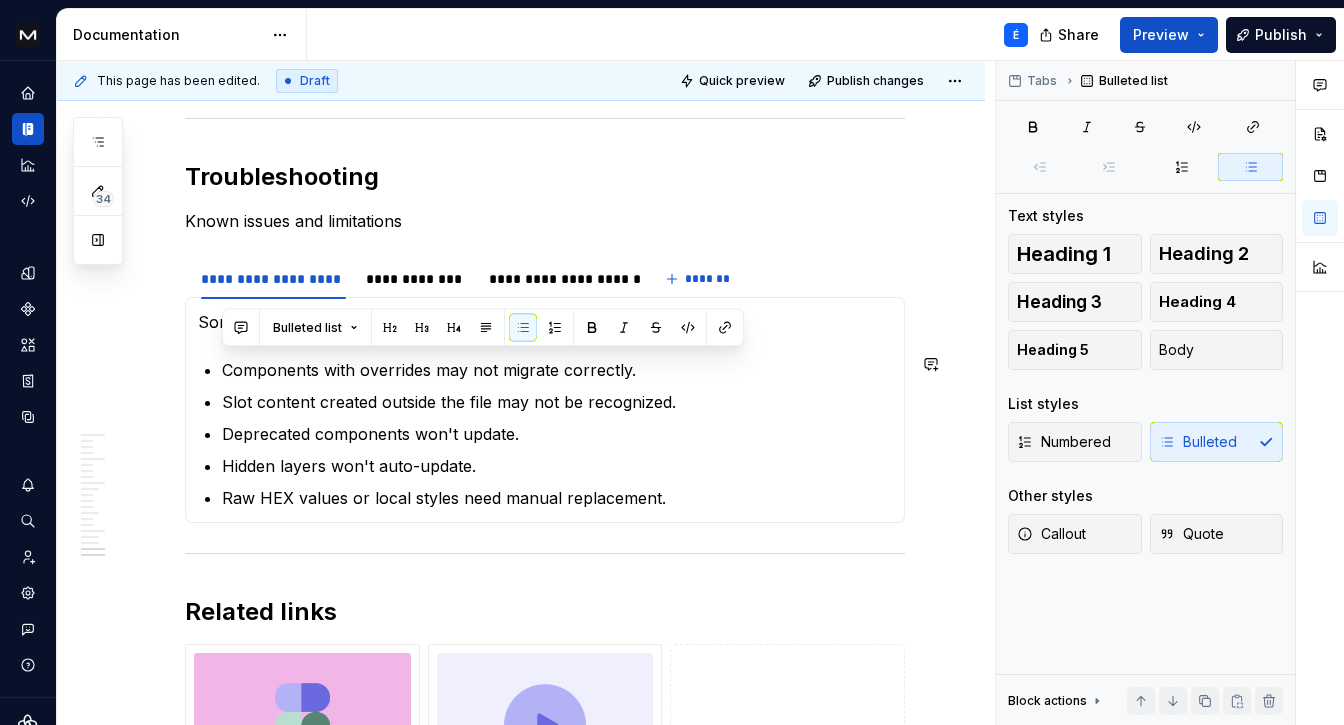 click on "Bulleted list" at bounding box center [483, 328] 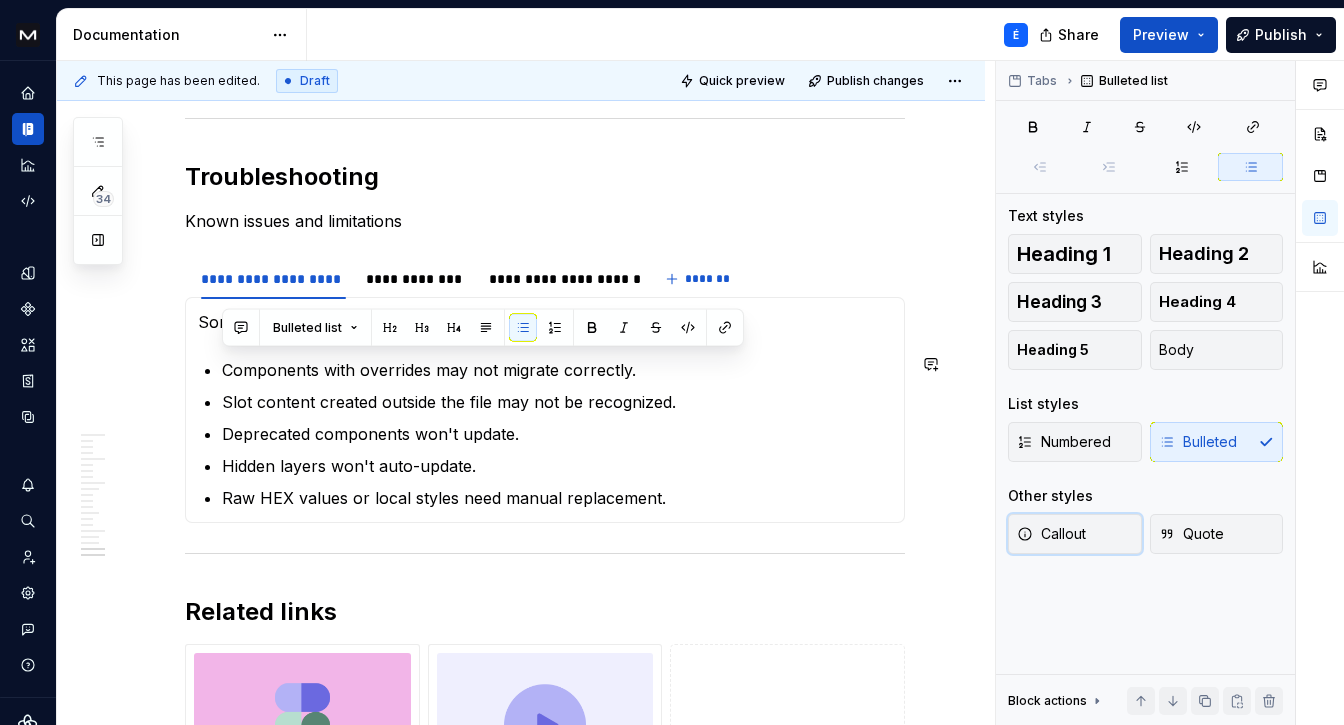 drag, startPoint x: 350, startPoint y: 345, endPoint x: 640, endPoint y: 461, distance: 312.33957 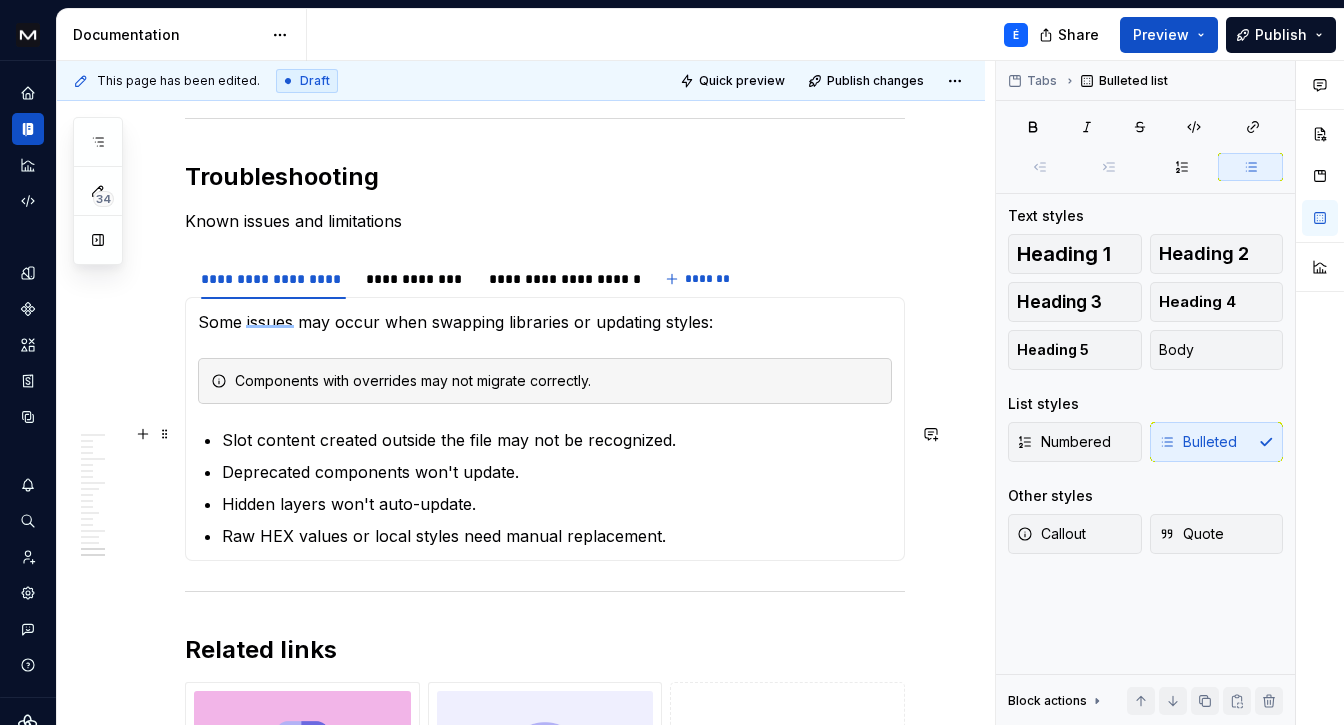 click on "Slot content created outside the file may not be recognized." at bounding box center [557, 440] 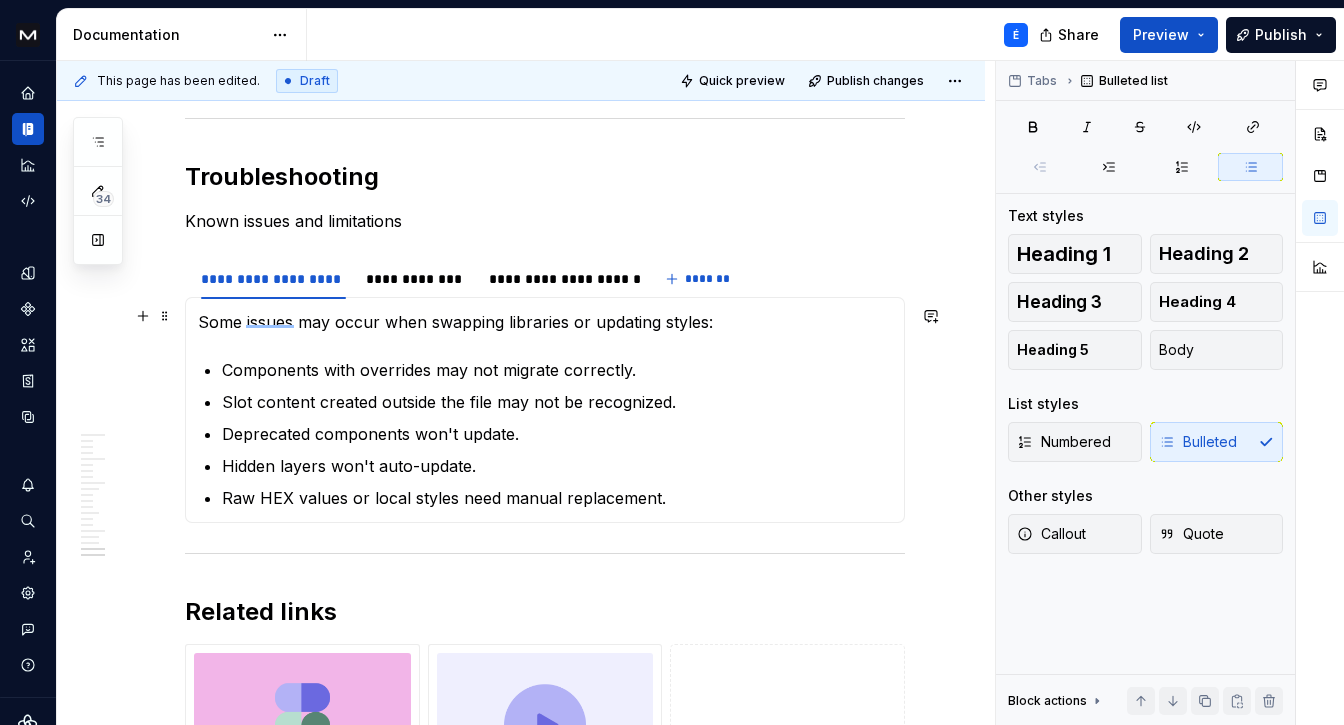 click on "Some issues may occur when swapping libraries or updating styles:" at bounding box center (545, 322) 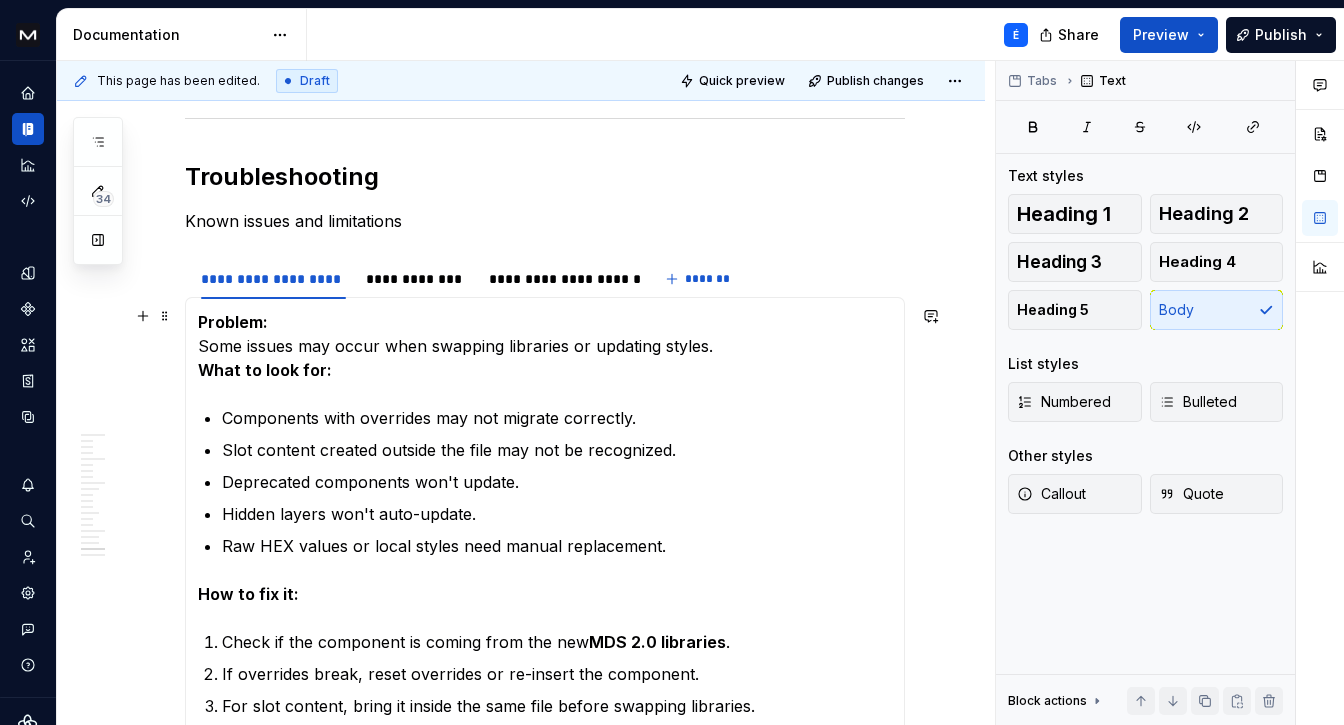 click on "Problem: Some issues may occur when swapping libraries or updating styles. What to look for:" at bounding box center (545, 346) 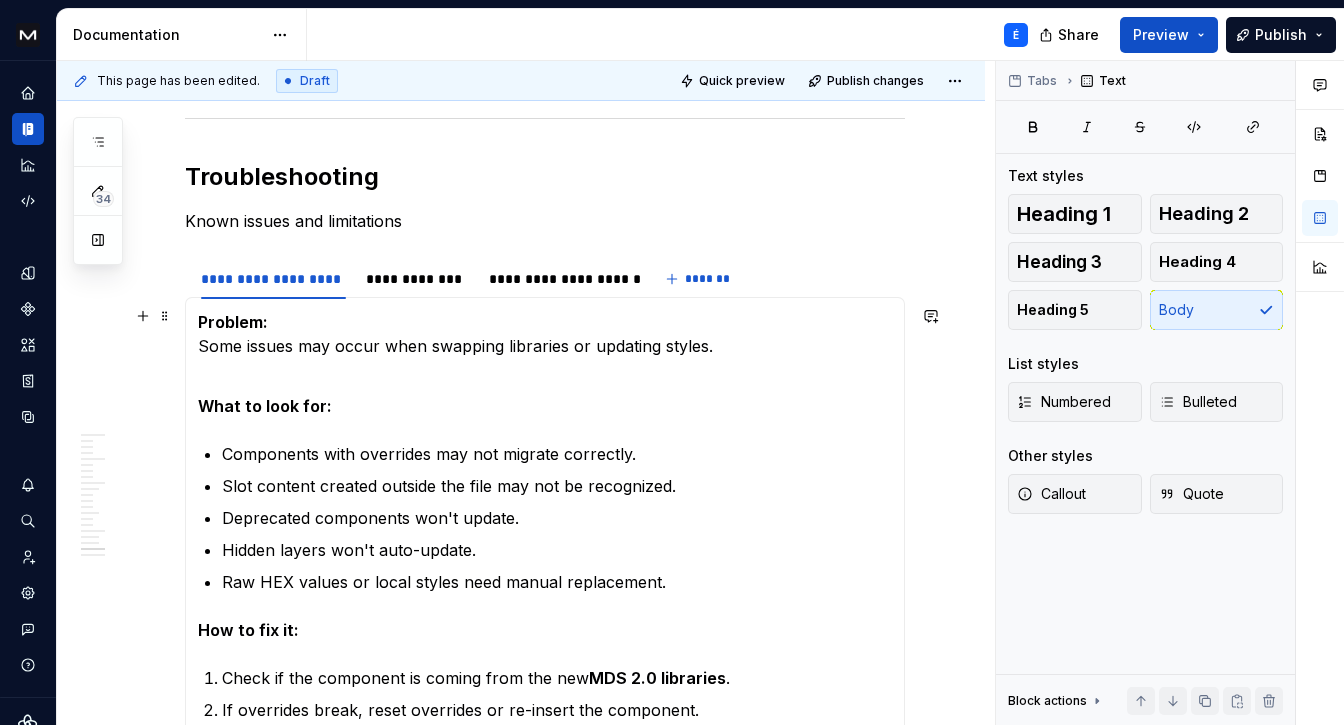 click on "Problem: Some issues may occur when swapping libraries or updating styles." at bounding box center (545, 334) 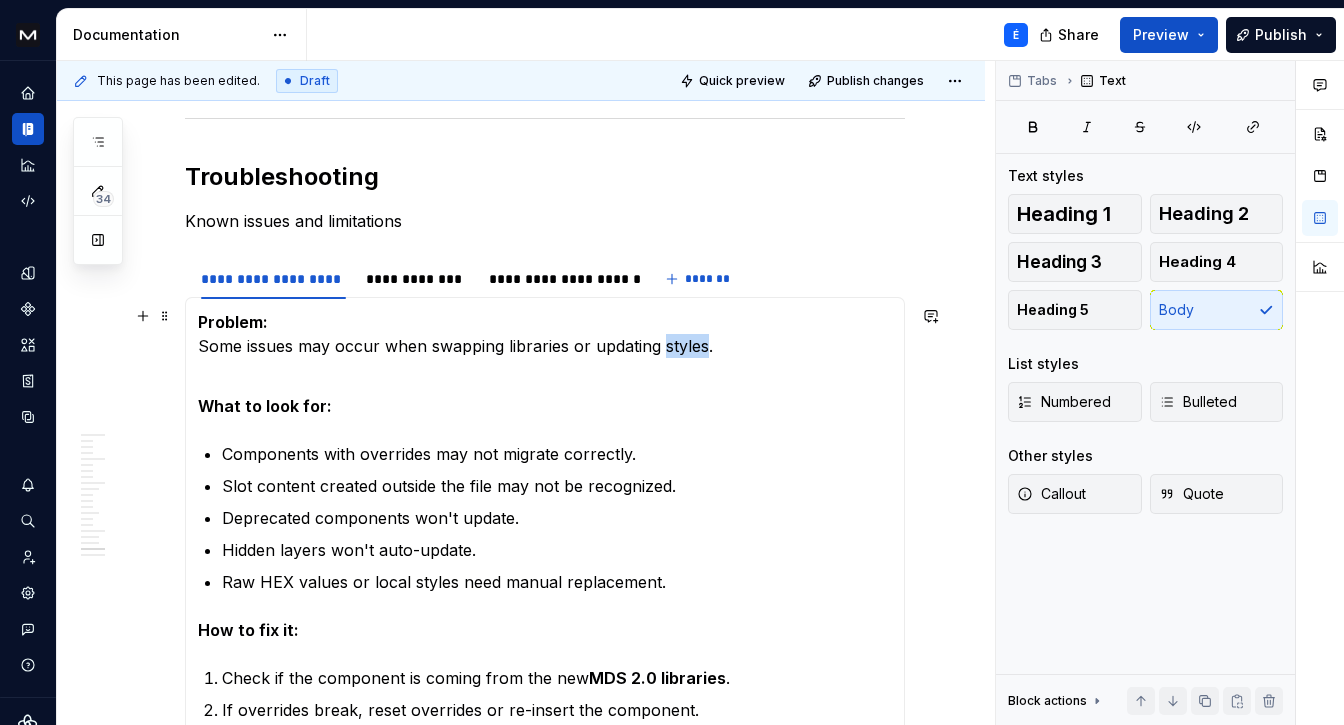 click on "Problem: Some issues may occur when swapping libraries or updating styles." at bounding box center [545, 334] 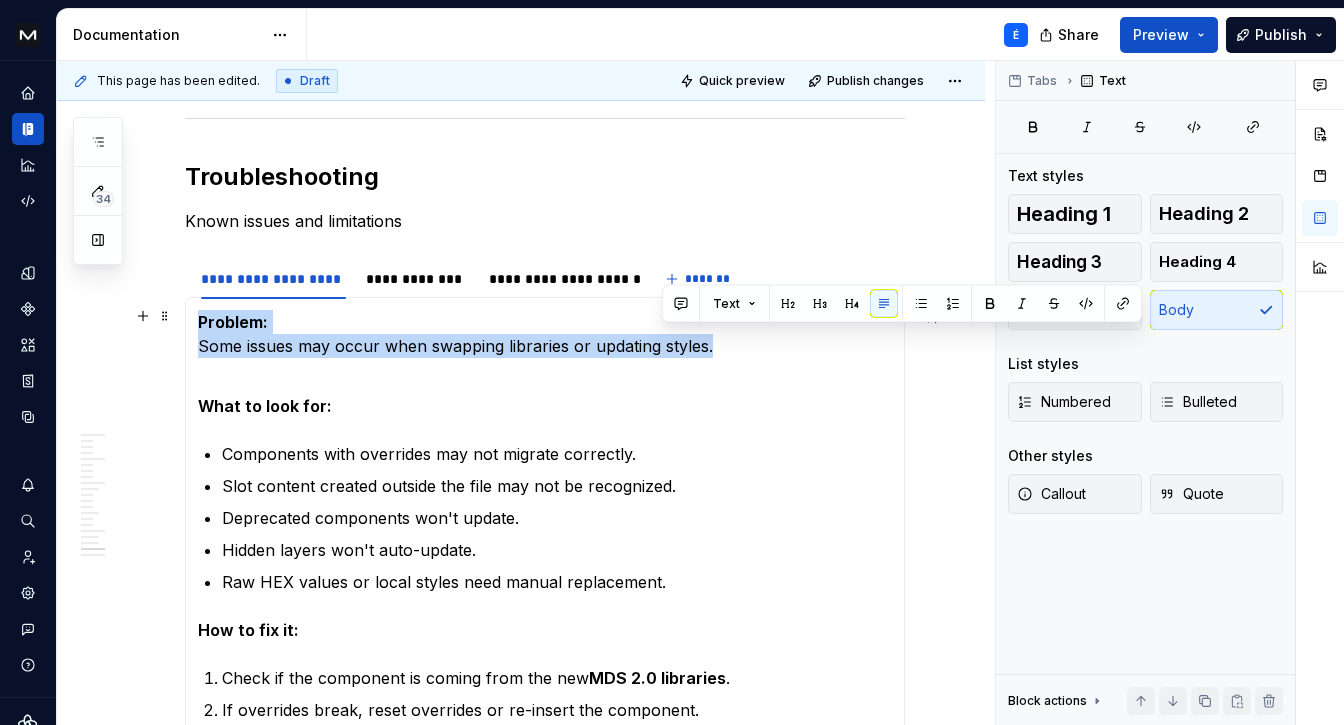 click on "Problem: Some issues may occur when swapping libraries or updating styles." at bounding box center [545, 334] 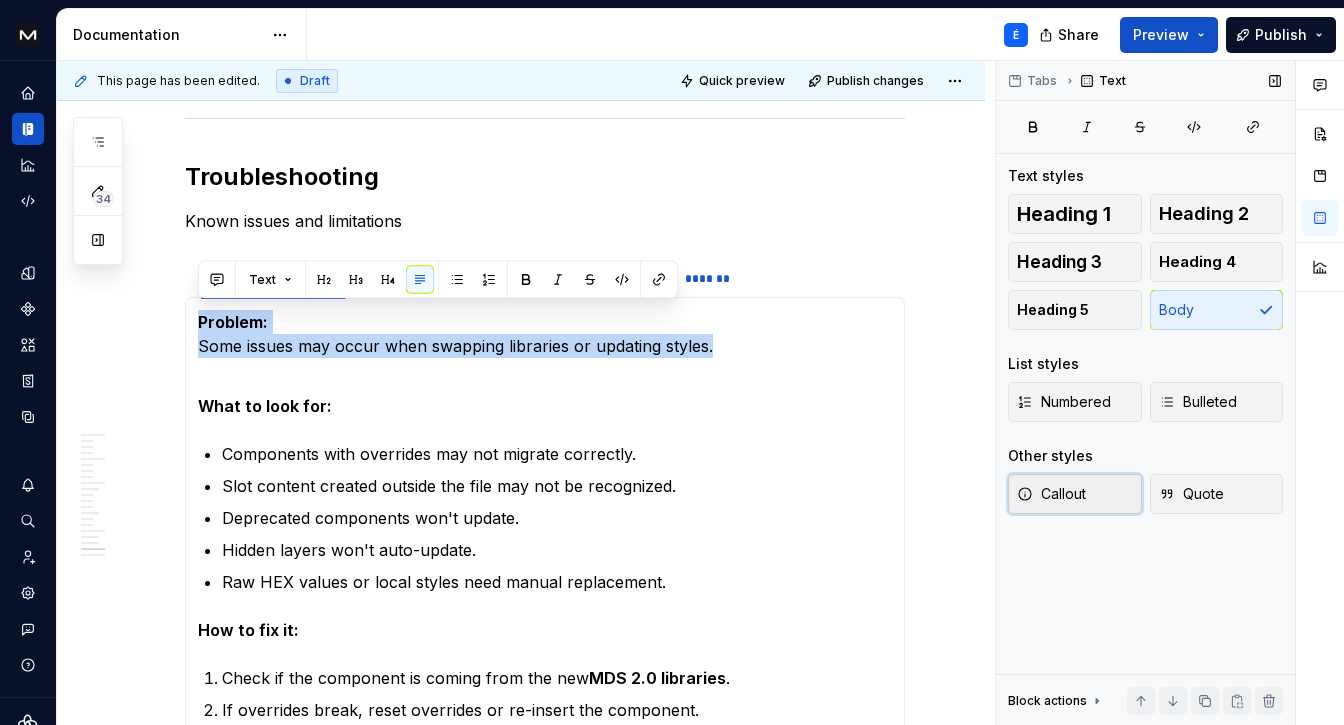 click on "Callout" at bounding box center (1051, 494) 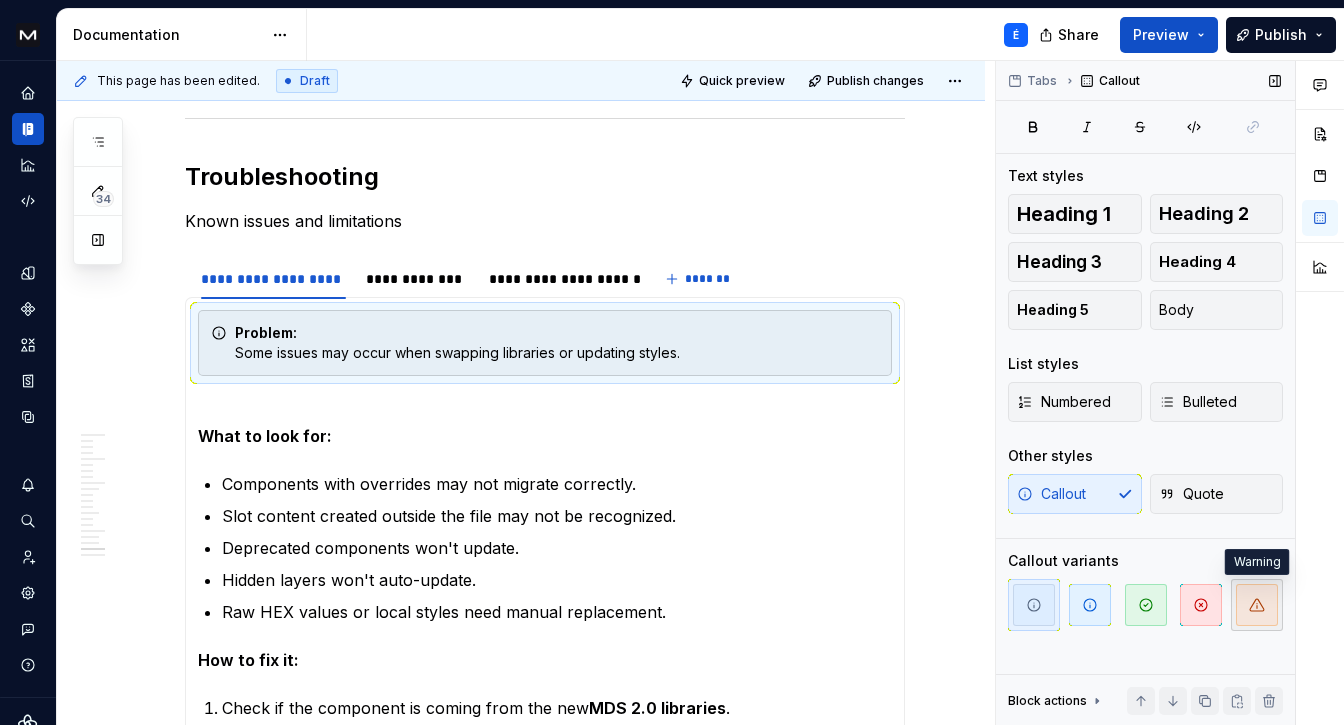 click at bounding box center (1257, 605) 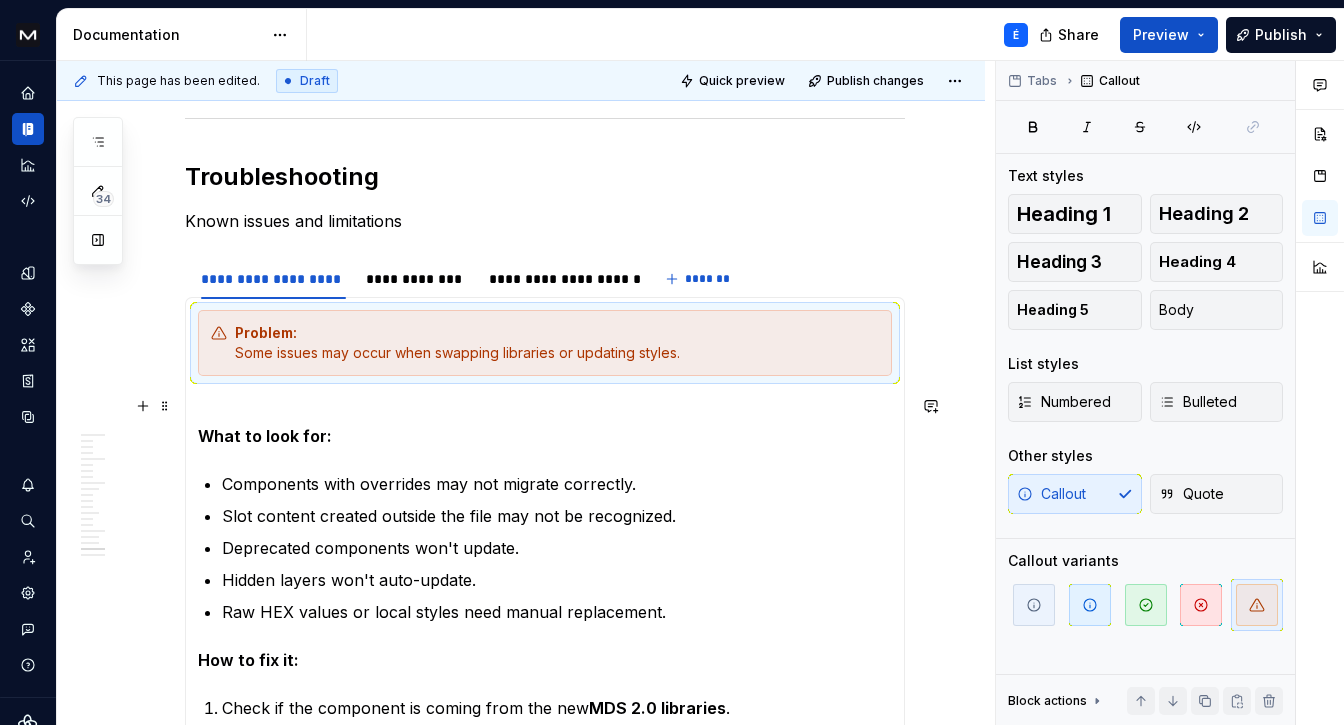 click on "What to look for:" at bounding box center (545, 424) 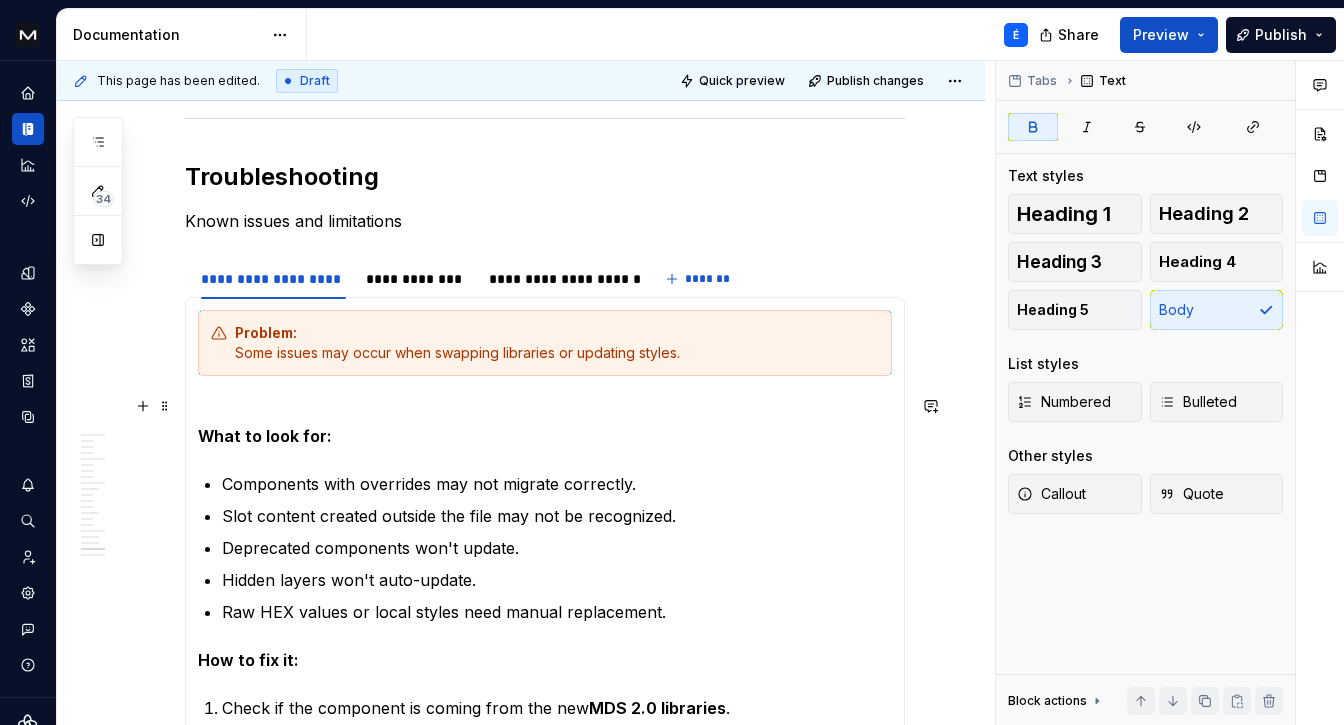 click on "What to look for:" at bounding box center [545, 424] 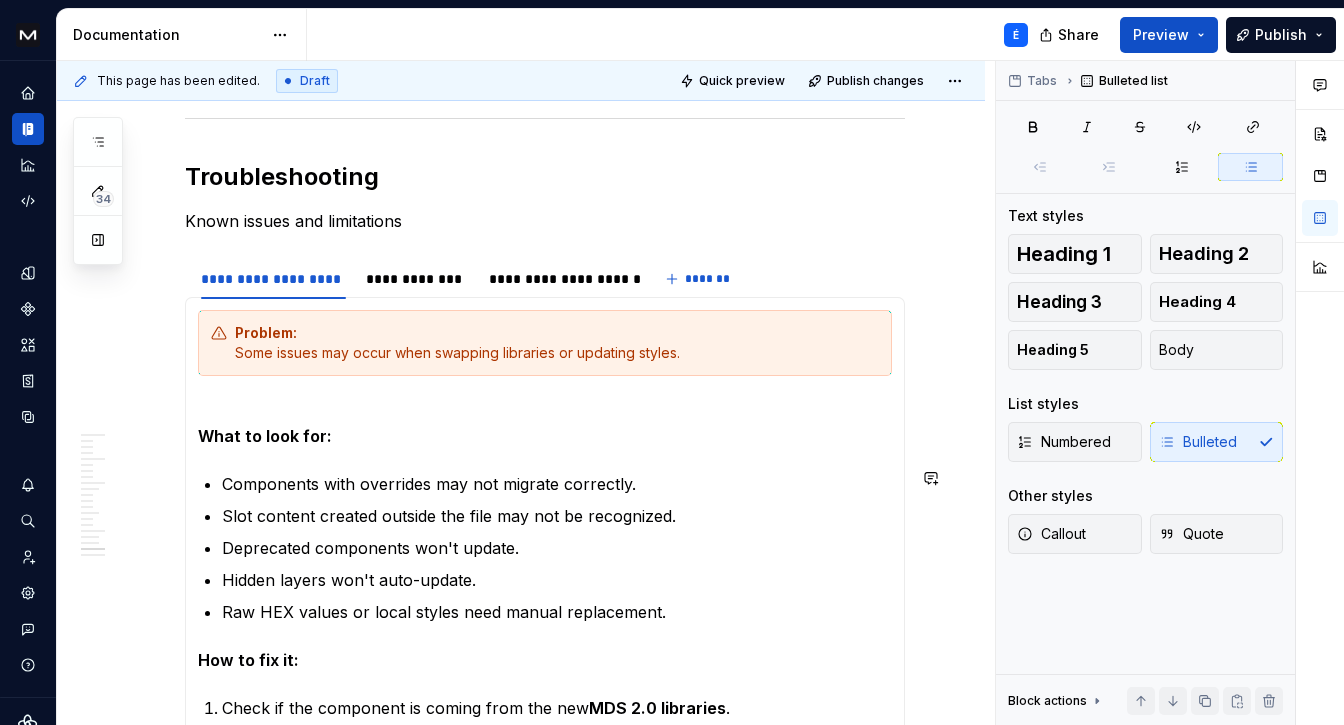 click on "Problem: Some issues may occur when swapping libraries or updating styles. What to look for: Components with overrides may not migrate correctly. Slot content created outside the file may not be recognized. Deprecated components won't update. Hidden layers won't auto-update. Raw HEX values or local styles need manual replacement. How to fix it: Check if the component is coming from the new  MDS 2.0 libraries . If overrides break, reset overrides or re-insert the component. For slot content, bring it inside the same file before swapping libraries. Replace deprecated components with the new ones from MDS 2.0. Manually update HEX values or local styles using the migration guide. Some issues may occur when swapping libraries or updating styles: Components with overrides may not migrate correctly. Slot content created outside the file may not be recognized. Deprecated components won't update. Hidden layers won't auto-update. Raw HEX values or local styles need manual replacement." at bounding box center [545, 691] 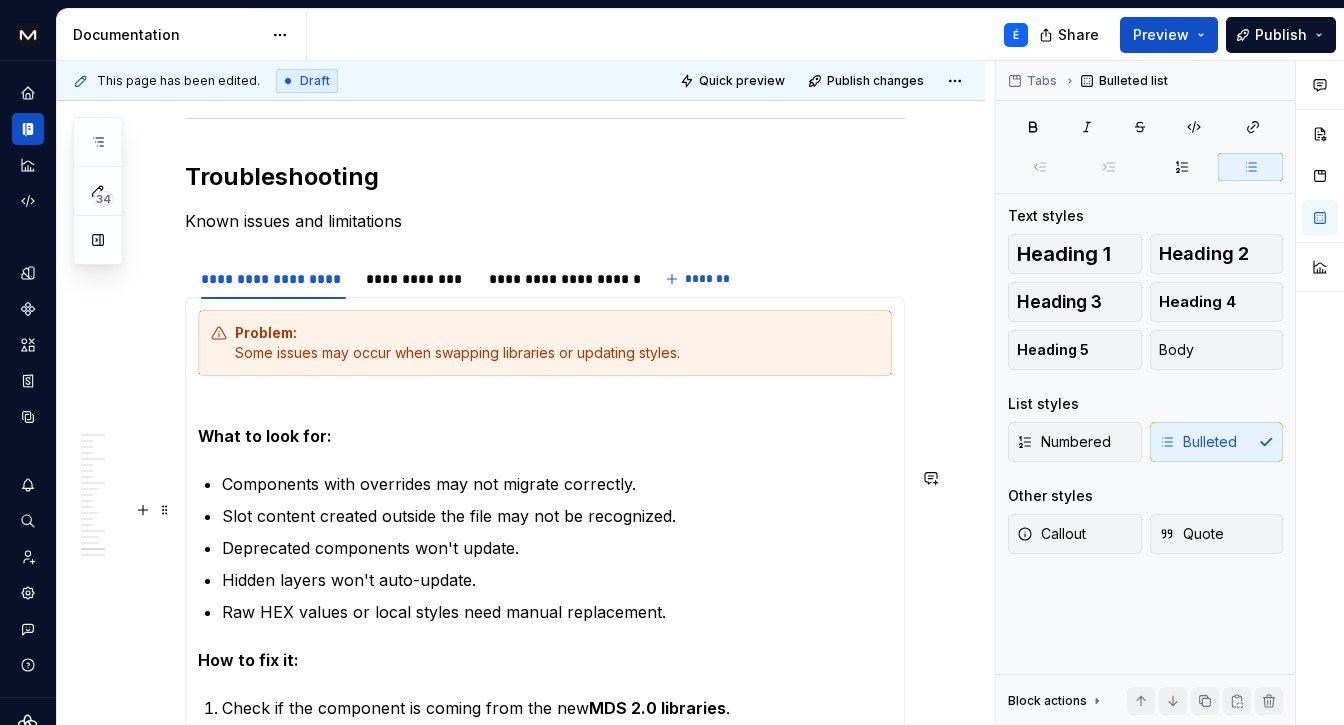 scroll, scrollTop: 11486, scrollLeft: 0, axis: vertical 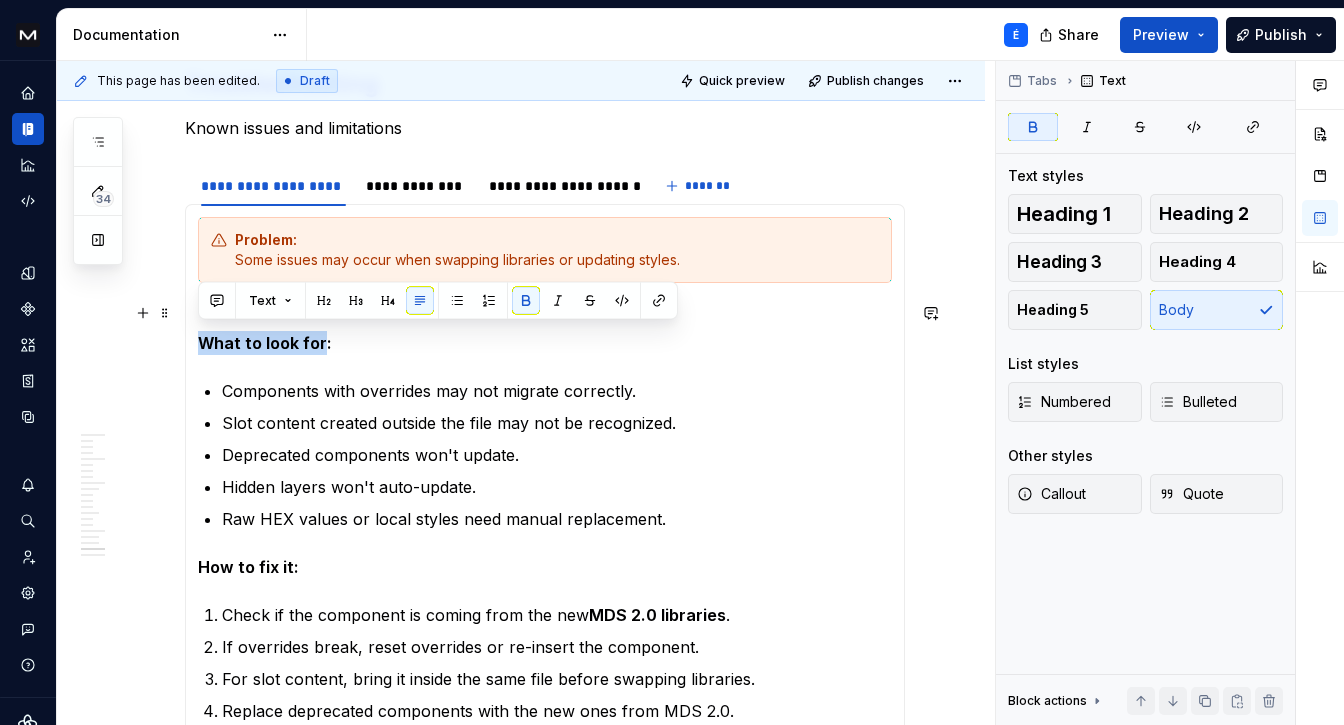 drag, startPoint x: 320, startPoint y: 341, endPoint x: 205, endPoint y: 332, distance: 115.35164 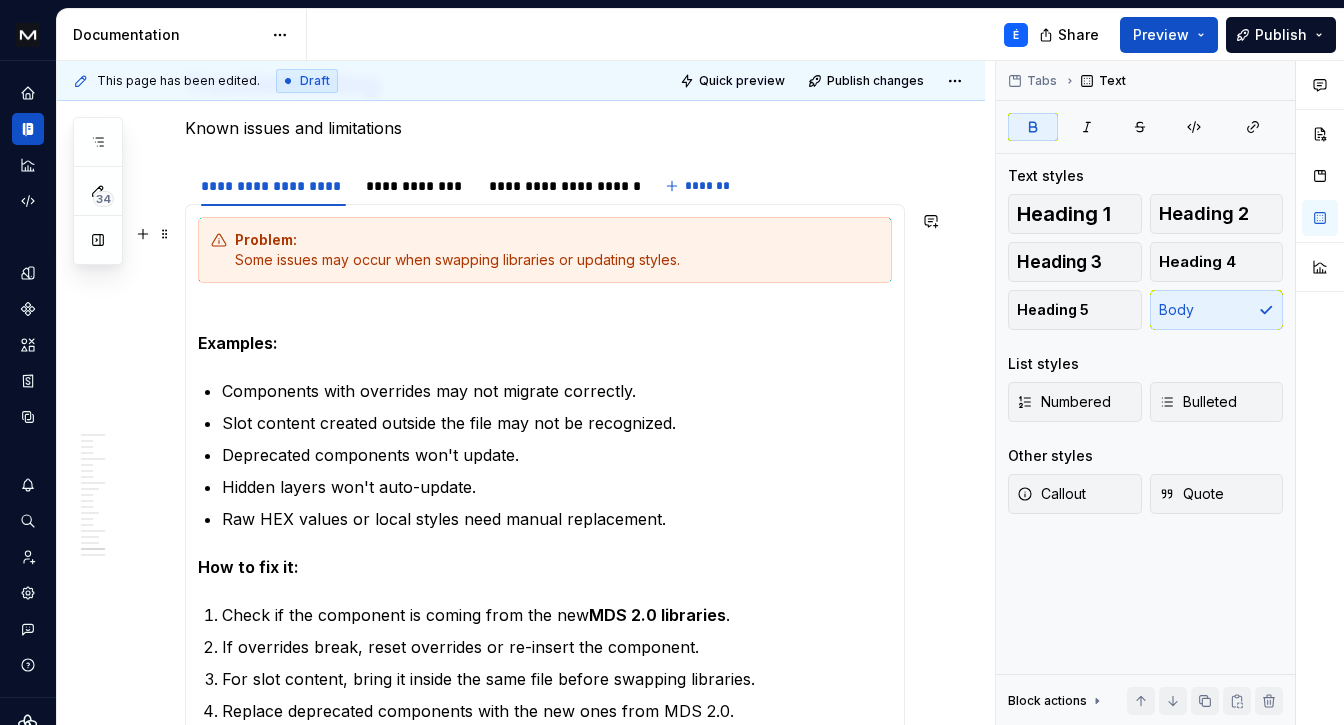 click on "Problem: Some issues may occur when swapping libraries or updating styles." at bounding box center [557, 250] 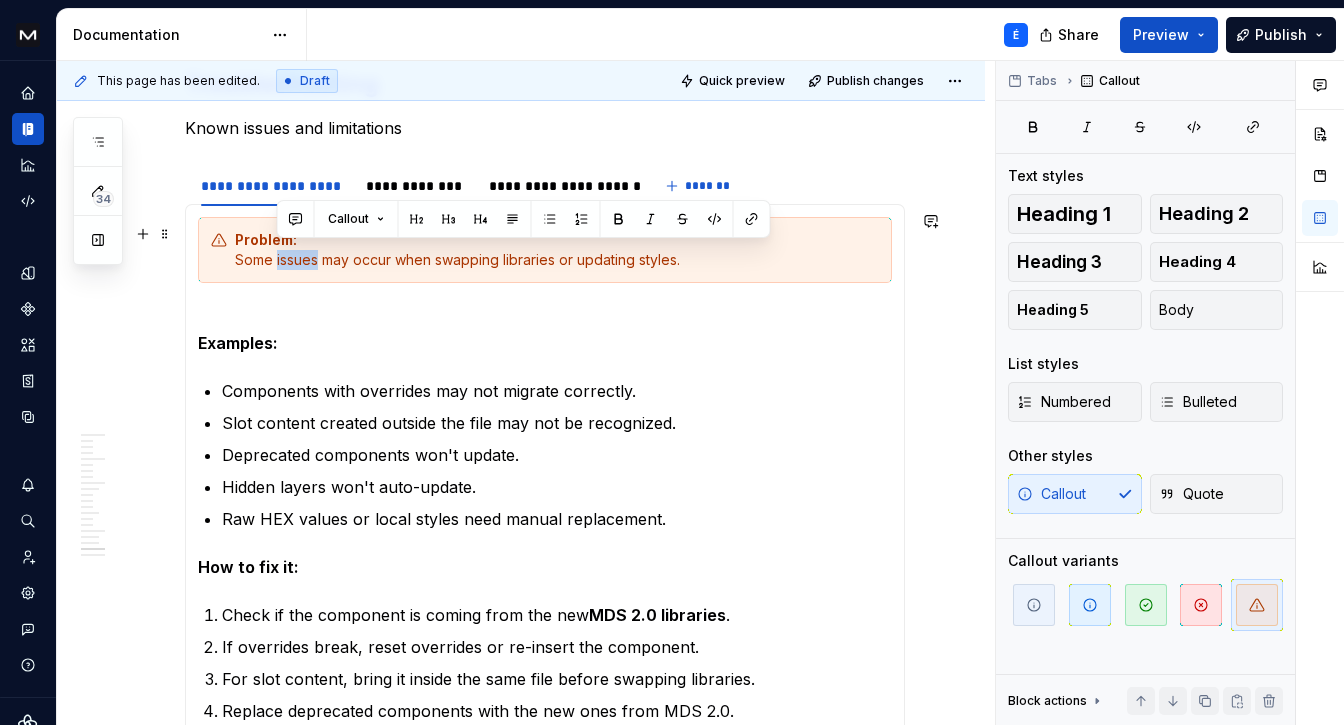 click on "Problem: Some issues may occur when swapping libraries or updating styles." at bounding box center [557, 250] 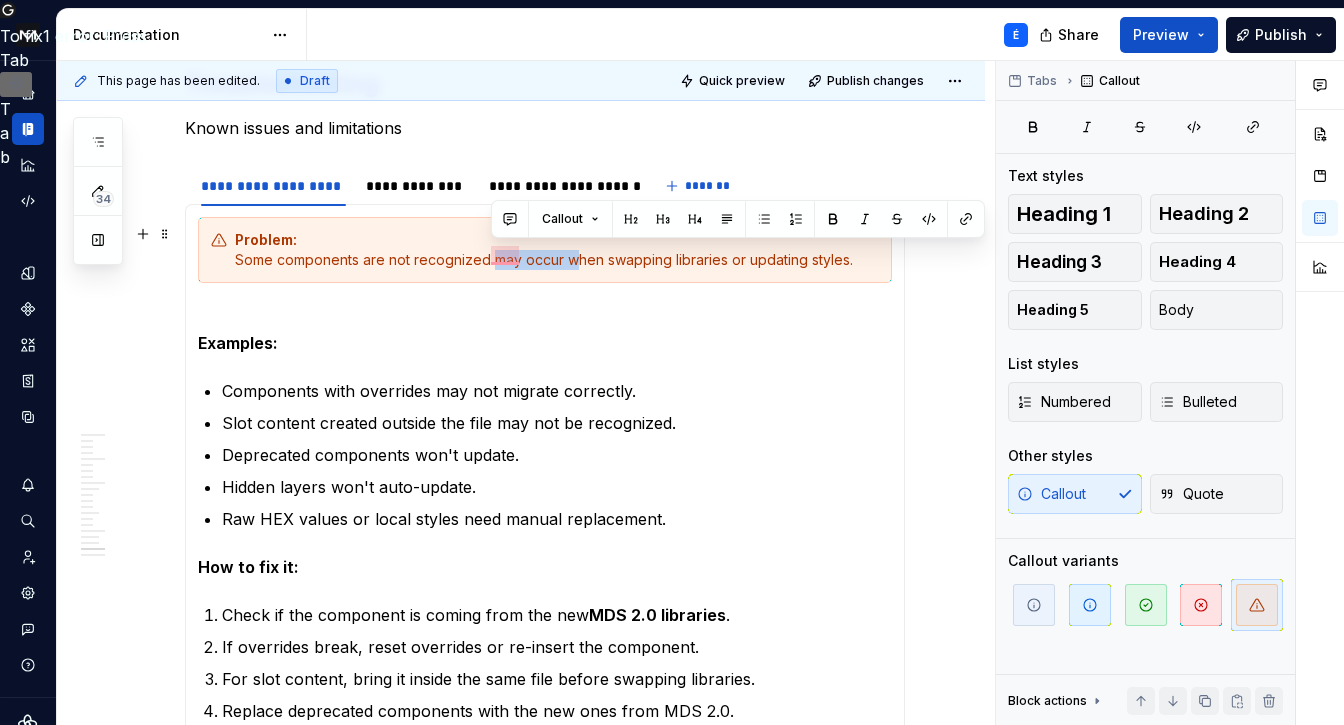 drag, startPoint x: 490, startPoint y: 255, endPoint x: 570, endPoint y: 256, distance: 80.00625 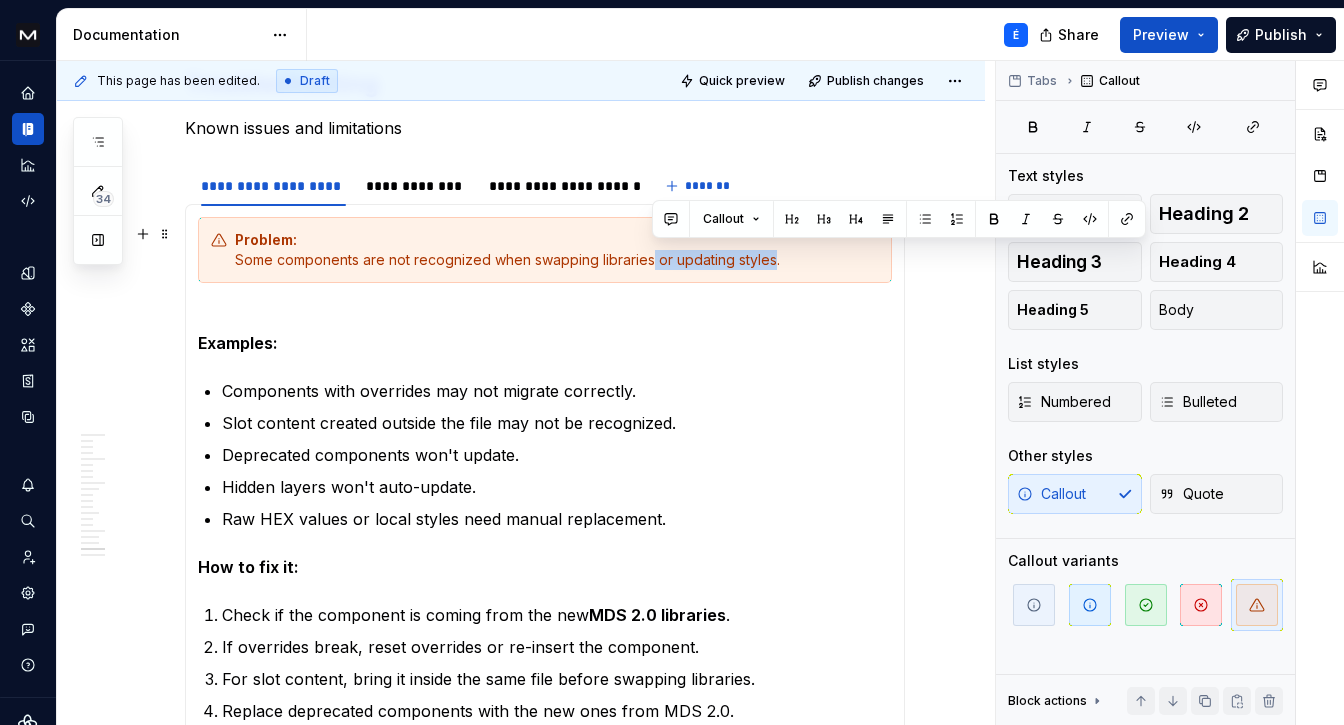 drag, startPoint x: 775, startPoint y: 257, endPoint x: 651, endPoint y: 256, distance: 124.004036 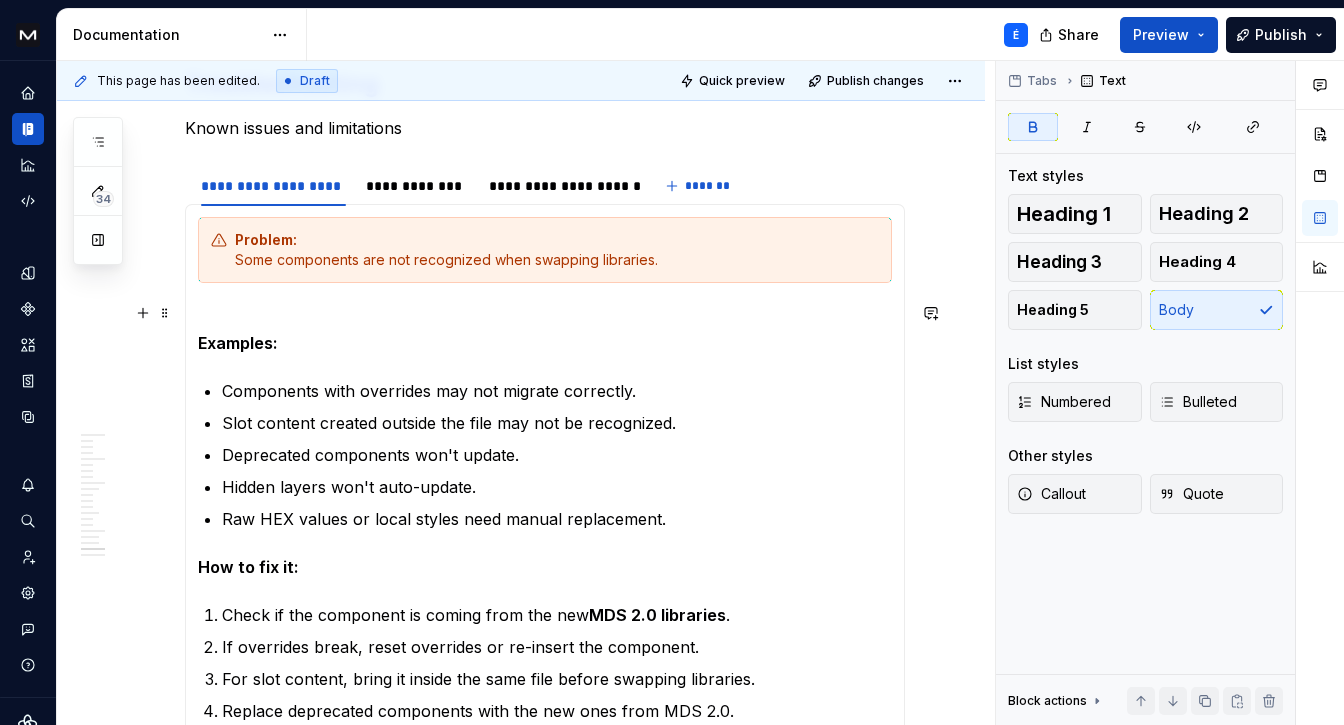 click on "Examples:" at bounding box center [238, 343] 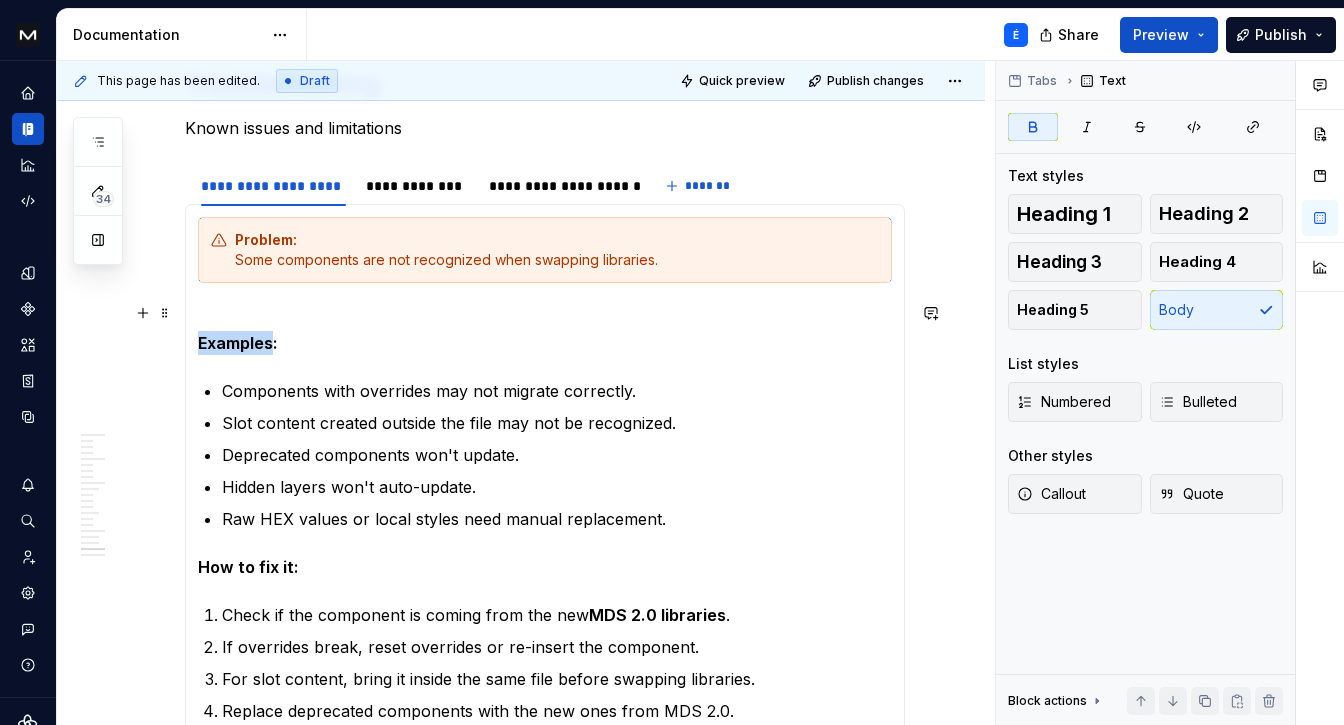 click on "Examples:" at bounding box center [238, 343] 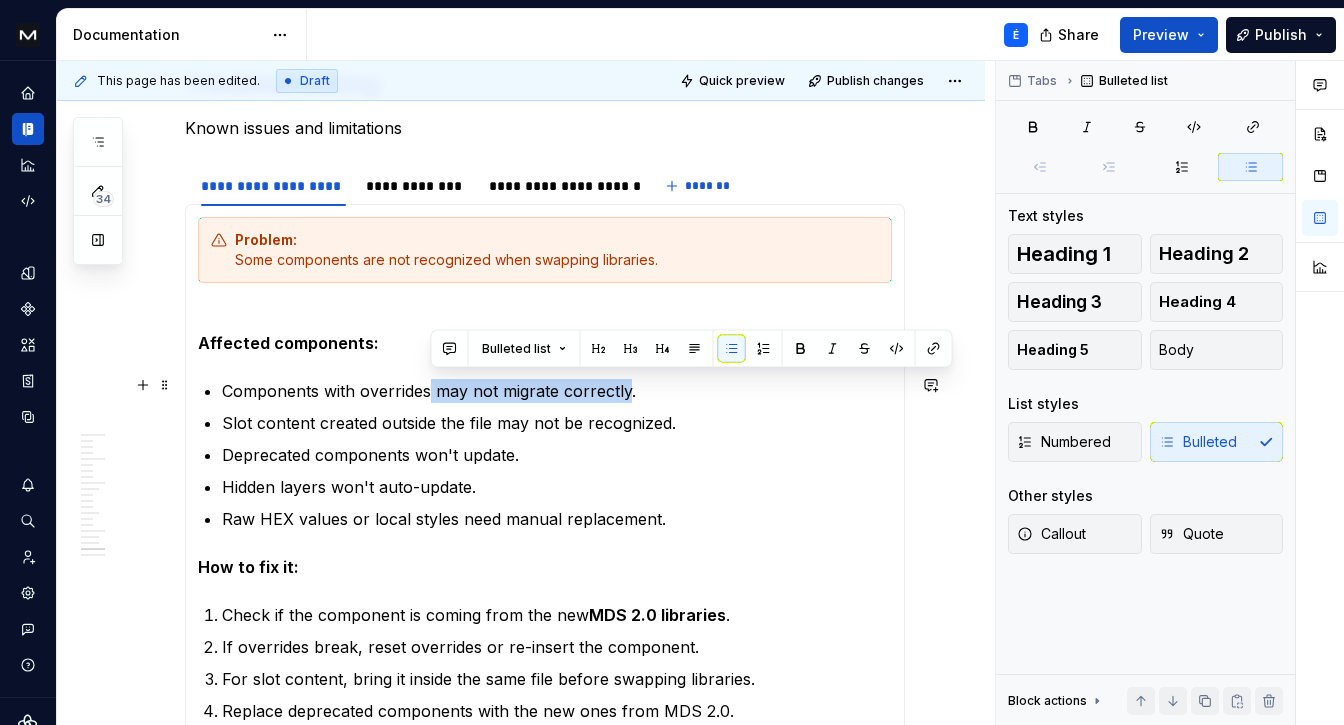 drag, startPoint x: 429, startPoint y: 388, endPoint x: 630, endPoint y: 380, distance: 201.15913 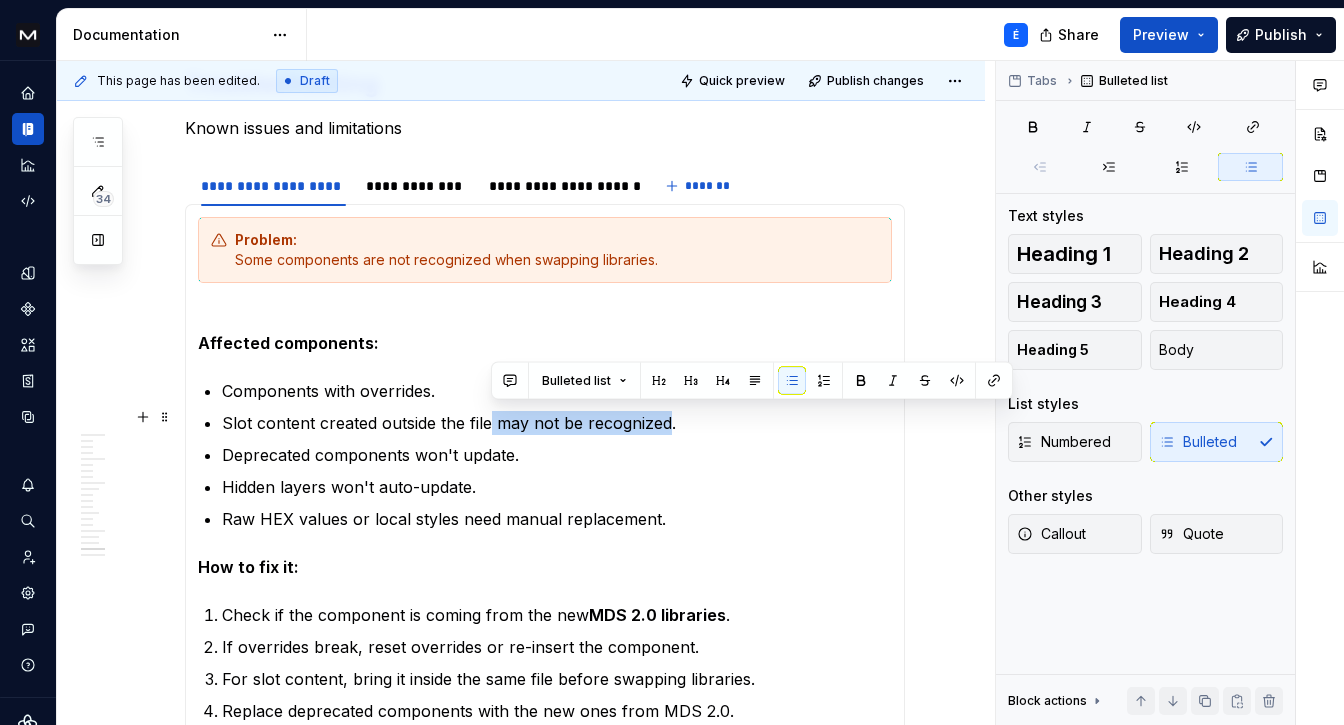drag, startPoint x: 670, startPoint y: 418, endPoint x: 491, endPoint y: 415, distance: 179.02513 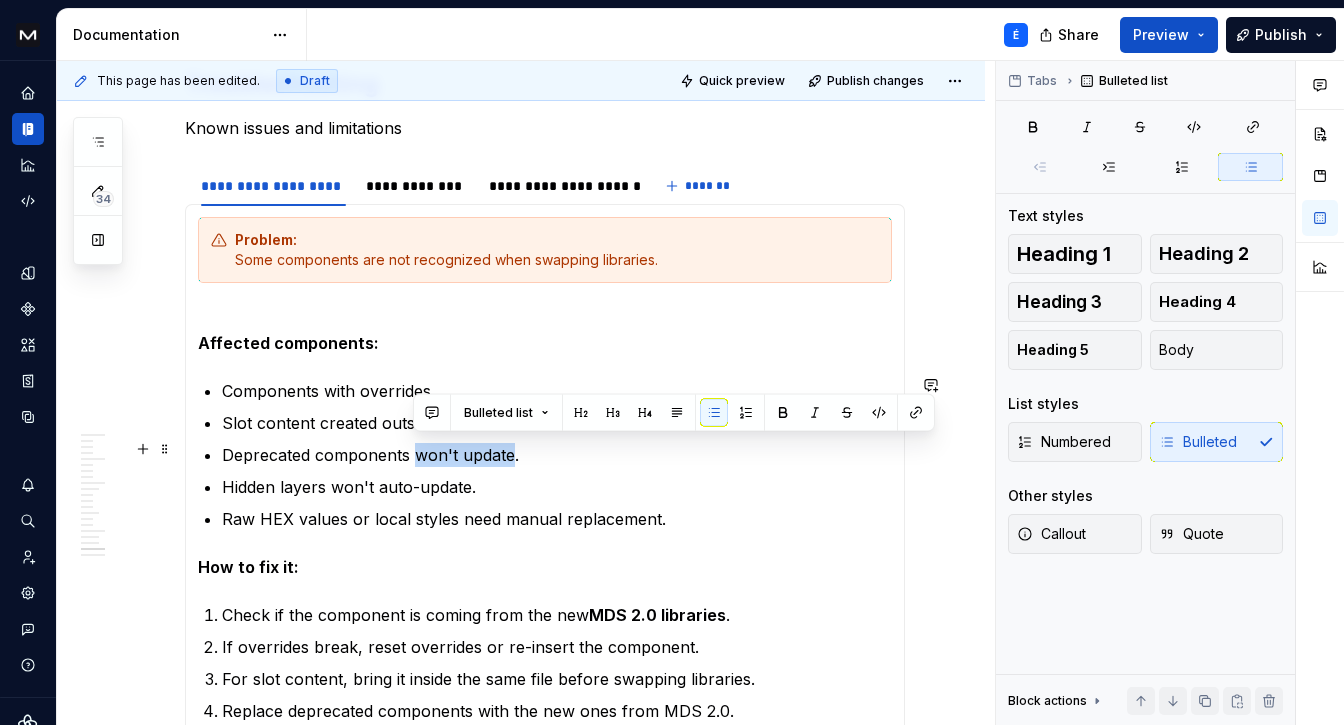 drag, startPoint x: 411, startPoint y: 453, endPoint x: 509, endPoint y: 451, distance: 98.02041 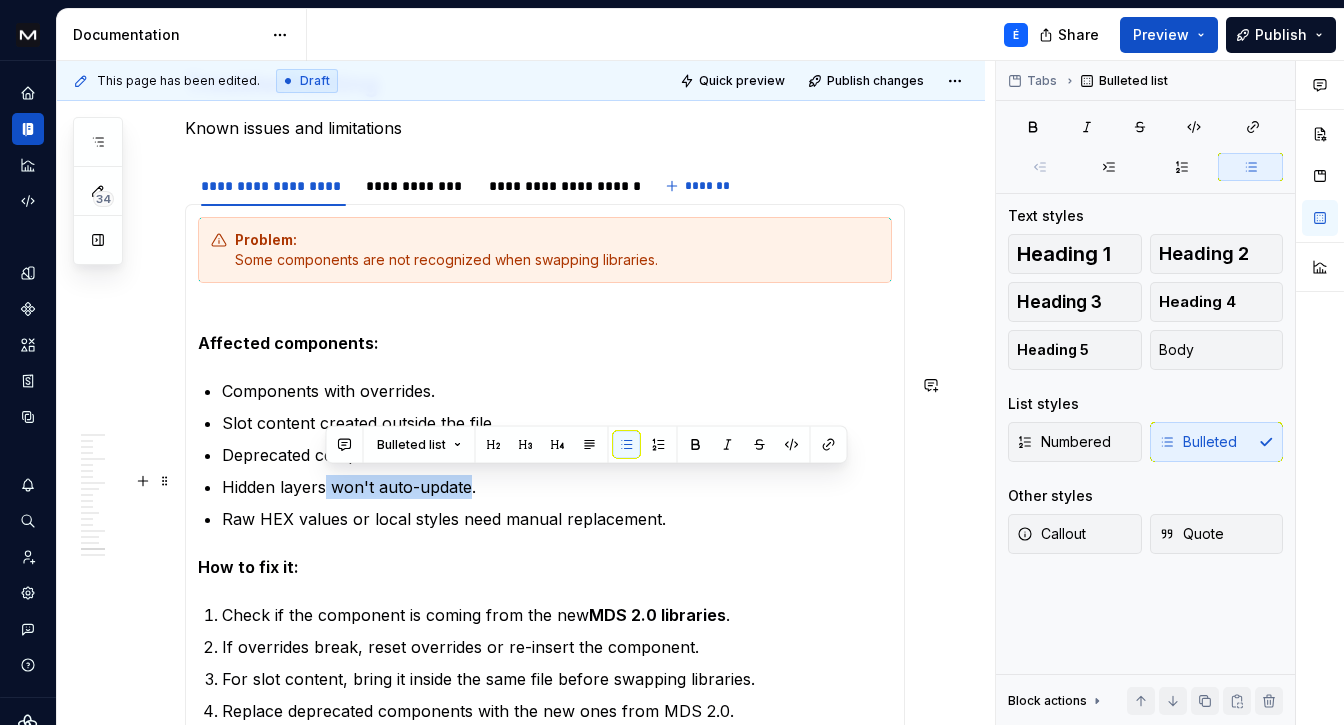 drag, startPoint x: 324, startPoint y: 484, endPoint x: 465, endPoint y: 484, distance: 141 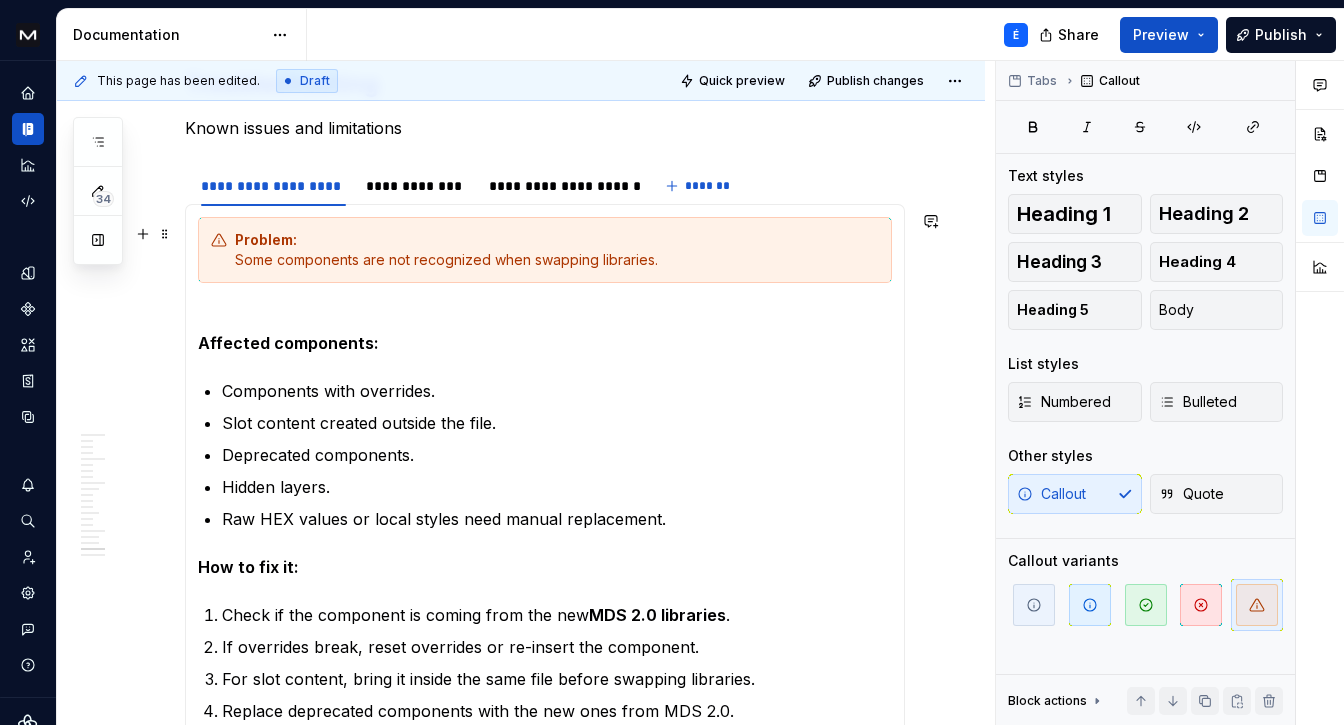 click on "Problem: Some components are not recognized when swapping libraries." at bounding box center (557, 250) 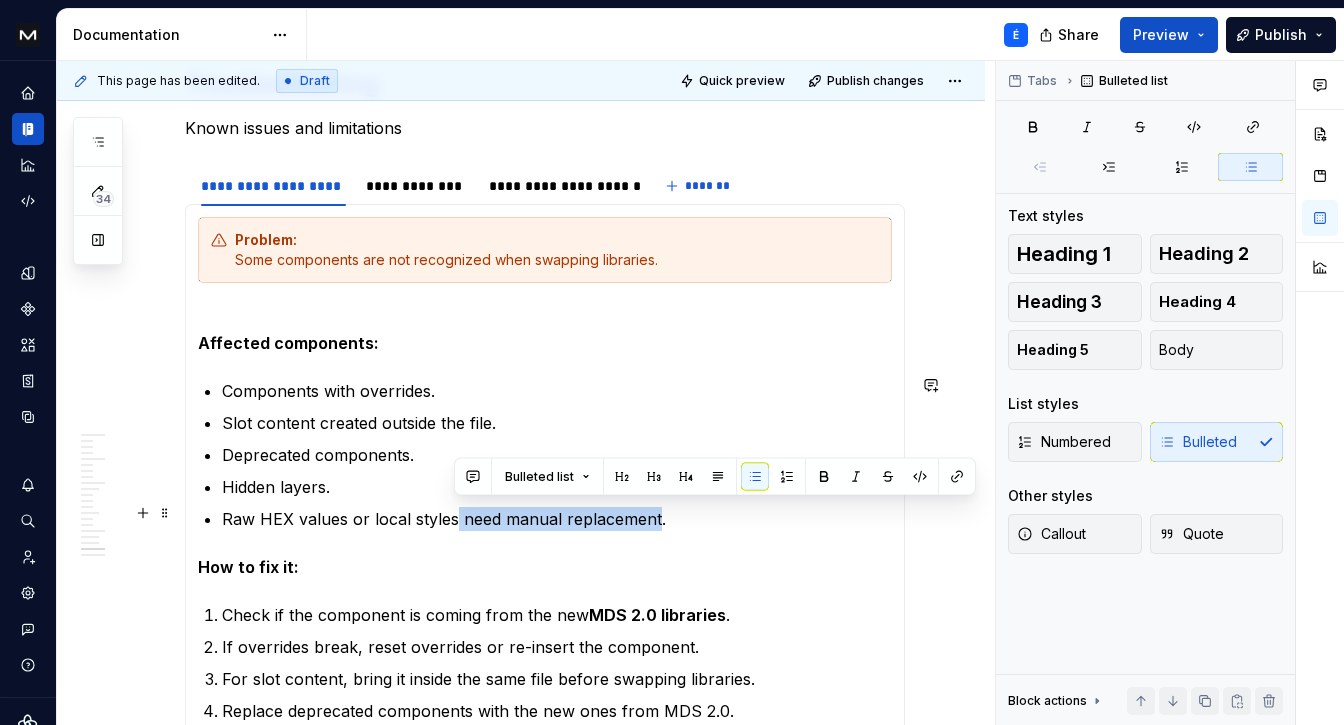 drag, startPoint x: 455, startPoint y: 516, endPoint x: 654, endPoint y: 516, distance: 199 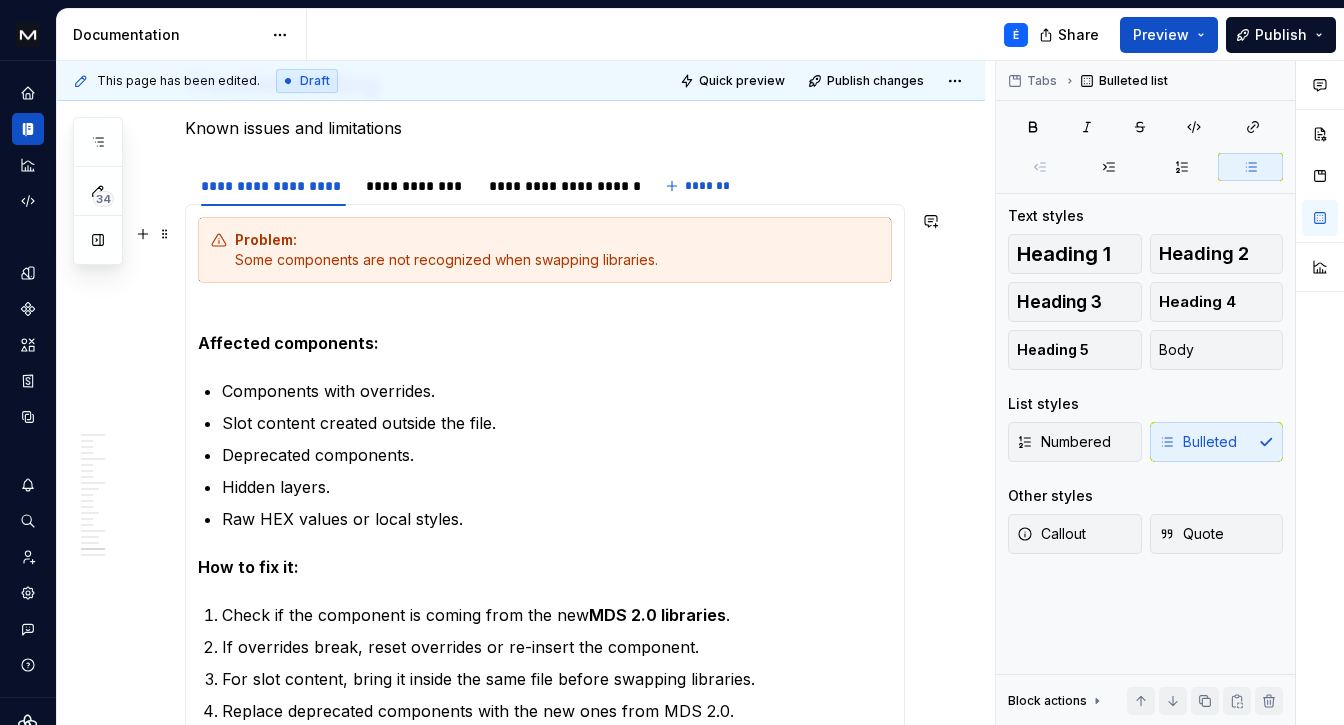 click on "Problem: Some components are not recognized when swapping libraries." at bounding box center (557, 250) 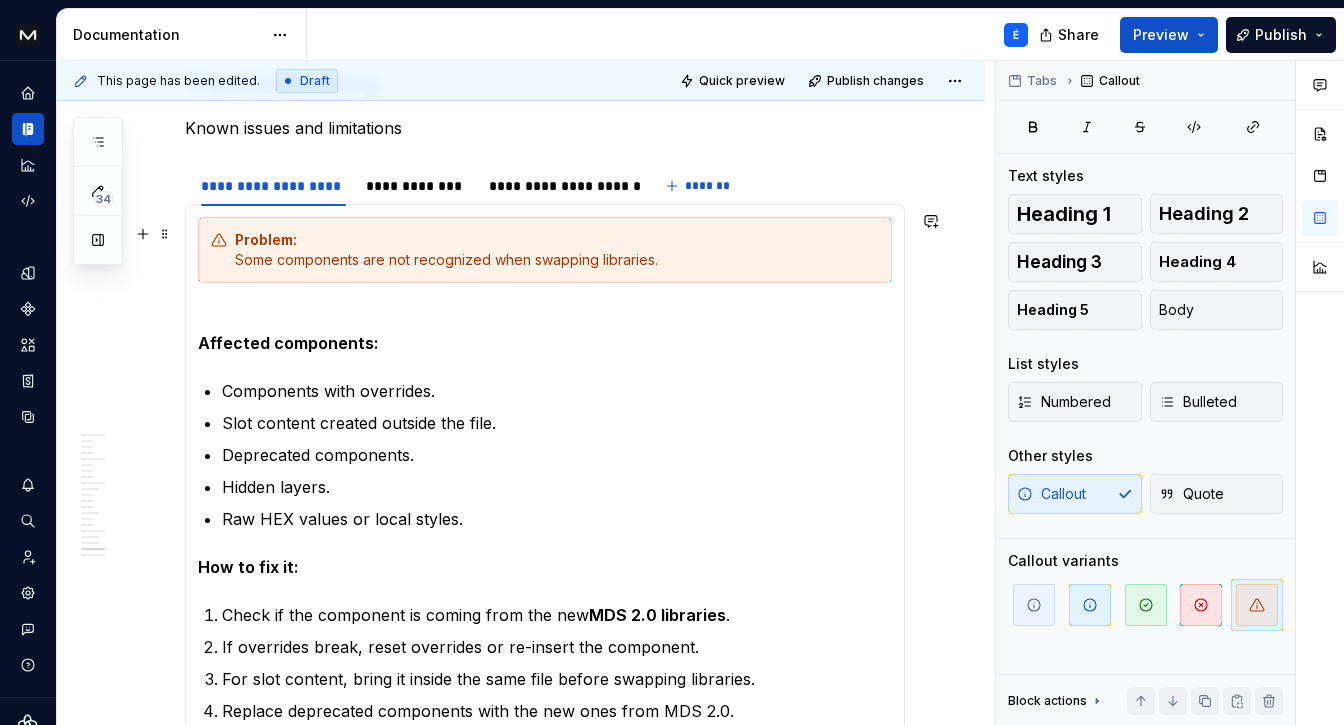 click on "Problem: Some components are not recognized when swapping libraries." at bounding box center (557, 250) 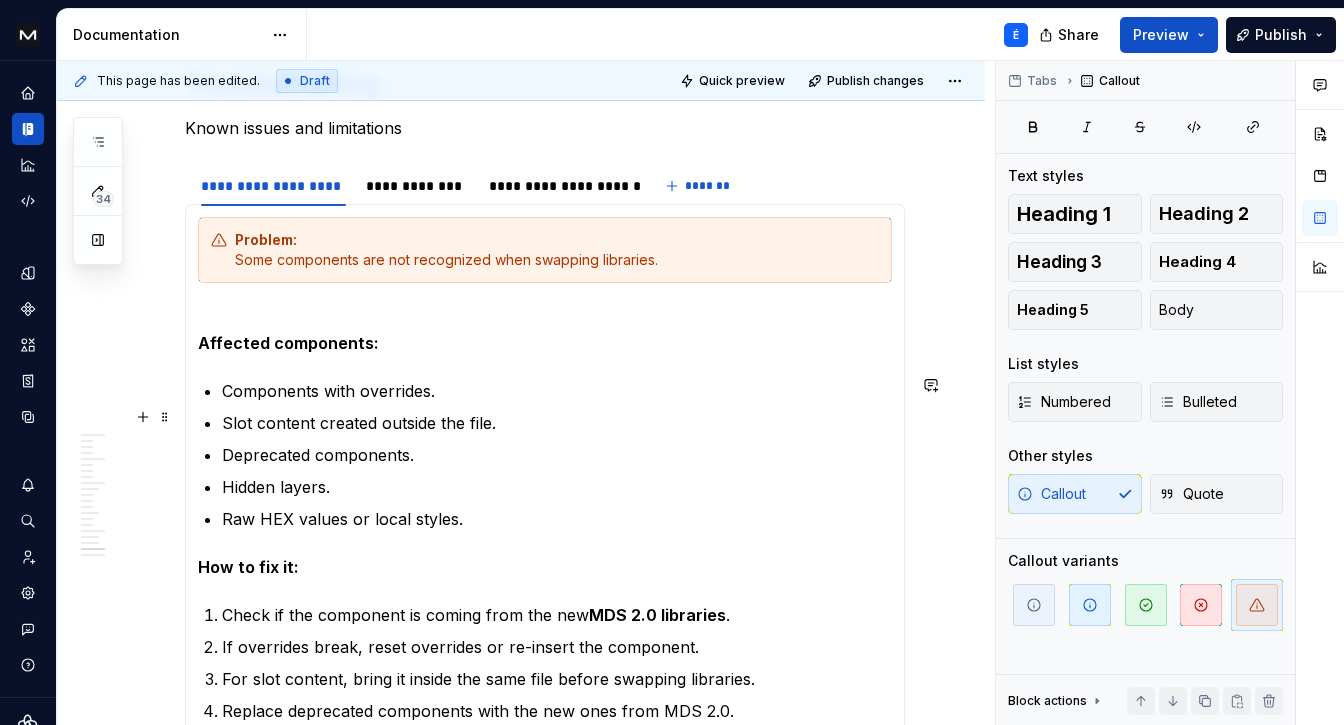 scroll, scrollTop: 11479, scrollLeft: 0, axis: vertical 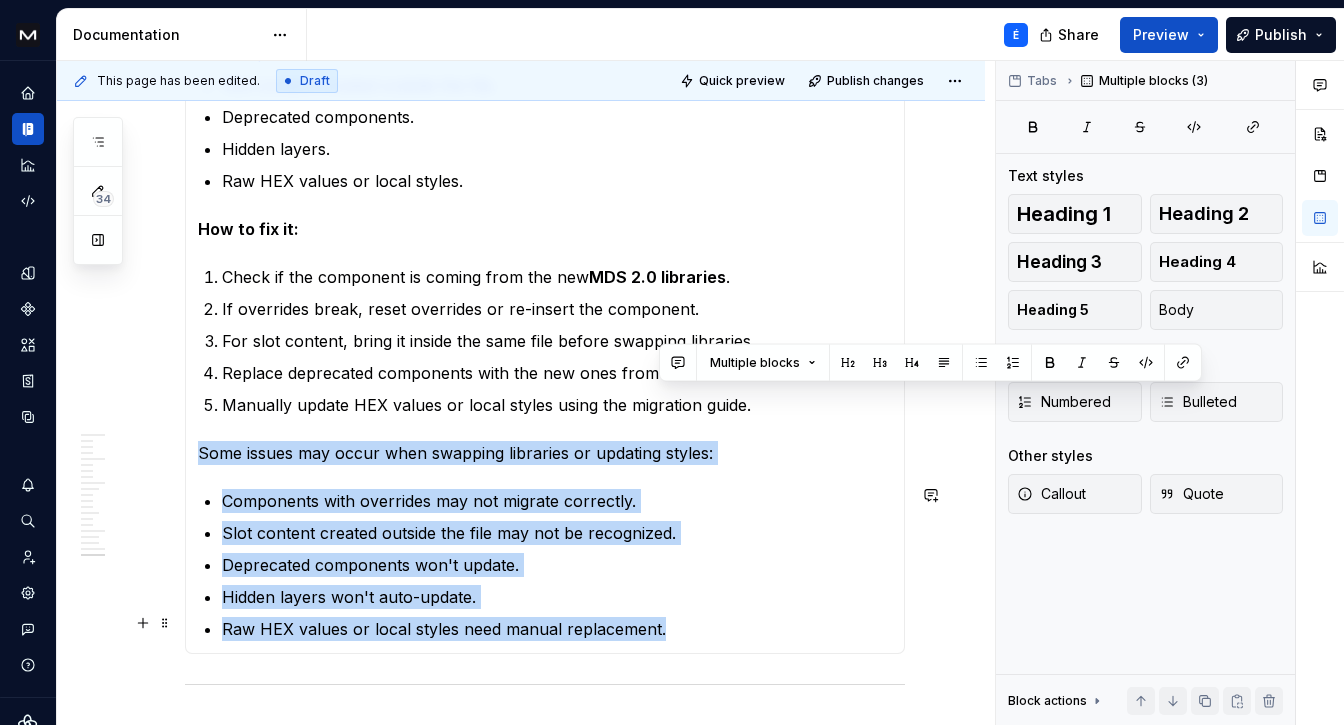 drag, startPoint x: 772, startPoint y: 486, endPoint x: 771, endPoint y: 617, distance: 131.00381 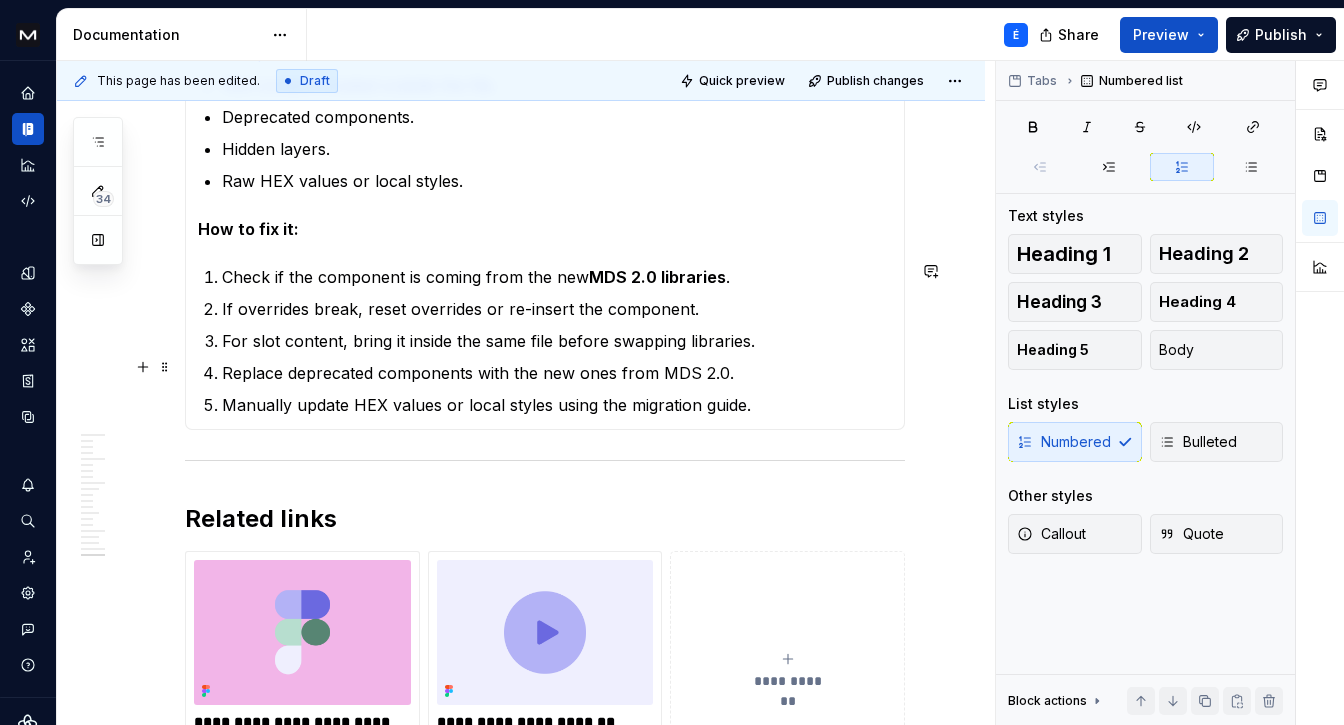 scroll, scrollTop: 11715, scrollLeft: 0, axis: vertical 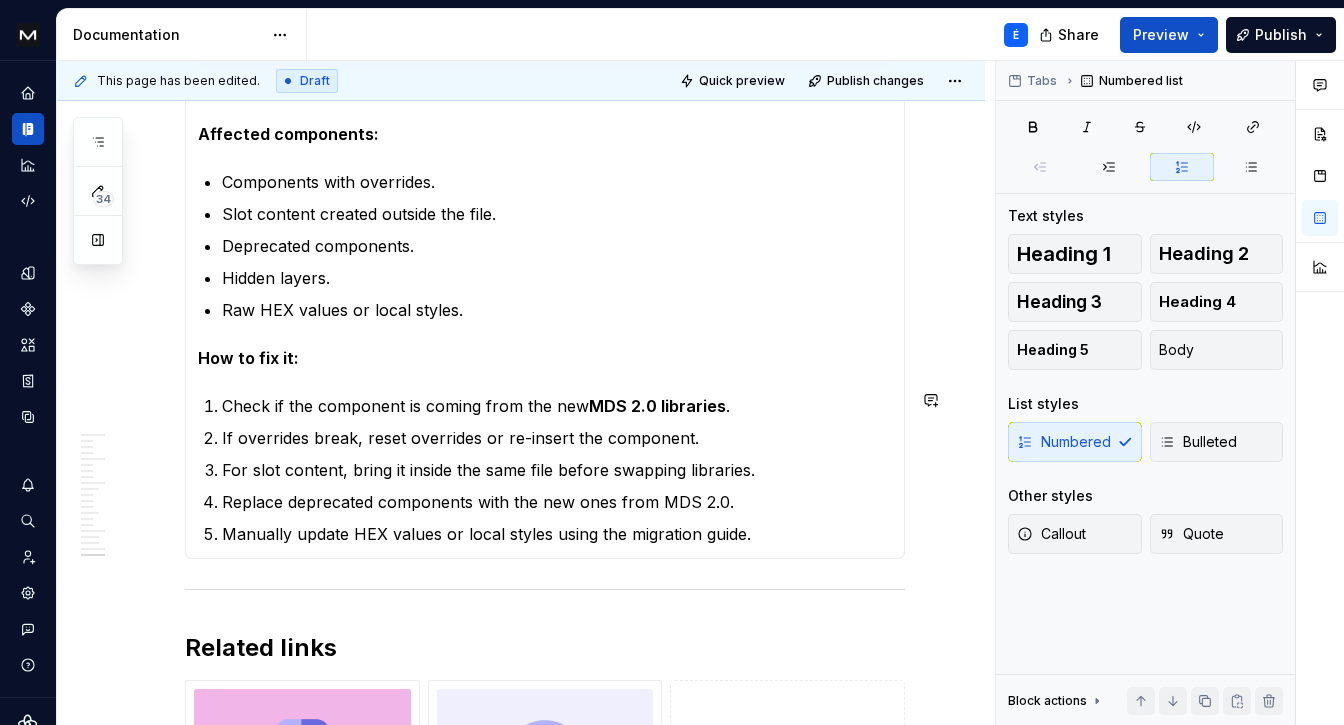 click on "Problem: Some components are not recognized when swapping libraries. Affected components: Components with overrides. Slot content created outside the file. Deprecated components. Hidden layers. Raw HEX values or local styles. How to fix it: Check if the component is coming from the new  MDS 2.0 libraries . If overrides break, reset overrides or re-insert the component. For slot content, bring it inside the same file before swapping libraries. Replace deprecated components with the new ones from MDS 2.0. Manually update HEX values or local styles using the migration guide." at bounding box center (545, 277) 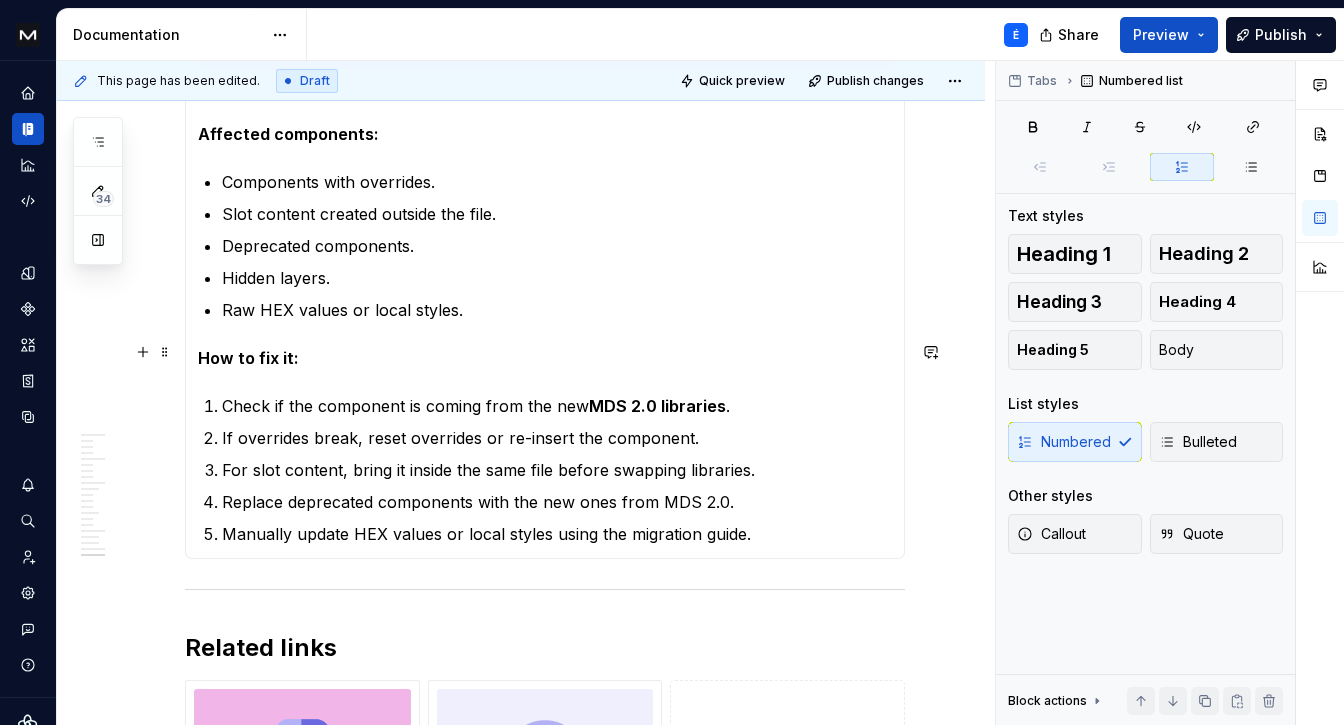 scroll, scrollTop: 11549, scrollLeft: 0, axis: vertical 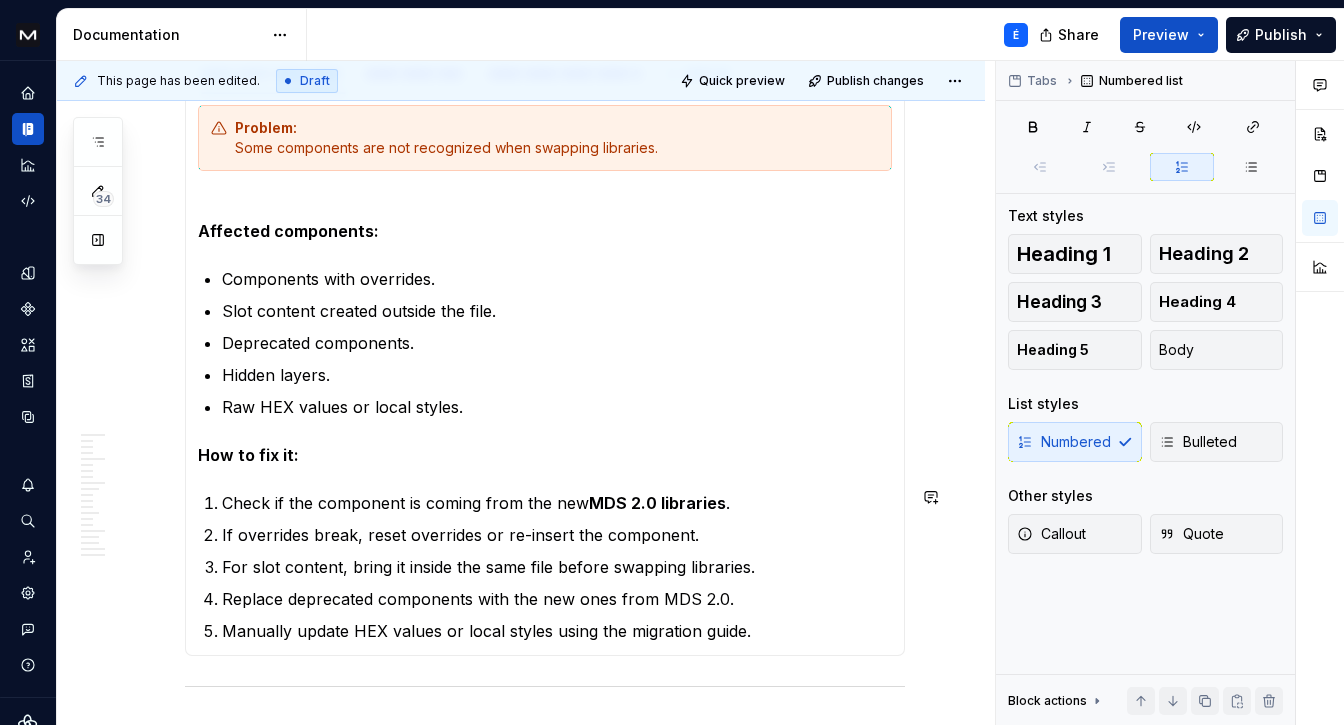click on "Problem: Some components are not recognized when swapping libraries. Affected components: Components with overrides. Slot content created outside the file. Deprecated components. Hidden layers. Raw HEX values or local styles. How to fix it: Check if the component is coming from the new  MDS 2.0 libraries . If overrides break, reset overrides or re-insert the component. For slot content, bring it inside the same file before swapping libraries. Replace deprecated components with the new ones from MDS 2.0. Manually update HEX values or local styles using the migration guide." at bounding box center (545, 374) 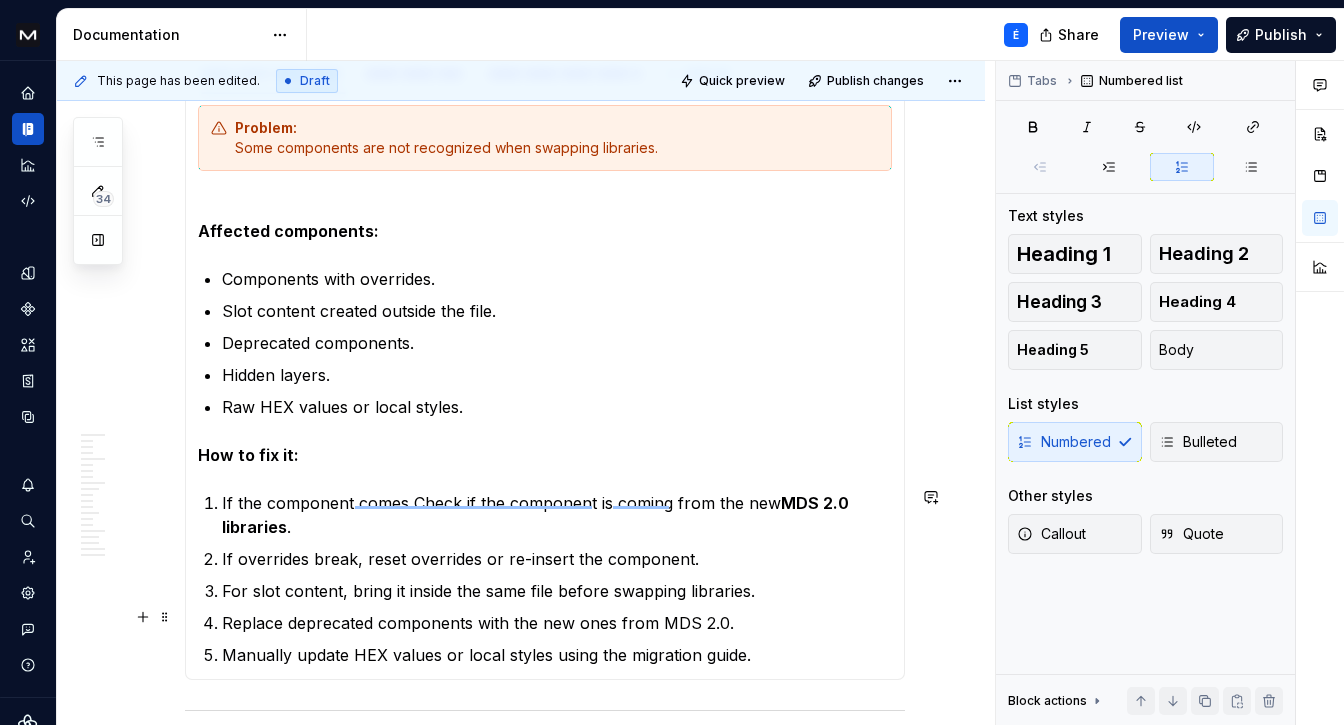 click on "Replace deprecated components with the new ones from MDS 2.0." at bounding box center [557, 623] 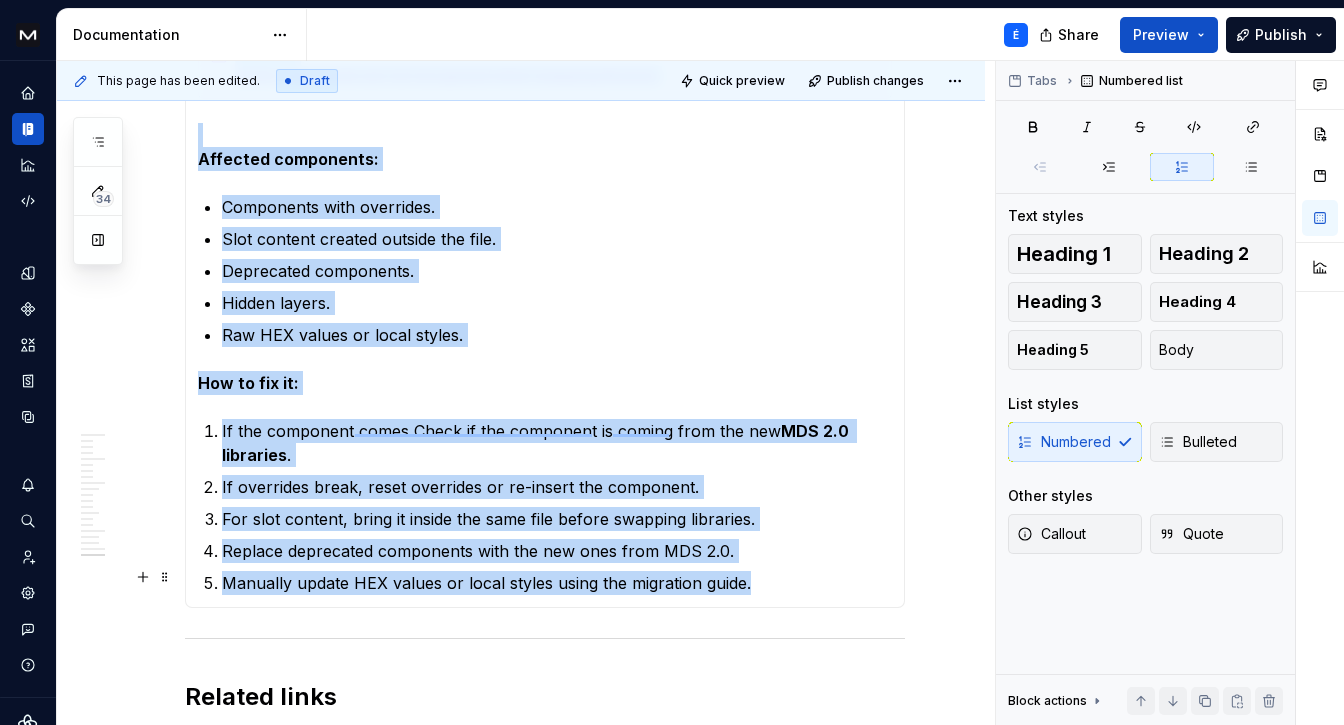 drag, startPoint x: 759, startPoint y: 640, endPoint x: 518, endPoint y: 531, distance: 264.5033 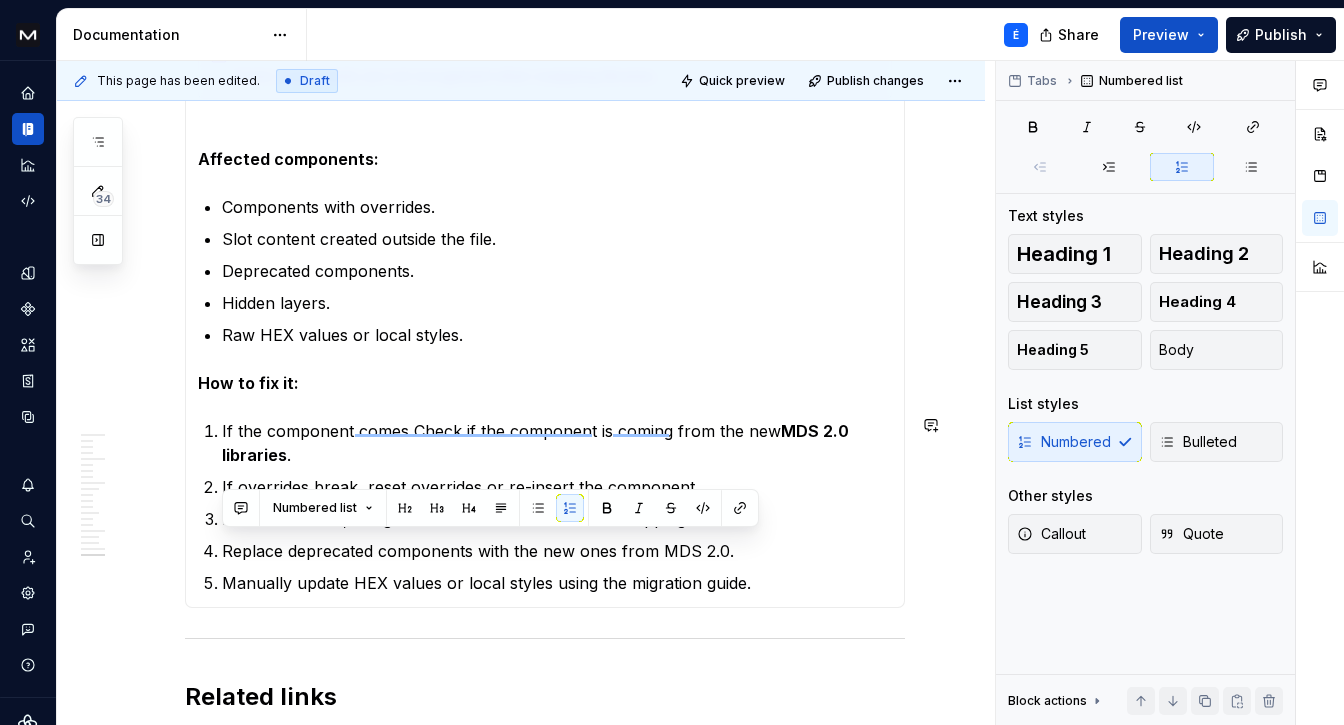click on "Numbered list" at bounding box center [490, 508] 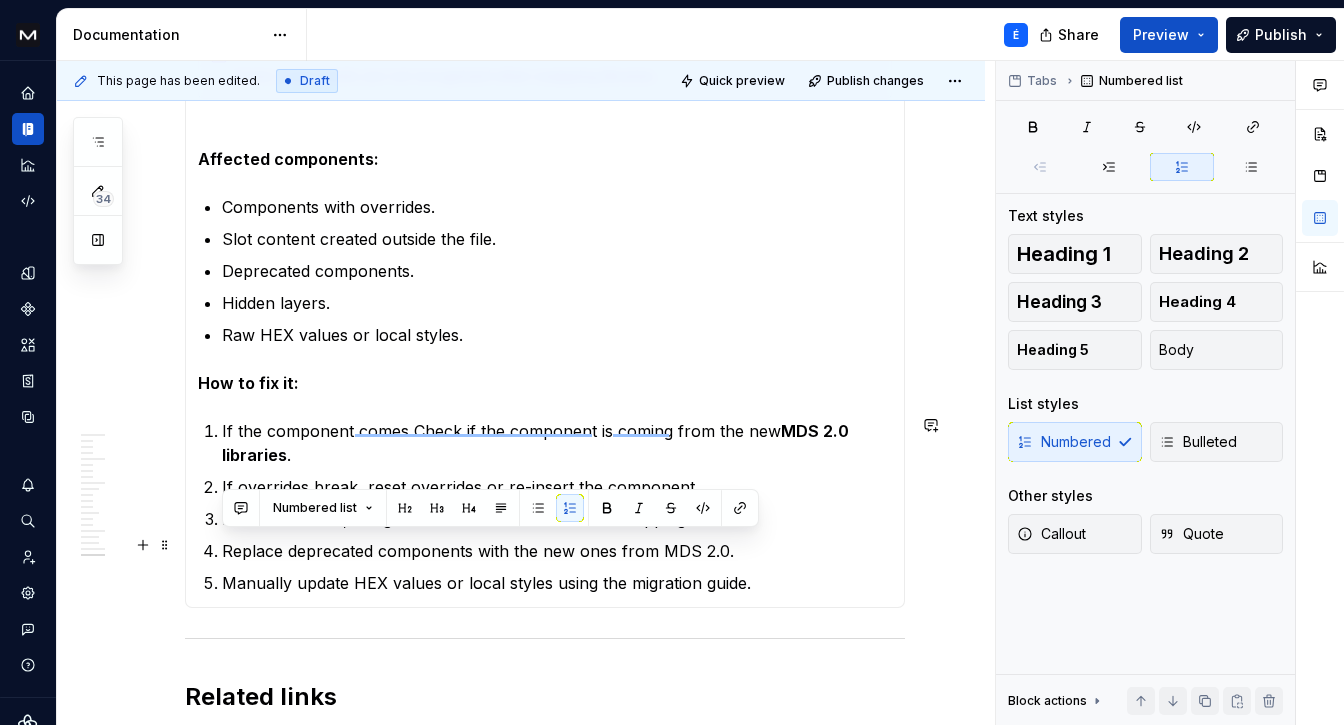 click on "If the component comes Check if the component is coming from the new  MDS 2.0 libraries . If overrides break, reset overrides or re-insert the component. For slot content, bring it inside the same file before swapping libraries. Replace deprecated components with the new ones from MDS 2.0. Manually update HEX values or local styles using the migration guide." at bounding box center [557, 507] 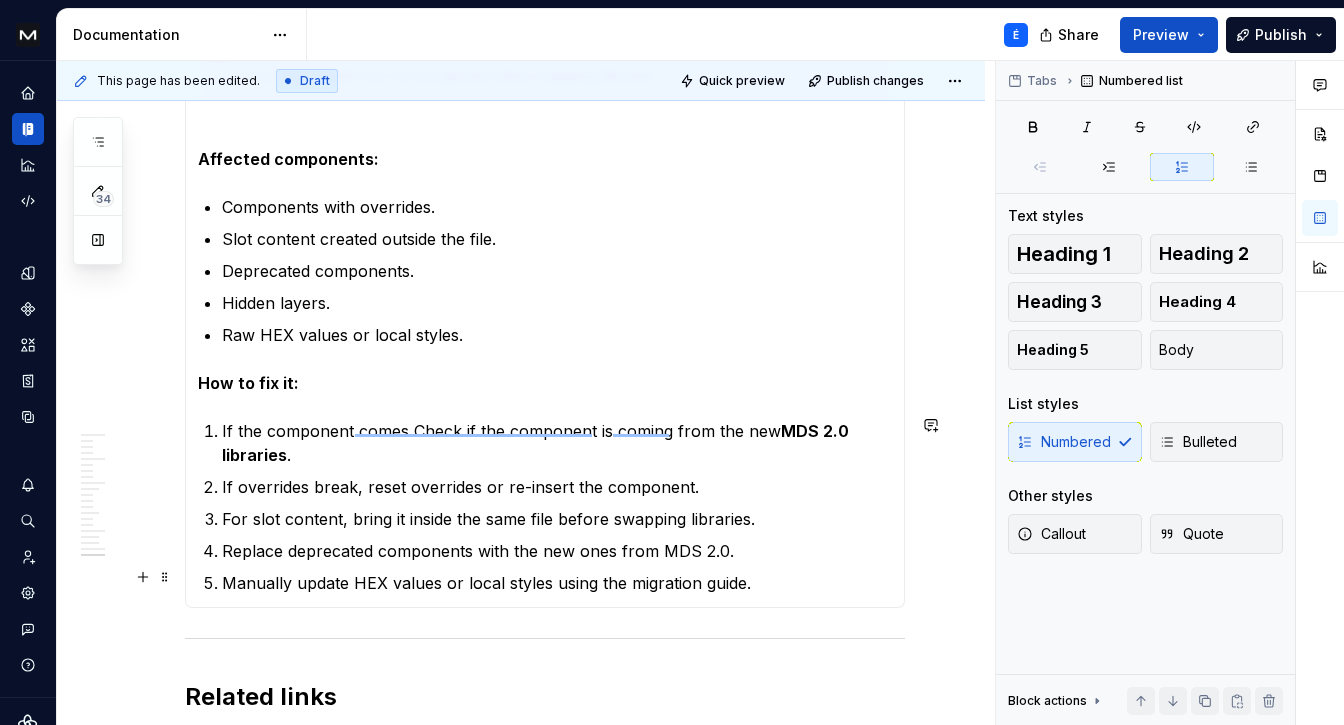 click on "Manually update HEX values or local styles using the migration guide." at bounding box center [557, 583] 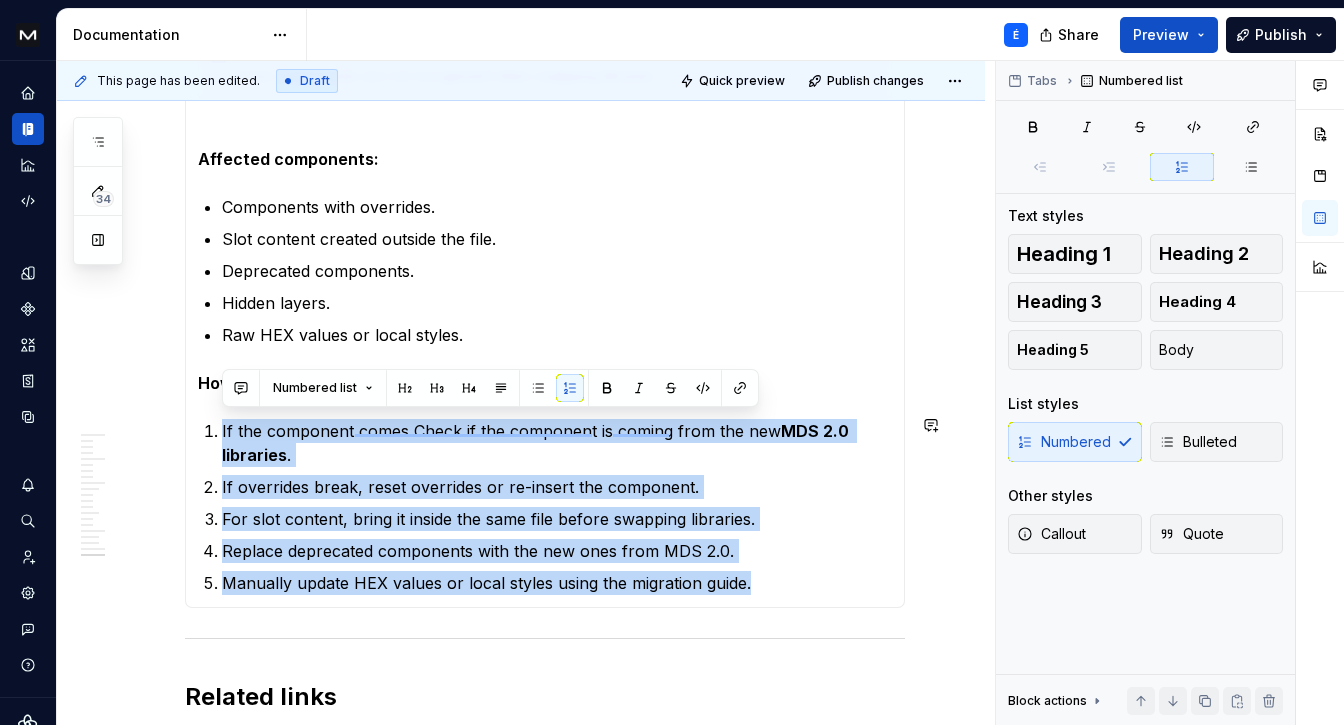 drag, startPoint x: 773, startPoint y: 580, endPoint x: 222, endPoint y: 412, distance: 576.04254 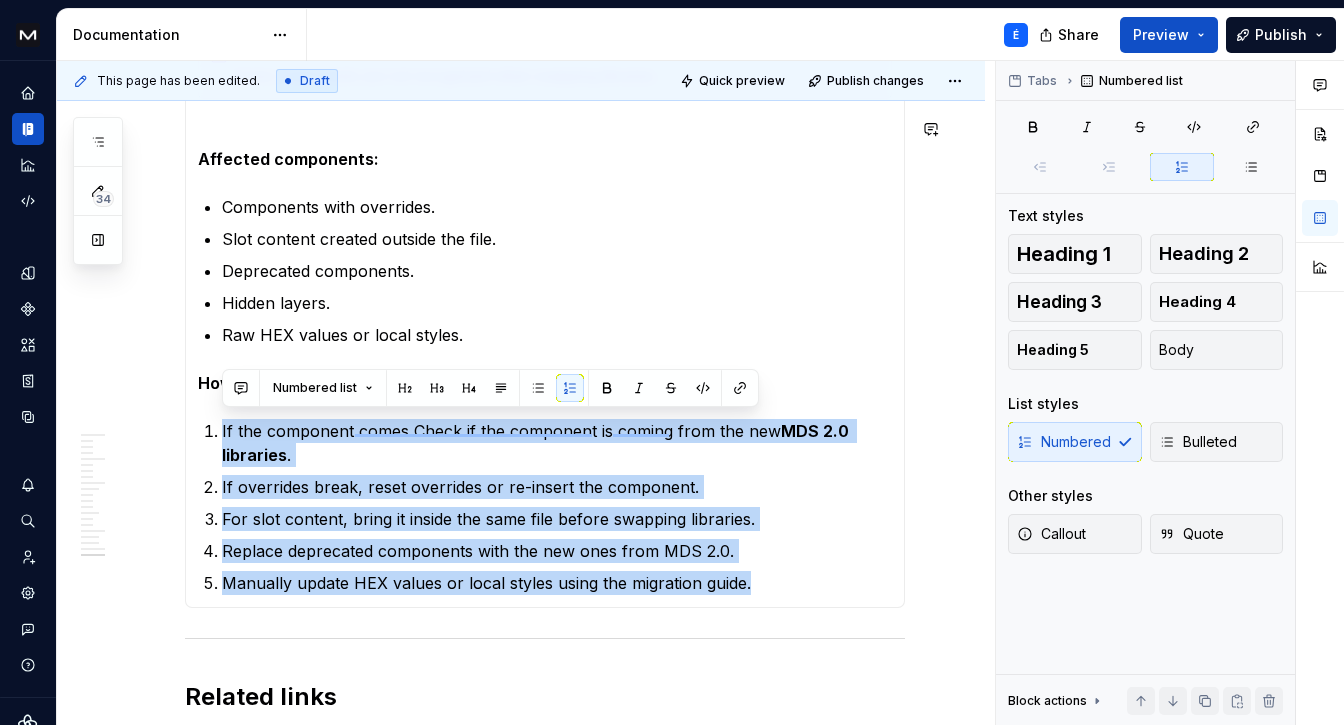 copy on "If the component comes Check if the component is coming from the new  MDS 2.0 libraries . If overrides break, reset overrides or re-insert the component. For slot content, bring it inside the same file before swapping libraries. Replace deprecated components with the new ones from MDS 2.0. Manually update HEX values or local styles using the migration guide." 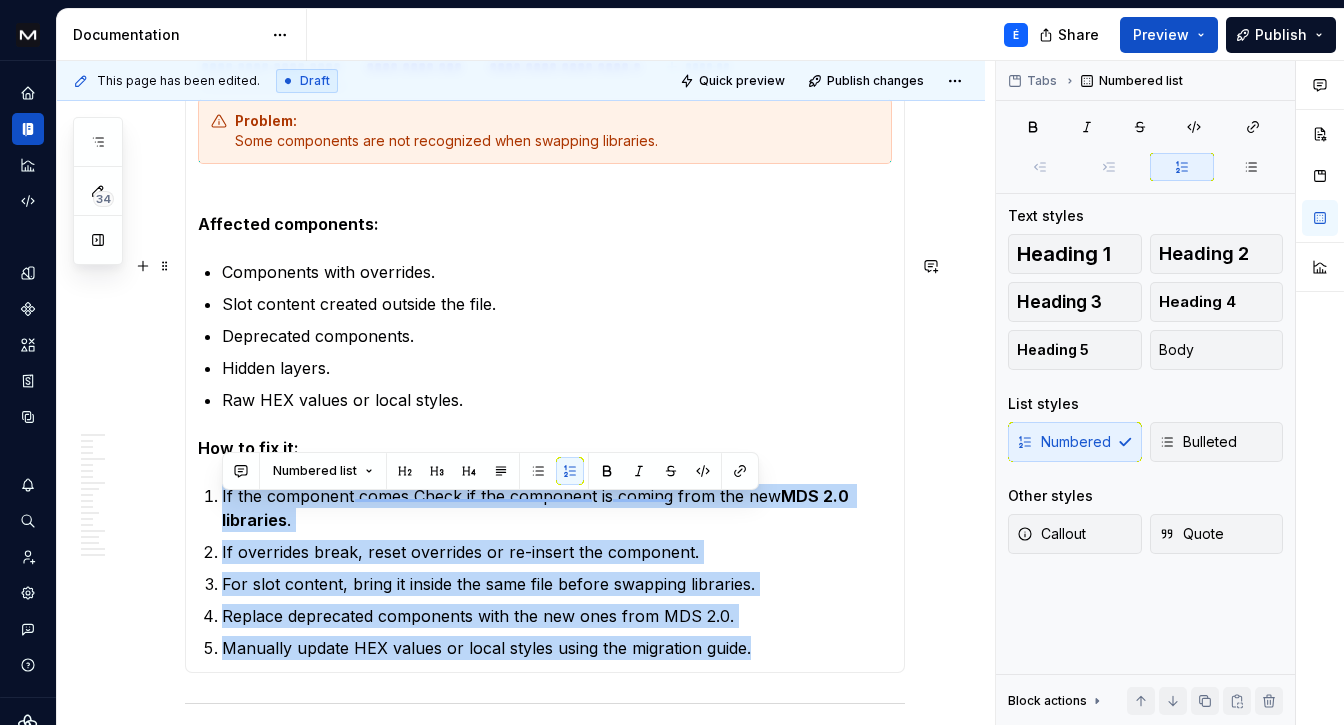 scroll, scrollTop: 11483, scrollLeft: 0, axis: vertical 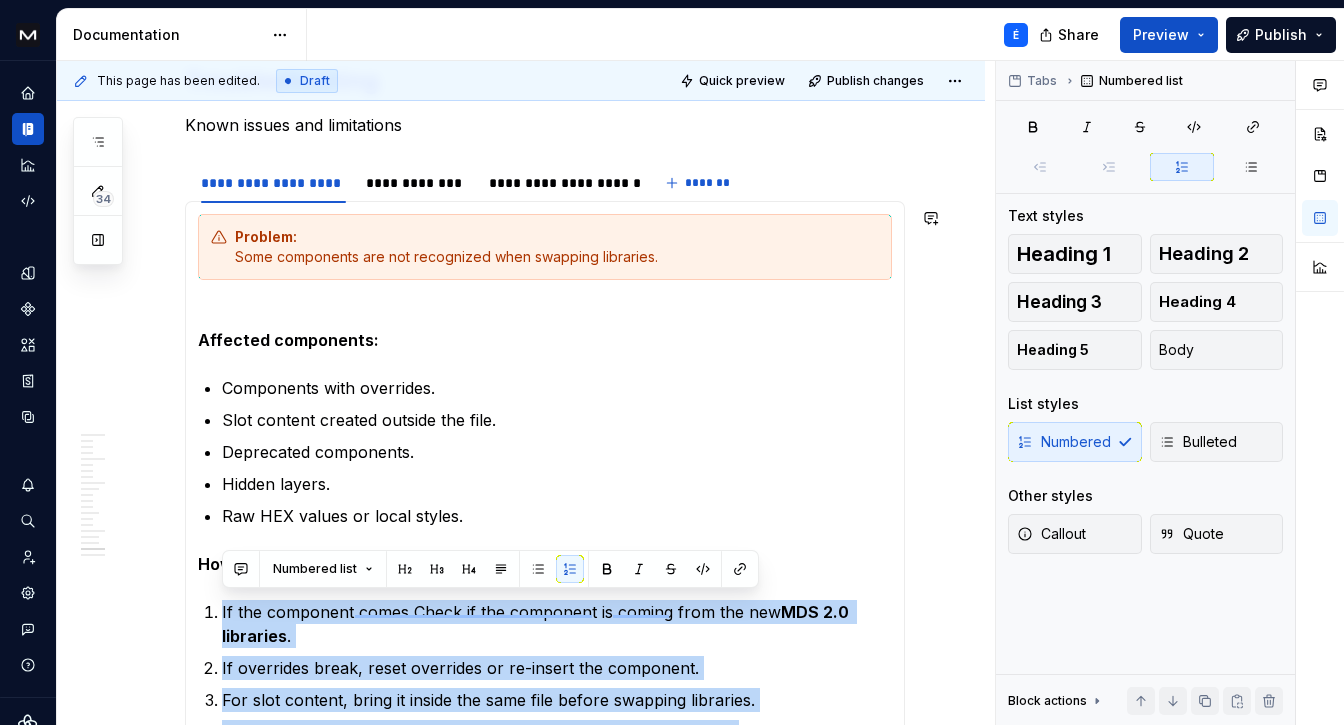 click on "Problem: Some components are not recognized when swapping libraries." at bounding box center [557, 247] 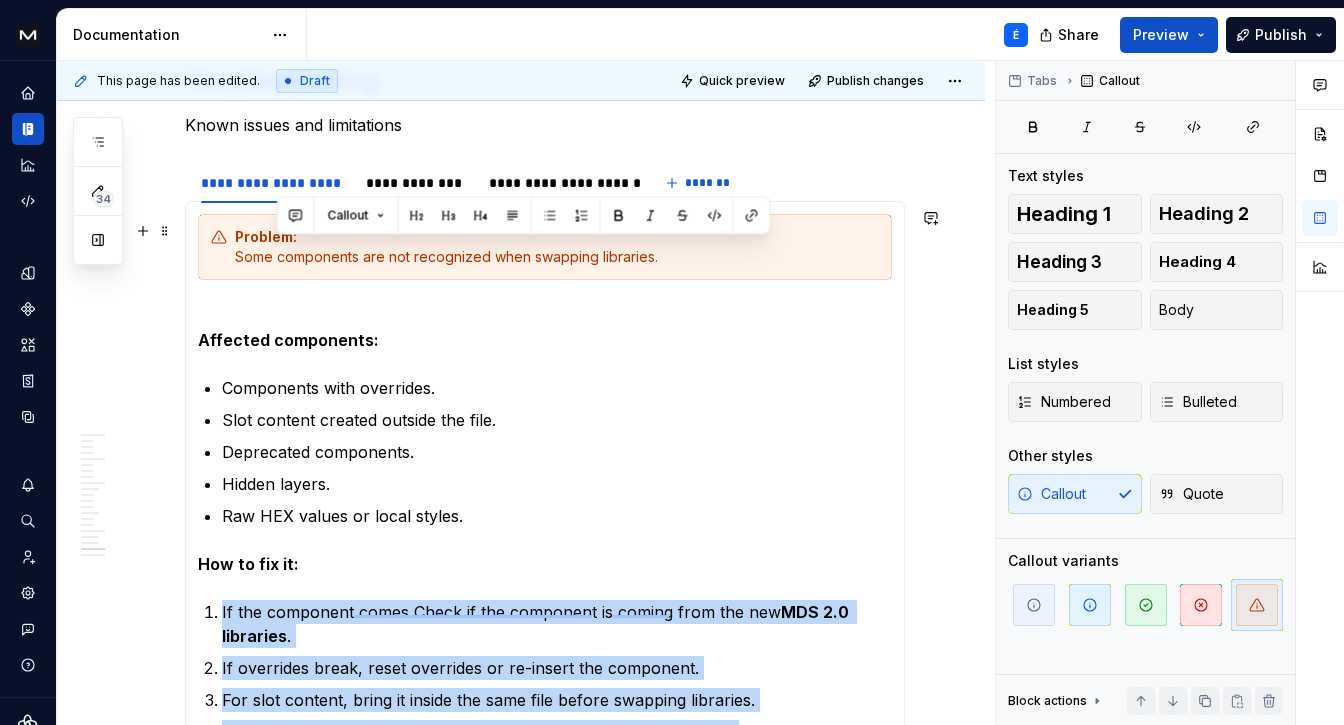 click on "Problem: Some components are not recognized when swapping libraries." at bounding box center (557, 247) 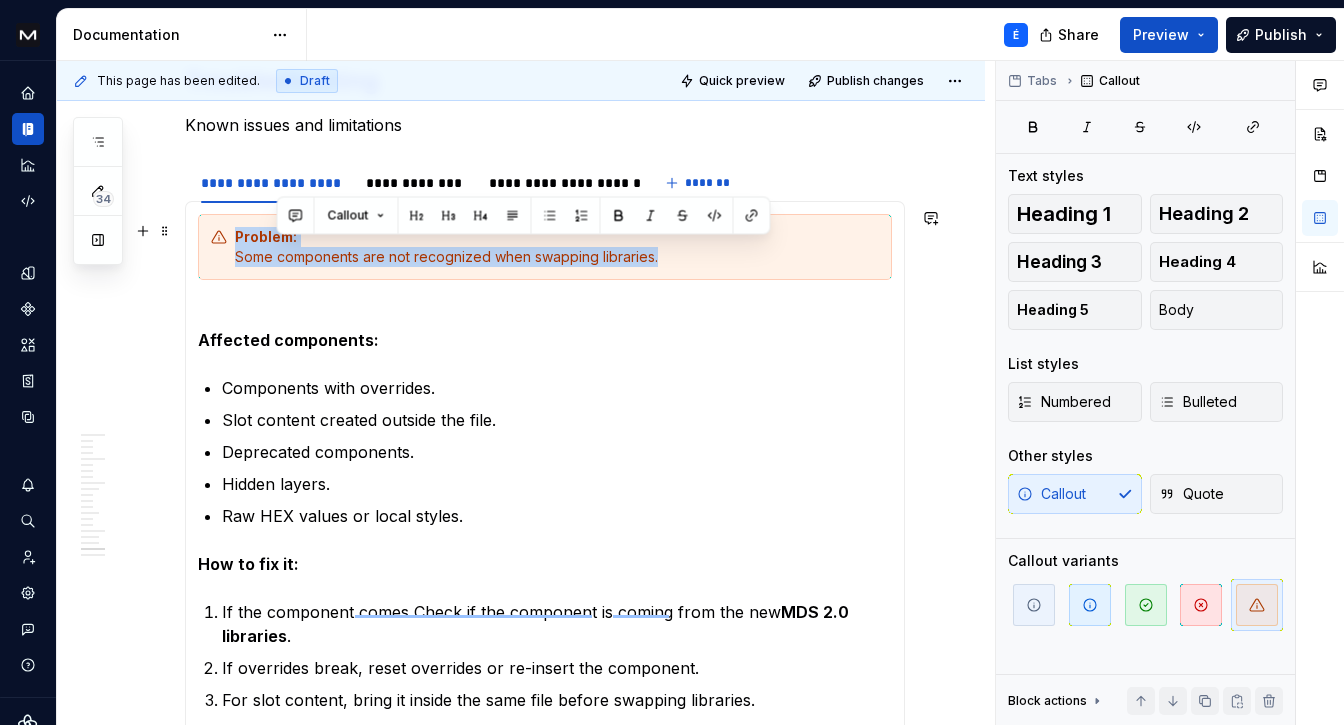click on "Problem: Some components are not recognized when swapping libraries." at bounding box center [557, 247] 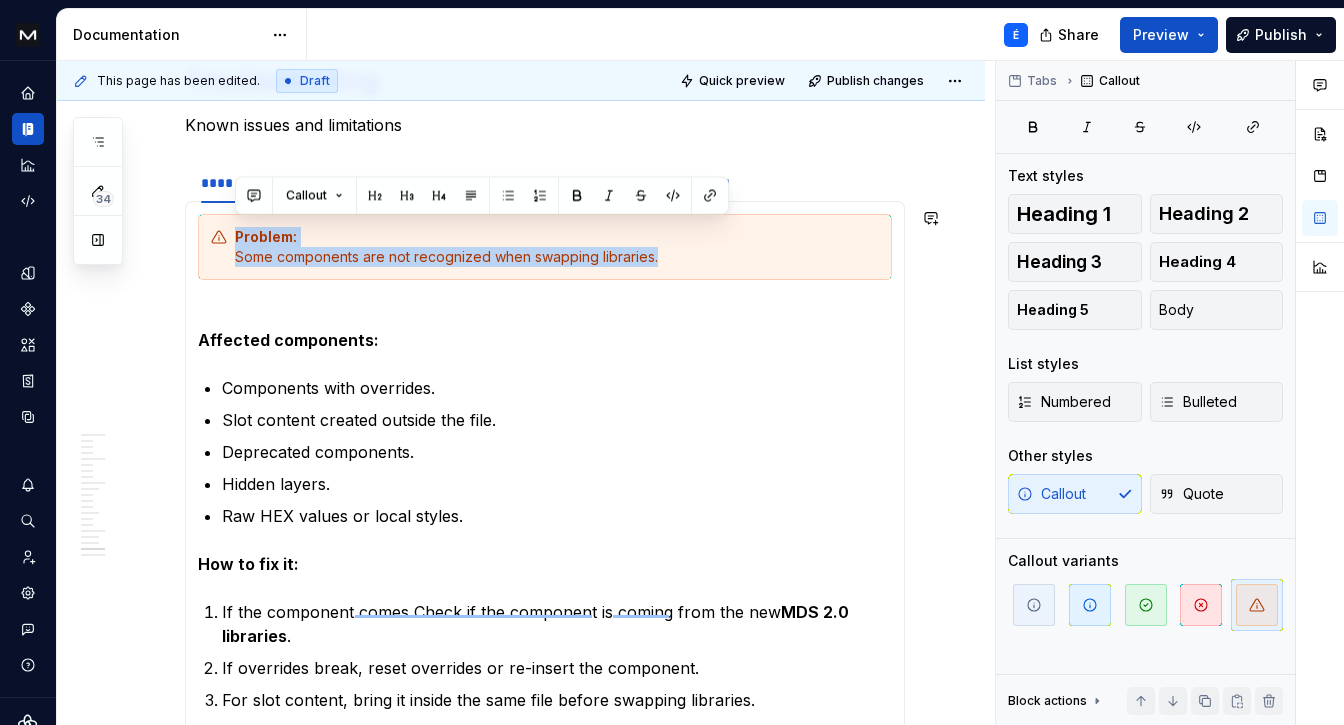 copy on "Problem: Some components are not recognized when swapping libraries." 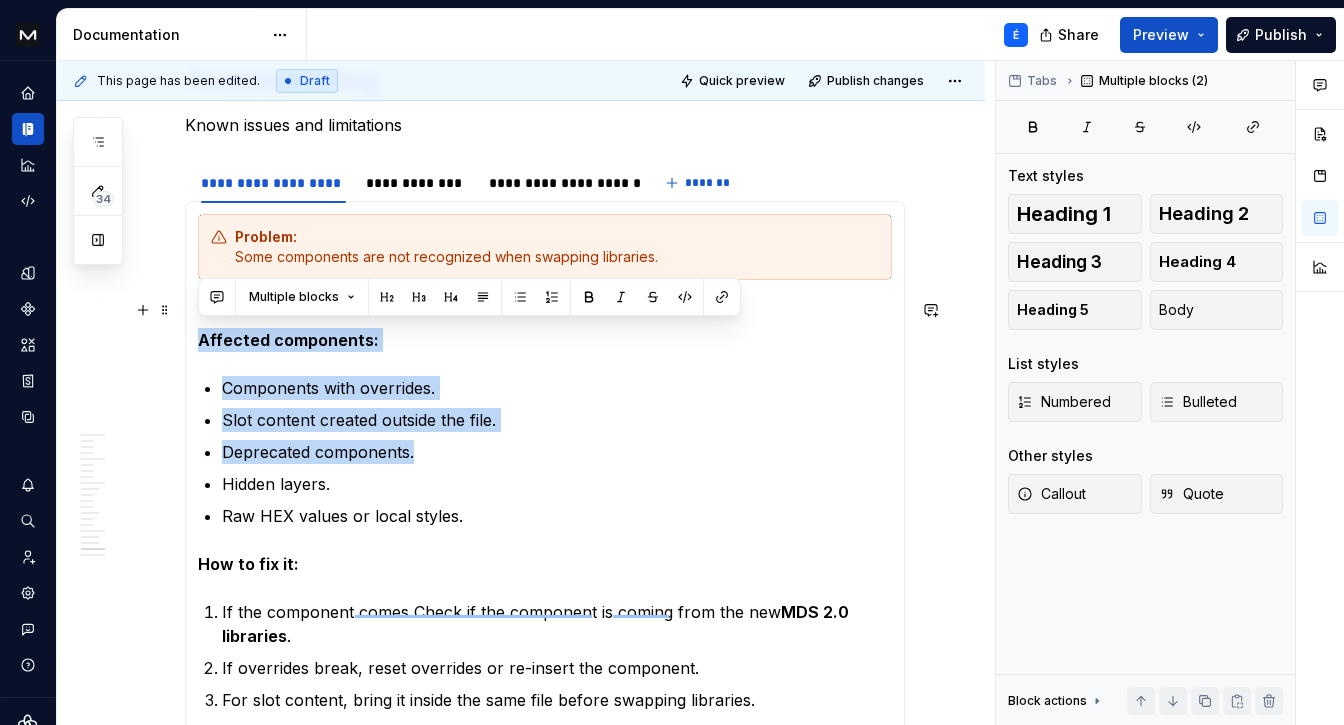 drag, startPoint x: 417, startPoint y: 444, endPoint x: 195, endPoint y: 336, distance: 246.87648 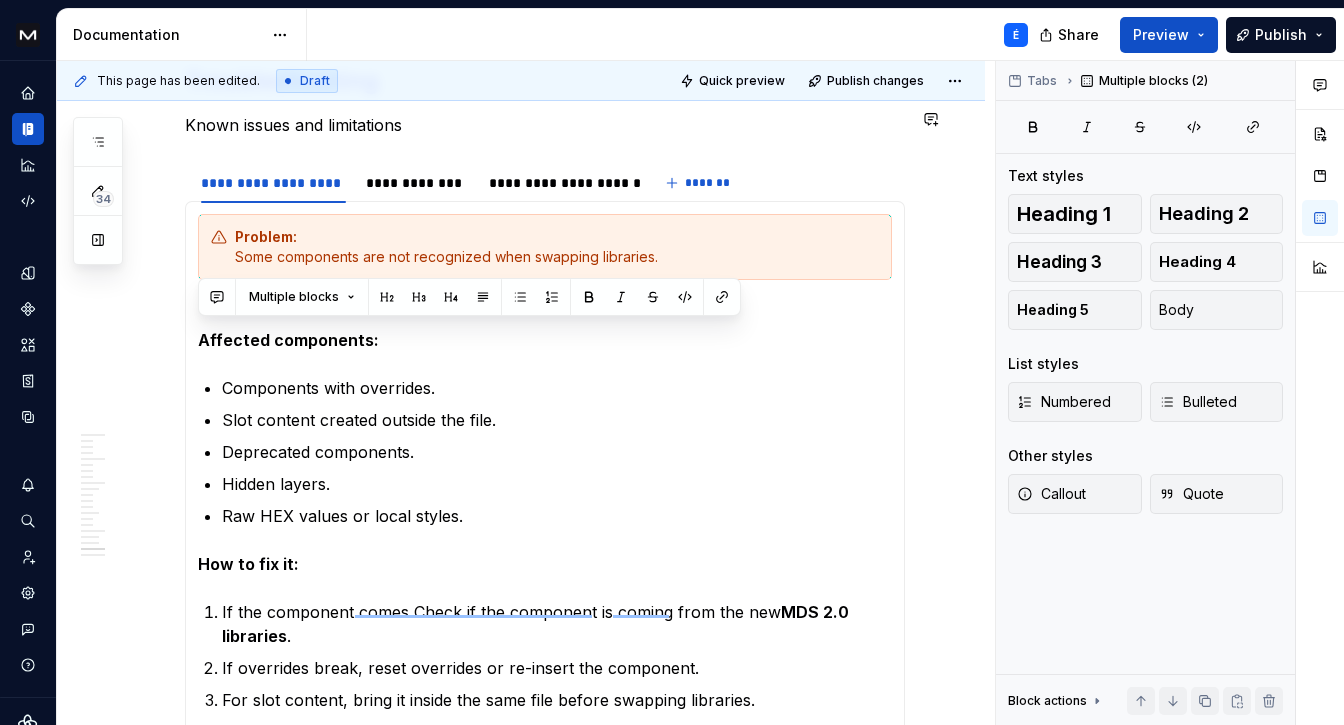 click on "Slot content created outside the file." at bounding box center (557, 420) 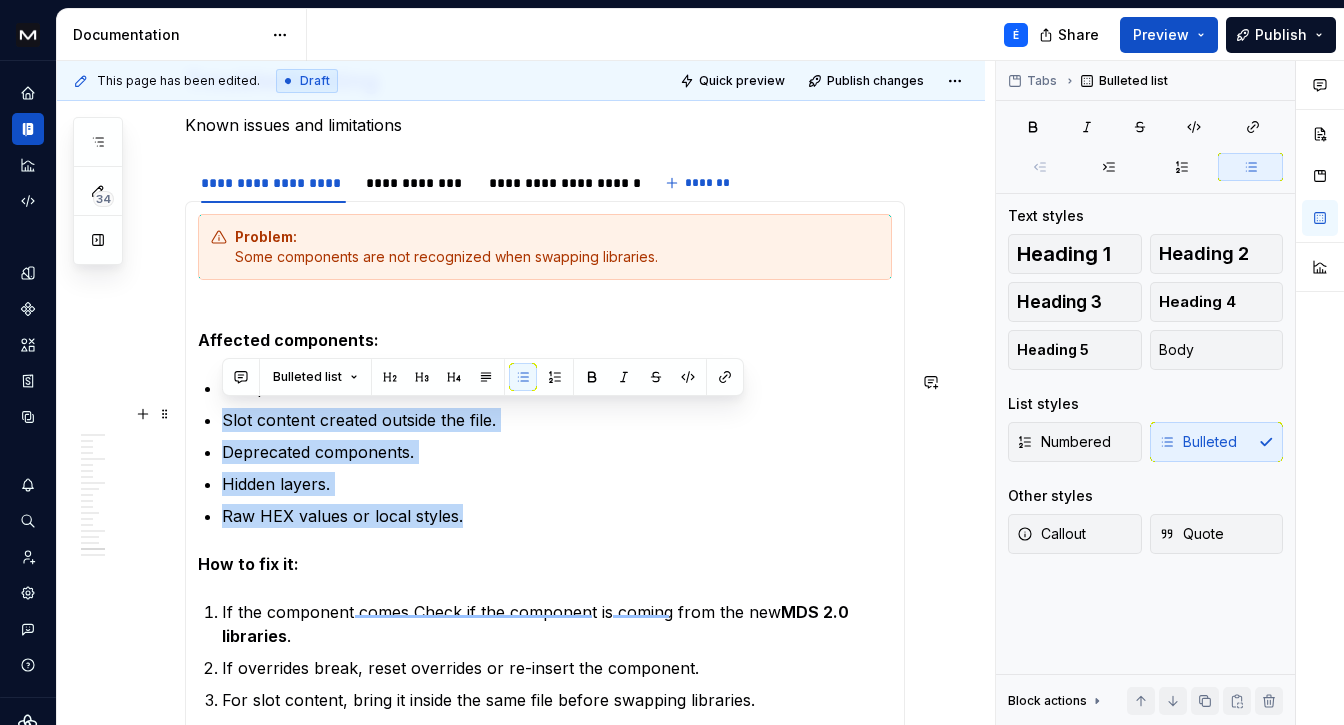 drag, startPoint x: 473, startPoint y: 506, endPoint x: 219, endPoint y: 419, distance: 268.4865 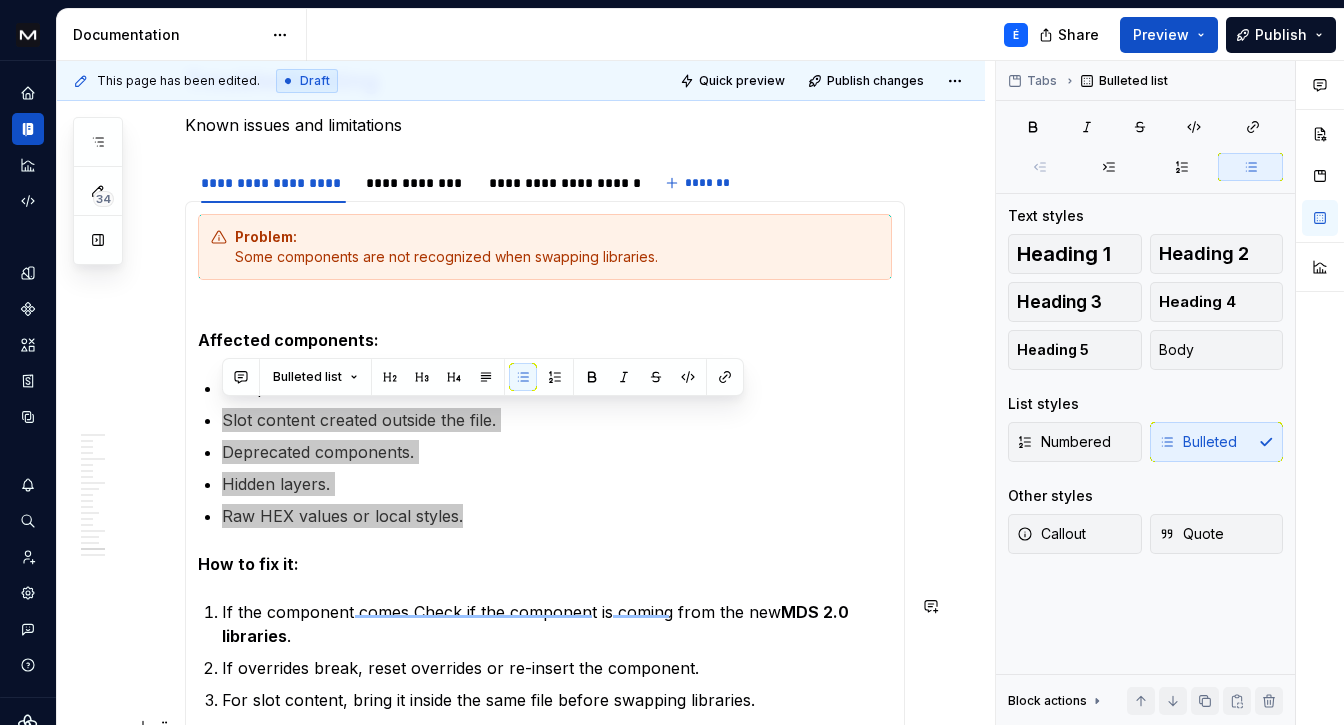 type on "*" 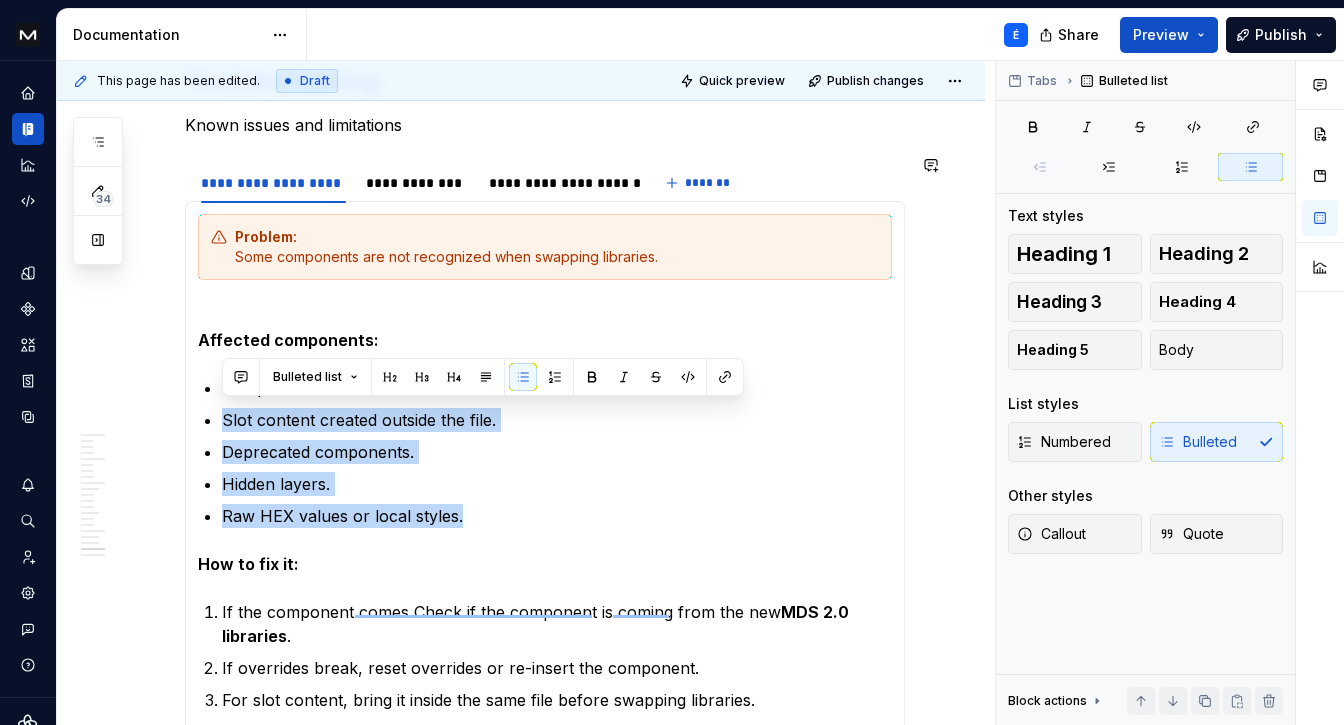 click on "Problem: Some components are not recognized when swapping libraries." at bounding box center [557, 247] 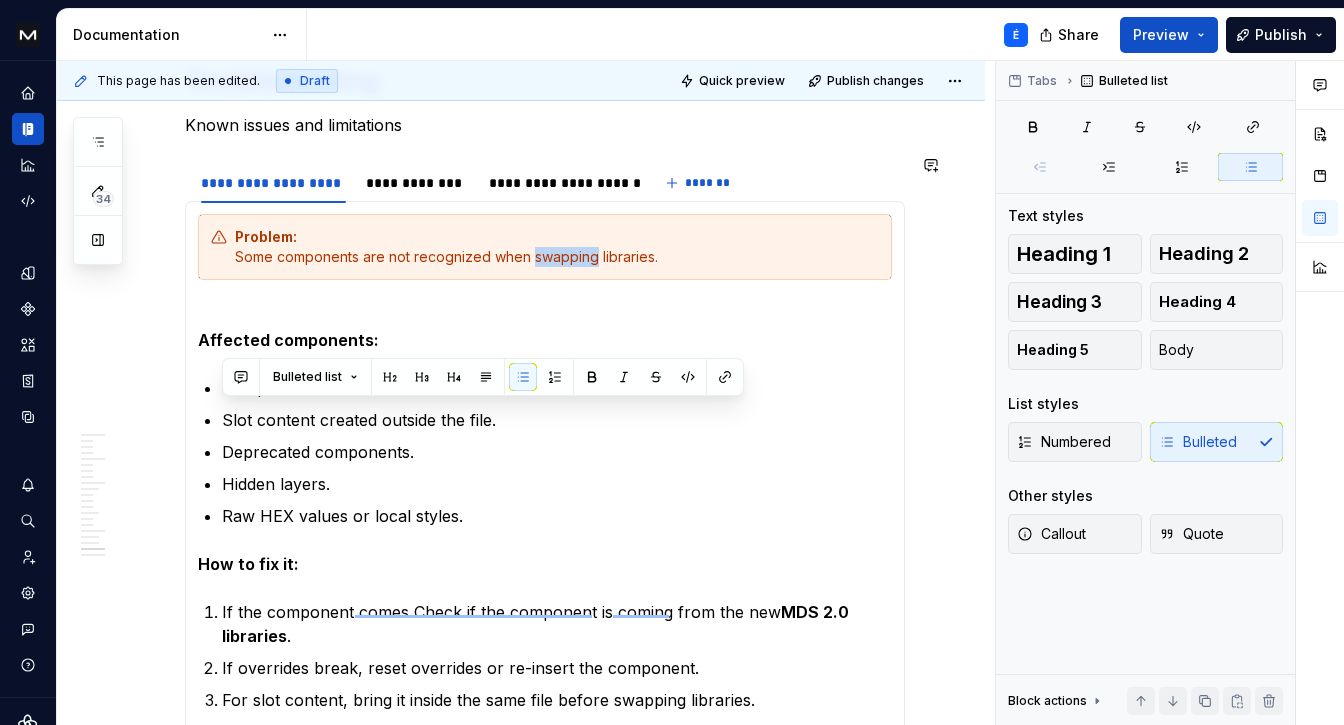 click on "Problem: Some components are not recognized when swapping libraries." at bounding box center [557, 247] 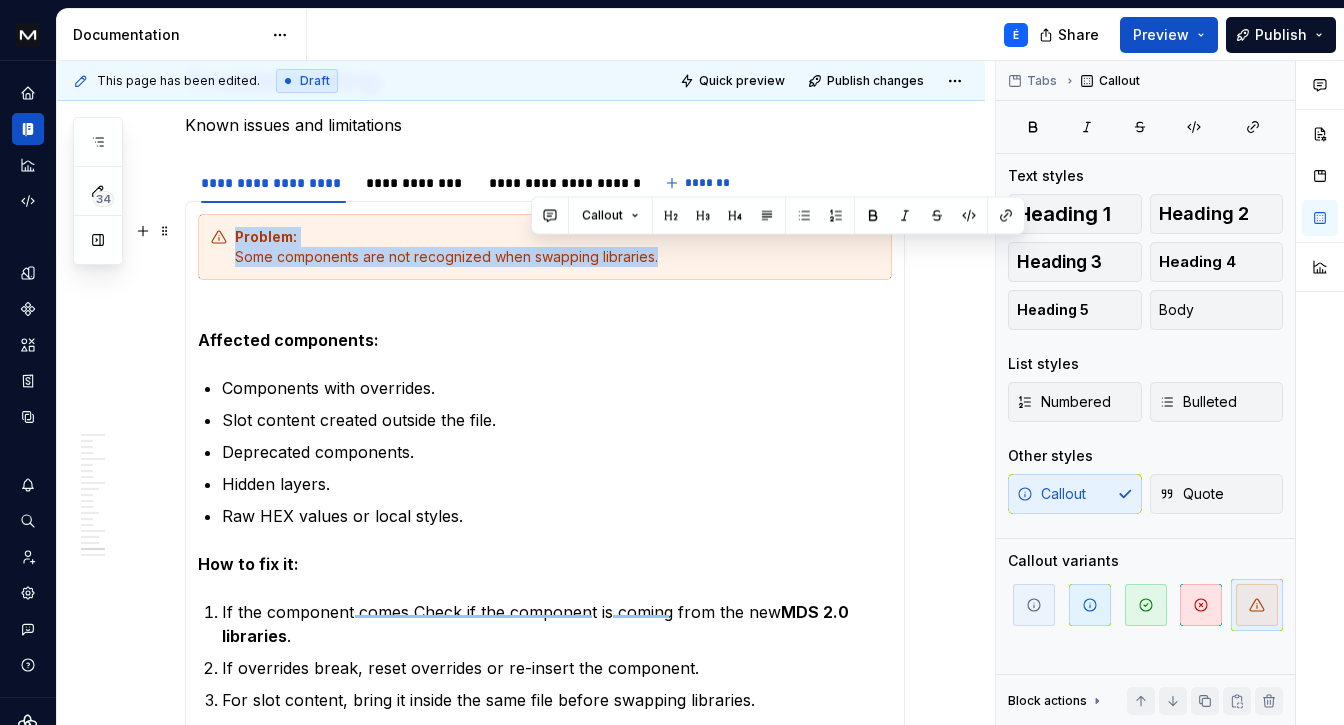 click on "Problem: Some components are not recognized when swapping libraries." at bounding box center (557, 247) 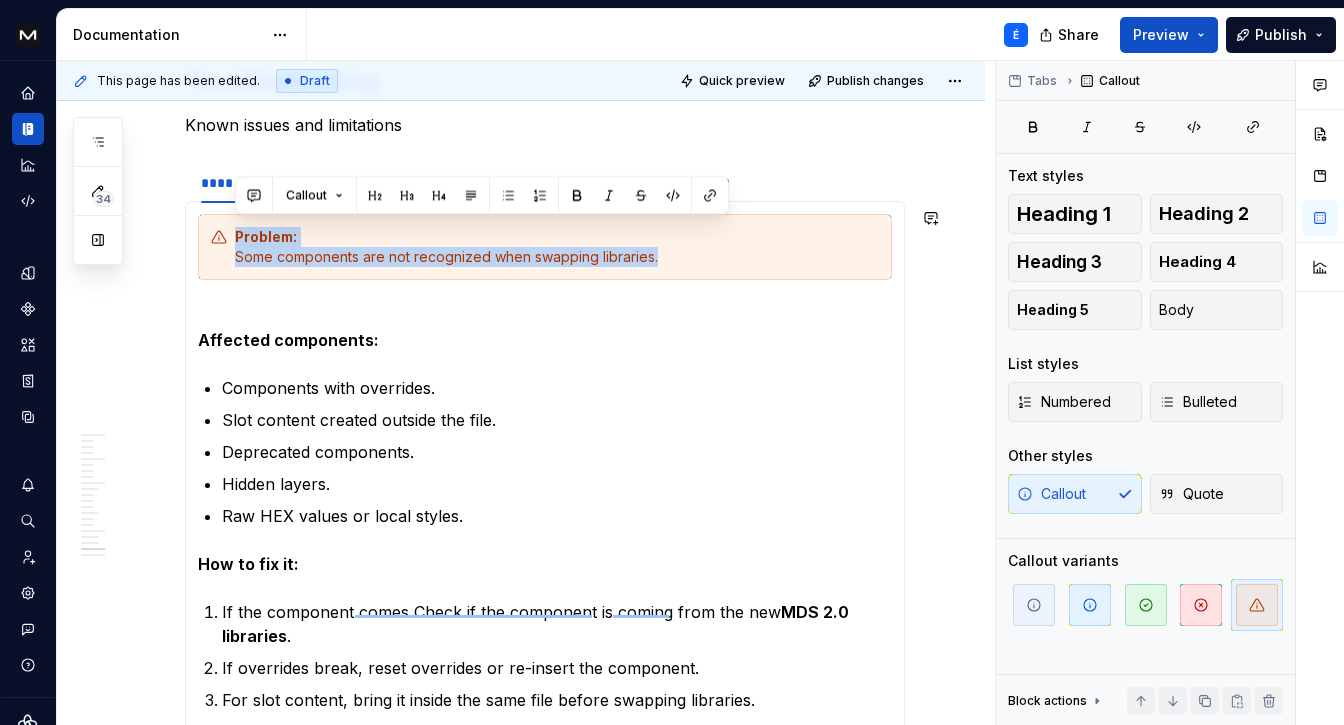 click on "Problem: Some components are not recognized when swapping libraries." at bounding box center [557, 247] 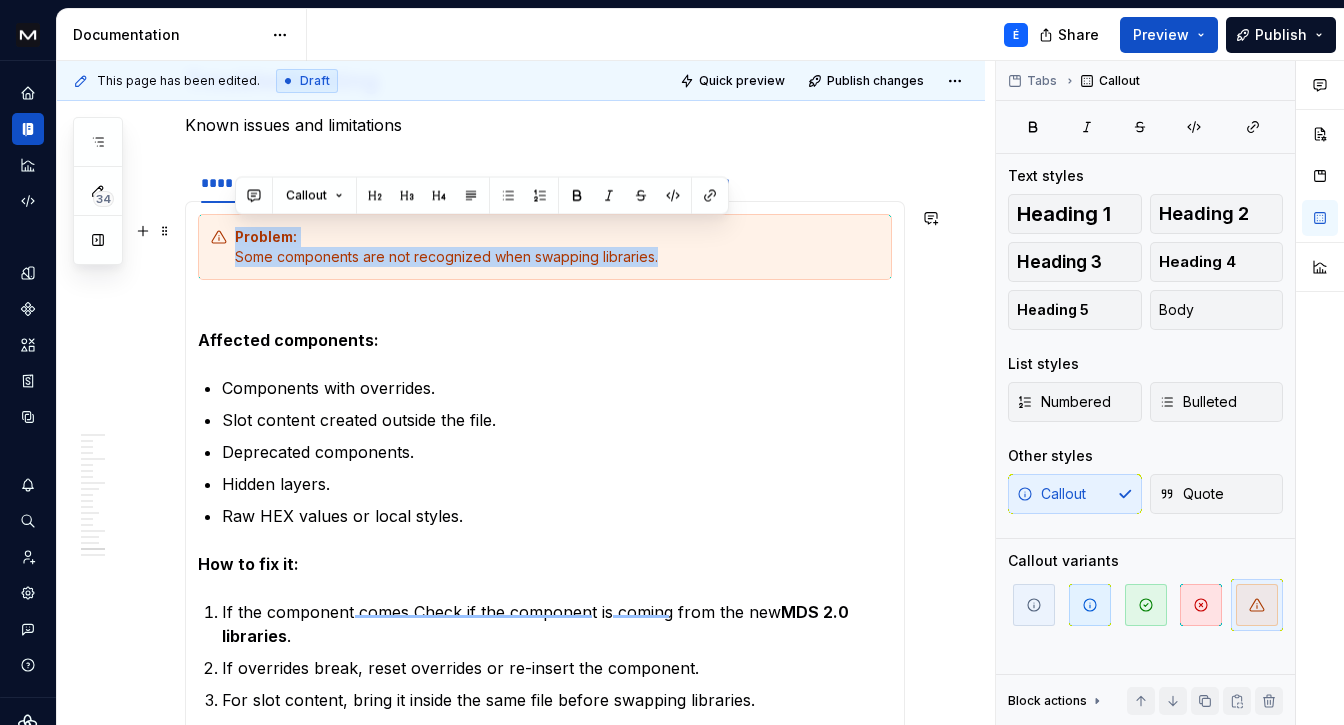 click on "Problem: Some components are not recognized when swapping libraries." at bounding box center [557, 247] 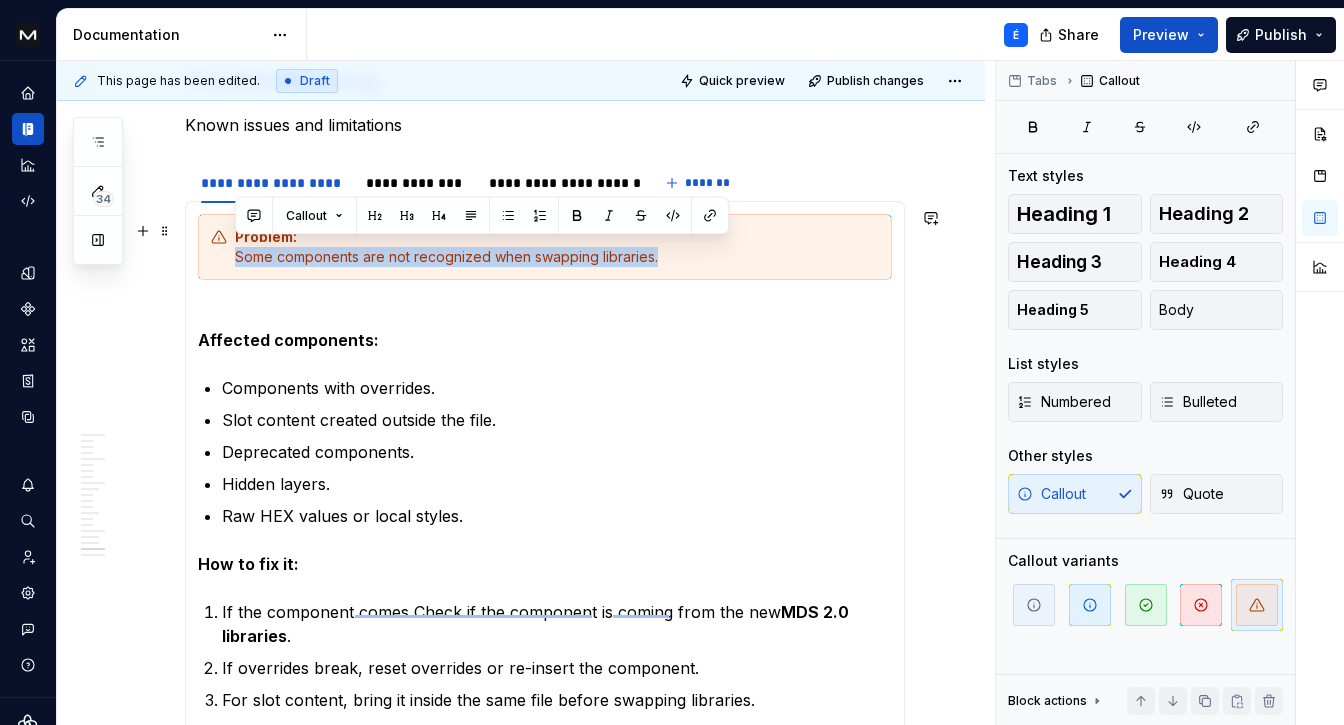 drag, startPoint x: 692, startPoint y: 250, endPoint x: 239, endPoint y: 252, distance: 453.00443 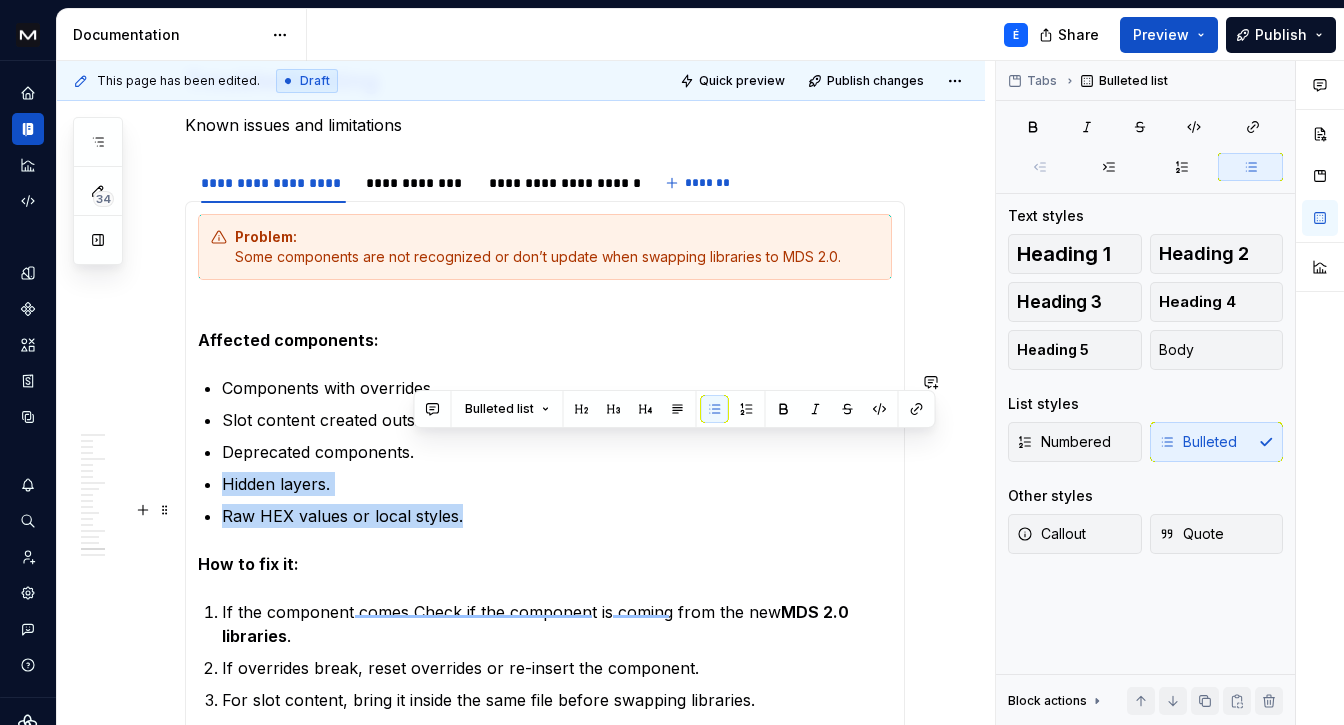 drag, startPoint x: 431, startPoint y: 450, endPoint x: 501, endPoint y: 503, distance: 87.80091 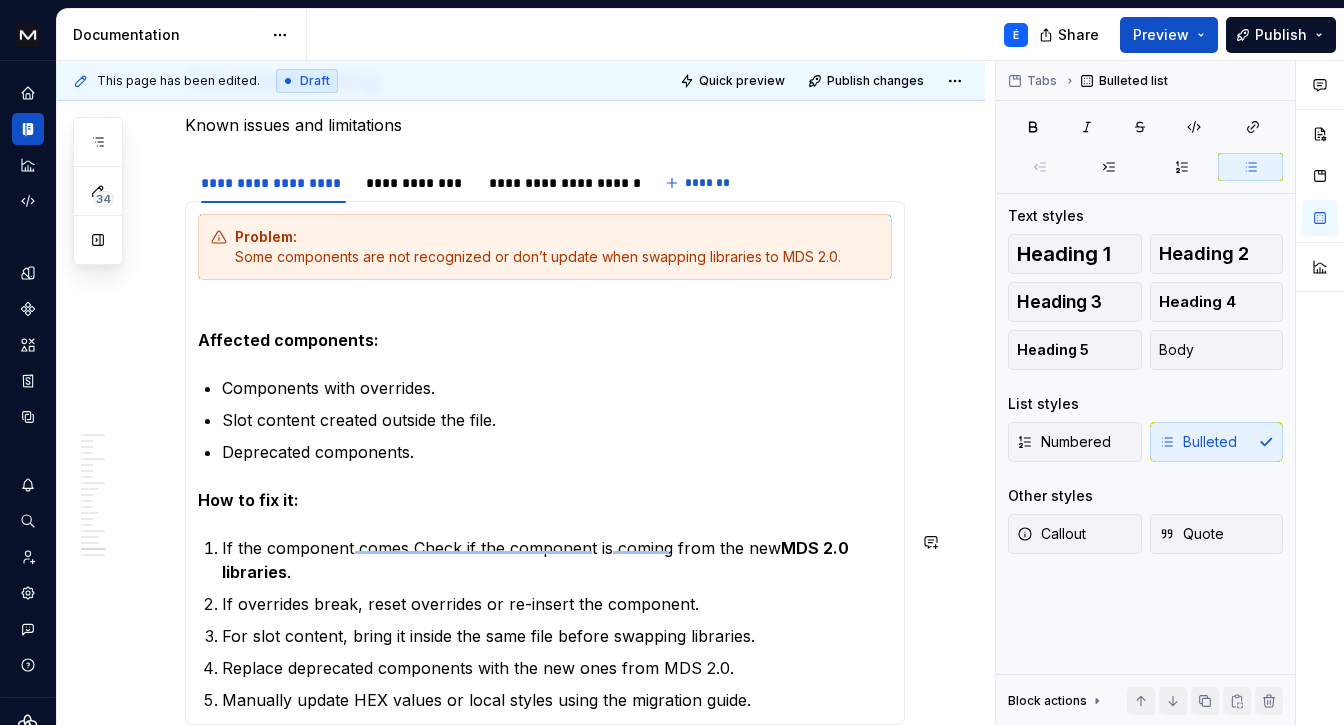 click on "Problem: Some components are not recognized or don’t update when swapping libraries to MDS 2.0. Affected components: Components with overrides. Slot content created outside the file. Deprecated components. How to fix it: If the component comes Check if the component is coming from the new  MDS 2.0 libraries . If overrides break, reset overrides or re-insert the component. For slot content, bring it inside the same file before swapping libraries. Replace deprecated components with the new ones from MDS 2.0. Manually update HEX values or local styles using the migration guide." at bounding box center [545, 463] 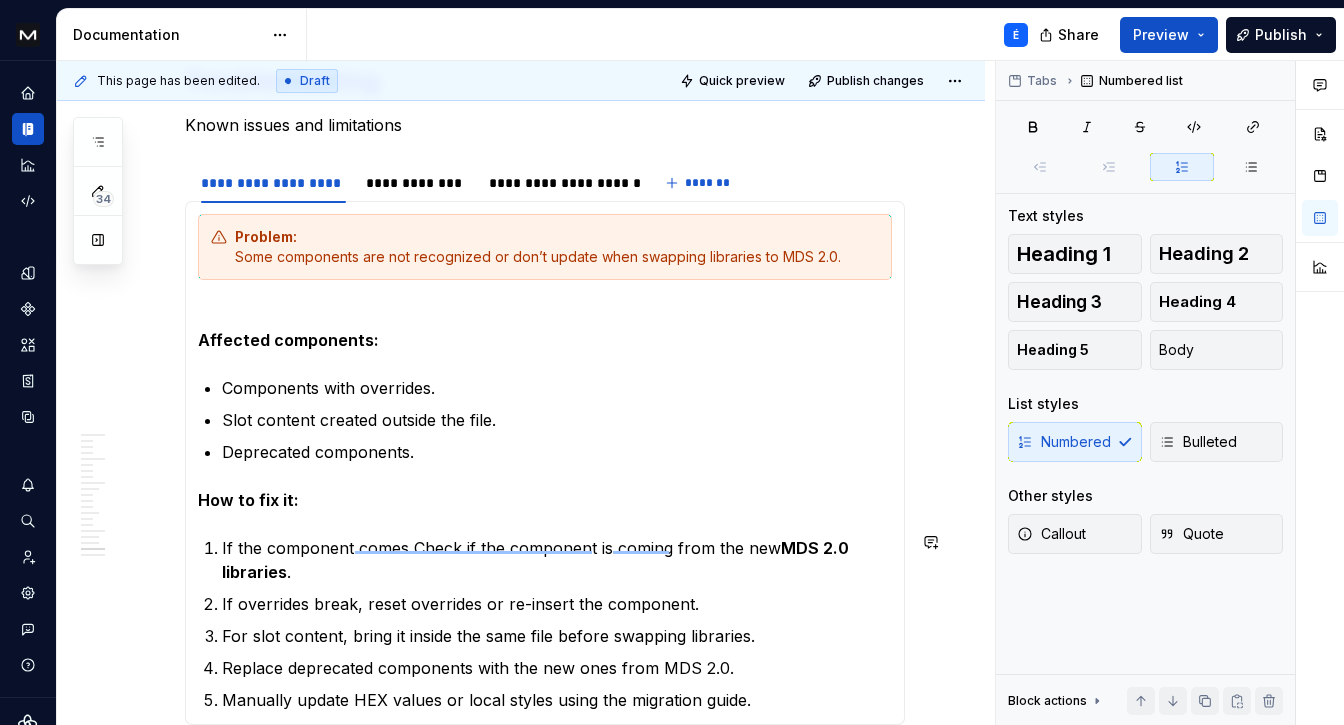 click on "How to fix it:" at bounding box center (545, 500) 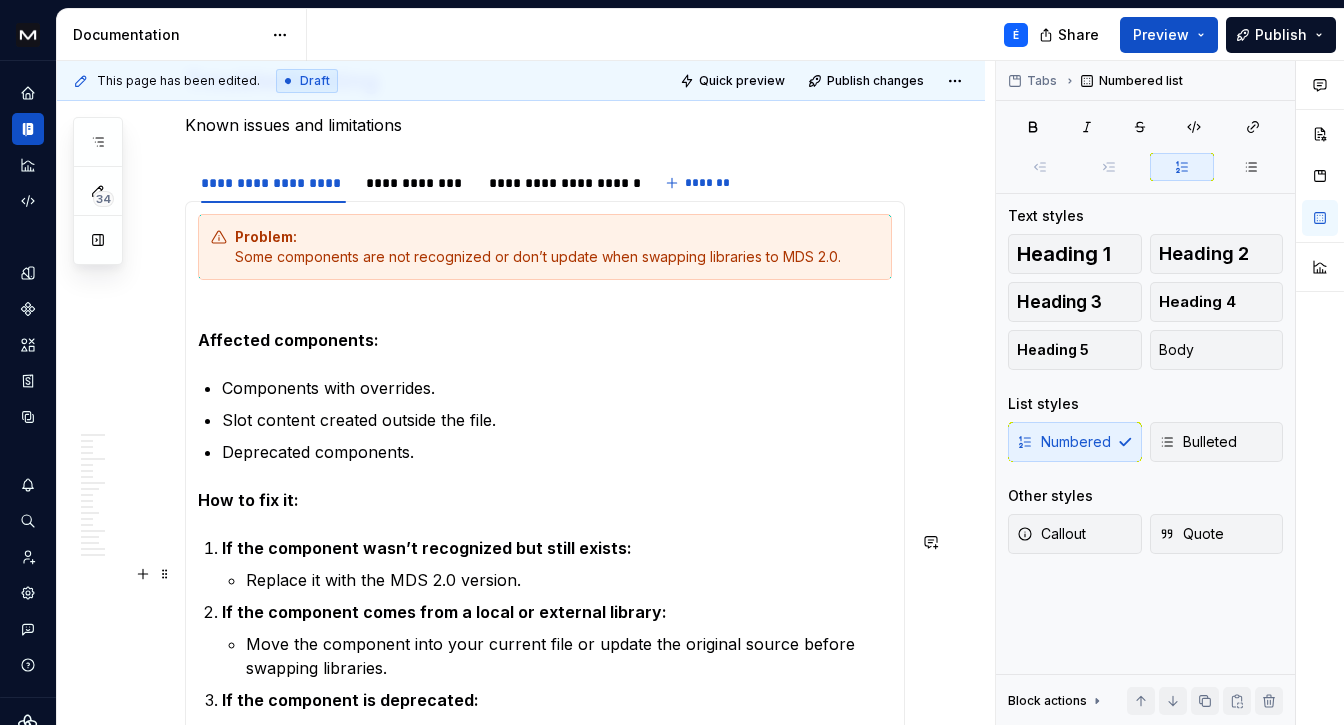 scroll, scrollTop: 11519, scrollLeft: 0, axis: vertical 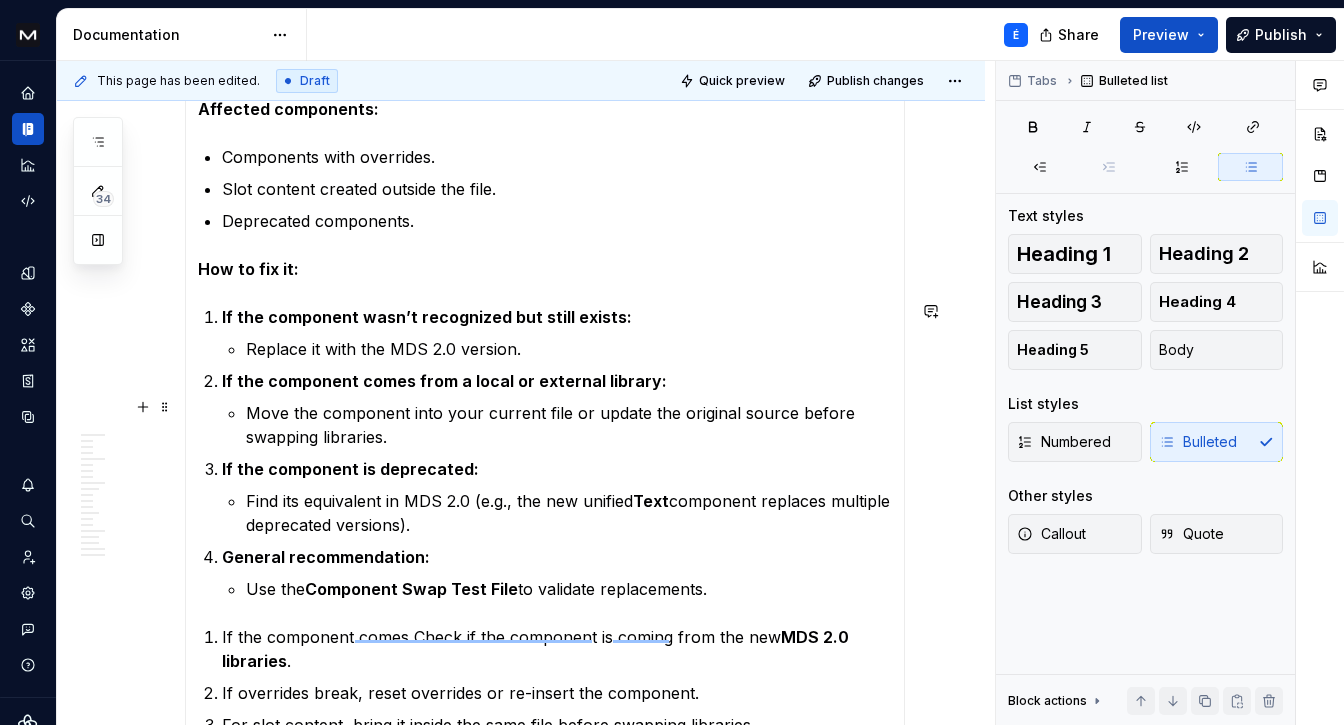 click on "Move the component into your current file or update the original source before swapping libraries." at bounding box center [569, 425] 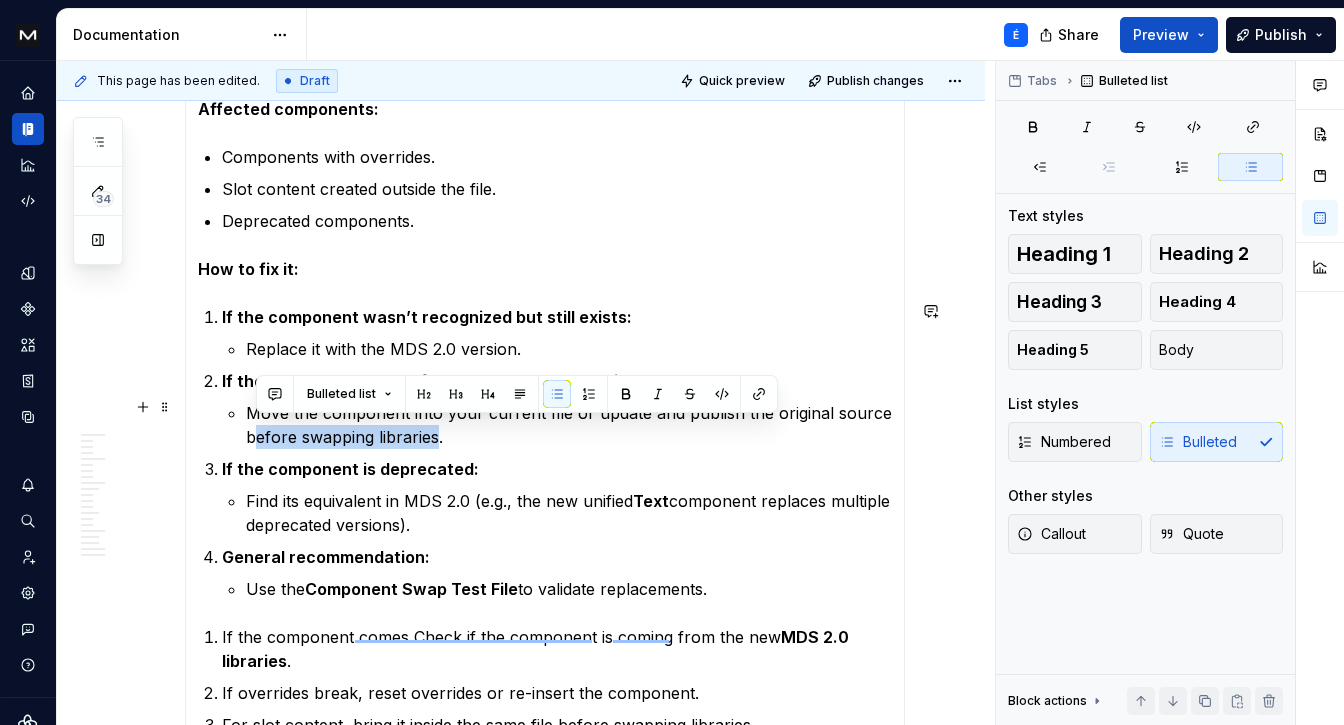 drag, startPoint x: 435, startPoint y: 431, endPoint x: 256, endPoint y: 429, distance: 179.01117 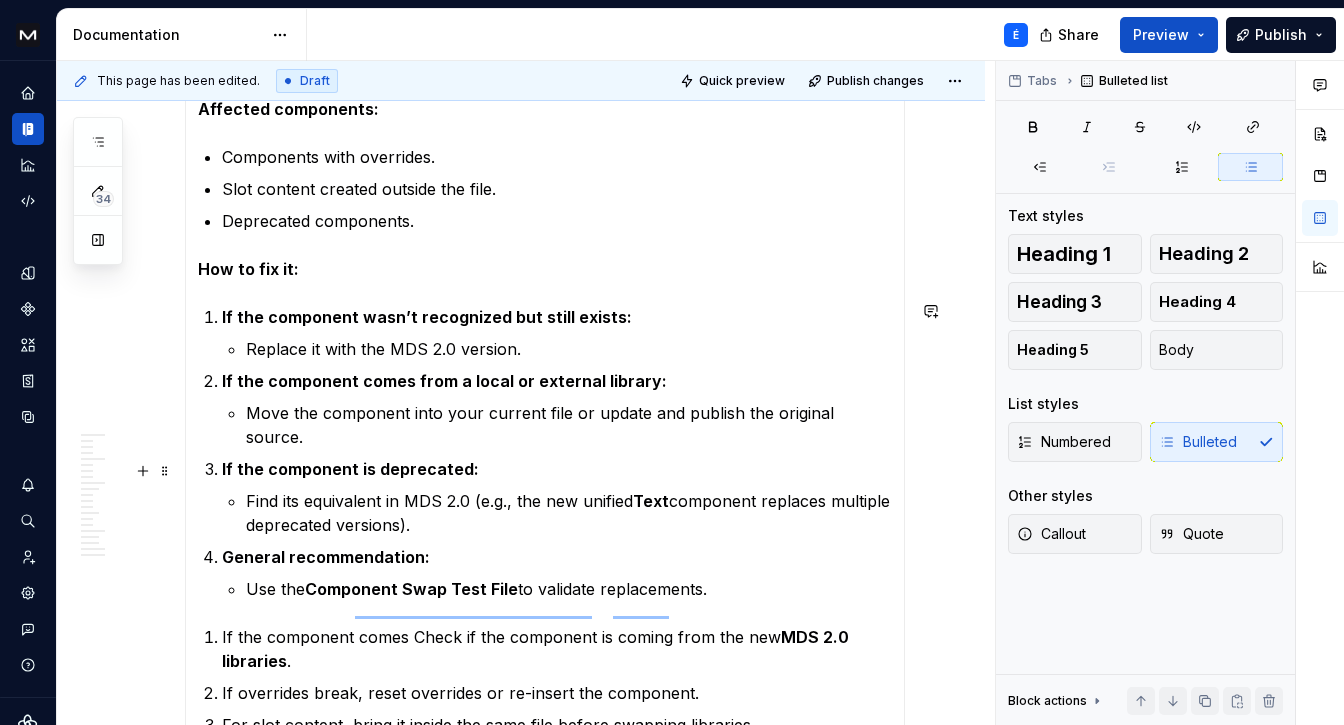 scroll, scrollTop: 11699, scrollLeft: 0, axis: vertical 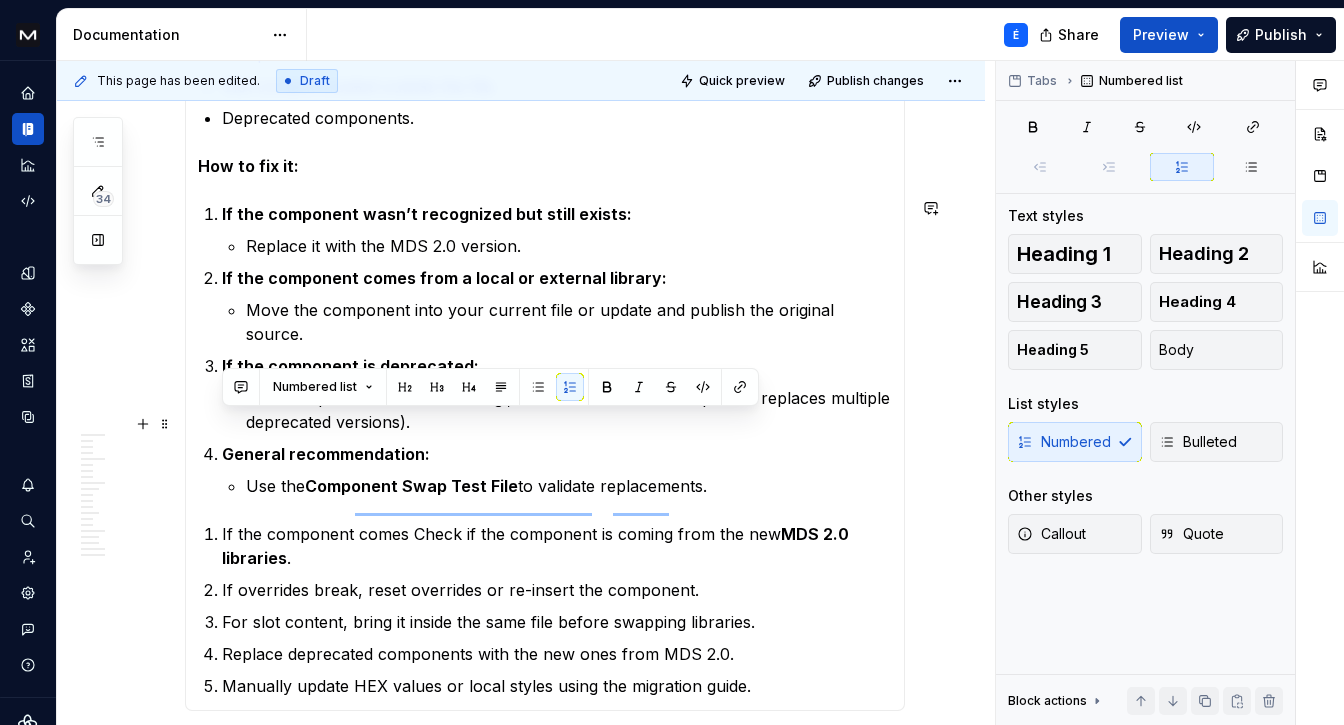 drag, startPoint x: 635, startPoint y: 438, endPoint x: 209, endPoint y: 407, distance: 427.12643 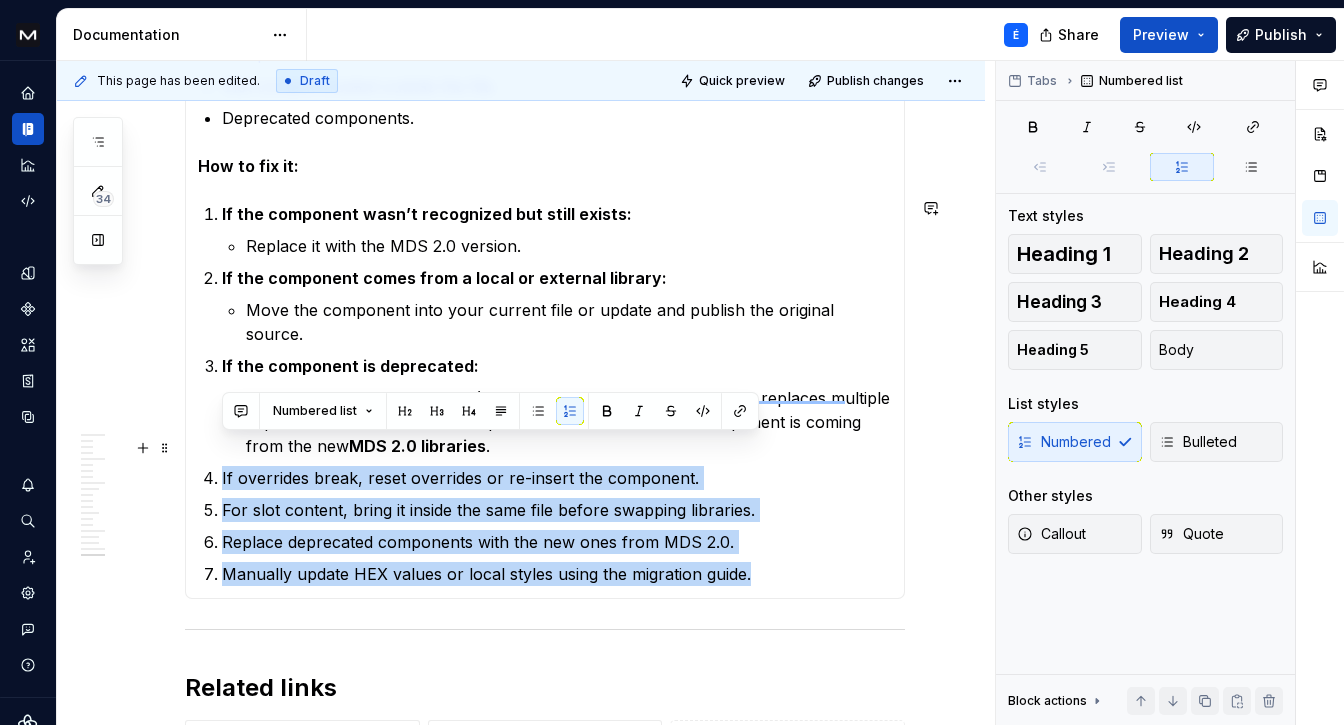 drag, startPoint x: 670, startPoint y: 536, endPoint x: 205, endPoint y: 442, distance: 474.40594 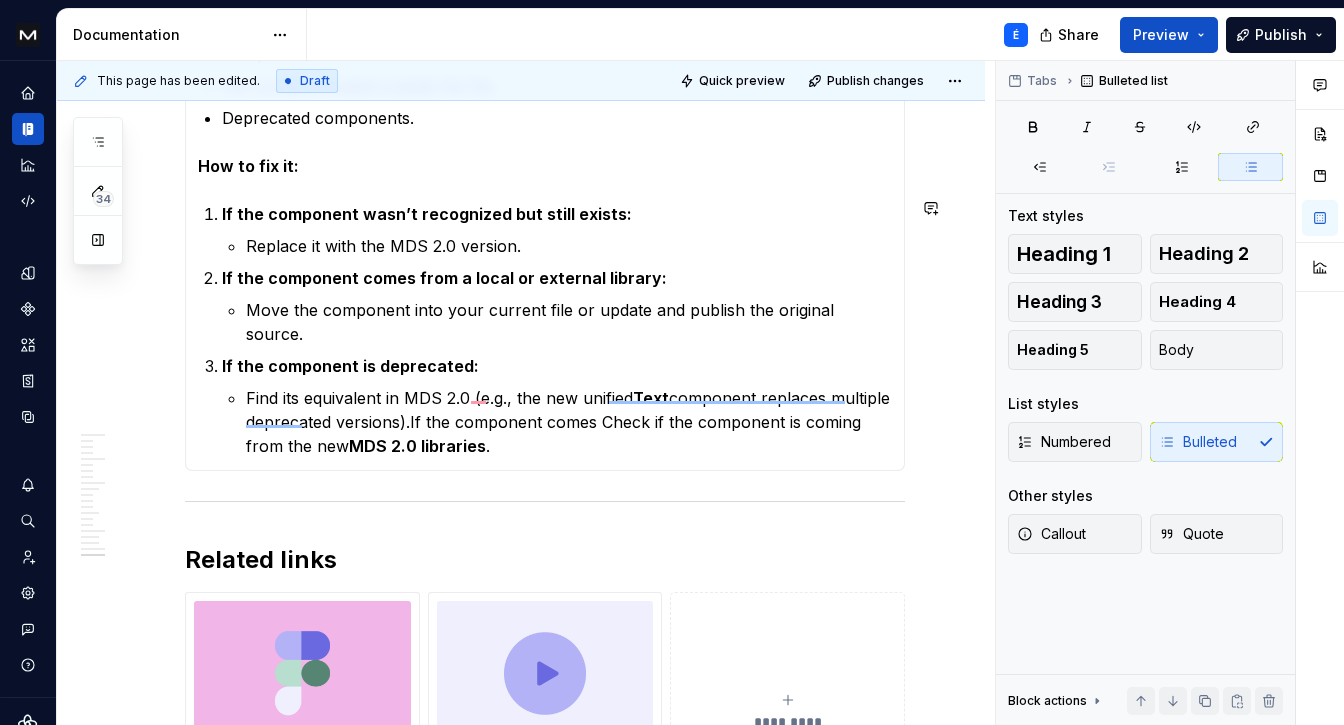 scroll, scrollTop: 11727, scrollLeft: 0, axis: vertical 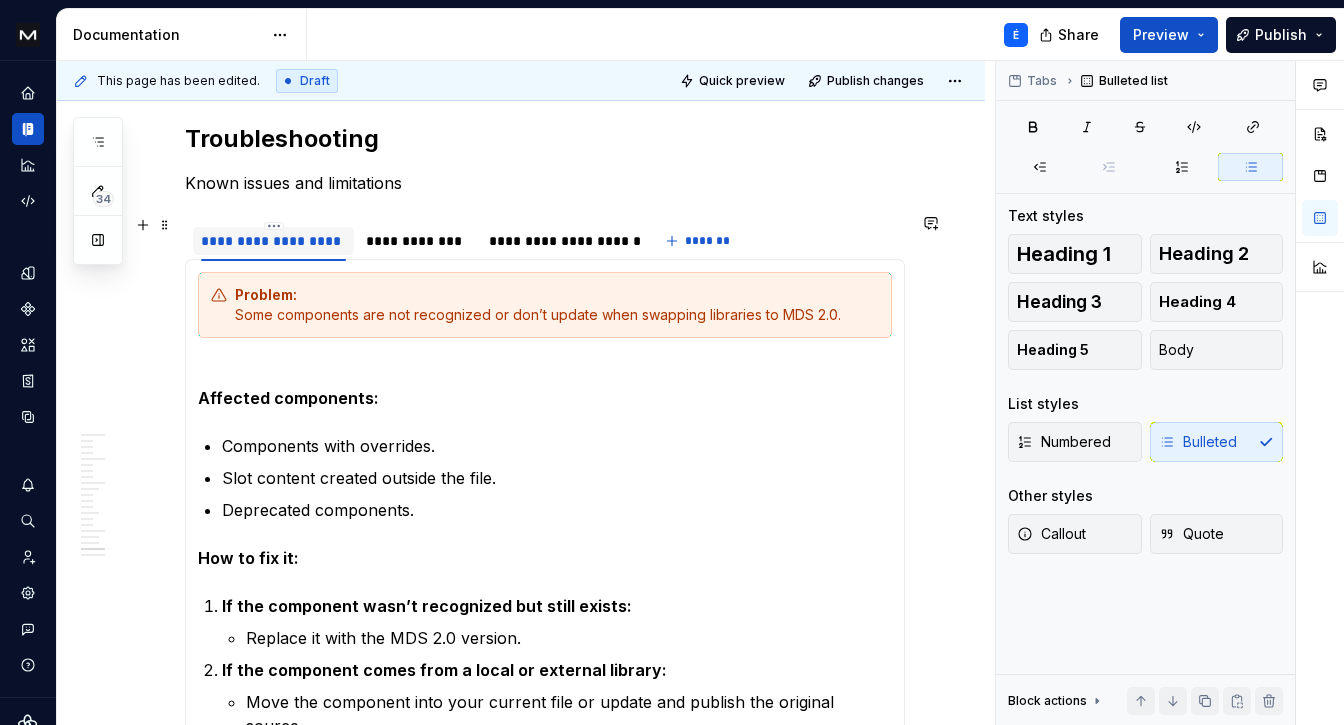 click on "**********" at bounding box center [273, 241] 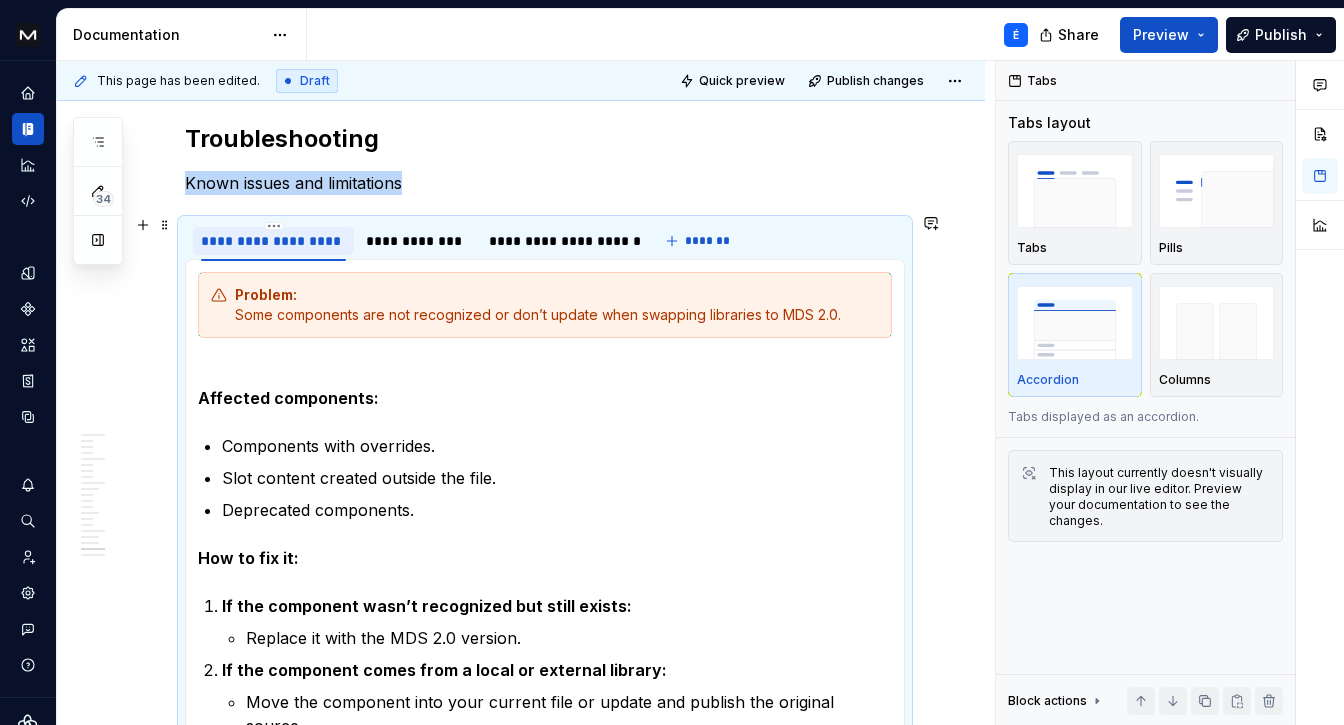 click on "**********" at bounding box center (273, 241) 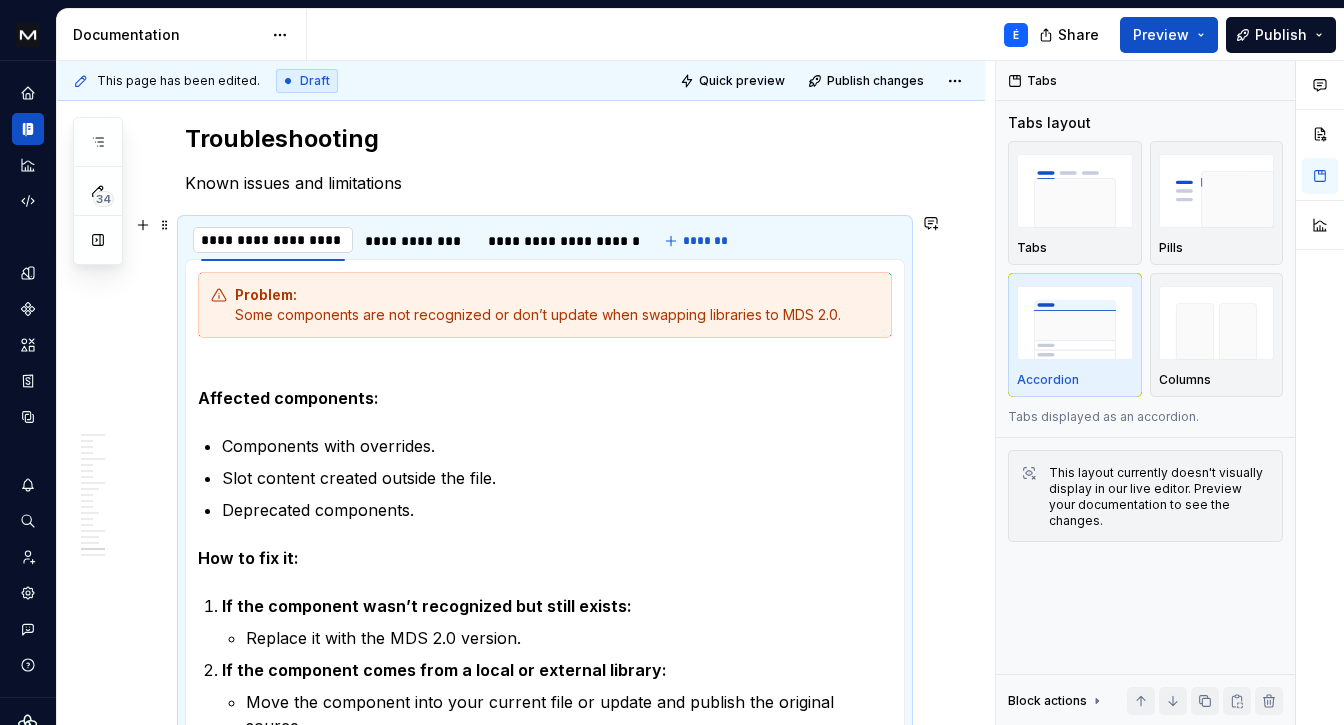 click on "**********" at bounding box center [273, 240] 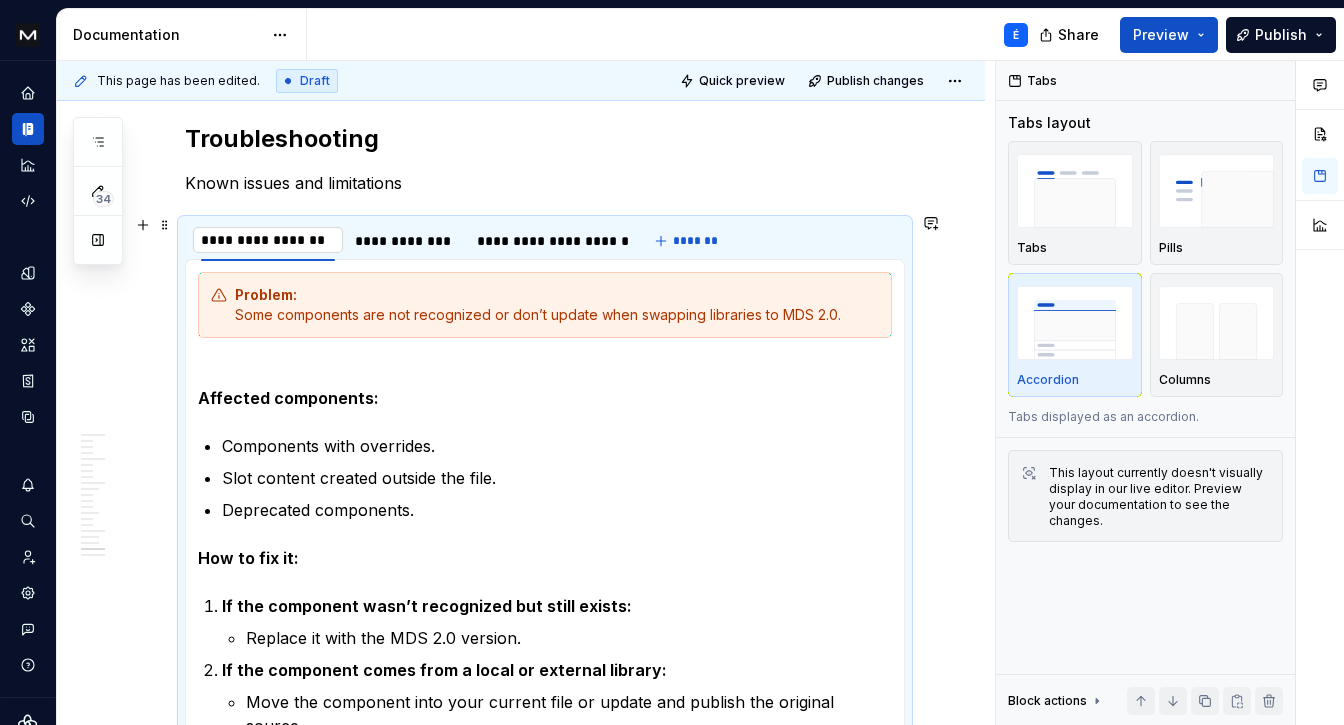 type on "**********" 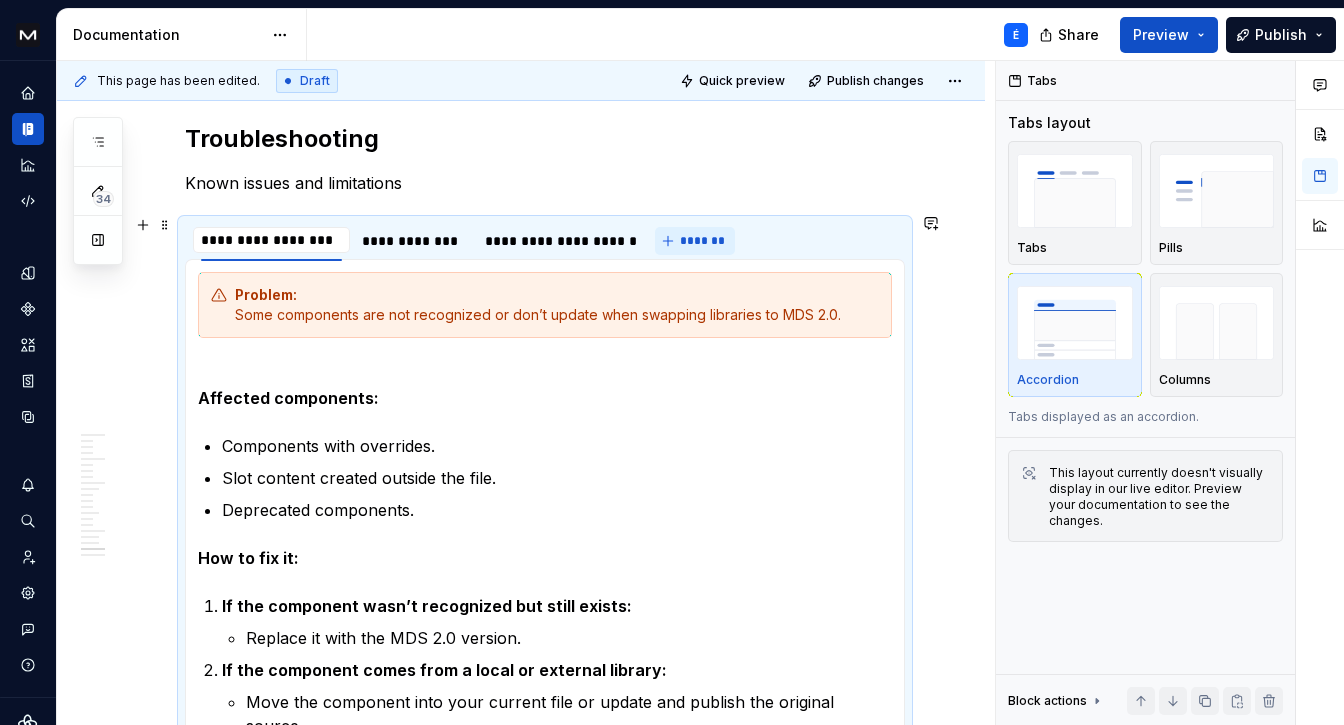 click on "*******" at bounding box center [702, 241] 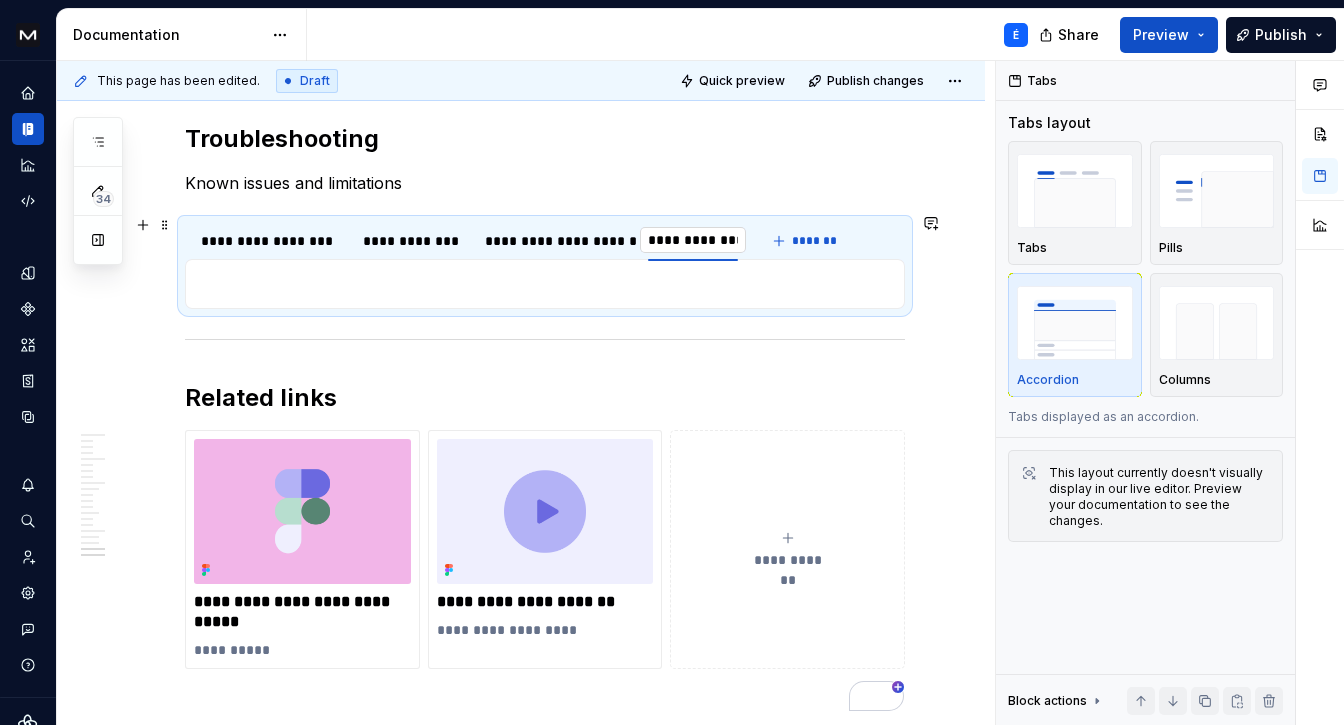 type on "**********" 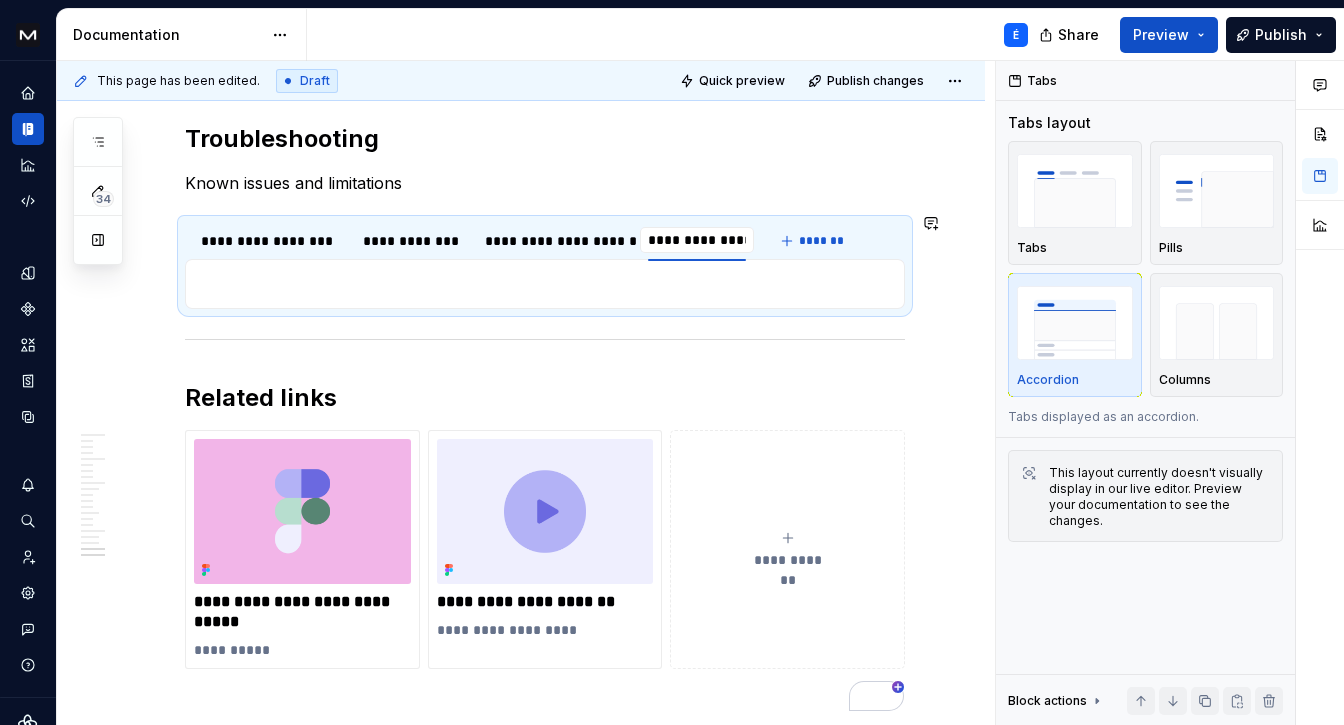 click on "**********" at bounding box center [545, 264] 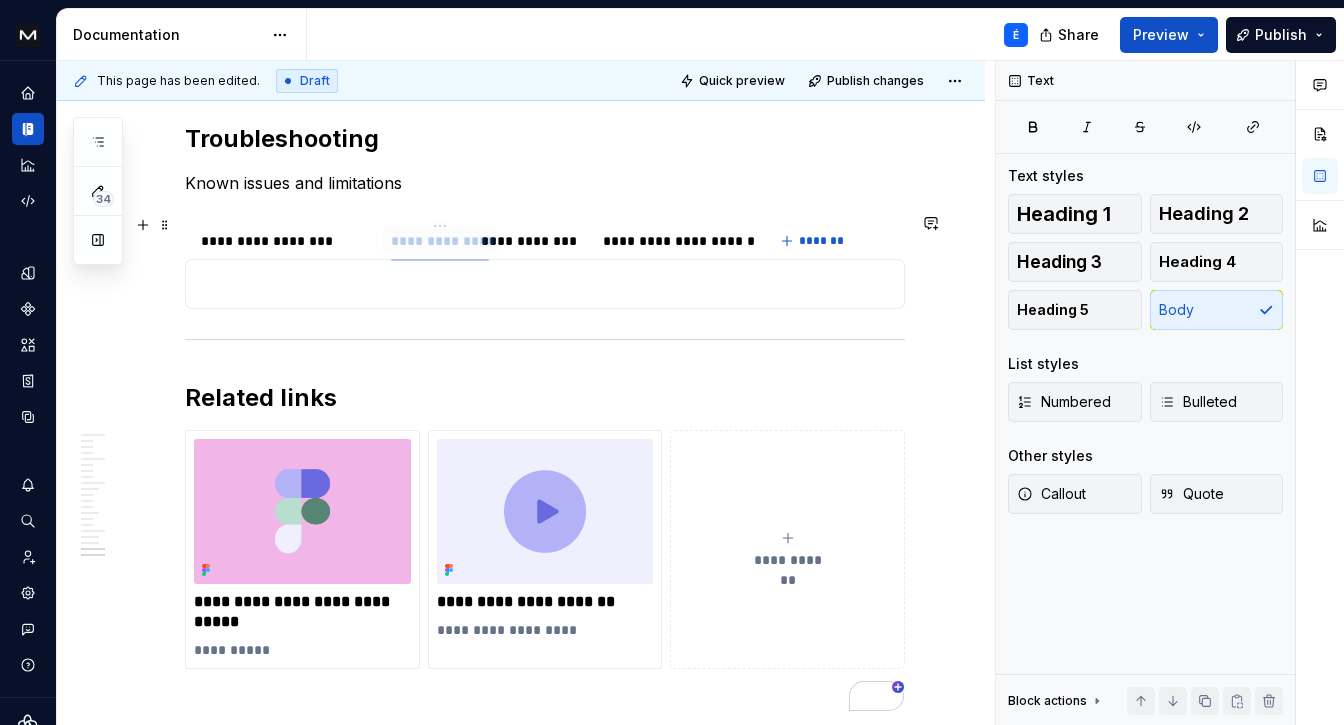 drag, startPoint x: 696, startPoint y: 240, endPoint x: 417, endPoint y: 239, distance: 279.0018 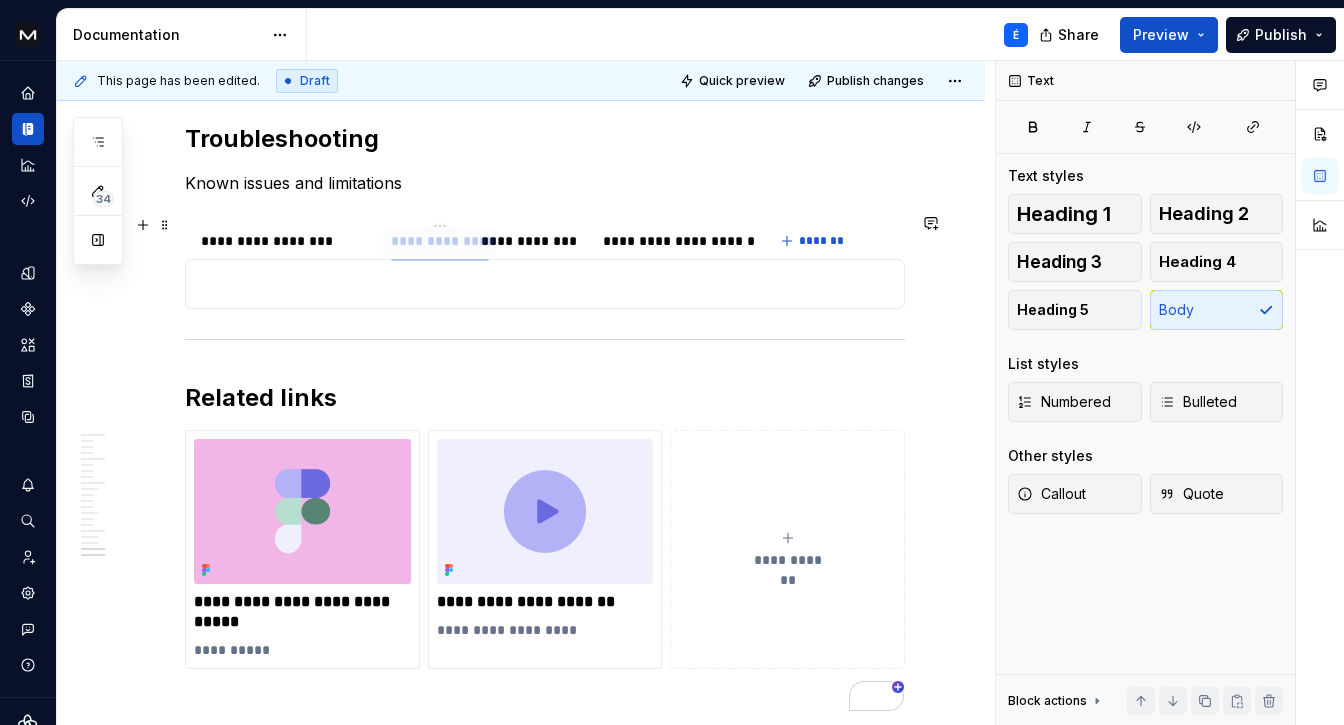 click on "**********" at bounding box center (440, 241) 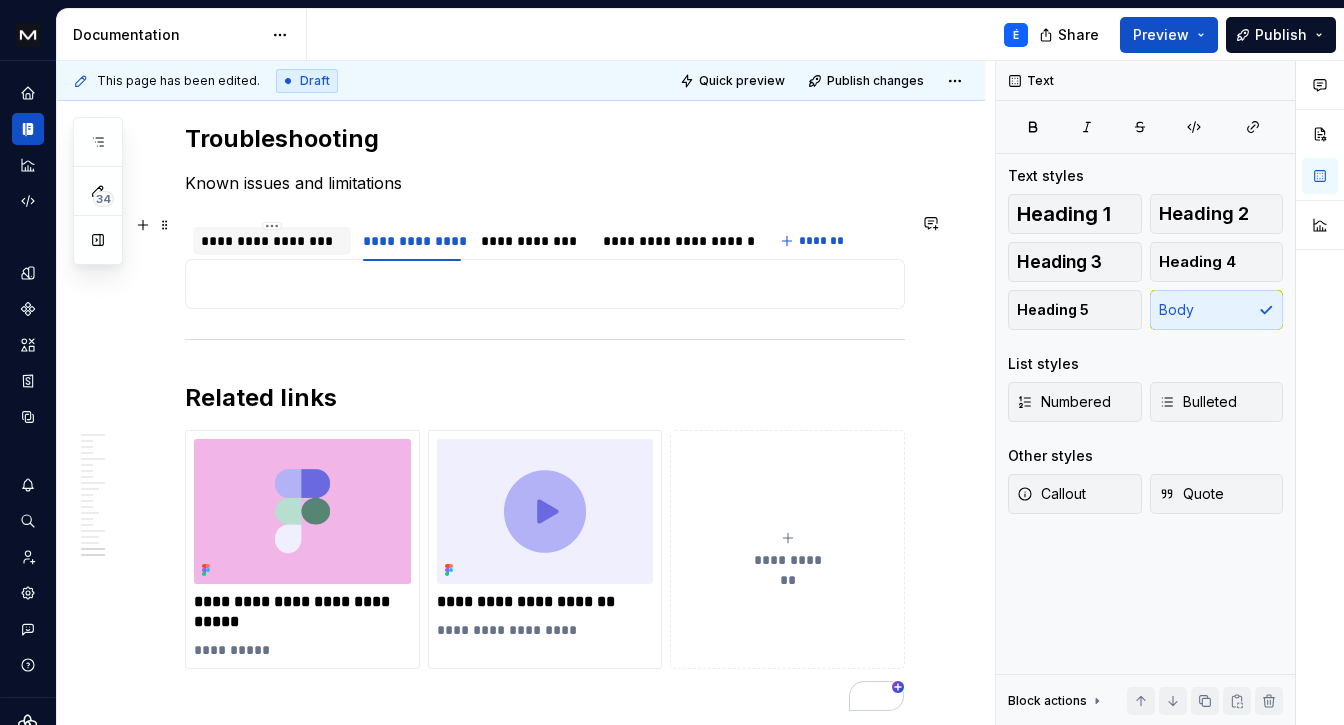 click on "**********" at bounding box center [272, 241] 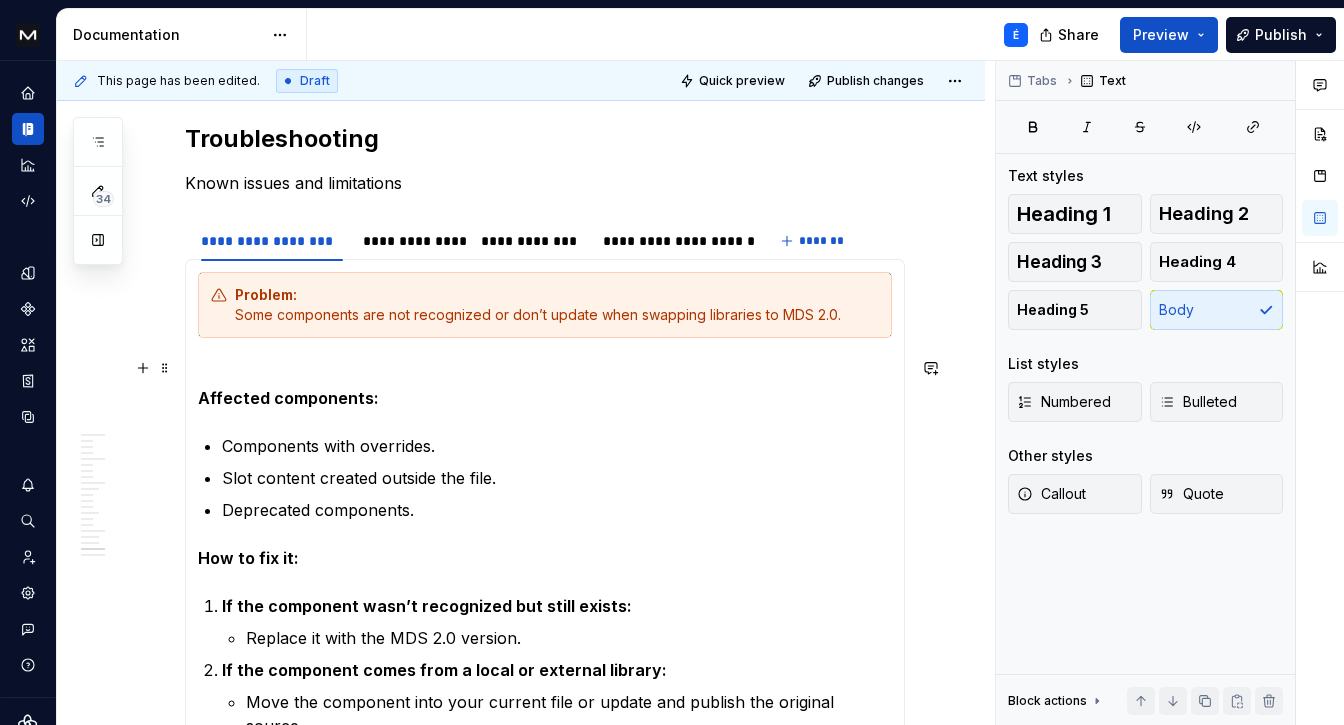click on "Problem: Some components are not recognized or don’t update when swapping libraries to MDS 2.0. Affected components: Components with overrides. Slot content created outside the file. Deprecated components. How to fix it: If the component wasn’t recognized but still exists: Replace it with the MDS 2.0 version. If the component comes from a local or external library: Move the component into your current file or update and publish the original source. If the component is deprecated: Find its equivalent in MDS 2.0 (e.g., the new unified  Text  component replaces multiple deprecated versions).If the component comes Check if the component is coming from the new  MDS 2.0 libraries ." at bounding box center [545, 561] 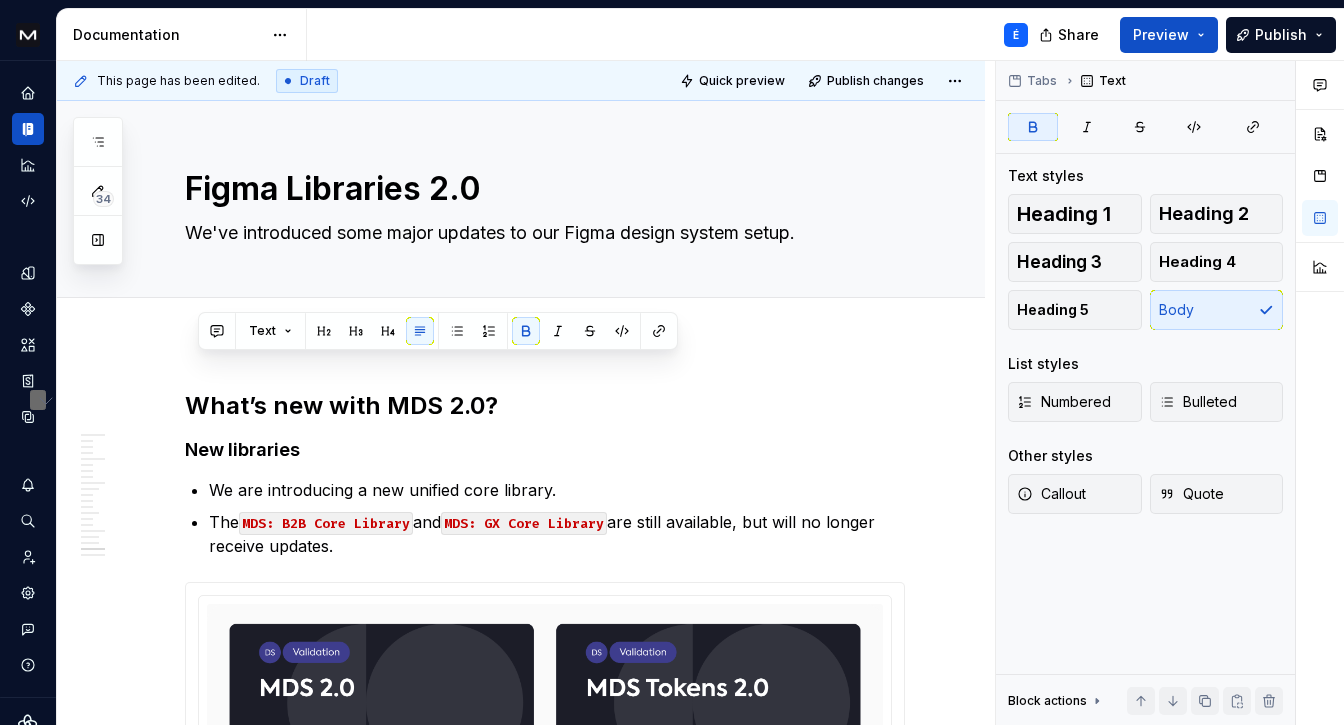 scroll, scrollTop: 0, scrollLeft: 0, axis: both 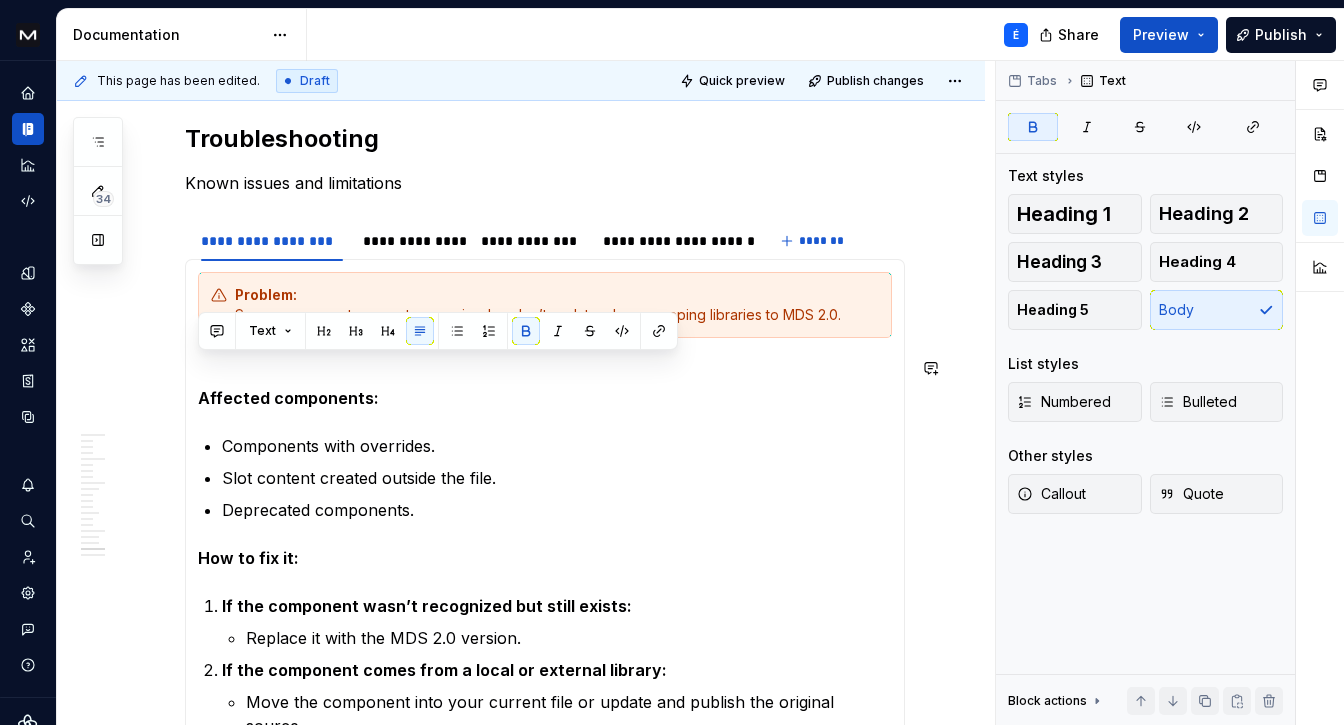 click on "Components with overrides." at bounding box center (557, 446) 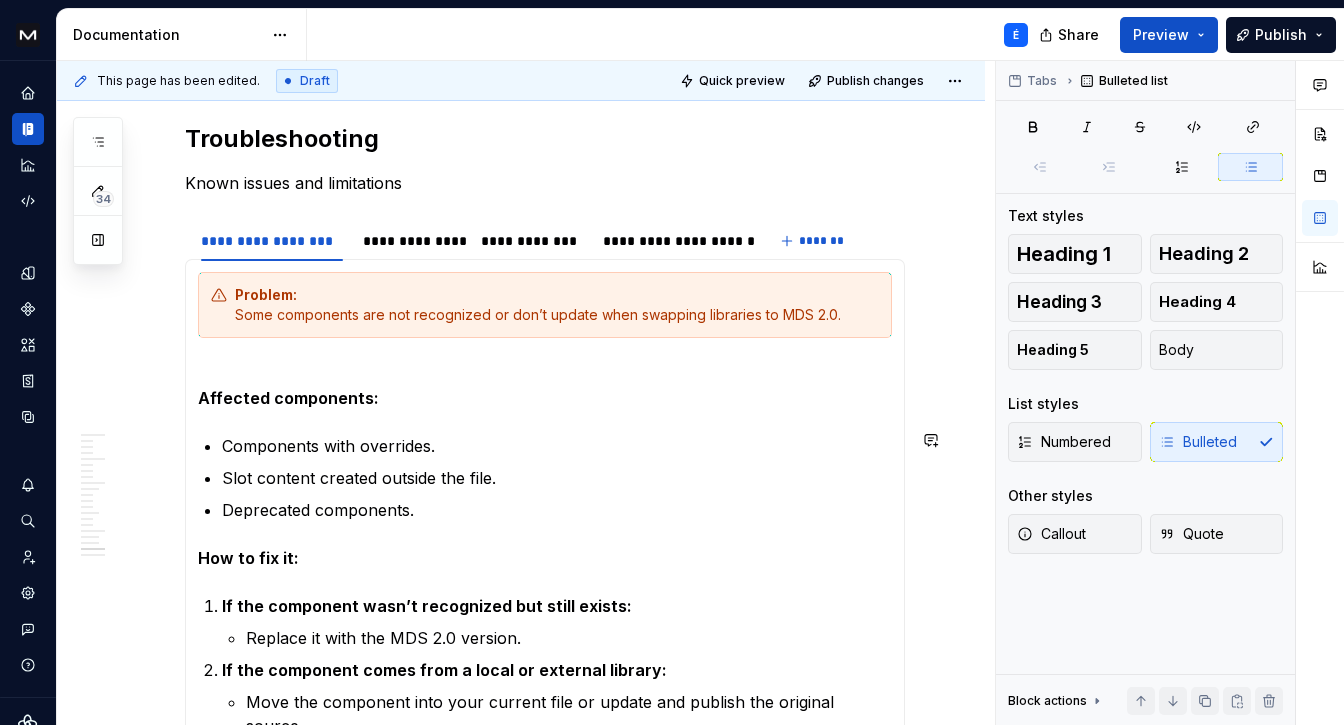 scroll, scrollTop: 11494, scrollLeft: 0, axis: vertical 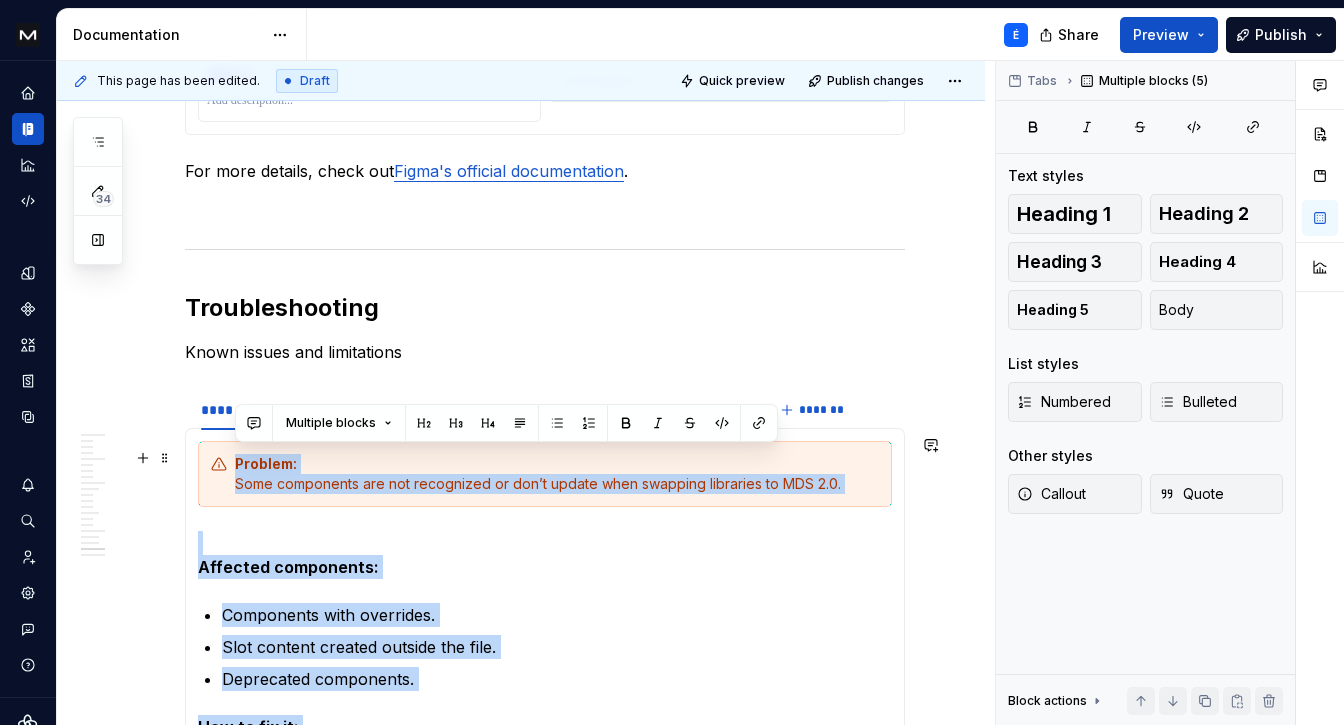 drag, startPoint x: 588, startPoint y: 427, endPoint x: 208, endPoint y: 453, distance: 380.88843 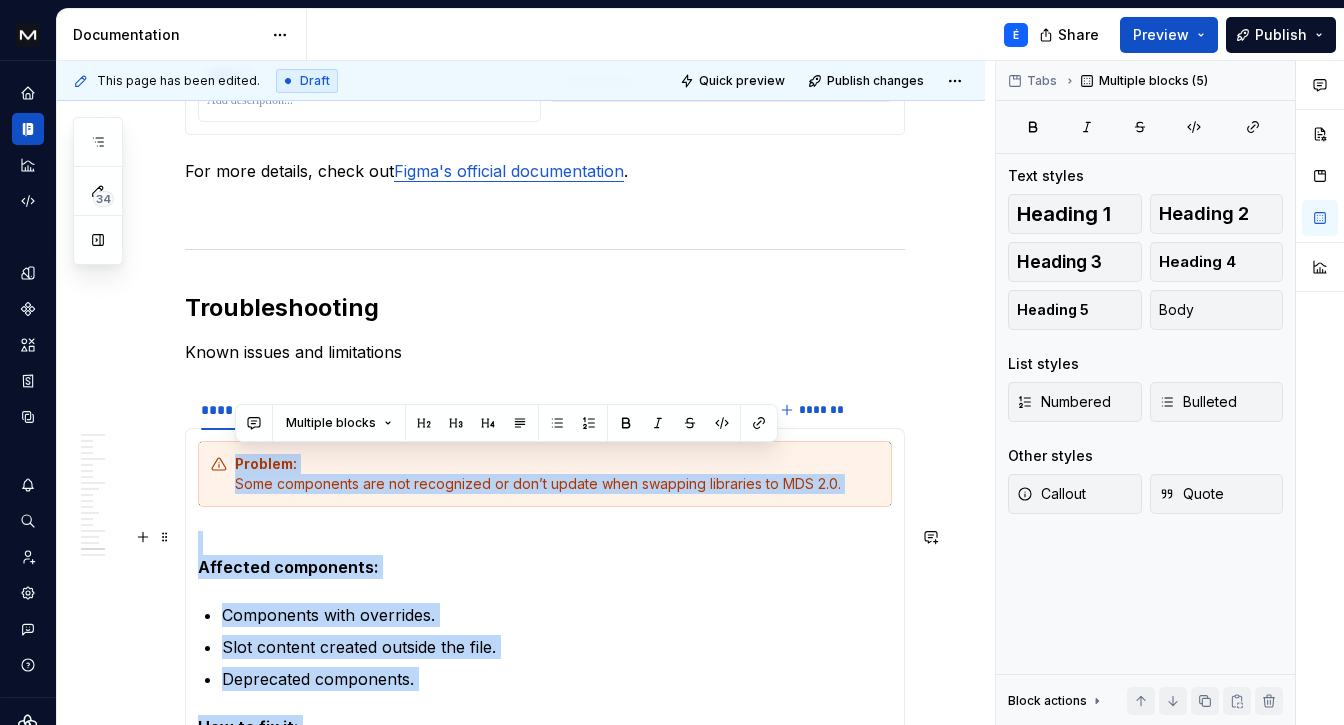 click on "Affected components:" at bounding box center [545, 555] 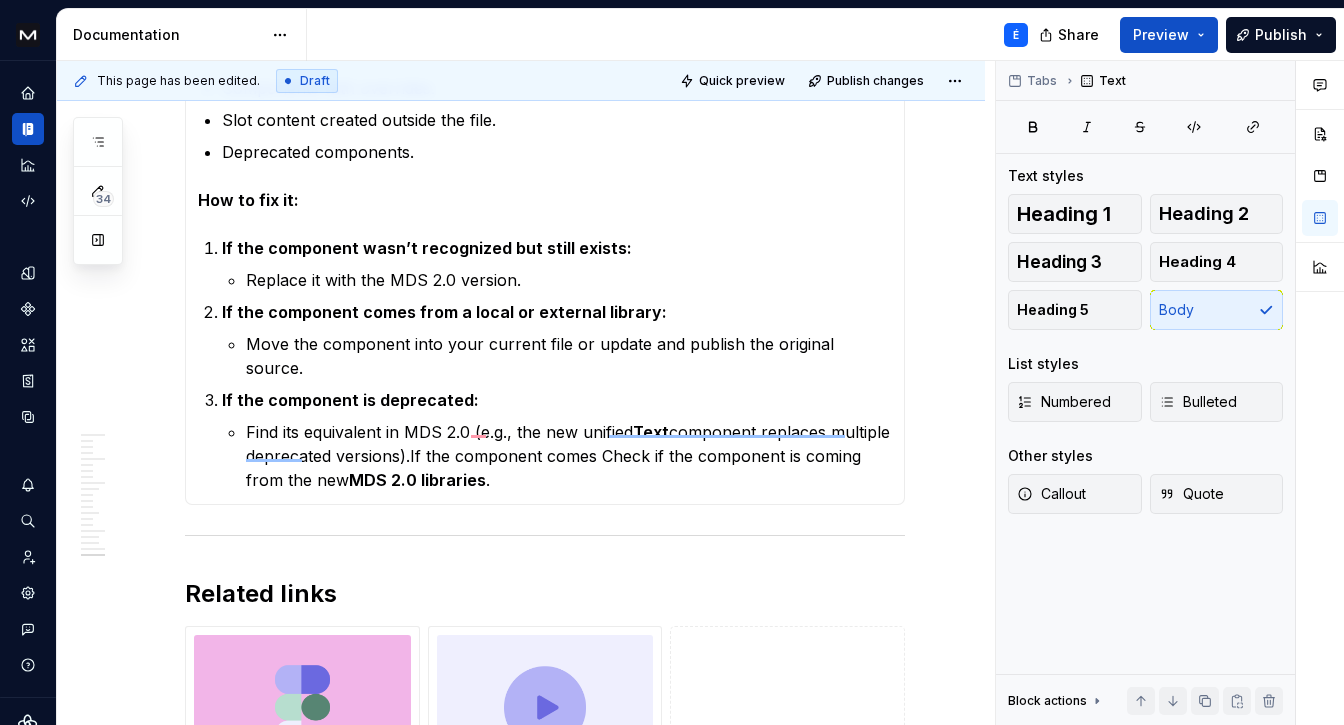 click on "Problem: Some components are not recognized or don’t update when swapping libraries to MDS 2.0. Affected components: Components with overrides. Slot content created outside the file. Deprecated components. How to fix it: If the component wasn’t recognized but still exists: Replace it with the MDS 2.0 version. If the component comes from a local or external library: Move the component into your current file or update and publish the original source. If the component is deprecated: Find its equivalent in MDS 2.0 (e.g., the new unified  Text  component replaces multiple deprecated versions).If the component comes Check if the component is coming from the new  MDS 2.0 libraries . A few components still rely on legacy colors and aren’t fully supported in dark mode yet. These will be reviewed as we refine our tokens. Affected components include: Categorical Tags:  all colors set with legacy tokens. Tables:  heatmap colors are not tokenized yet. All designers  must  add the  MDS Tokens 2.0 The  MDS: Tokens" at bounding box center (545, 203) 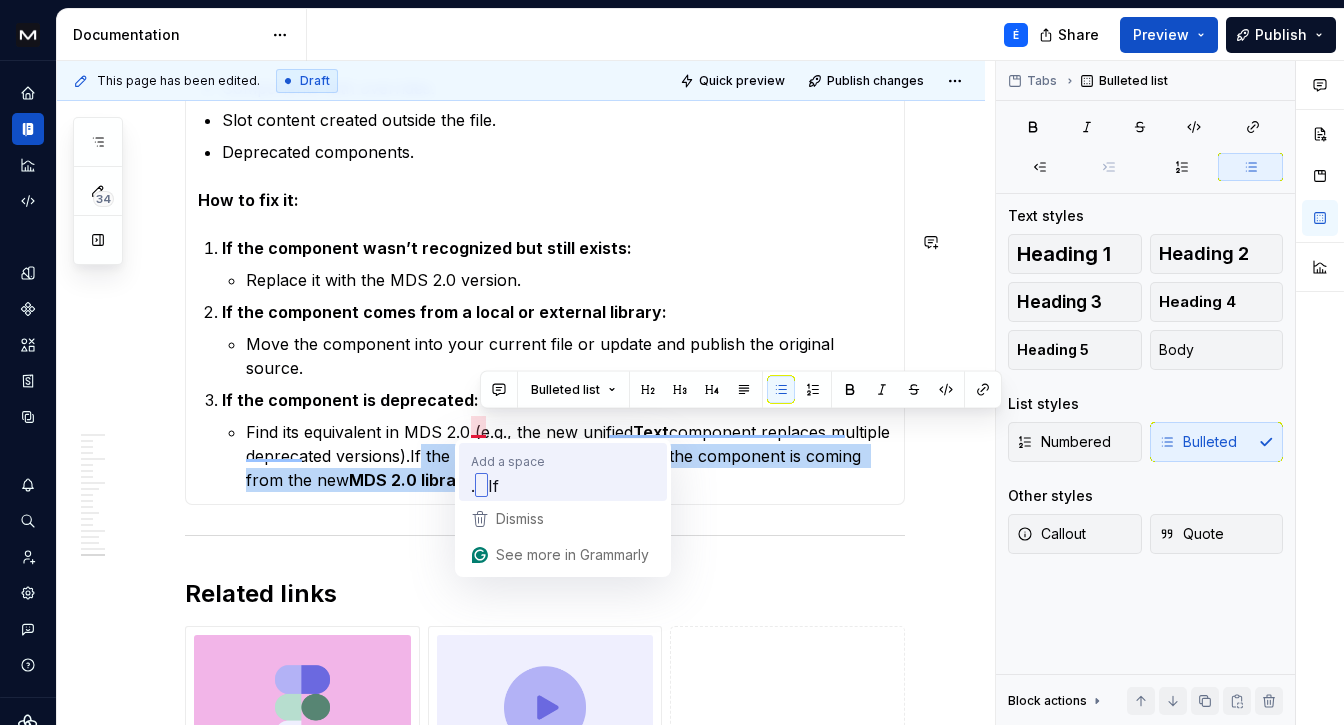 drag, startPoint x: 478, startPoint y: 427, endPoint x: 569, endPoint y: 451, distance: 94.11163 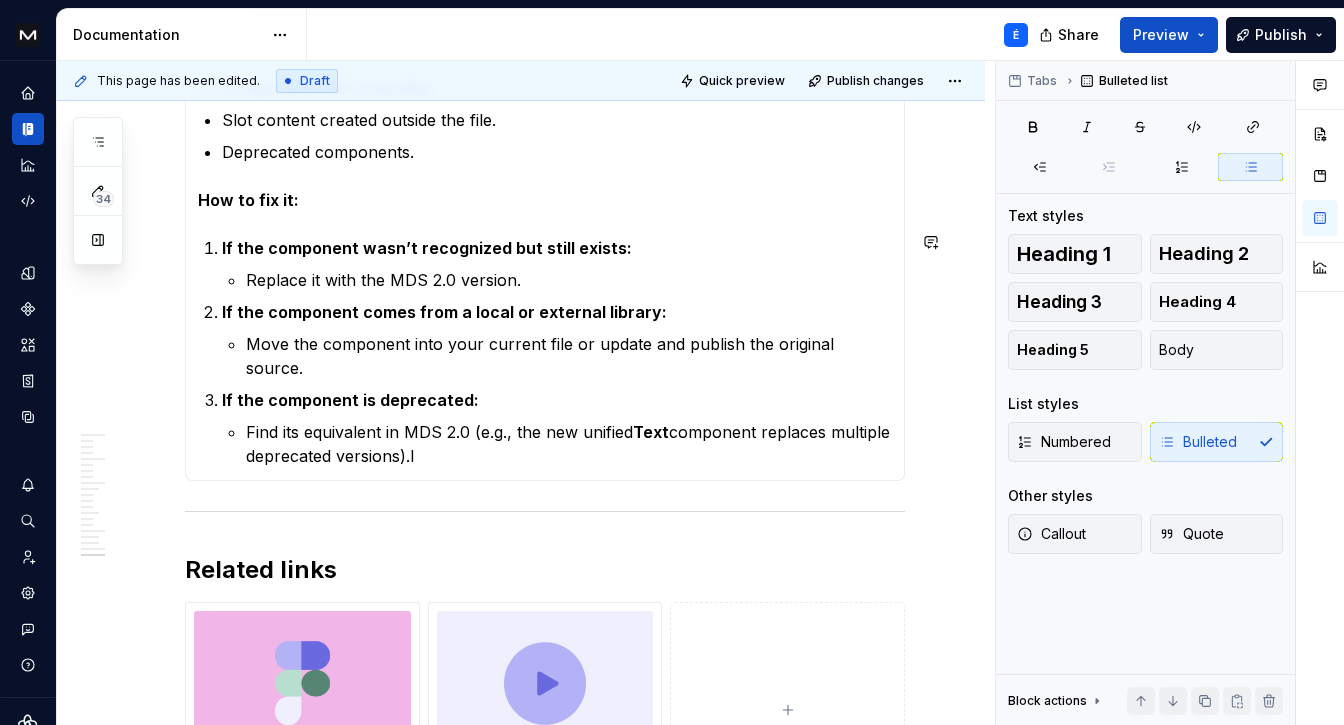 type 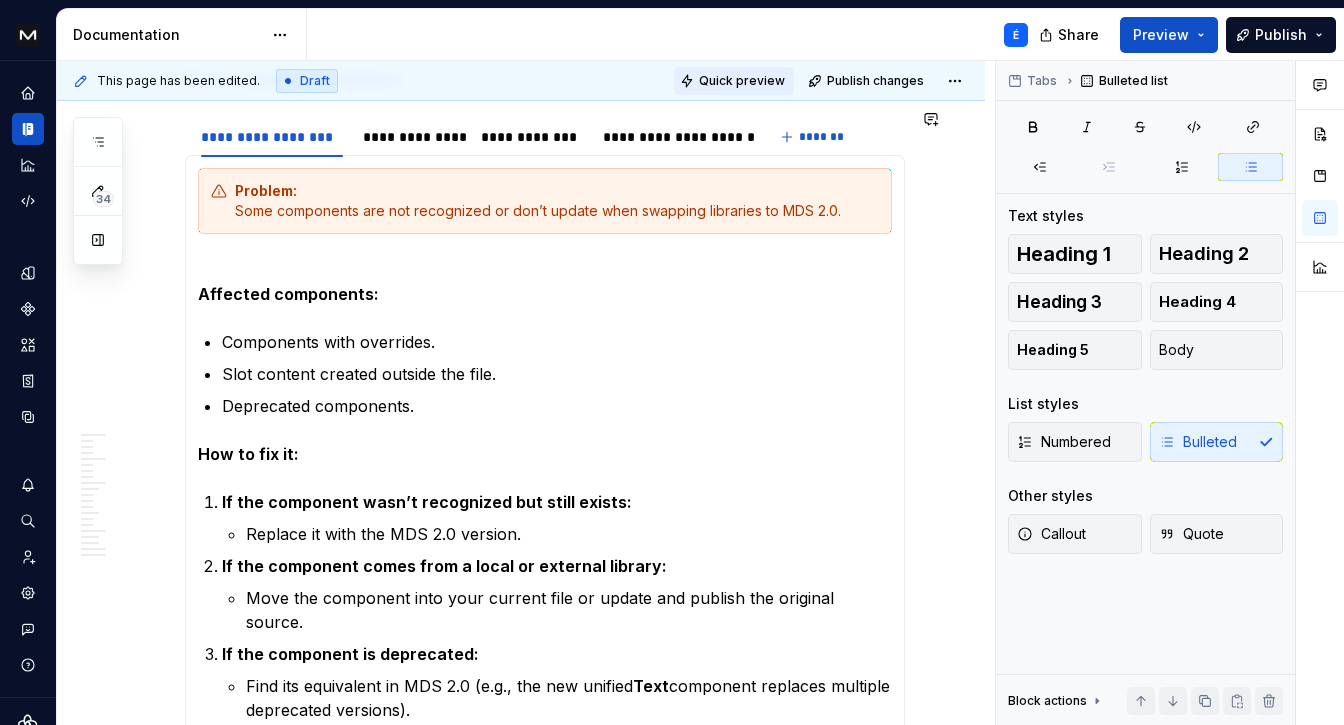 click on "Quick preview" at bounding box center [742, 81] 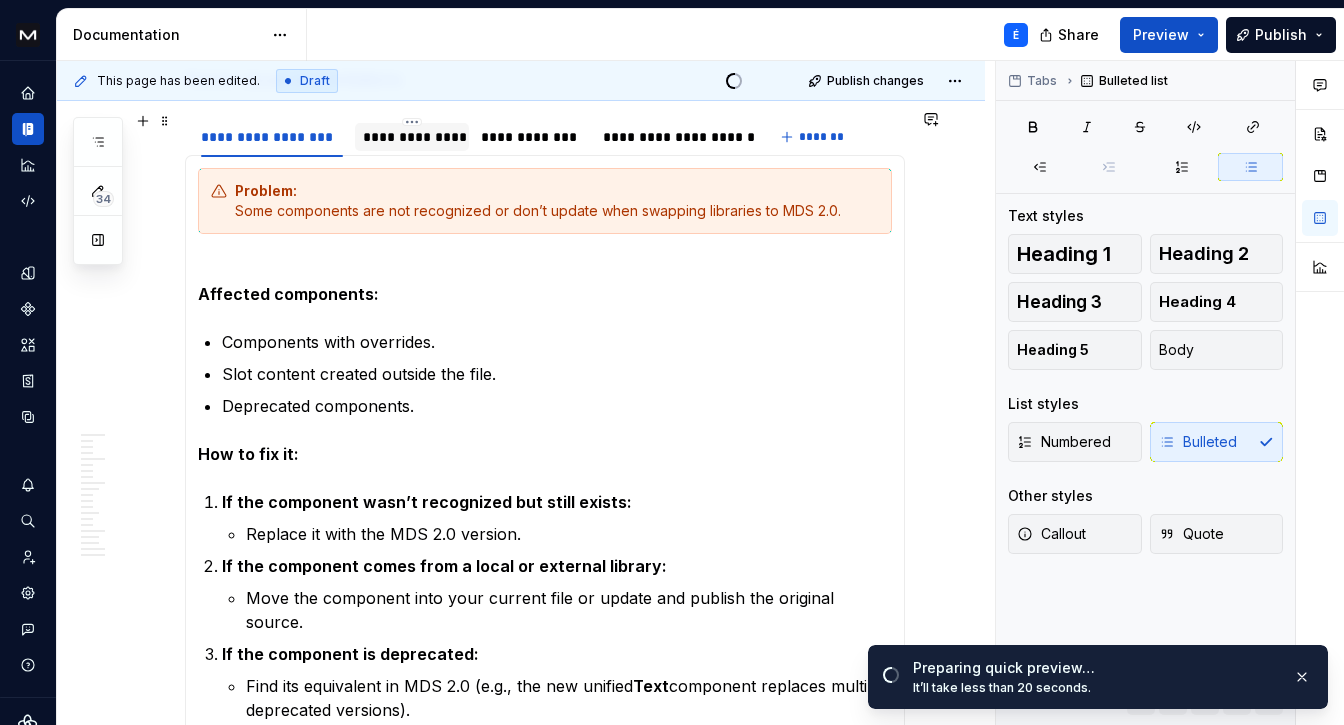 click on "**********" at bounding box center (412, 137) 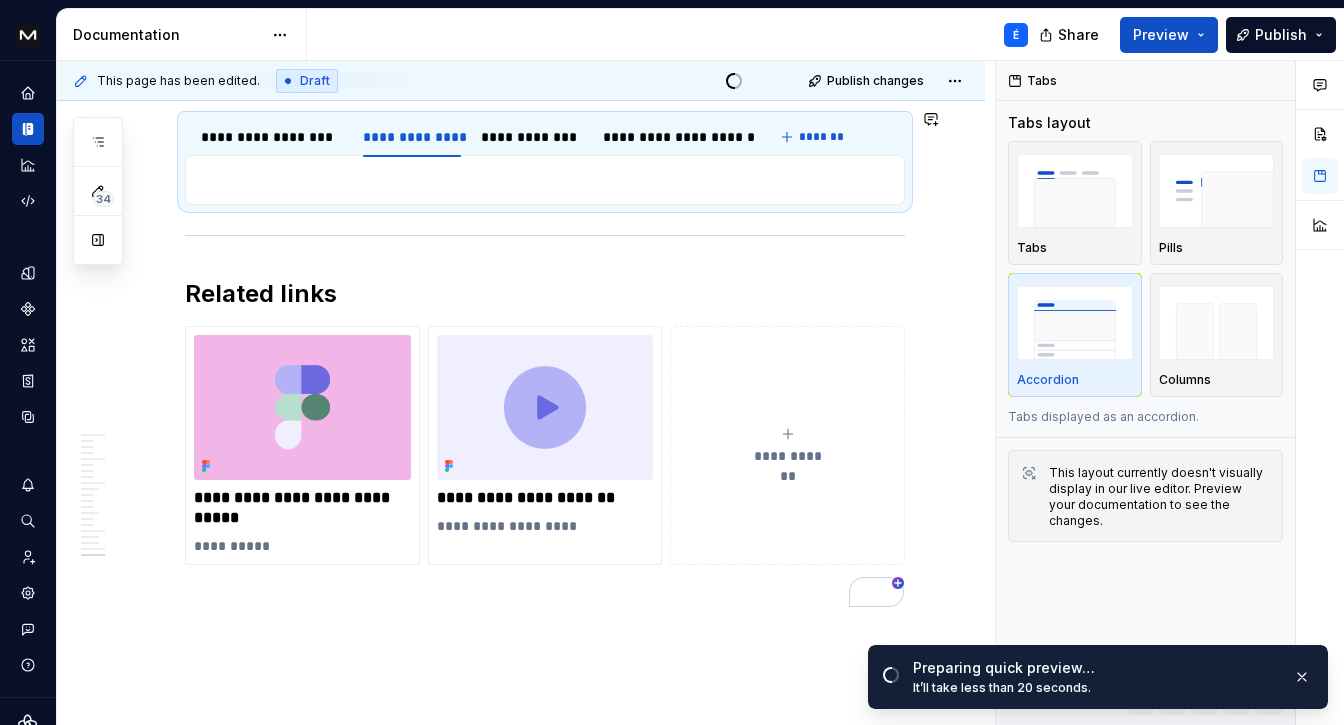 click on "Problem: Some components are not recognized or don’t update when swapping libraries to MDS 2.0. Affected components: Components with overrides. Slot content created outside the file. Deprecated components. How to fix it: If the component wasn’t recognized but still exists: Replace it with the MDS 2.0 version. If the component comes from a local or external library: Move the component into your current file or update and publish the original source. If the component is deprecated: Find its equivalent in MDS 2.0 (e.g., the new unified  Text  component replaces multiple deprecated versions). A few components still rely on legacy colors and aren’t fully supported in dark mode yet. These will be reviewed as we refine our tokens. Affected components include: Categorical Tags:  all colors set with legacy tokens. Tables:  heatmap colors are not tokenized yet. All designers  must  add the  MDS Tokens 2.0  library to their current working files. The  MDS: Tokens MDS Tokens 2.0  in active files." at bounding box center [545, 180] 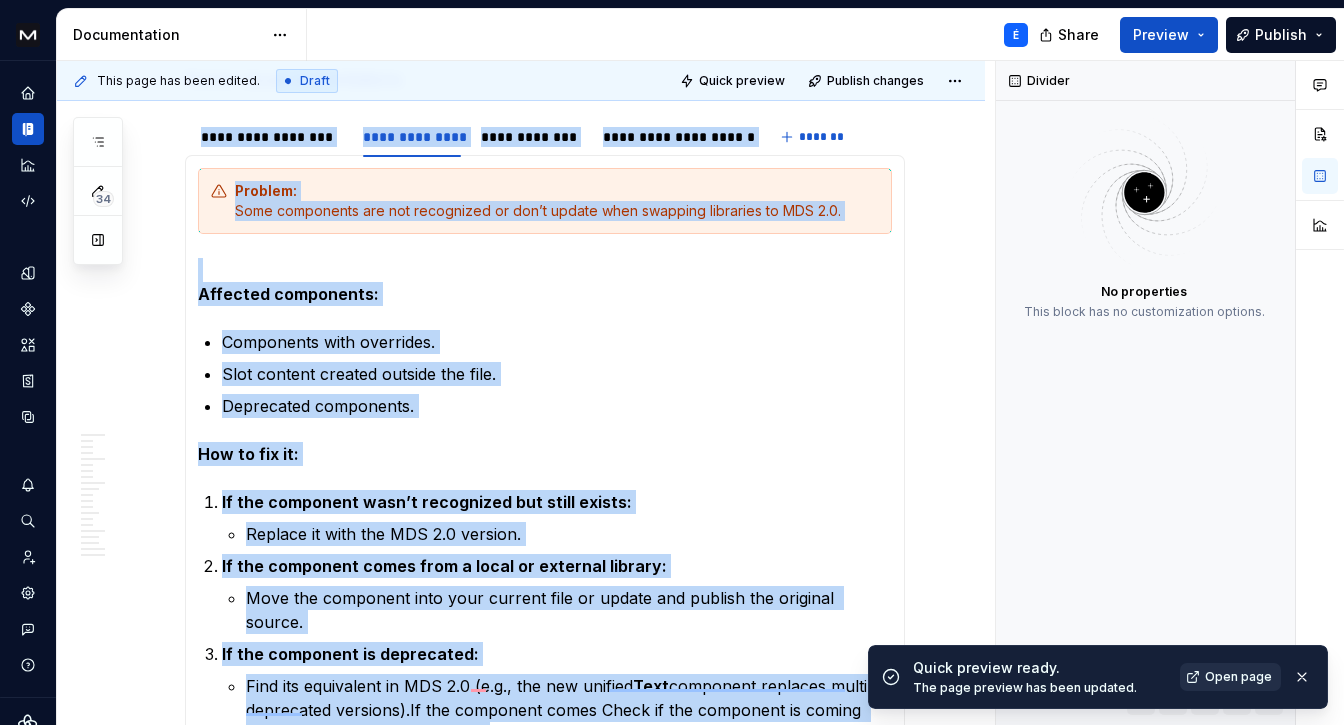 click on "Open page" at bounding box center [1238, 677] 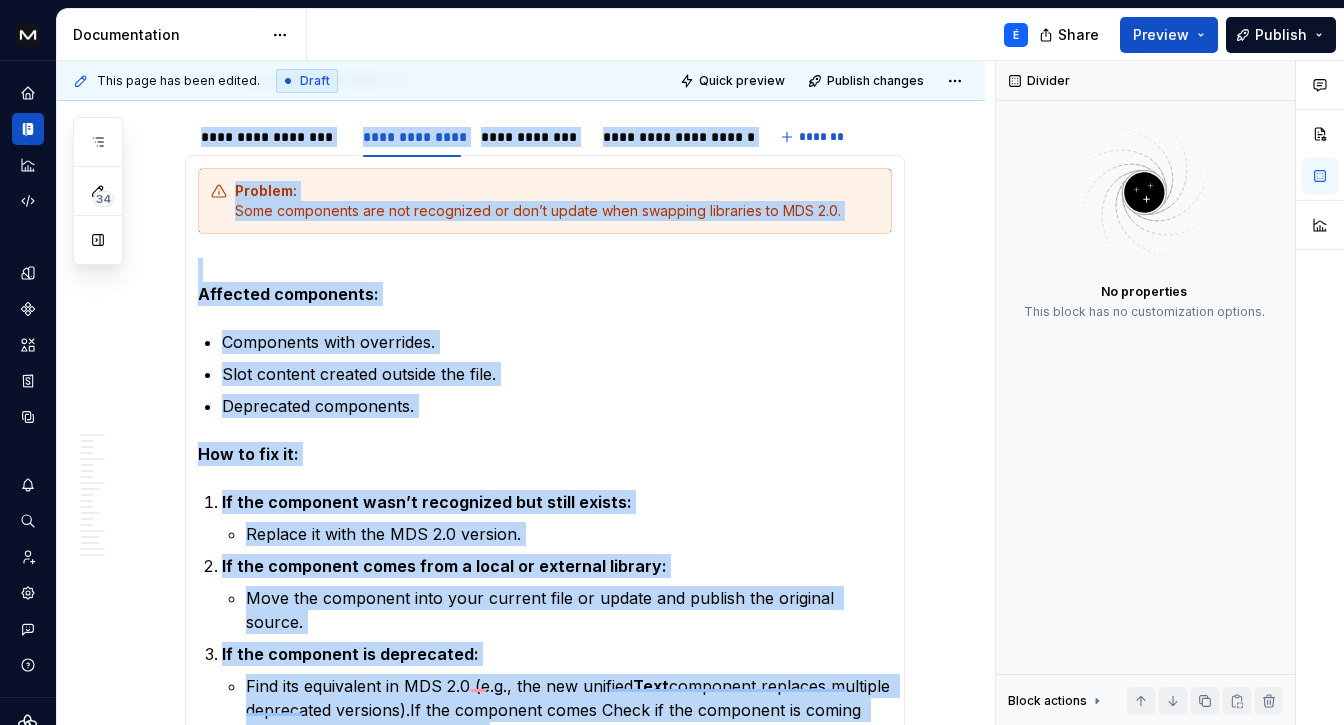 type on "*" 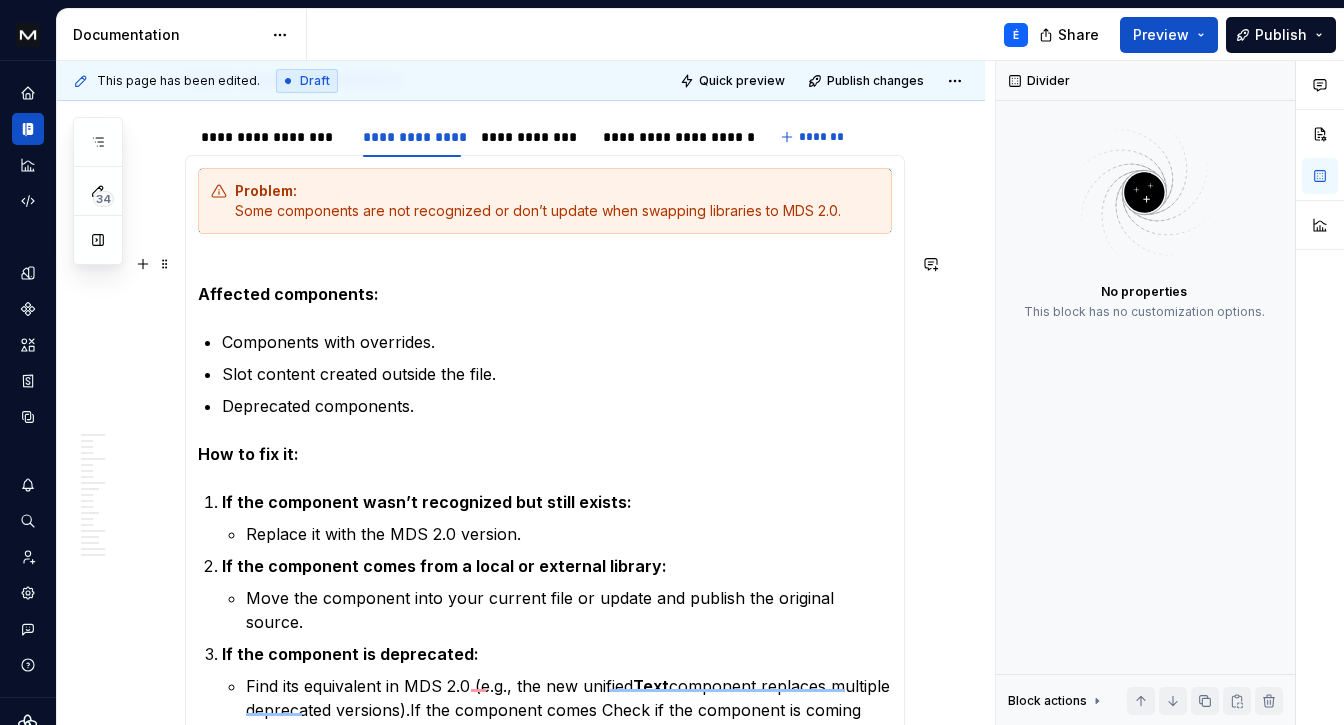 click on "Affected components:" at bounding box center (545, 282) 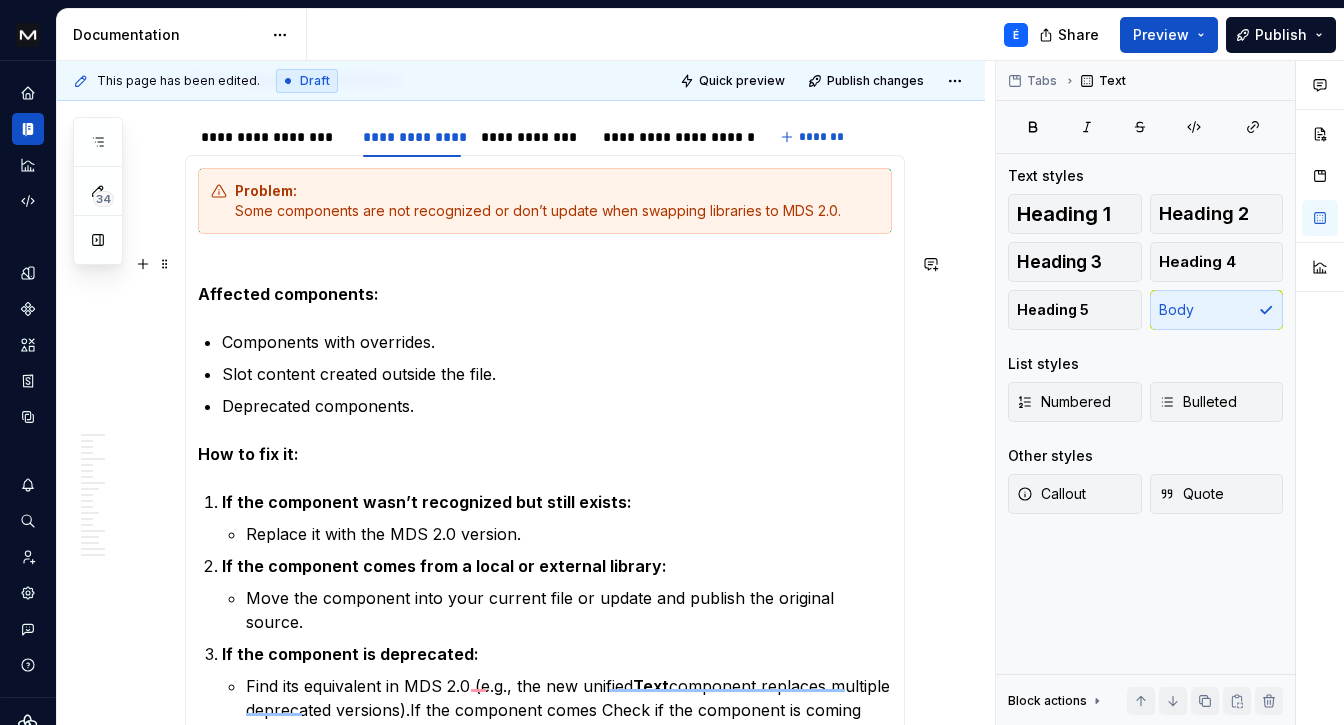 click on "Affected components:" at bounding box center (545, 282) 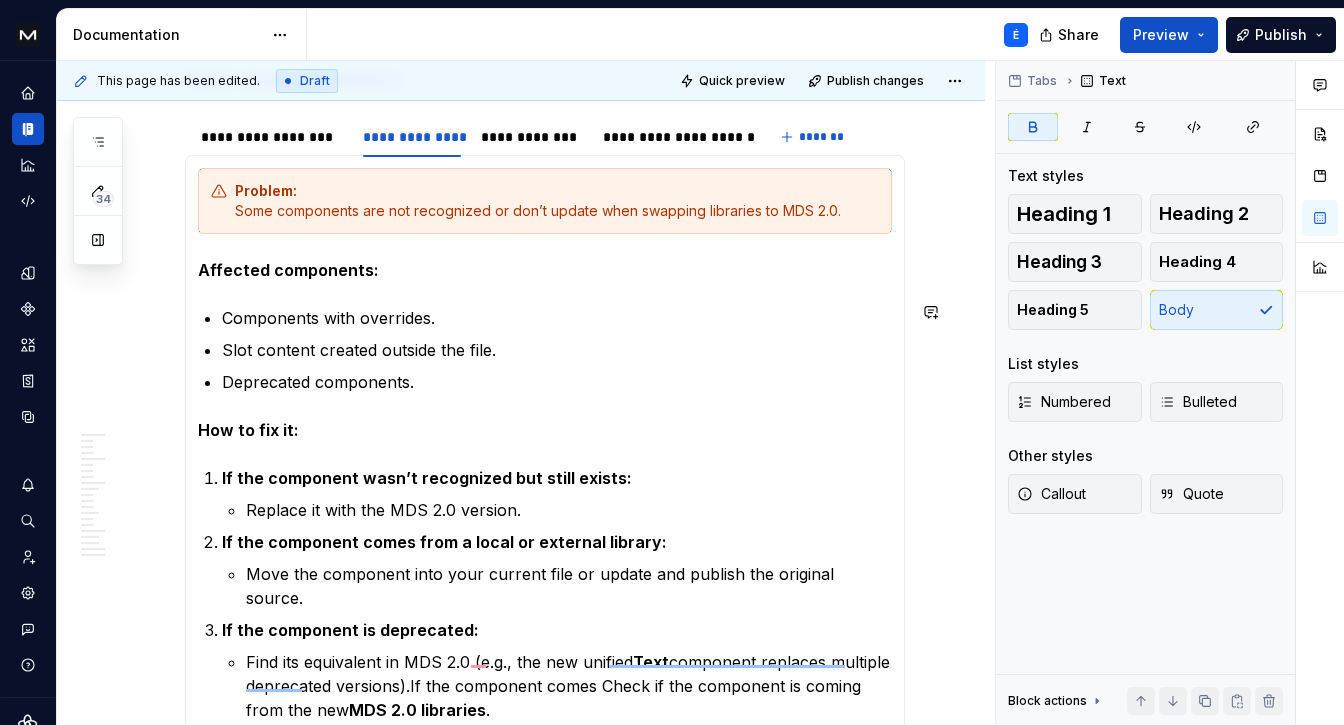 click on "Problem: Some components are not recognized or don’t update when swapping libraries to MDS 2.0. Affected components: Components with overrides. Slot content created outside the file. Deprecated components. How to fix it: If the component wasn’t recognized but still exists: Replace it with the MDS 2.0 version. If the component comes from a local or external library: Move the component into your current file or update and publish the original source. If the component is deprecated: Find its equivalent in MDS 2.0 (e.g., the new unified  Text  component replaces multiple deprecated versions).If the component comes Check if the component is coming from the new  MDS 2.0 libraries ." at bounding box center [545, 445] 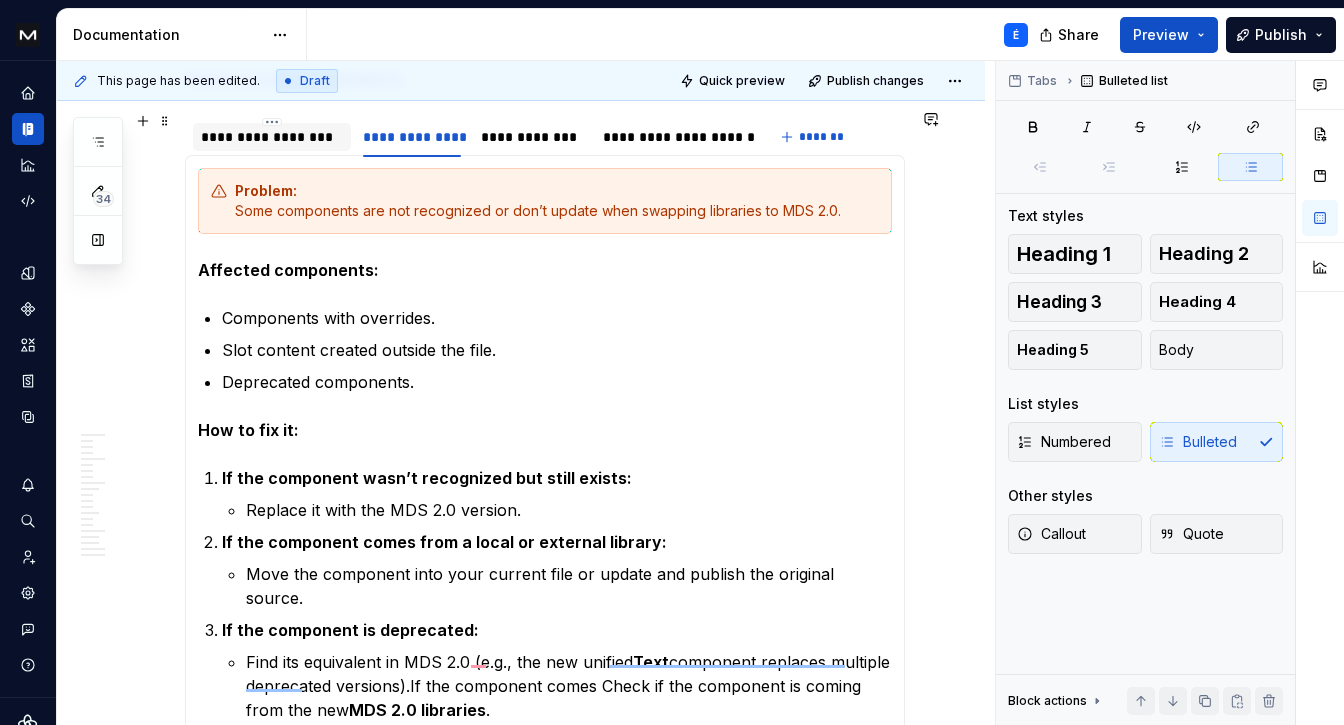 click on "**********" at bounding box center [272, 137] 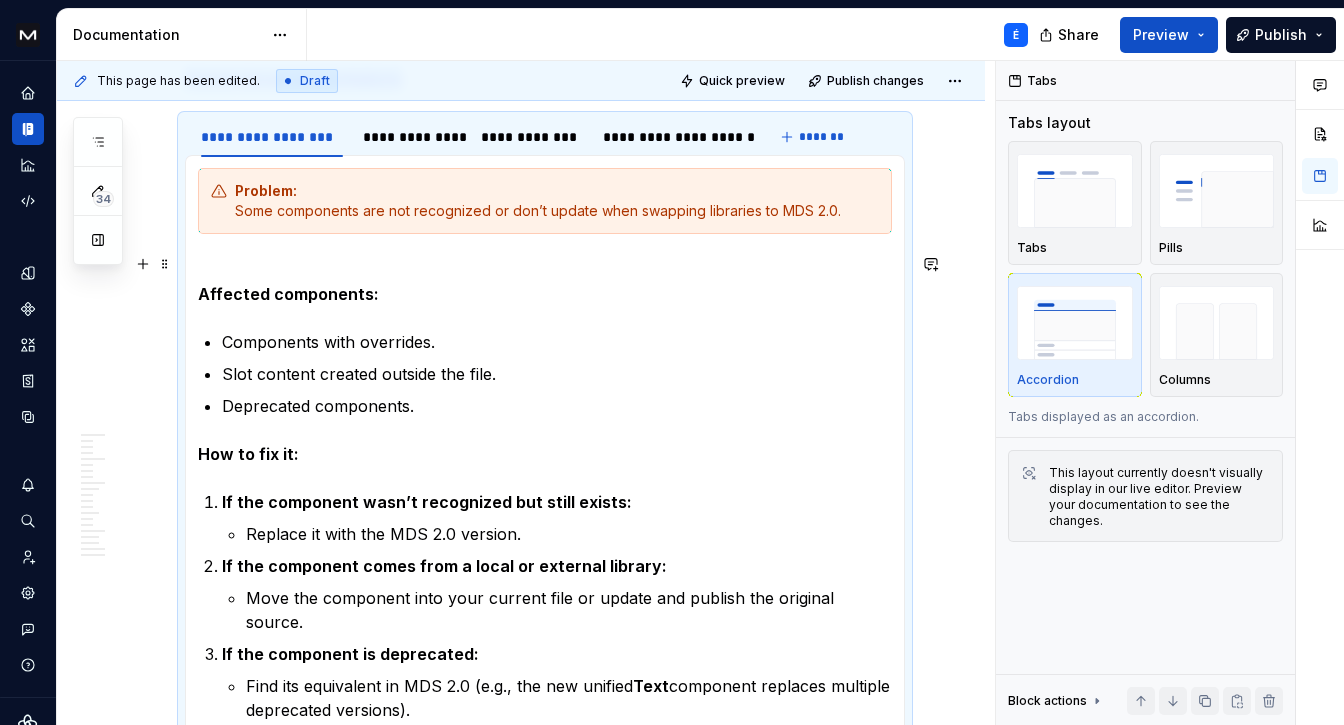 click on "Affected components:" at bounding box center [288, 294] 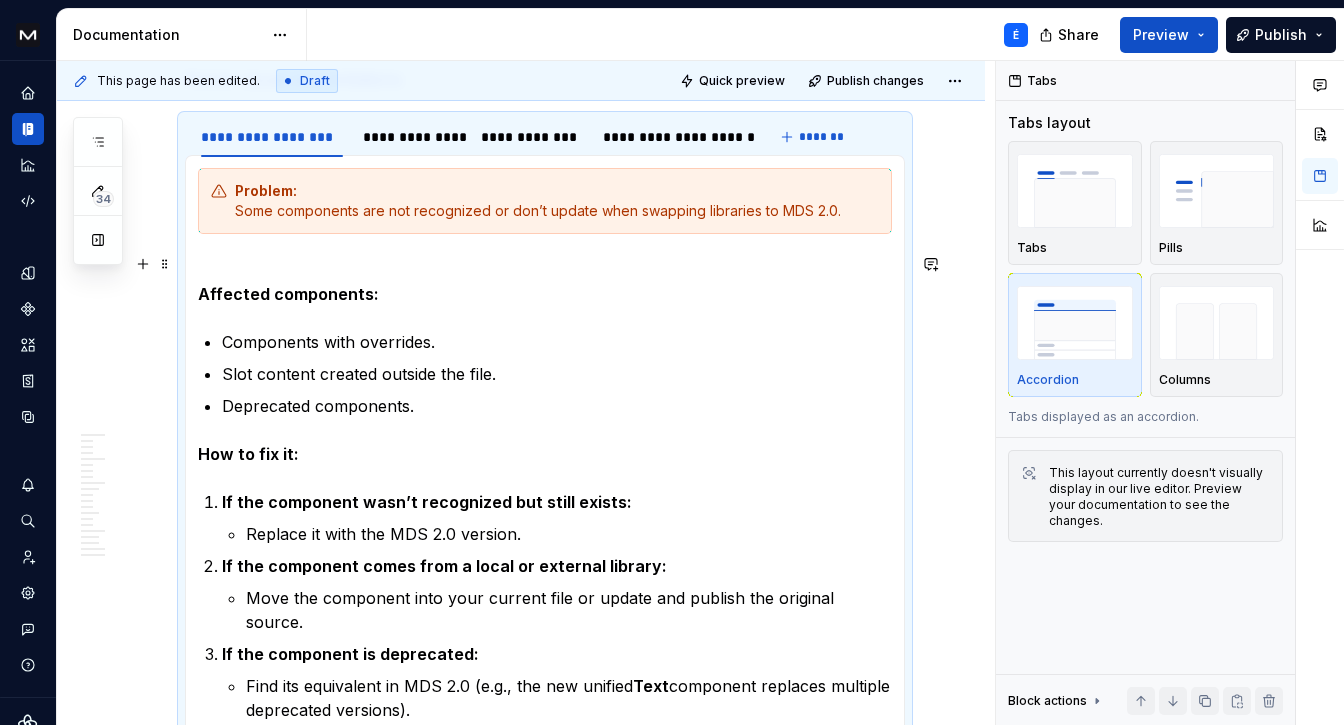 click on "Affected components:" at bounding box center [288, 294] 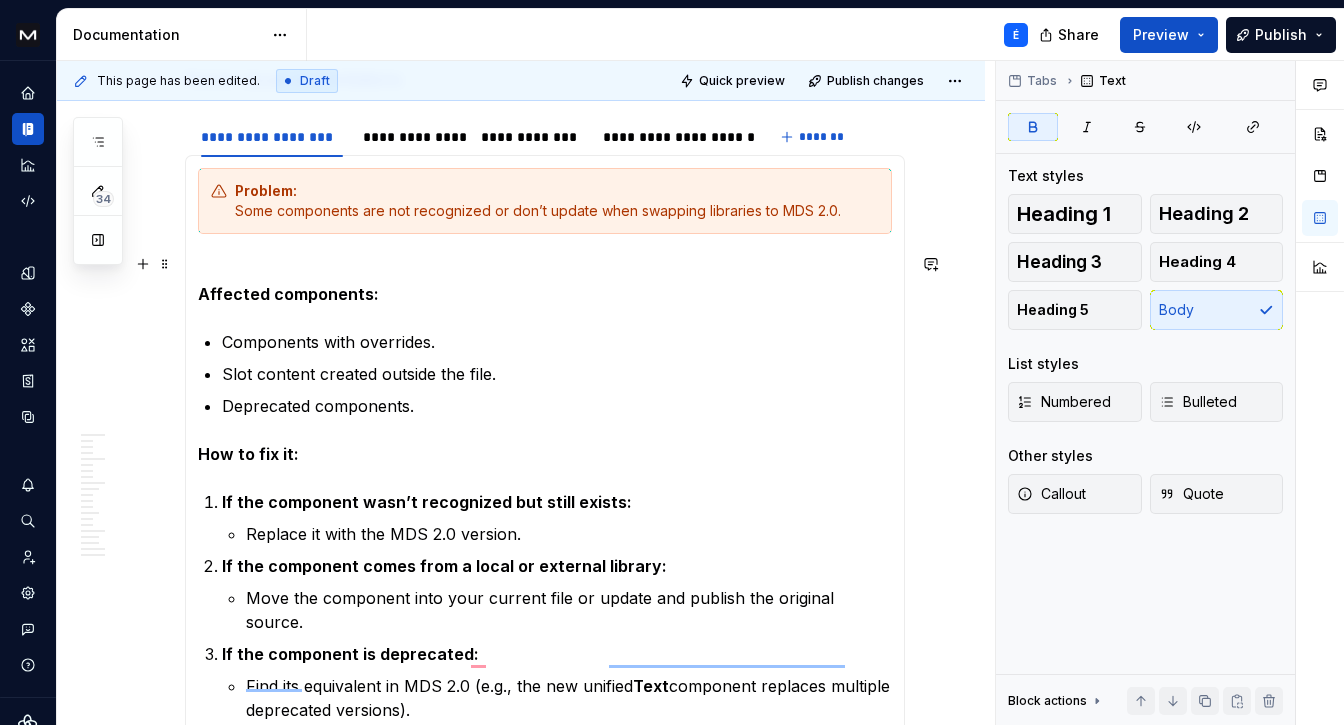 click on "Affected components:" at bounding box center [288, 294] 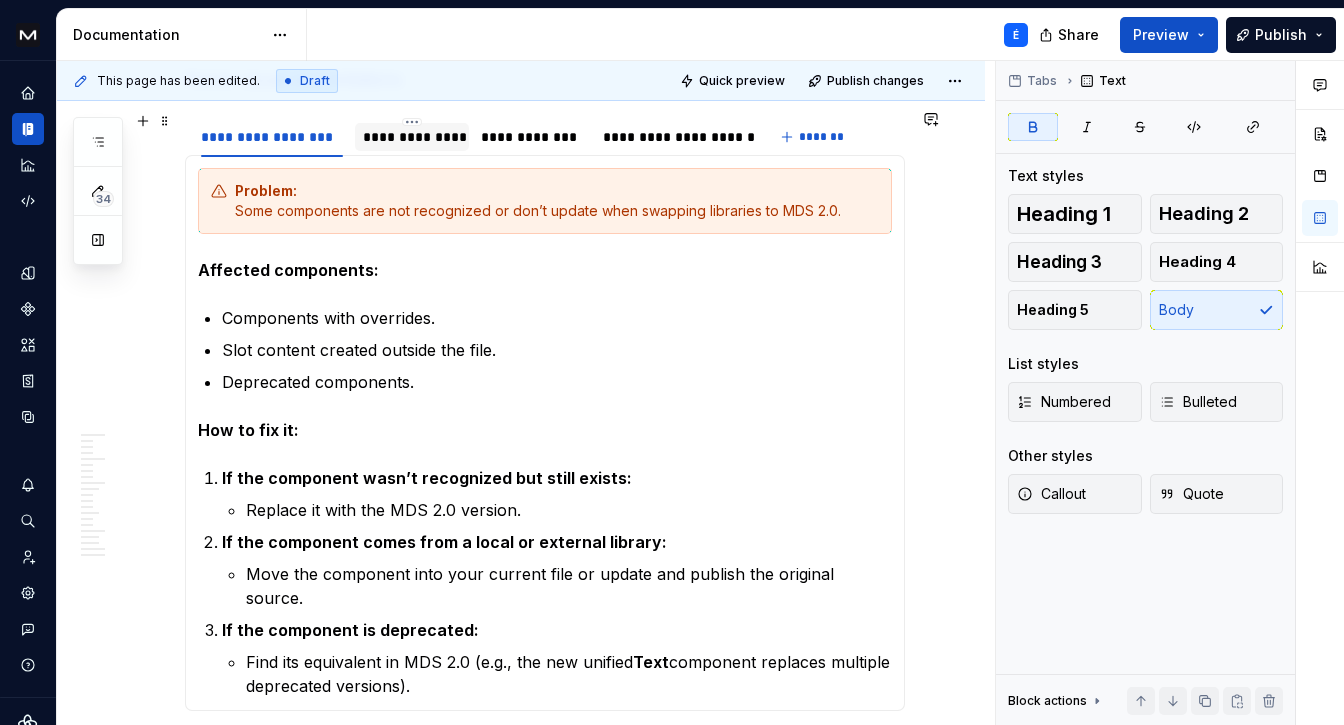 click on "**********" at bounding box center (412, 137) 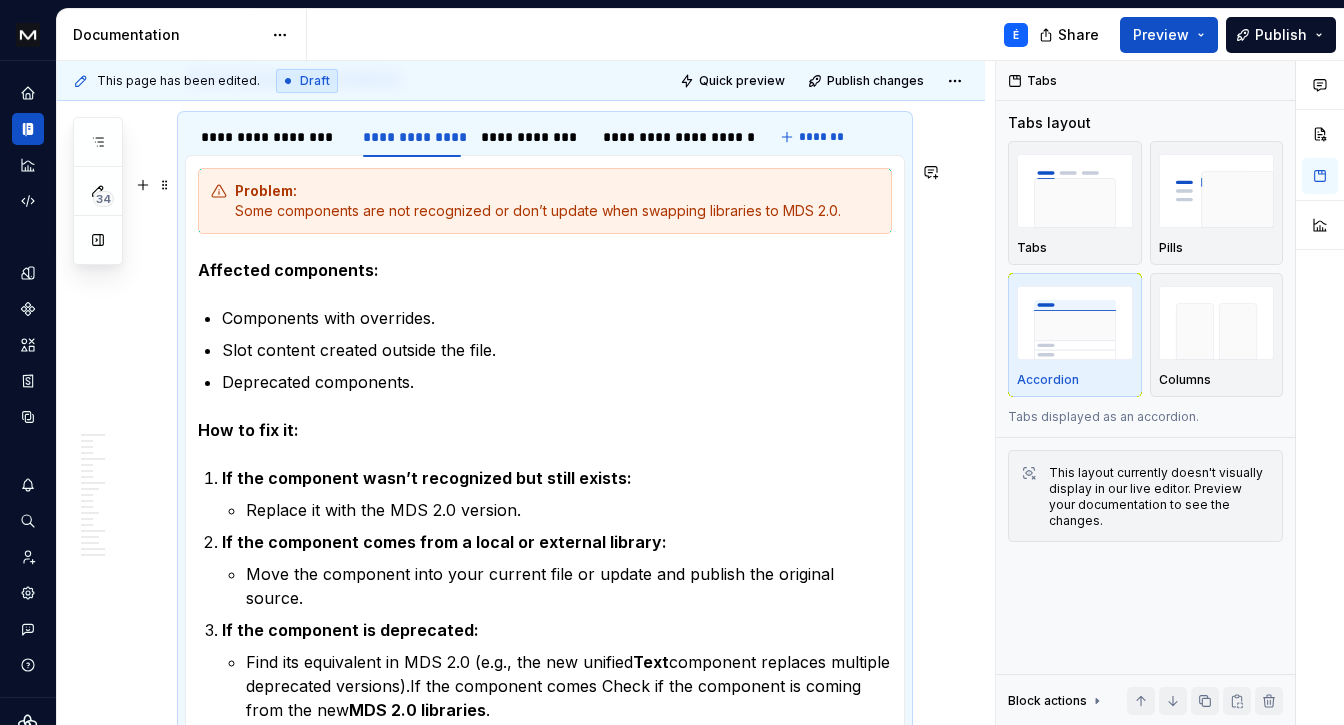 click on "Problem: Some components are not recognized or don’t update when swapping libraries to MDS 2.0." at bounding box center (557, 201) 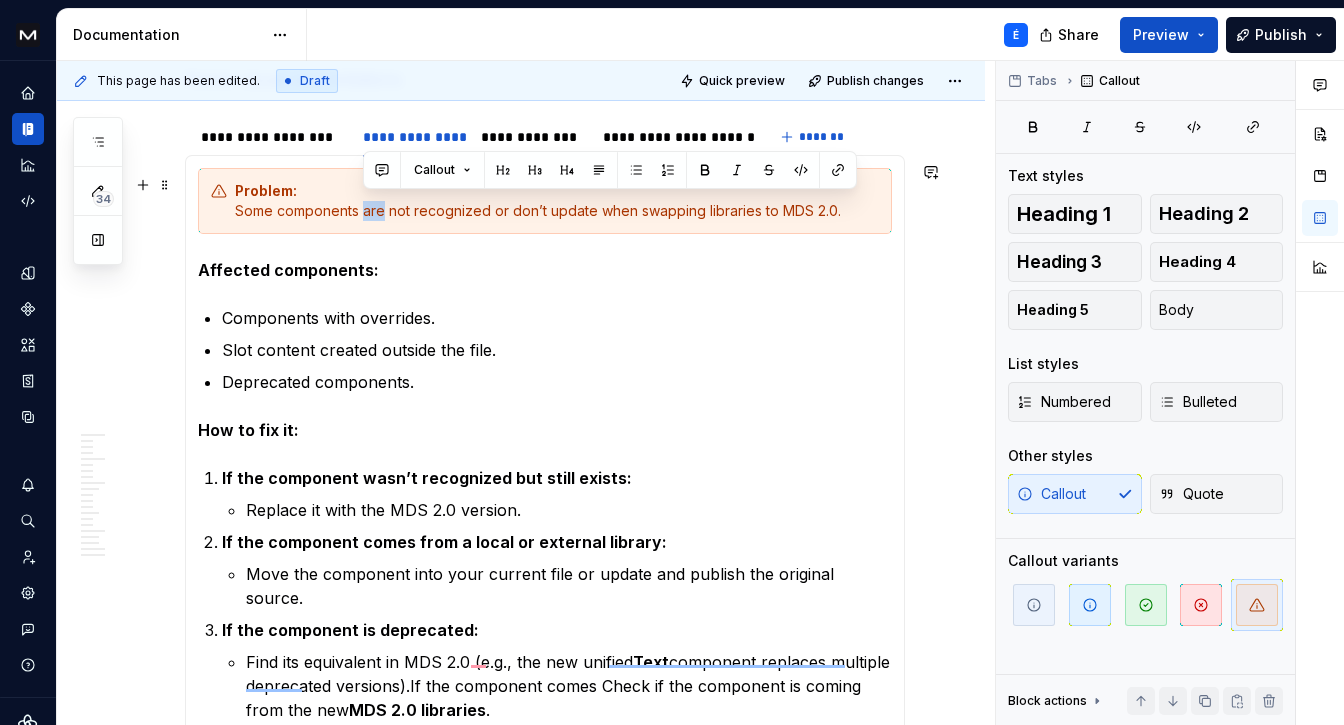 click on "Problem: Some components are not recognized or don’t update when swapping libraries to MDS 2.0." at bounding box center (557, 201) 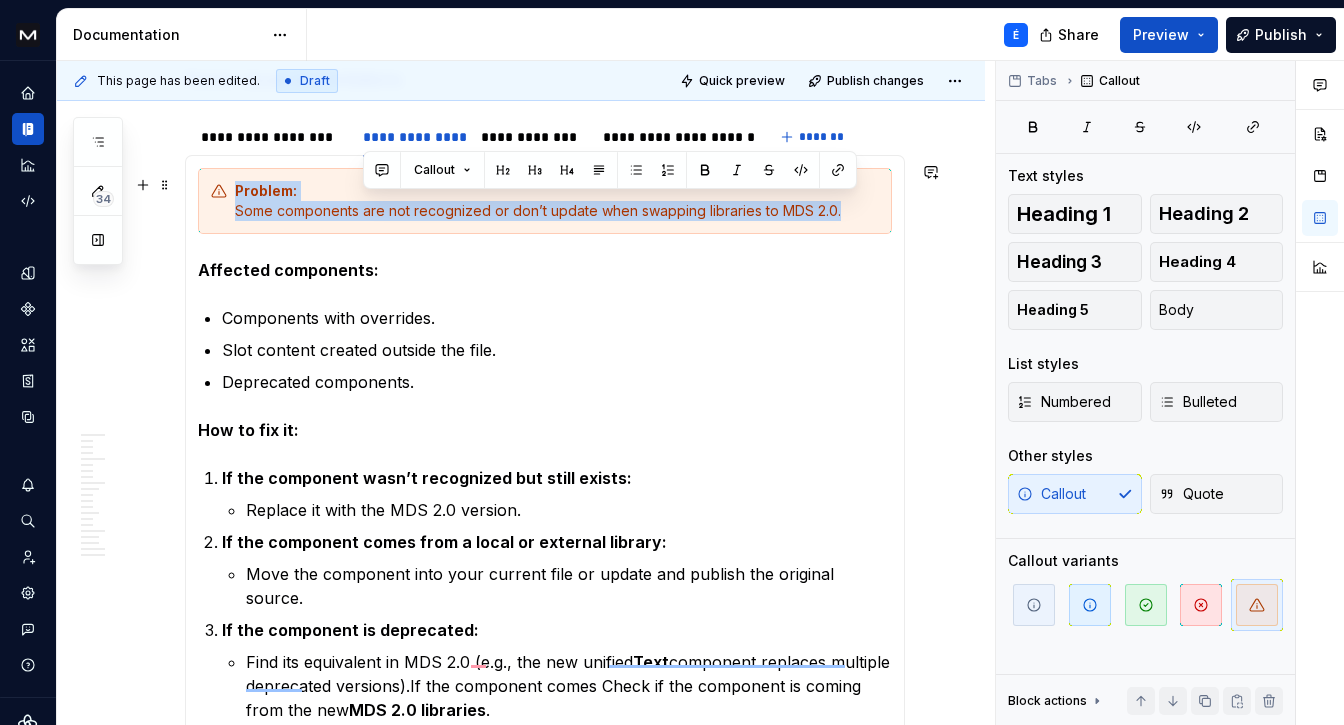 click on "Problem: Some components are not recognized or don’t update when swapping libraries to MDS 2.0." at bounding box center (557, 201) 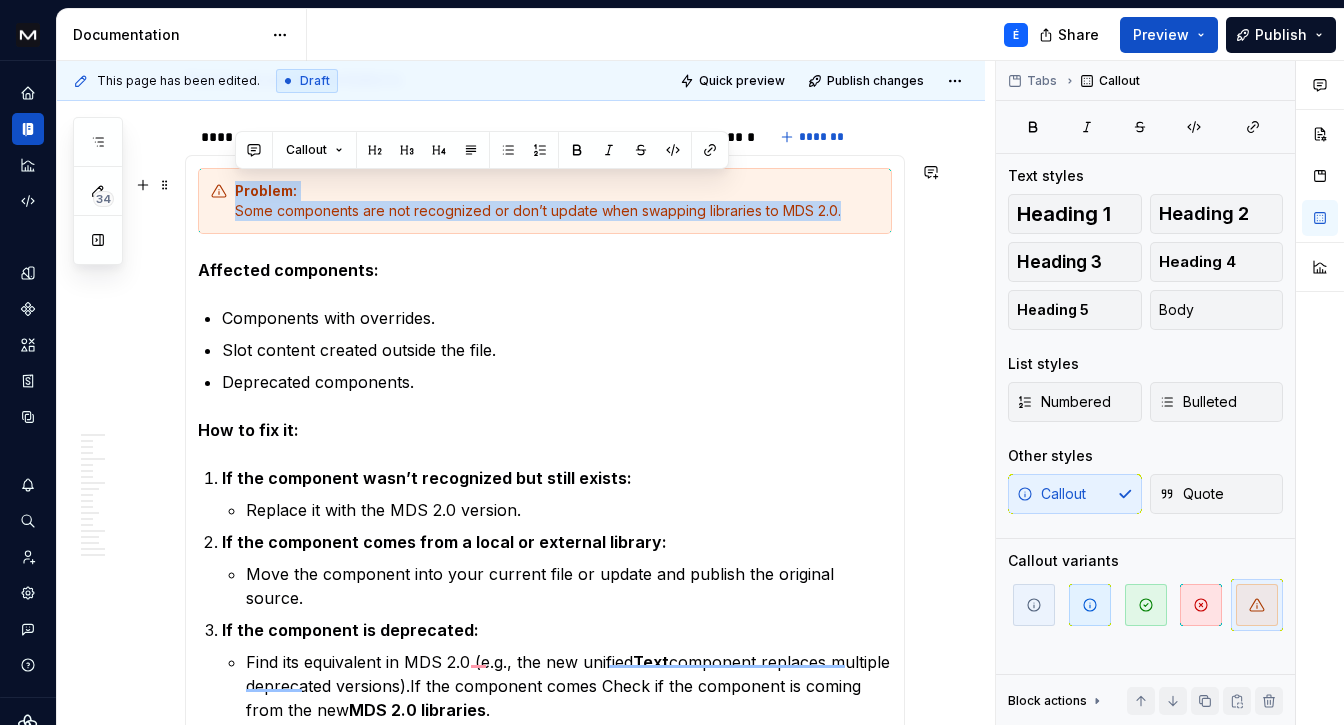 click on "Problem: Some components are not recognized or don’t update when swapping libraries to MDS 2.0." at bounding box center [557, 201] 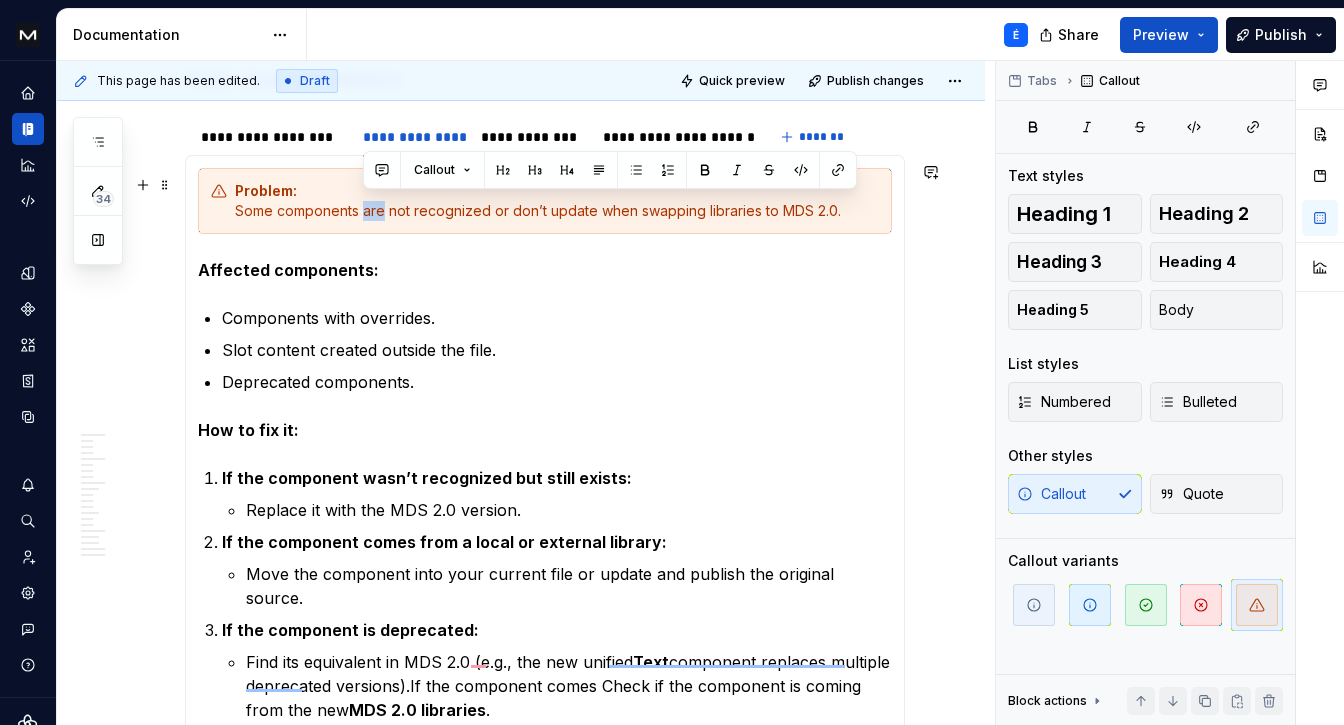 click on "Problem: Some components are not recognized or don’t update when swapping libraries to MDS 2.0." at bounding box center [557, 201] 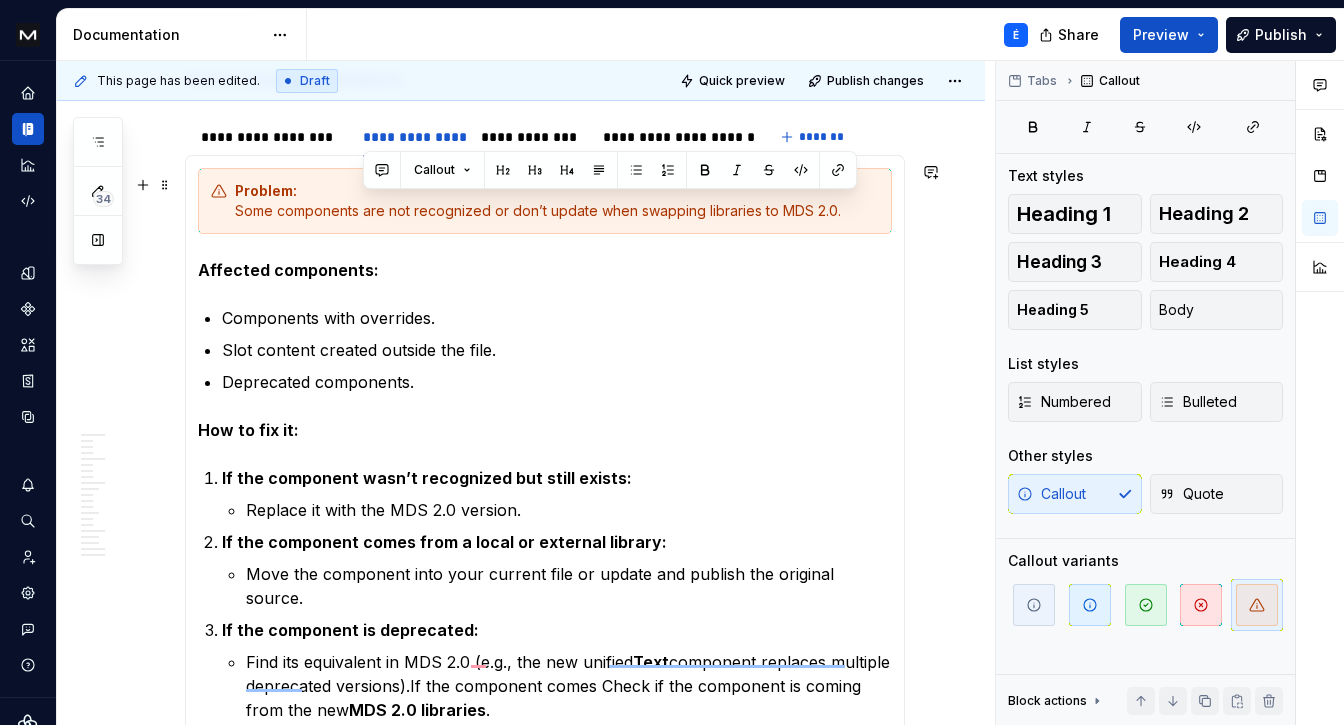 click on "Problem: Some components are not recognized or don’t update when swapping libraries to MDS 2.0." at bounding box center (557, 201) 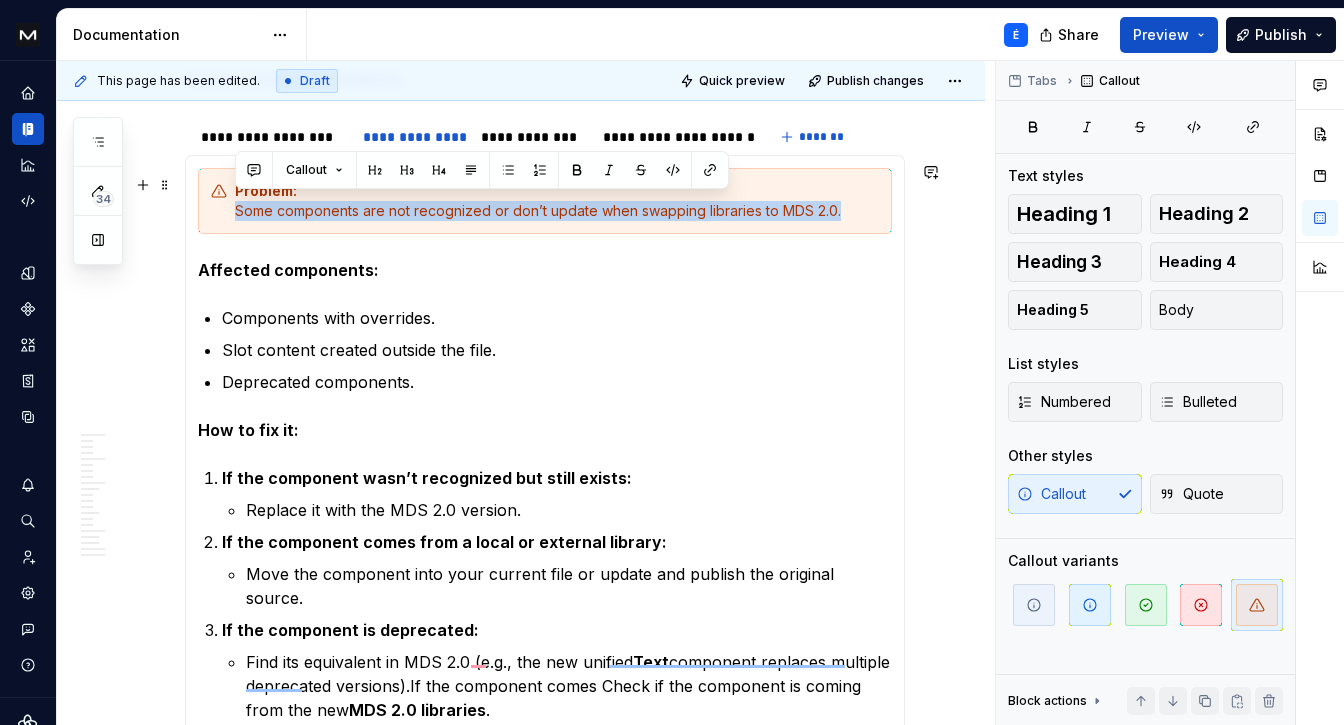 drag, startPoint x: 834, startPoint y: 205, endPoint x: 234, endPoint y: 210, distance: 600.0208 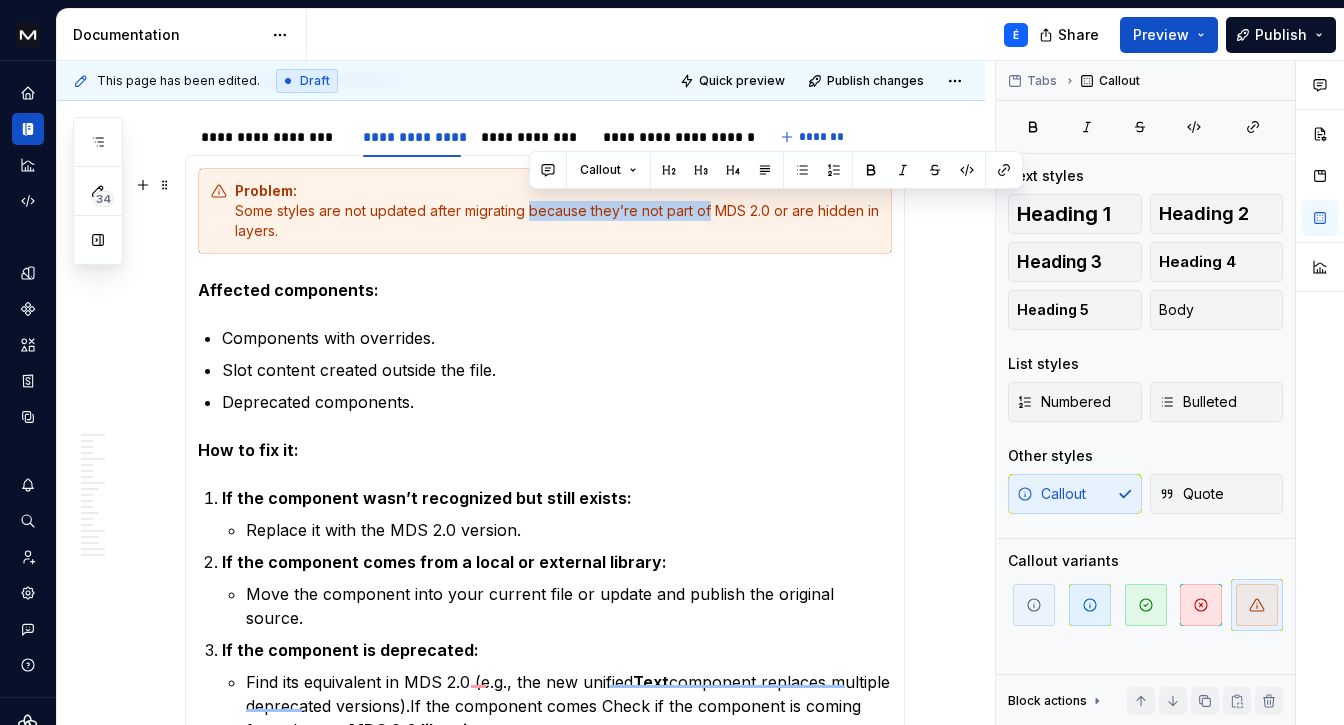 drag, startPoint x: 528, startPoint y: 205, endPoint x: 707, endPoint y: 211, distance: 179.10052 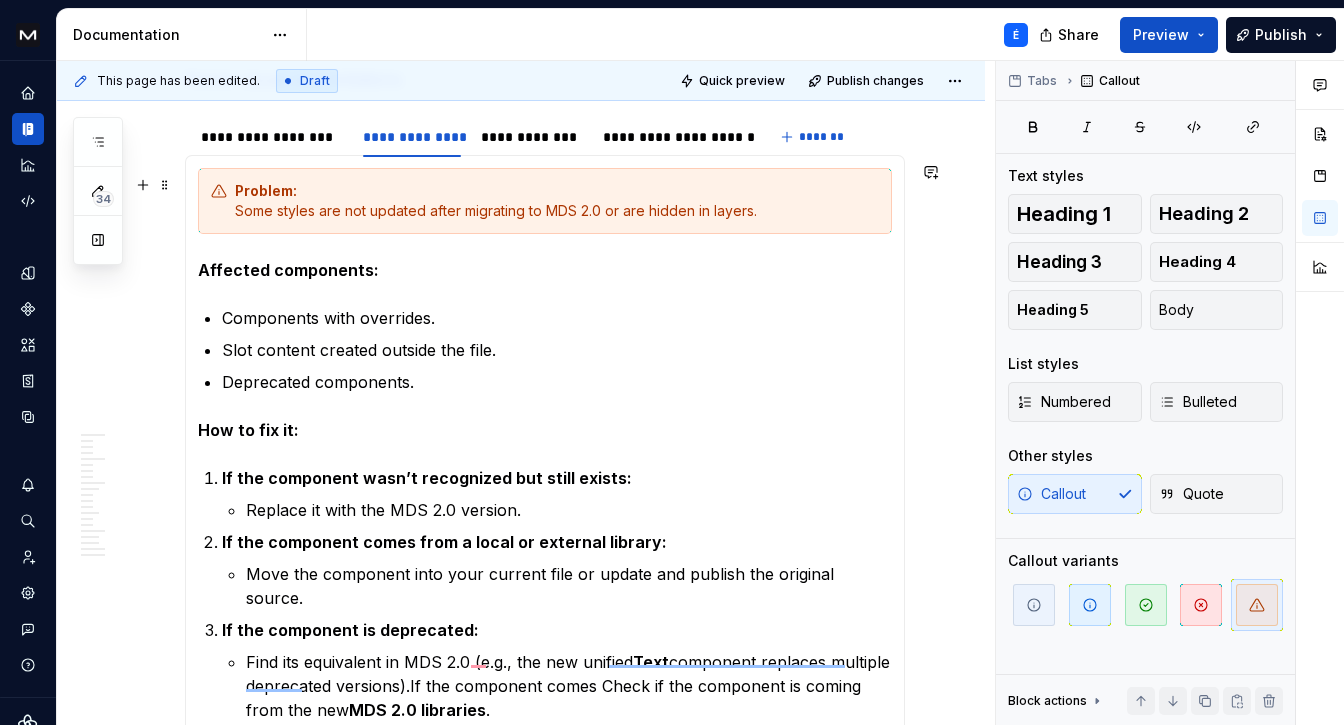 click on "Problem: Some styles are not updated after migrating to MDS 2.0 or are hidden in layers." at bounding box center [557, 201] 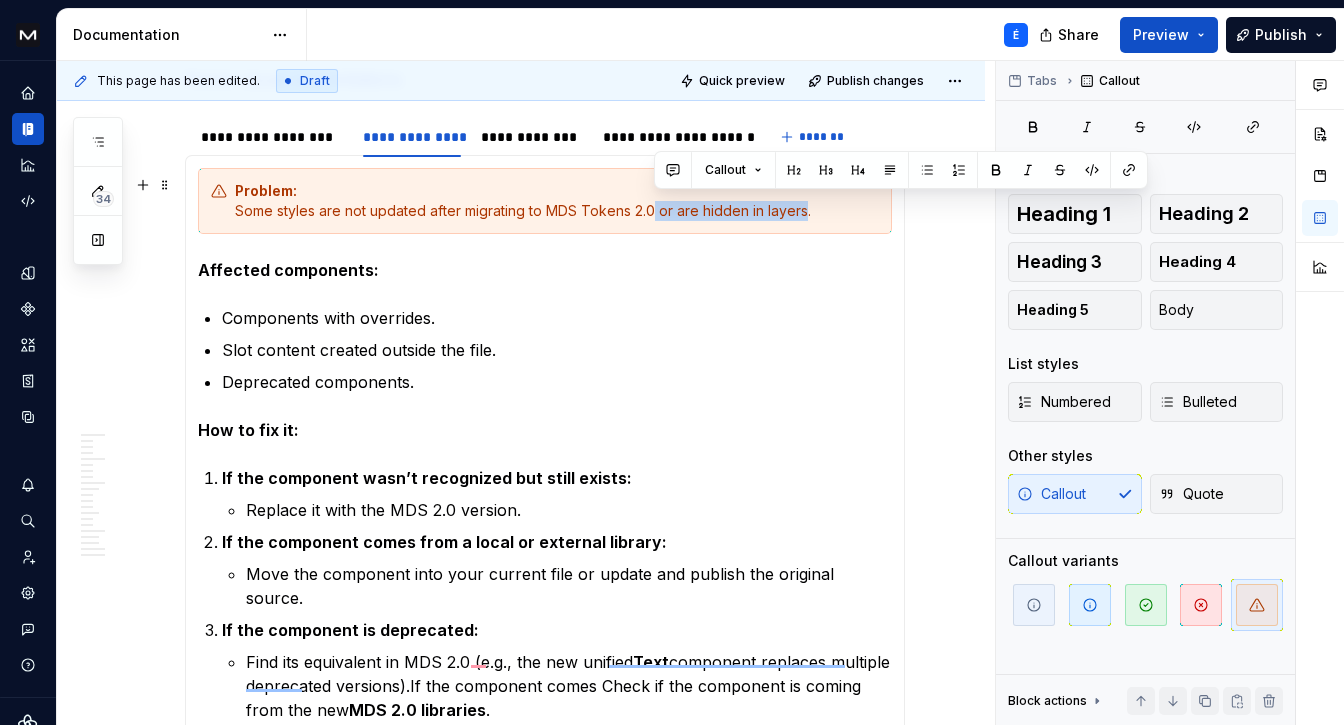 drag, startPoint x: 654, startPoint y: 204, endPoint x: 806, endPoint y: 207, distance: 152.0296 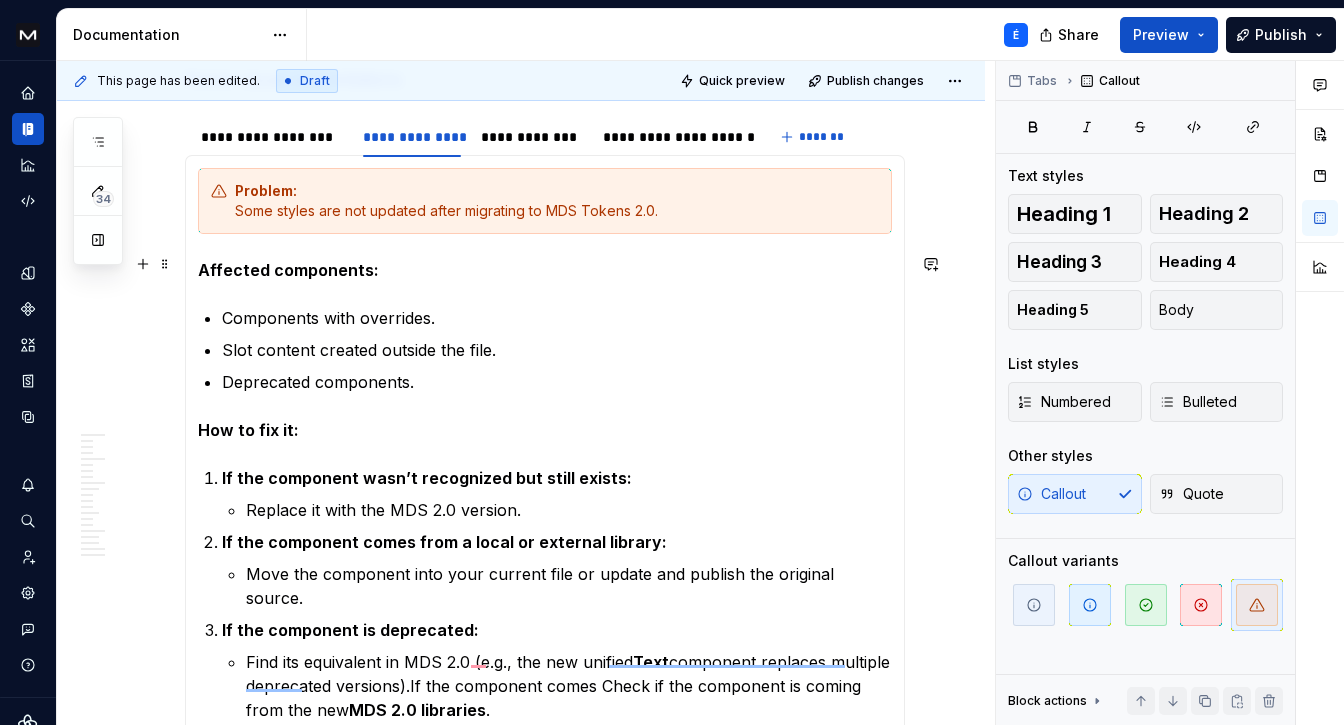 click on "Affected components:" at bounding box center (288, 270) 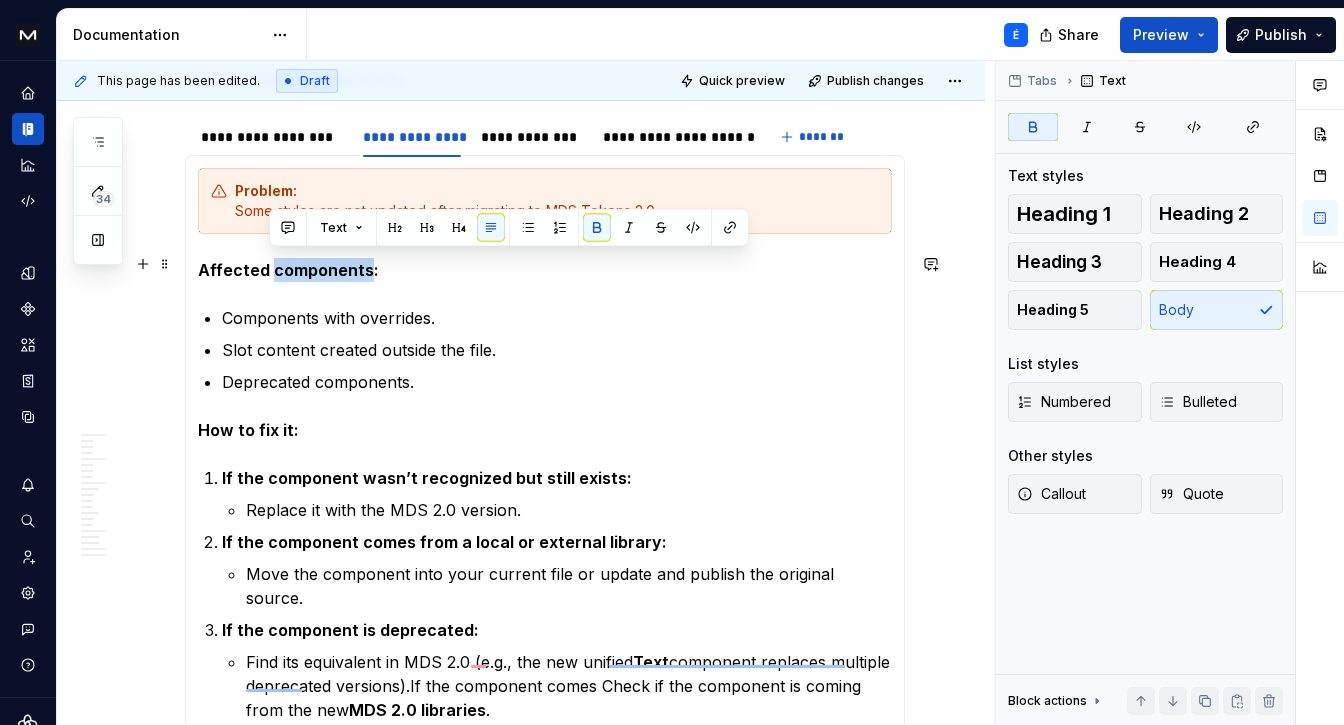 click on "Affected components:" at bounding box center [288, 270] 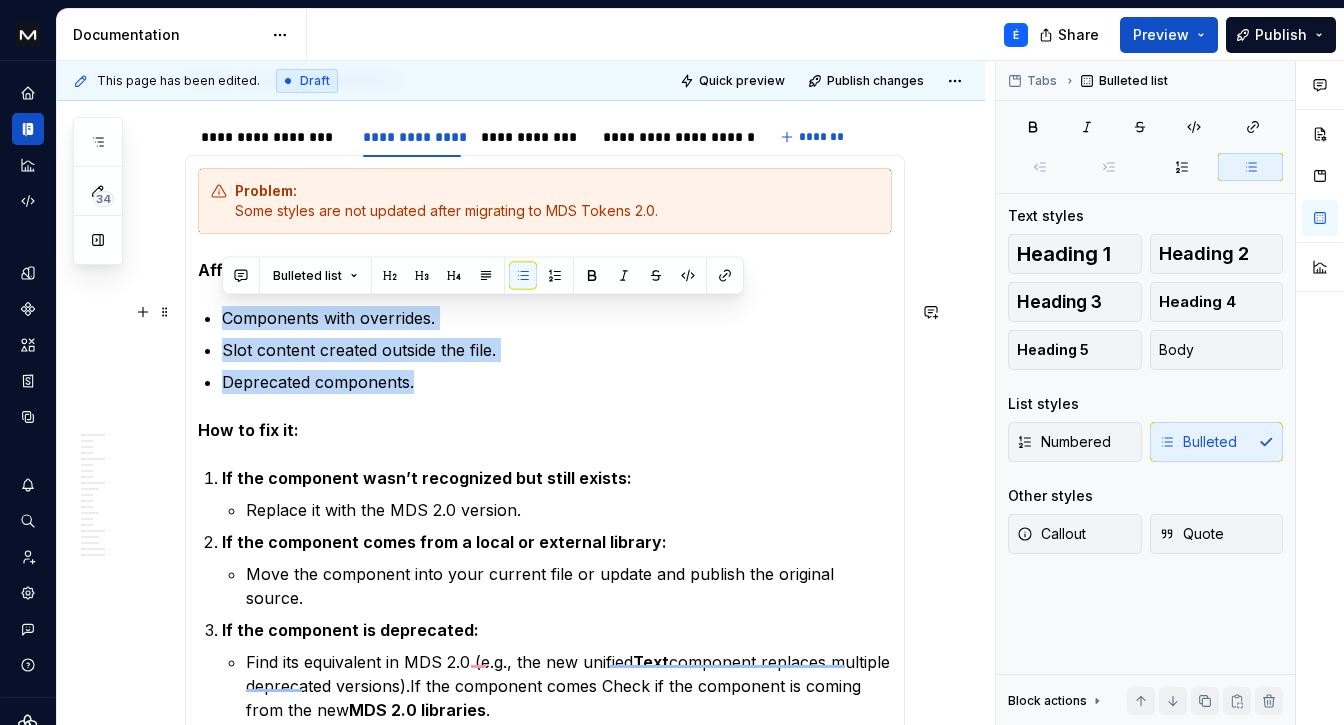 drag, startPoint x: 442, startPoint y: 379, endPoint x: 223, endPoint y: 311, distance: 229.3142 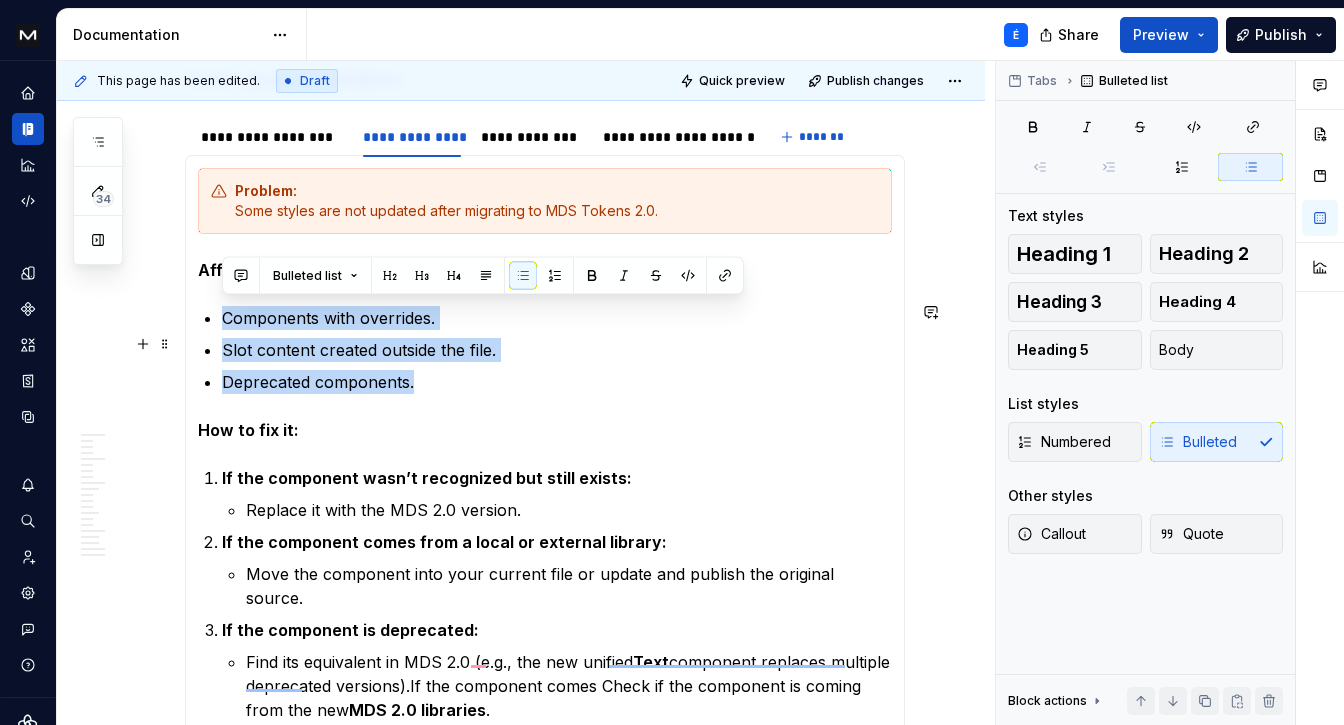 click on "Slot content created outside the file." at bounding box center (557, 350) 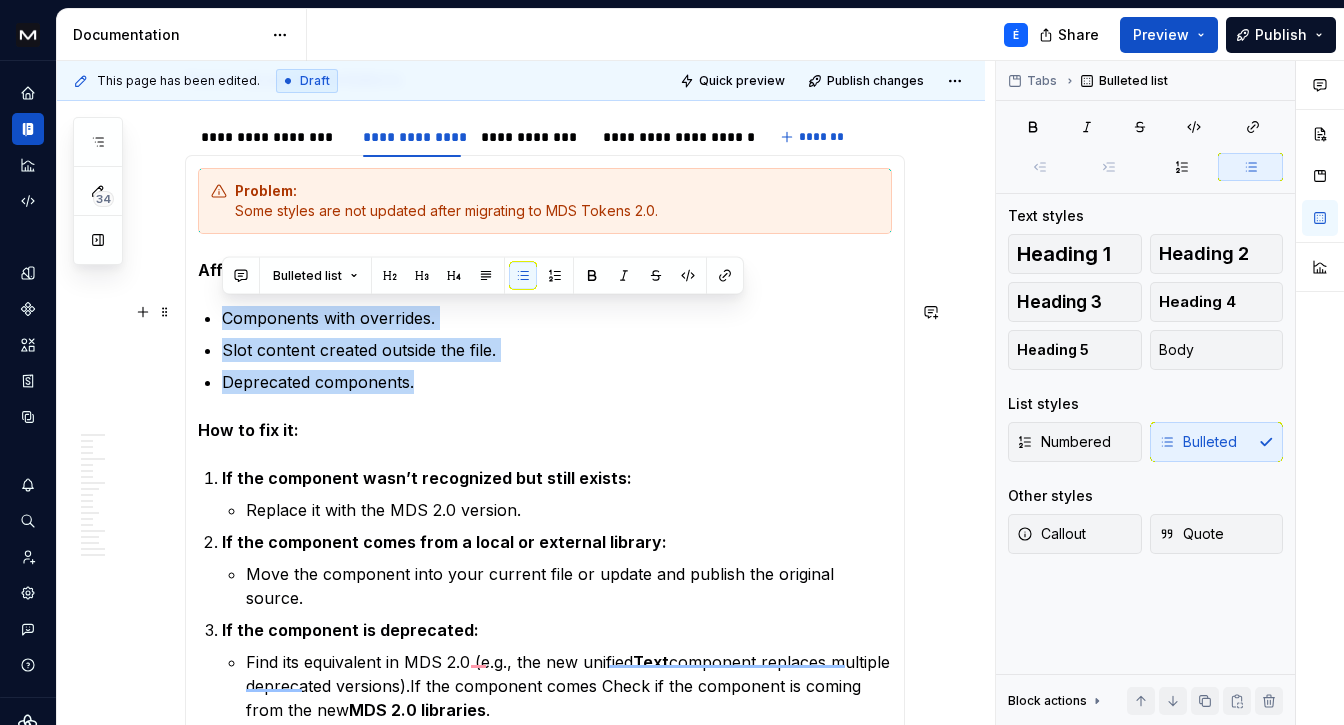 drag, startPoint x: 417, startPoint y: 377, endPoint x: 221, endPoint y: 308, distance: 207.79076 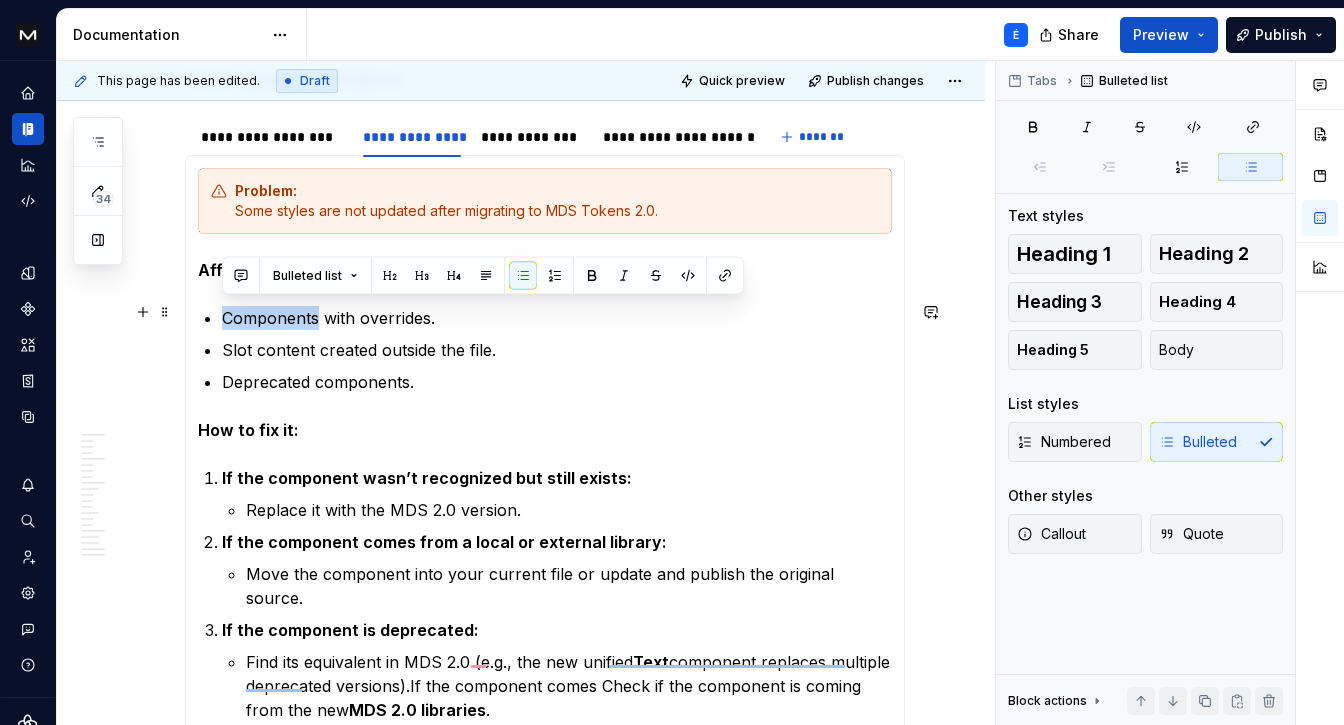 click on "Components with overrides." at bounding box center [557, 318] 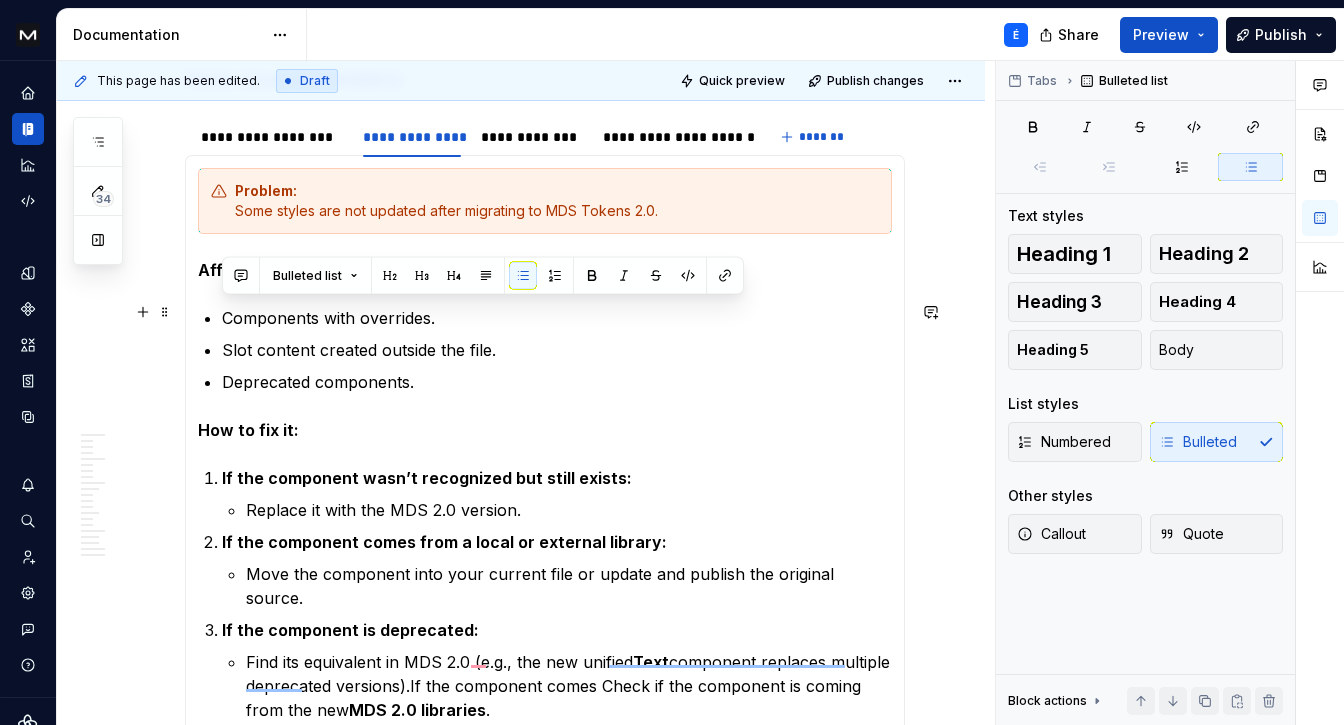 click on "Components with overrides." at bounding box center [557, 318] 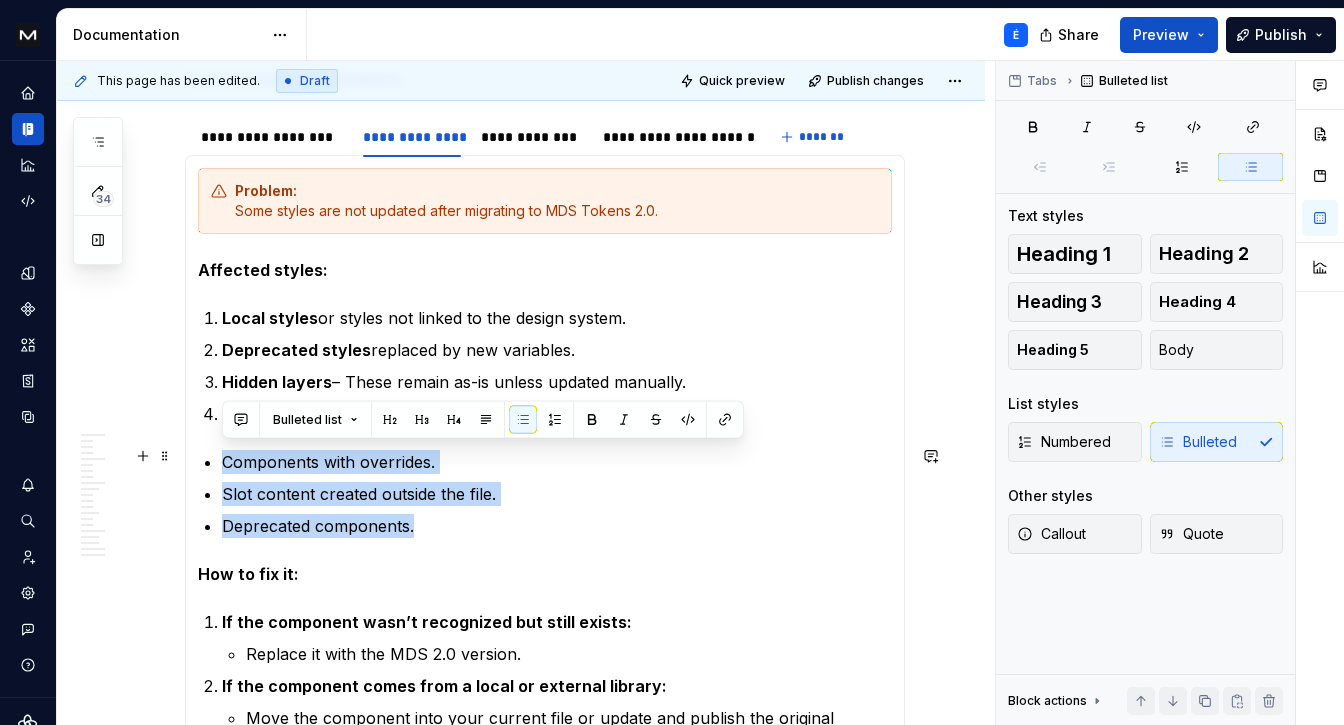 drag, startPoint x: 429, startPoint y: 524, endPoint x: 210, endPoint y: 463, distance: 227.33676 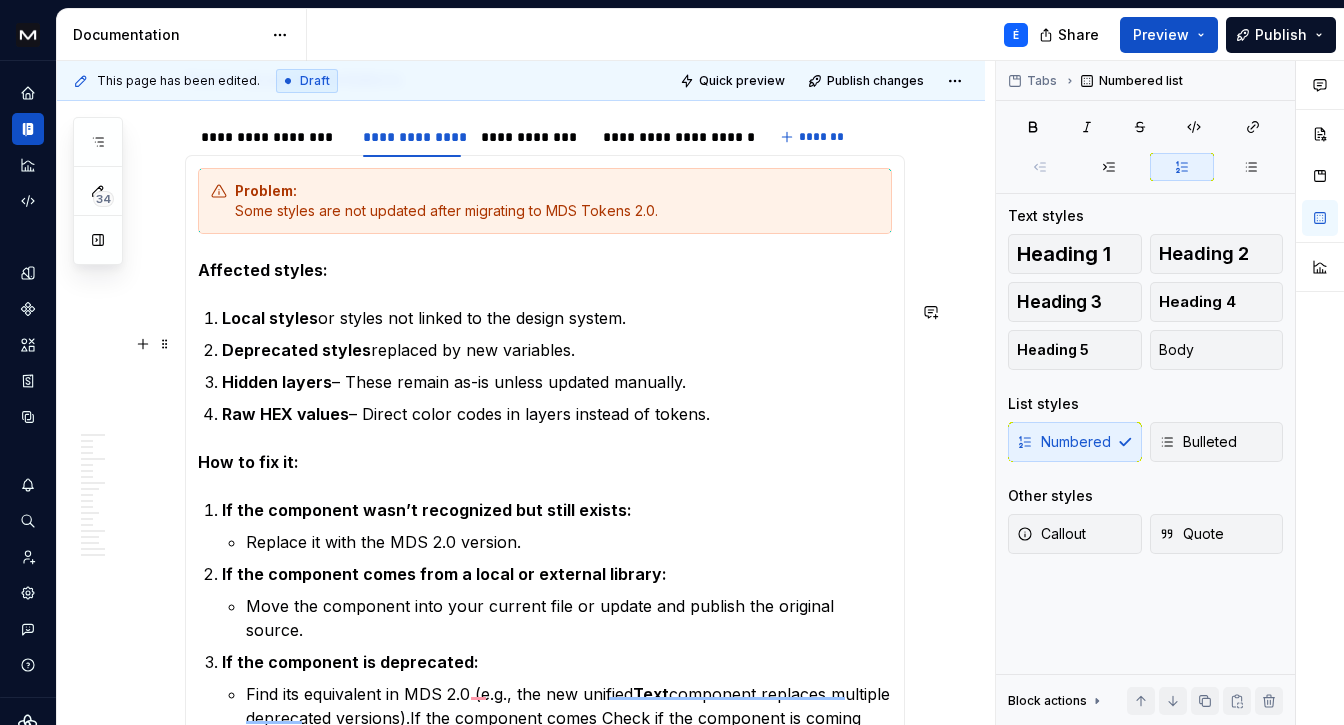 click on "Deprecated styles  replaced by new variables." at bounding box center (557, 350) 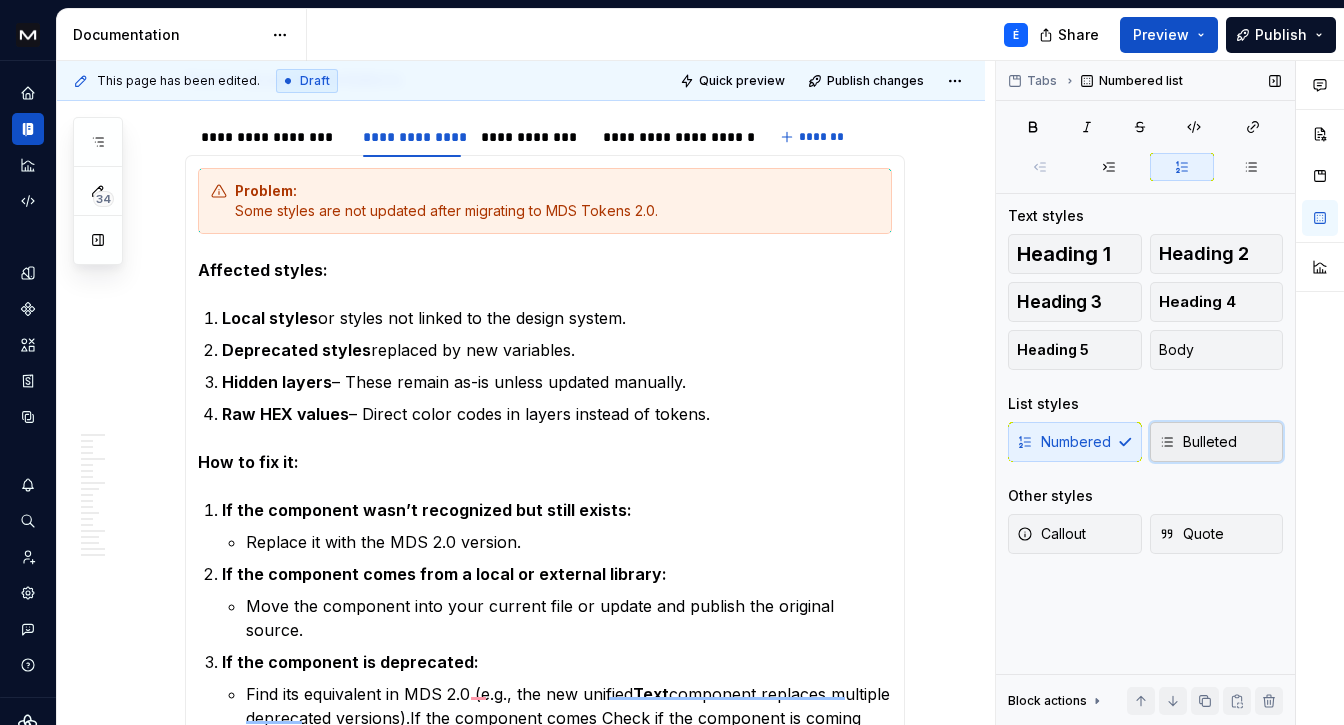 click on "Bulleted" at bounding box center [1217, 442] 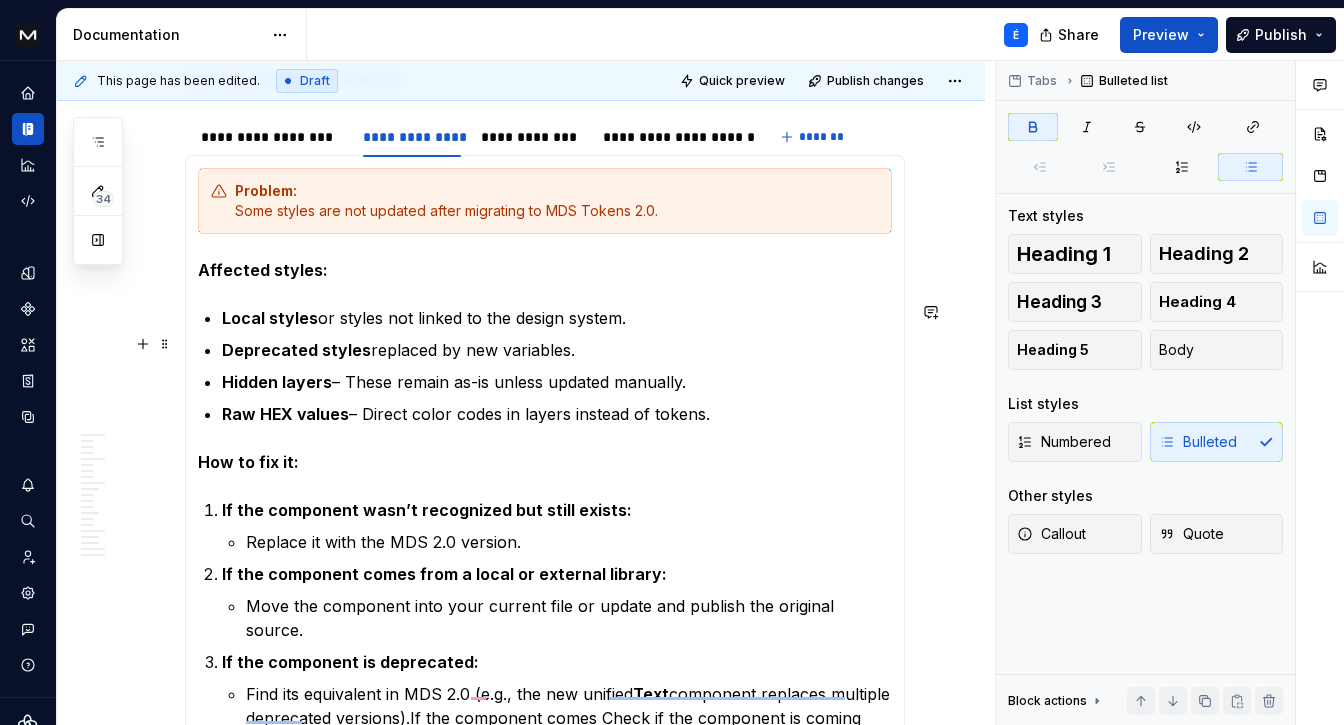 click on "Local styles  or styles not linked to the design system. Deprecated styles  replaced by new variables. Hidden layers  – These remain as-is unless updated manually. Raw HEX values  – Direct color codes in layers instead of tokens." at bounding box center [557, 366] 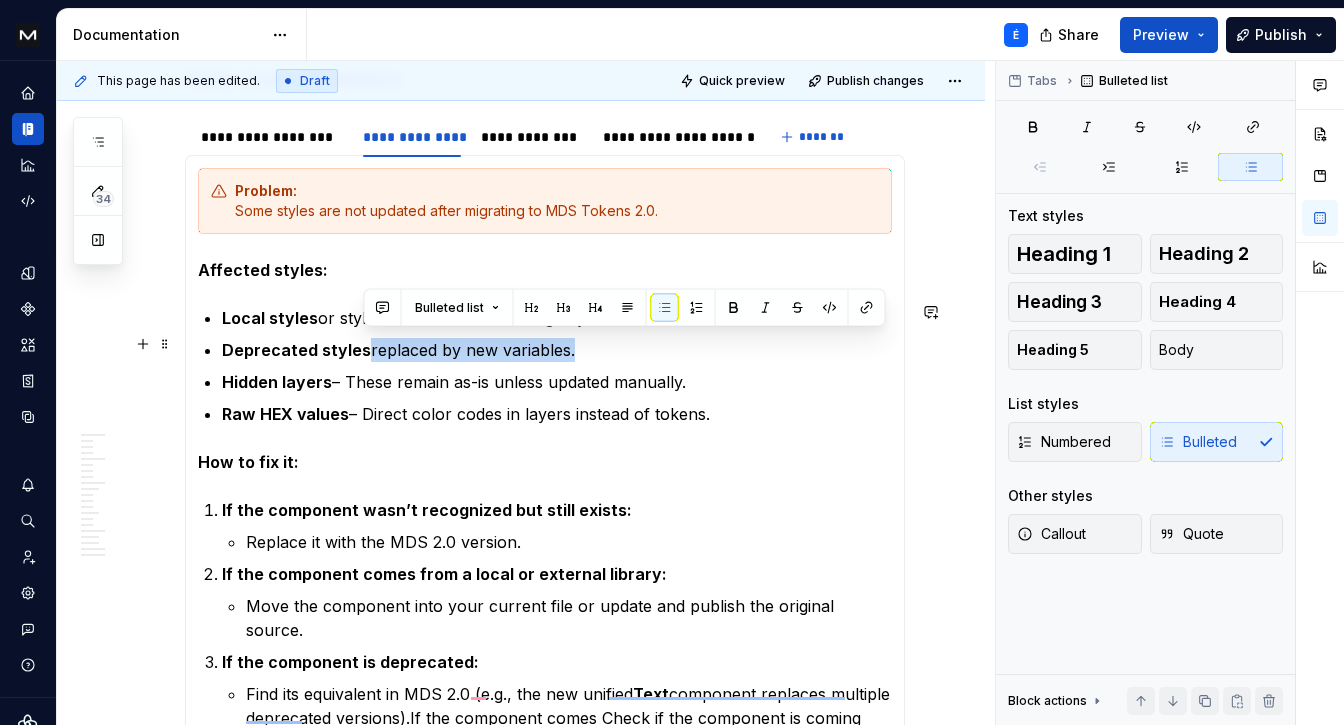 drag, startPoint x: 363, startPoint y: 348, endPoint x: 565, endPoint y: 353, distance: 202.06187 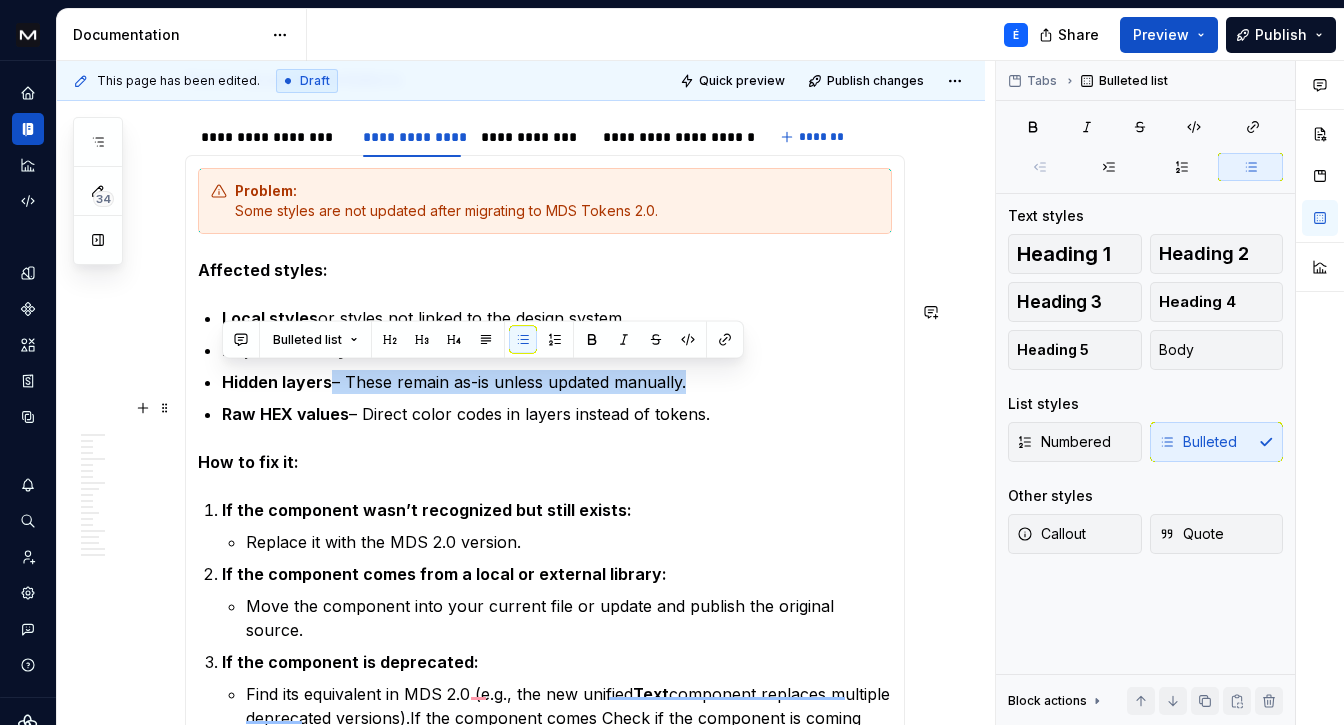 drag, startPoint x: 328, startPoint y: 374, endPoint x: 674, endPoint y: 392, distance: 346.4679 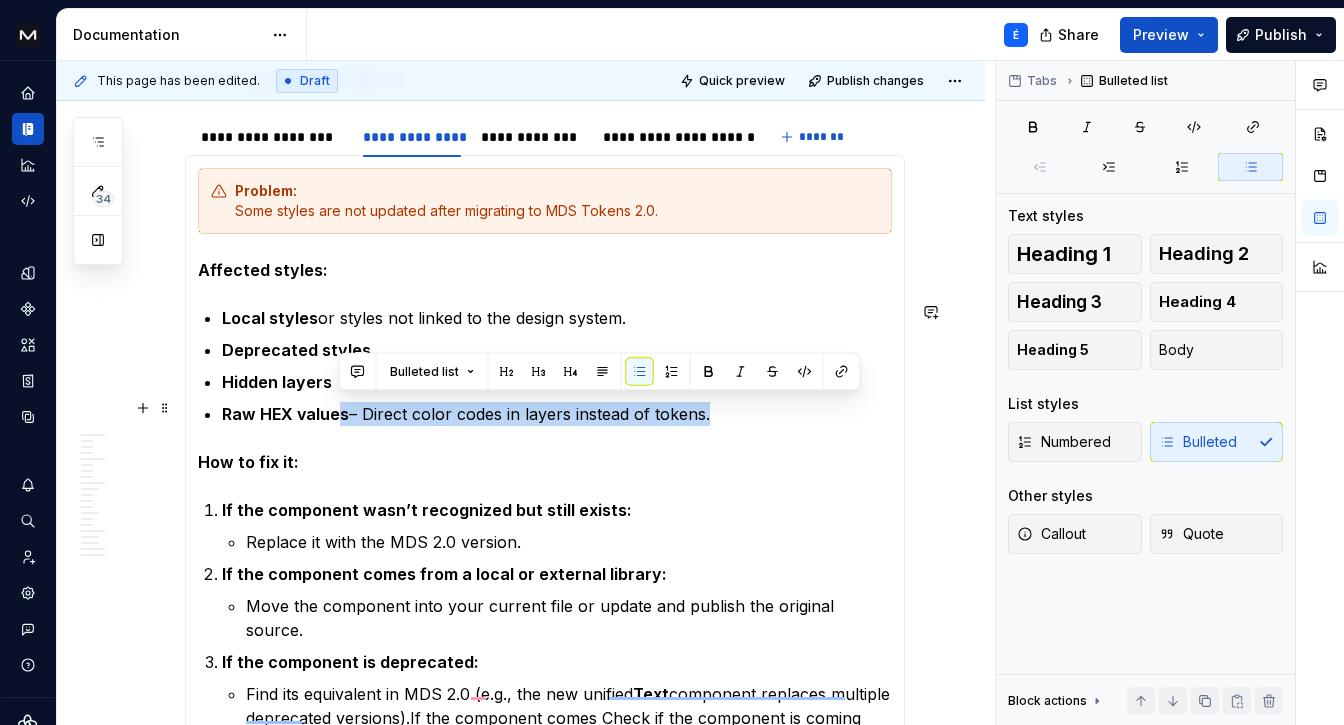 drag, startPoint x: 351, startPoint y: 406, endPoint x: 702, endPoint y: 407, distance: 351.00143 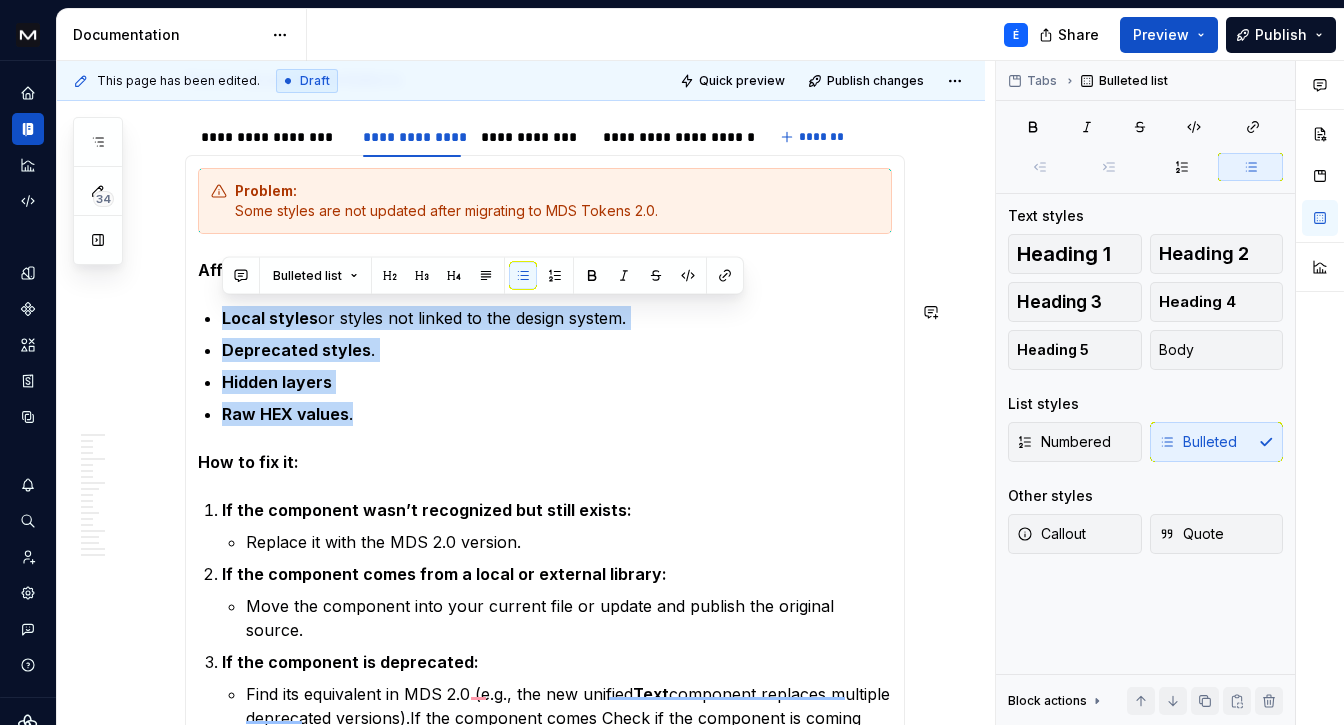 drag, startPoint x: 385, startPoint y: 408, endPoint x: 205, endPoint y: 291, distance: 214.68349 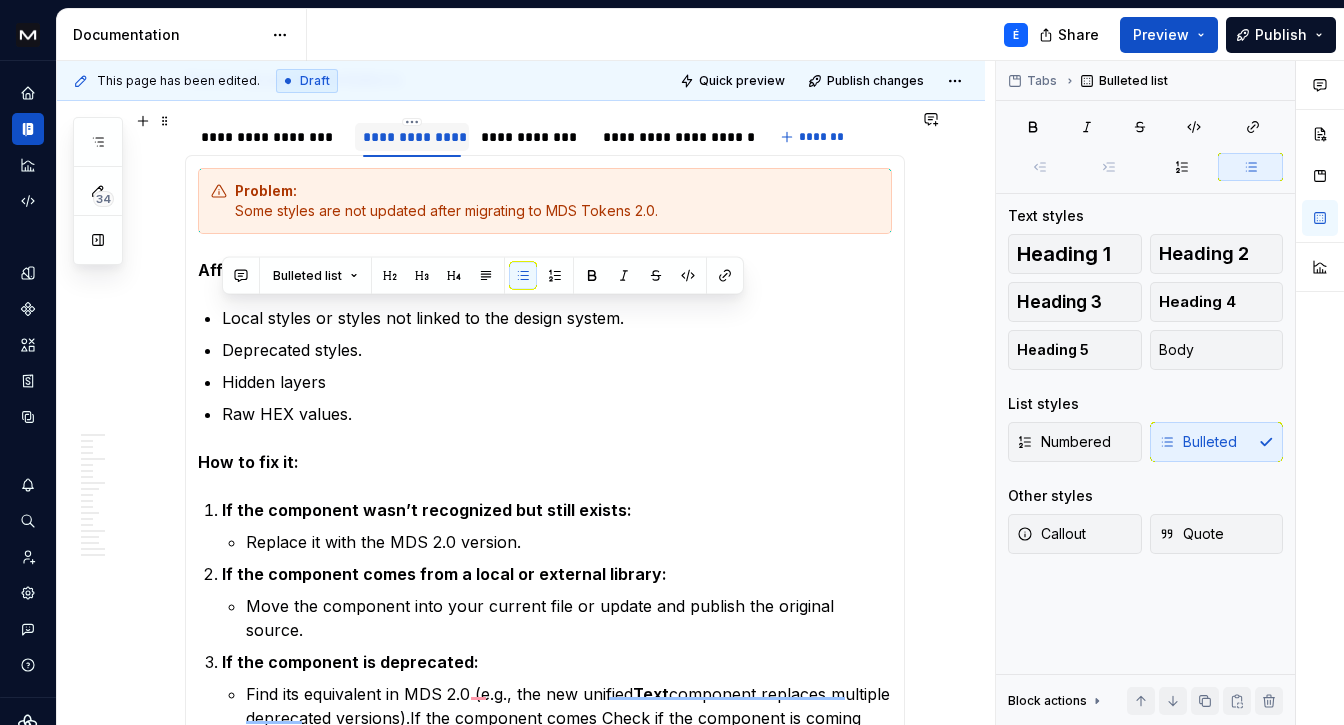 click on "**********" at bounding box center (412, 137) 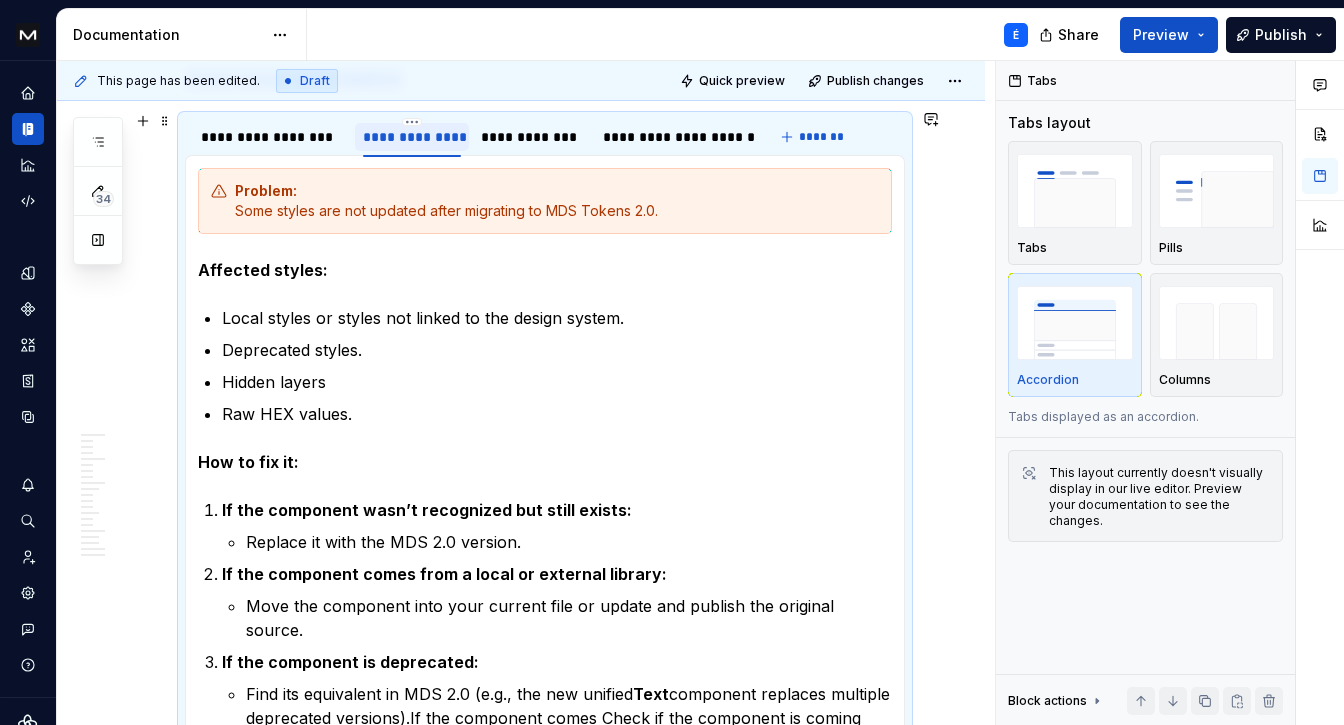 click on "**********" at bounding box center [412, 137] 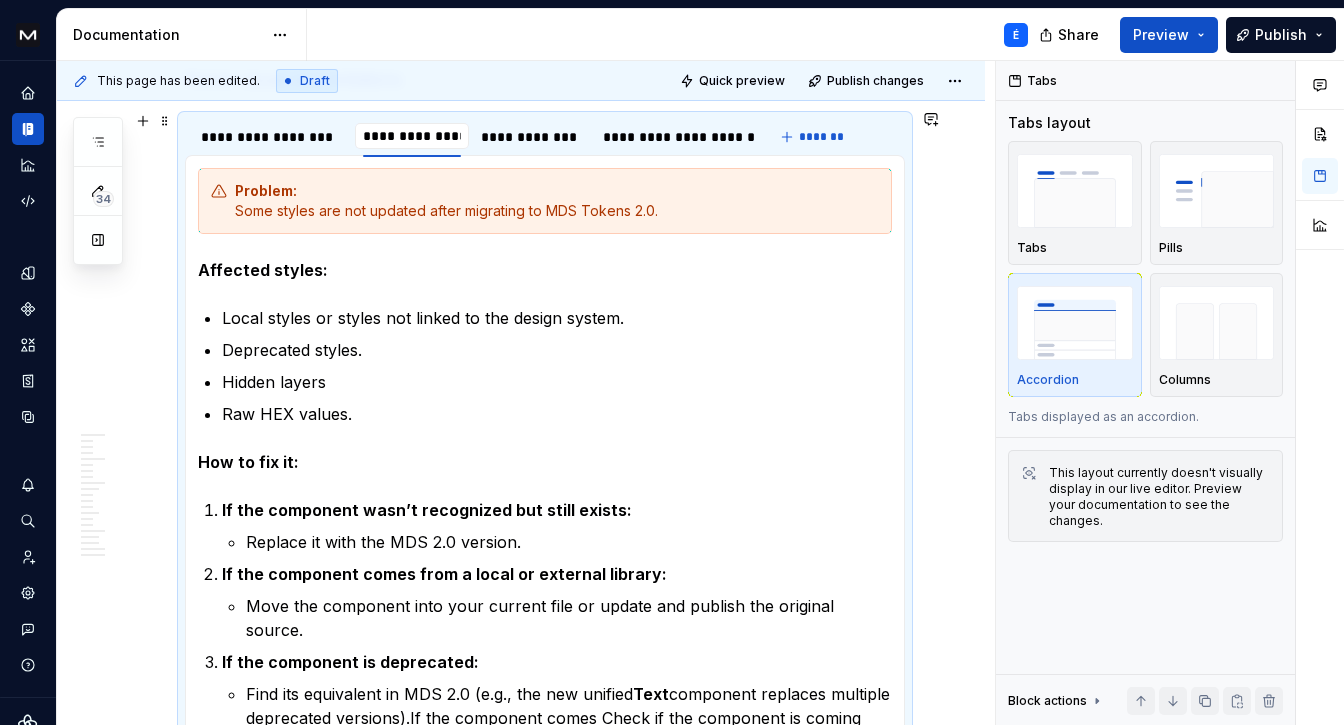 scroll, scrollTop: 11426, scrollLeft: 0, axis: vertical 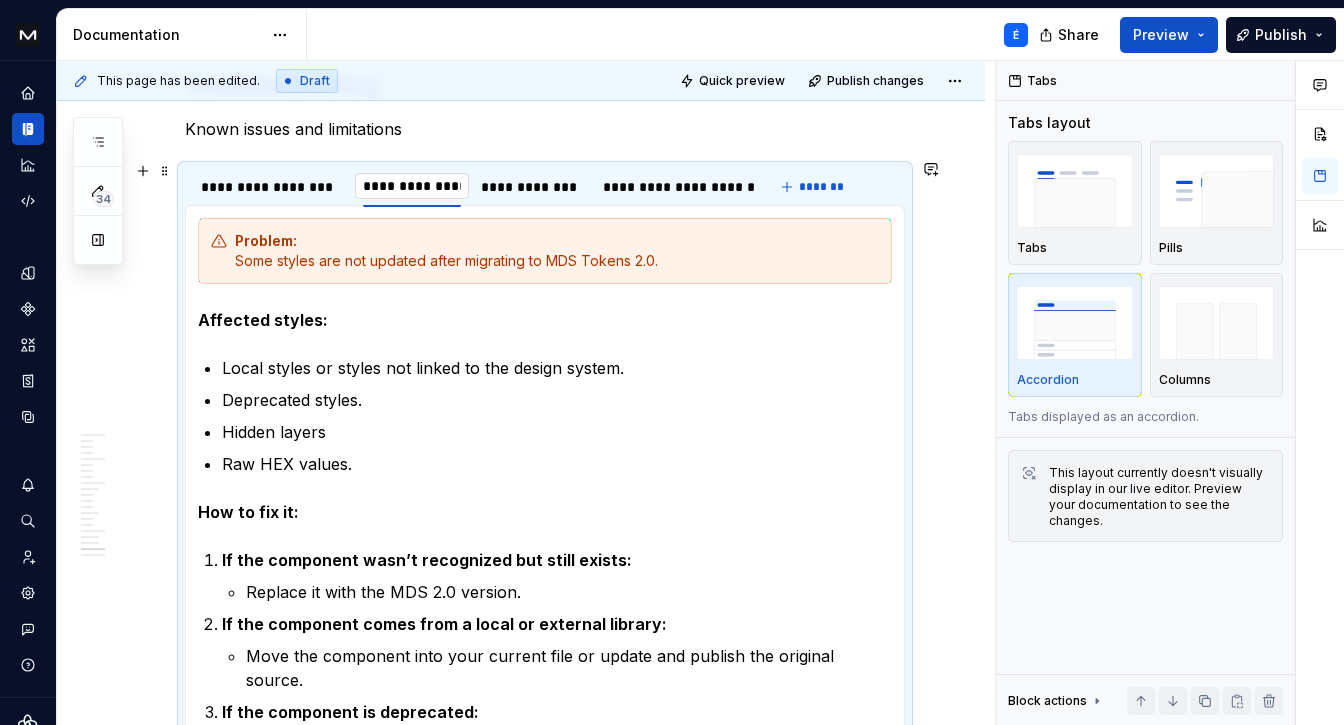click on "**********" at bounding box center [412, 186] 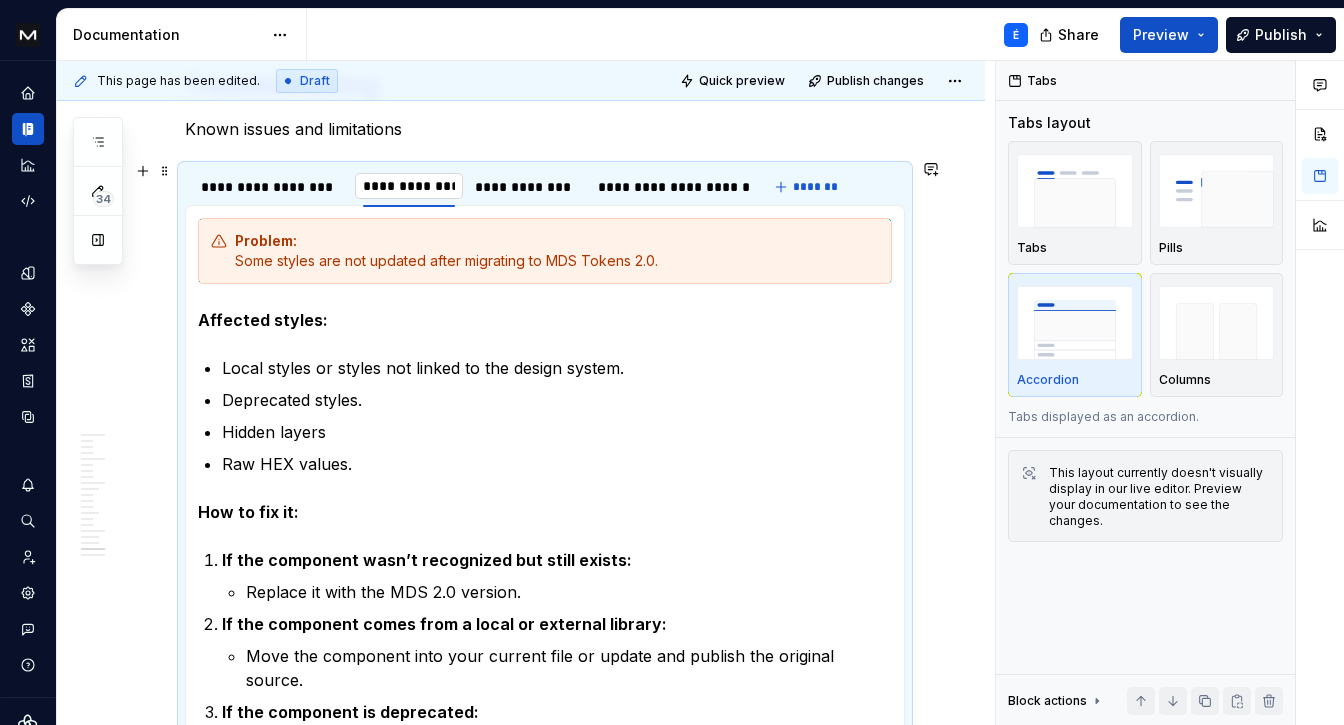 type on "**********" 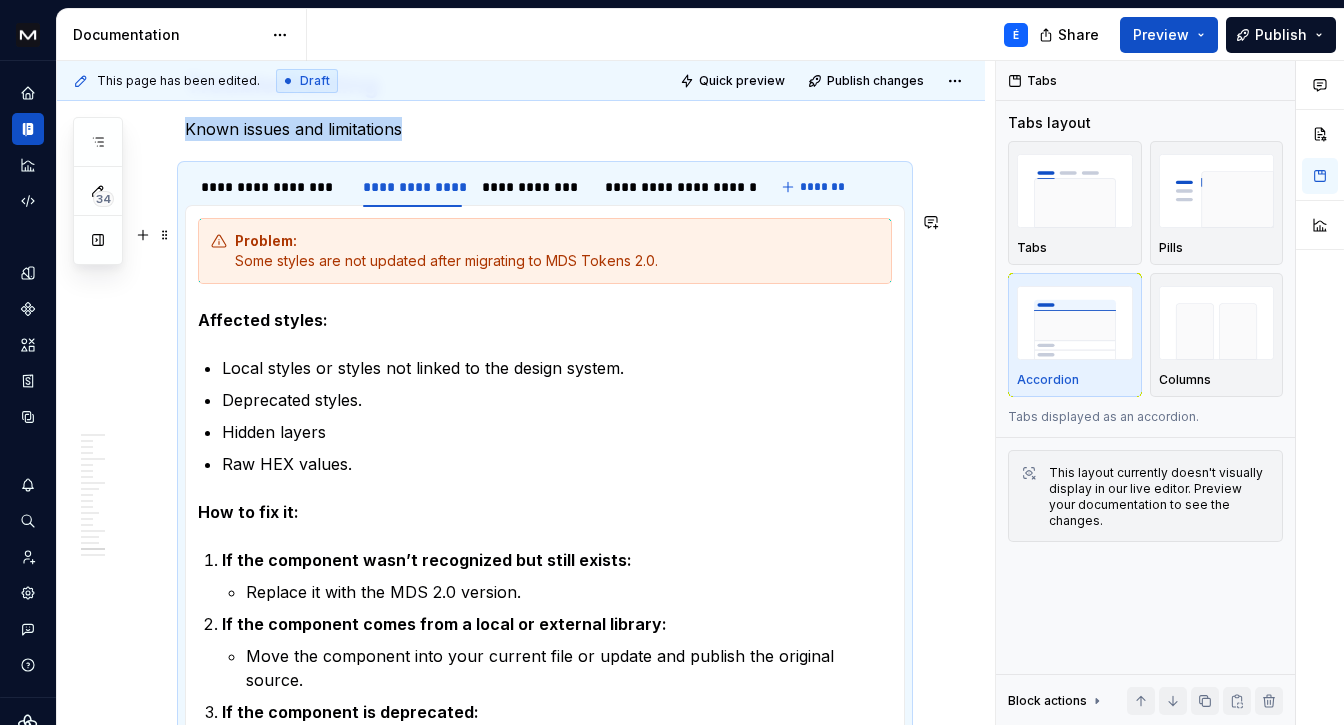 click on "Problem: Some styles are not updated after migrating to MDS Tokens 2.0." at bounding box center (557, 251) 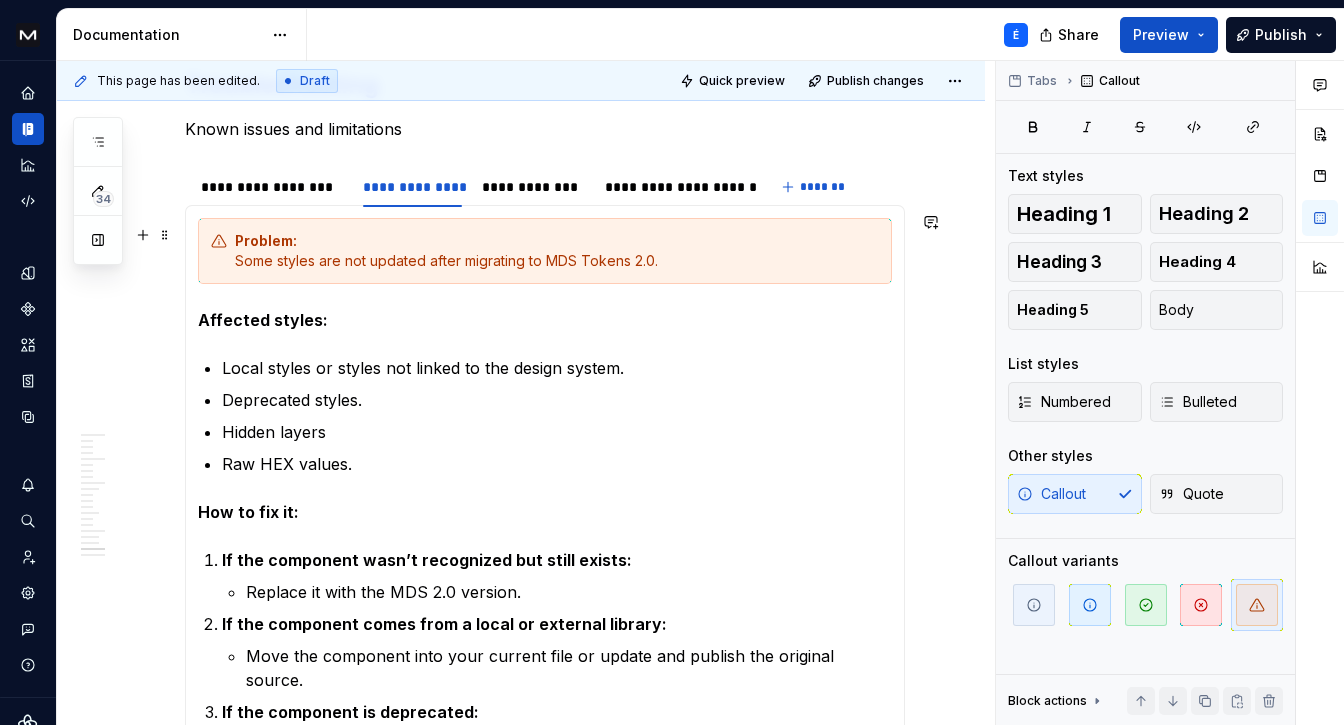 click on "Problem: Some styles are not updated after migrating to MDS Tokens 2.0." at bounding box center (557, 251) 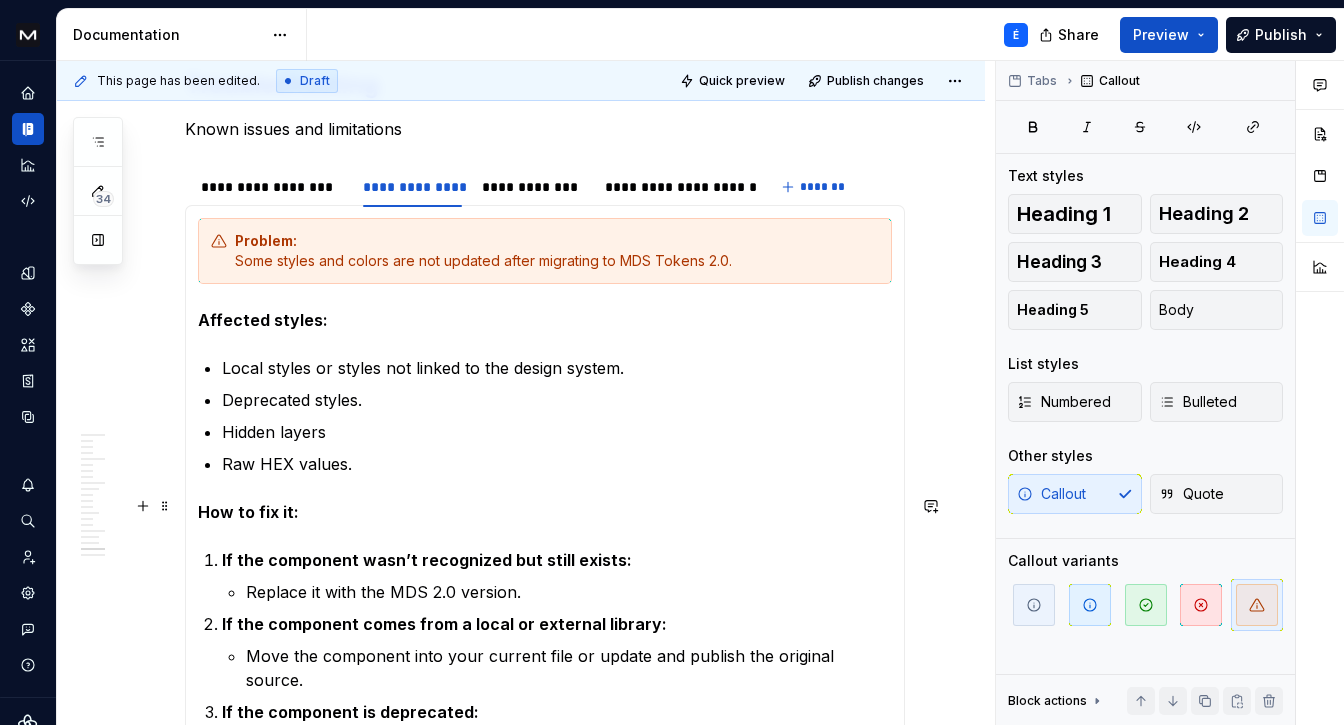 scroll, scrollTop: 11512, scrollLeft: 0, axis: vertical 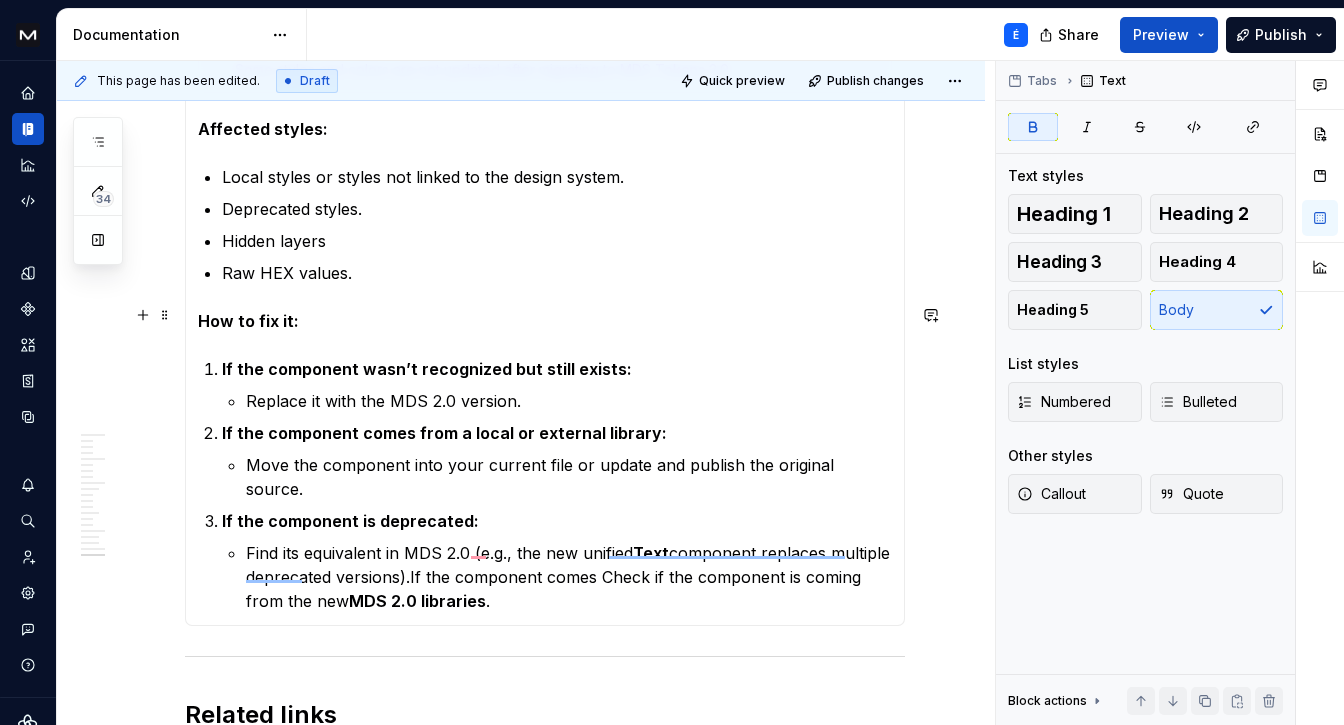 click on "How to fix it:" at bounding box center [545, 321] 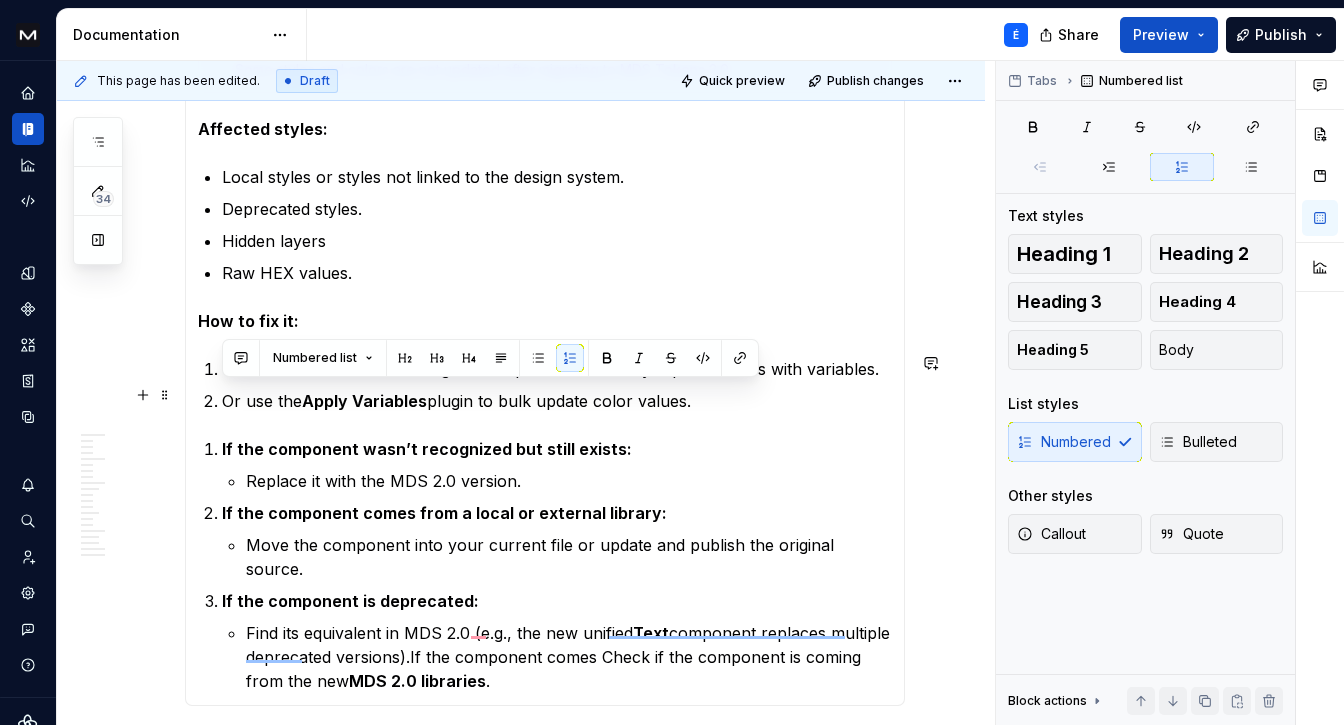 drag, startPoint x: 705, startPoint y: 394, endPoint x: 209, endPoint y: 401, distance: 496.0494 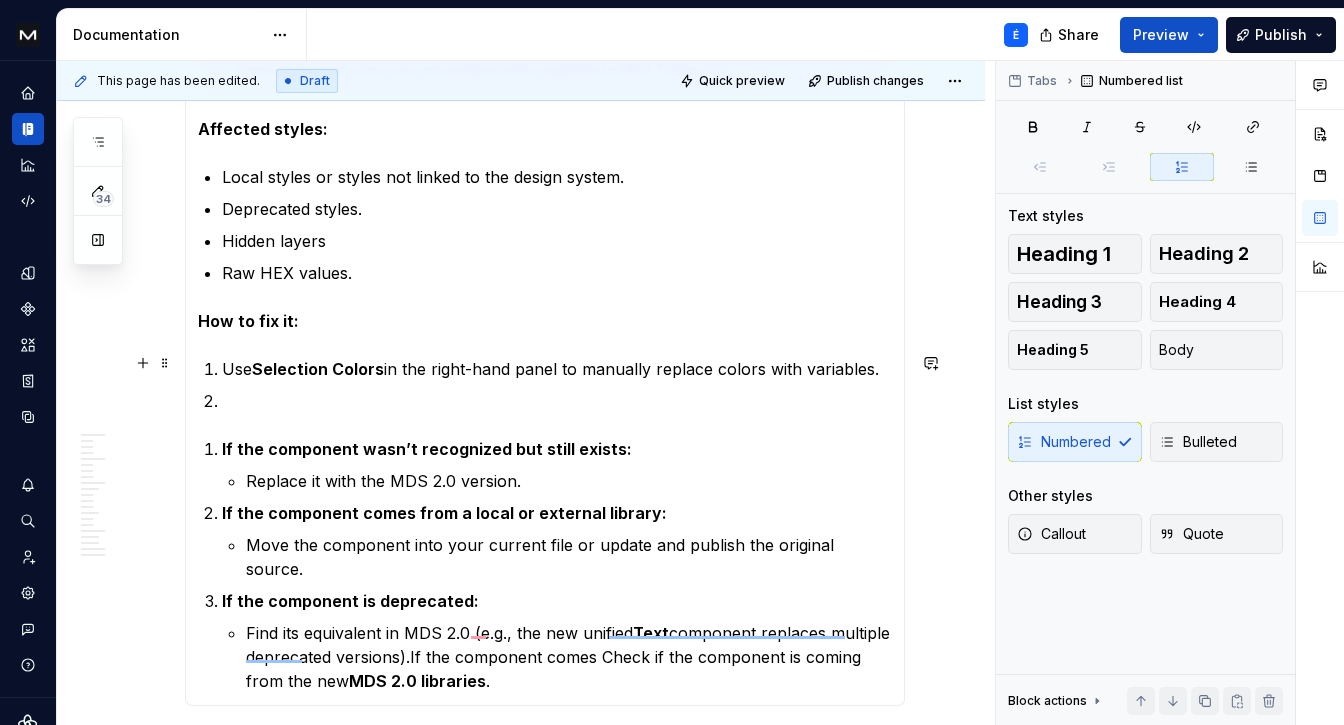 click on "Use  Selection Colors  in the right-hand panel to manually replace colors with variables." at bounding box center [557, 369] 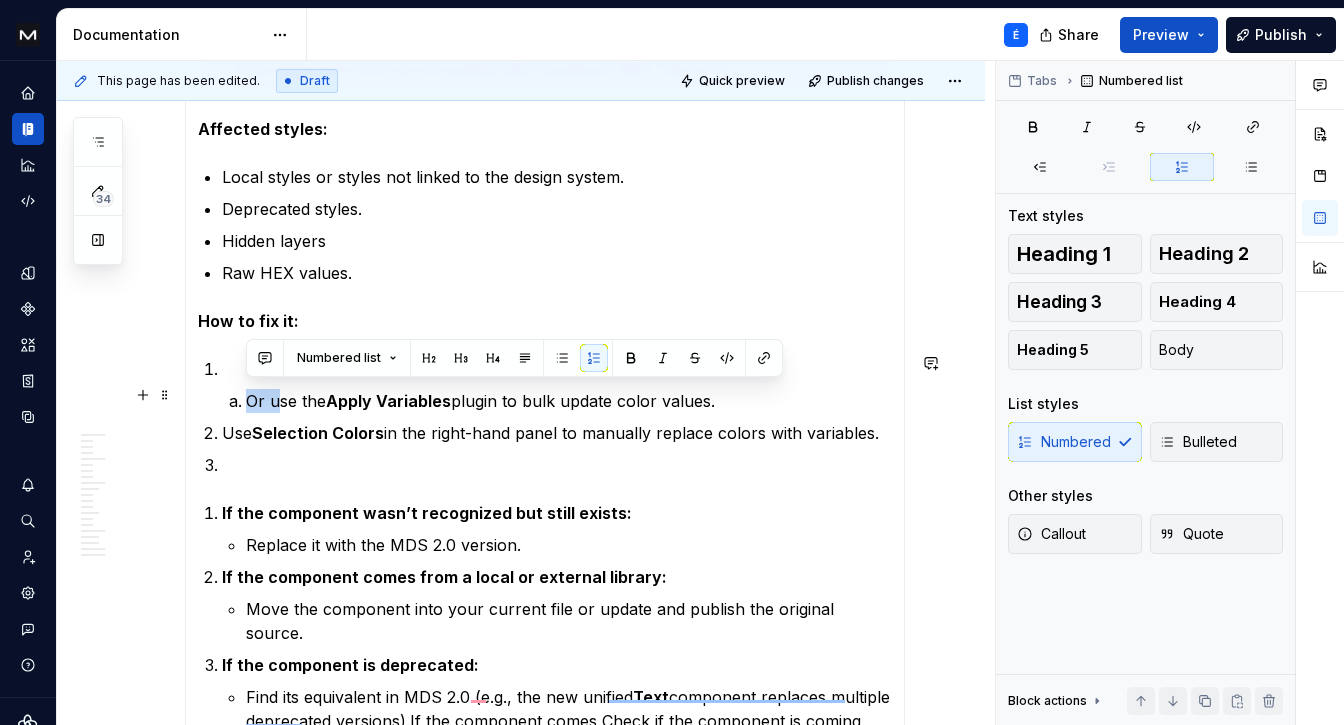 drag, startPoint x: 277, startPoint y: 397, endPoint x: 227, endPoint y: 385, distance: 51.41984 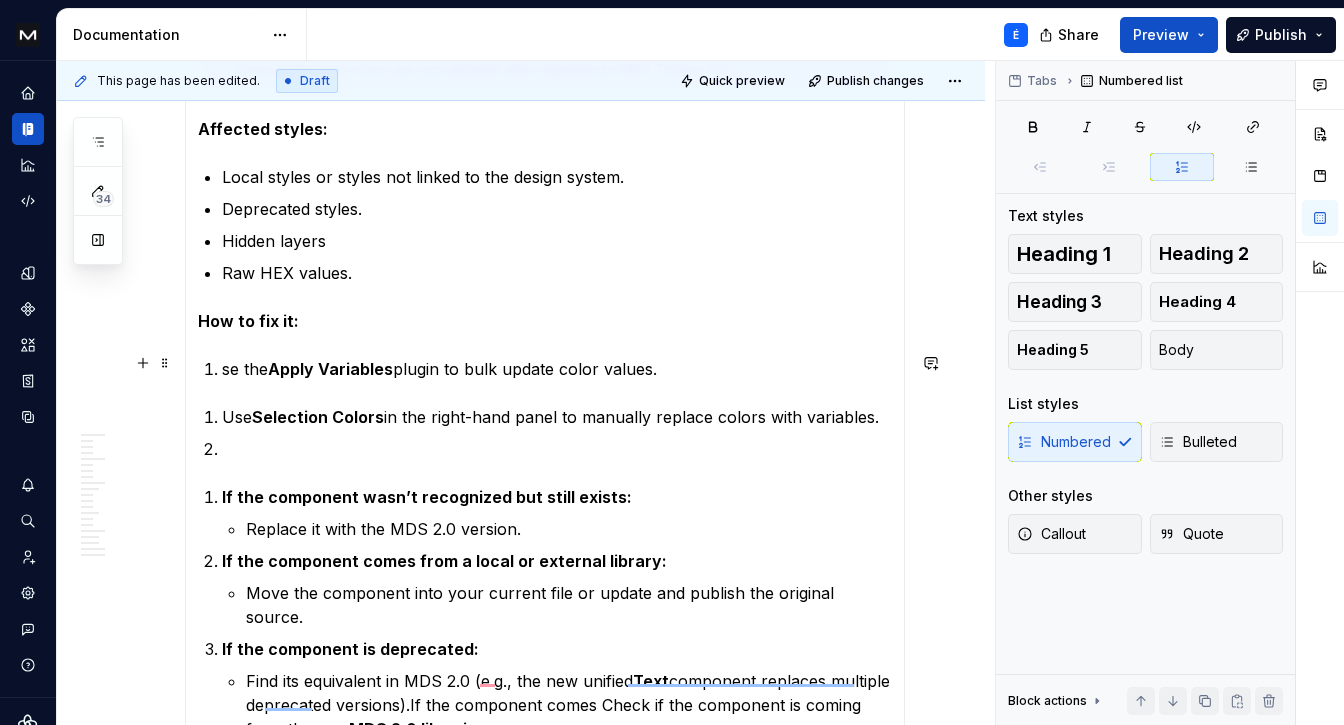 click on "se the  Apply Variables  plugin to bulk update color values." at bounding box center [557, 369] 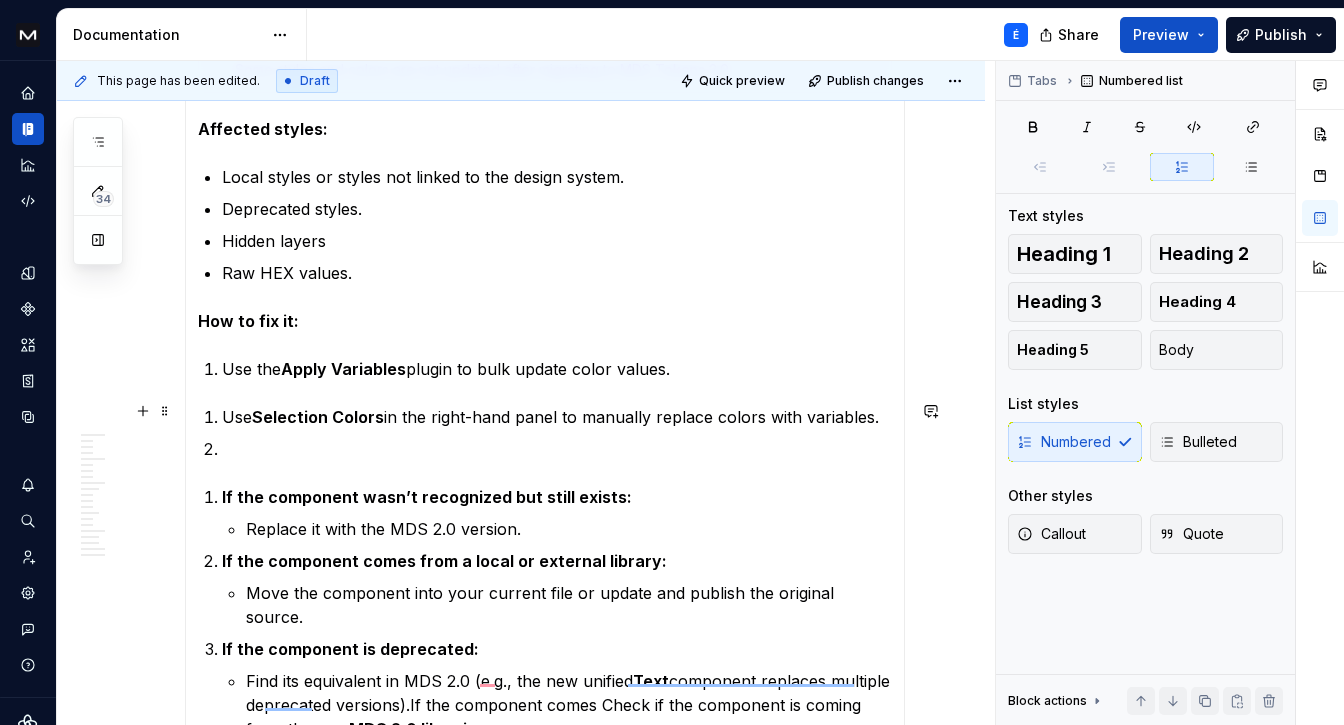 click on "Use  Selection Colors  in the right-hand panel to manually replace colors with variables." at bounding box center (557, 417) 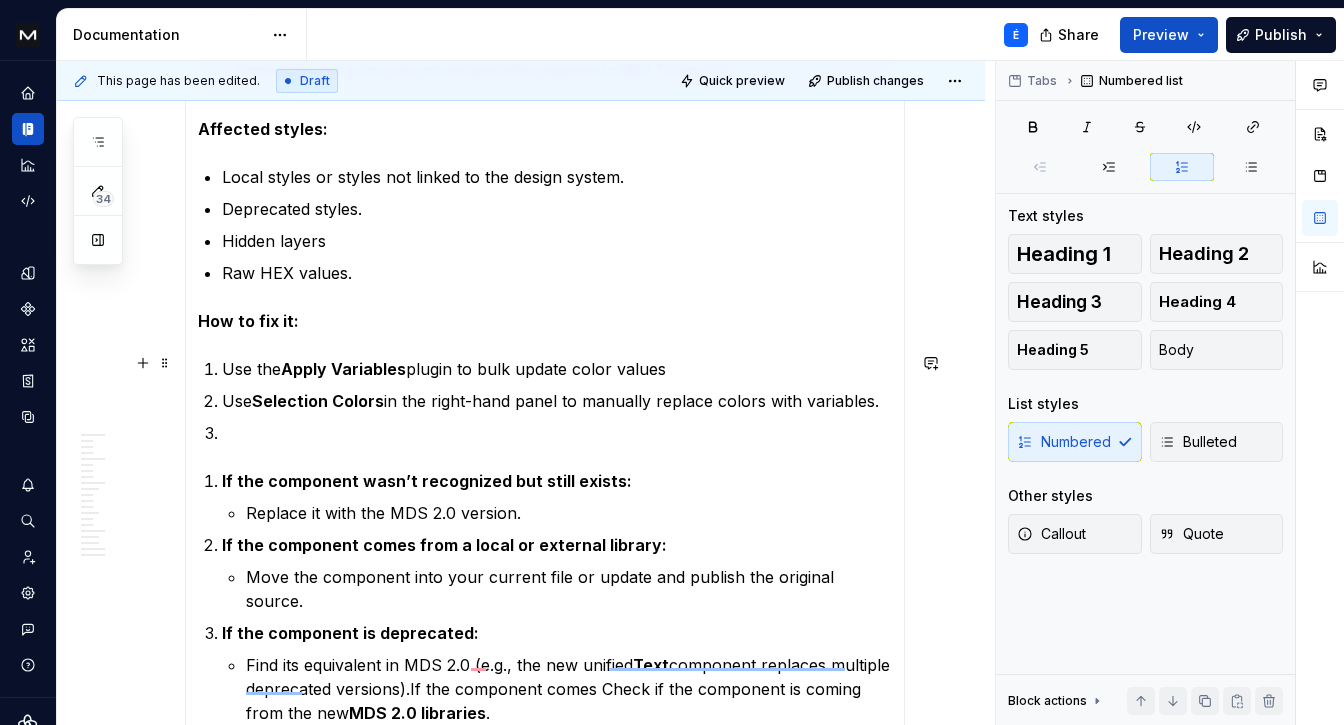 click on "Use the  Apply Variables  plugin to bulk update color values" at bounding box center (557, 369) 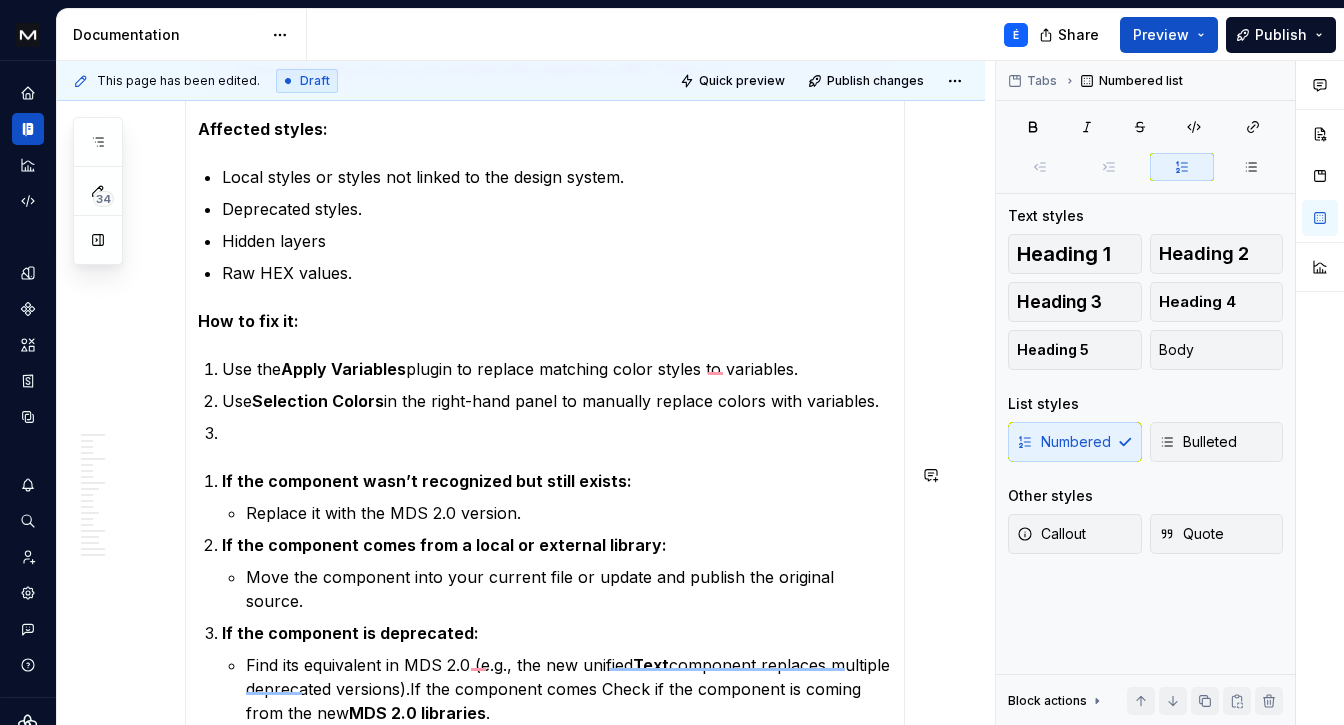 click at bounding box center (557, 433) 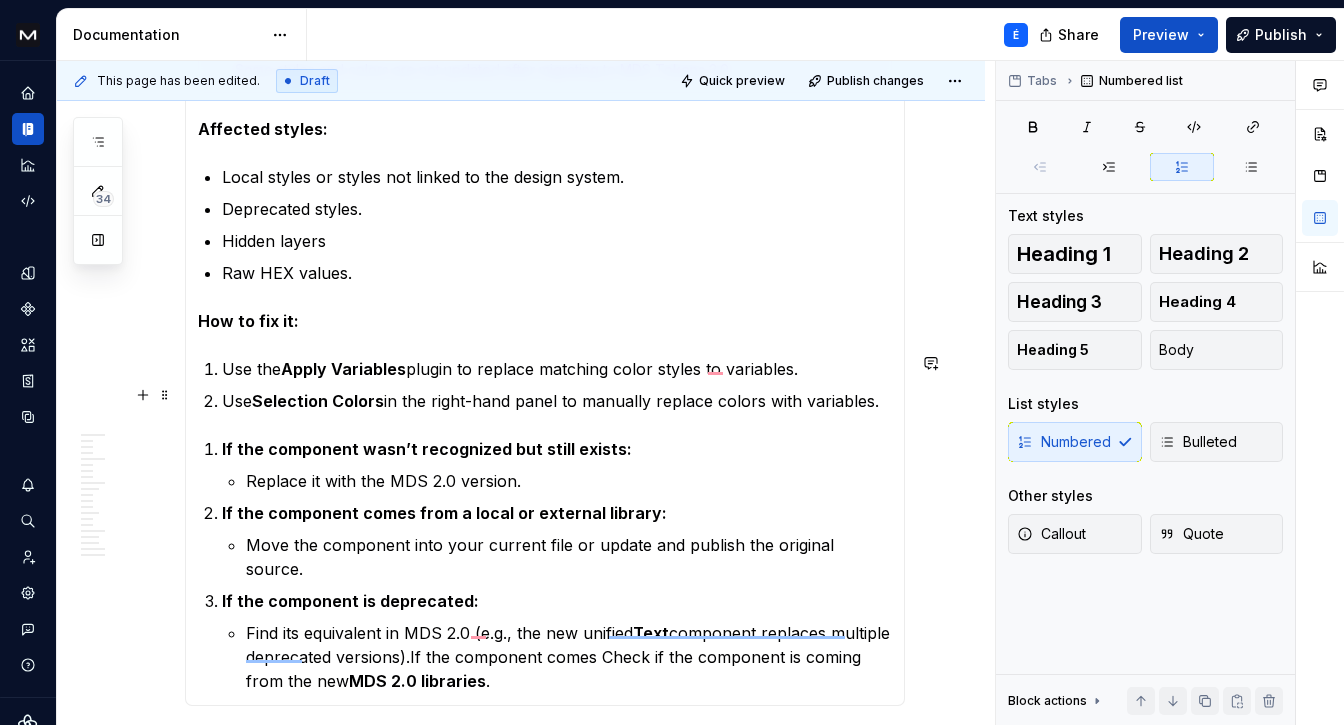 click on "Use  Selection Colors  in the right-hand panel to manually replace colors with variables." at bounding box center [557, 401] 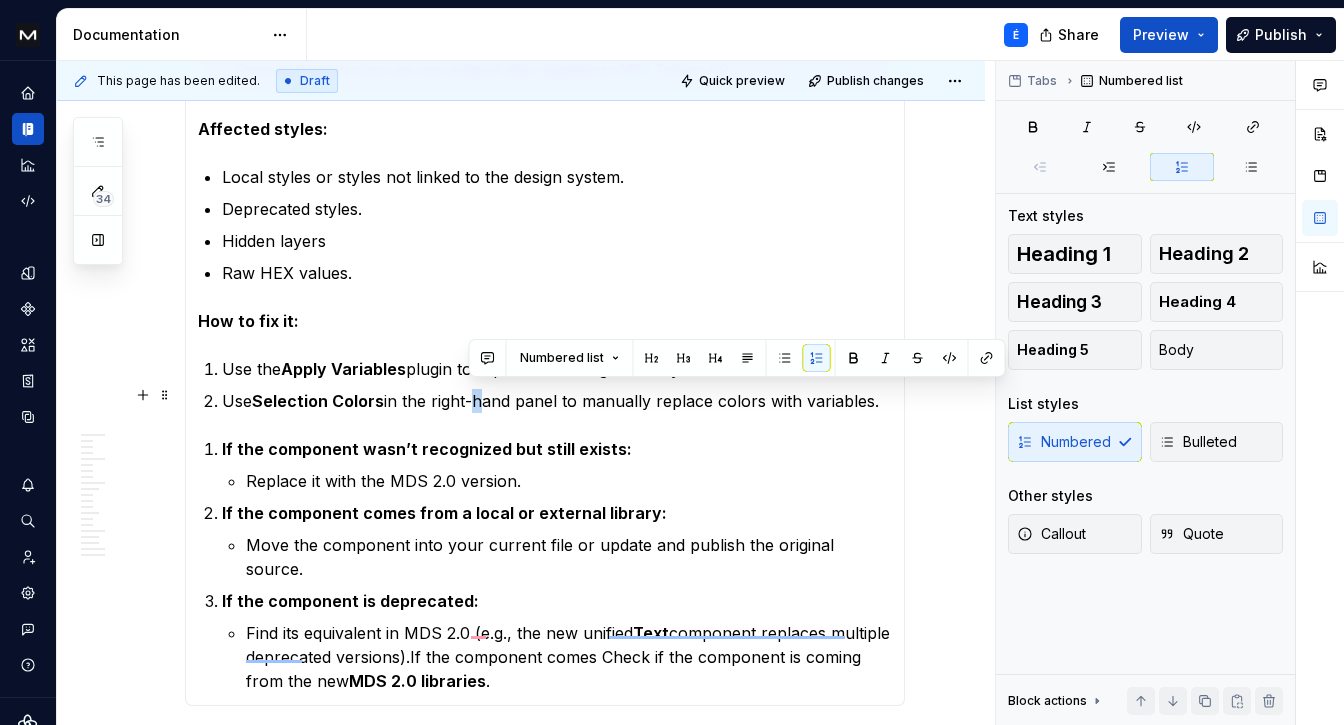 click on "Use  Selection Colors  in the right-hand panel to manually replace colors with variables." at bounding box center (557, 401) 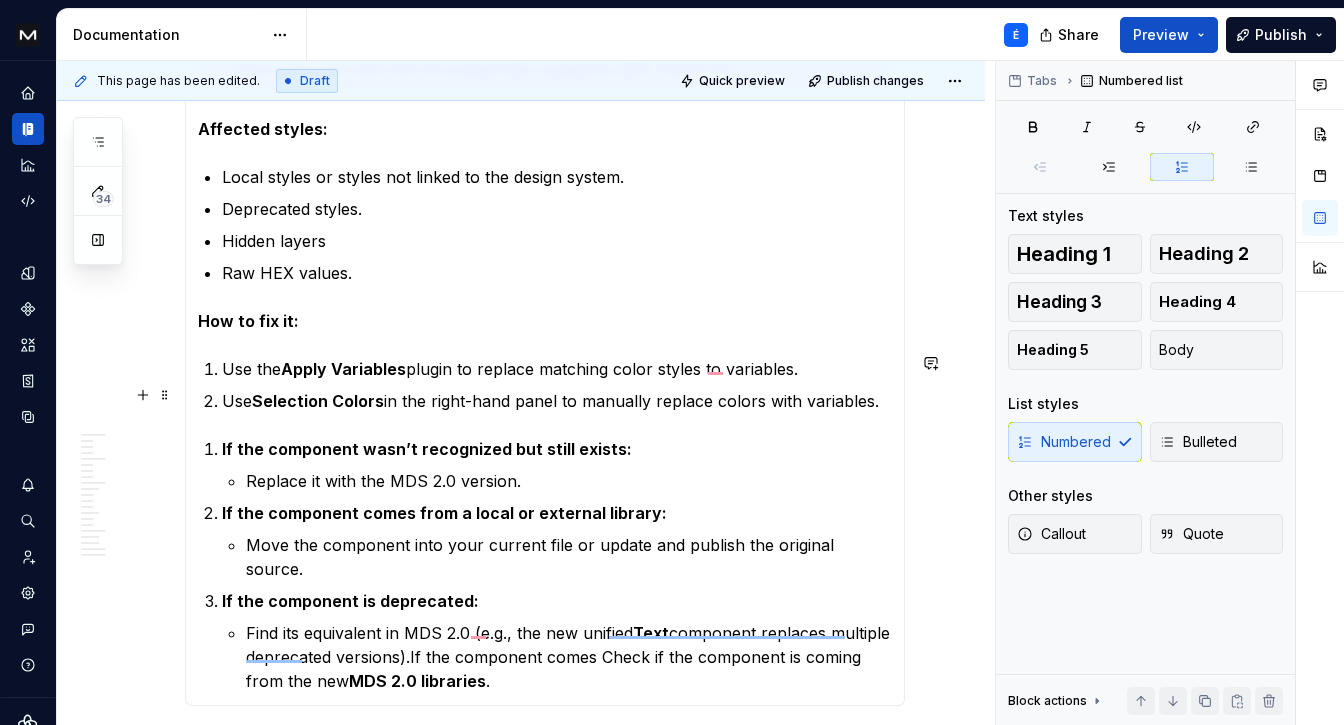 click on "Use  Selection Colors  in the right-hand panel to manually replace colors with variables." at bounding box center (557, 401) 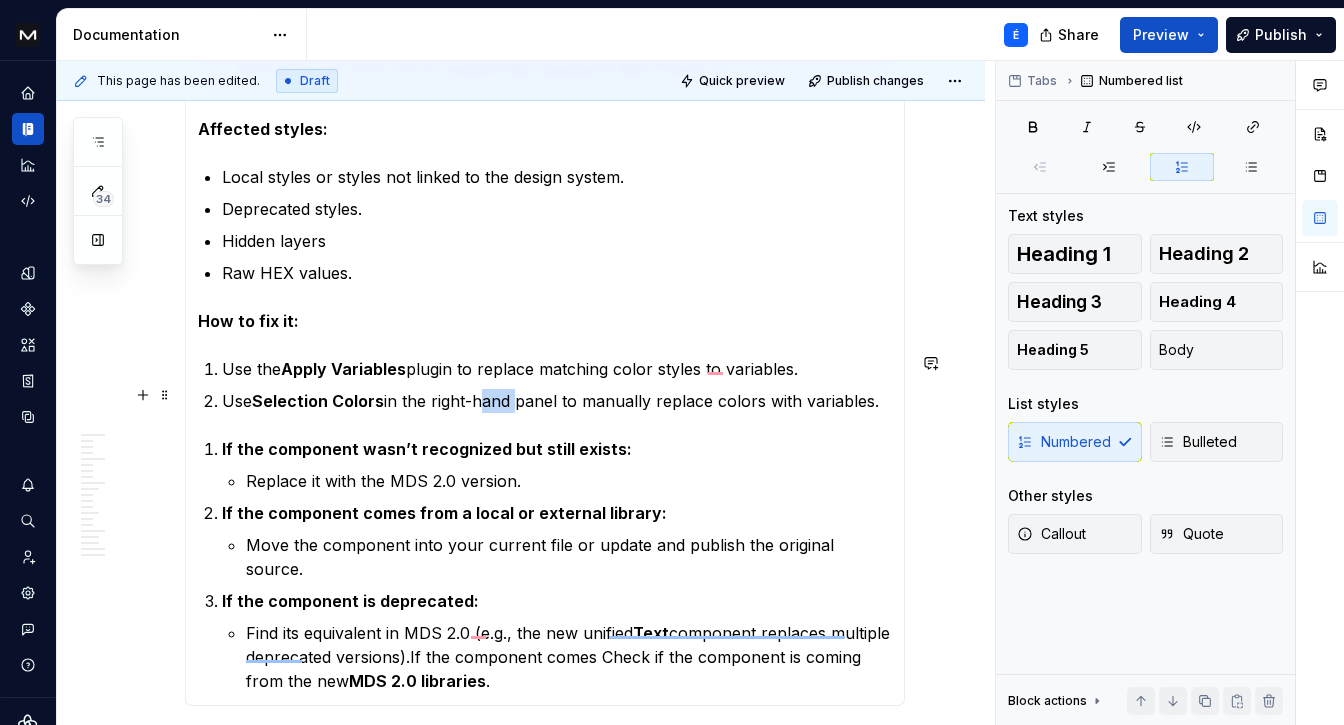 click on "Use  Selection Colors  in the right-hand panel to manually replace colors with variables." at bounding box center (557, 401) 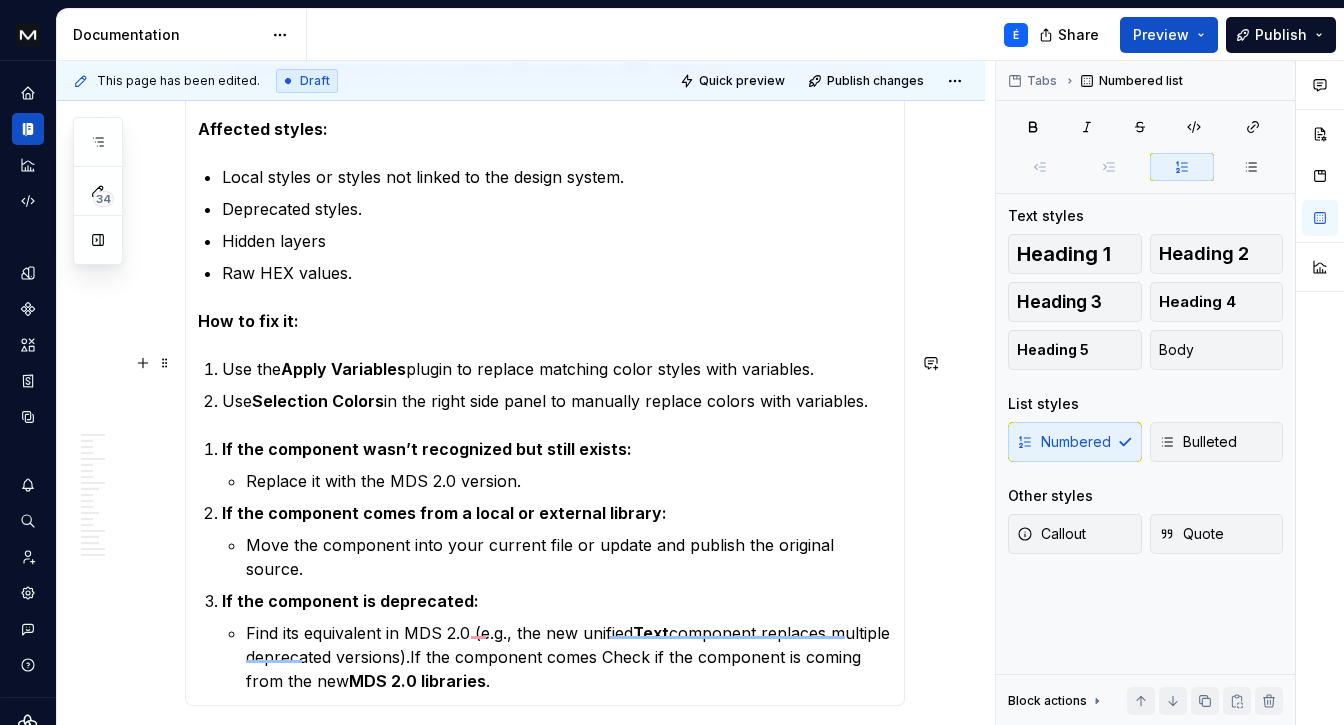 click on "Use the  Apply Variables  plugin to replace matching color styles with variables." at bounding box center (557, 369) 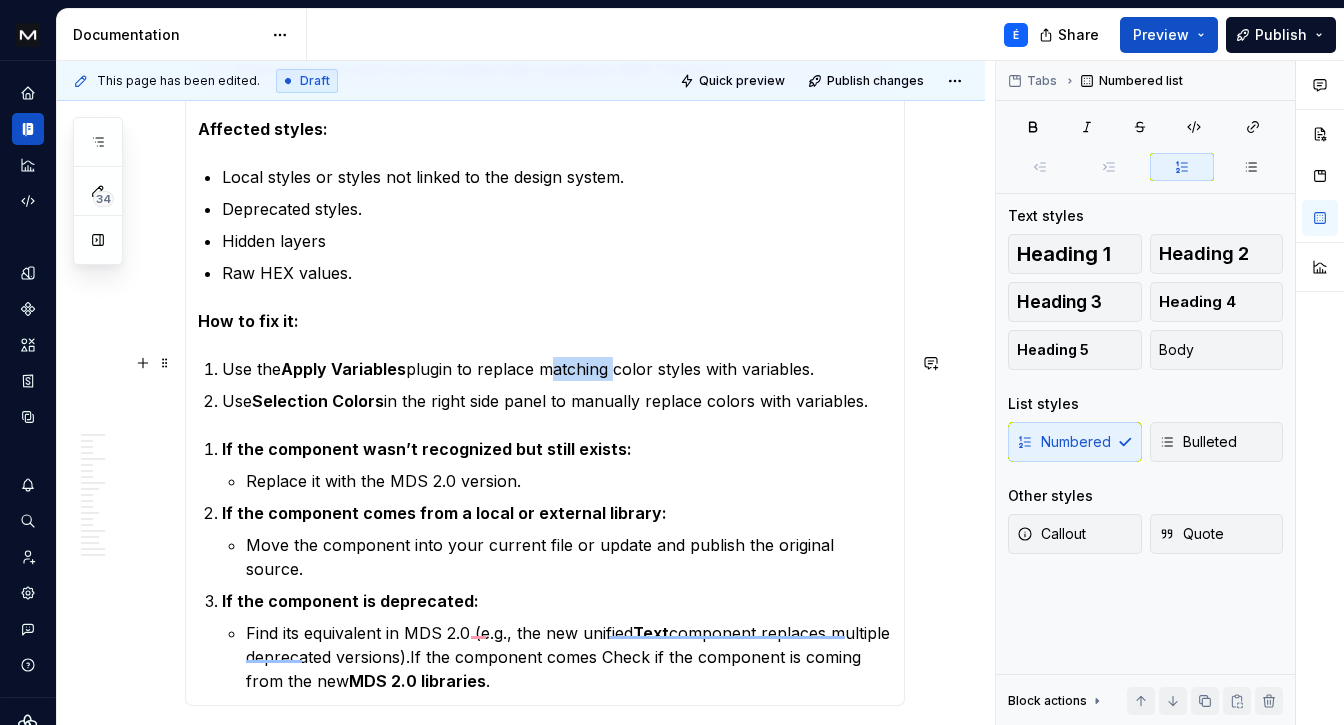 click on "Use the  Apply Variables  plugin to replace matching color styles with variables." at bounding box center [557, 369] 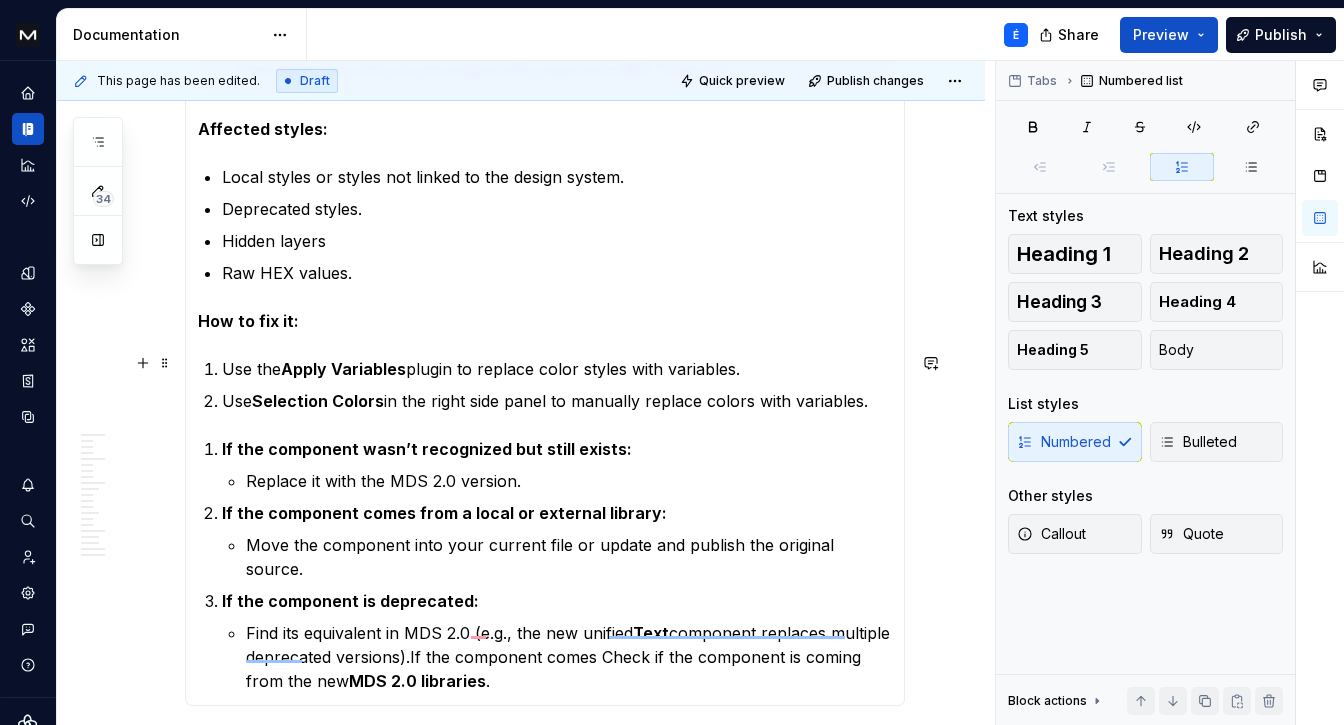 click on "Use the  Apply Variables  plugin to replace color styles with variables." at bounding box center (557, 369) 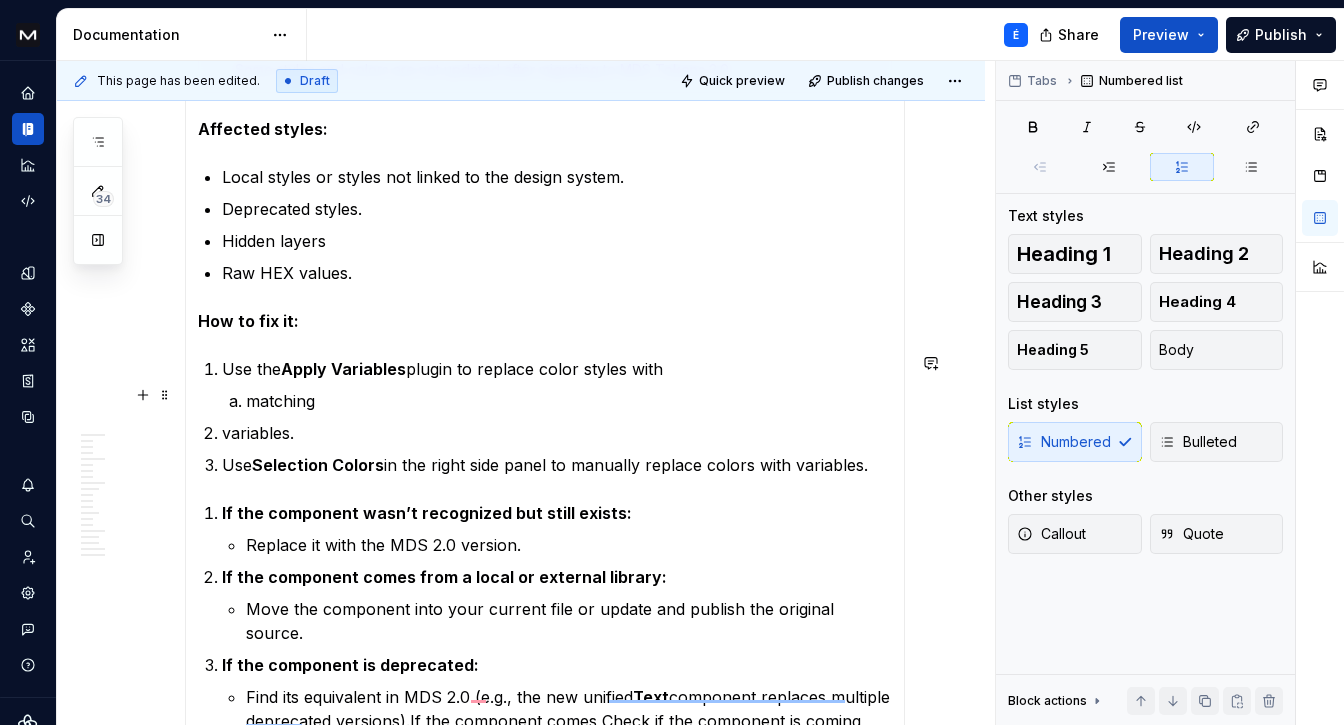 click on "matching" at bounding box center [569, 401] 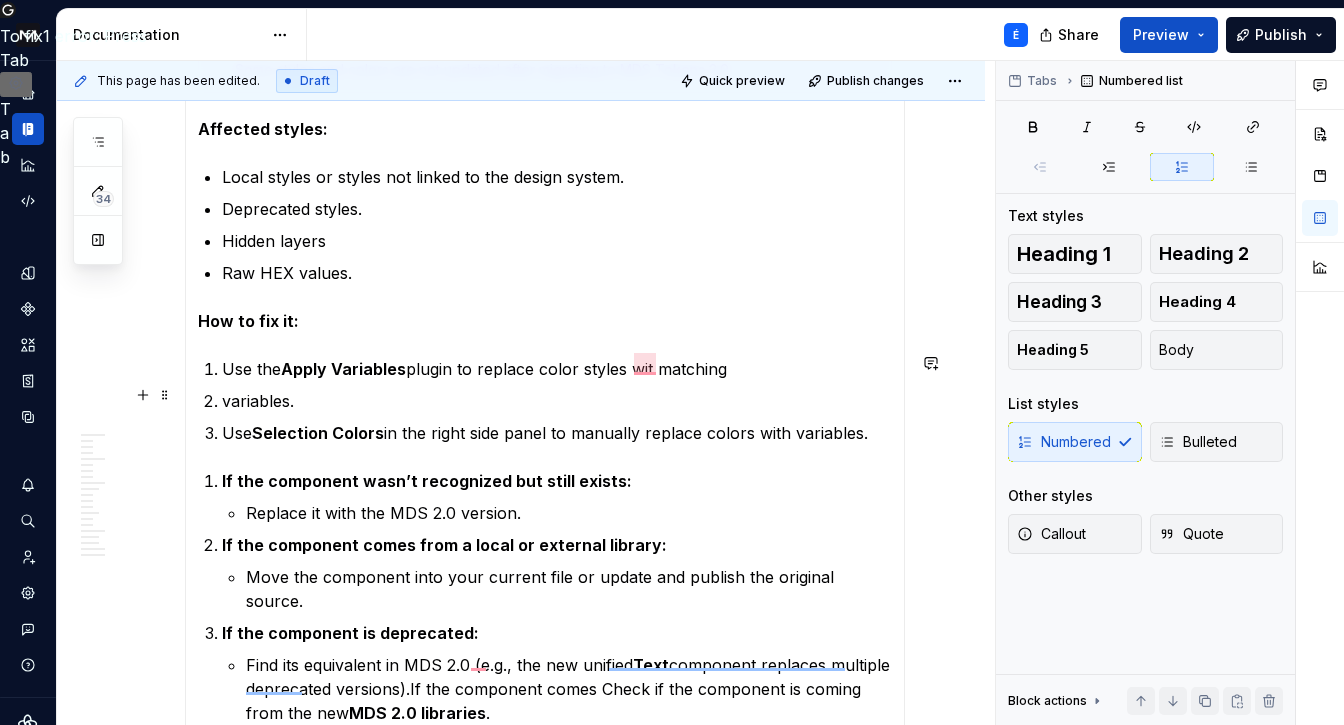 click on "variables." at bounding box center (557, 401) 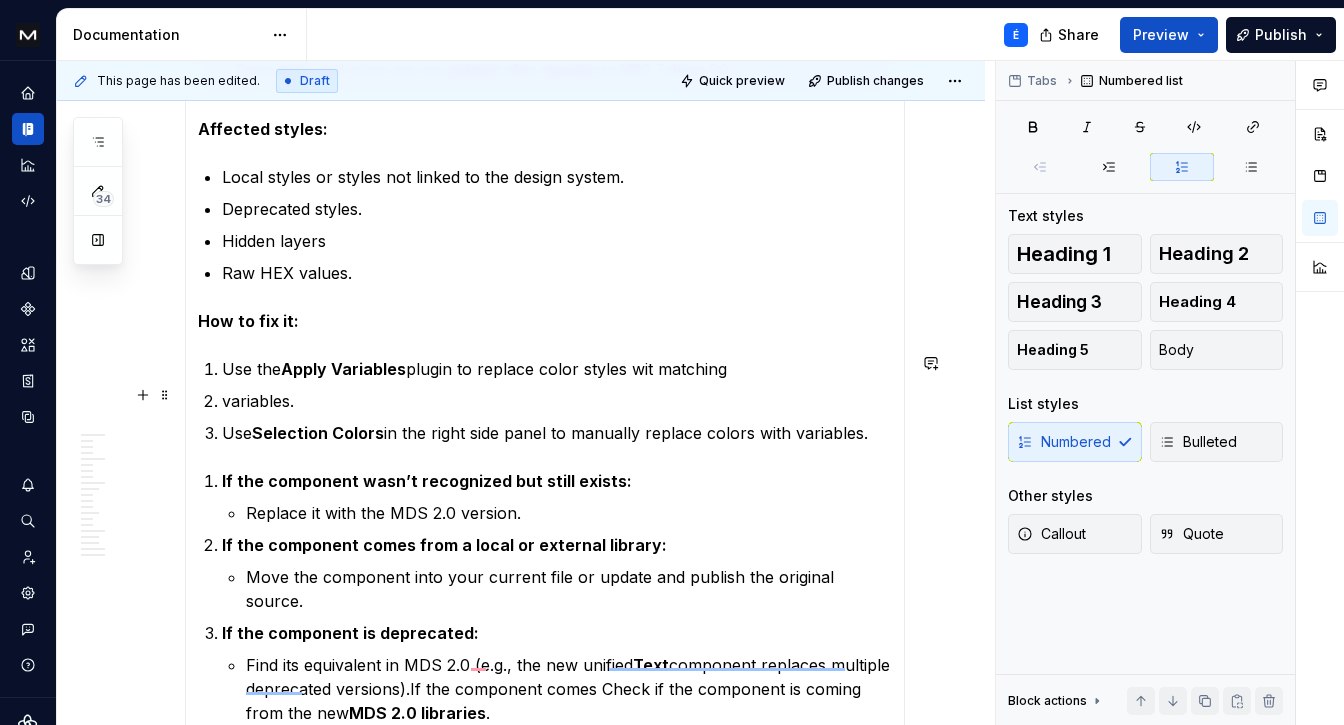 click on "variables." at bounding box center (557, 401) 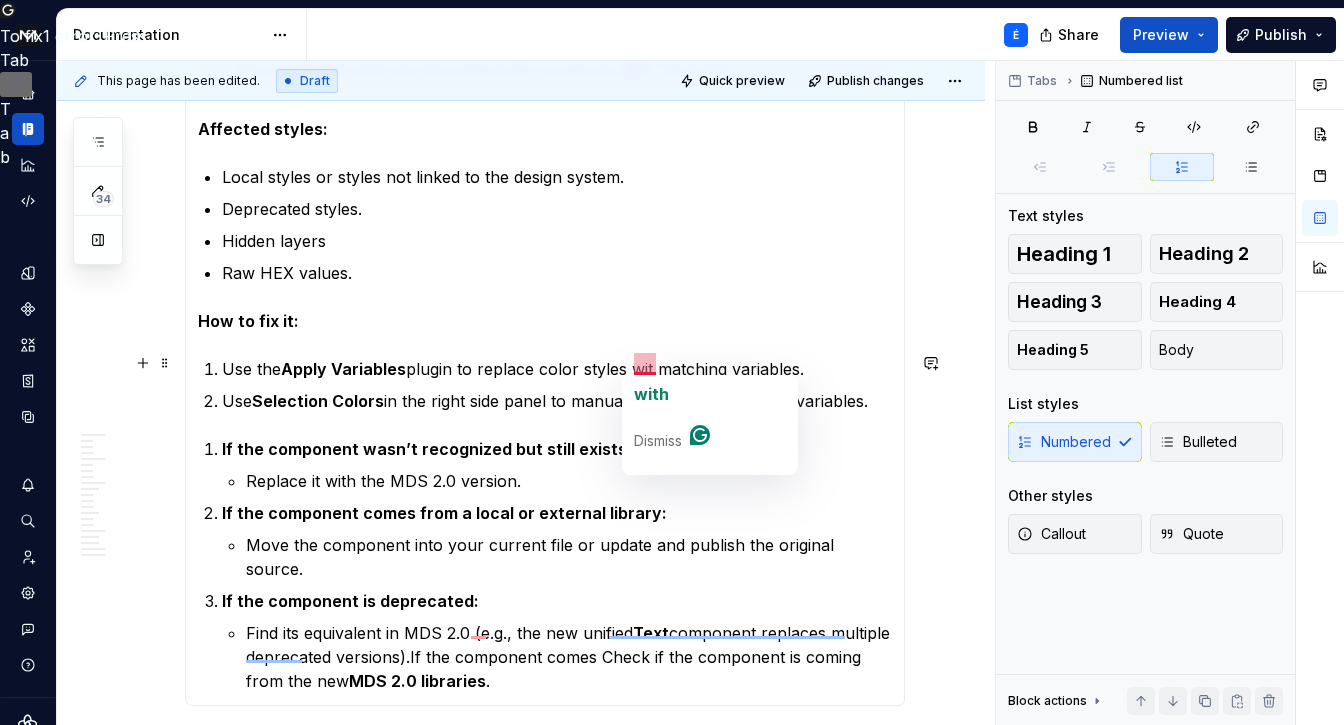 click on "Use the  Apply Variables  plugin to replace color styles wit matching variables." at bounding box center [557, 369] 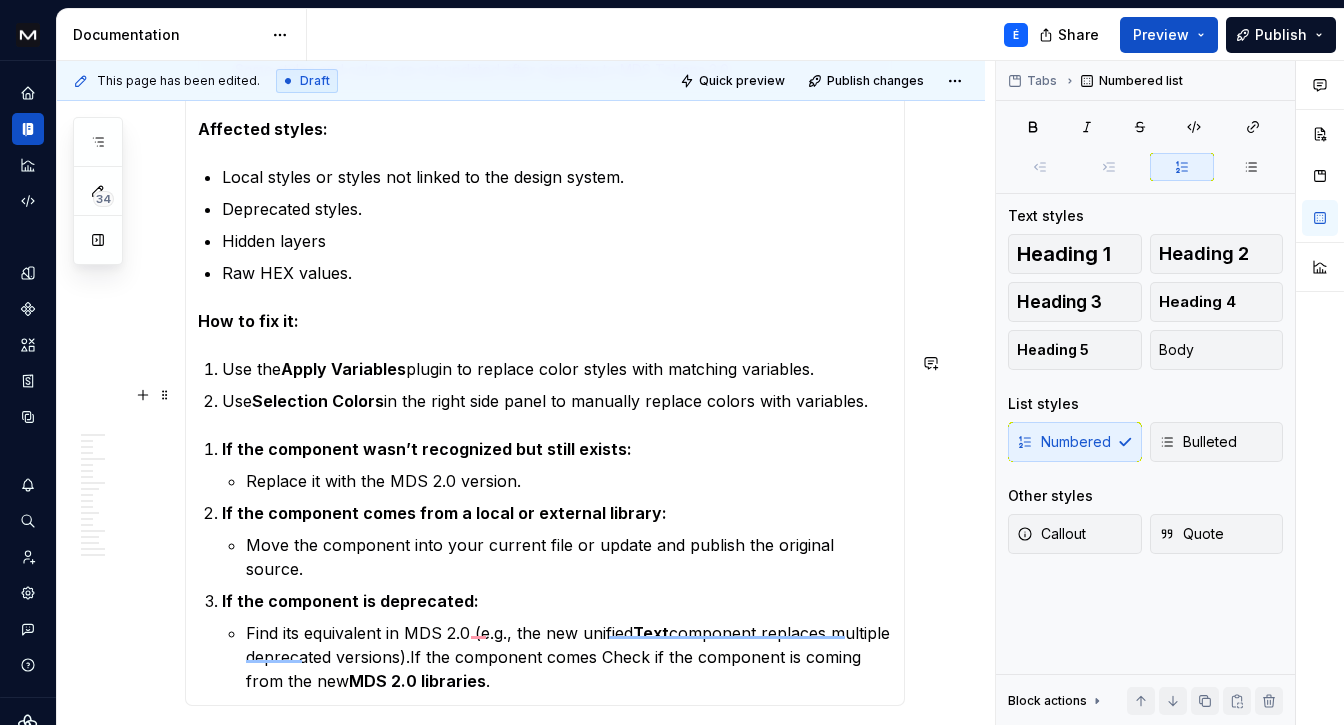 click on "Use  Selection Colors  in the right side panel to manually replace colors with variables." at bounding box center [557, 401] 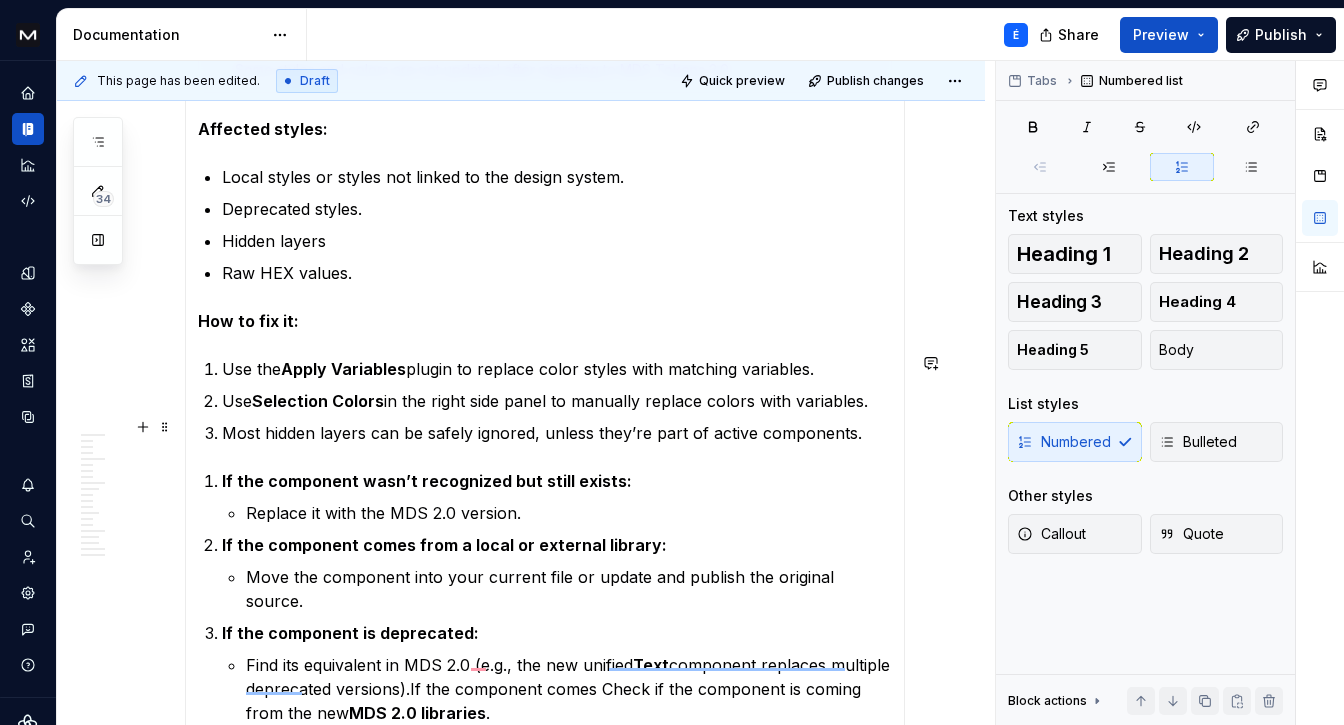 click on "Most hidden layers can be safely ignored, unless they’re part of active components." at bounding box center [557, 433] 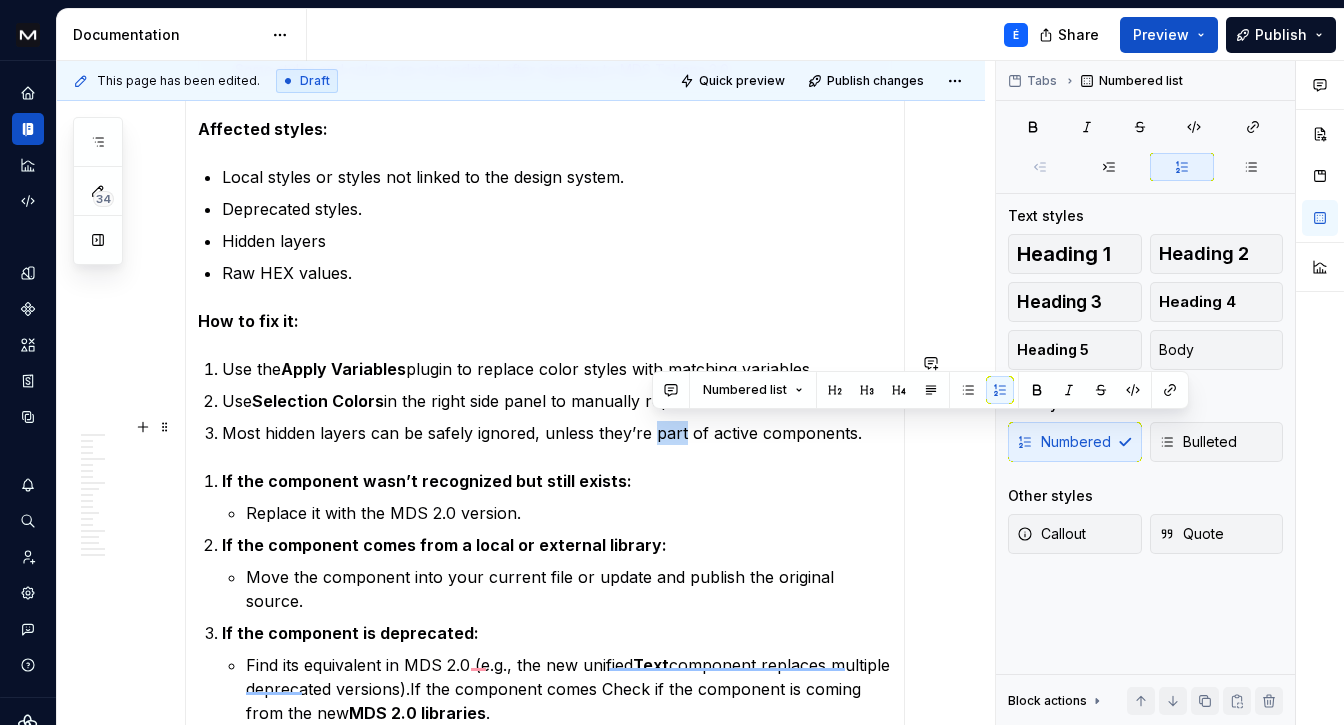 click on "Most hidden layers can be safely ignored, unless they’re part of active components." at bounding box center (557, 433) 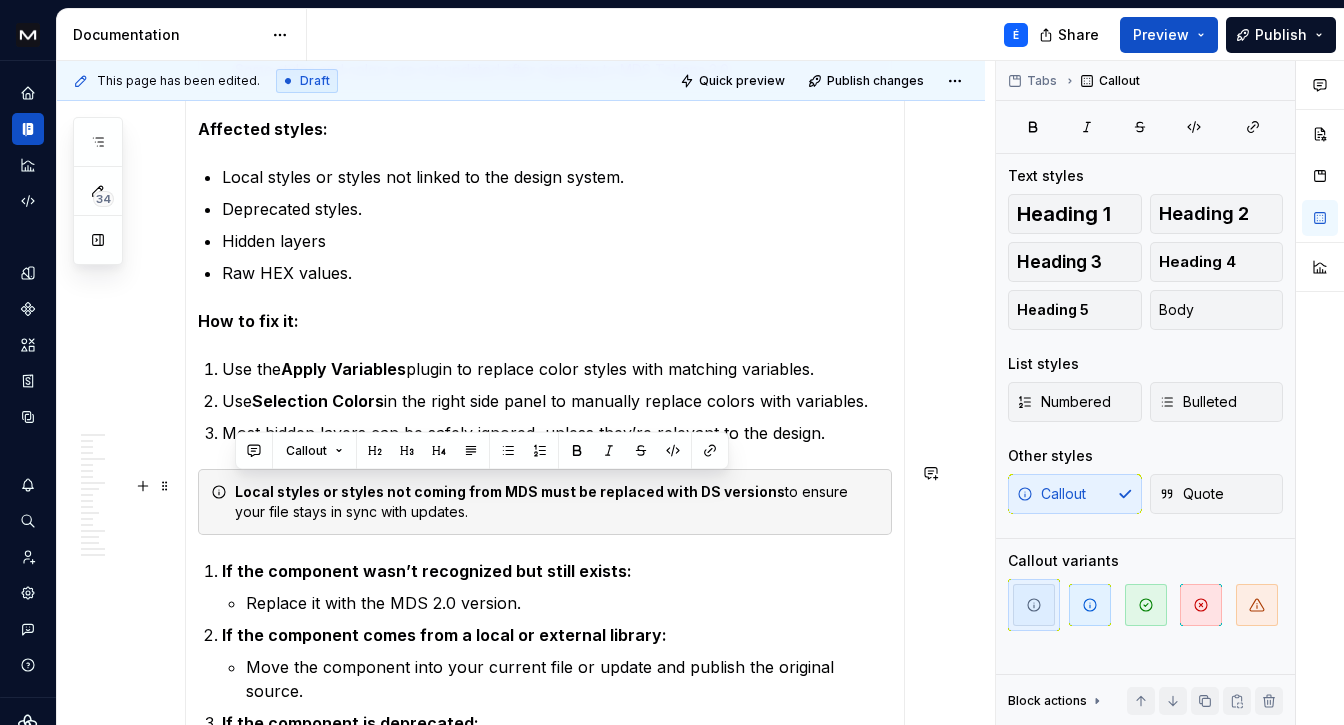 drag, startPoint x: 490, startPoint y: 501, endPoint x: 224, endPoint y: 488, distance: 266.31747 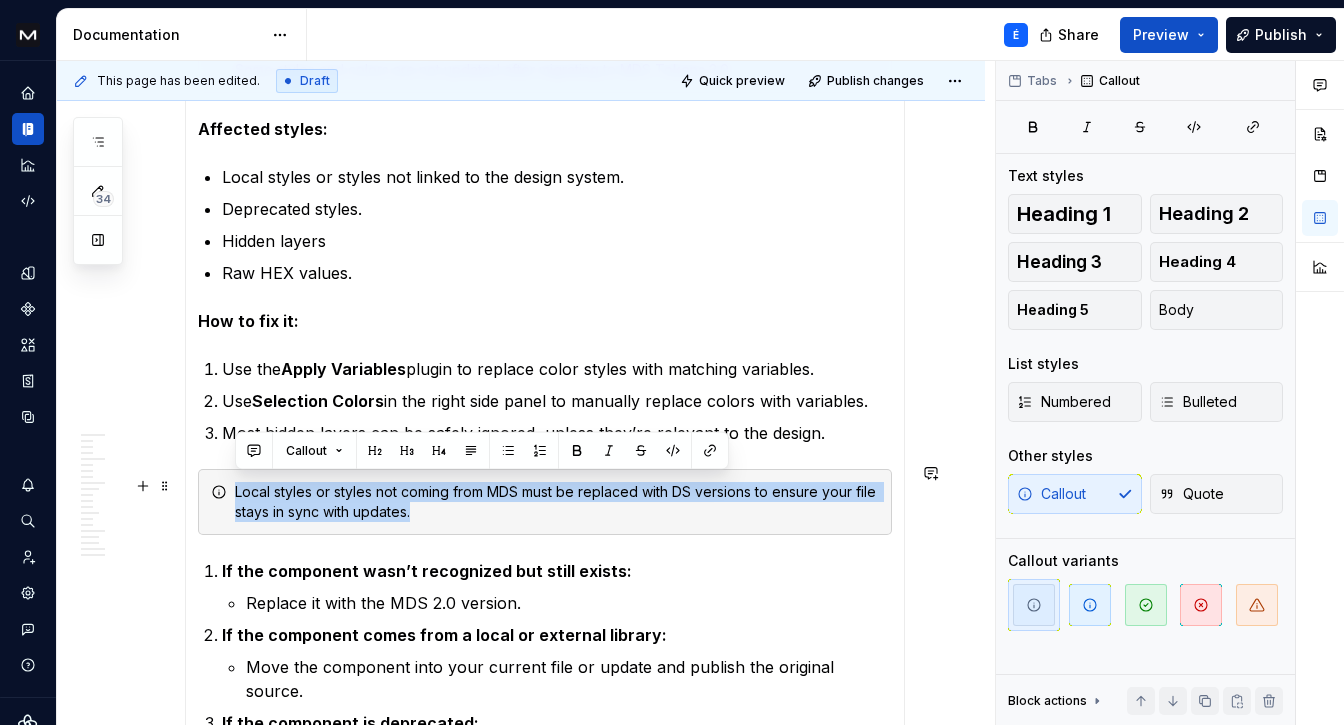 click on "Local styles or styles not coming from MDS must be replaced with DS versions to ensure your file stays in sync with updates." at bounding box center (557, 502) 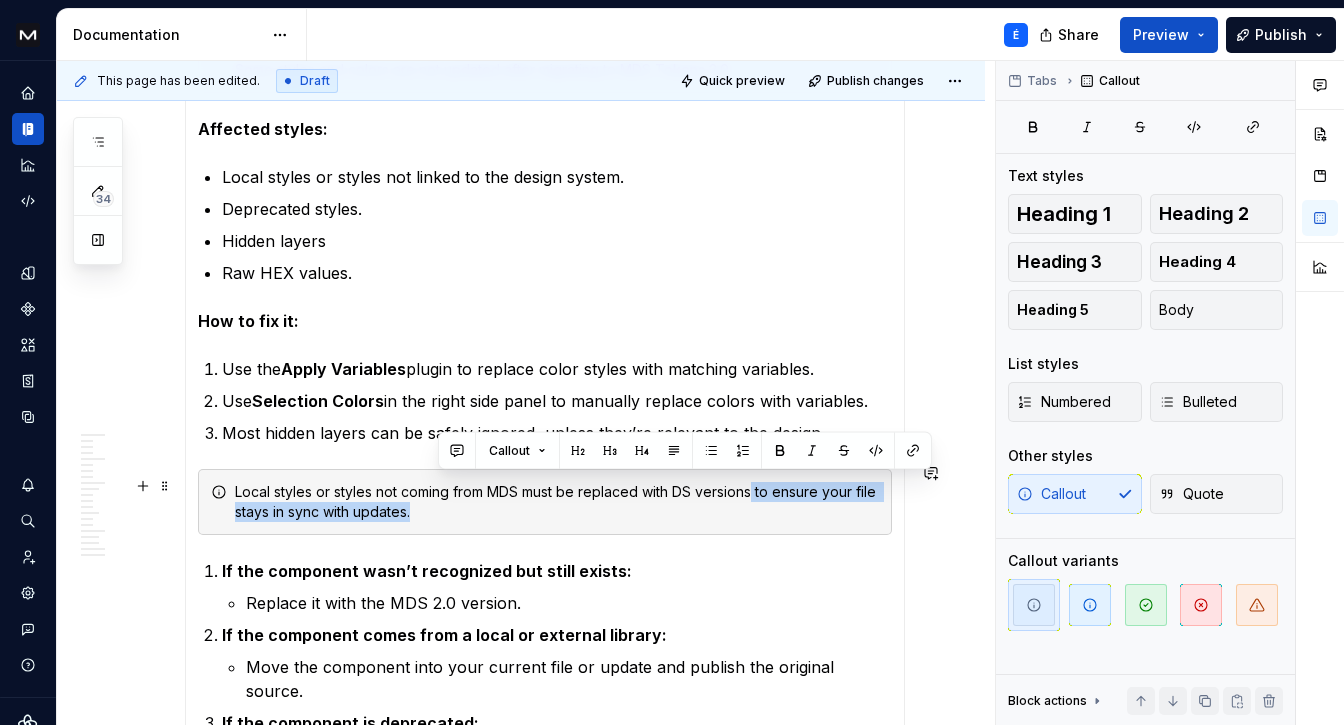 drag, startPoint x: 753, startPoint y: 487, endPoint x: 771, endPoint y: 506, distance: 26.172504 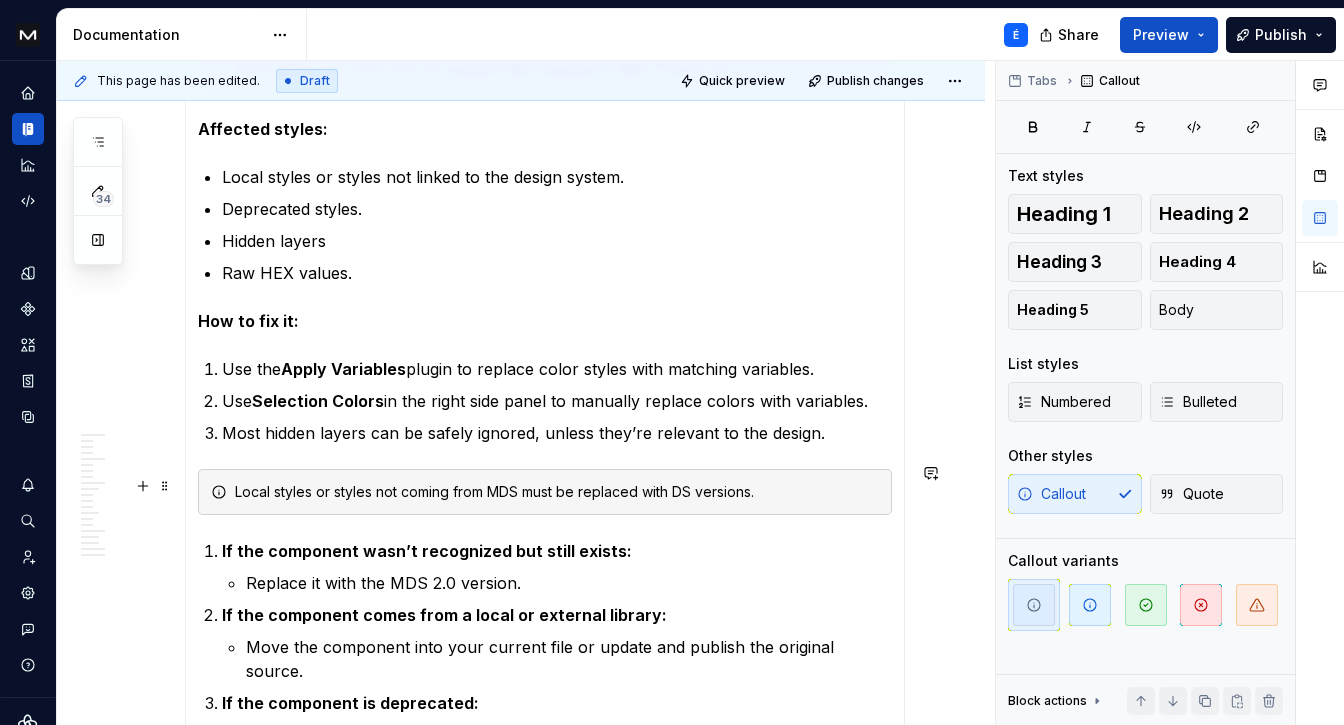 click on "Local styles or styles not coming from MDS must be replaced with DS versions." at bounding box center (557, 492) 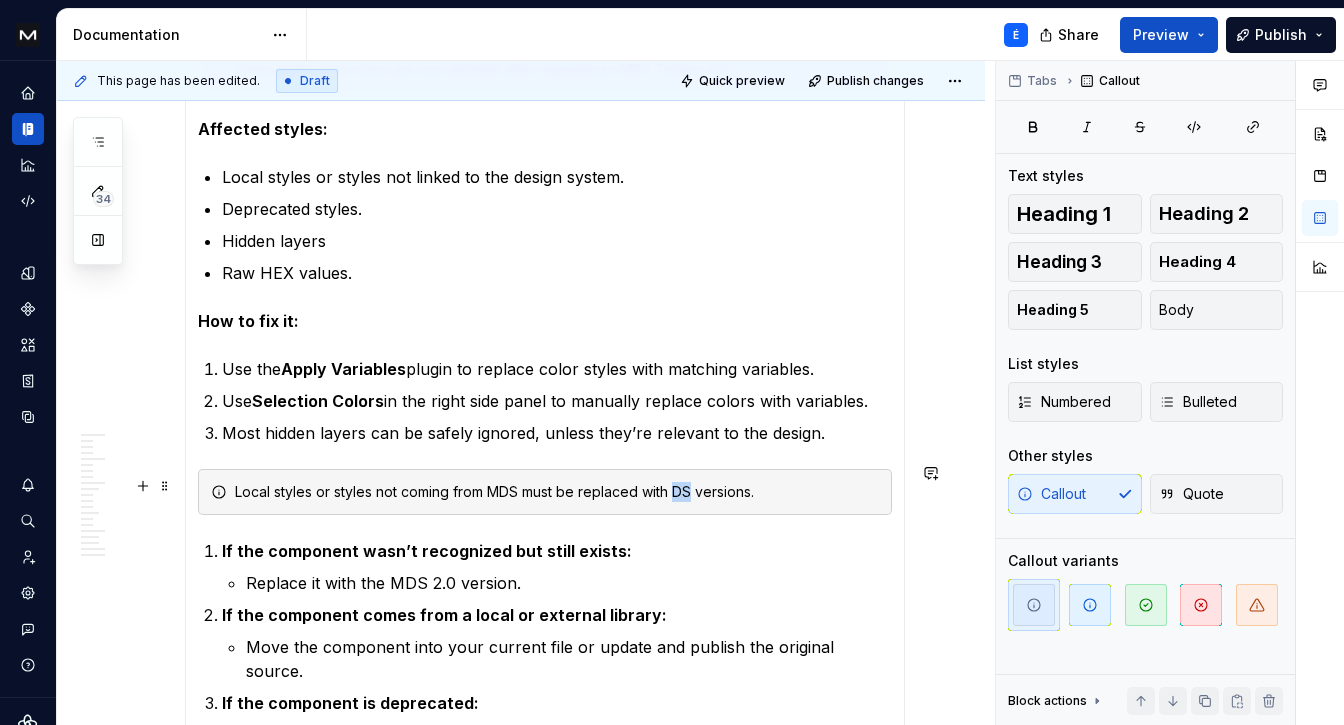 click on "Local styles or styles not coming from MDS must be replaced with DS versions." at bounding box center [557, 492] 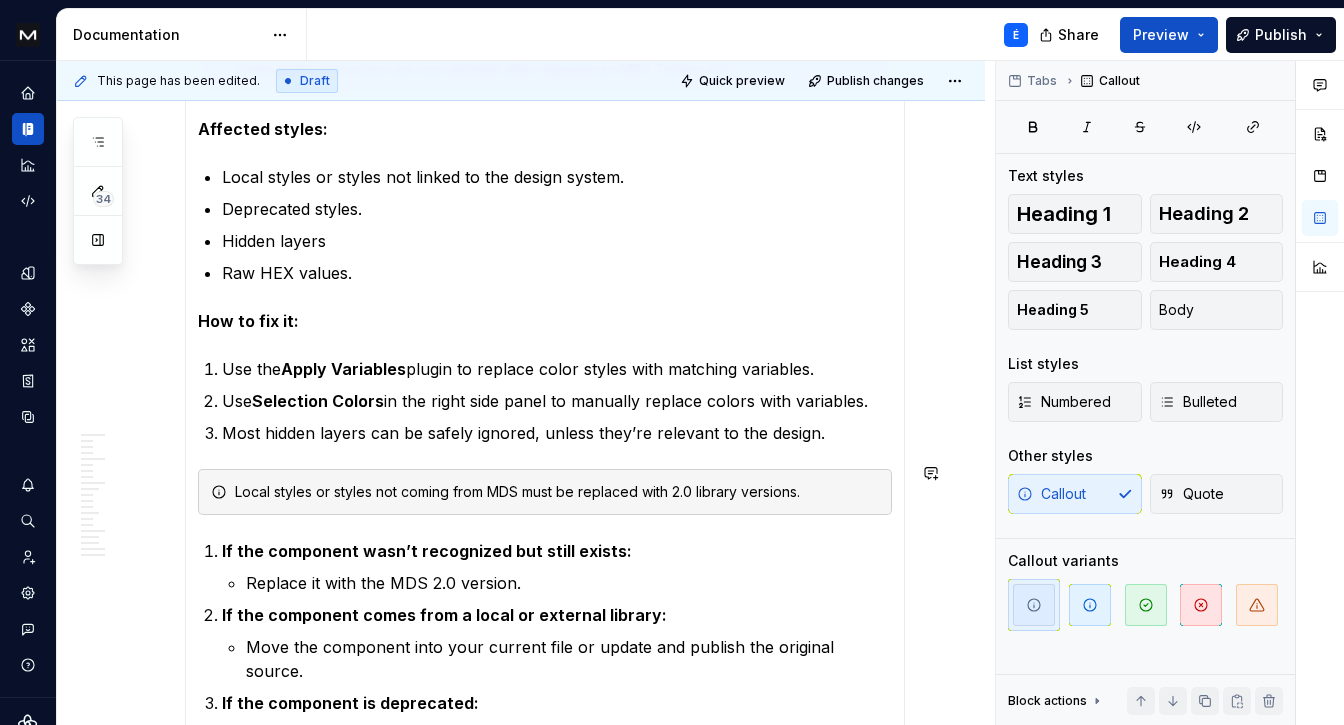 scroll, scrollTop: 11664, scrollLeft: 0, axis: vertical 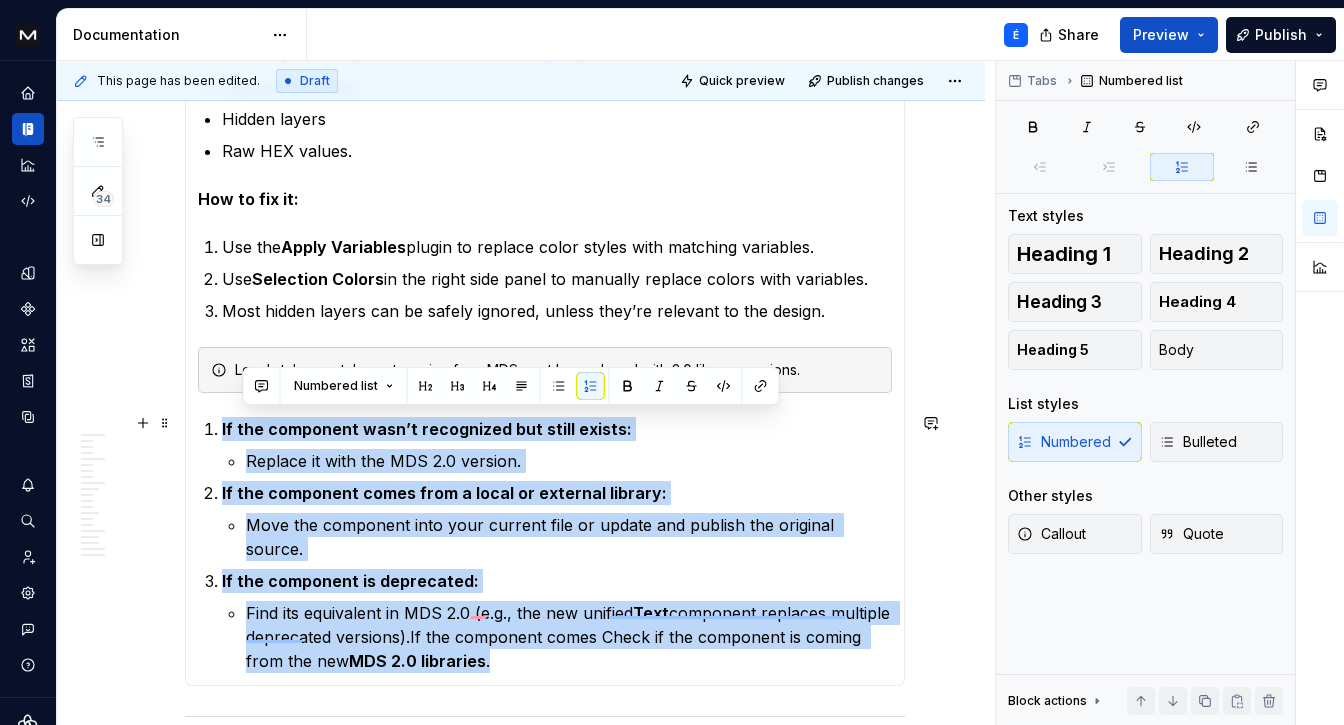 drag, startPoint x: 575, startPoint y: 626, endPoint x: 222, endPoint y: 414, distance: 411.76813 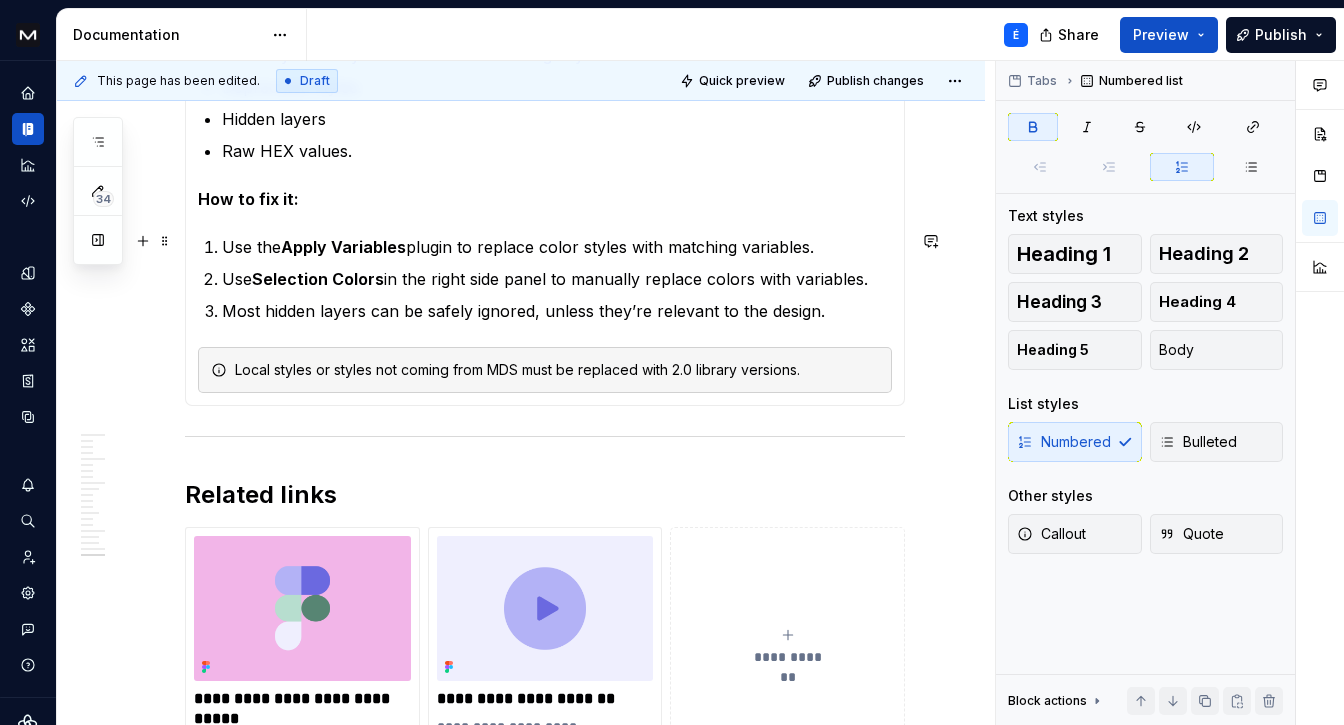 click on "Apply Variables" at bounding box center [343, 247] 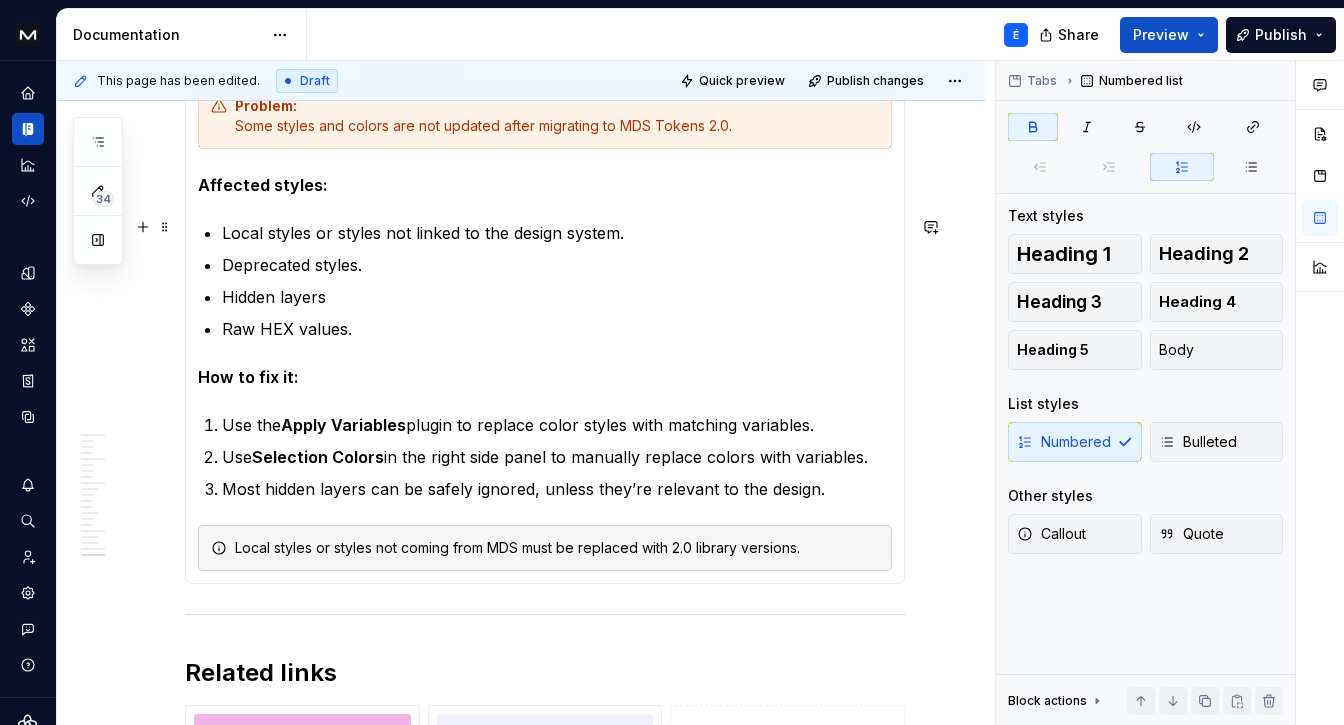 scroll, scrollTop: 11536, scrollLeft: 0, axis: vertical 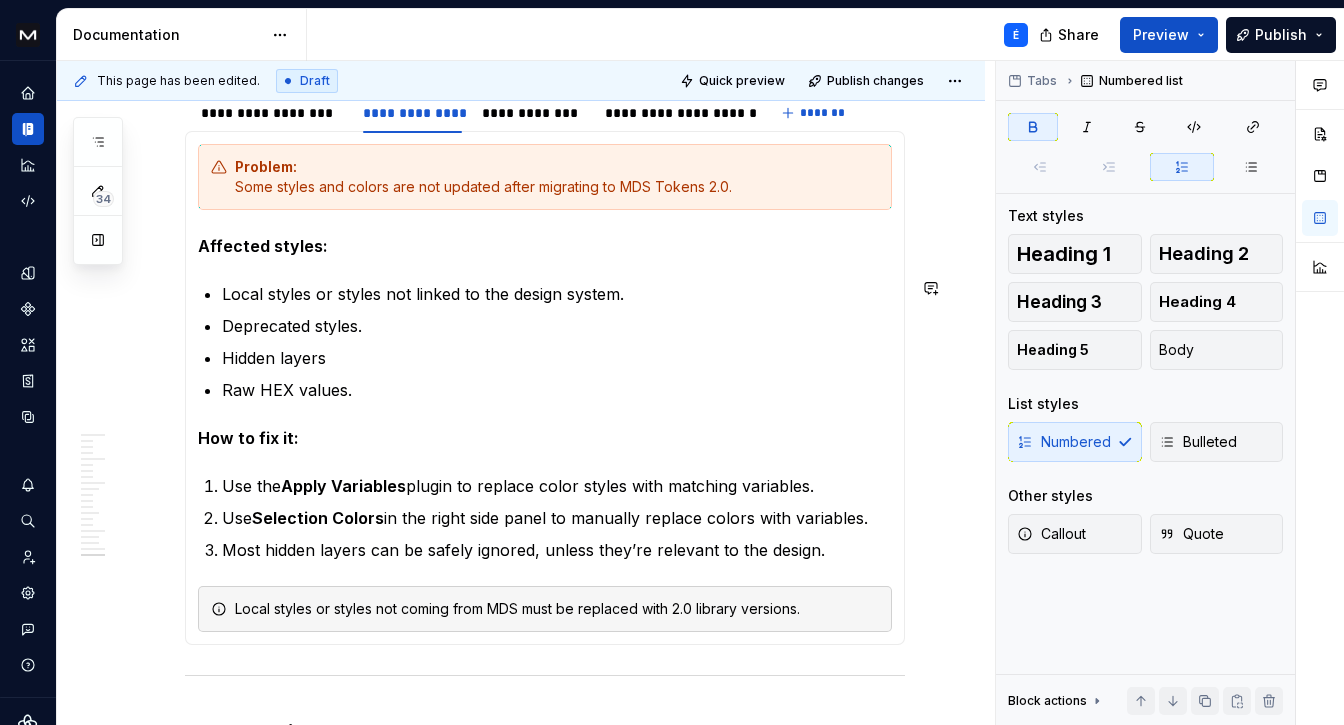 click on "Problem: Some styles and colors are not updated after migrating to MDS Tokens 2.0. Affected styles: Local styles or styles not linked to the design system. Deprecated styles. Hidden layers Raw HEX values. How to fix it: Use the  Apply Variables  plugin to replace color styles with matching variables. Use  Selection Colors  in the right side panel to manually replace colors with variables. Most hidden layers can be safely ignored, unless they’re relevant to the design. Local styles or styles not coming from MDS must be replaced with 2.0 library versions." at bounding box center [545, 388] 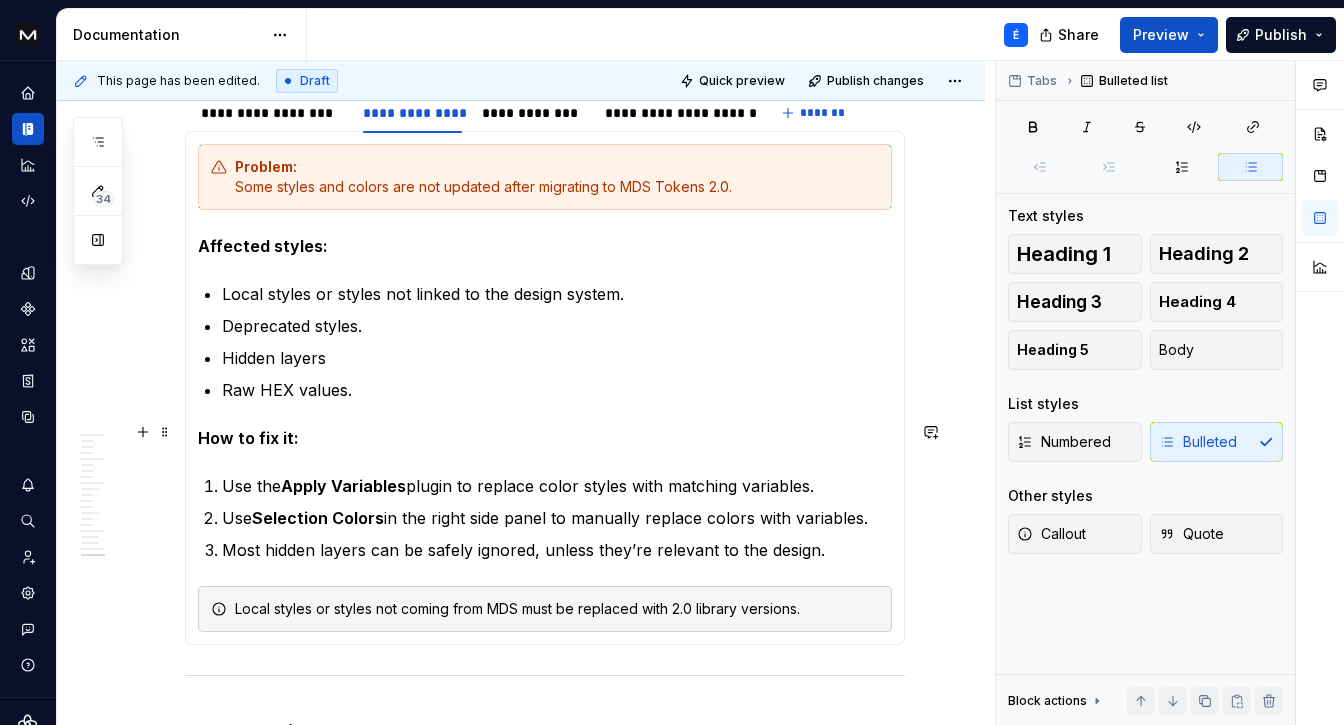 click on "How to fix it:" at bounding box center (248, 438) 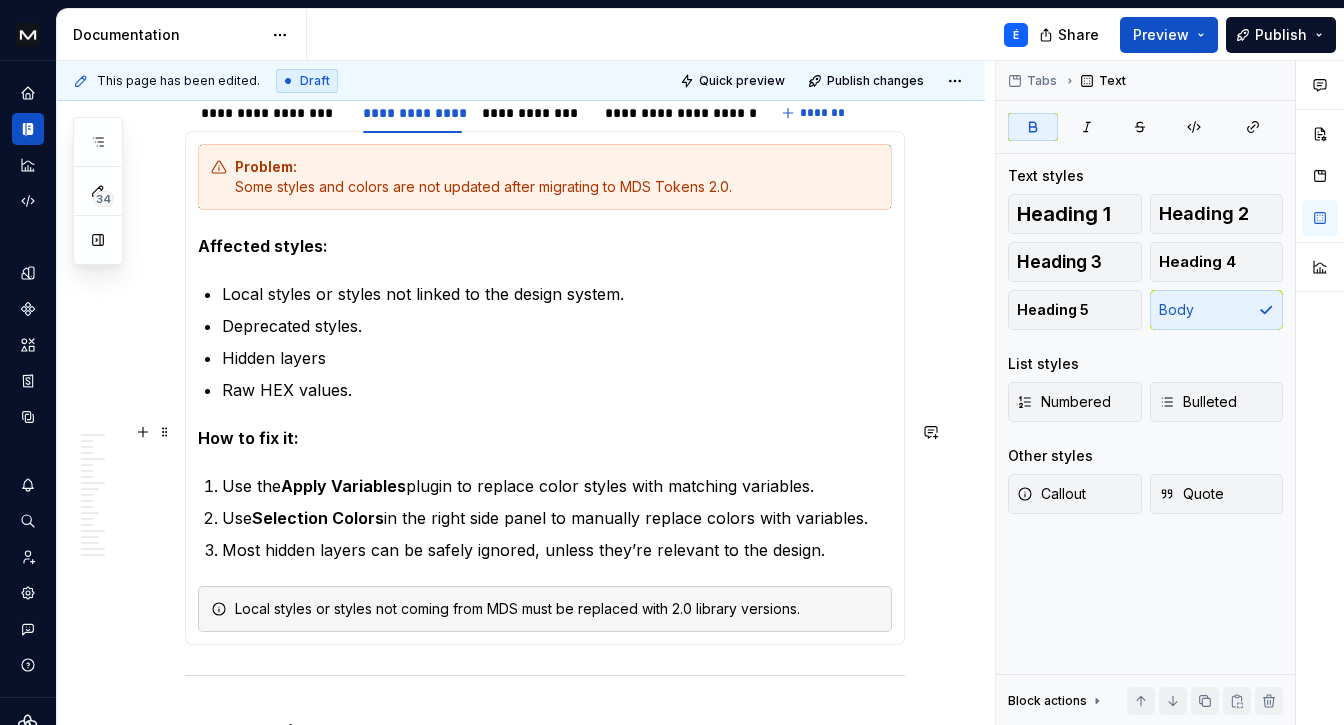 scroll, scrollTop: 11414, scrollLeft: 0, axis: vertical 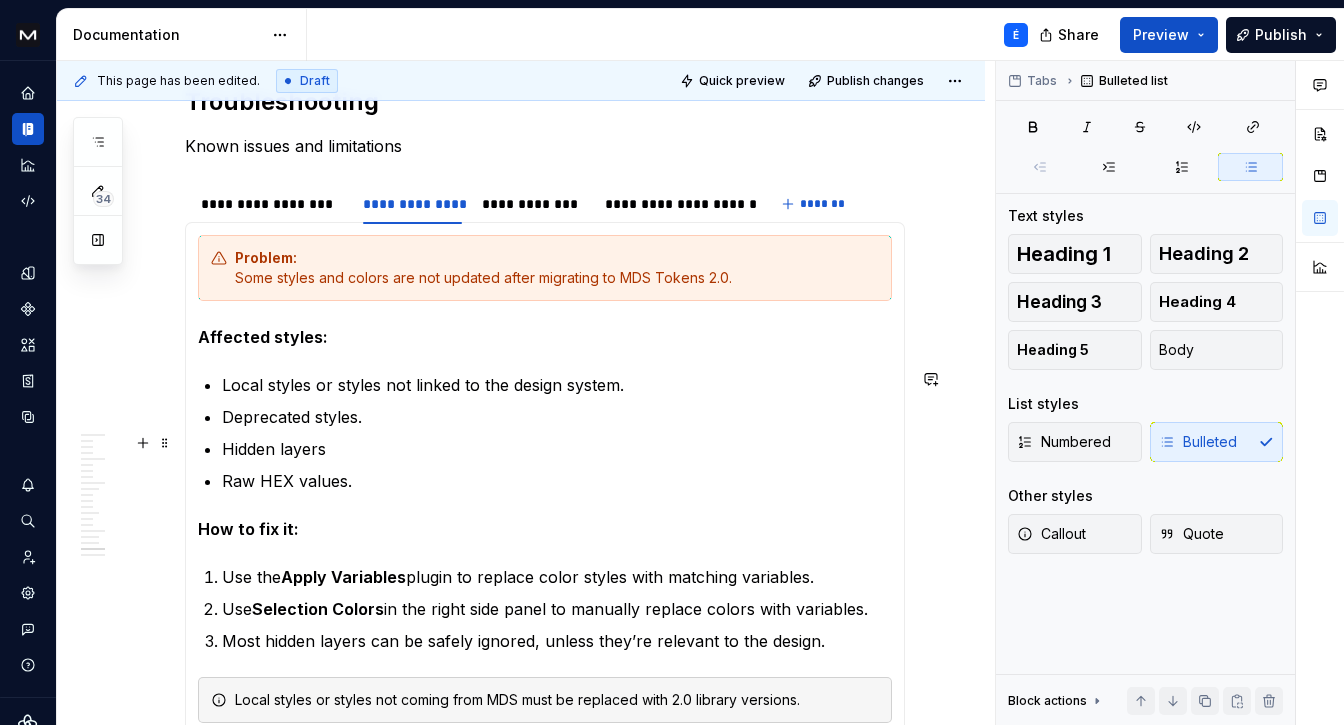 click on "Hidden layers" at bounding box center [557, 449] 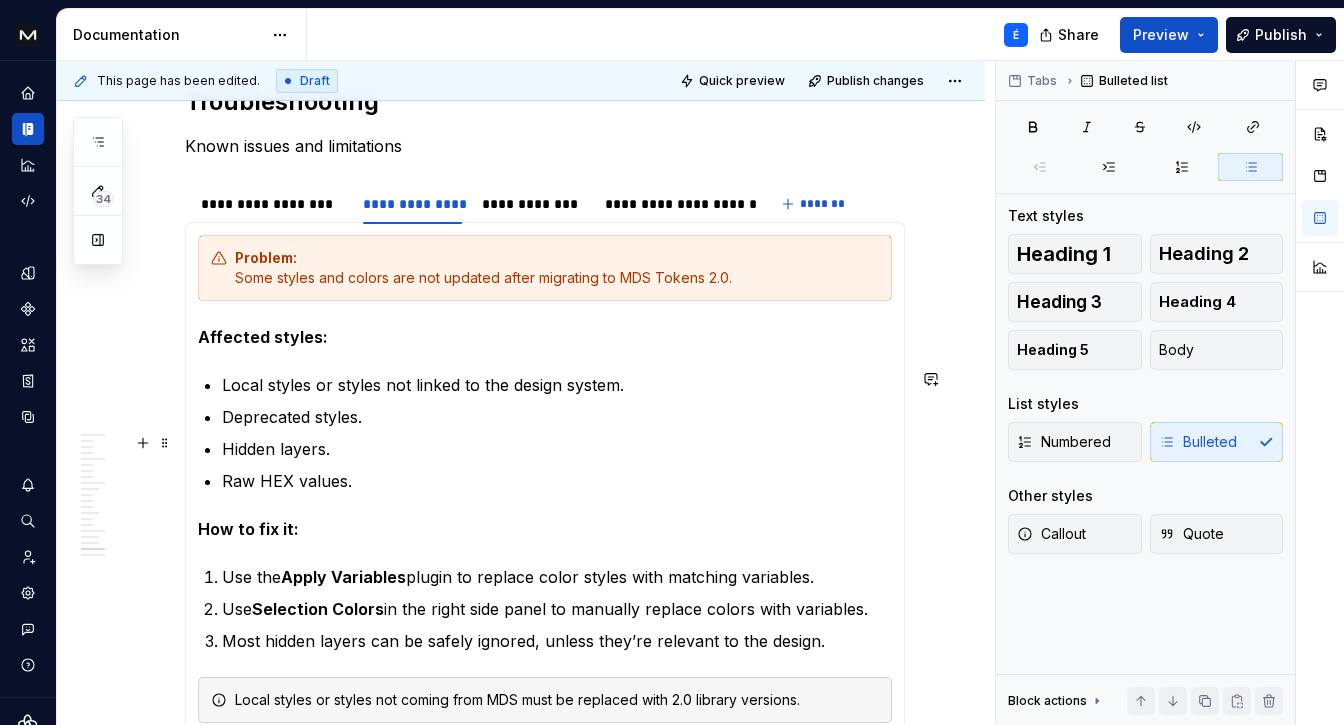 click on "Local styles or styles not linked to the design system. Deprecated styles. Hidden layers. Raw HEX values." at bounding box center (557, 433) 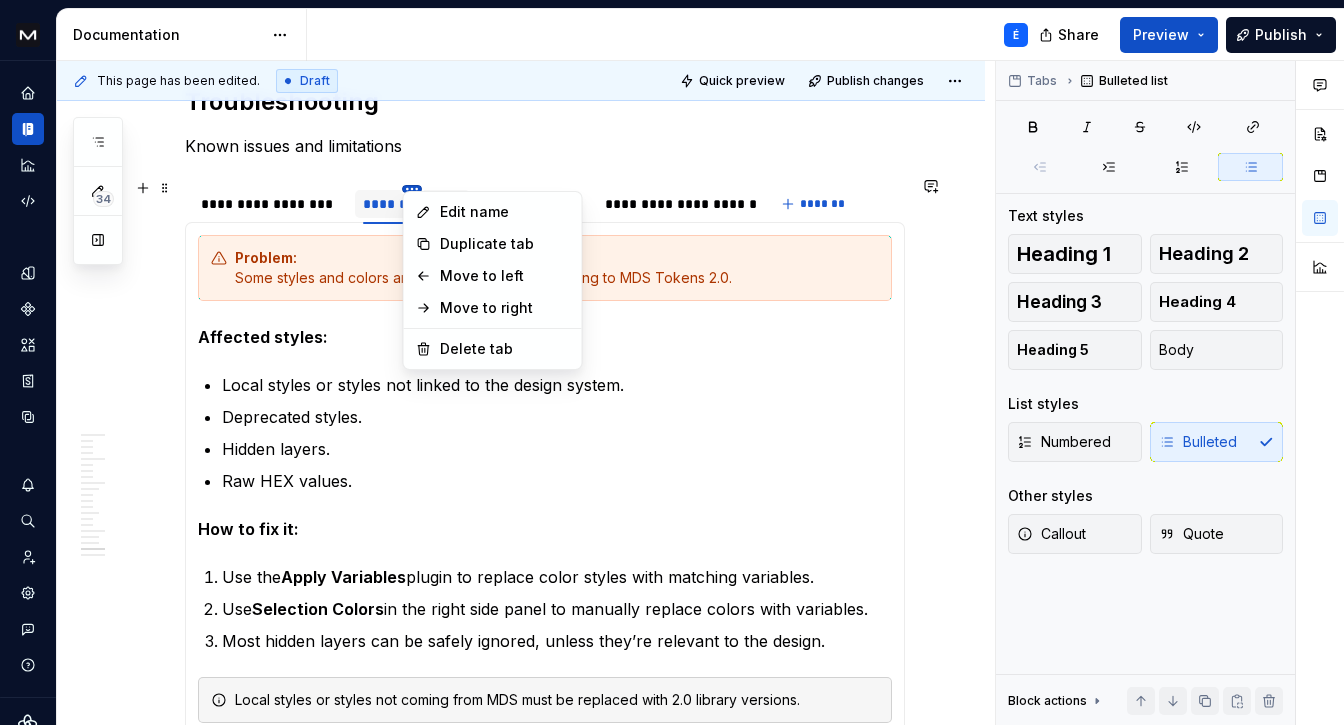 click on "Mews Design System É Design system data Documentation É Share Preview Publish 34 Pages Add
Accessibility guide for tree Page tree.
Navigate the tree with the arrow keys. Common tree hotkeys apply. Further keybindings are available:
enter to execute primary action on focused item
f2 to start renaming the focused item
escape to abort renaming an item
control+d to start dragging selected items
Welcome Get Started Contribution Updates Component Status Figma Libraries 2.0 É Foundations Overview Design Tokens Overview Our tokens Applying tokens Color Content Elevation Iconography Pictograms Spacing Typography Motion Components Patterns Layout Resources Getting Help Archive Changes Enable approval workflow View edited pages by status when selecting which pages to publish.  Learn more . Turn on Dismiss Updates  /  Figma Libraries 2.0 Components / Accordion  /  React Components / Alert  /  React Components / Alert  /   /  Style  /" at bounding box center (672, 362) 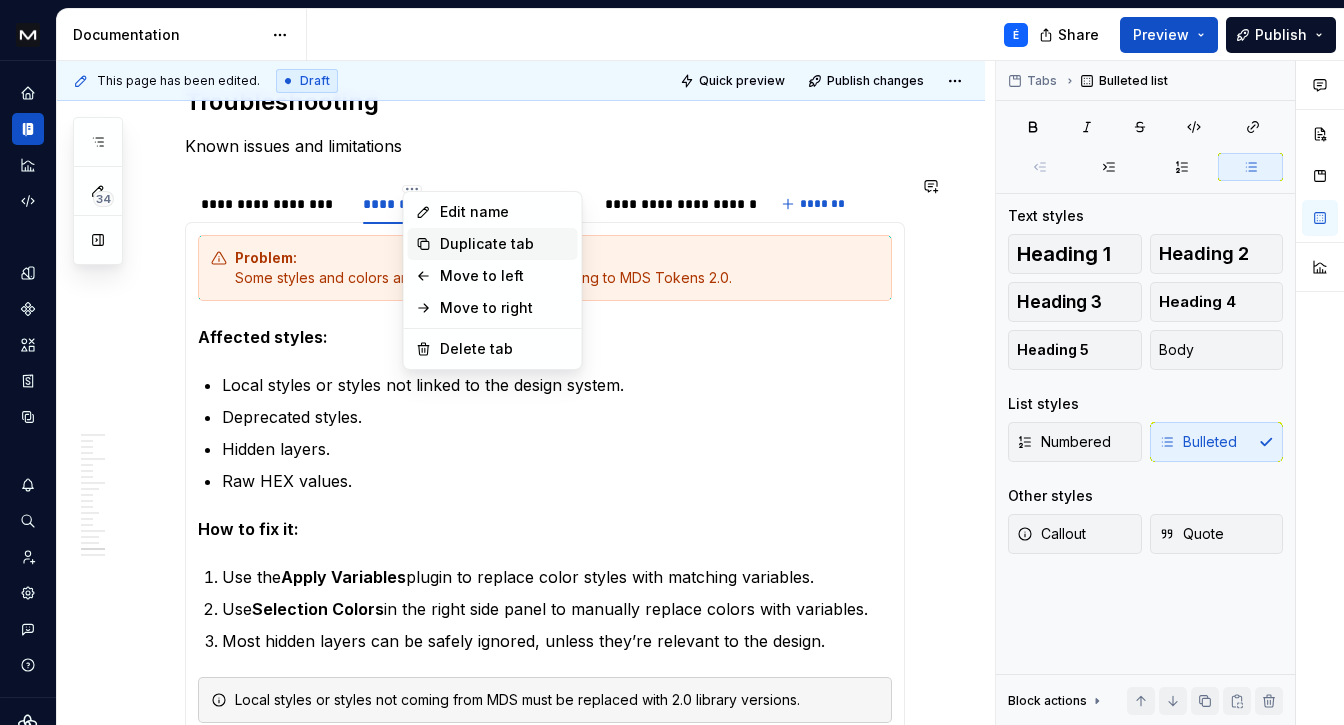 click on "Duplicate tab" at bounding box center [505, 244] 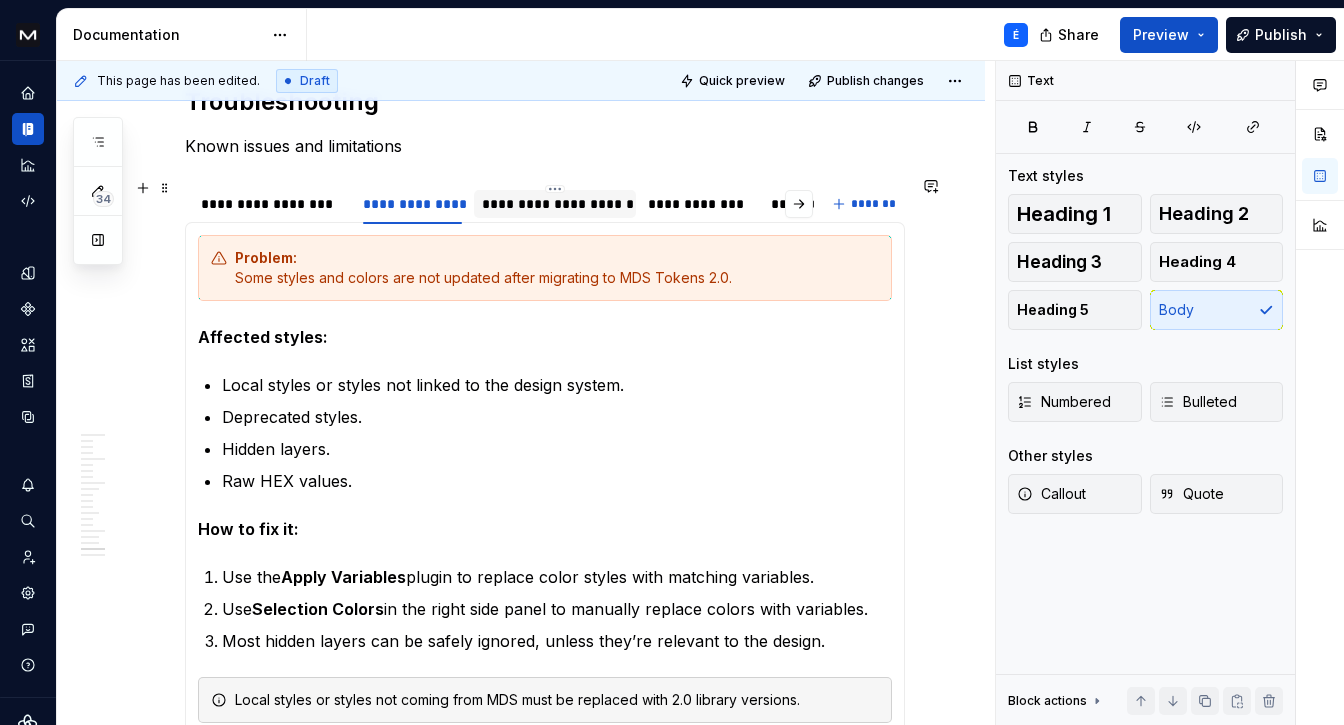 click on "**********" at bounding box center (555, 204) 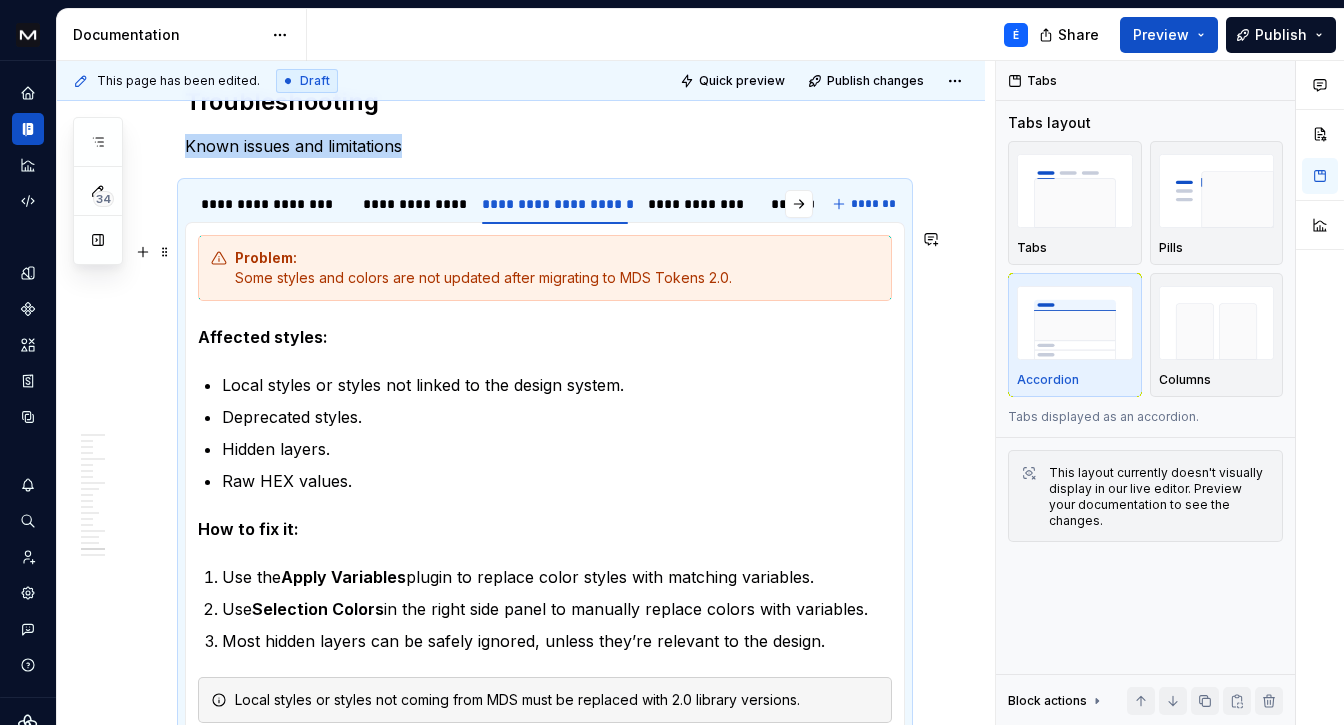 click on "Problem: Some styles and colors are not updated after migrating to MDS Tokens 2.0." at bounding box center [557, 268] 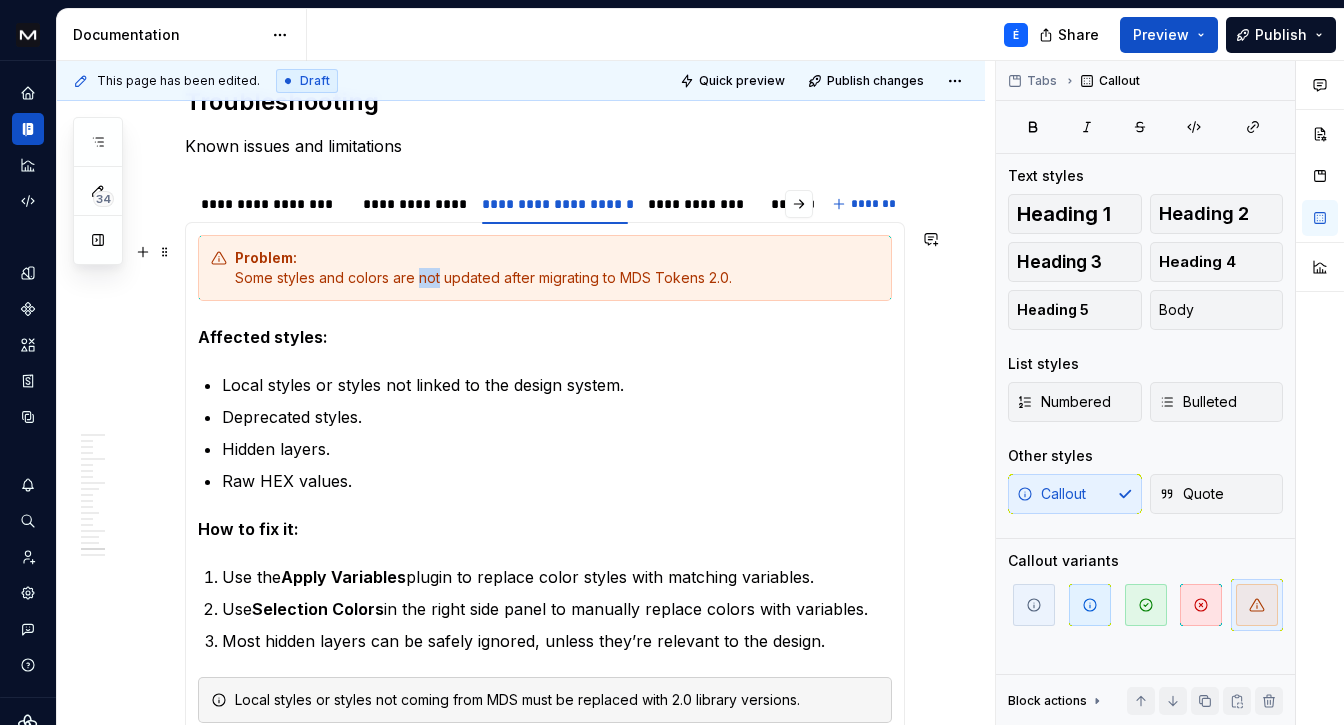click on "Problem: Some styles and colors are not updated after migrating to MDS Tokens 2.0." at bounding box center [557, 268] 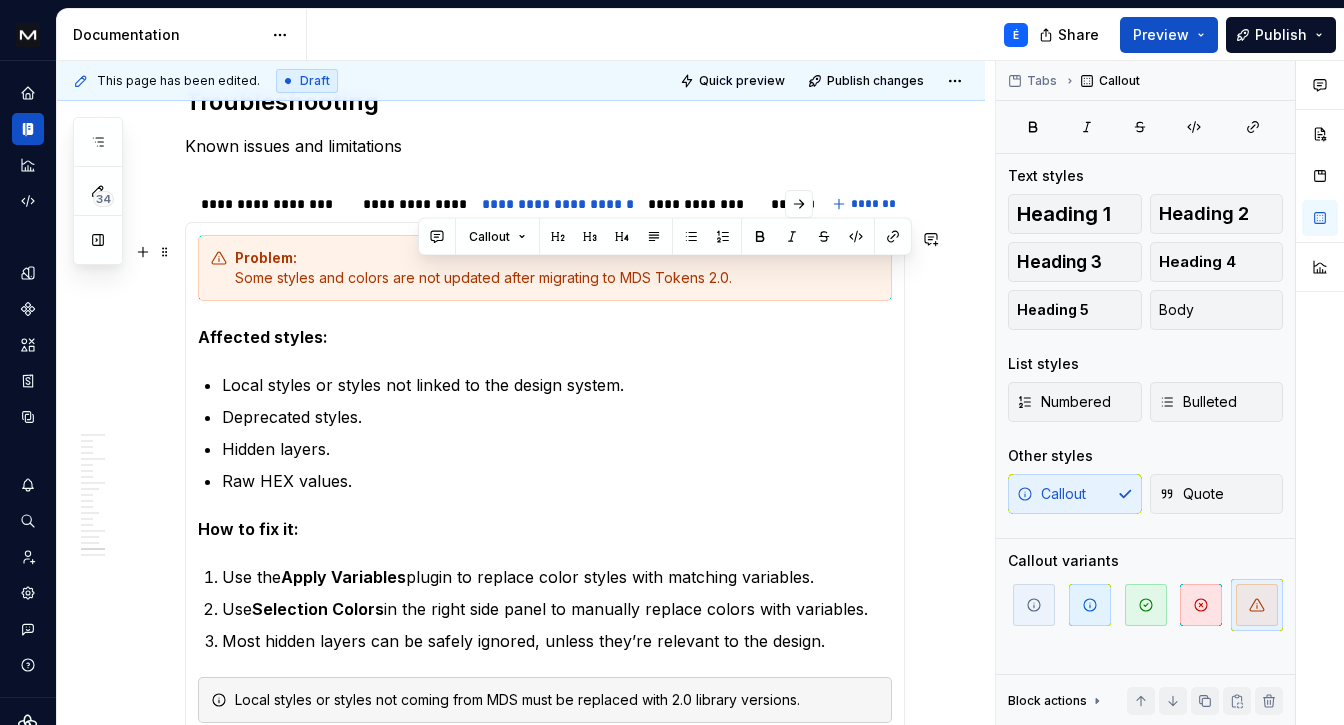 click on "Problem: Some styles and colors are not updated after migrating to MDS Tokens 2.0." at bounding box center [557, 268] 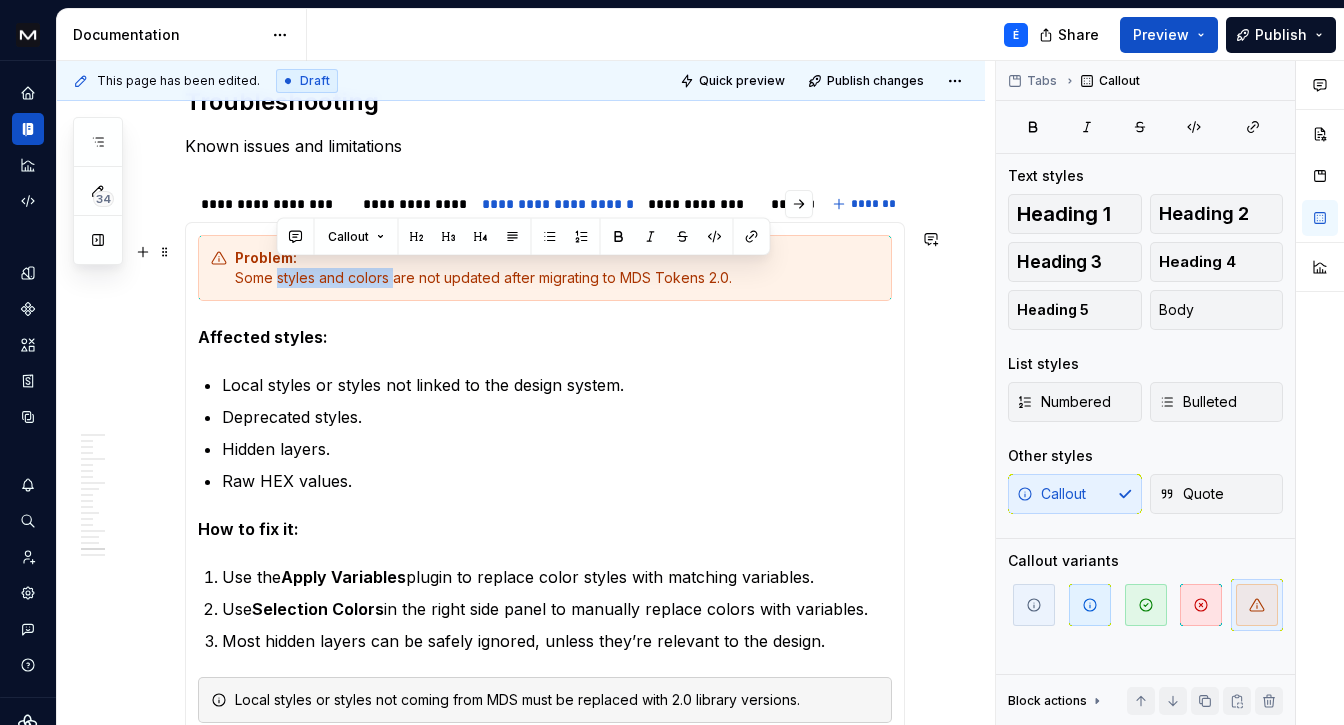 drag, startPoint x: 278, startPoint y: 272, endPoint x: 392, endPoint y: 277, distance: 114.1096 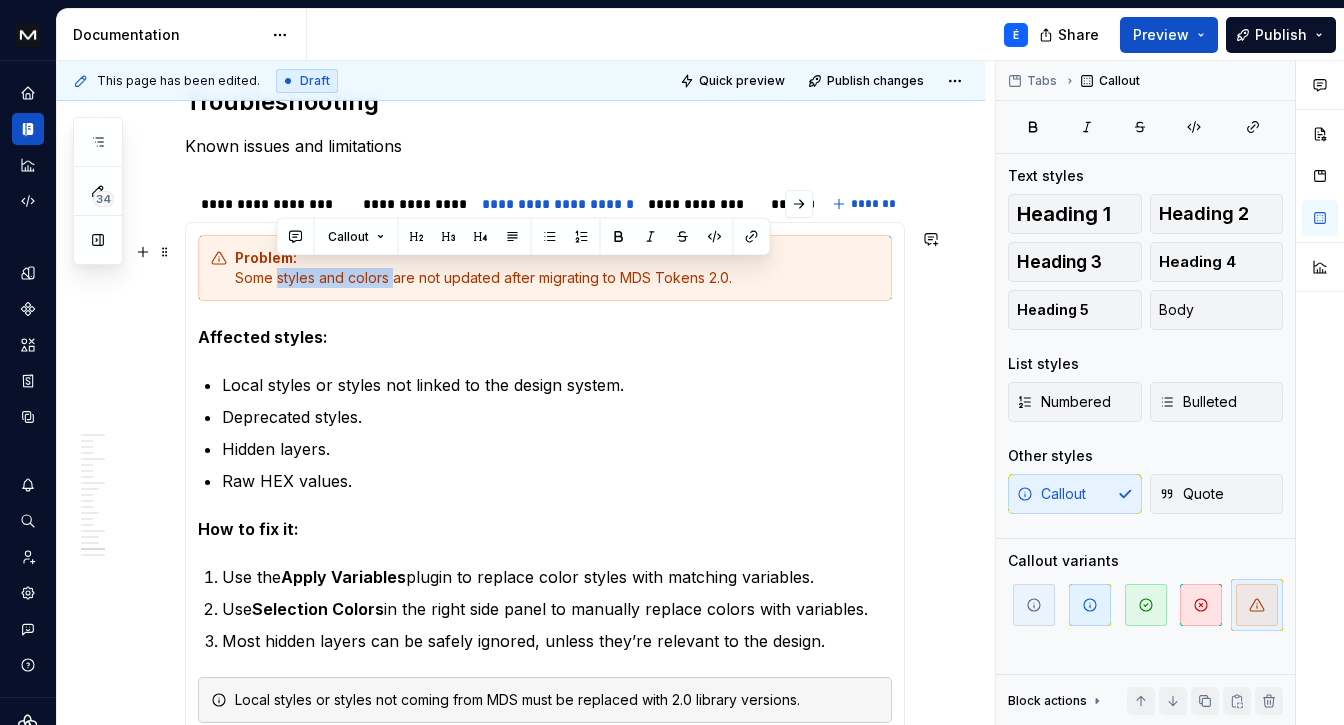 click on "Problem: Some styles and colors are not updated after migrating to MDS Tokens 2.0." at bounding box center (557, 268) 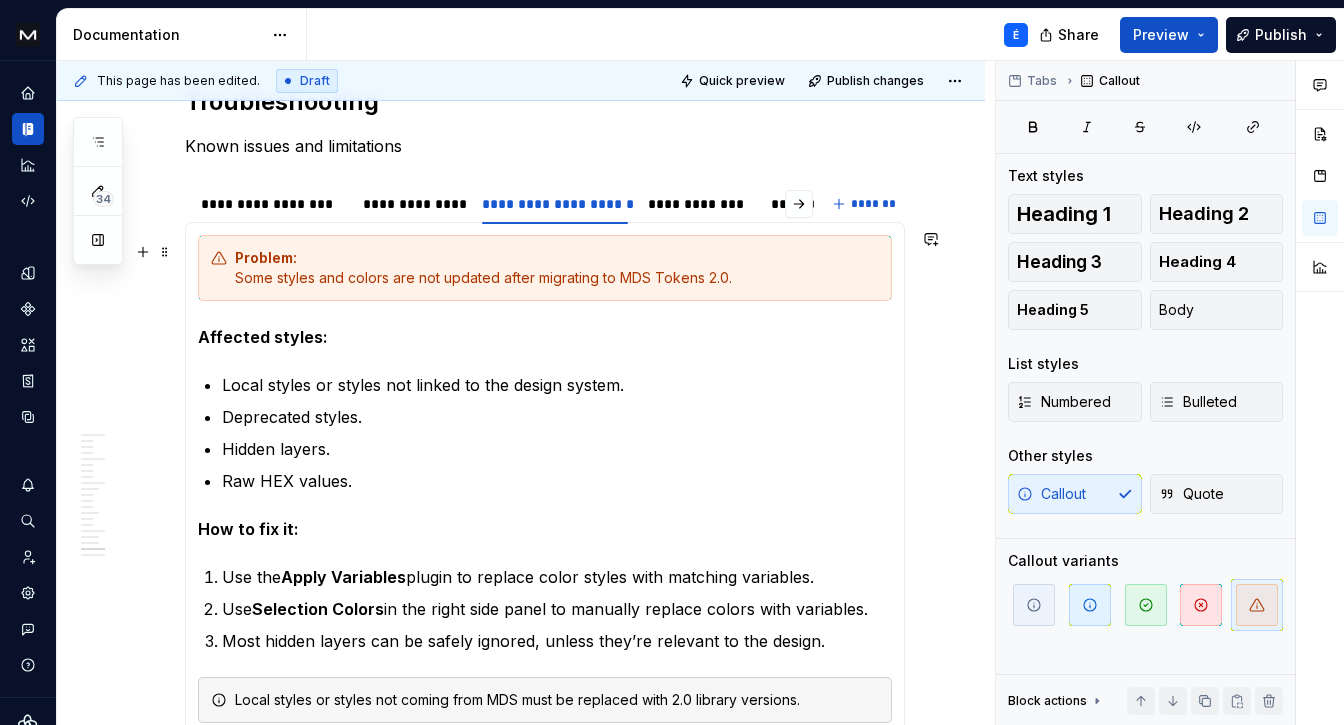 click on "Problem: Some styles and colors are not updated after migrating to MDS Tokens 2.0." at bounding box center (557, 268) 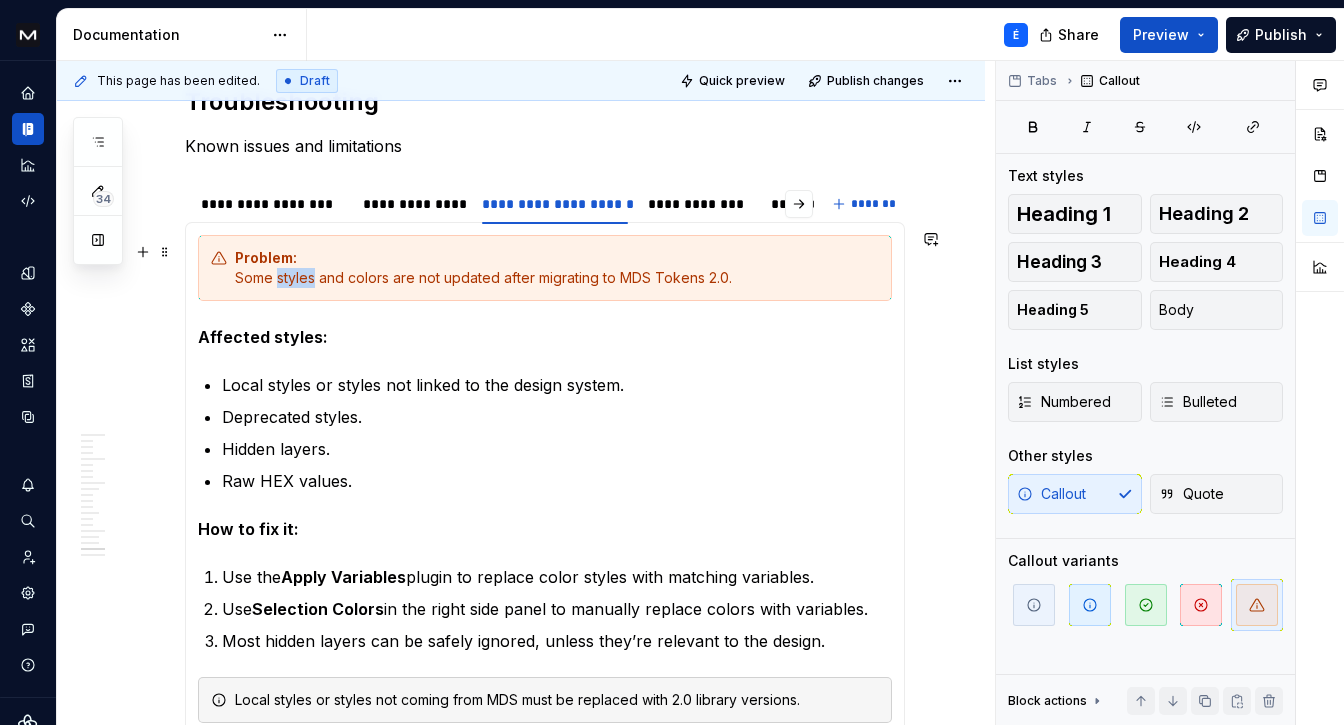 click on "Problem: Some styles and colors are not updated after migrating to MDS Tokens 2.0." at bounding box center [557, 268] 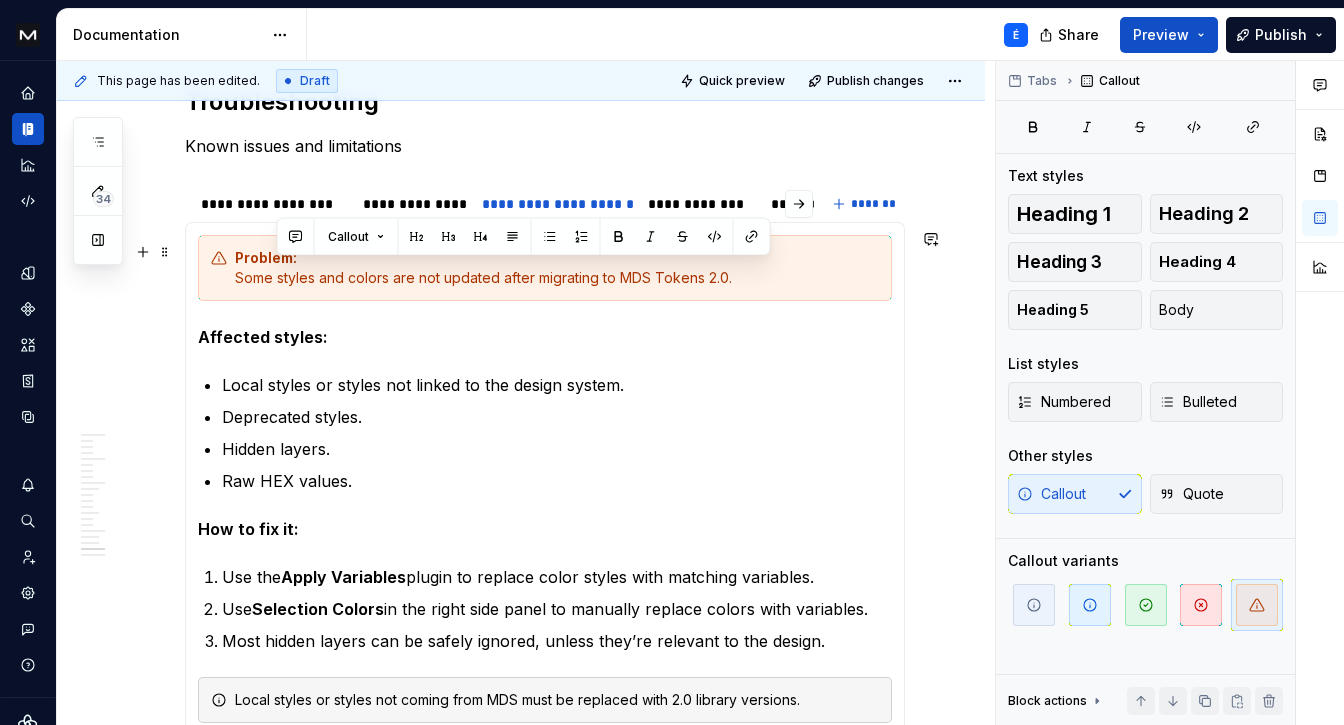click on "Problem: Some styles and colors are not updated after migrating to MDS Tokens 2.0." at bounding box center [557, 268] 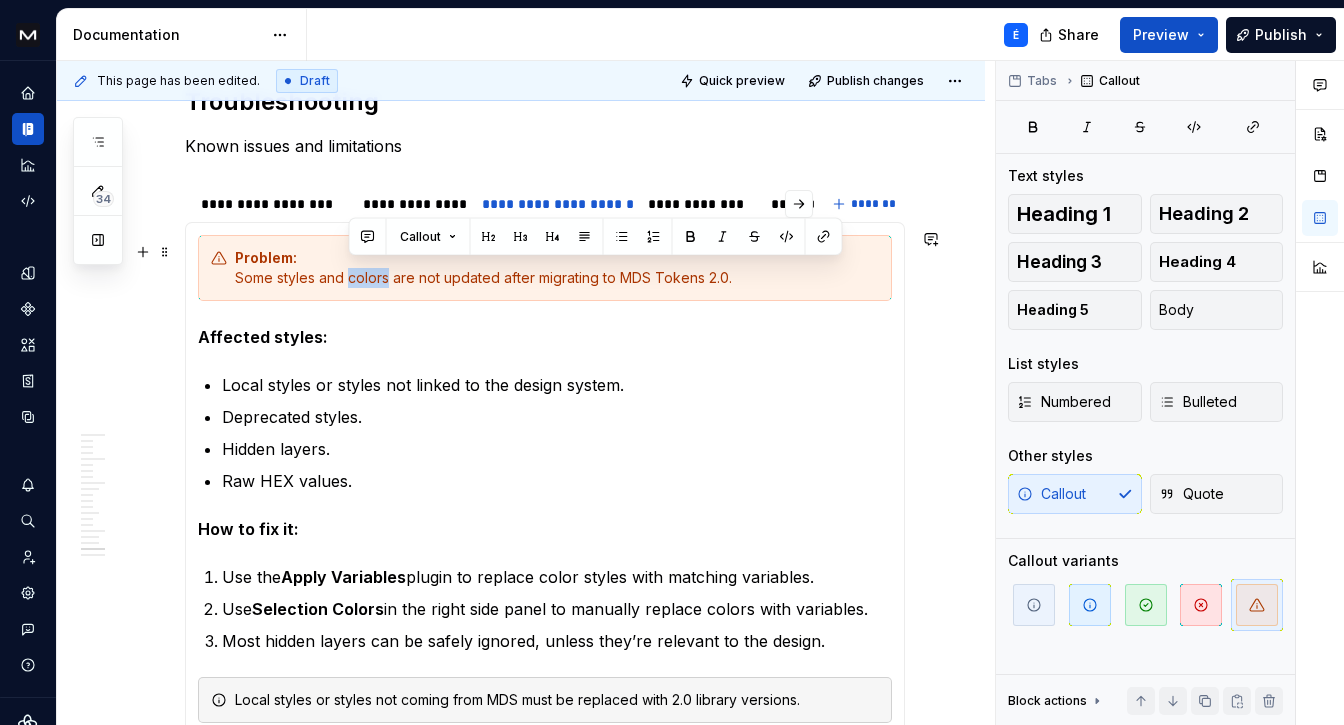 click on "Problem: Some styles and colors are not updated after migrating to MDS Tokens 2.0." at bounding box center (557, 268) 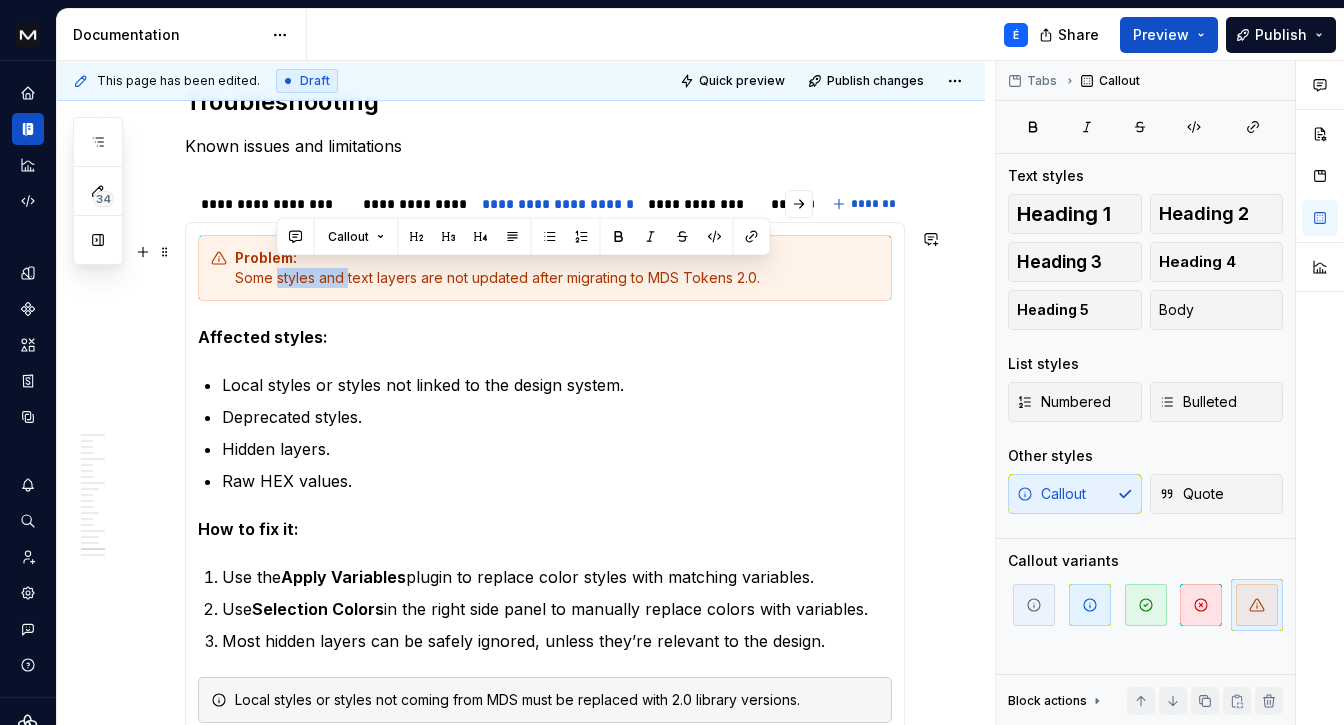 drag, startPoint x: 331, startPoint y: 271, endPoint x: 276, endPoint y: 271, distance: 55 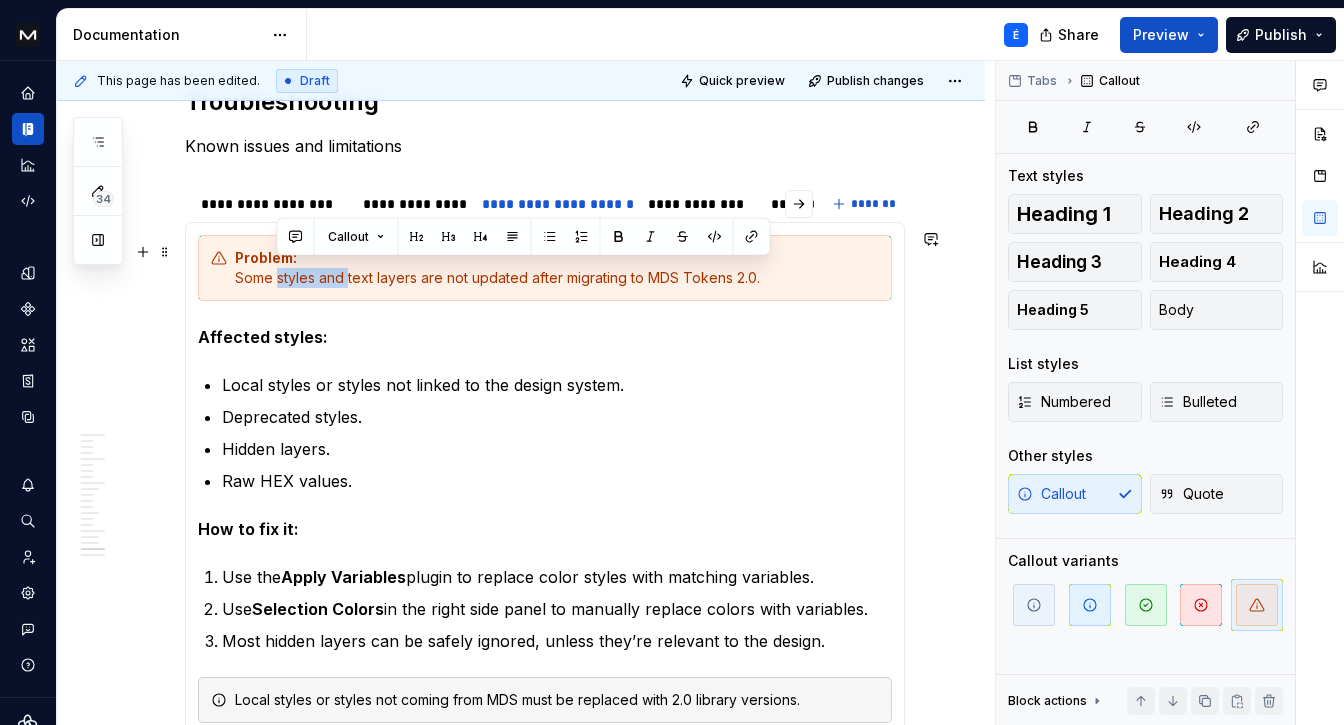 click on "Problem: Some styles and text layers are not updated after migrating to MDS Tokens 2.0." at bounding box center [557, 268] 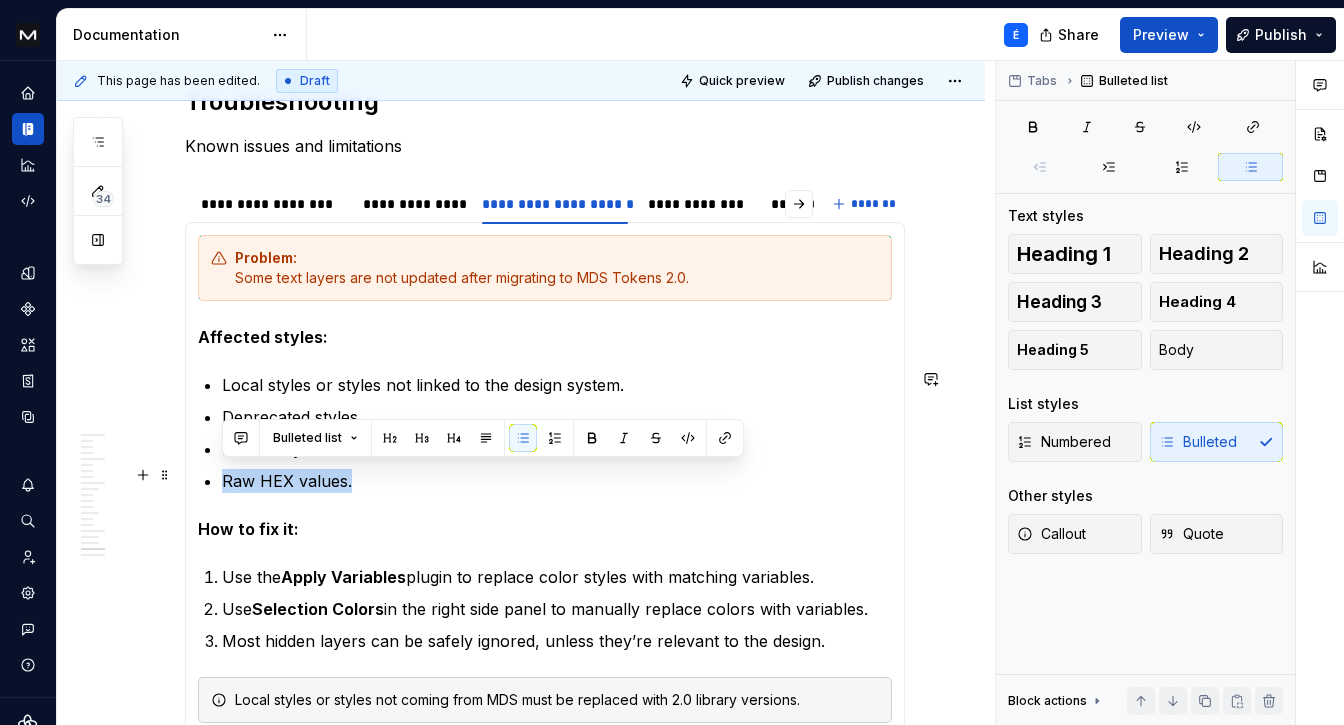 drag, startPoint x: 347, startPoint y: 478, endPoint x: 222, endPoint y: 472, distance: 125.14392 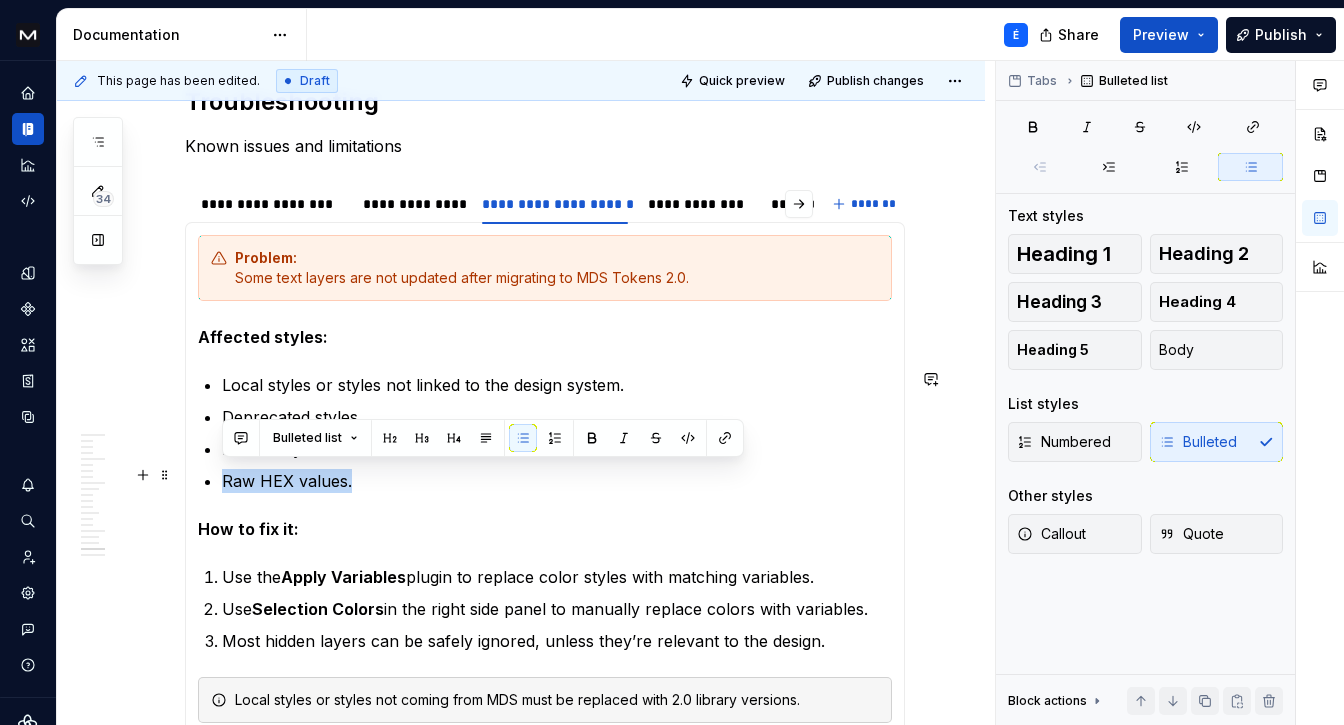 click on "Raw HEX values." at bounding box center [557, 481] 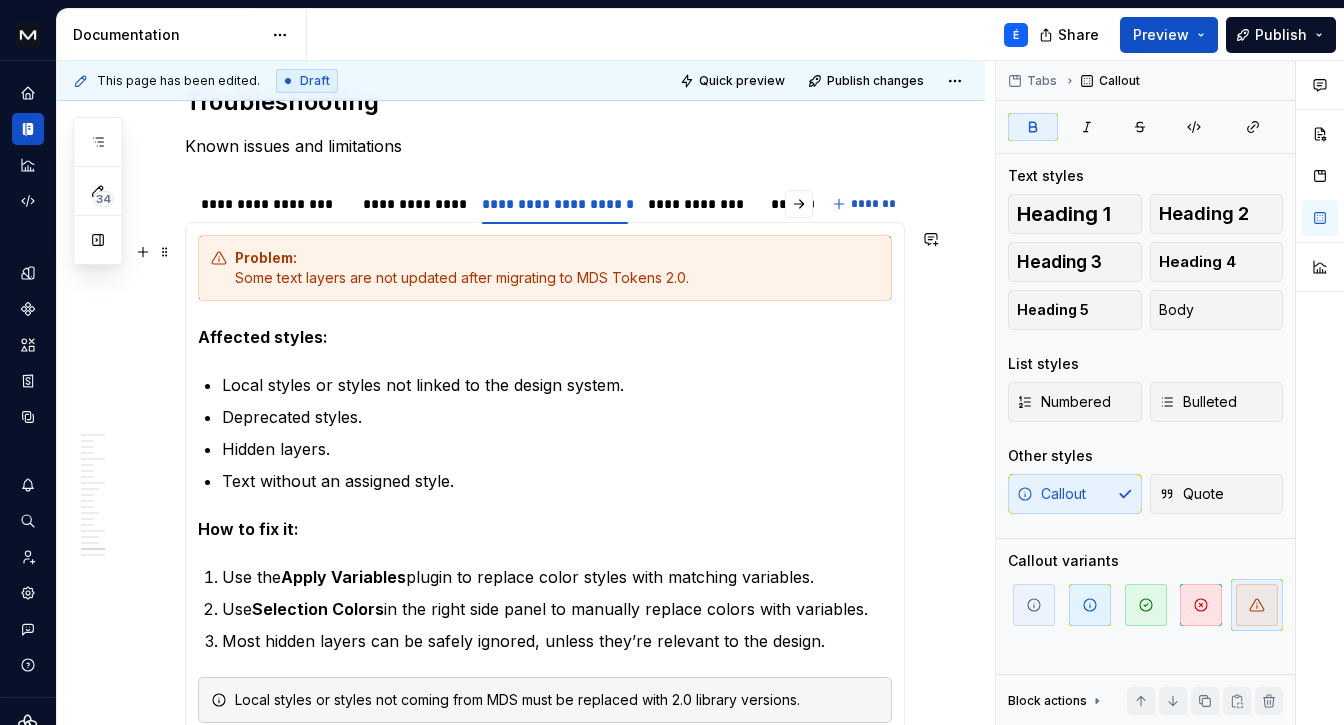 click on "Problem: Some text layers are not updated after migrating to MDS Tokens 2.0." at bounding box center (545, 268) 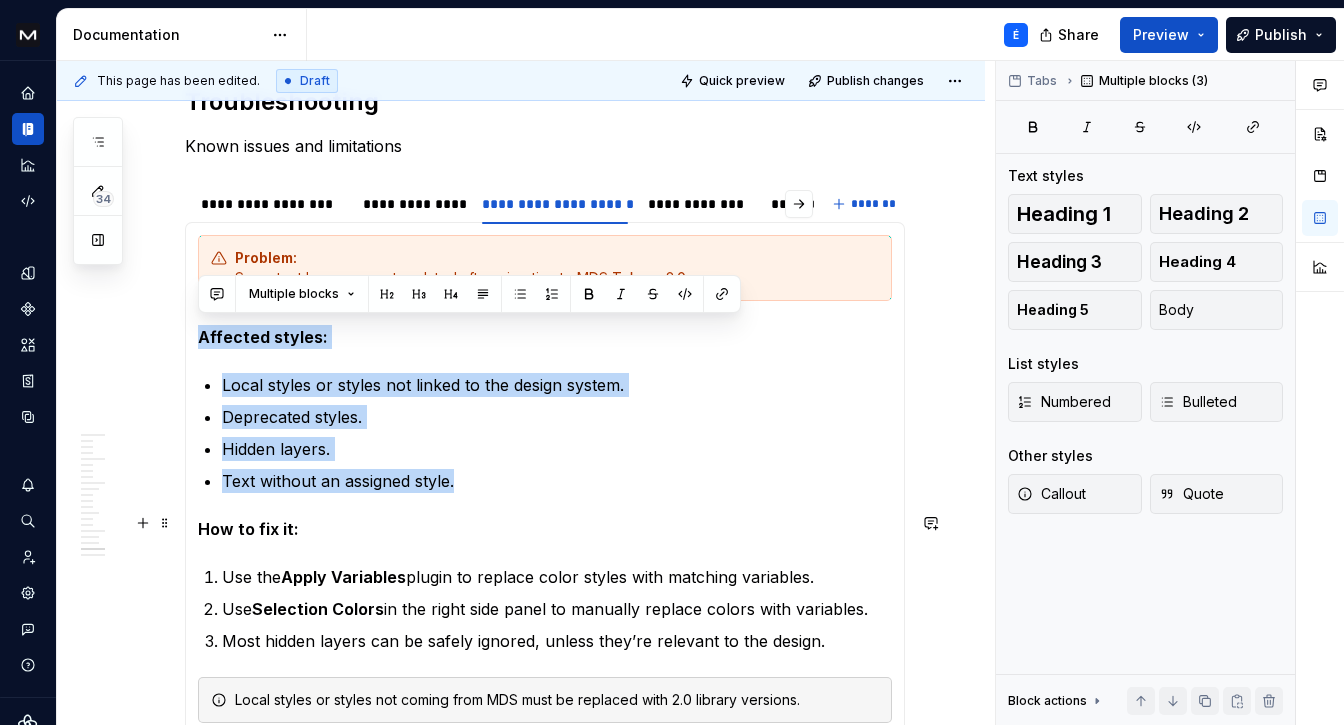 drag, startPoint x: 200, startPoint y: 329, endPoint x: 447, endPoint y: 498, distance: 299.28247 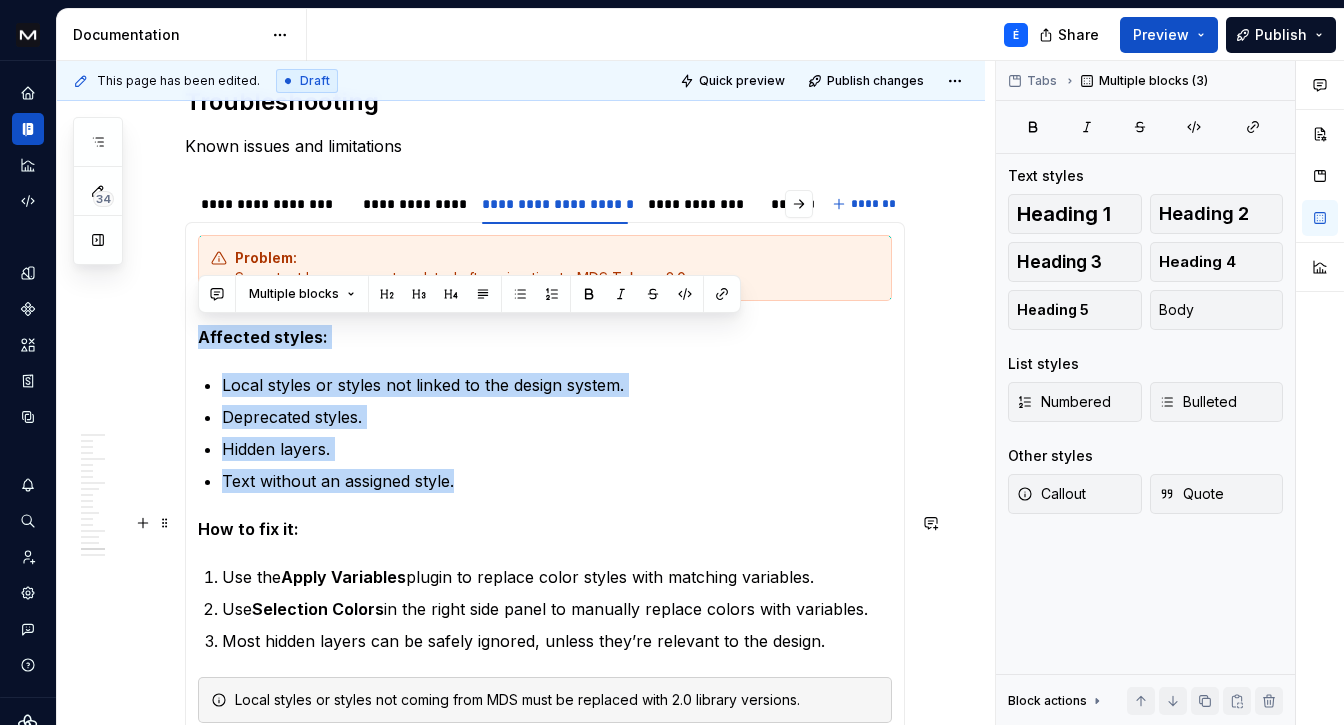 click on "Problem: Some text layers are not updated after migrating to MDS Tokens 2.0. Affected styles: Local styles or styles not linked to the design system. Deprecated styles. Hidden layers. Text without an assigned style. How to fix it: Use the  Apply Variables  plugin to replace color styles with matching variables. Use  Selection Colors  in the right side panel to manually replace colors with variables. Most hidden layers can be safely ignored, unless they’re relevant to the design. Local styles or styles not coming from MDS must be replaced with 2.0 library versions." at bounding box center (545, 479) 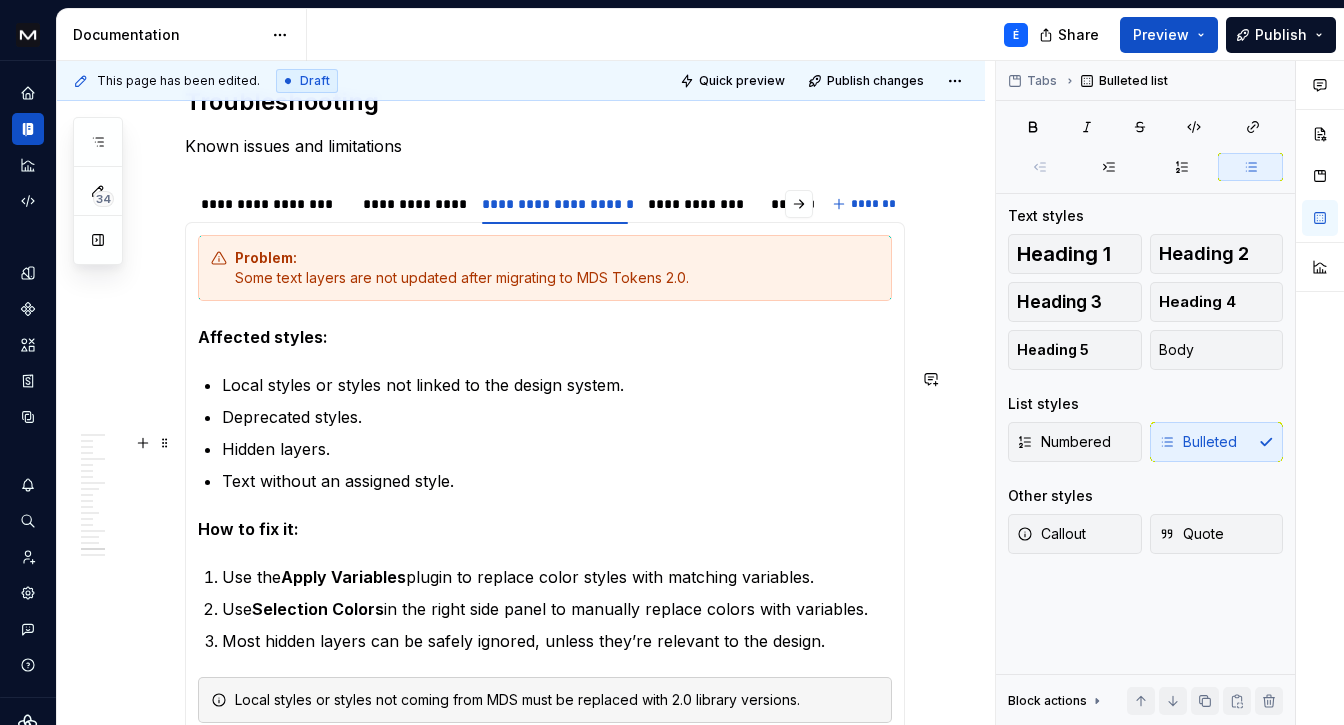 click on "Local styles or styles not linked to the design system. Deprecated styles. Hidden layers. Text without an assigned style." at bounding box center [557, 433] 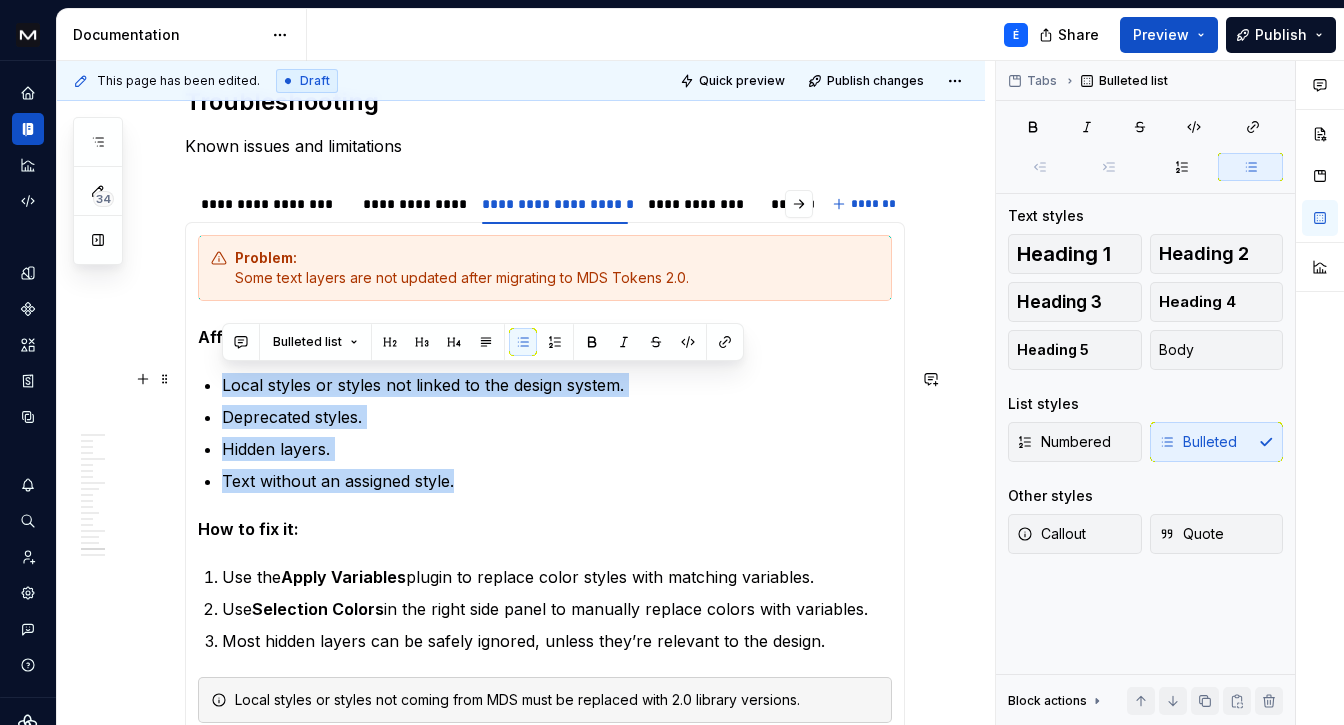 drag, startPoint x: 456, startPoint y: 475, endPoint x: 222, endPoint y: 377, distance: 253.69273 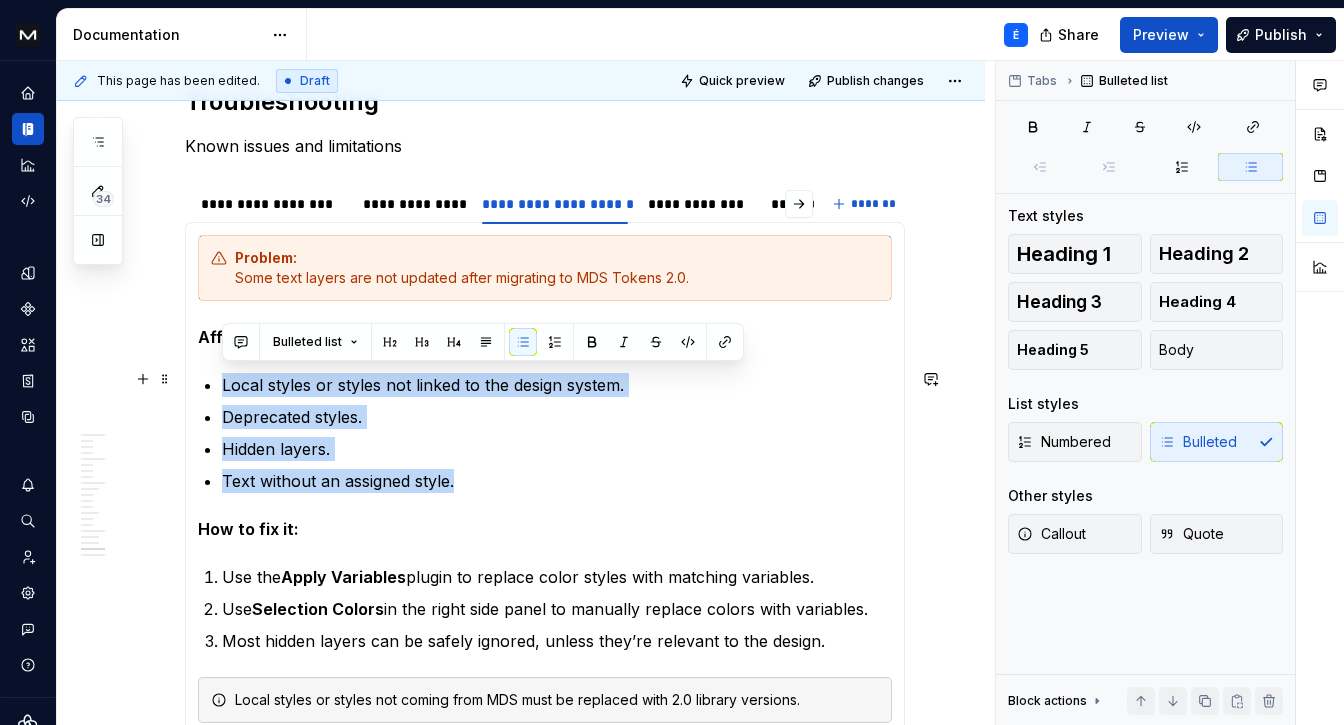click on "Local styles or styles not linked to the design system. Deprecated styles. Hidden layers. Text without an assigned style." at bounding box center [557, 433] 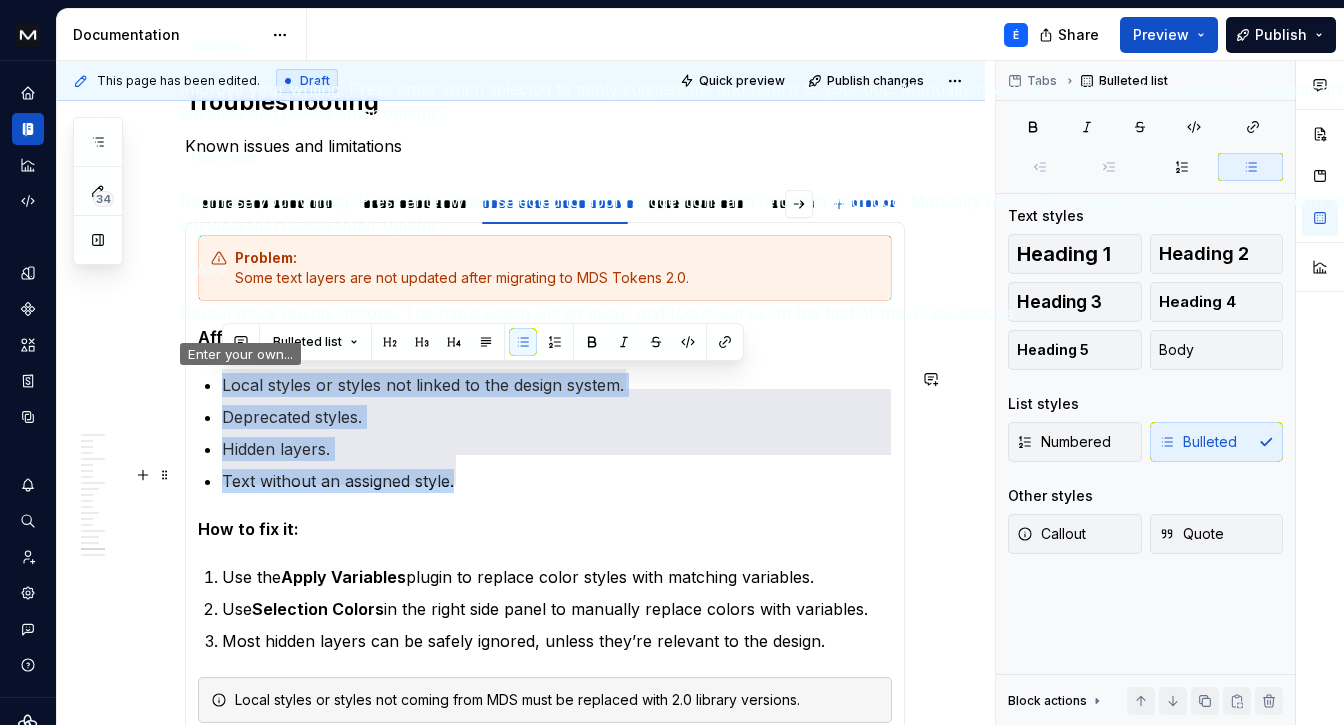 click 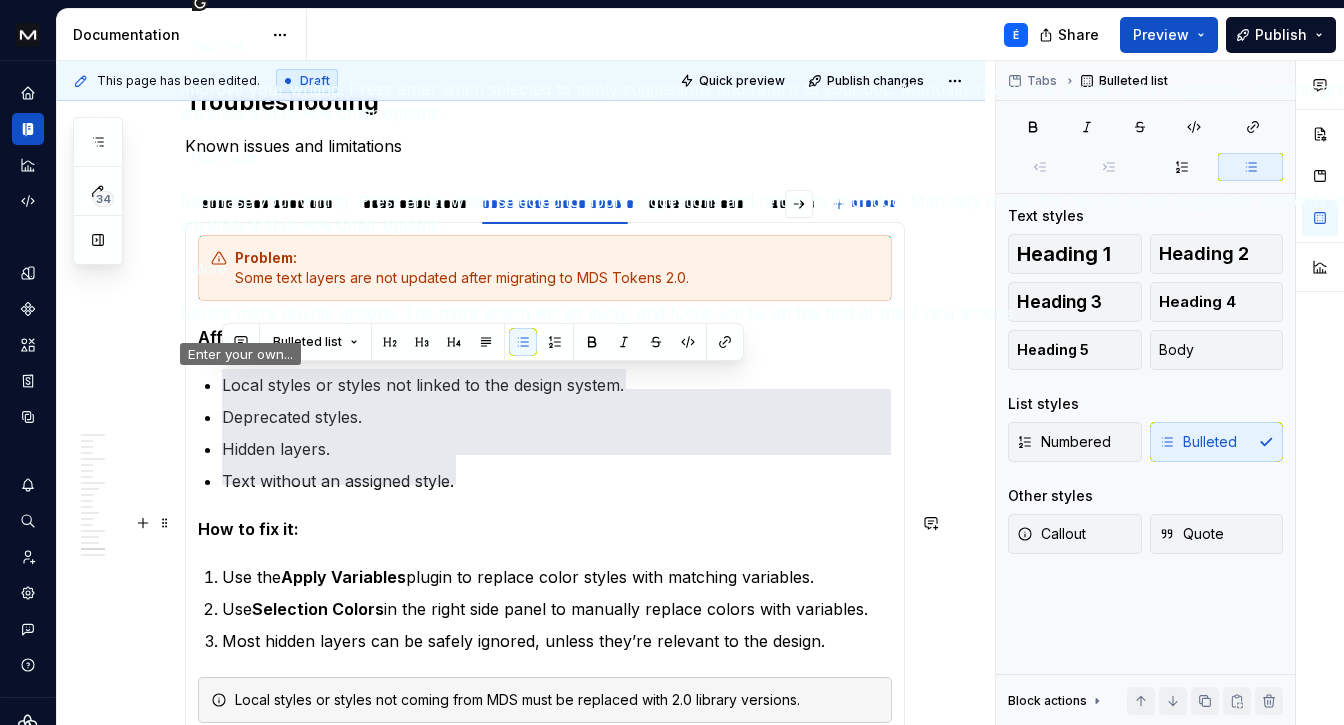 click on "Problem: Some text layers are not updated after migrating to MDS Tokens 2.0. Affected styles: Local styles or styles not linked to the design system. Deprecated styles. Hidden layers. Text without an assigned style. How to fix it: Use the  Apply Variables  plugin to replace color styles with matching variables. Use  Selection Colors  in the right side panel to manually replace colors with variables. Most hidden layers can be safely ignored, unless they’re relevant to the design. Local styles or styles not coming from MDS must be replaced with 2.0 library versions." at bounding box center (545, 479) 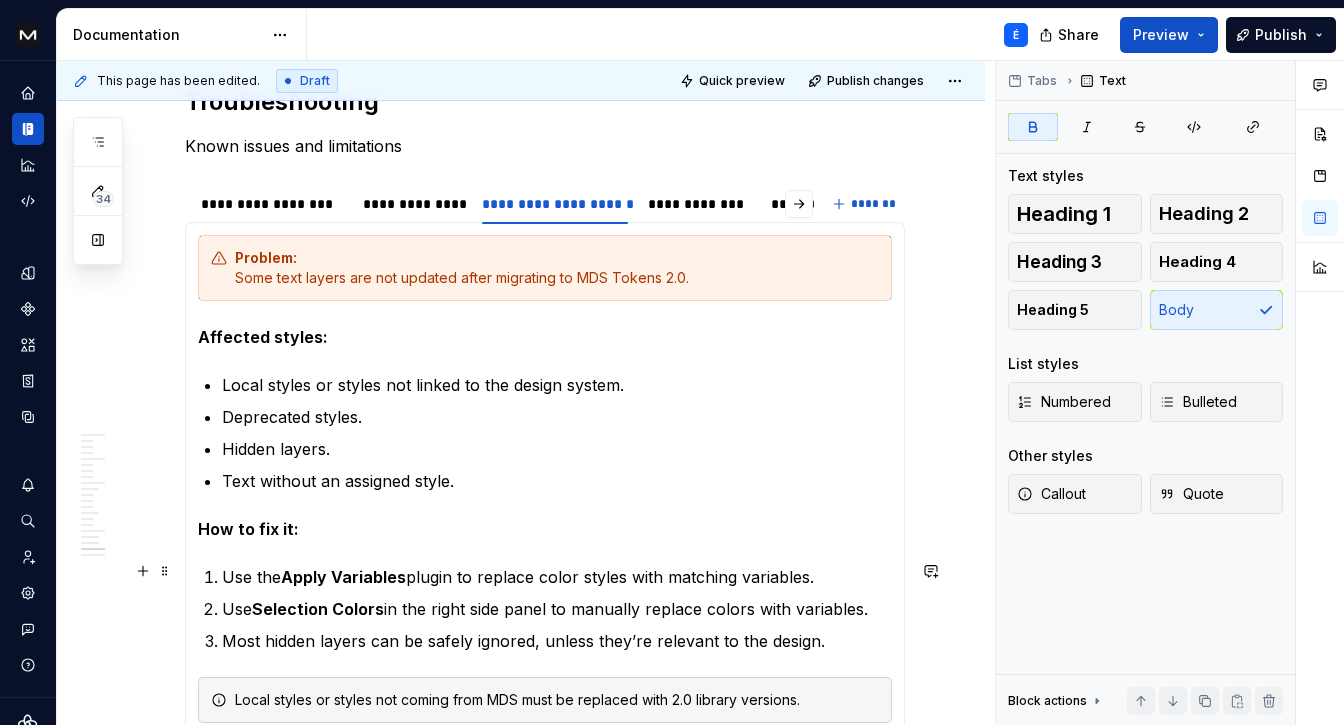 click on "Use the  Apply Variables  plugin to replace color styles with matching variables." at bounding box center [557, 577] 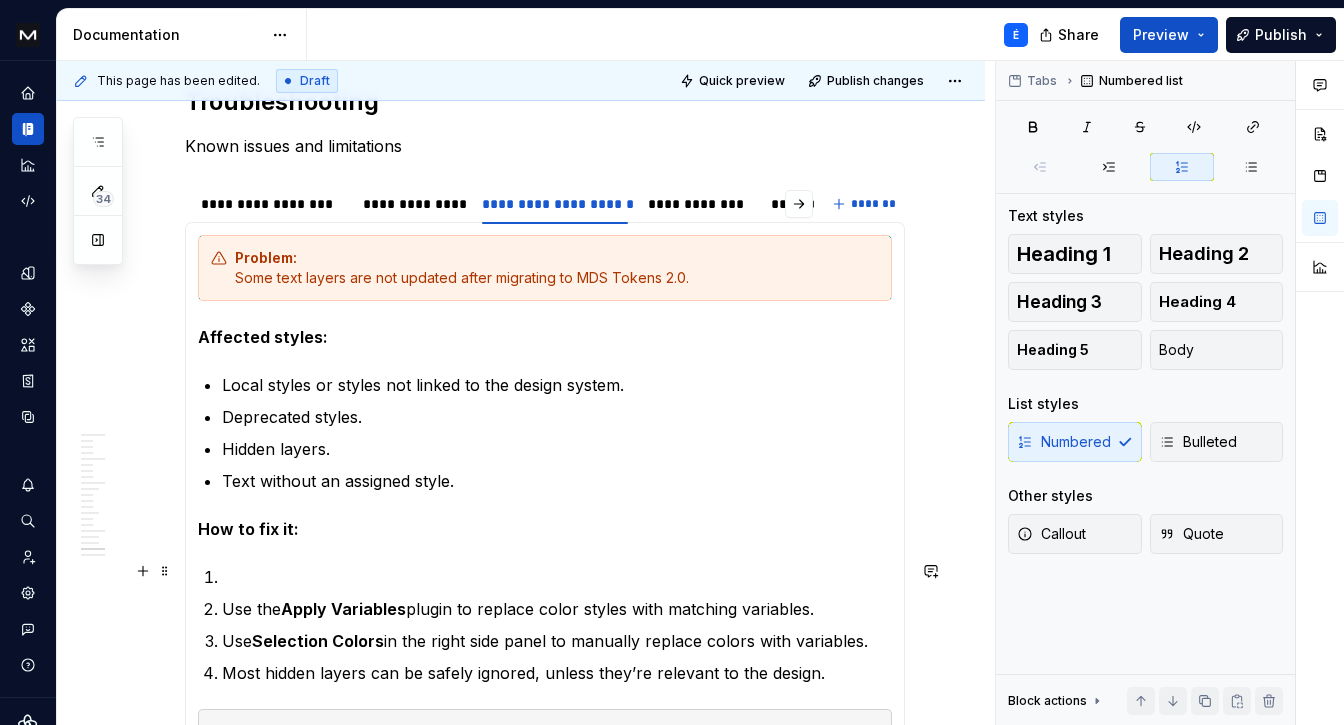 click at bounding box center [557, 577] 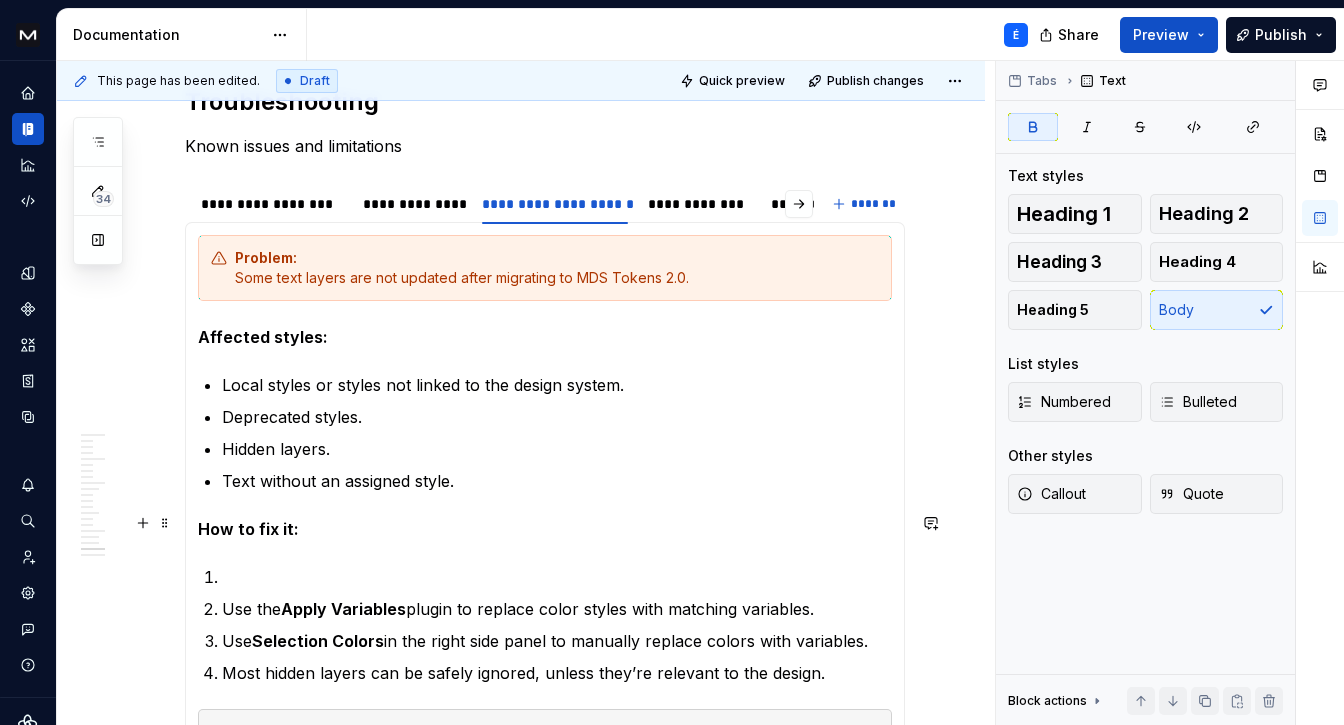 click on "How to fix it:" at bounding box center (545, 529) 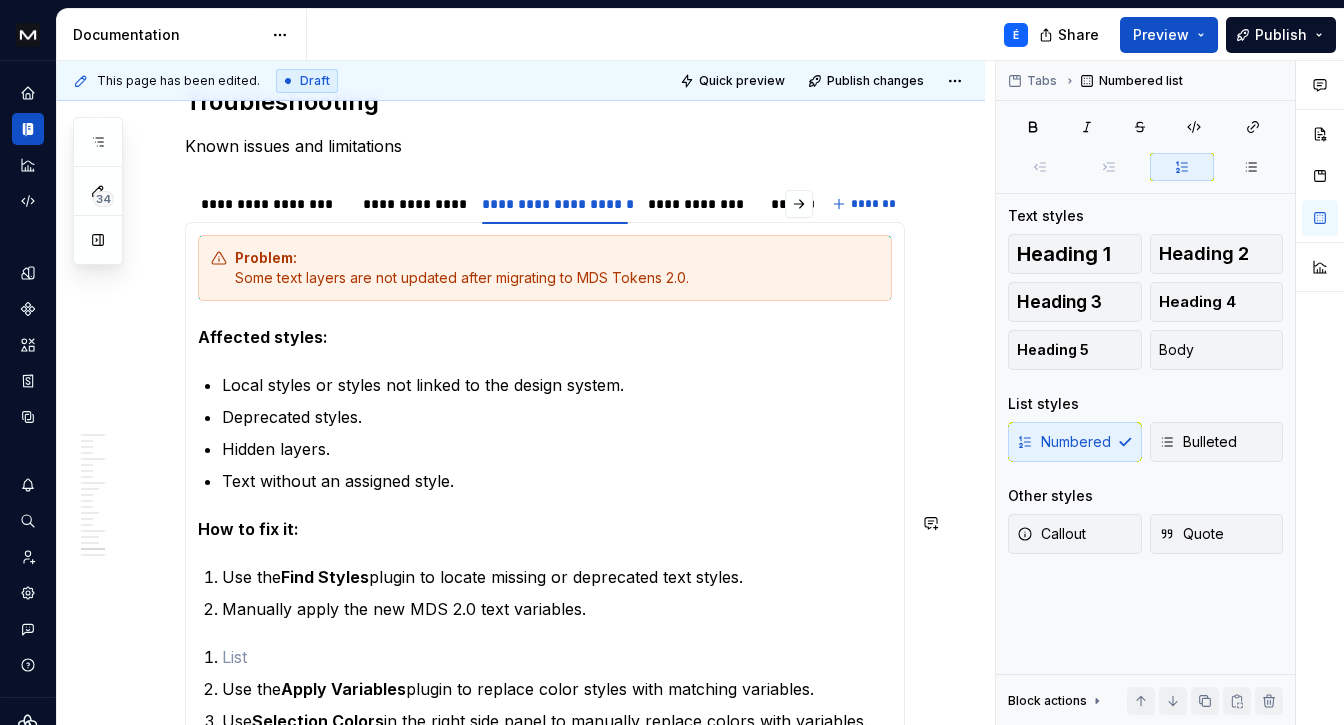 scroll, scrollTop: 11435, scrollLeft: 0, axis: vertical 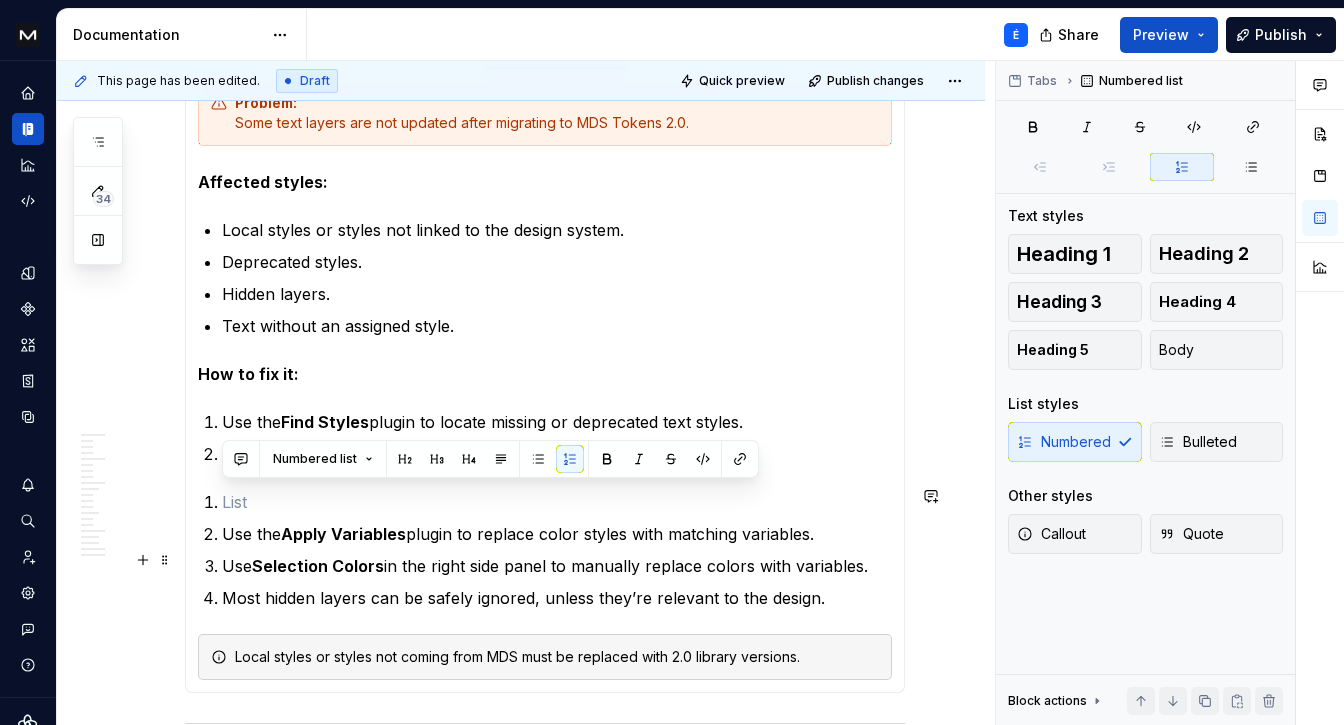 drag, startPoint x: 262, startPoint y: 479, endPoint x: 866, endPoint y: 556, distance: 608.8883 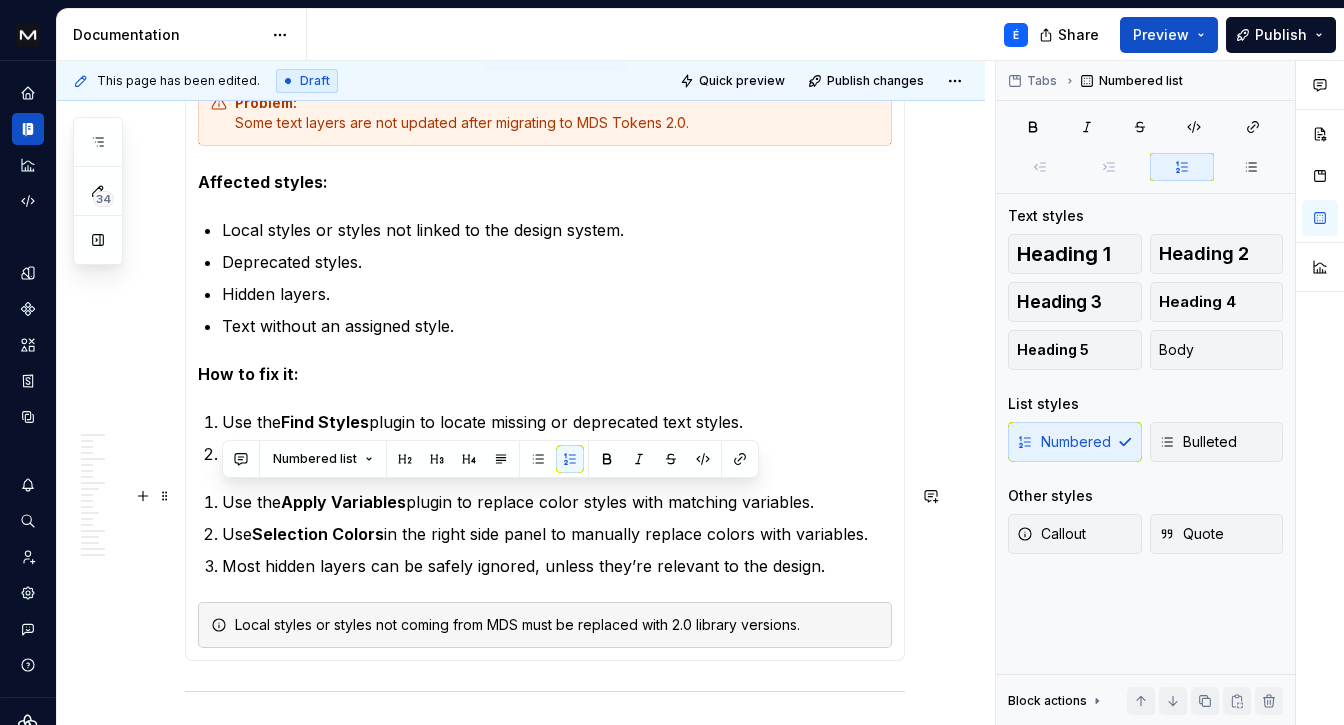 drag, startPoint x: 869, startPoint y: 528, endPoint x: 204, endPoint y: 488, distance: 666.2019 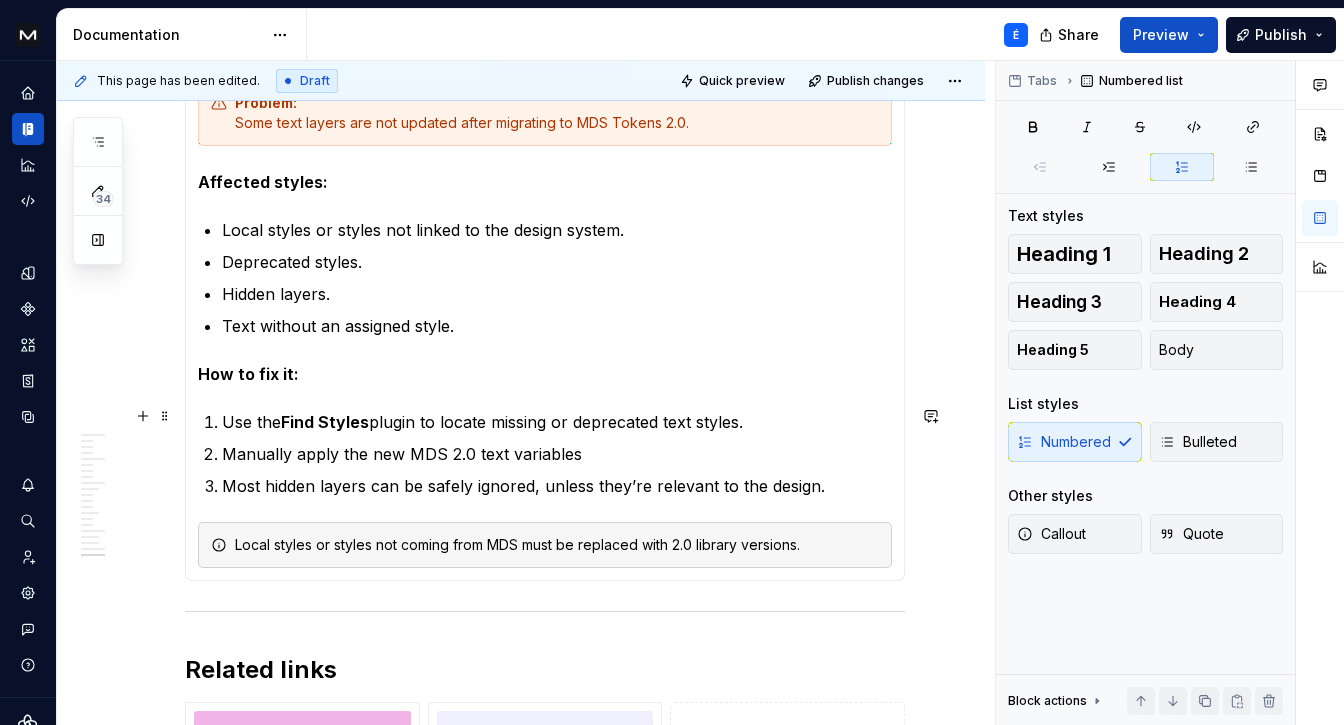 click on "Find Styles" at bounding box center (325, 422) 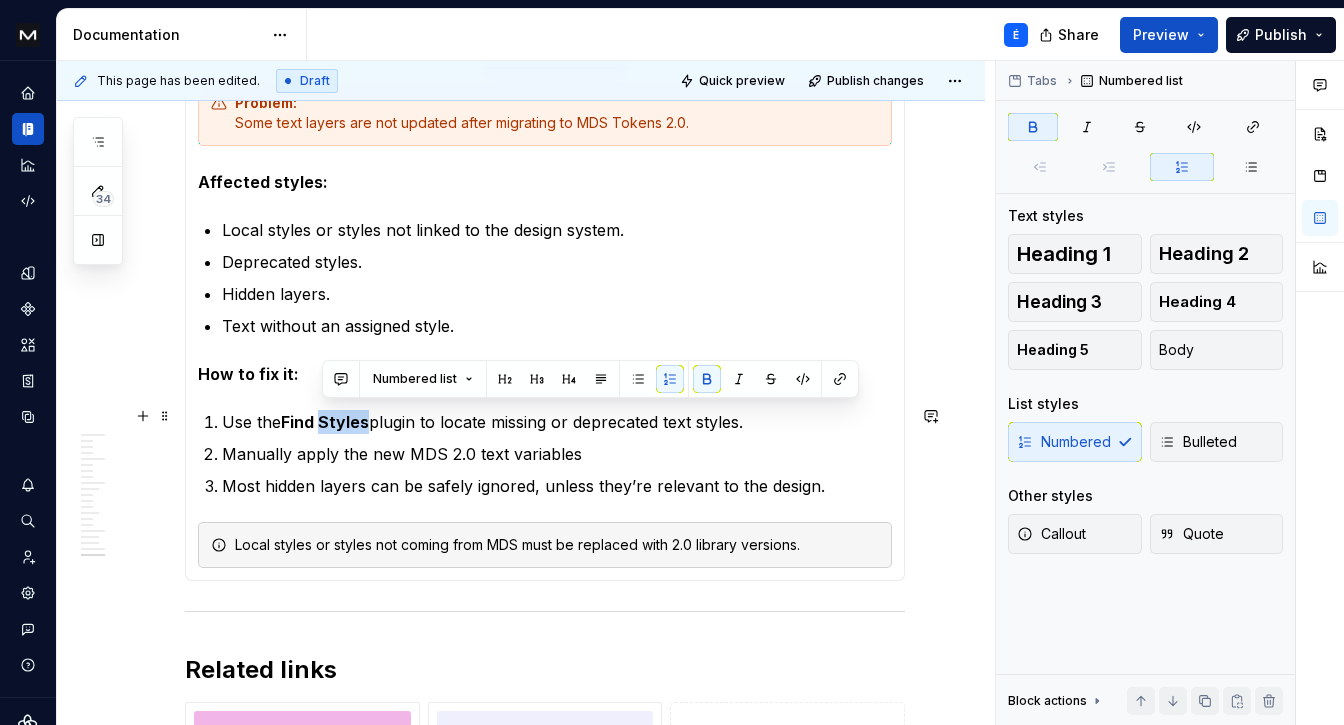 click on "Find Styles" at bounding box center [325, 422] 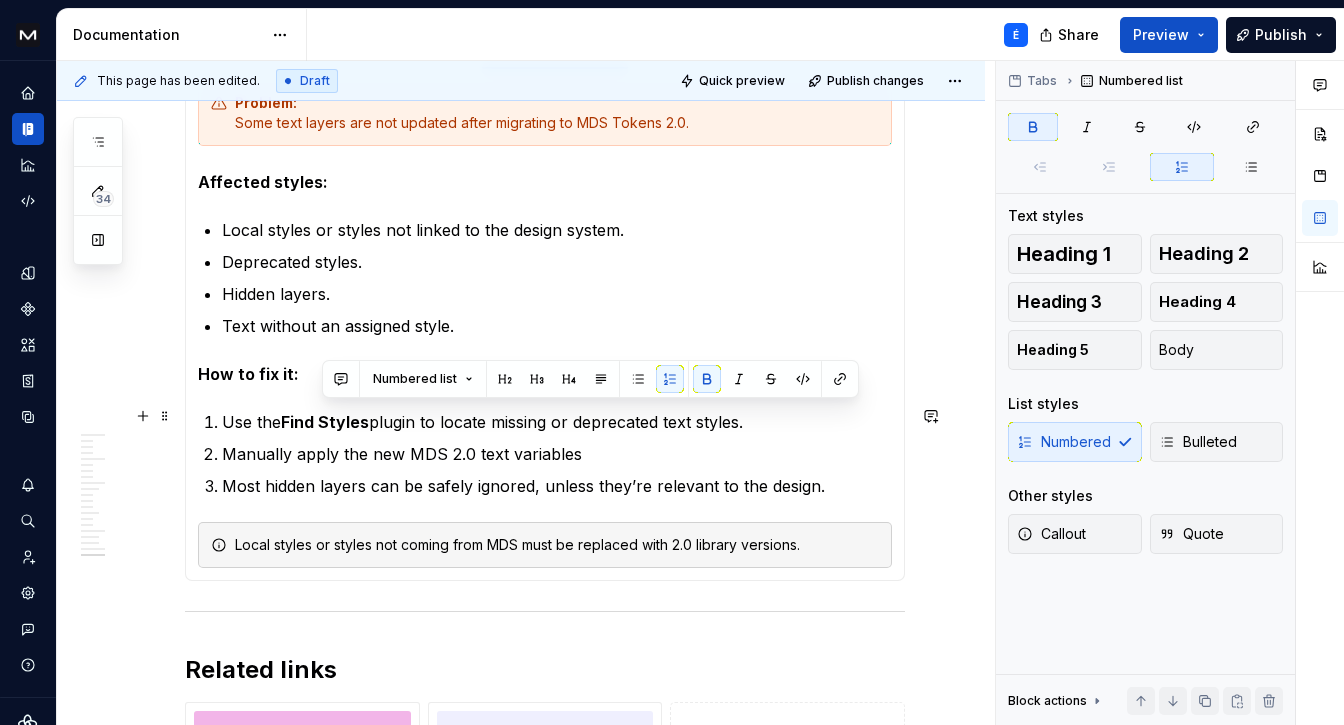 click on "Find Styles" at bounding box center [325, 422] 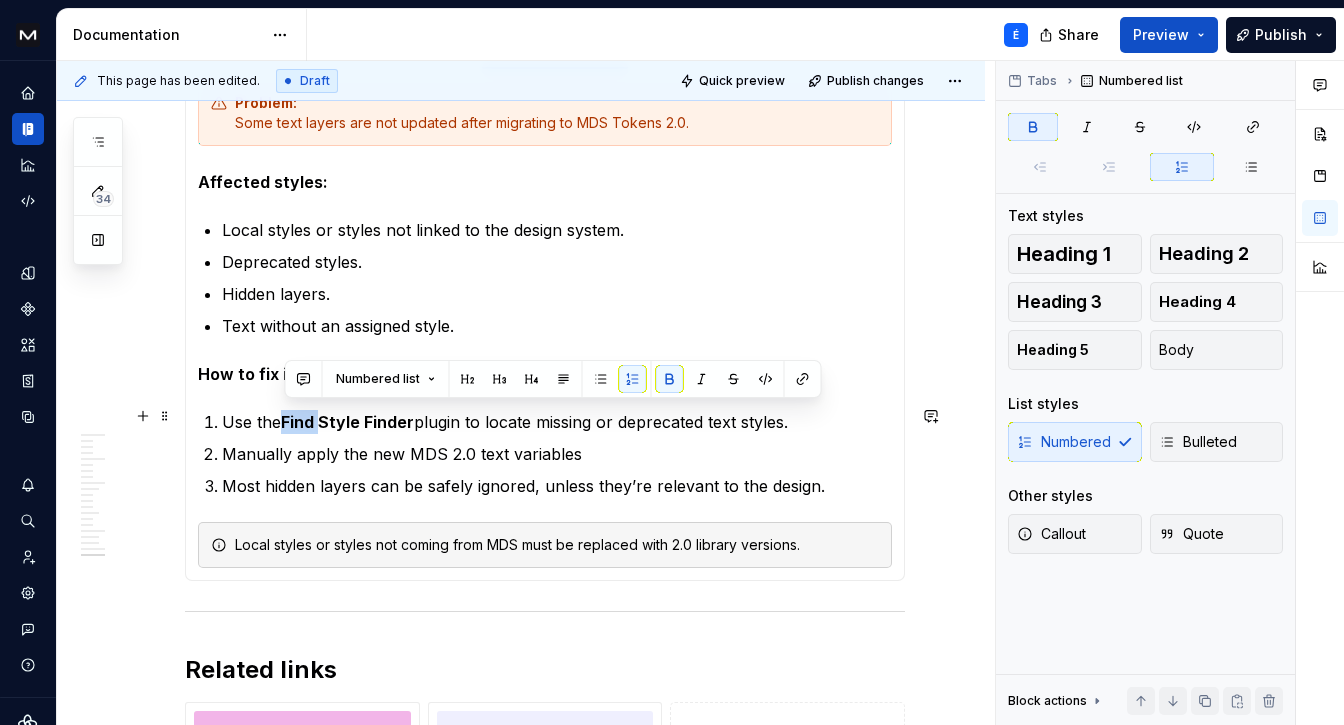 drag, startPoint x: 323, startPoint y: 422, endPoint x: 286, endPoint y: 421, distance: 37.01351 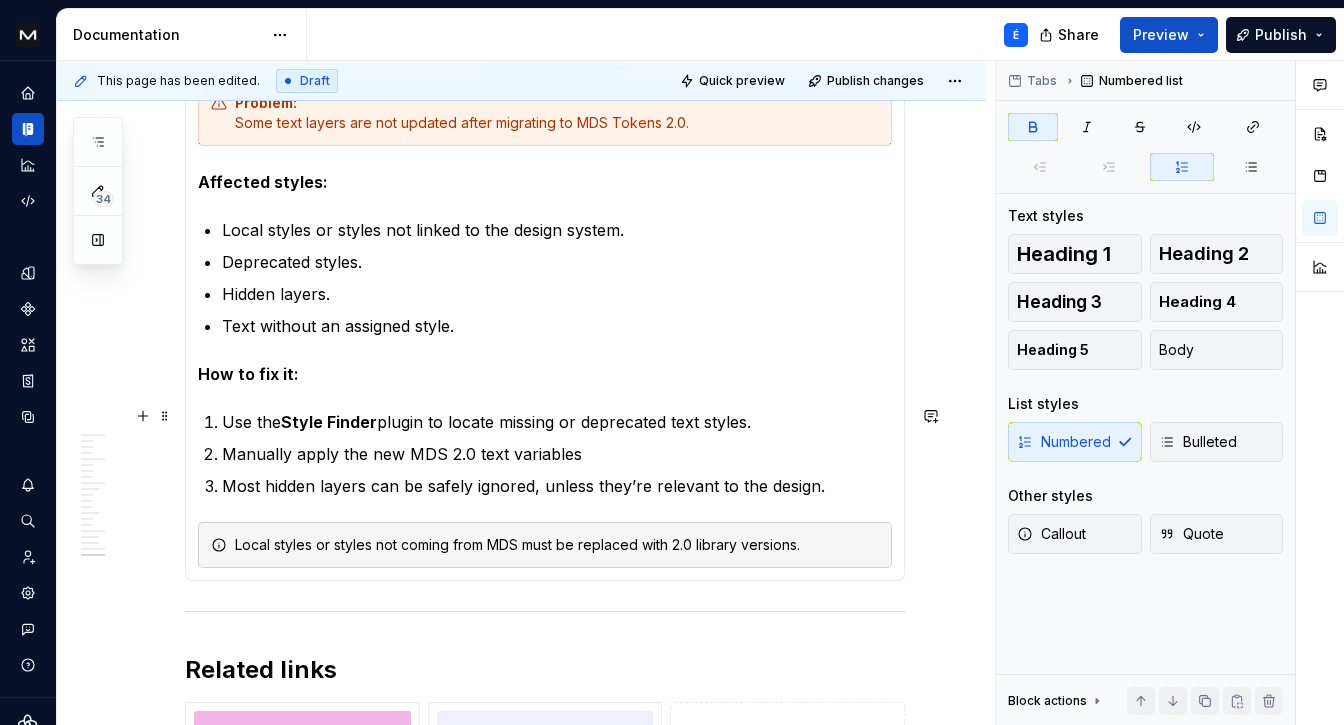 click on "Use the  Style Finder  plugin to locate missing or deprecated text styles." at bounding box center (557, 422) 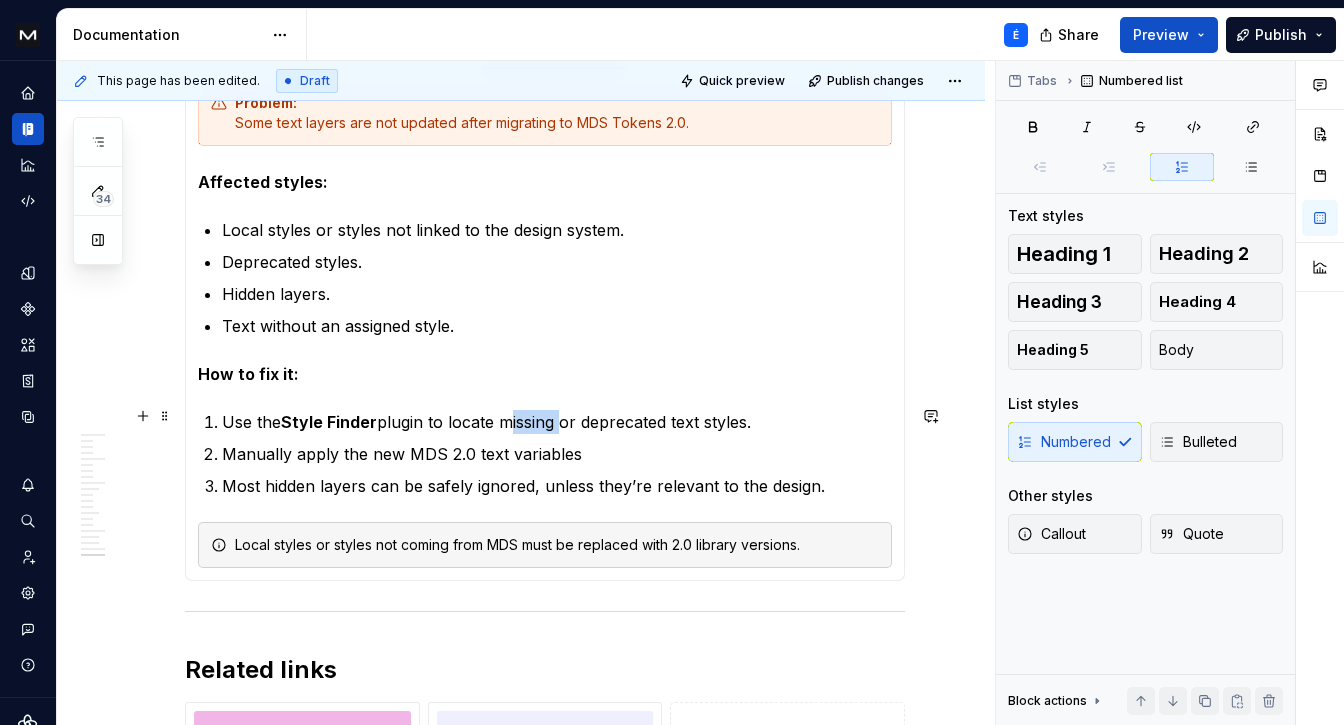 click on "Use the  Style Finder  plugin to locate missing or deprecated text styles." at bounding box center (557, 422) 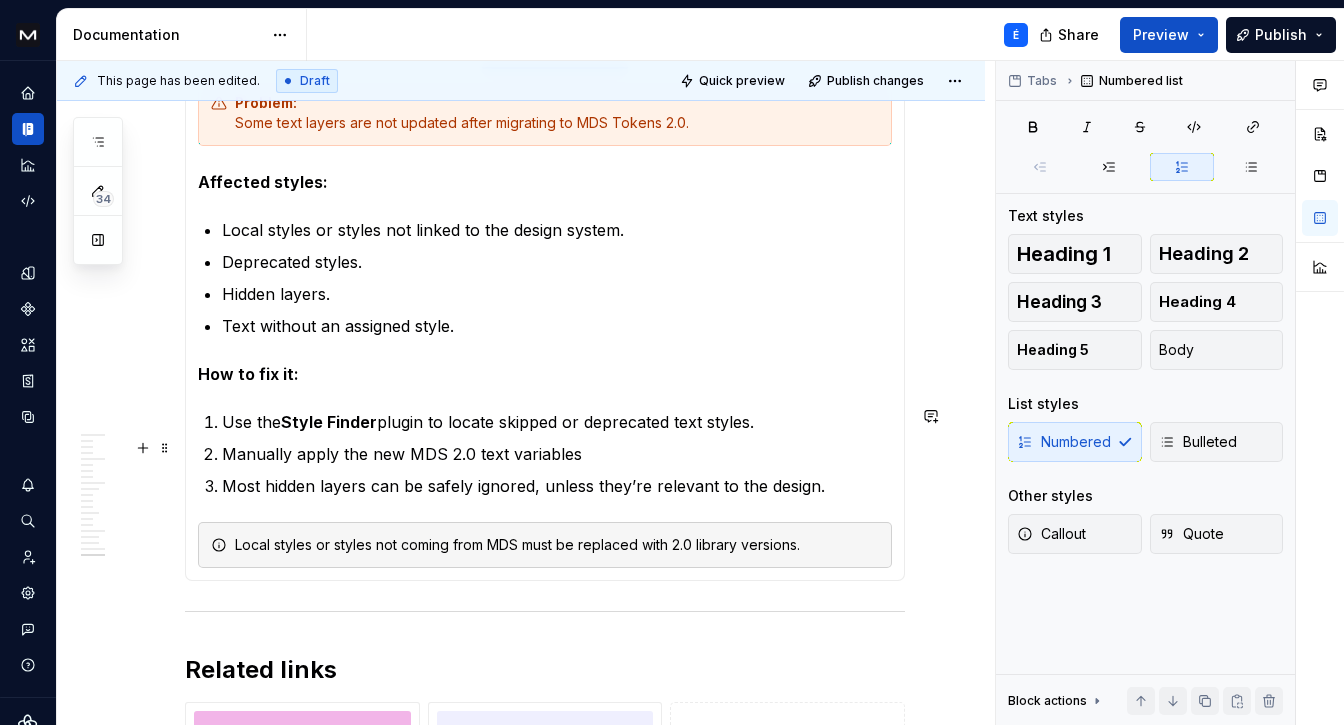 click on "Manually apply the new MDS 2.0 text variables" at bounding box center (557, 454) 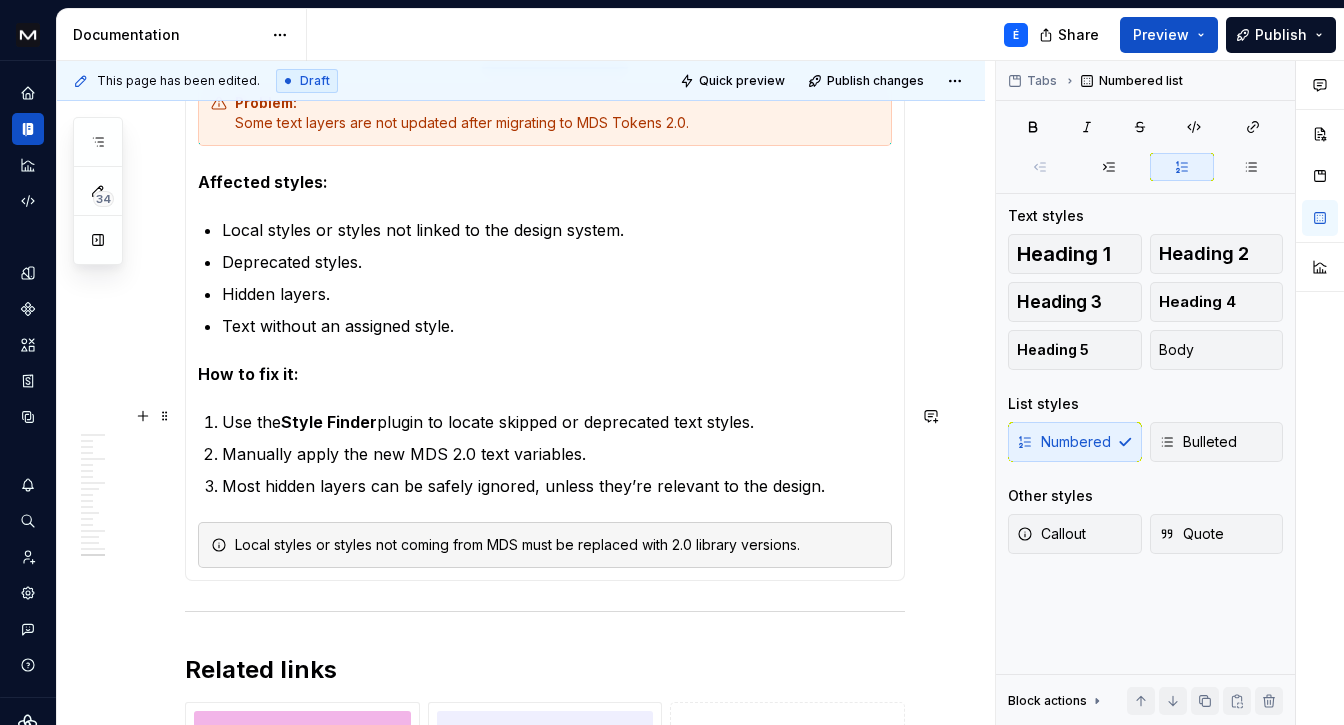 click on "Use the  Style Finder  plugin to locate skipped or deprecated text styles." at bounding box center (557, 422) 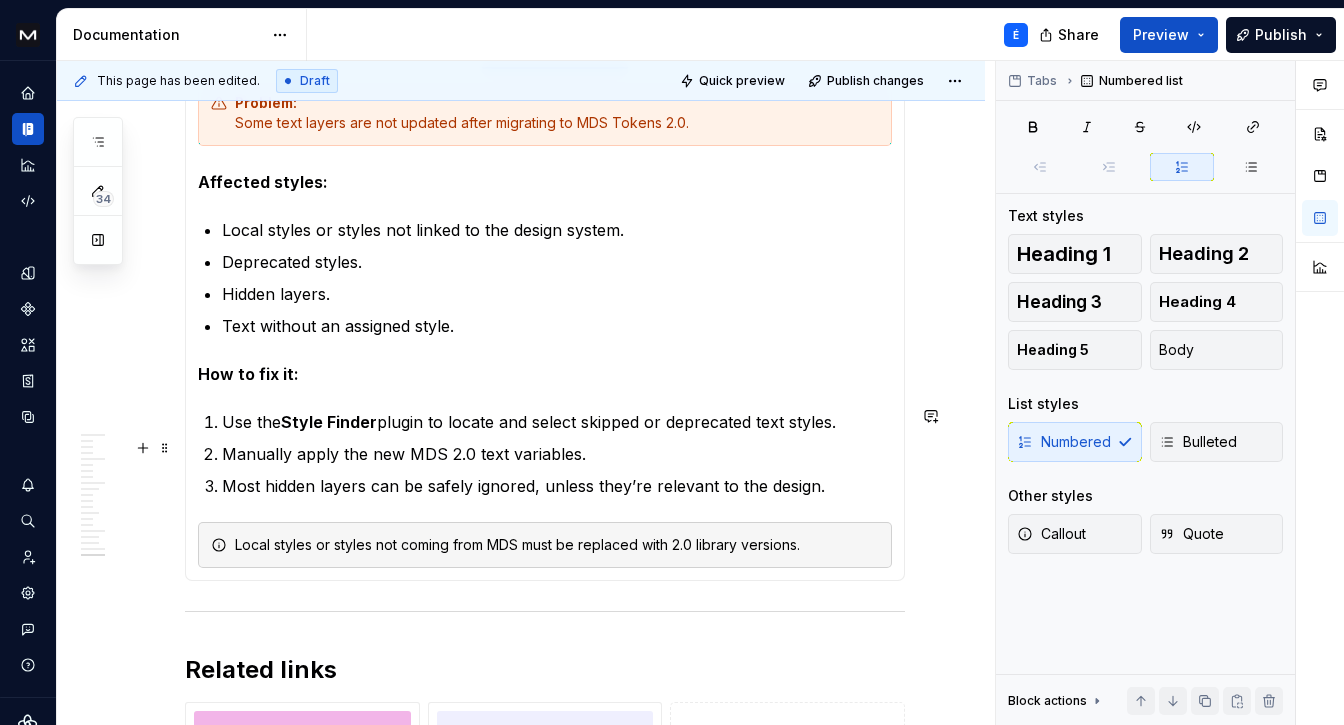 click on "Manually apply the new MDS 2.0 text variables." at bounding box center (557, 454) 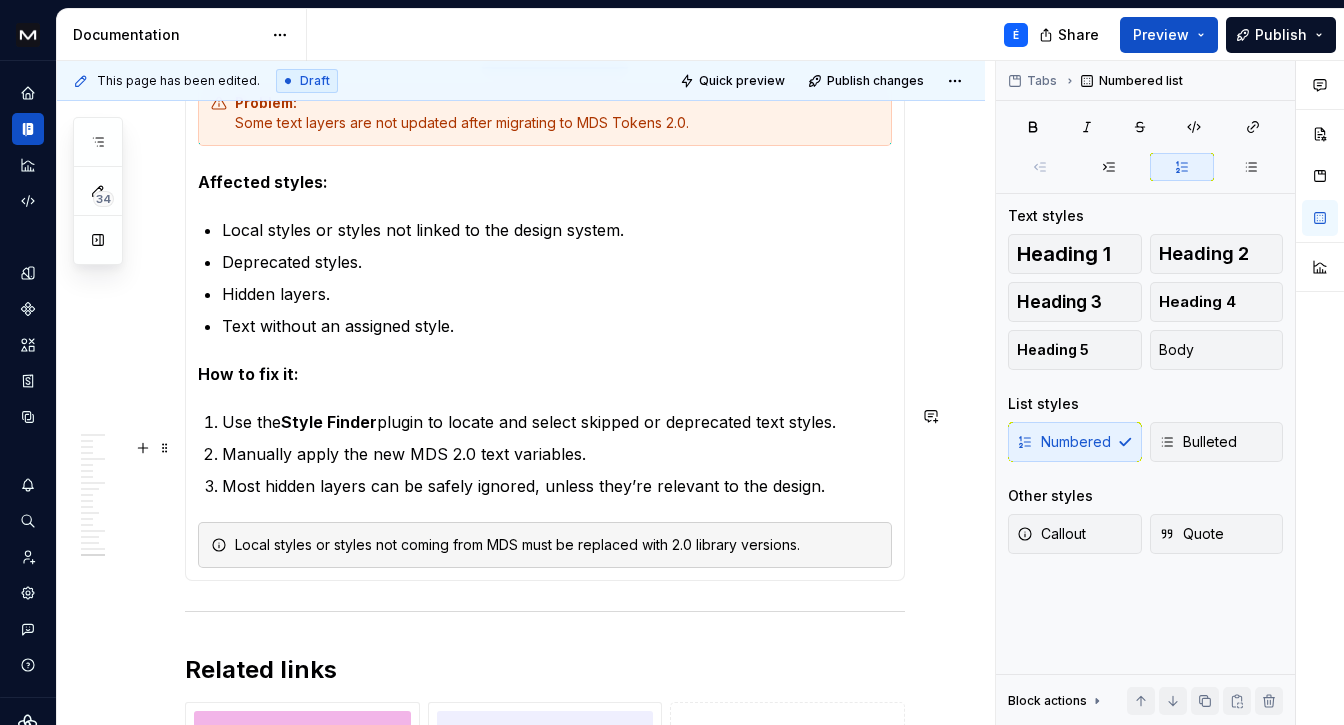 click on "Manually apply the new MDS 2.0 text variables." at bounding box center (557, 454) 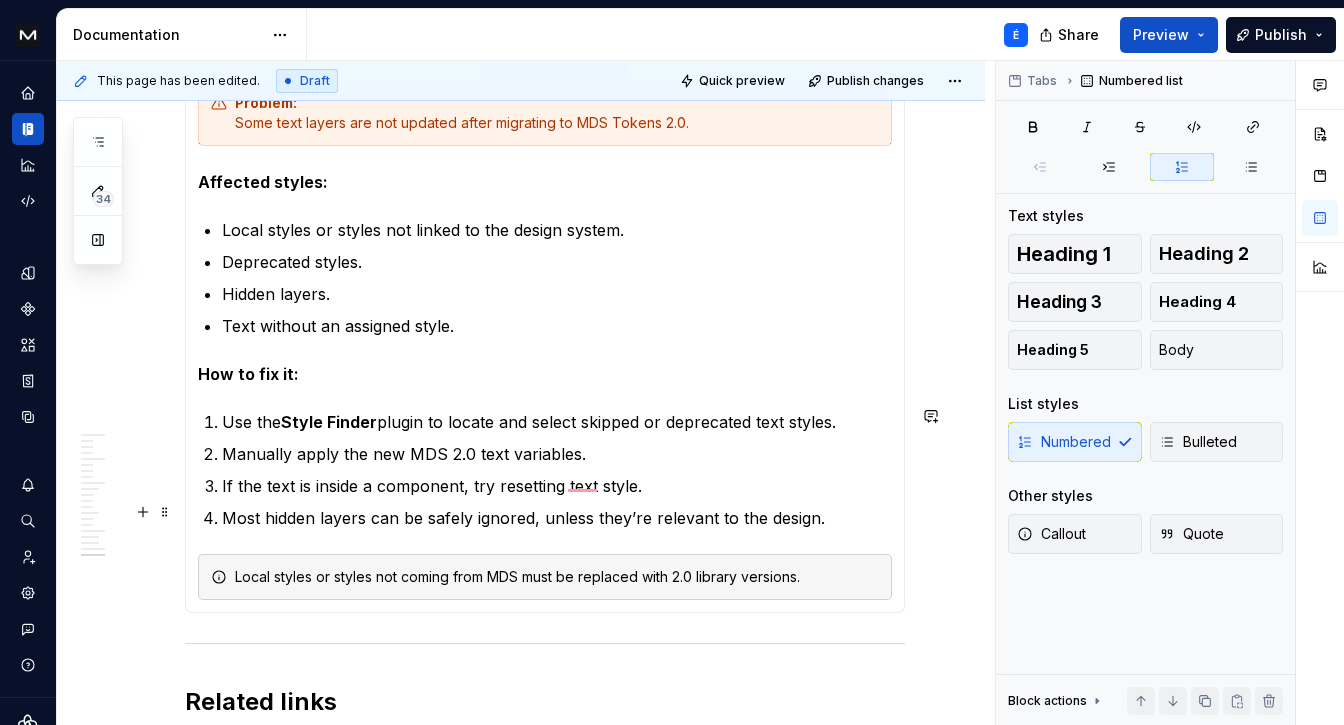 click on "Use the  Style Finder  plugin to locate and select skipped or deprecated text styles. Manually apply the new MDS 2.0 text variables. If the text is inside a component, try resetting text style. Most hidden layers can be safely ignored, unless they’re relevant to the design." at bounding box center (557, 470) 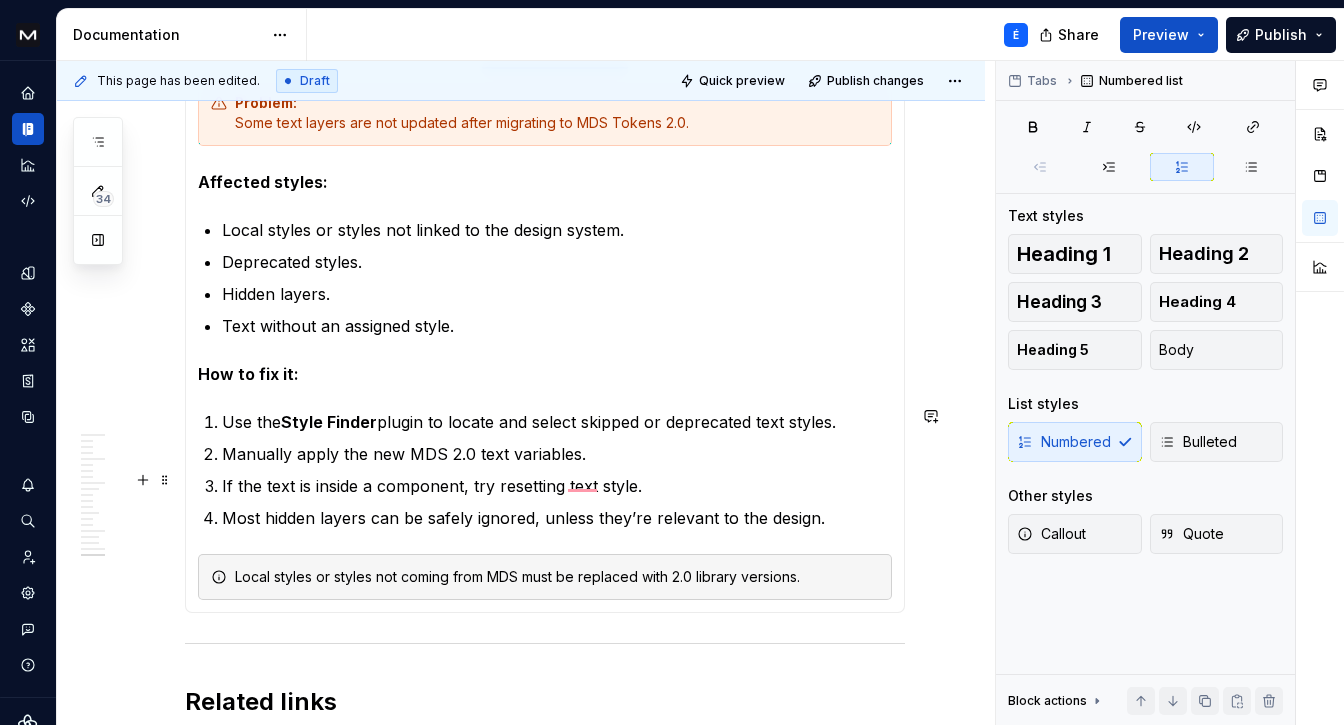 click on "If the text is inside a component, try resetting text style." at bounding box center [557, 486] 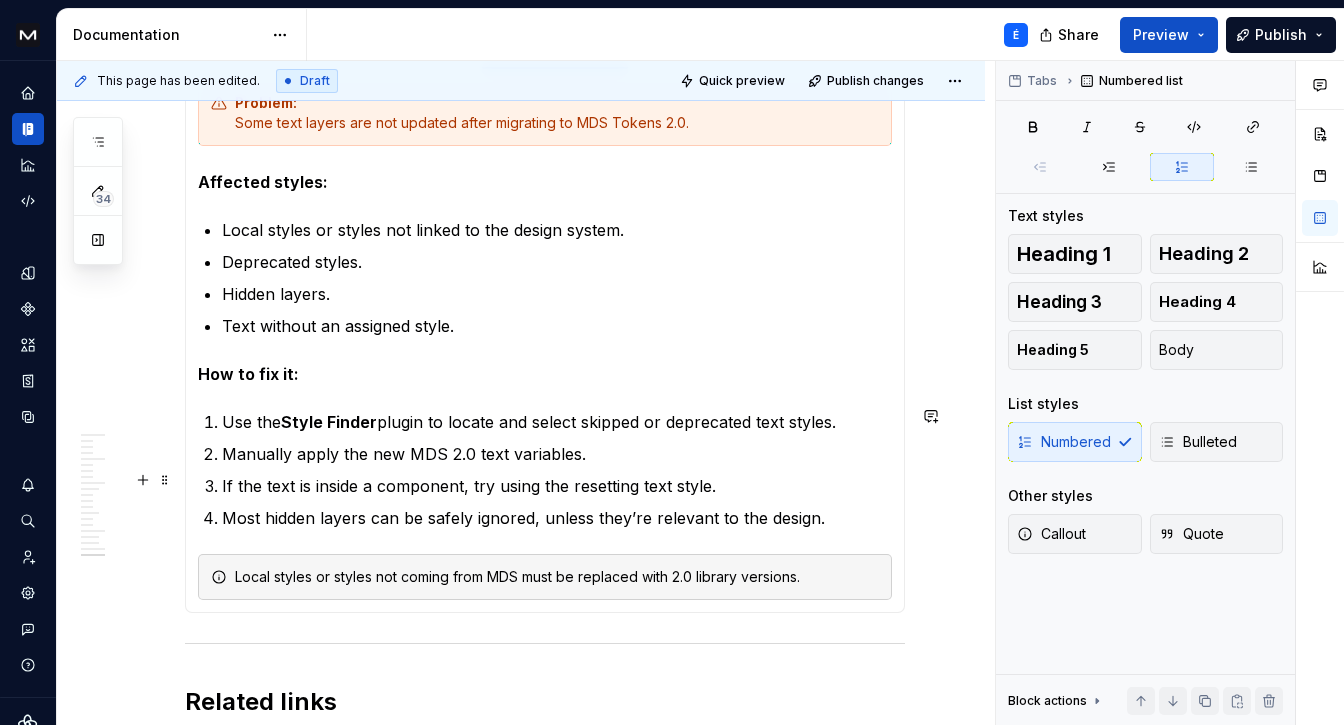 click on "If the text is inside a component, try using the resetting text style." at bounding box center (557, 486) 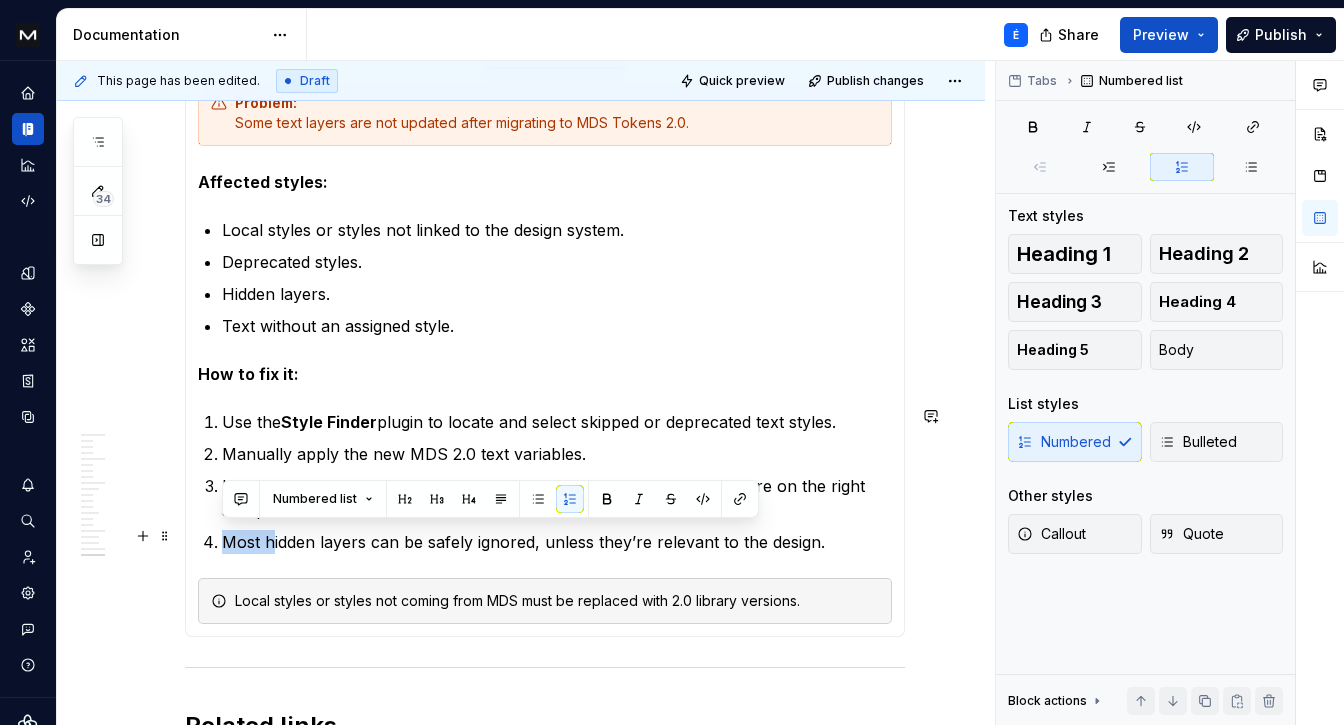 drag, startPoint x: 270, startPoint y: 533, endPoint x: 223, endPoint y: 539, distance: 47.38143 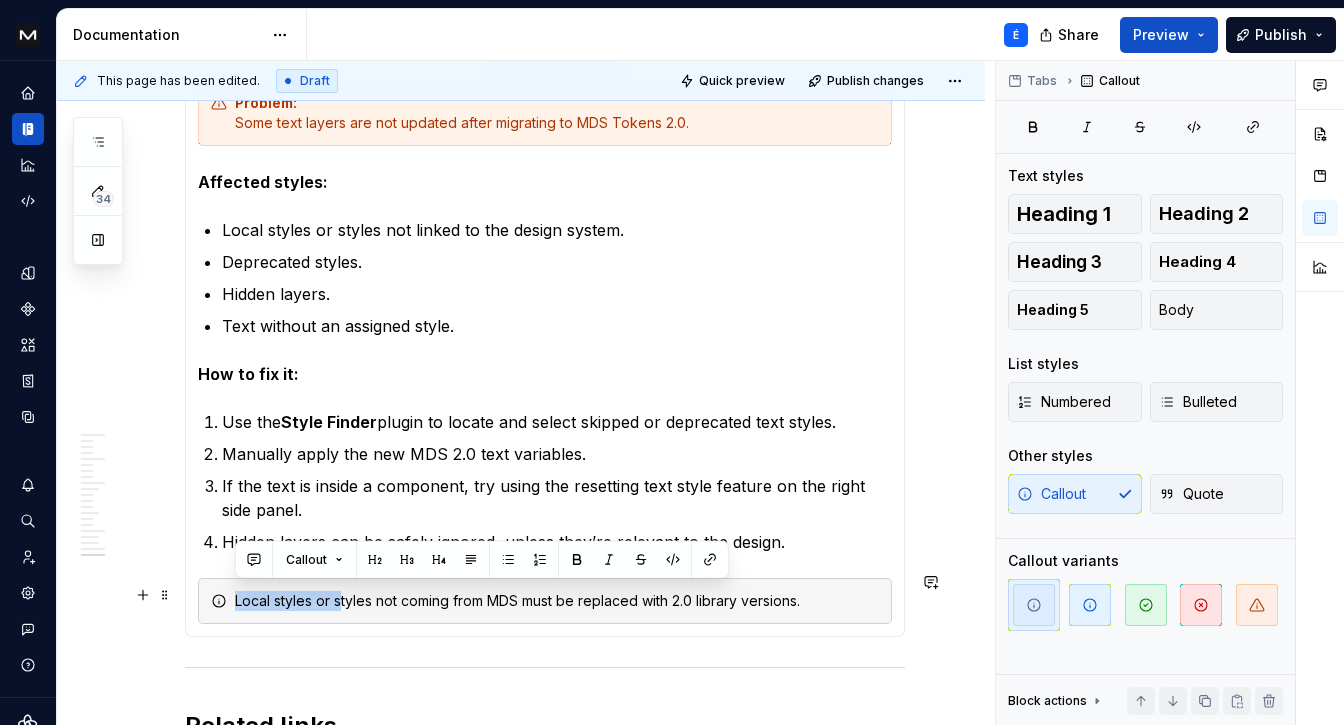drag, startPoint x: 340, startPoint y: 593, endPoint x: 221, endPoint y: 594, distance: 119.0042 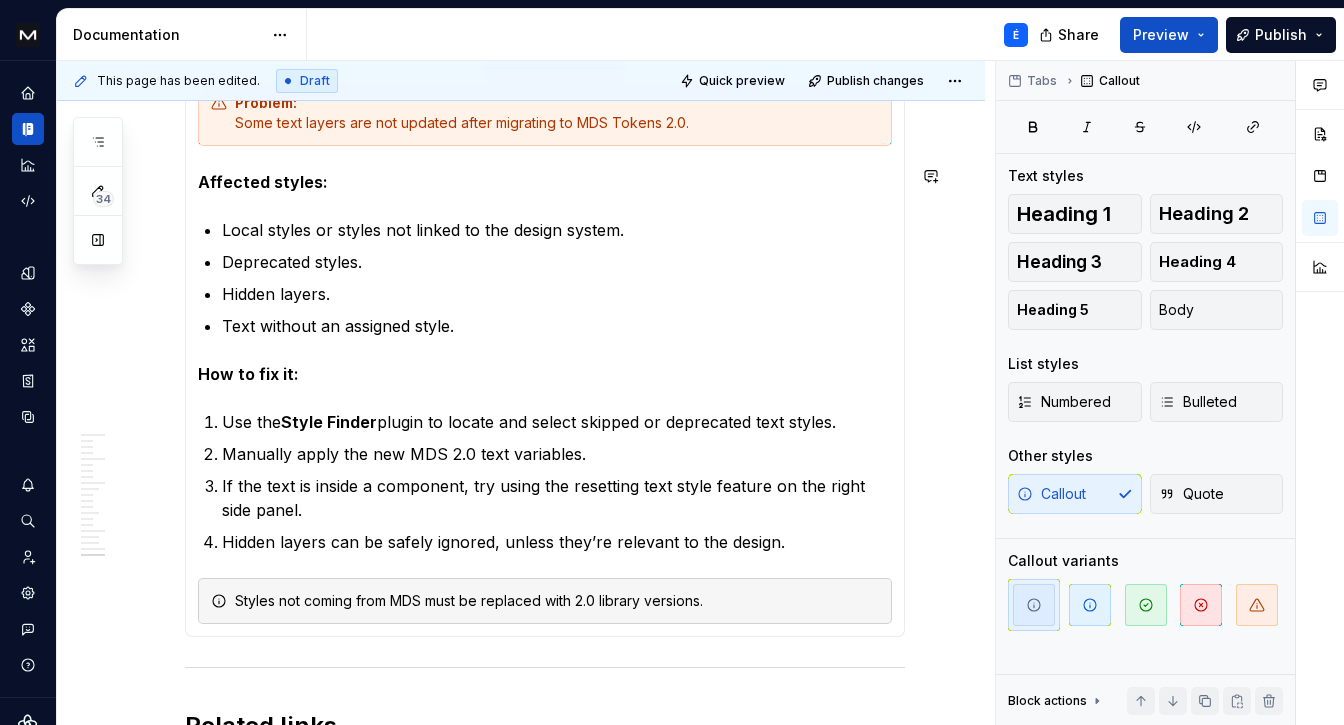 type on "*" 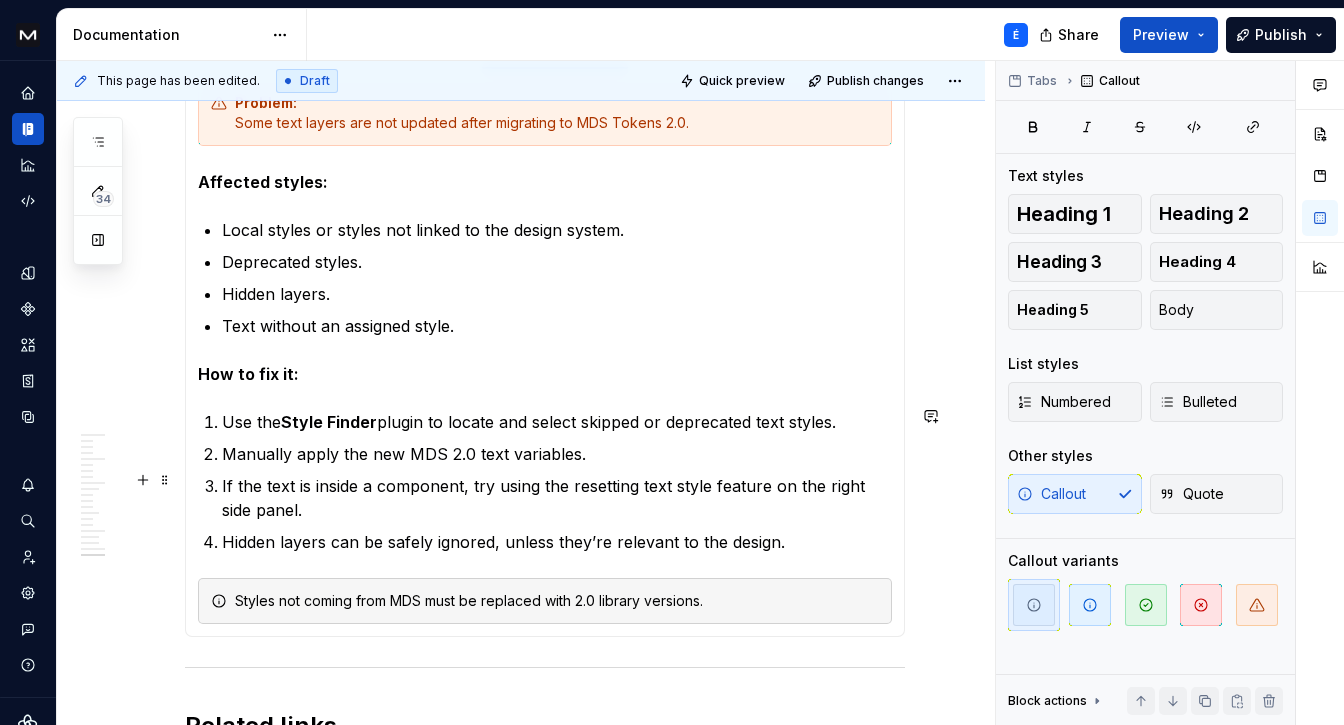 click on "If the text is inside a component, try using the resetting text style feature on the right side panel." at bounding box center [557, 498] 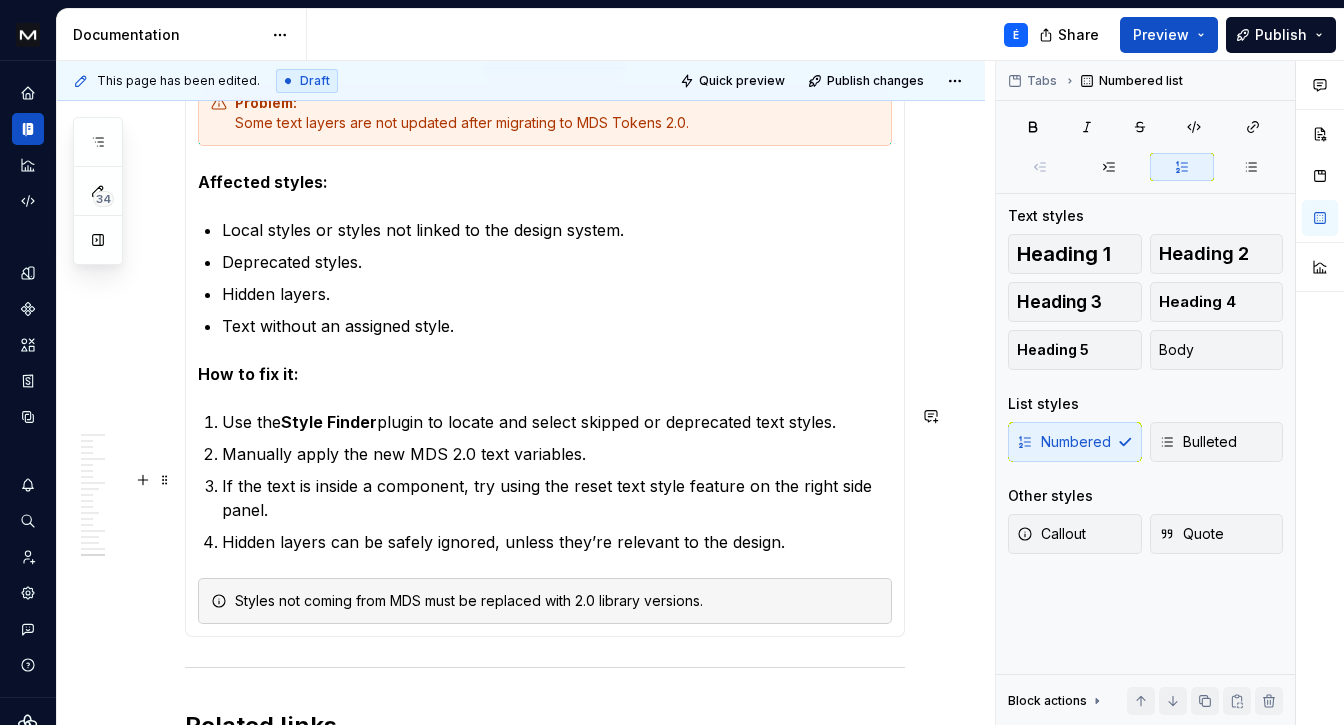 click on "If the text is inside a component, try using the reset text style feature on the right side panel." at bounding box center [557, 498] 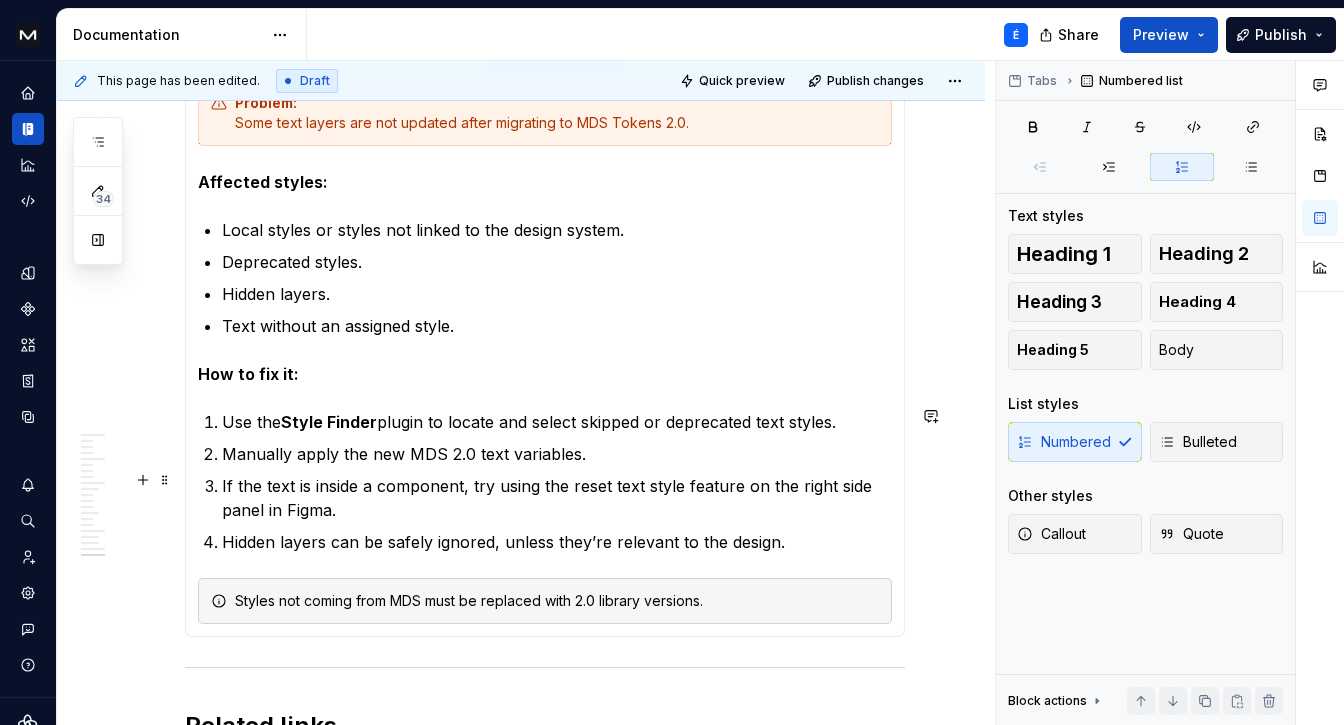 click on "If the text is inside a component, try using the reset text style feature on the right side panel in Figma." at bounding box center [557, 498] 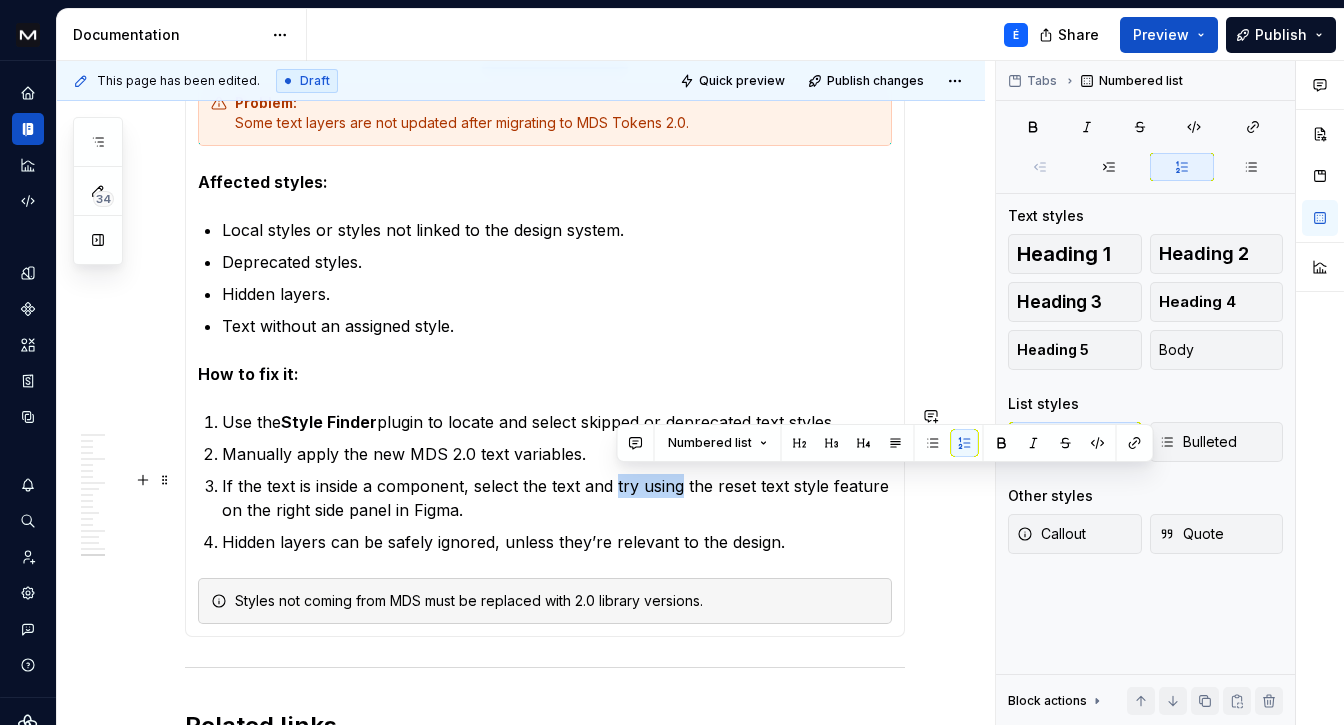 drag, startPoint x: 622, startPoint y: 481, endPoint x: 682, endPoint y: 482, distance: 60.00833 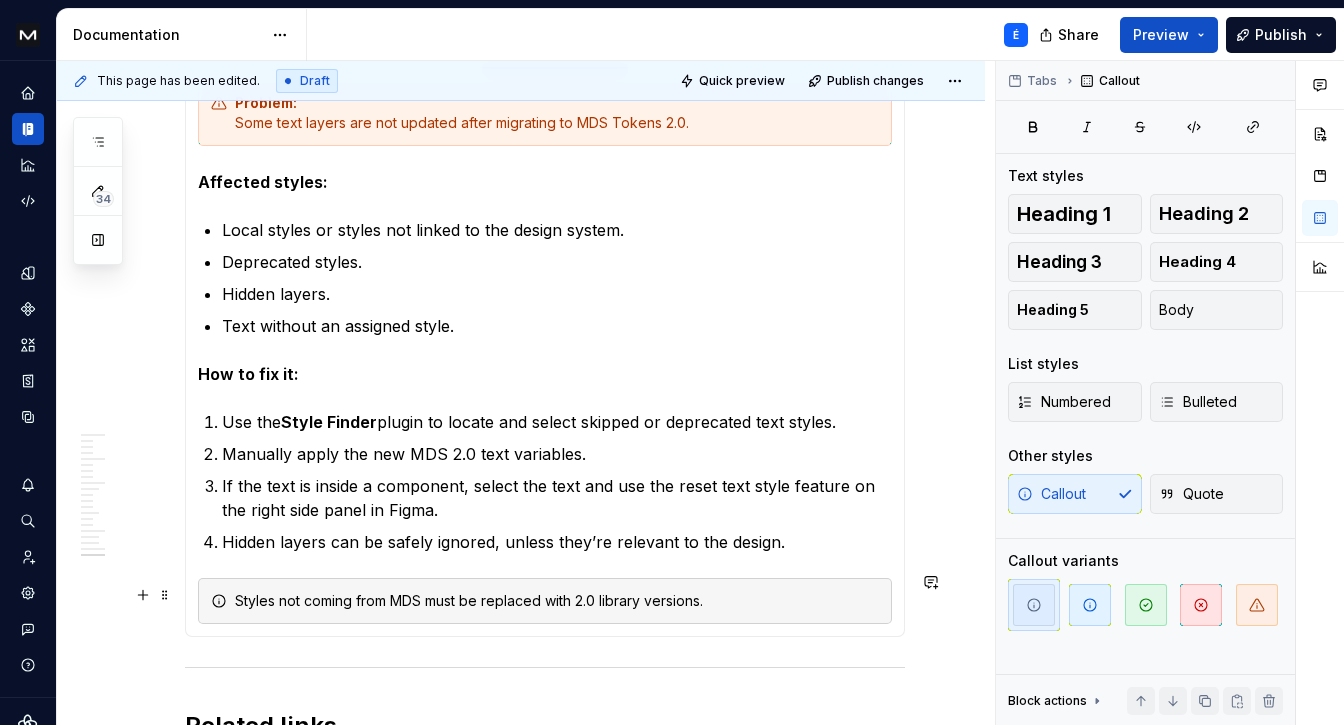 click on "Styles not coming from MDS must be replaced with 2.0 library versions." at bounding box center (557, 601) 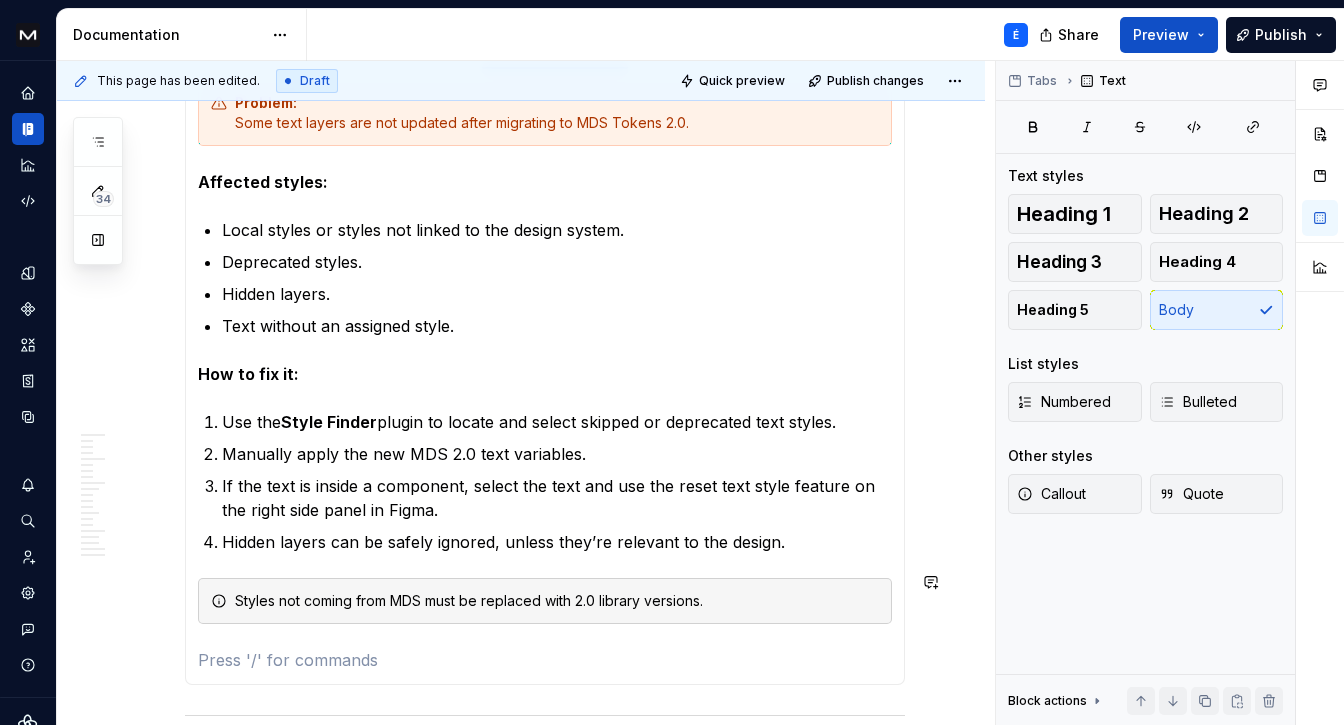 scroll, scrollTop: 11602, scrollLeft: 0, axis: vertical 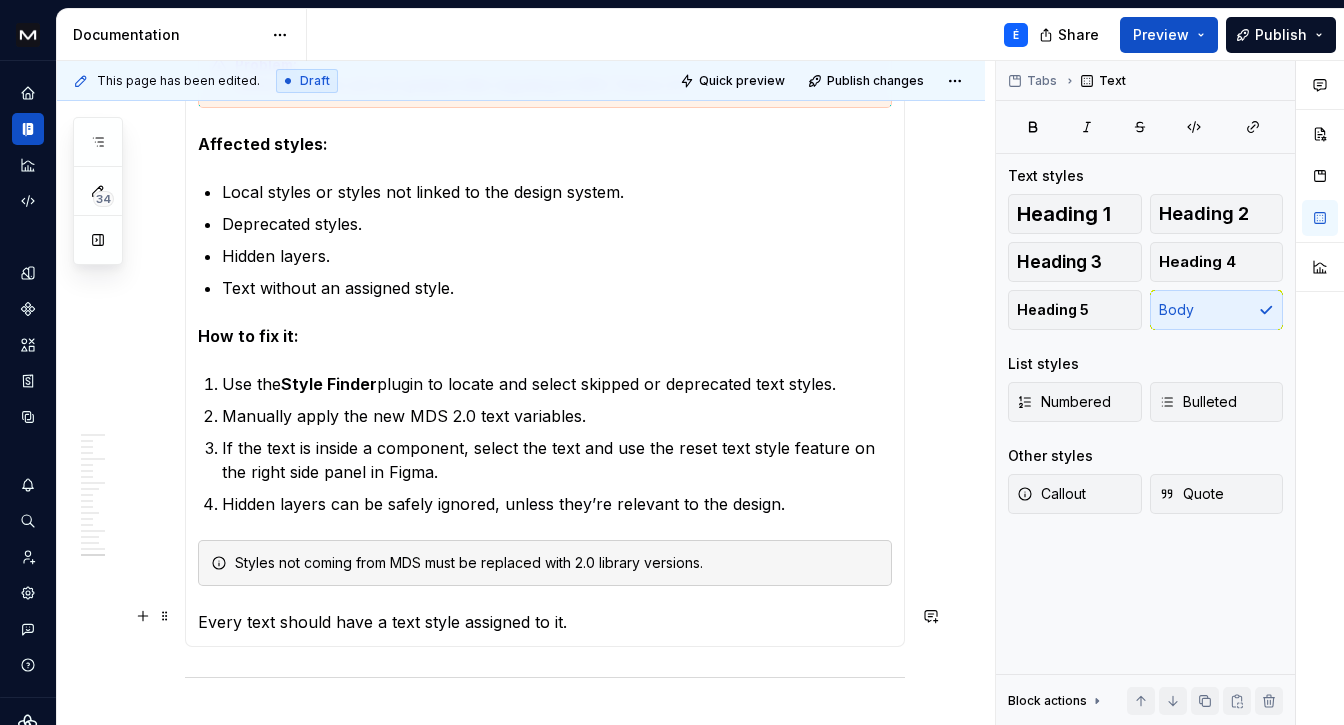 click on "Problem: Some text layers are not updated after migrating to MDS Tokens 2.0. Affected styles: Local styles or styles not linked to the design system. Deprecated styles. Hidden layers. Text without an assigned style. How to fix it: Use the  Style Finder  plugin to locate and select skipped or deprecated text styles. Manually apply the new MDS 2.0 text variables. If the text is inside a component, select the text and use the reset text style feature on the right side panel in Figma. Hidden layers can be safely ignored, unless they’re relevant to the design. Styles not coming from MDS must be replaced with 2.0 library versions. Every text should have a text style assigned to it." at bounding box center [545, 338] 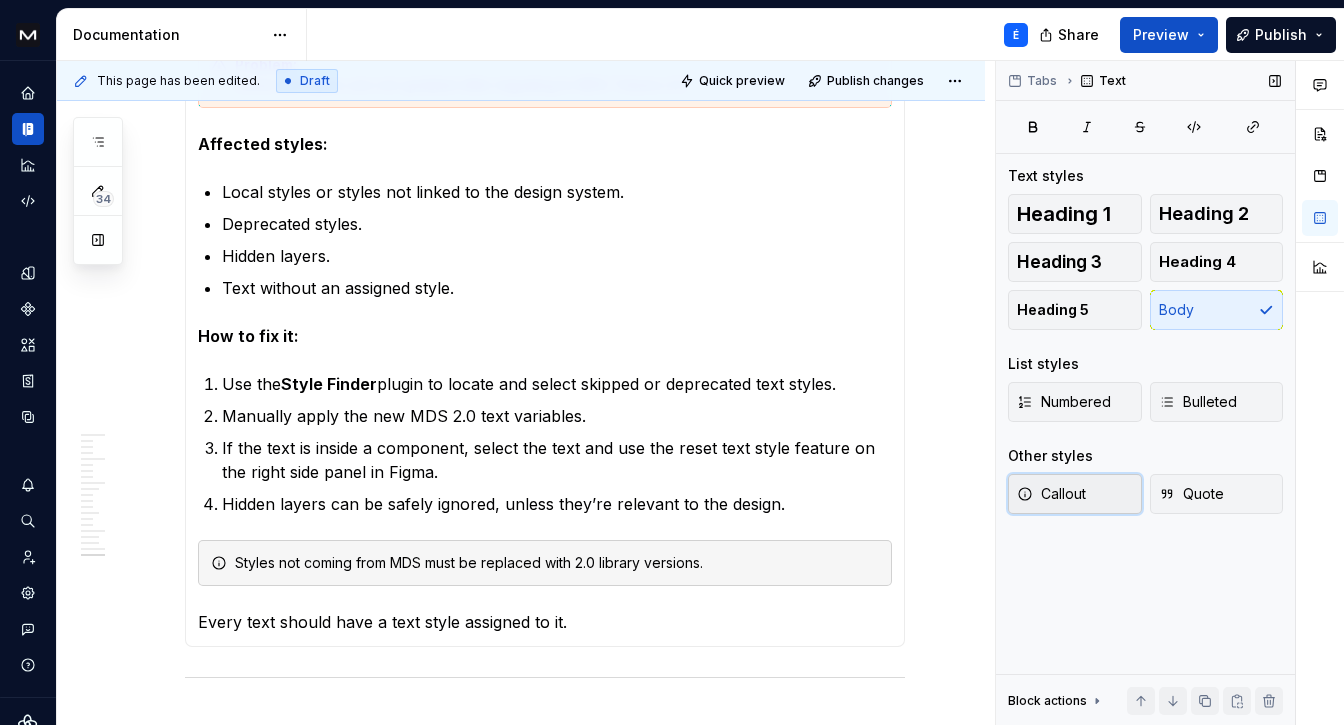 click on "Callout" at bounding box center (1051, 494) 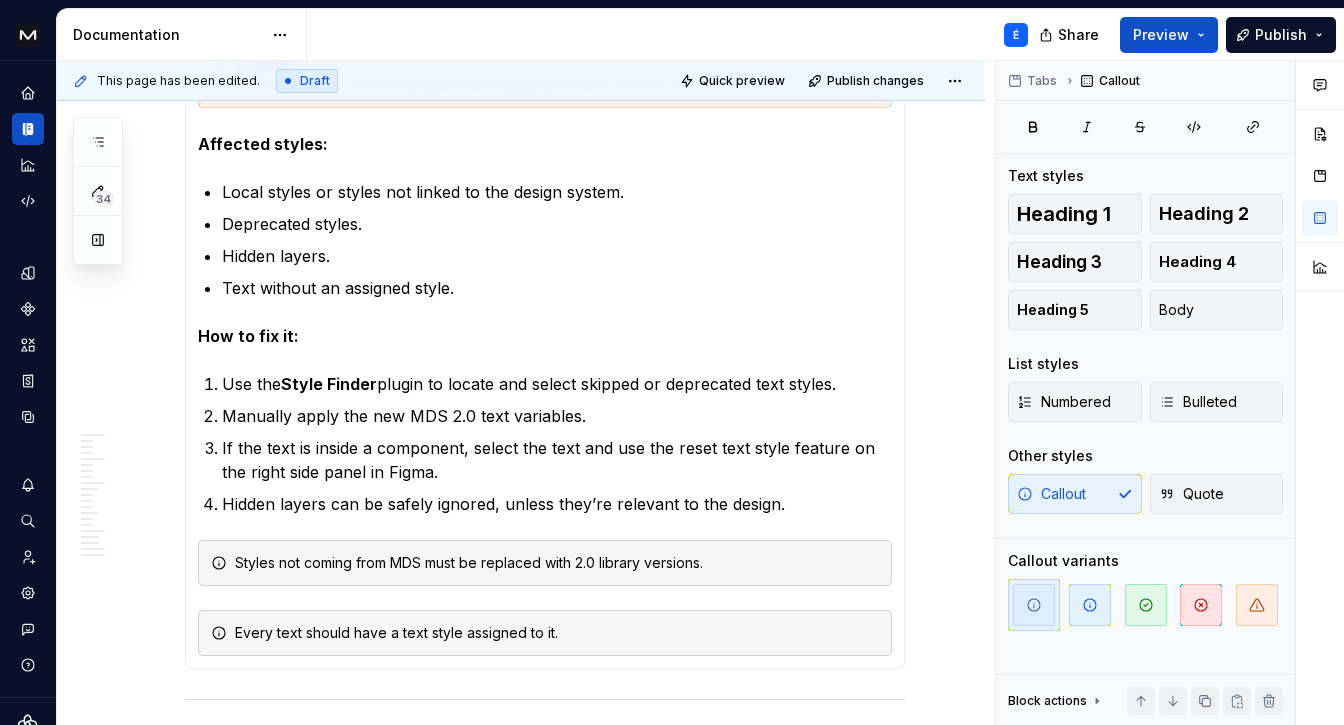 click on "Problem: Some text layers are not updated after migrating to MDS Tokens 2.0. Affected styles: Local styles or styles not linked to the design system. Deprecated styles. Hidden layers. Text without an assigned style. How to fix it: Use the  Style Finder  plugin to locate and select skipped or deprecated text styles. Manually apply the new MDS 2.0 text variables. If the text is inside a component, select the text and use the reset text style feature on the right side panel in Figma. Hidden layers can be safely ignored, unless they’re relevant to the design. Styles not coming from MDS must be replaced with 2.0 library versions. Every text should have a text style assigned to it." at bounding box center (545, 349) 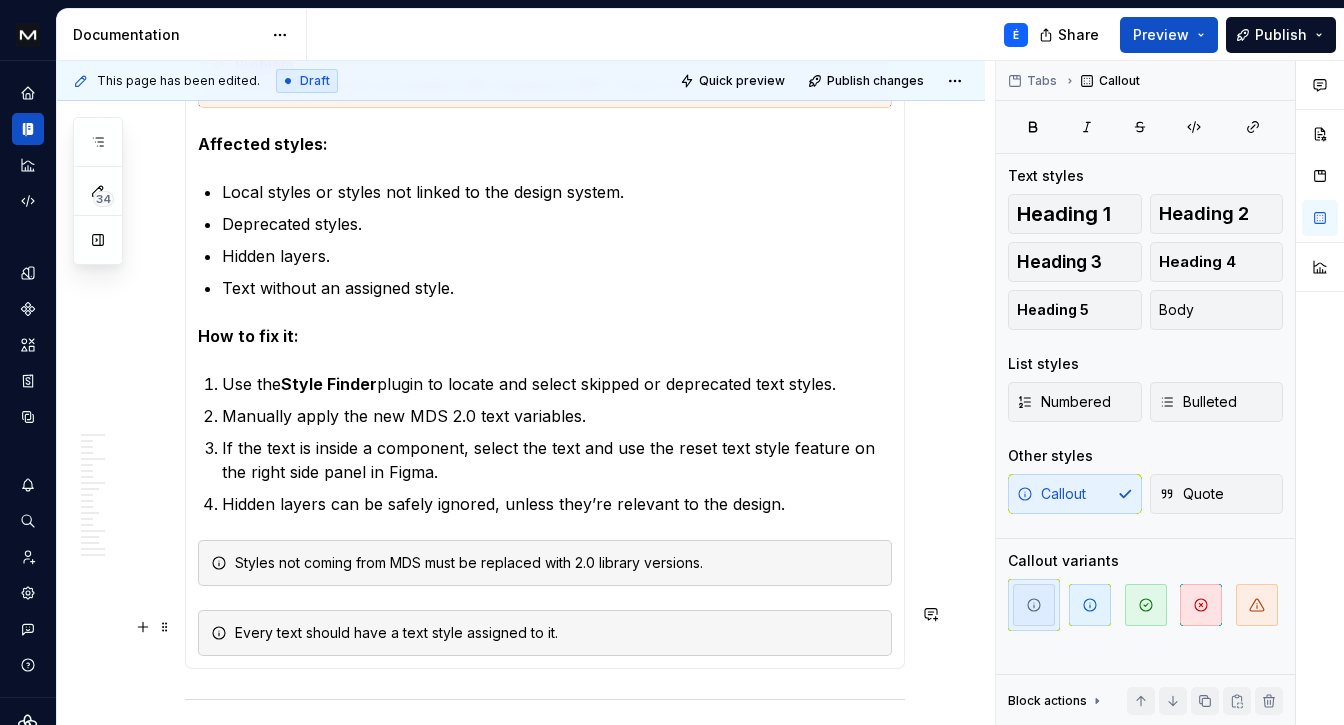 click on "Every text should have a text style assigned to it." at bounding box center (545, 633) 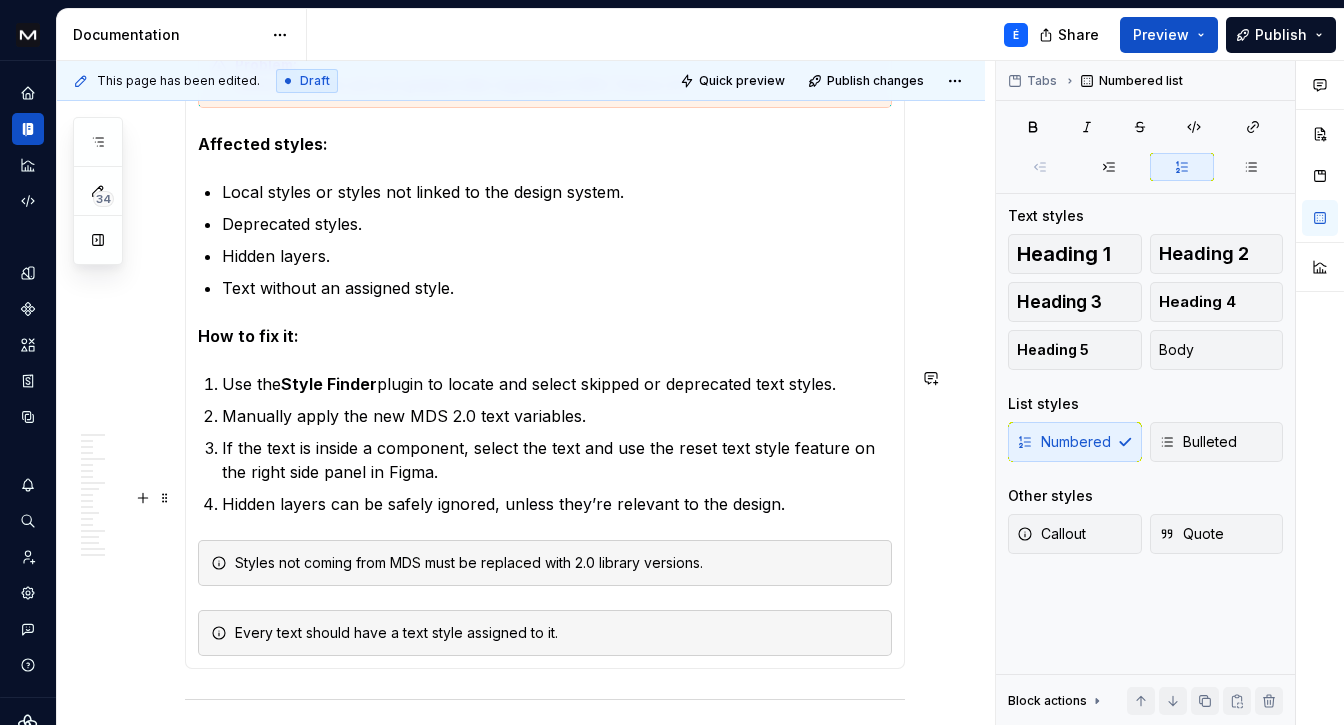 click on "Hidden layers can be safely ignored, unless they’re relevant to the design." at bounding box center [557, 504] 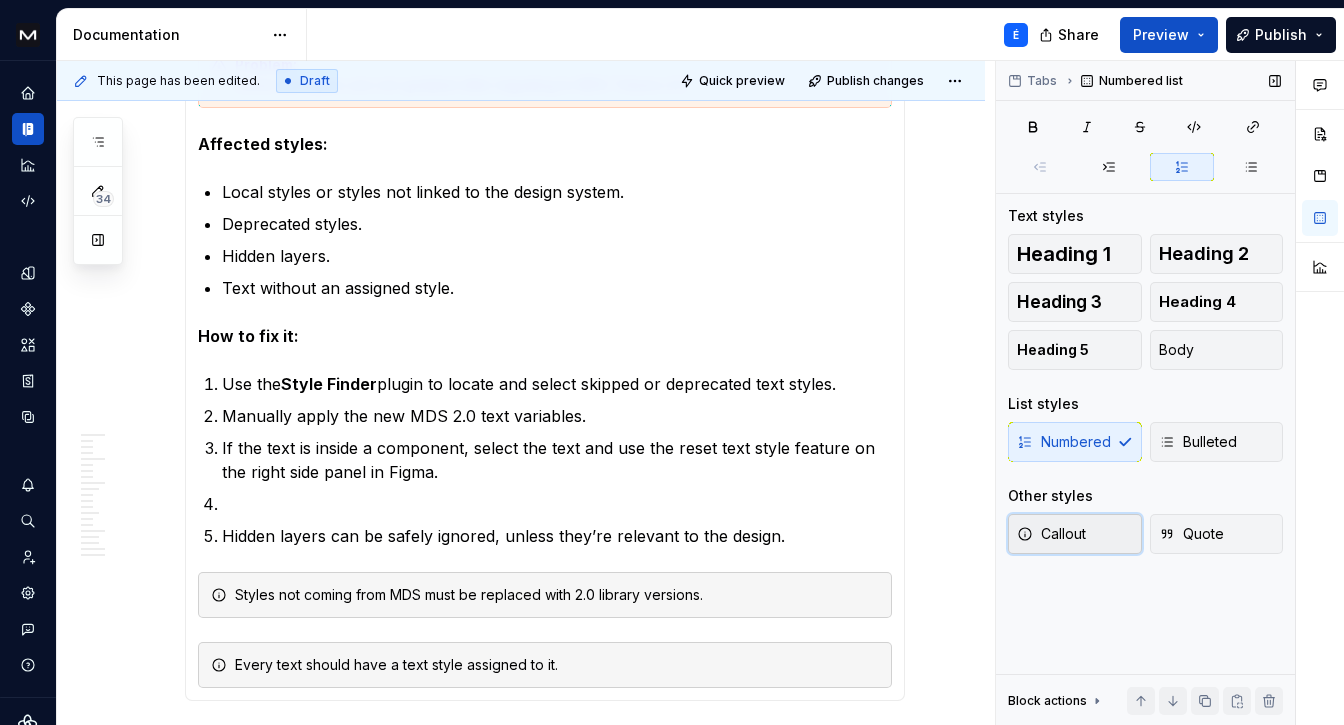 click on "Callout" at bounding box center [1075, 534] 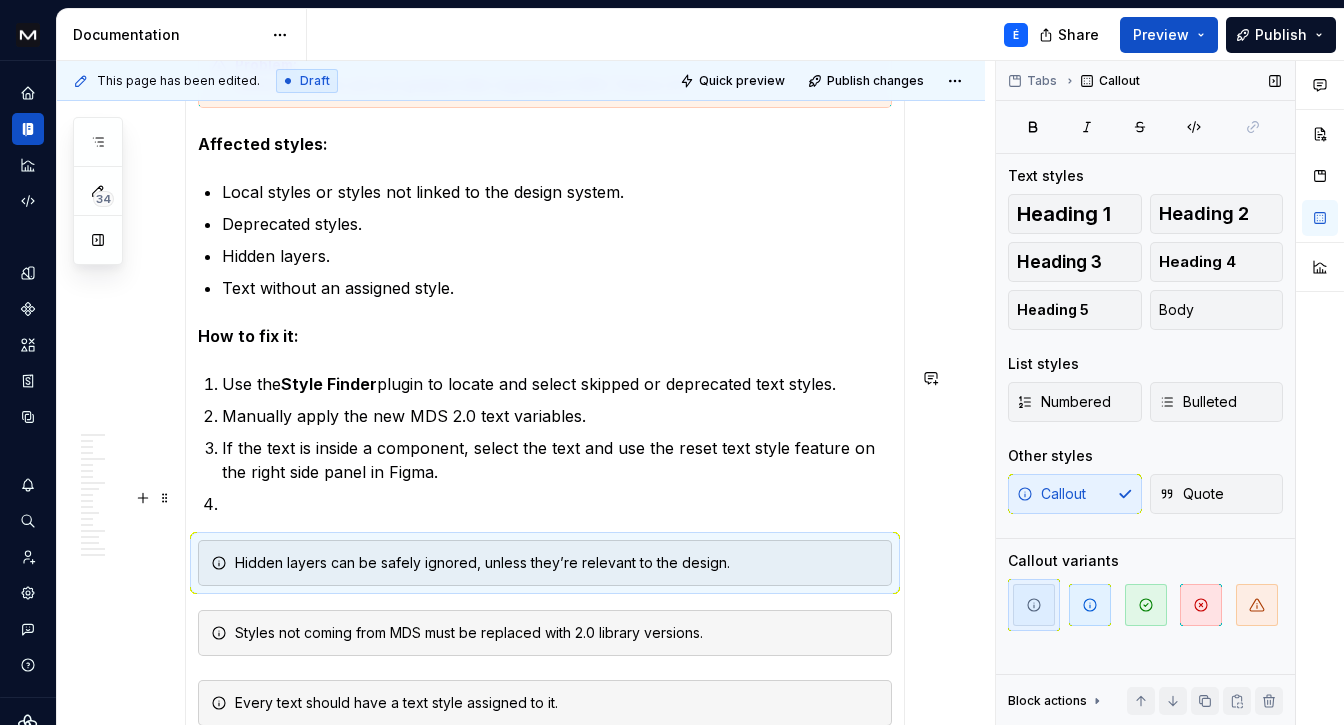 click at bounding box center (557, 504) 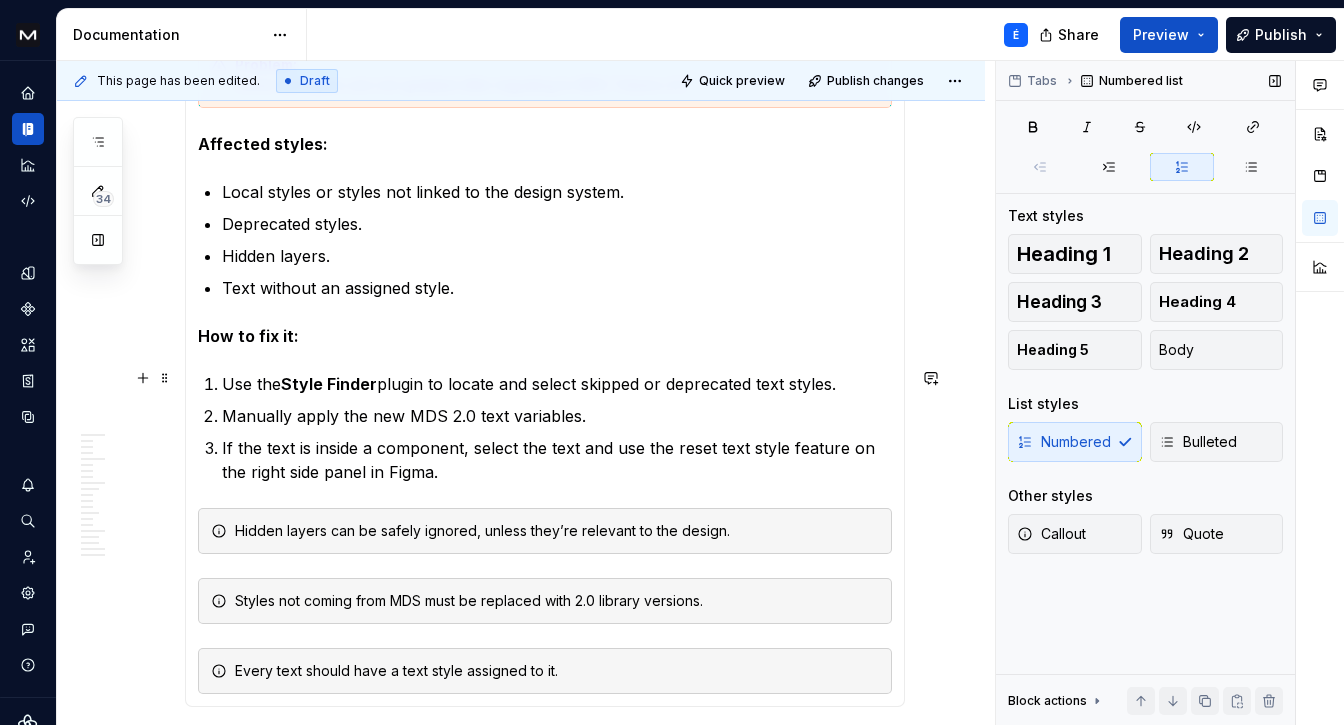 scroll, scrollTop: 11485, scrollLeft: 0, axis: vertical 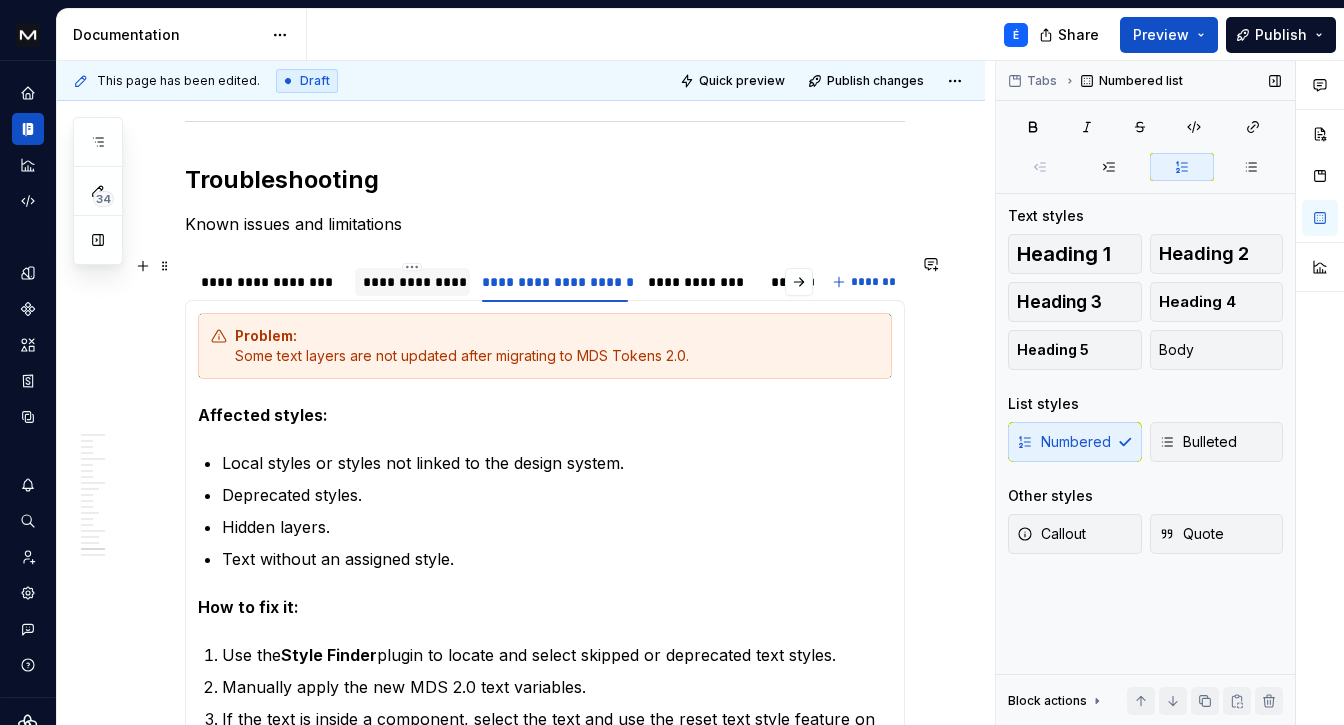 click on "**********" at bounding box center (412, 282) 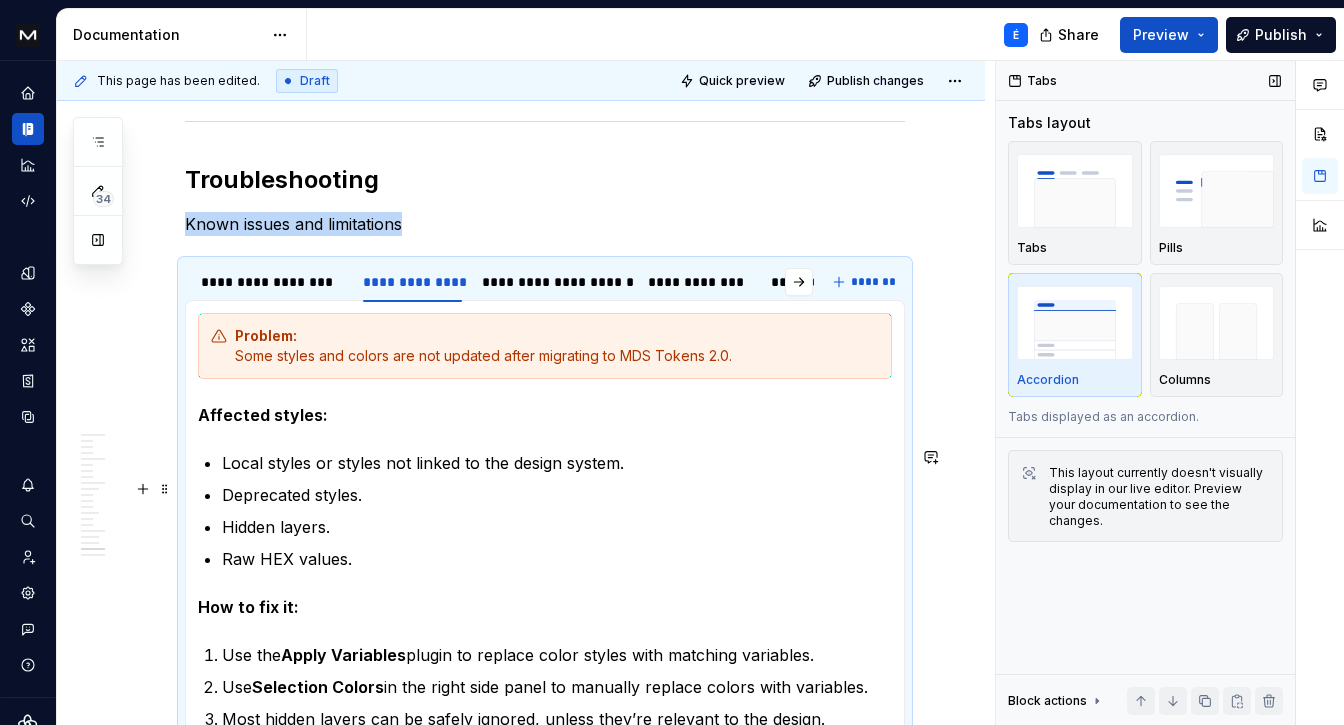 scroll, scrollTop: 11419, scrollLeft: 0, axis: vertical 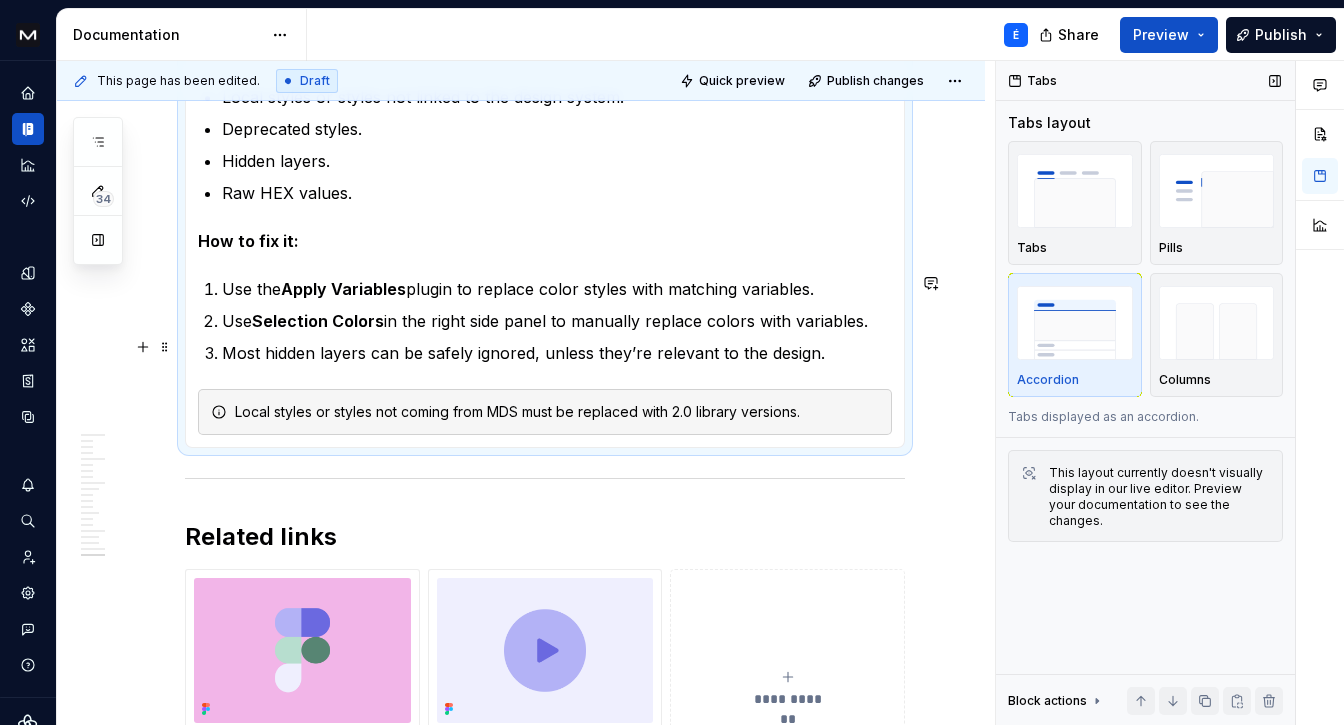 click on "Most hidden layers can be safely ignored, unless they’re relevant to the design." at bounding box center [557, 353] 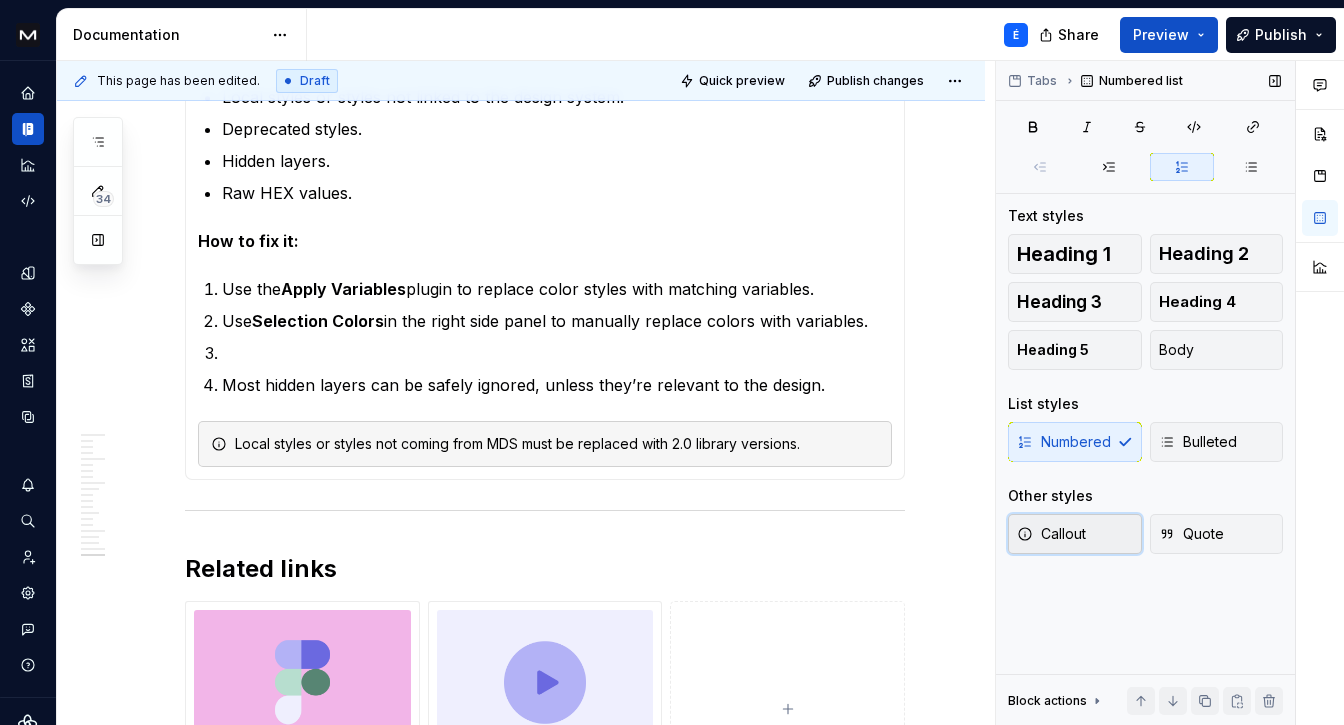 click on "Callout" at bounding box center (1075, 534) 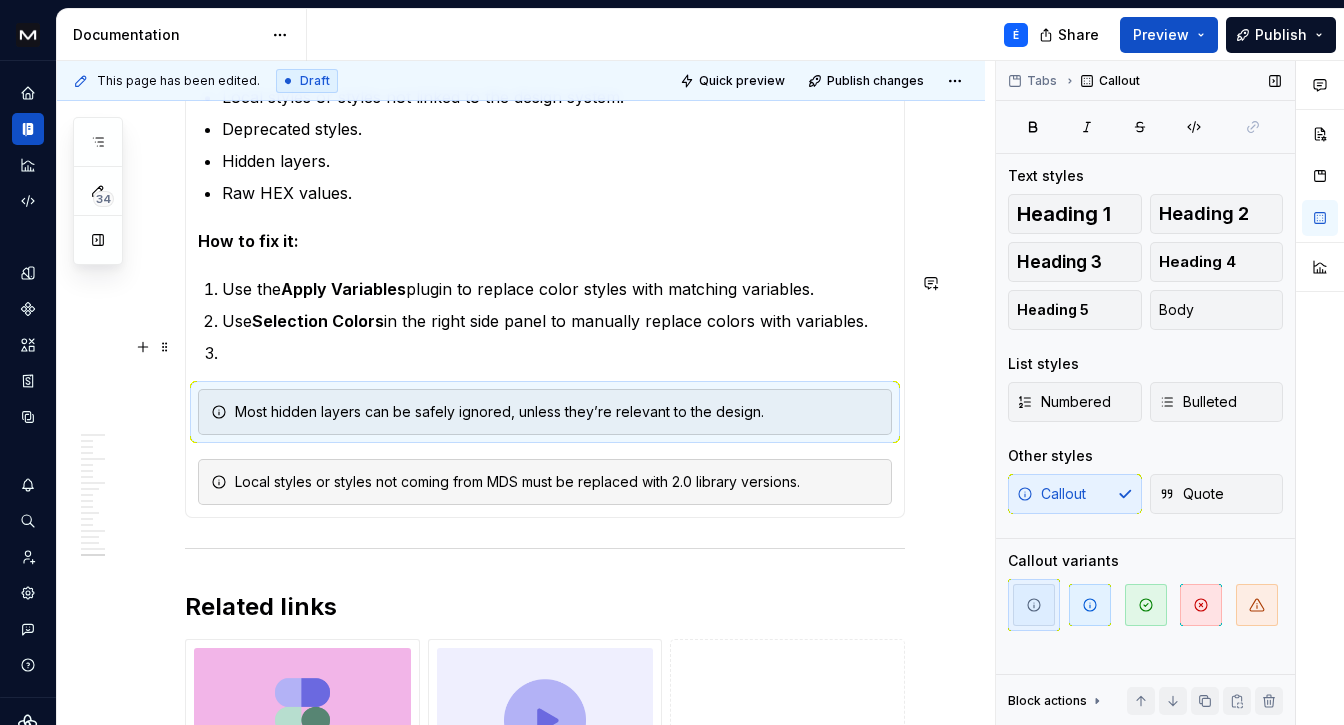 click at bounding box center [557, 353] 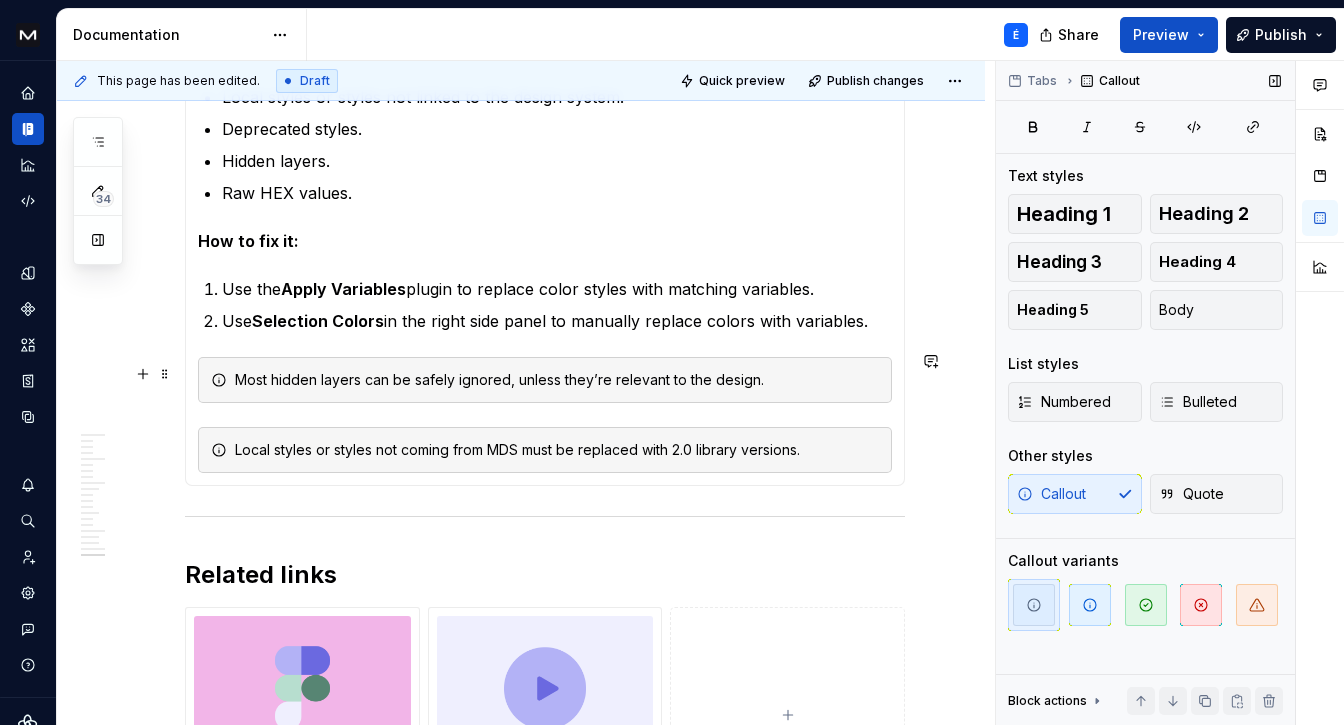 click on "Most hidden layers can be safely ignored, unless they’re relevant to the design." at bounding box center [557, 380] 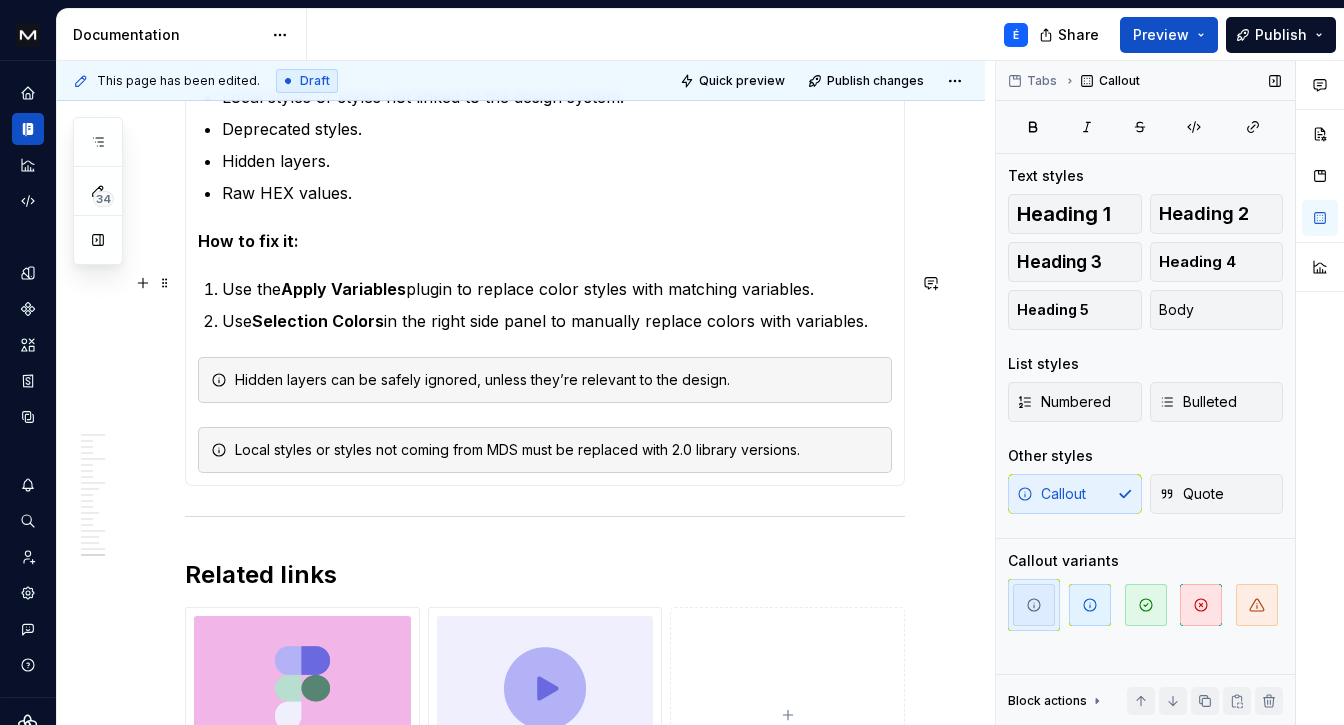 scroll, scrollTop: 11573, scrollLeft: 0, axis: vertical 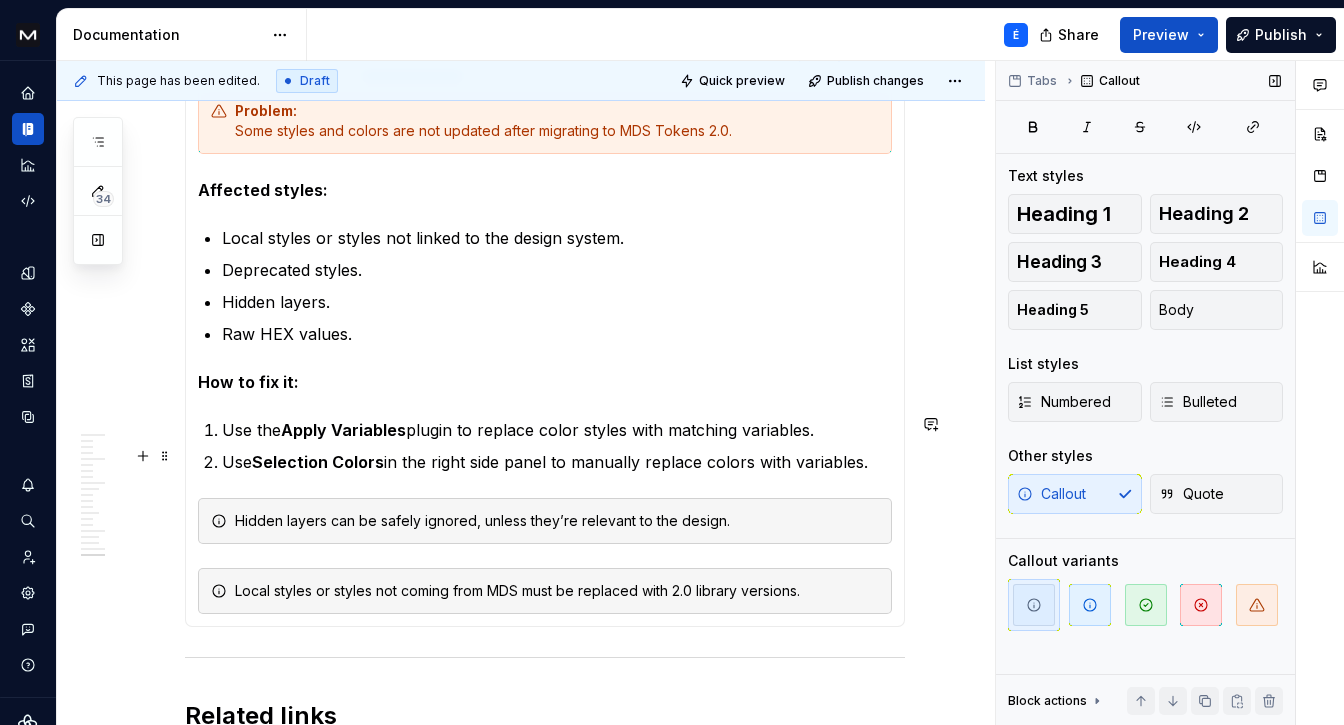 click on "Selection Colors" at bounding box center (318, 462) 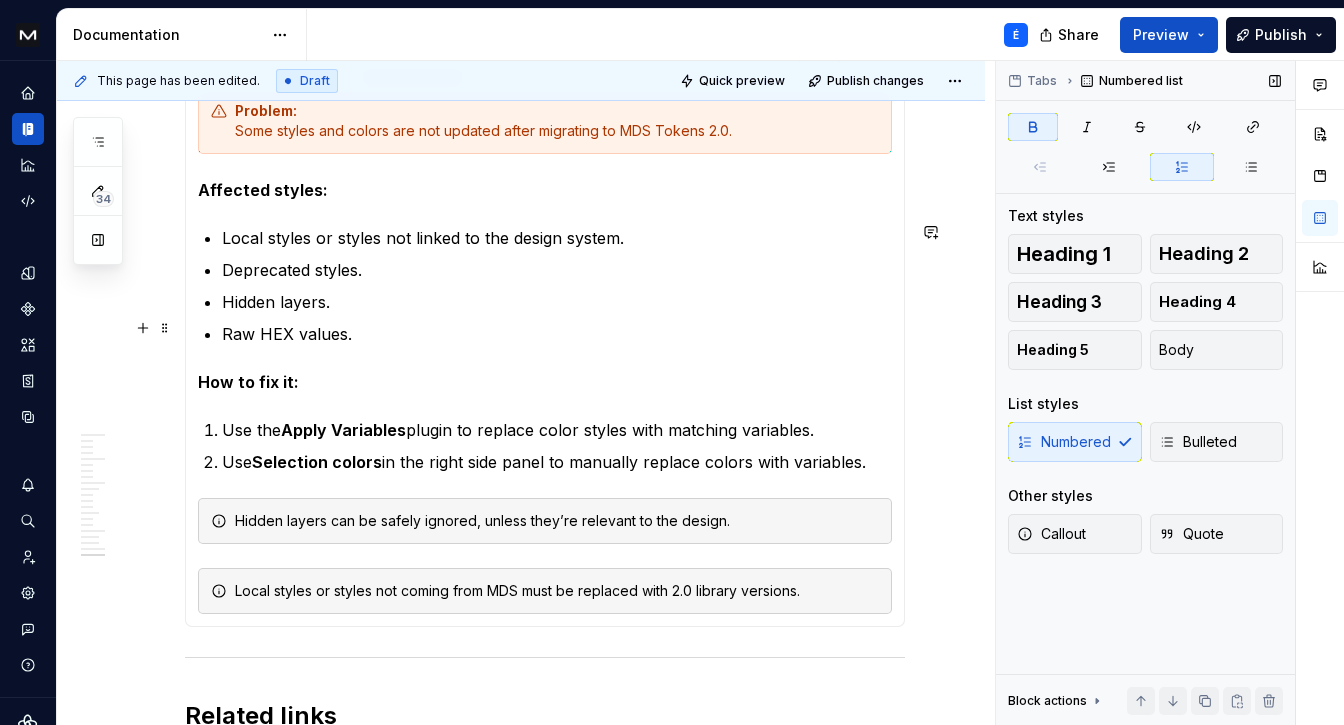scroll, scrollTop: 11513, scrollLeft: 0, axis: vertical 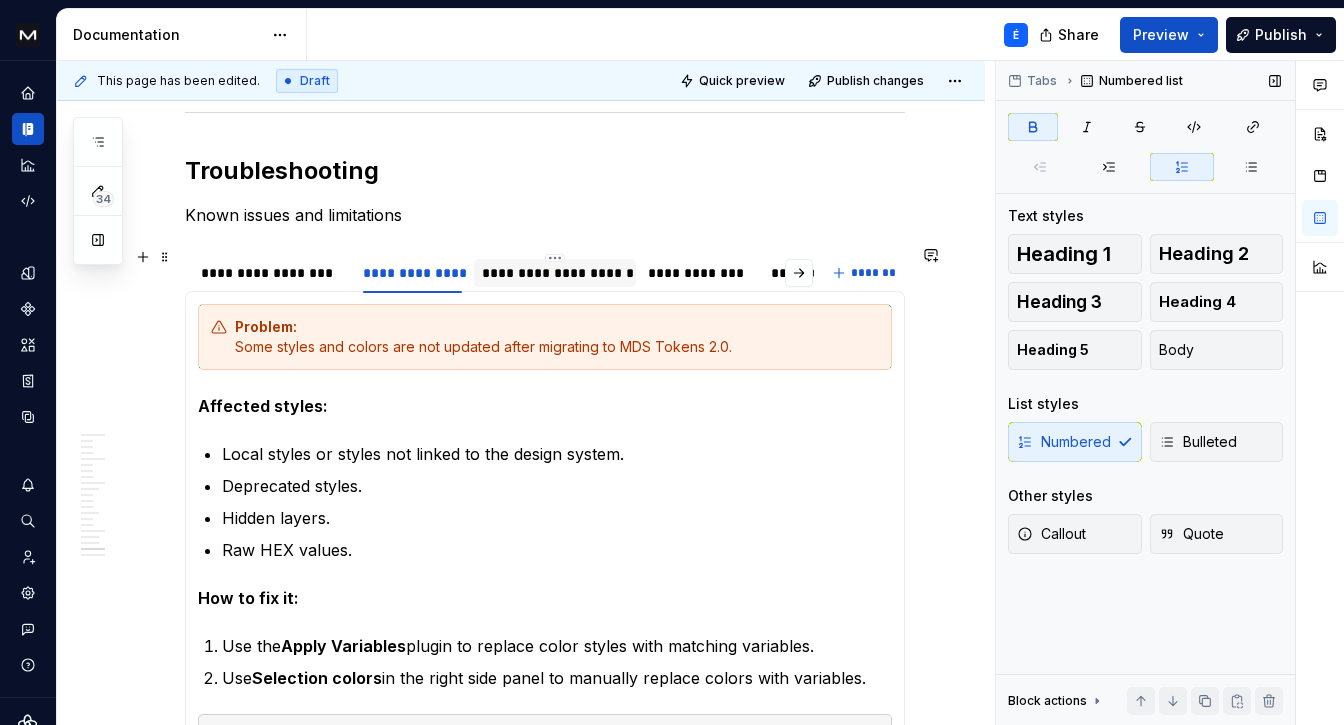 click on "**********" at bounding box center [555, 273] 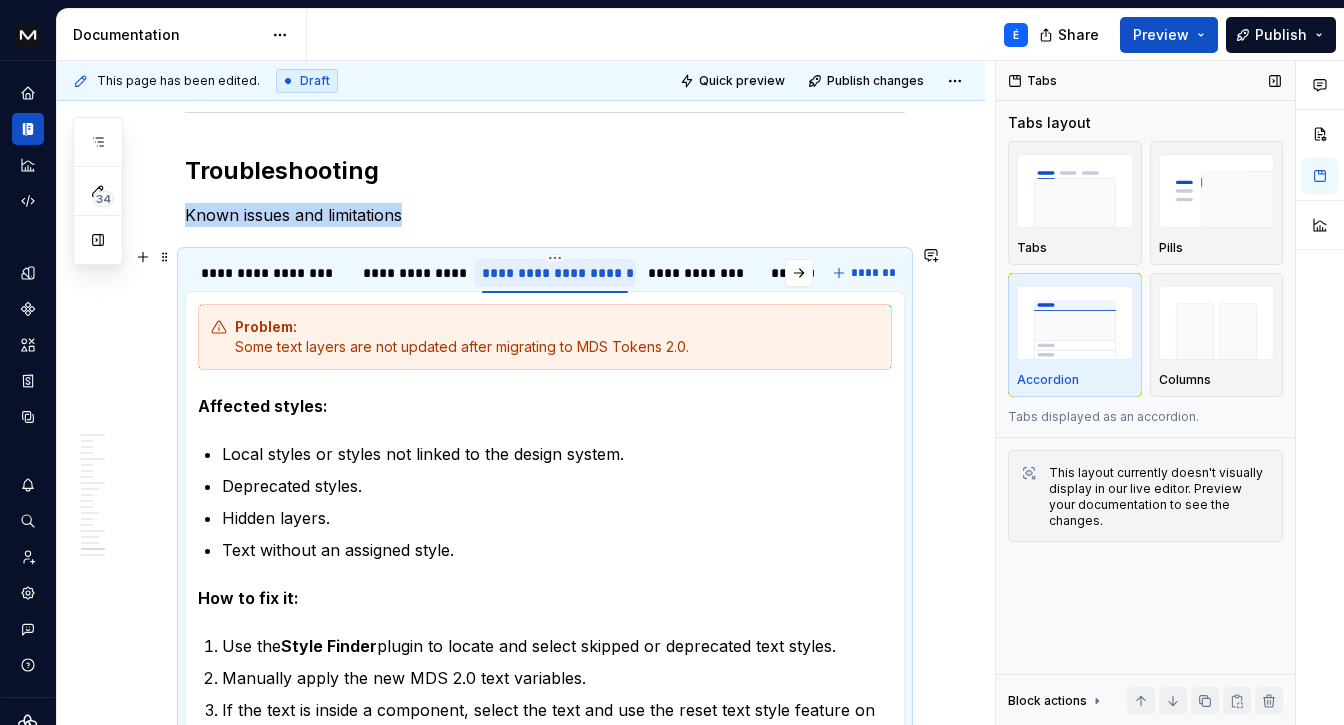 click on "**********" at bounding box center [555, 273] 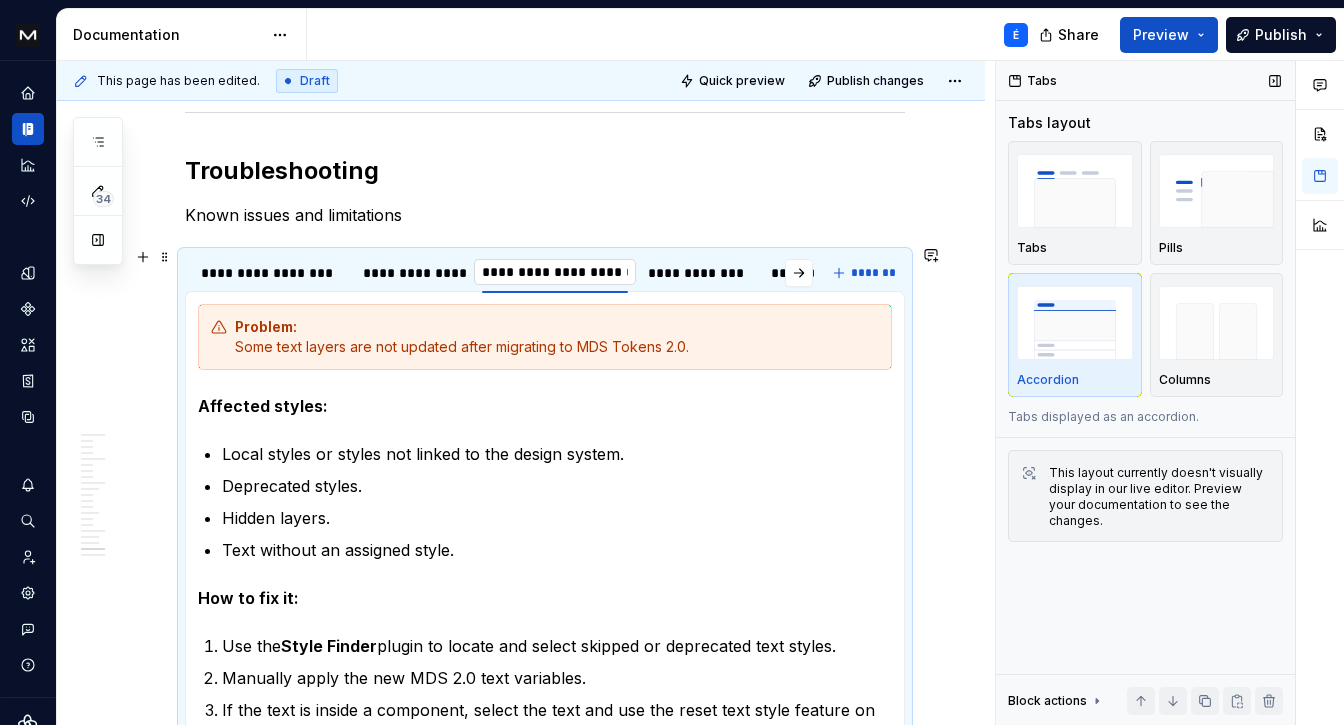 click on "**********" at bounding box center [555, 272] 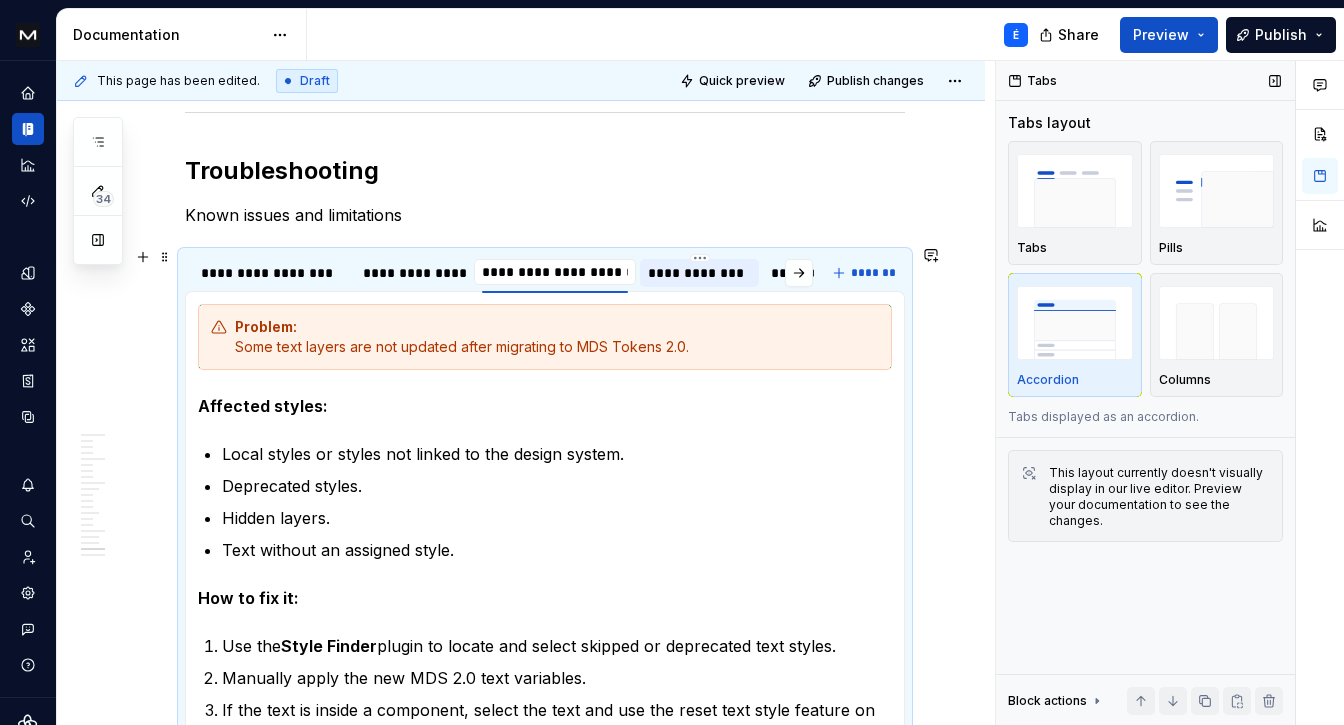 drag, startPoint x: 542, startPoint y: 265, endPoint x: 658, endPoint y: 265, distance: 116 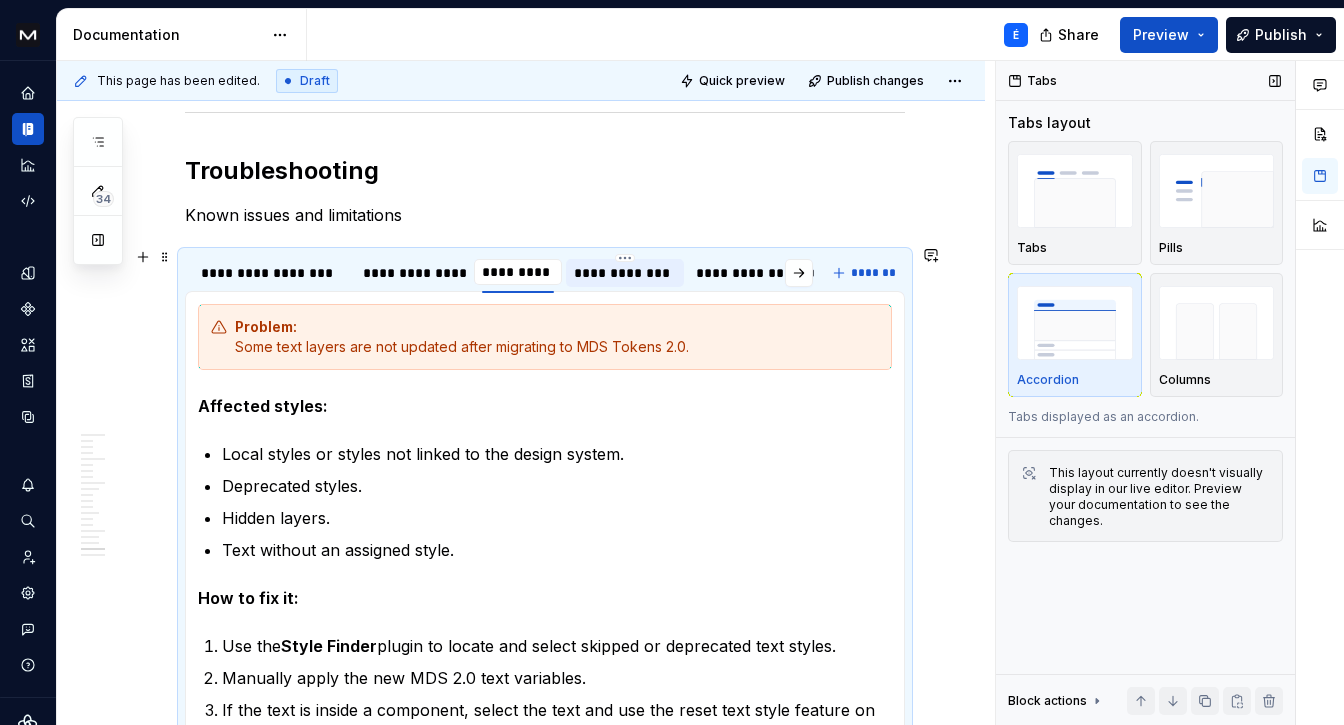 type on "**********" 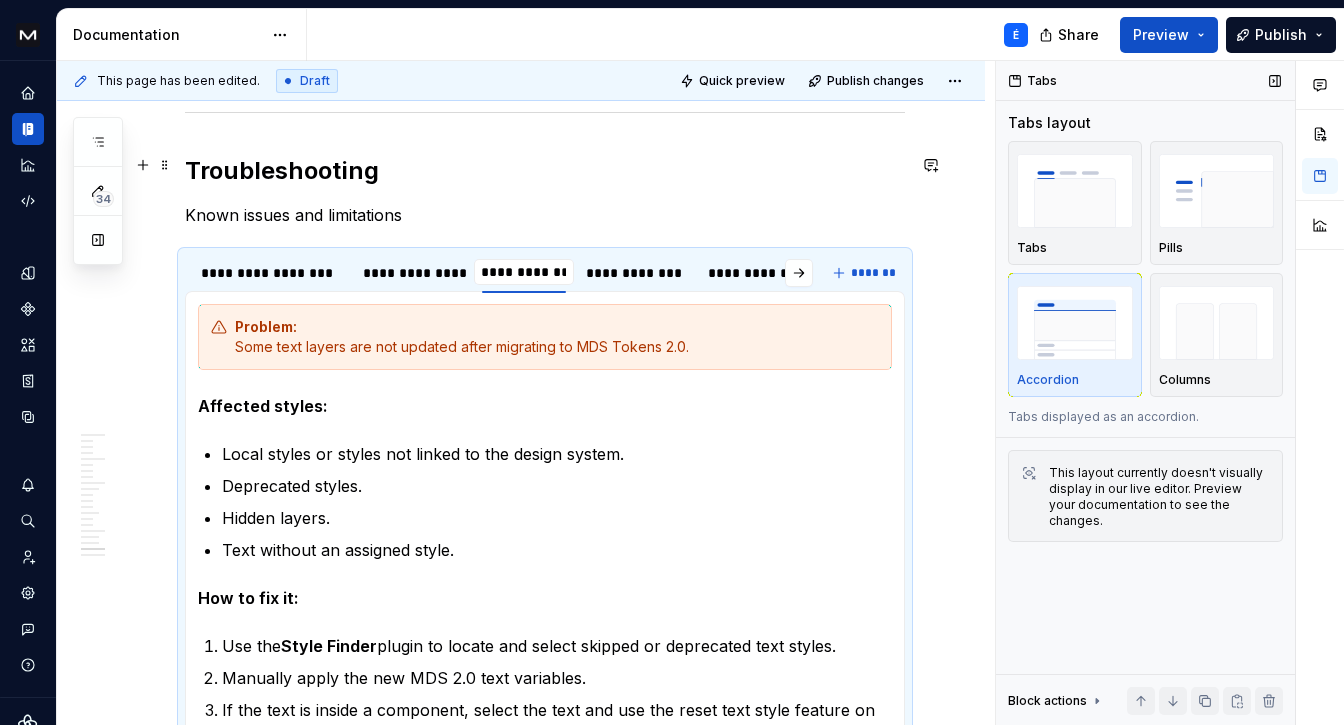 click on "Troubleshooting" at bounding box center [545, 171] 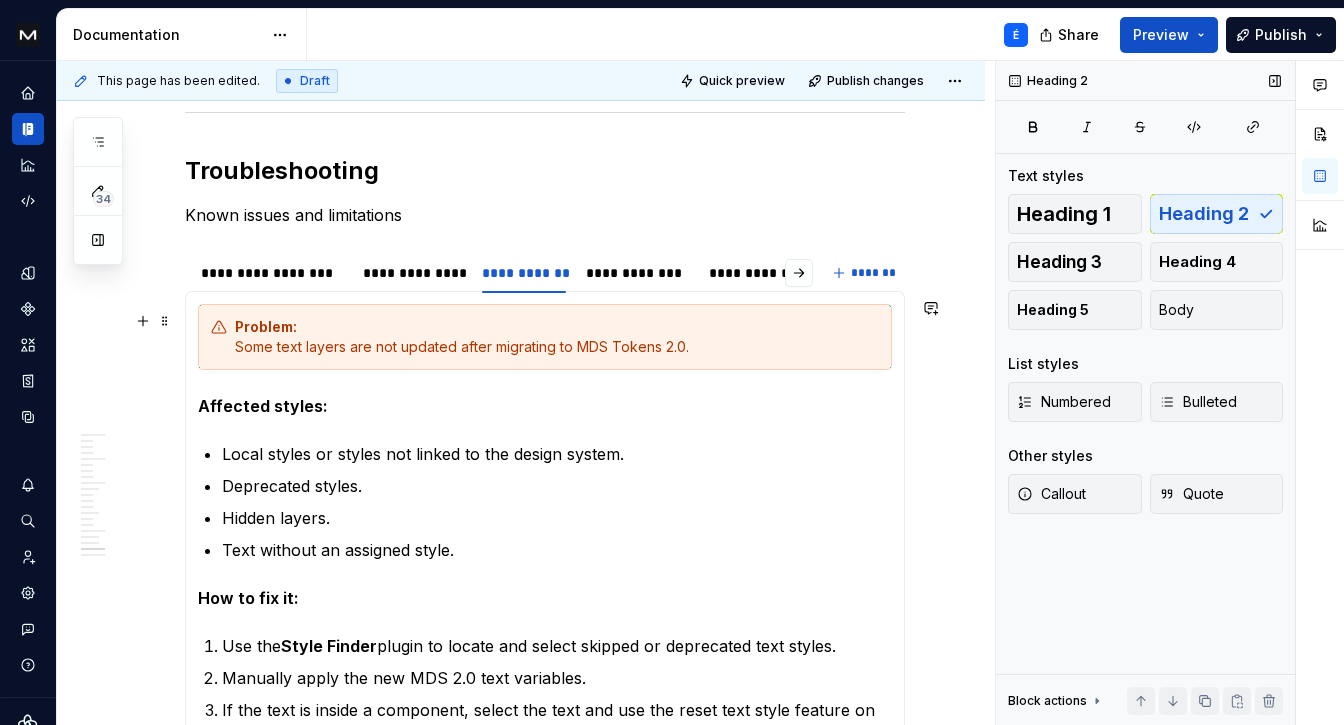 click on "Problem: Some text layers are not updated after migrating to MDS Tokens 2.0." at bounding box center (545, 337) 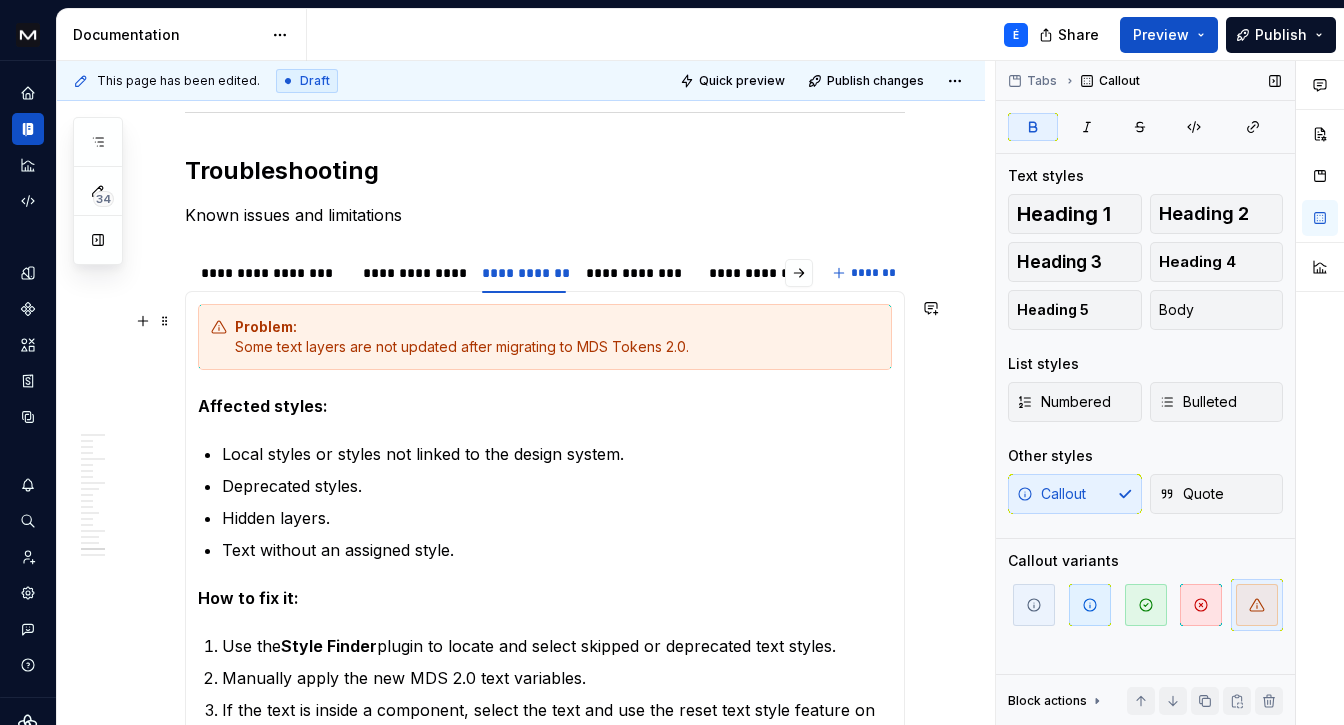 click on "Problem: Some components are not recognized or don’t update when swapping libraries to MDS 2.0. Affected components: Components with overrides. Slot content created outside the file. Deprecated components. How to fix it: If the component wasn’t recognized but still exists: Replace it with the MDS 2.0 version. If the component comes from a local or external library: Move the component into your current file or update and publish the original source. If the component is deprecated: Find its equivalent in MDS 2.0 (e.g., the new unified  Text  component replaces multiple deprecated versions). Problem: Some styles and colors are not updated after migrating to MDS Tokens 2.0. Affected styles: Local styles or styles not linked to the design system. Deprecated styles. Hidden layers. Raw HEX values. How to fix it: Use the  Apply Variables  plugin to replace color styles with matching variables. Use  Selection colors  in the right side panel to manually replace colors with variables. Problem: Affected styles: must" at bounding box center (545, 630) 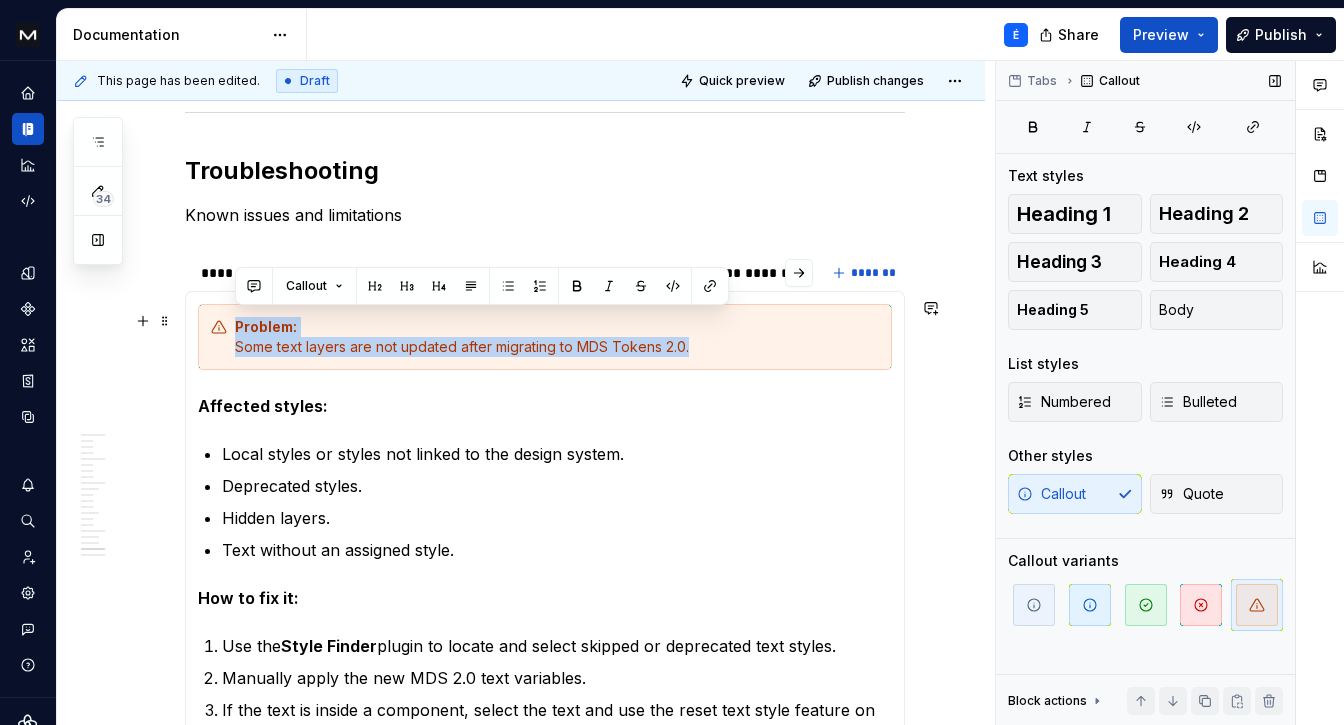 drag, startPoint x: 223, startPoint y: 318, endPoint x: 711, endPoint y: 345, distance: 488.74637 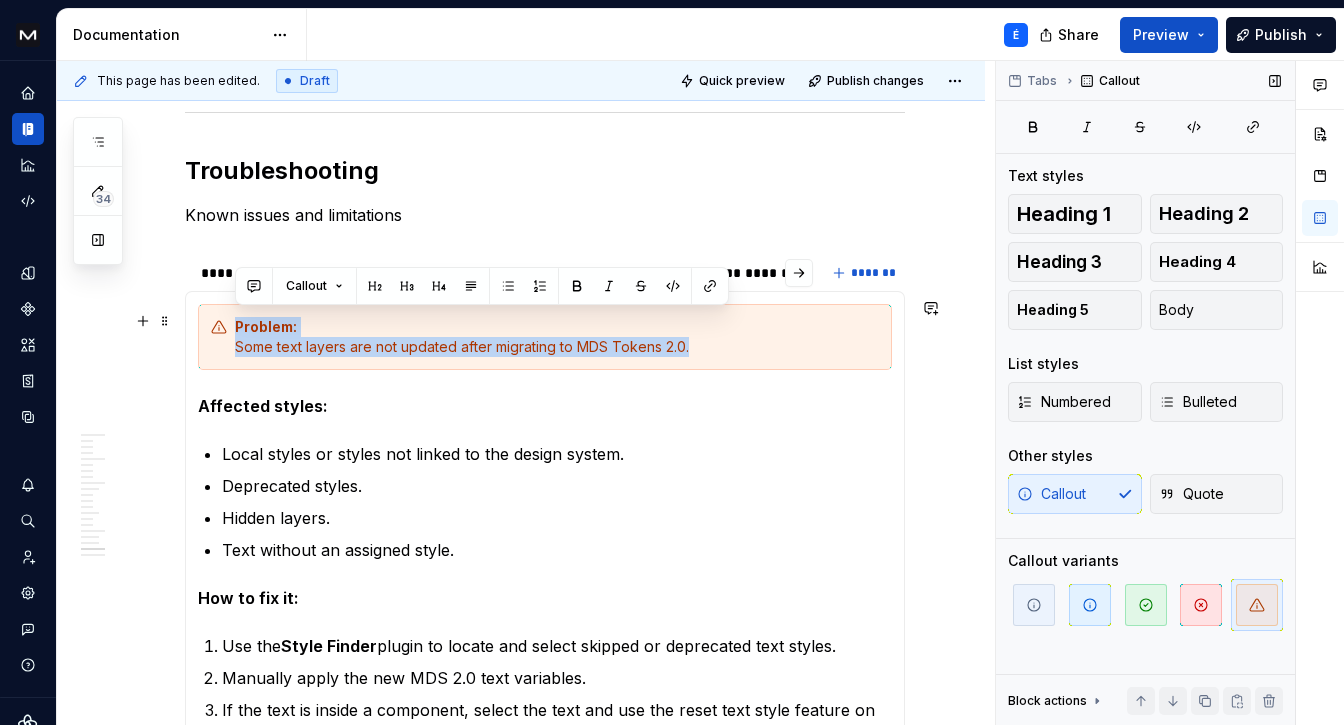 copy on "Problem: Some text layers are not updated after migrating to MDS Tokens 2.0." 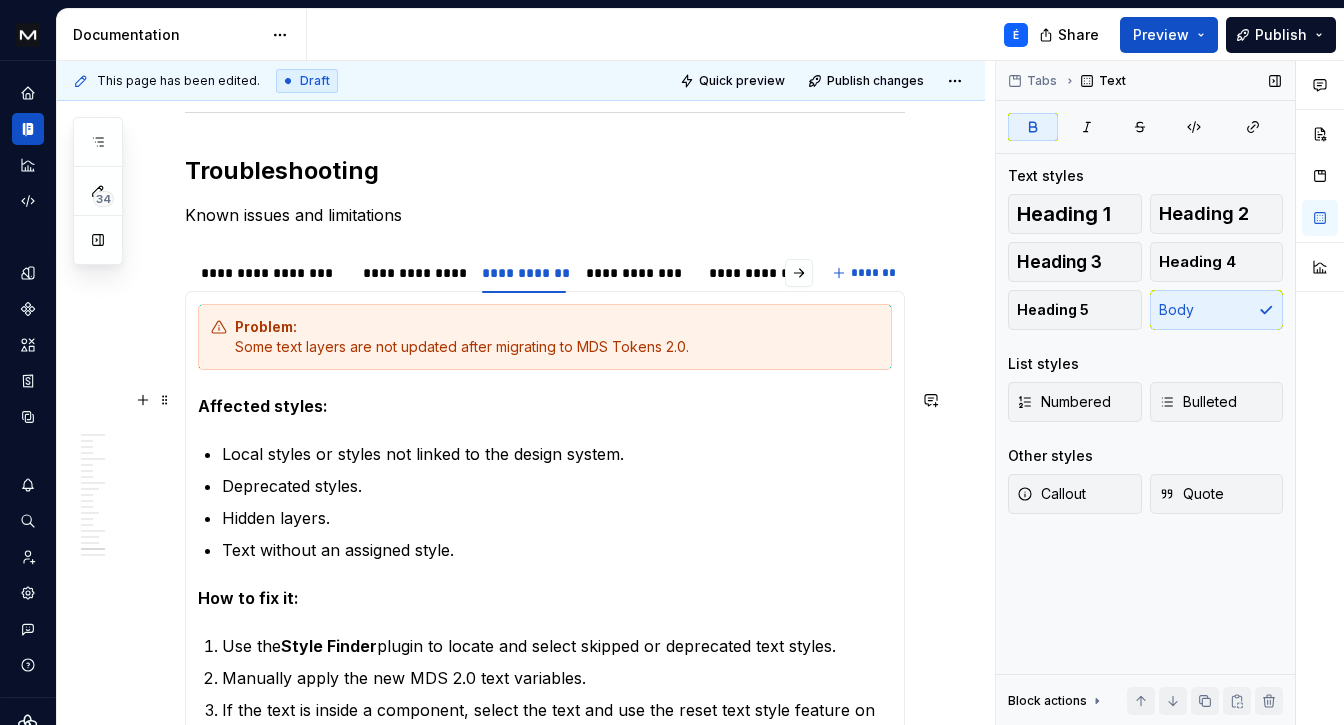 click on "Affected styles:" at bounding box center [545, 406] 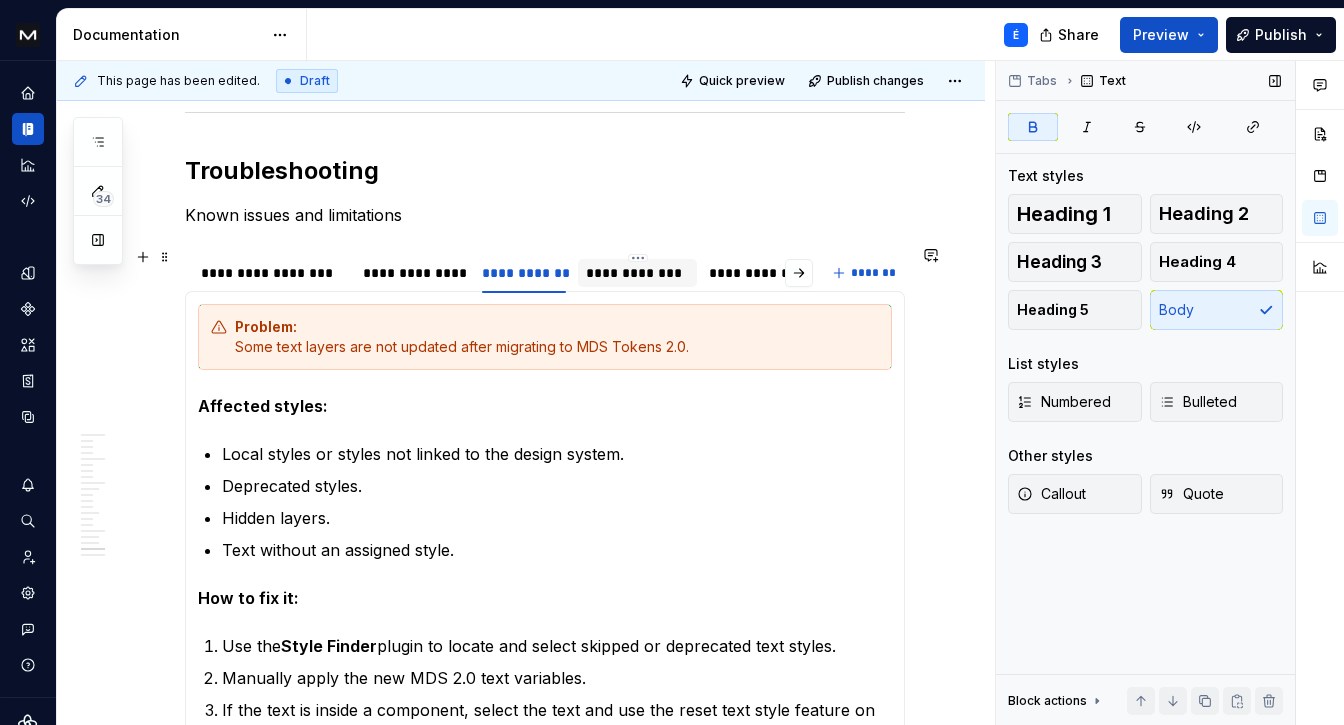 click on "**********" at bounding box center [637, 273] 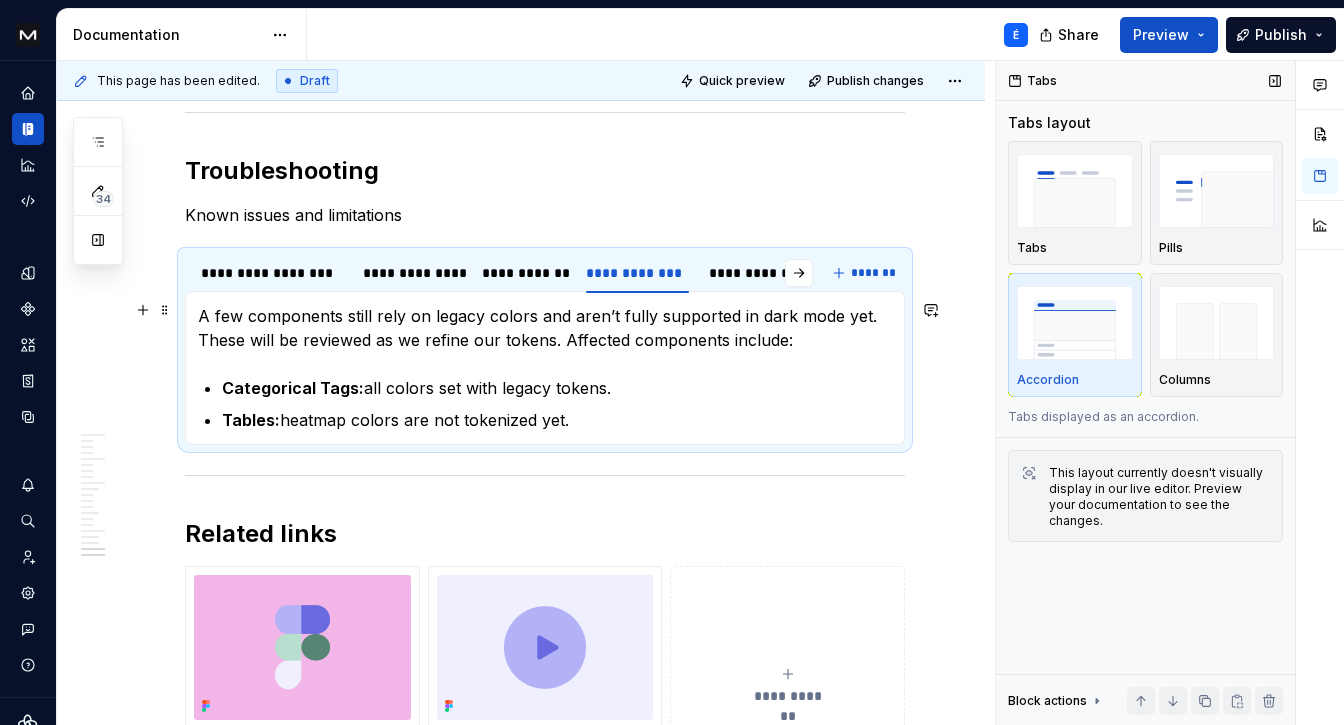 click on "A few components still rely on legacy colors and aren’t fully supported in dark mode yet. These will be reviewed as we refine our tokens. Affected components include:" at bounding box center (545, 328) 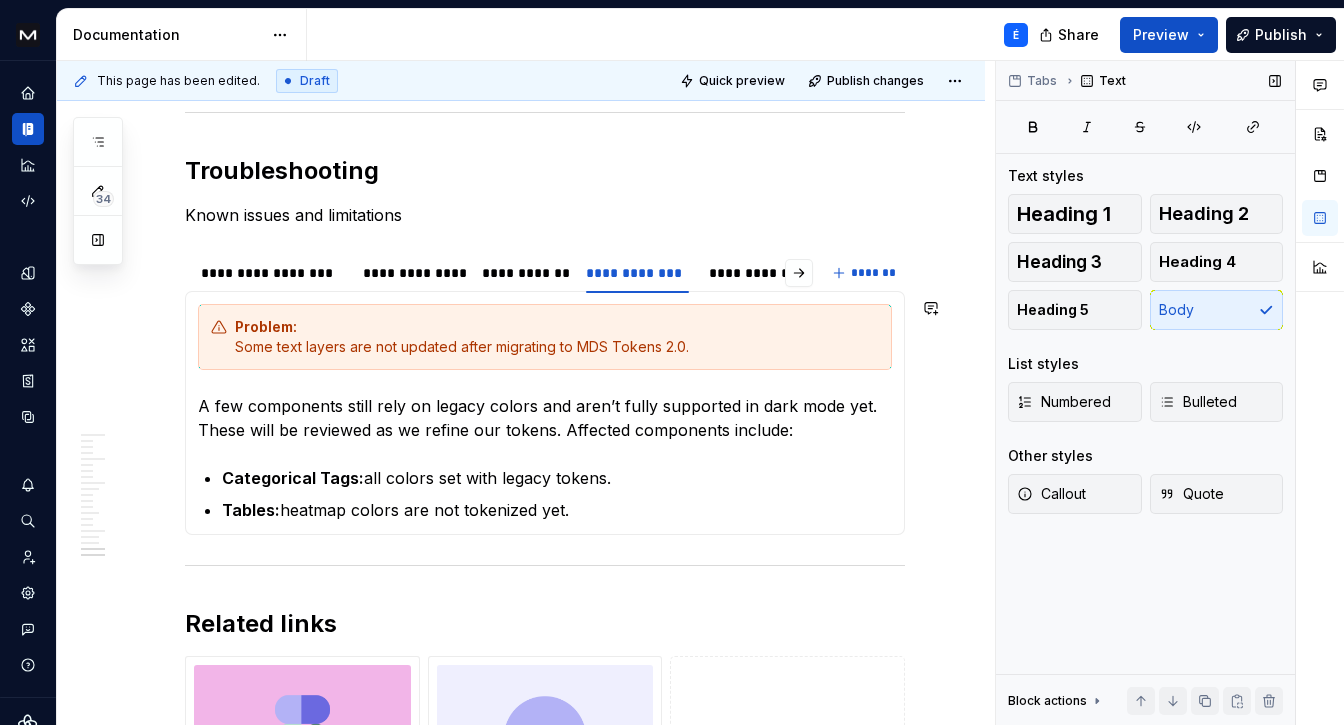 click on "Problem: Some text layers are not updated after migrating to MDS Tokens 2.0." at bounding box center [557, 337] 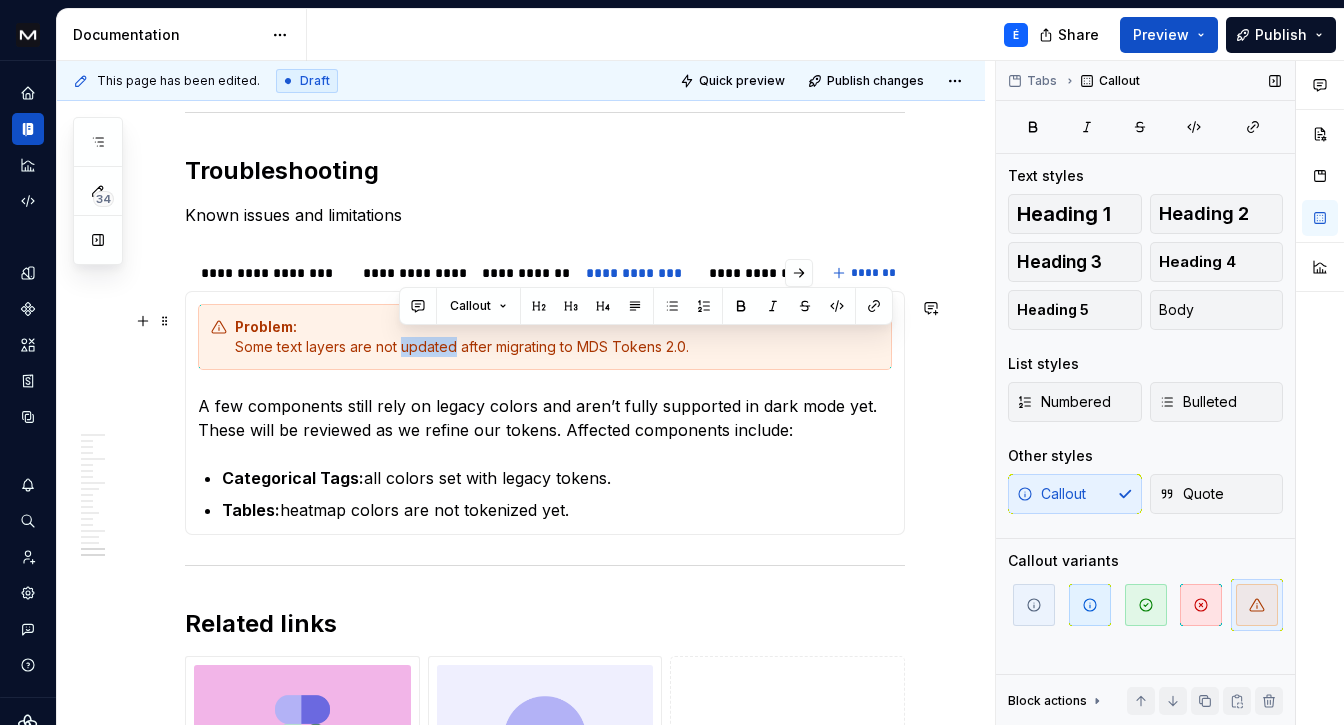 click on "Problem: Some text layers are not updated after migrating to MDS Tokens 2.0." at bounding box center (557, 337) 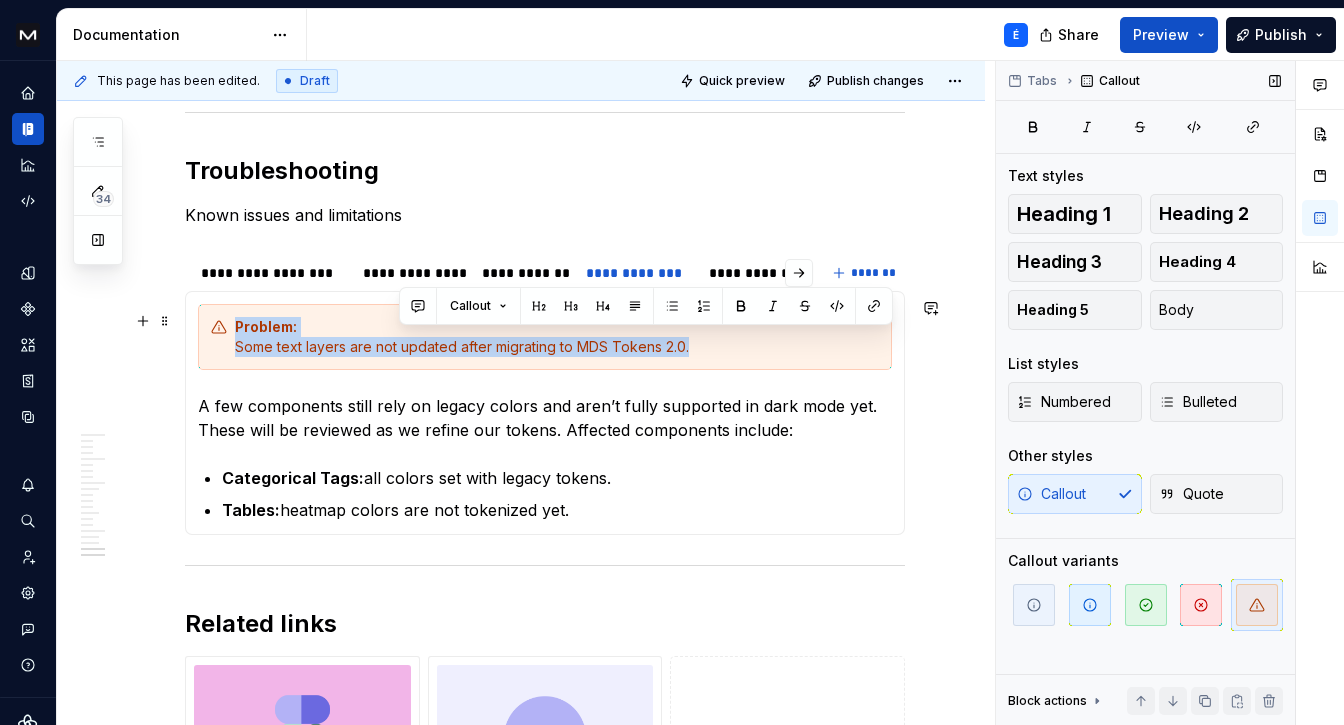 click on "Problem: Some text layers are not updated after migrating to MDS Tokens 2.0." at bounding box center [557, 337] 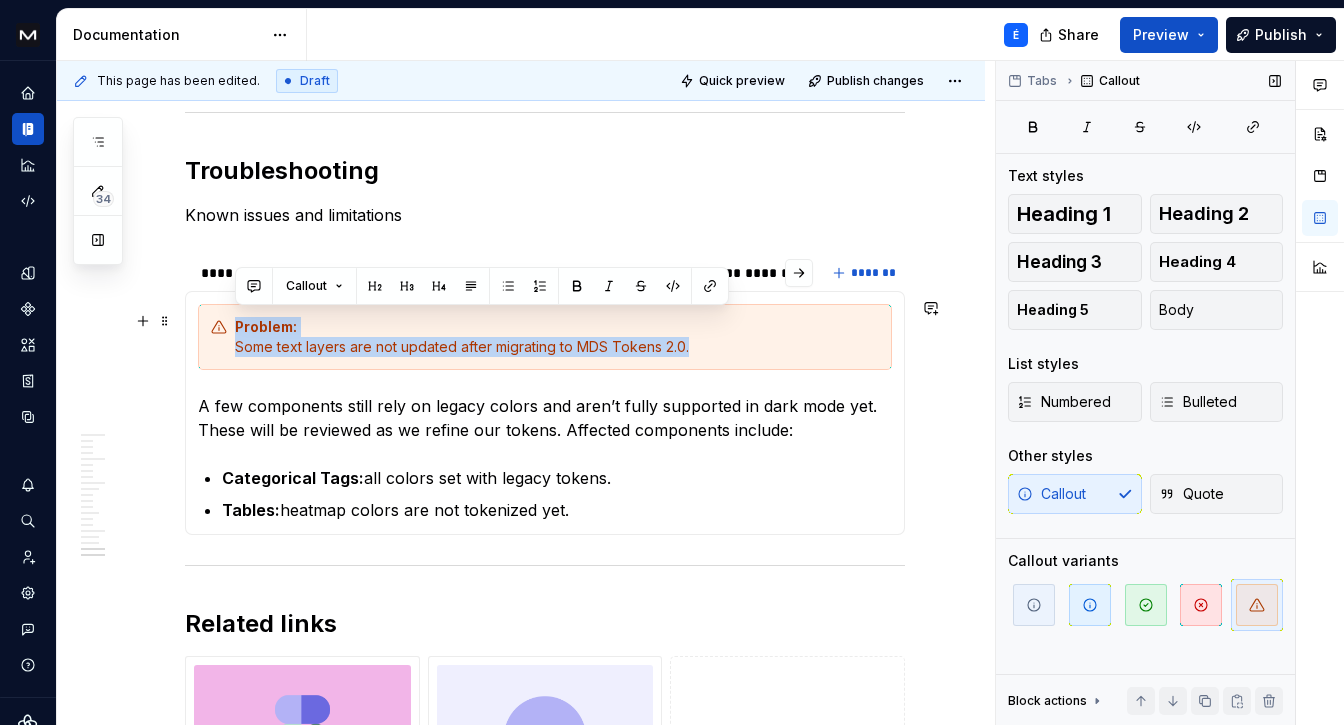 click on "Problem: Some text layers are not updated after migrating to MDS Tokens 2.0." at bounding box center (557, 337) 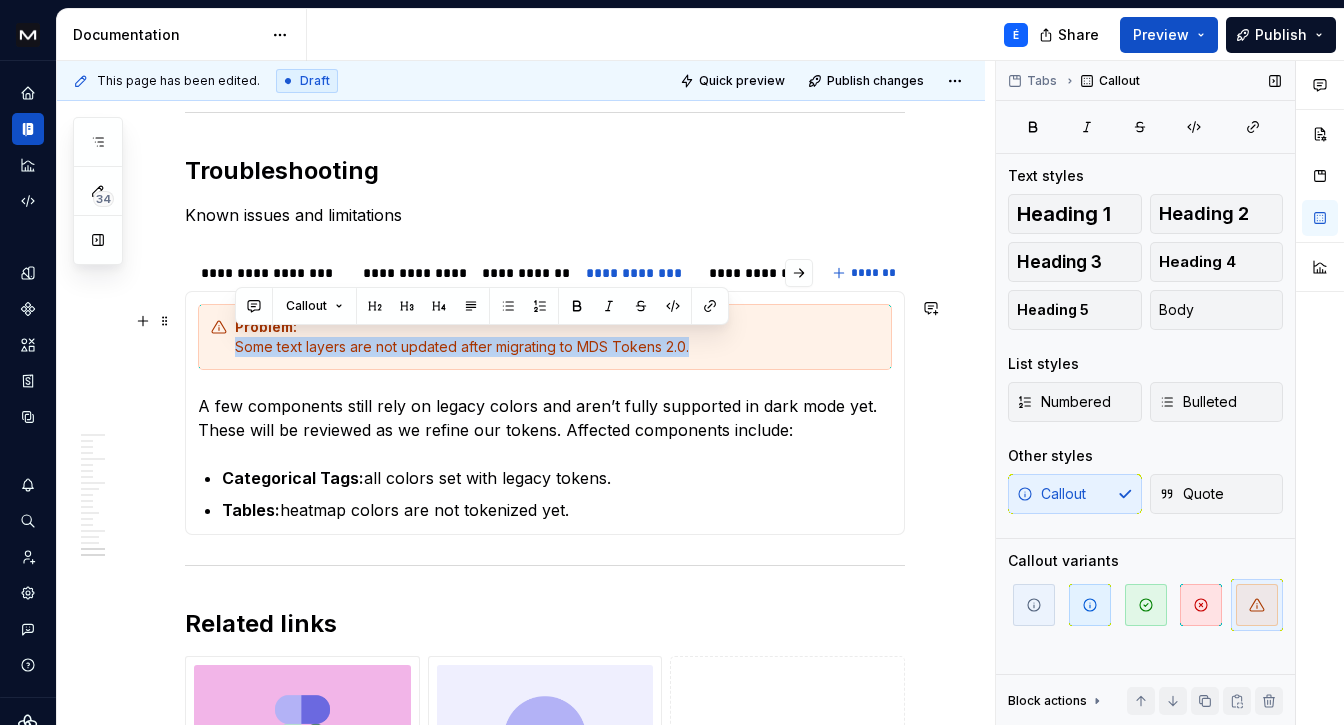 drag, startPoint x: 722, startPoint y: 344, endPoint x: 224, endPoint y: 341, distance: 498.00903 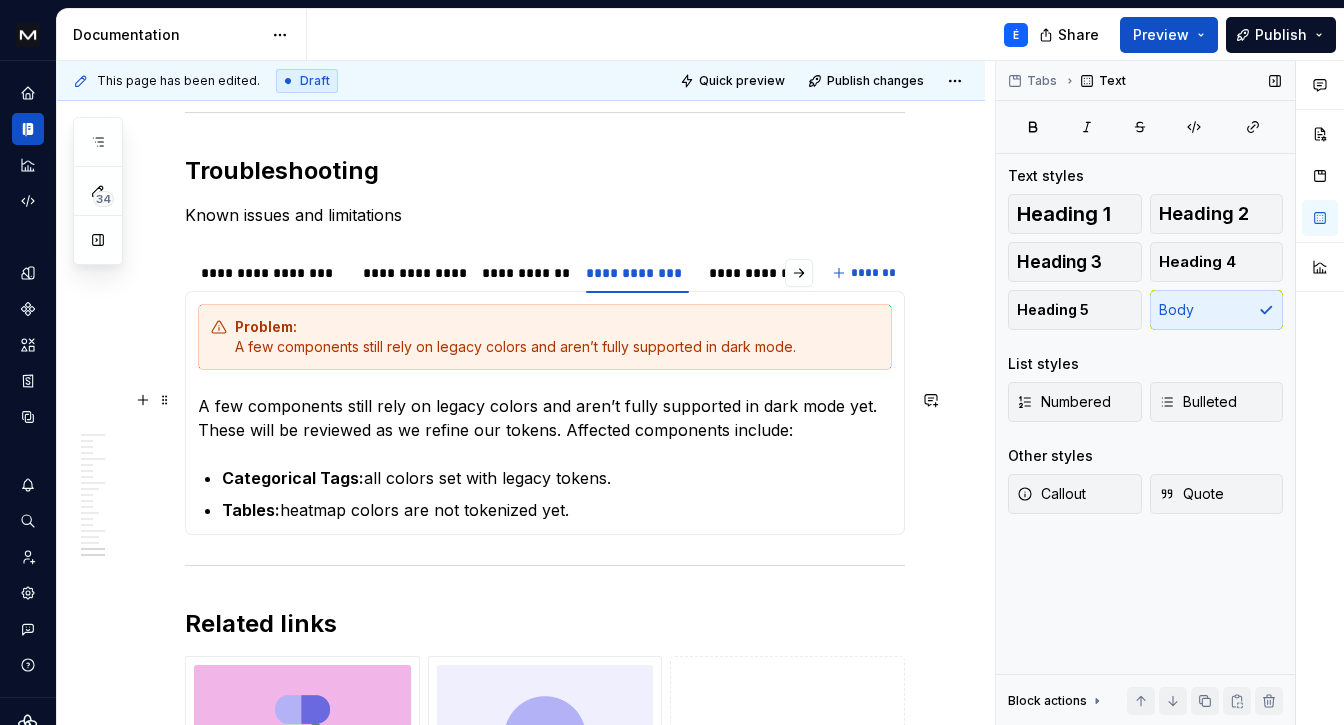 click on "A few components still rely on legacy colors and aren’t fully supported in dark mode yet. These will be reviewed as we refine our tokens. Affected components include:" at bounding box center (545, 418) 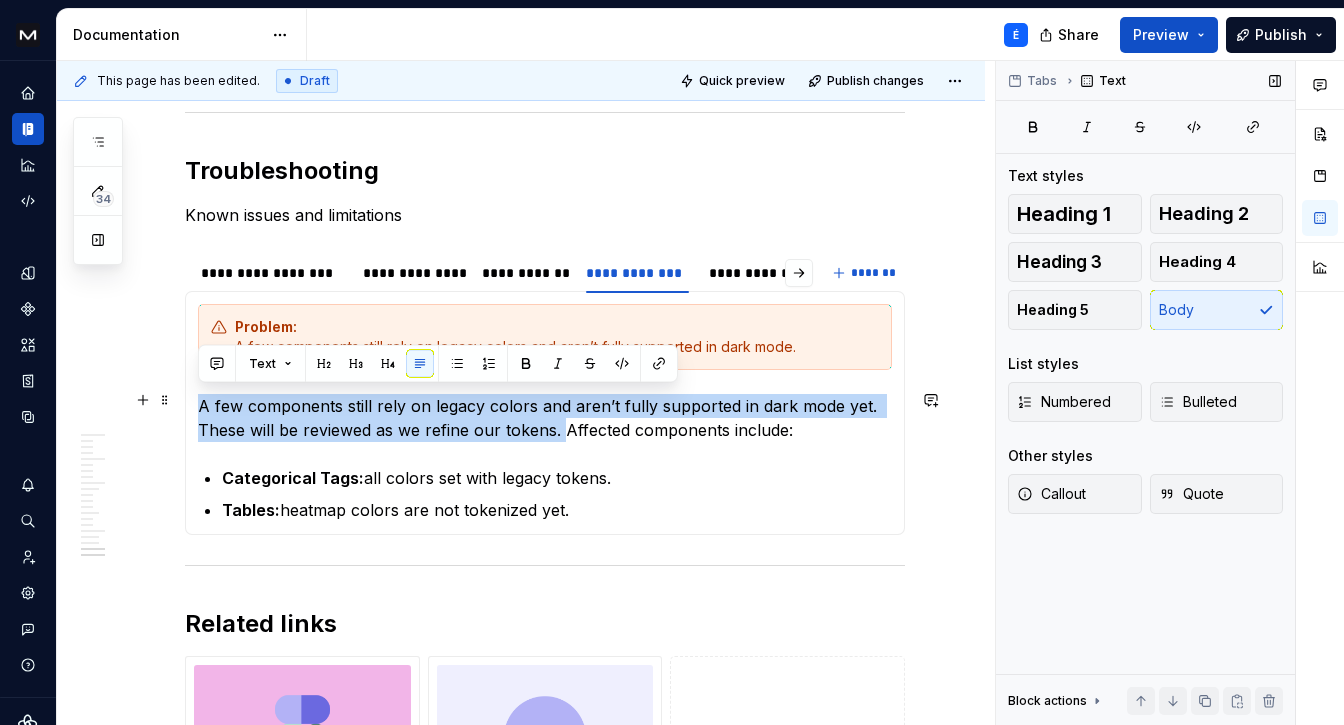 drag, startPoint x: 565, startPoint y: 426, endPoint x: 201, endPoint y: 394, distance: 365.4039 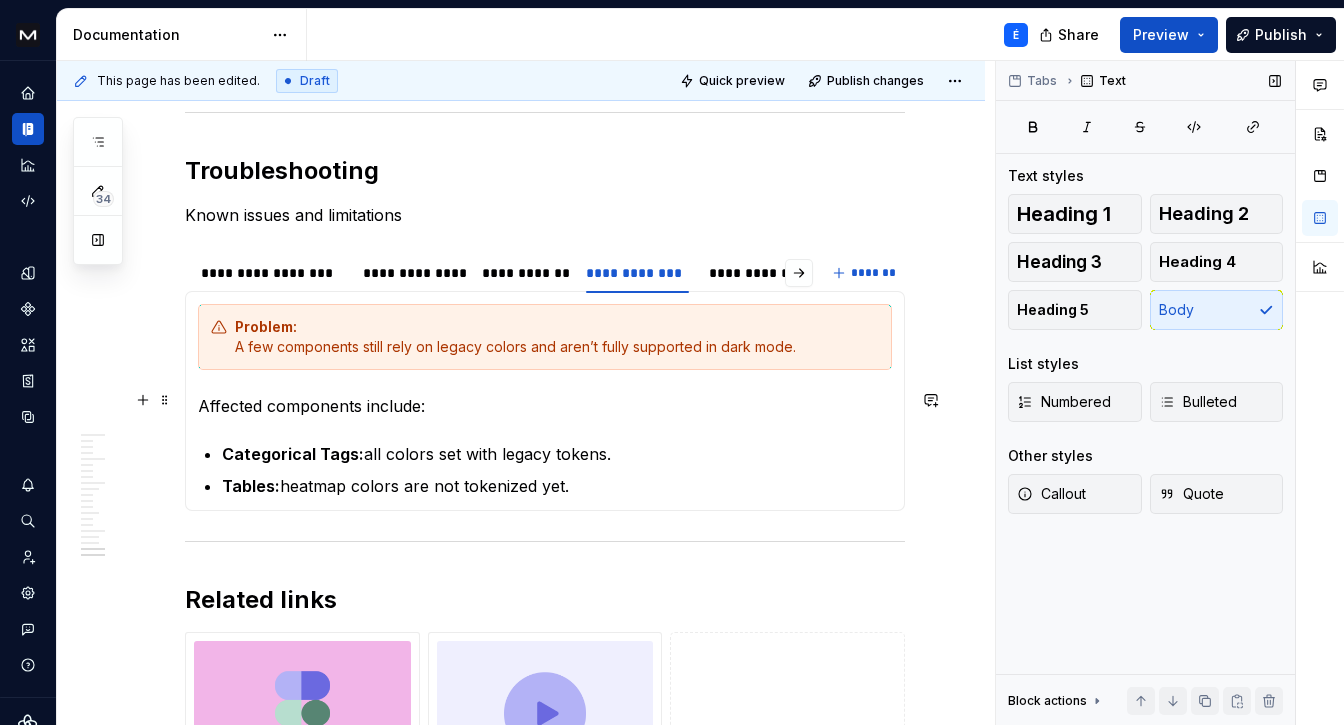 click on "Affected components include:" at bounding box center (545, 406) 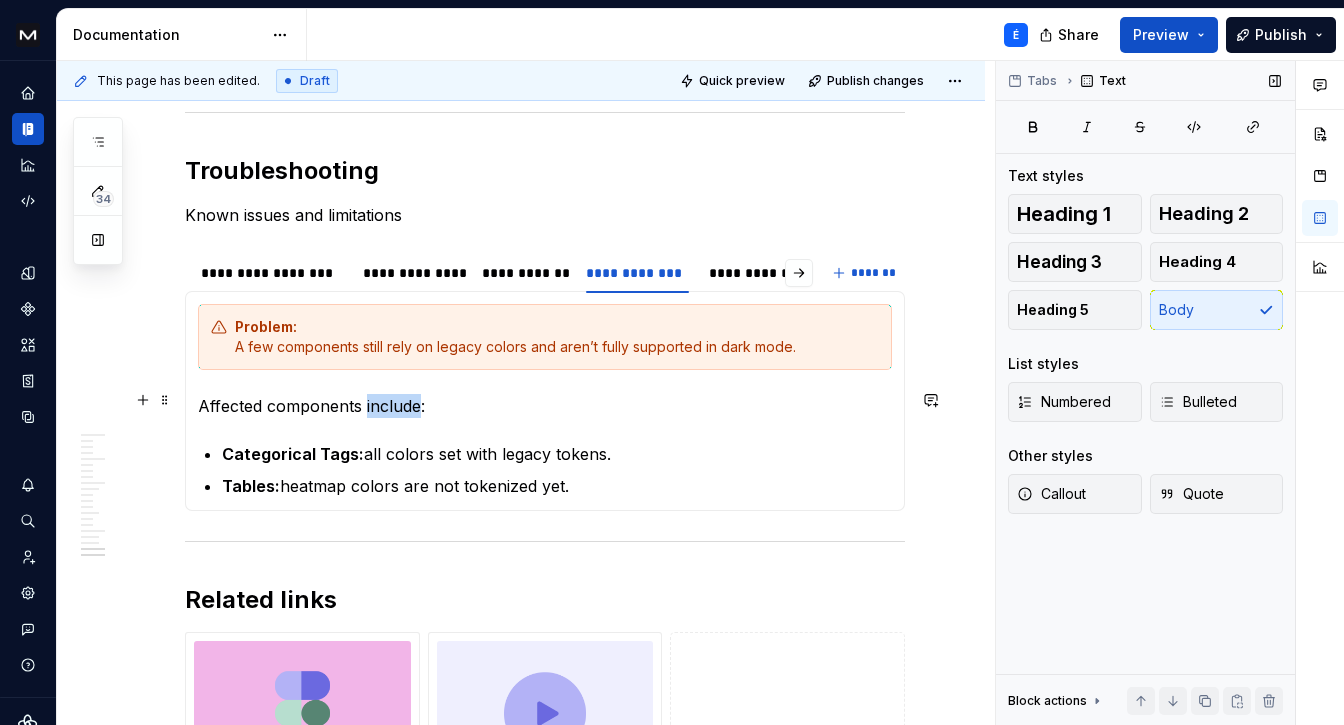 click on "Affected components include:" at bounding box center [545, 406] 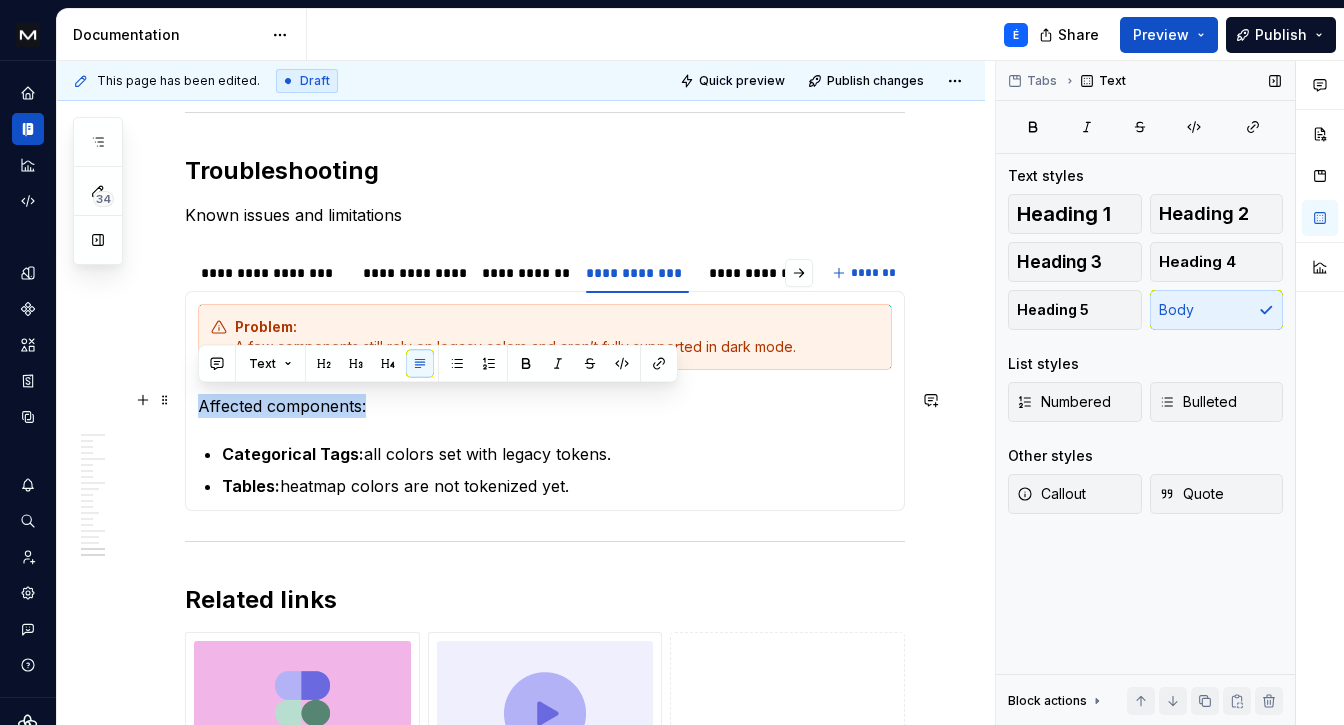 drag, startPoint x: 291, startPoint y: 403, endPoint x: 193, endPoint y: 403, distance: 98 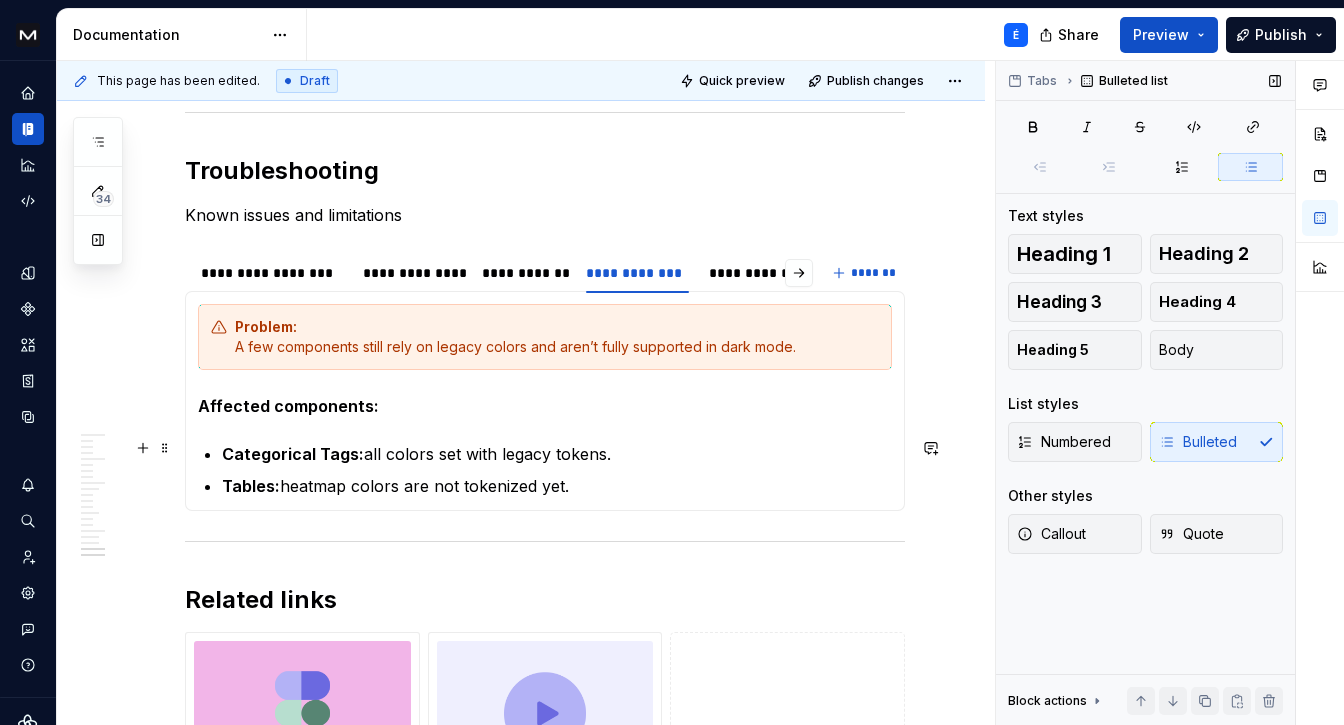 click on "Categorical Tags:  all colors set with legacy tokens." at bounding box center (557, 454) 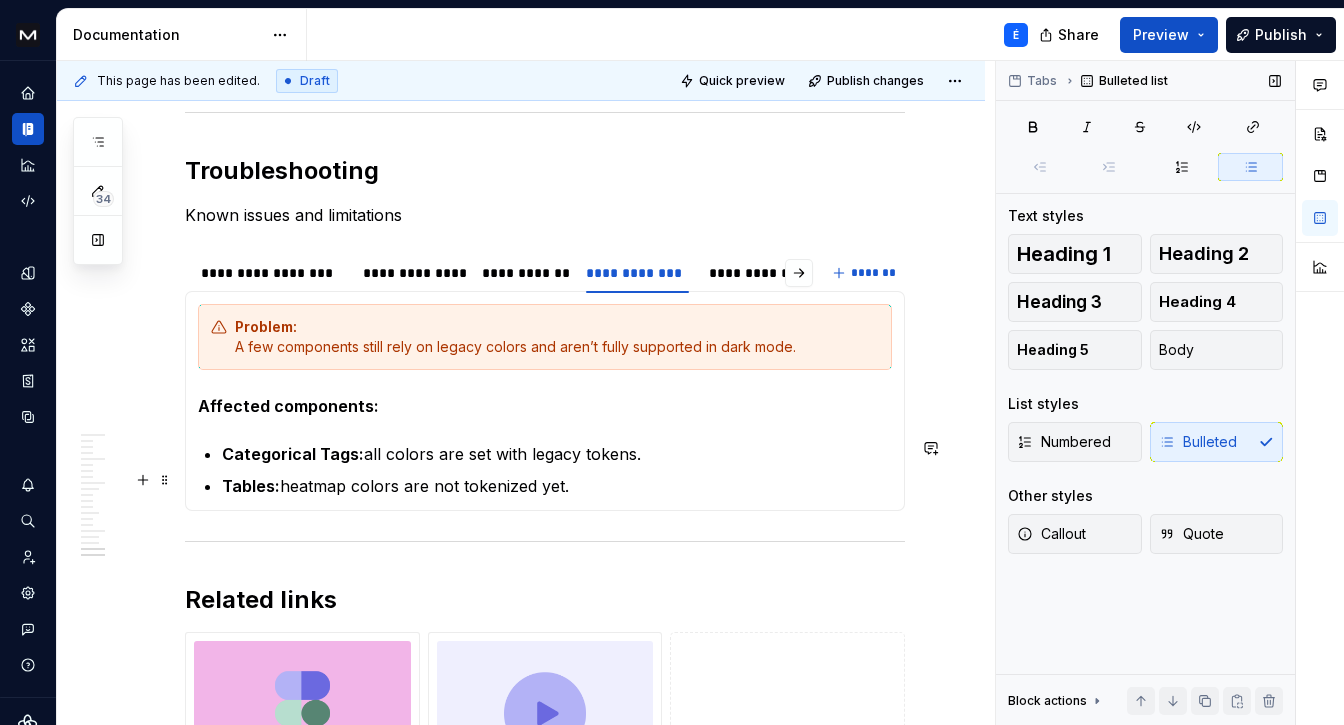 click on "Tables:  heatmap colors are not tokenized yet." at bounding box center (557, 486) 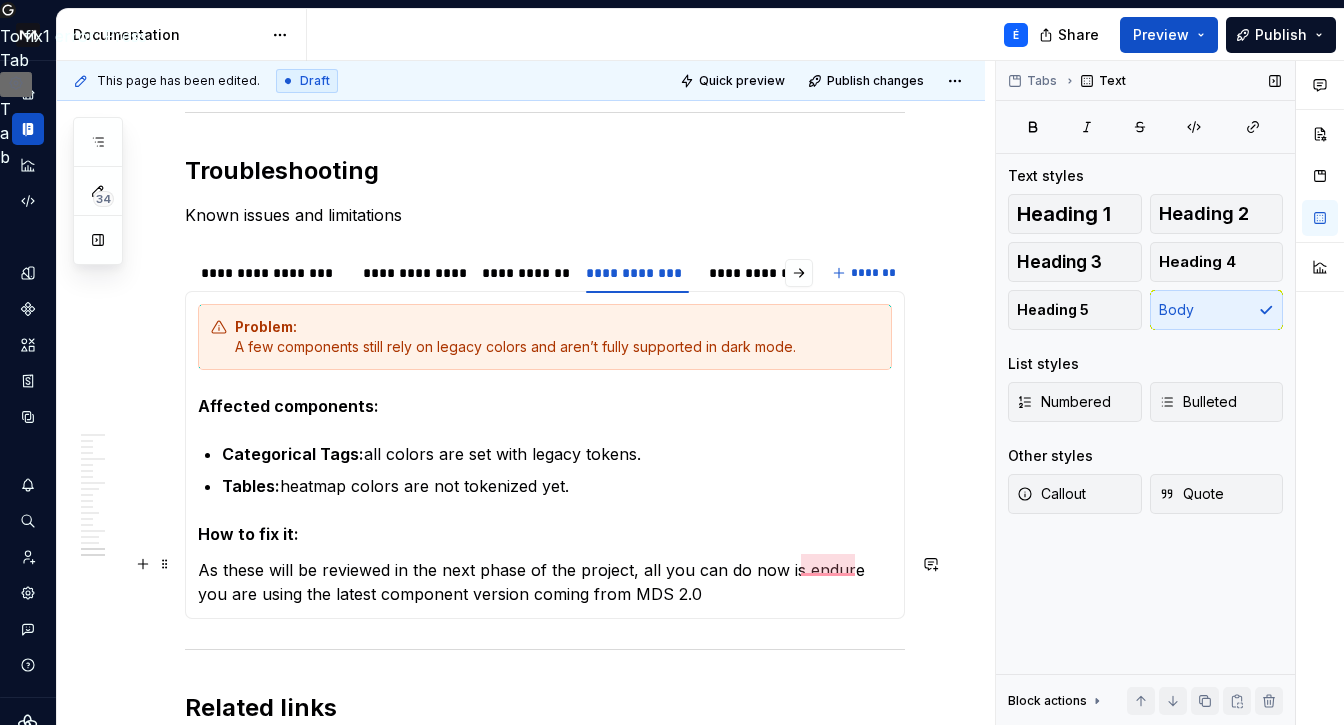 click on "As these will be reviewed in the next phase of the project, all you can do now is endure you are using the latest component version coming from MDS 2.0" at bounding box center [545, 582] 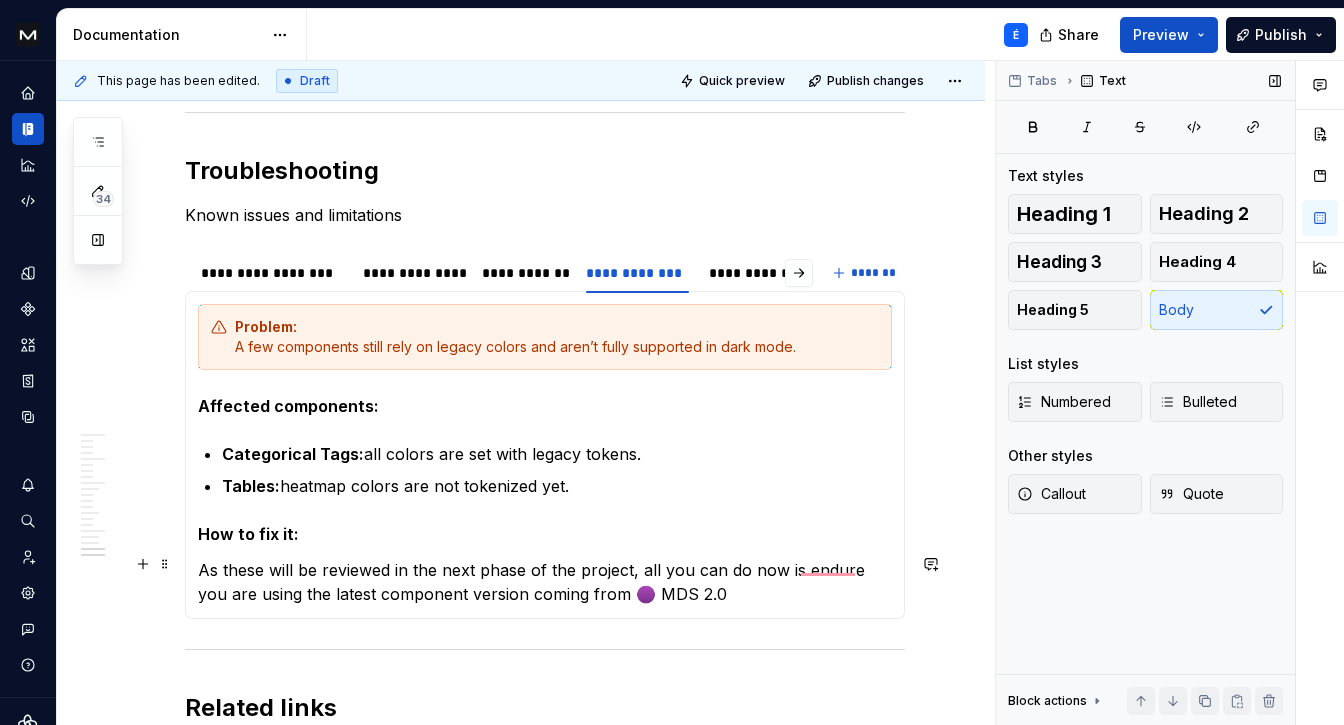 click on "As these will be reviewed in the next phase of the project, all you can do now is endure you are using the latest component version coming from 🟣 MDS 2.0" at bounding box center [545, 582] 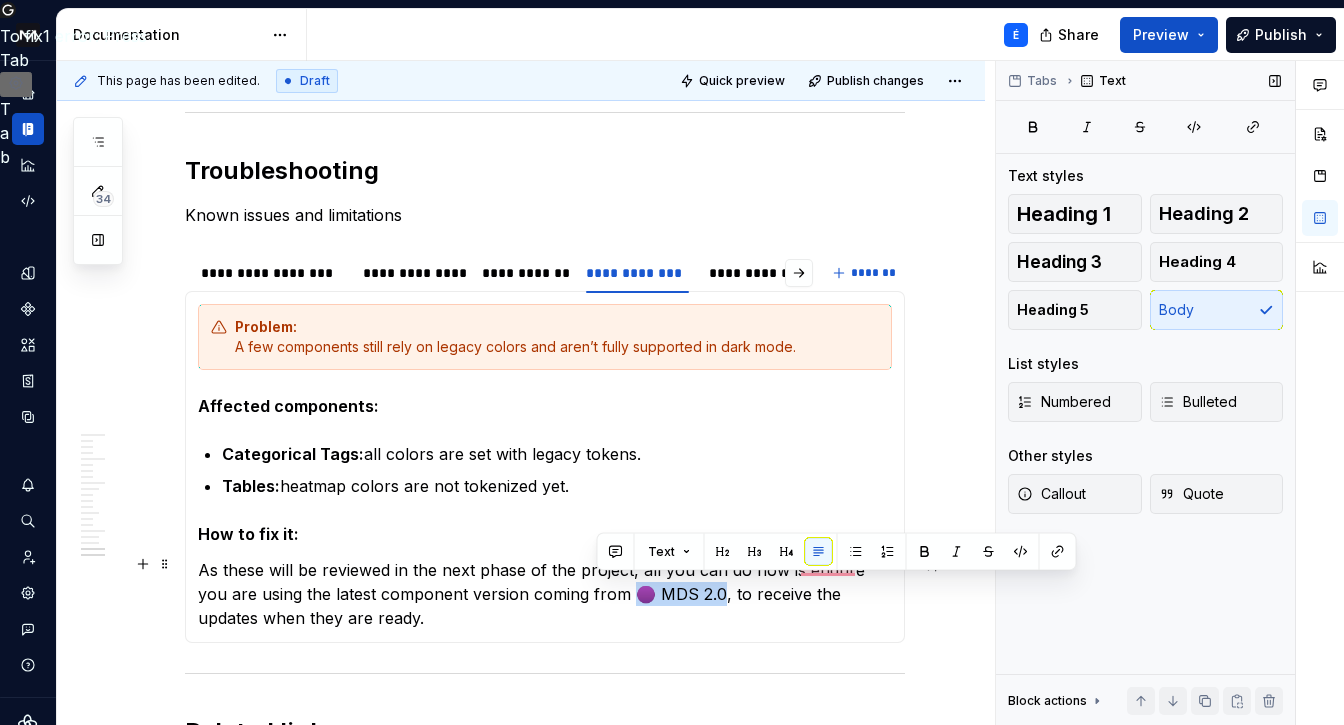drag, startPoint x: 680, startPoint y: 580, endPoint x: 595, endPoint y: 580, distance: 85 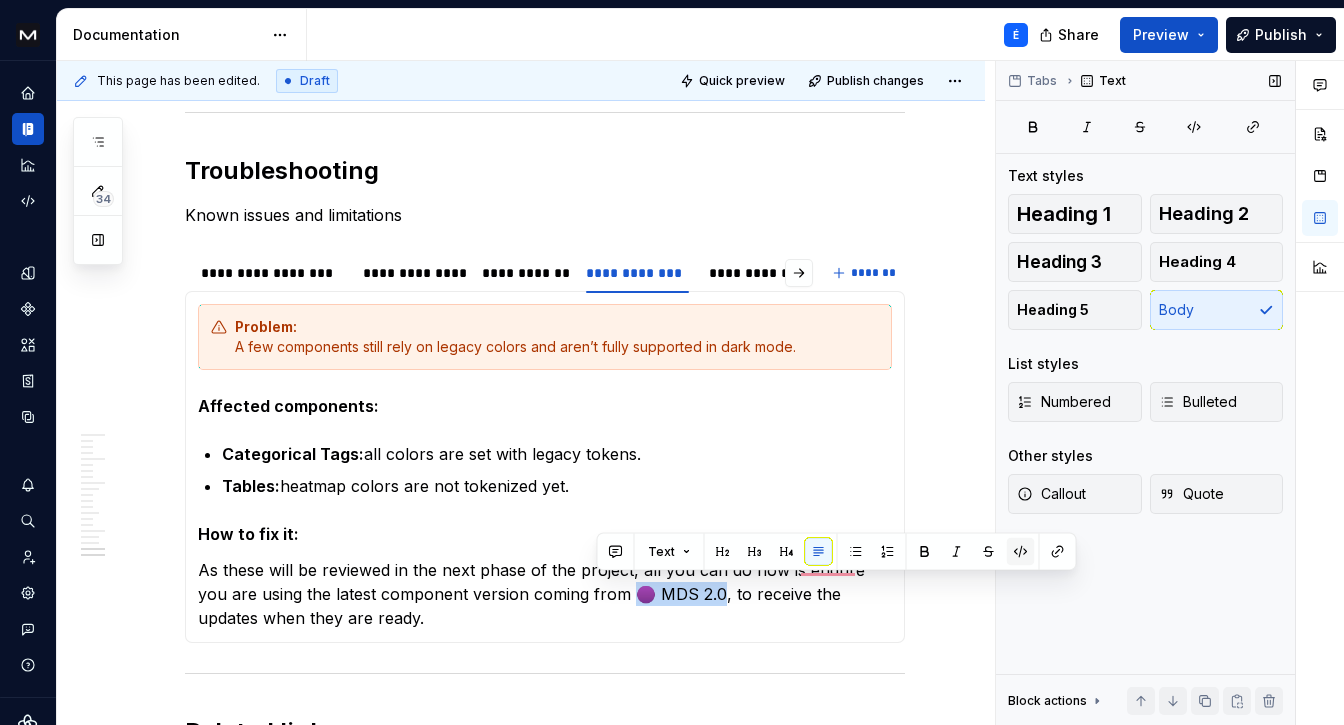 click at bounding box center (1021, 552) 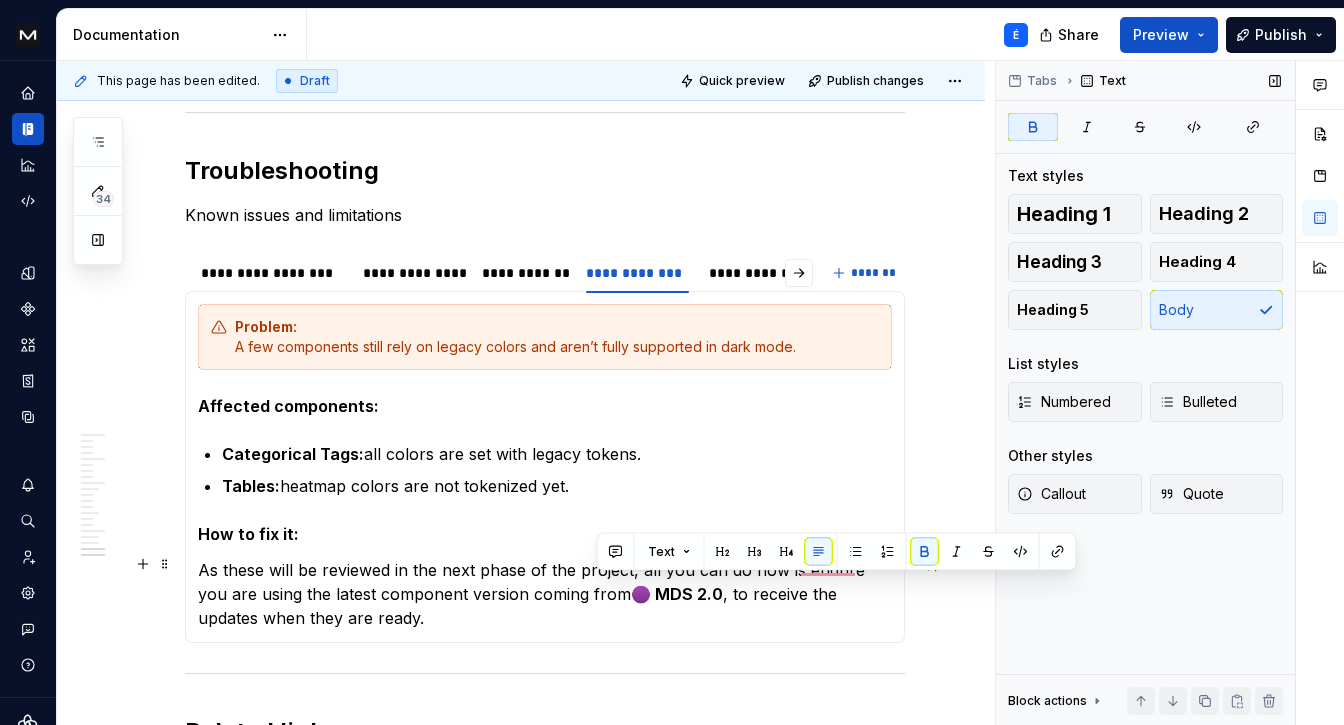 click on "As these will be reviewed in the next phase of the project, all you can do now is endure you are using the latest component version coming from  🟣 MDS 2.0 , to receive the updates when they are ready." at bounding box center [545, 594] 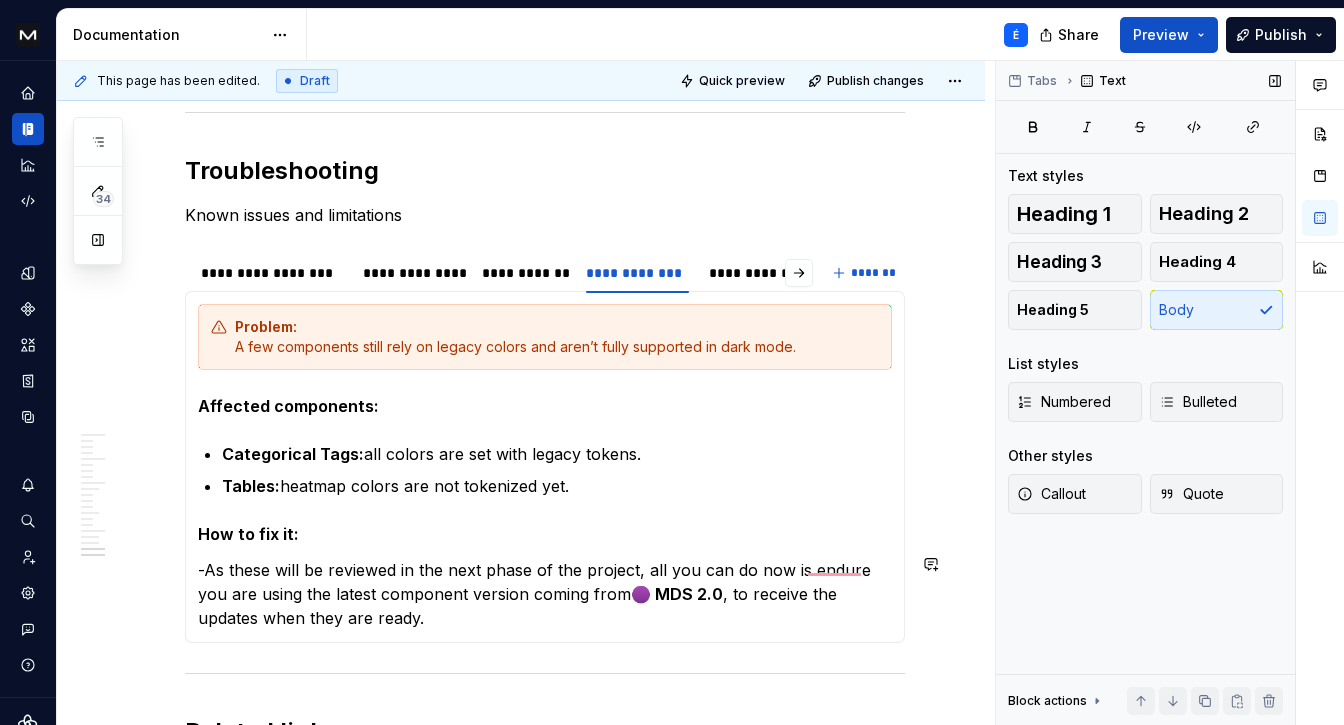 scroll, scrollTop: 11348, scrollLeft: 0, axis: vertical 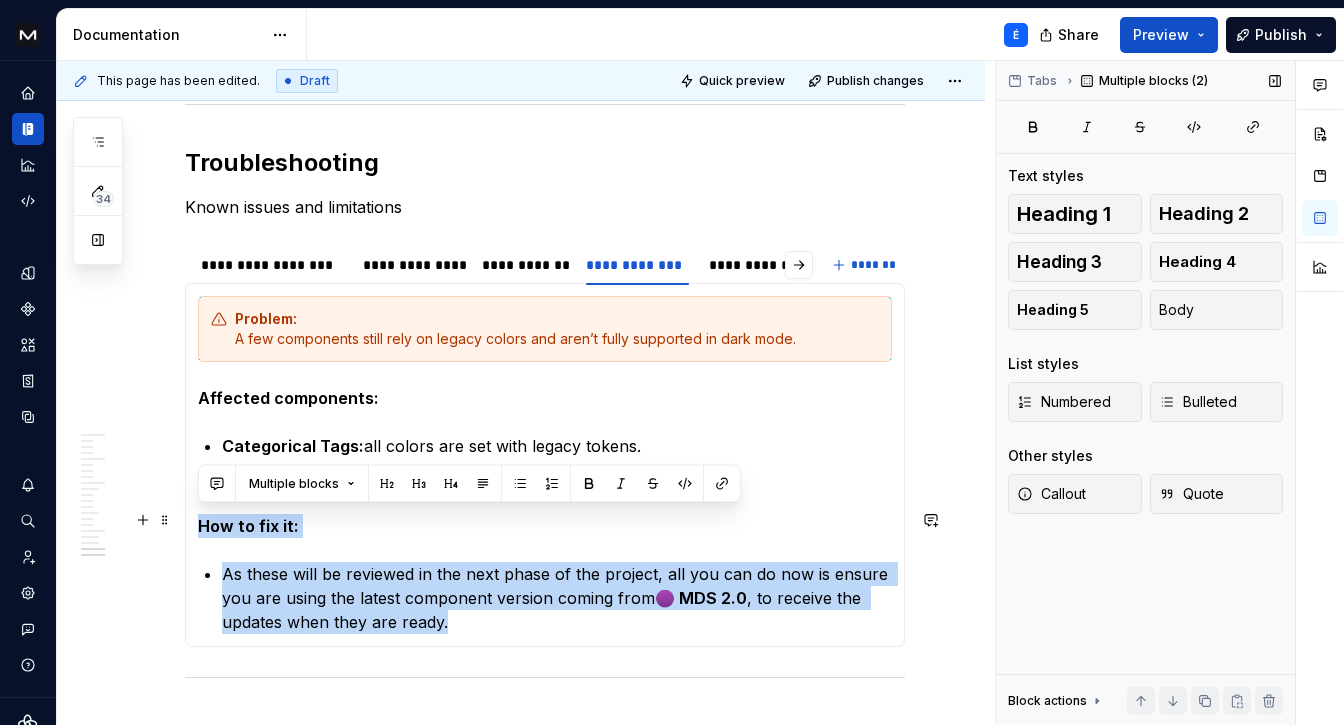 drag, startPoint x: 449, startPoint y: 620, endPoint x: 197, endPoint y: 525, distance: 269.31207 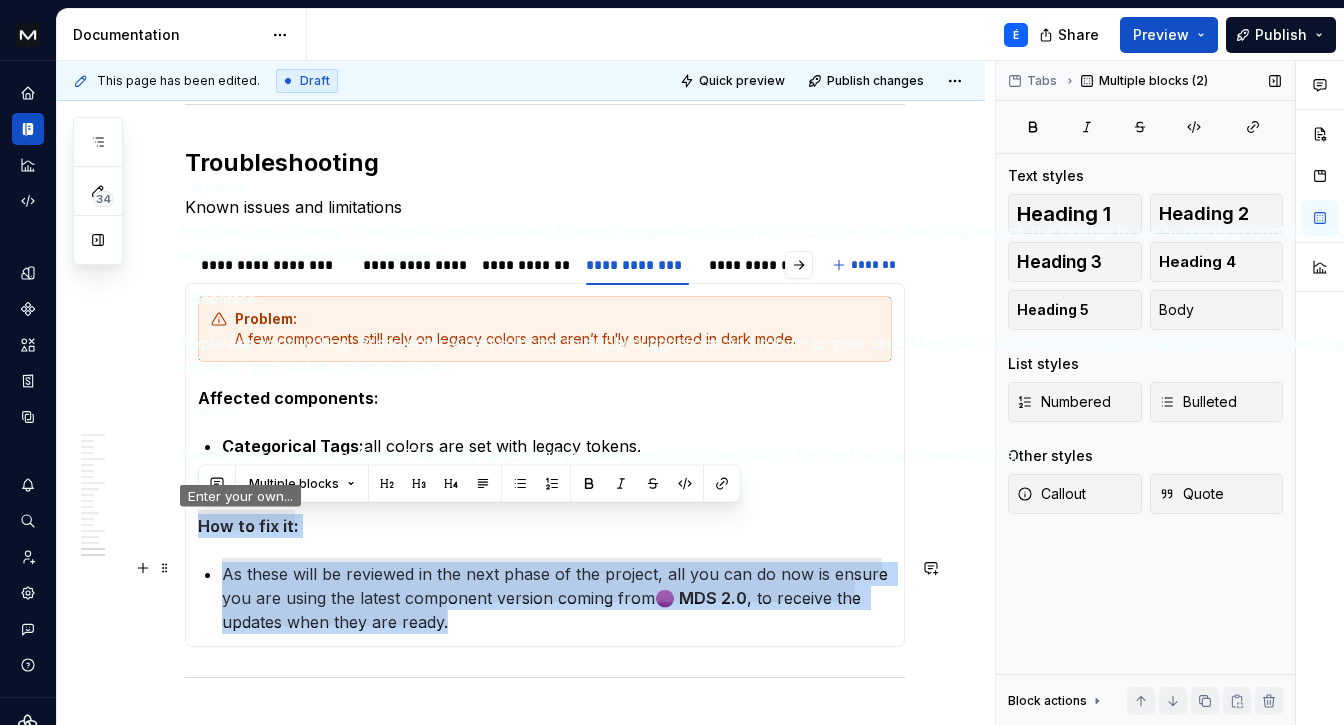 click 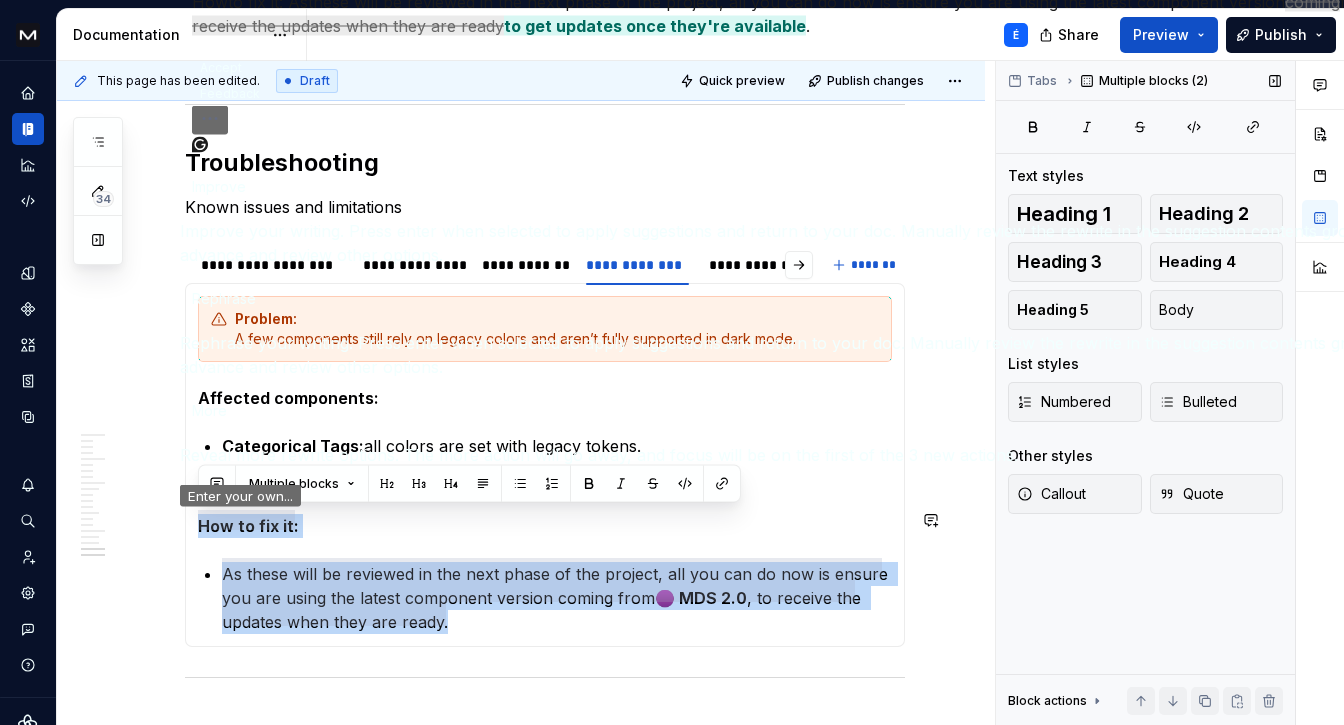 click on "Rephrase" at bounding box center [224, 298] 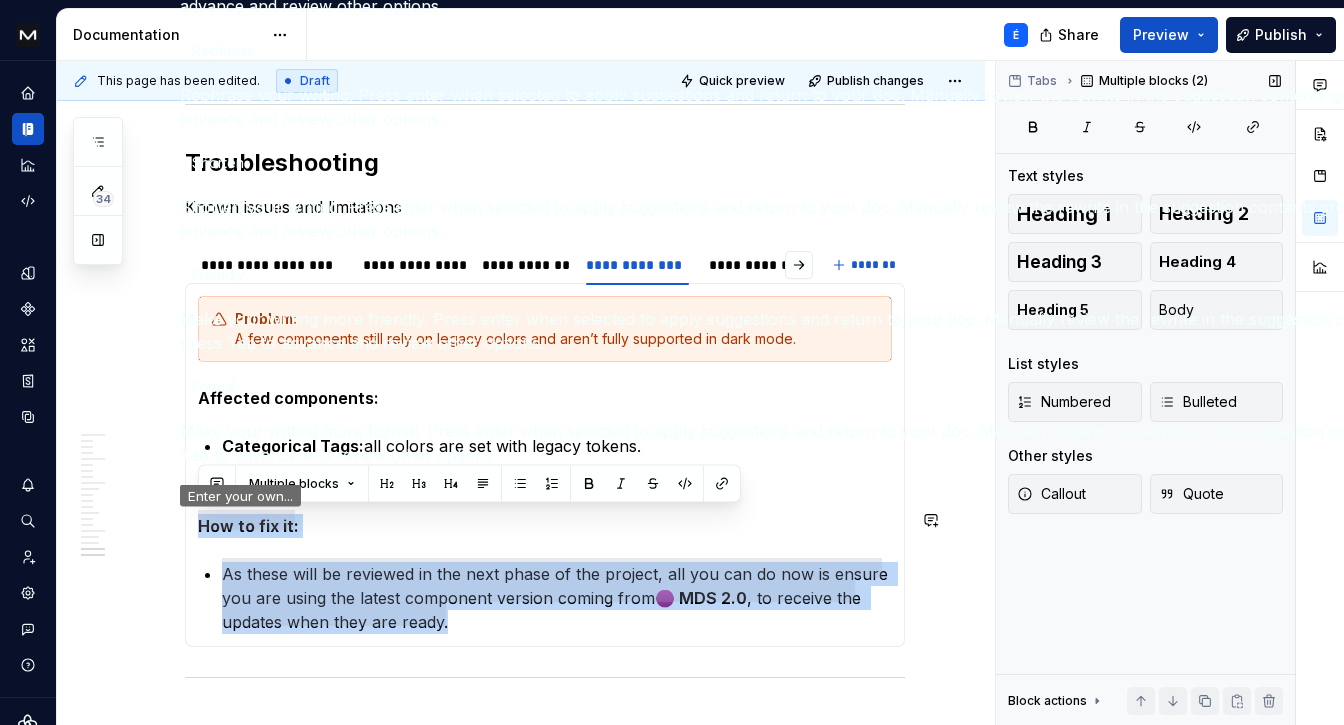 click on "Improve" at bounding box center (219, -63) 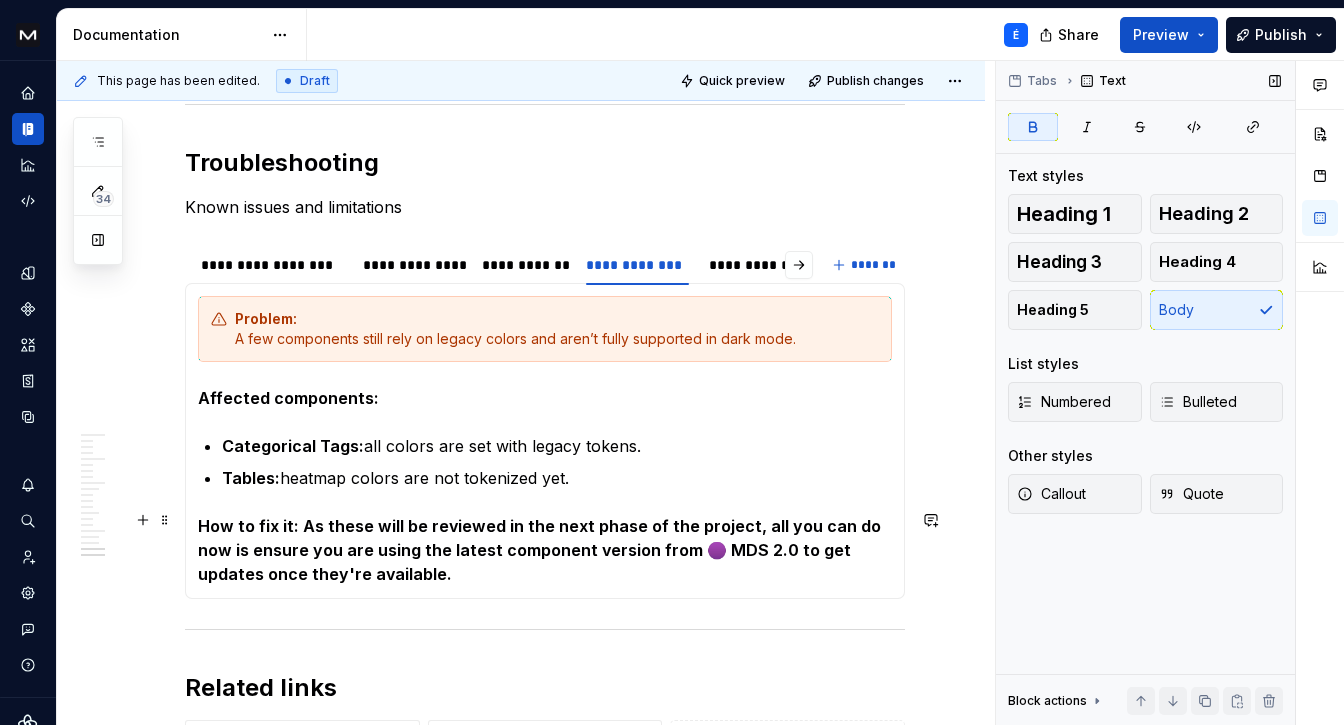 click on "How to fix it: As these will be reviewed in the next phase of the project, all you can do now is ensure you are using the latest component version from 🟣 MDS 2.0 to get updates once they're available." at bounding box center (541, 550) 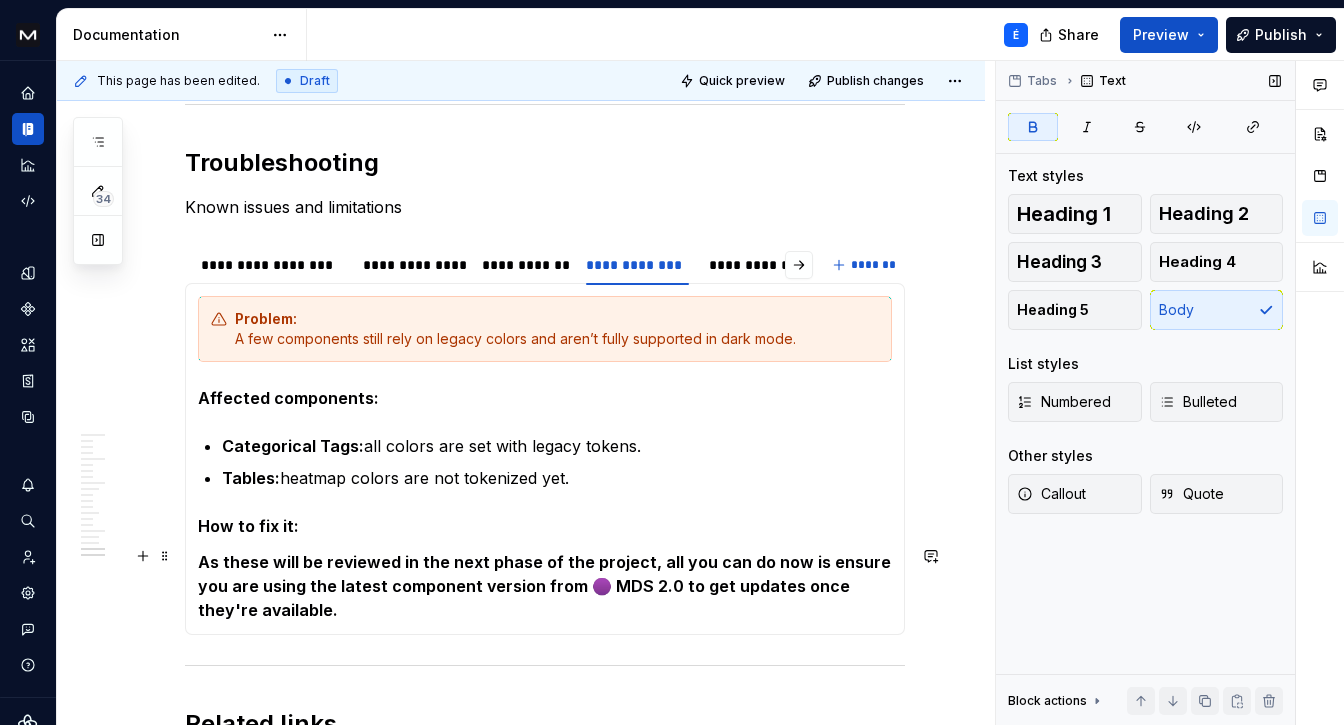 click on "As these will be reviewed in the next phase of the project, all you can do now is ensure you are using the latest component version from 🟣 MDS 2.0 to get updates once they're available." at bounding box center (546, 586) 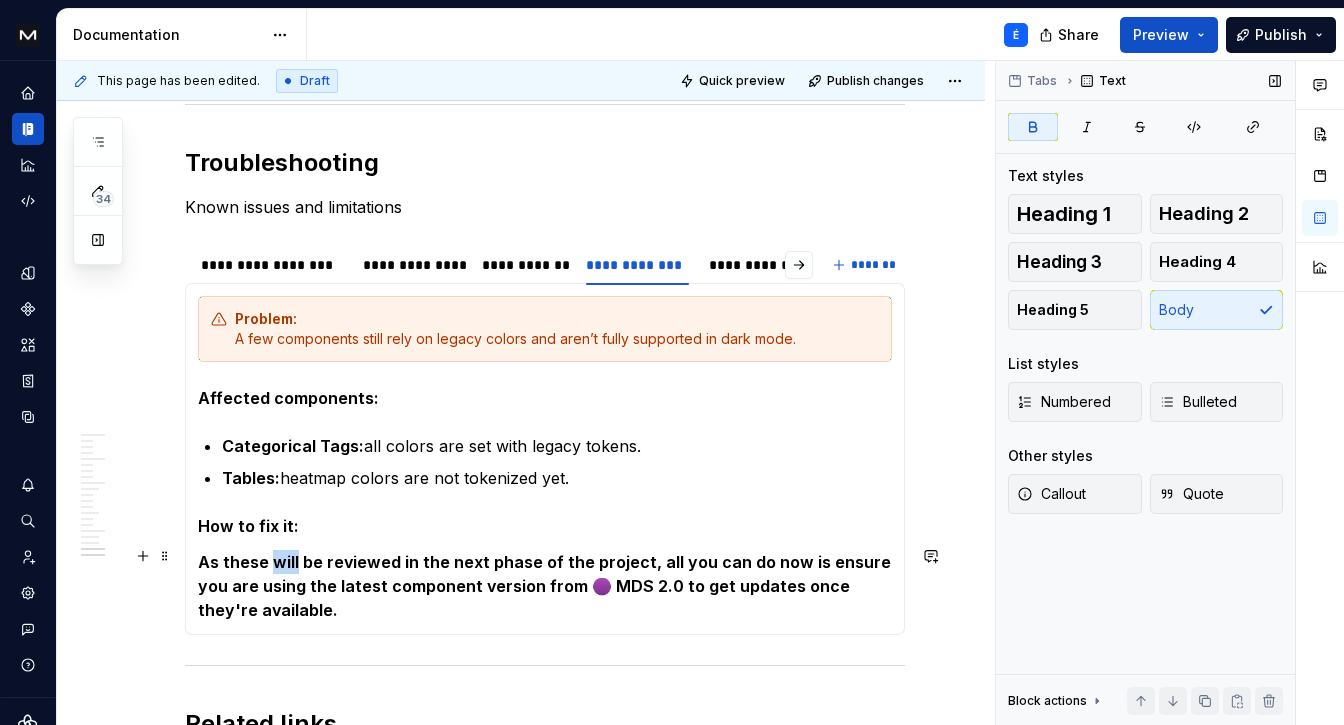 click on "As these will be reviewed in the next phase of the project, all you can do now is ensure you are using the latest component version from 🟣 MDS 2.0 to get updates once they're available." at bounding box center [546, 586] 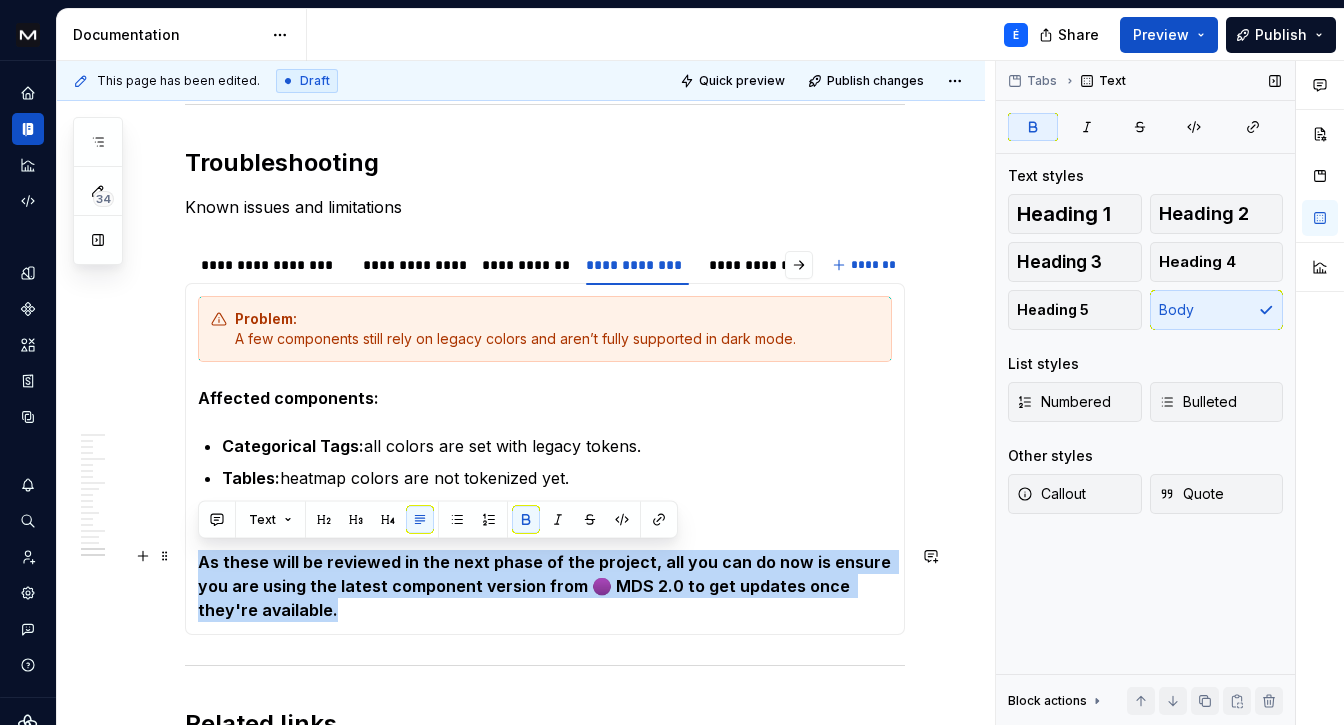 click on "As these will be reviewed in the next phase of the project, all you can do now is ensure you are using the latest component version from 🟣 MDS 2.0 to get updates once they're available." at bounding box center [546, 586] 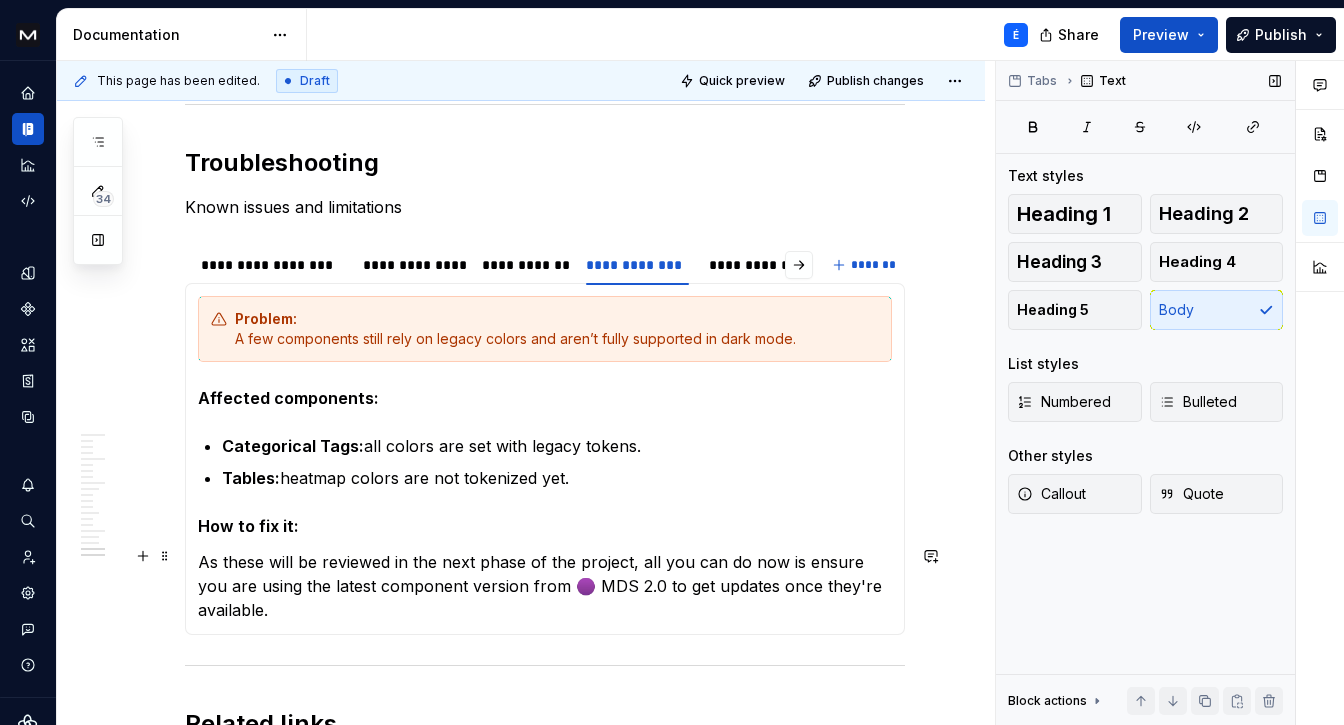 click on "As these will be reviewed in the next phase of the project, all you can do now is ensure you are using the latest component version from 🟣 MDS 2.0 to get updates once they're available." at bounding box center [545, 586] 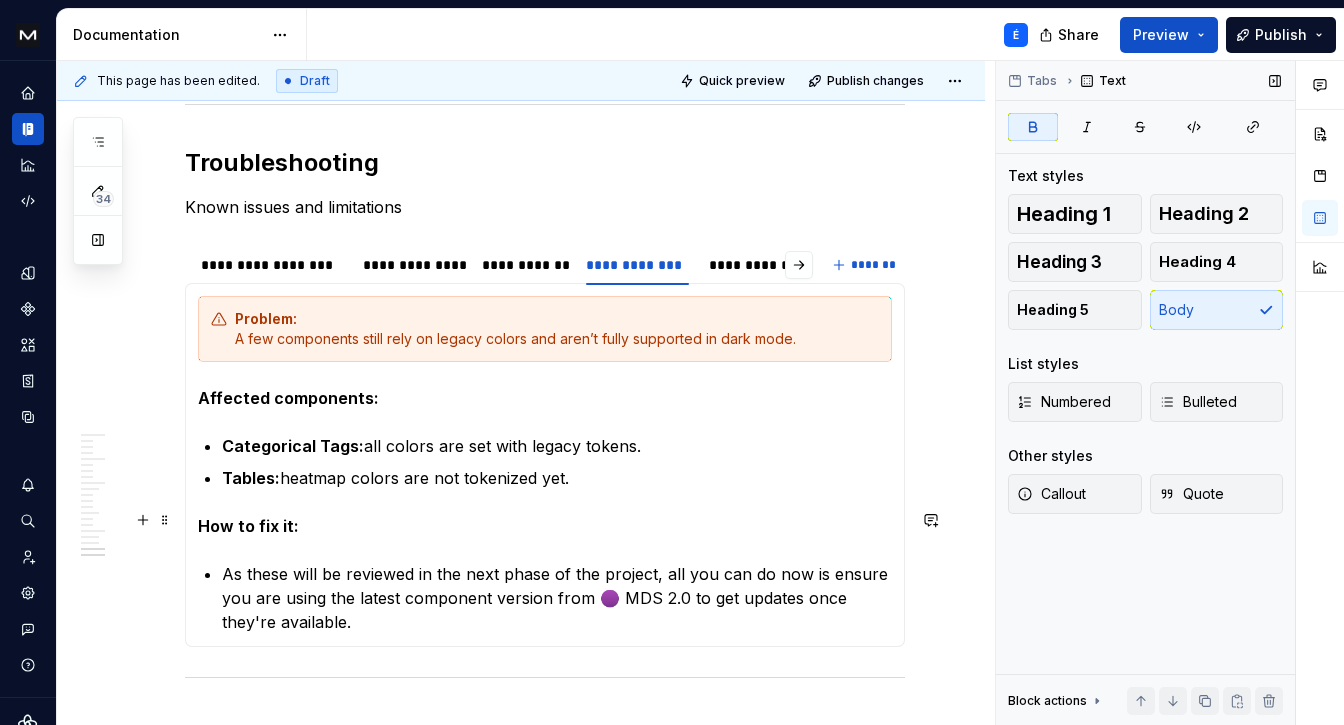 click on "How to fix it:" at bounding box center [545, 526] 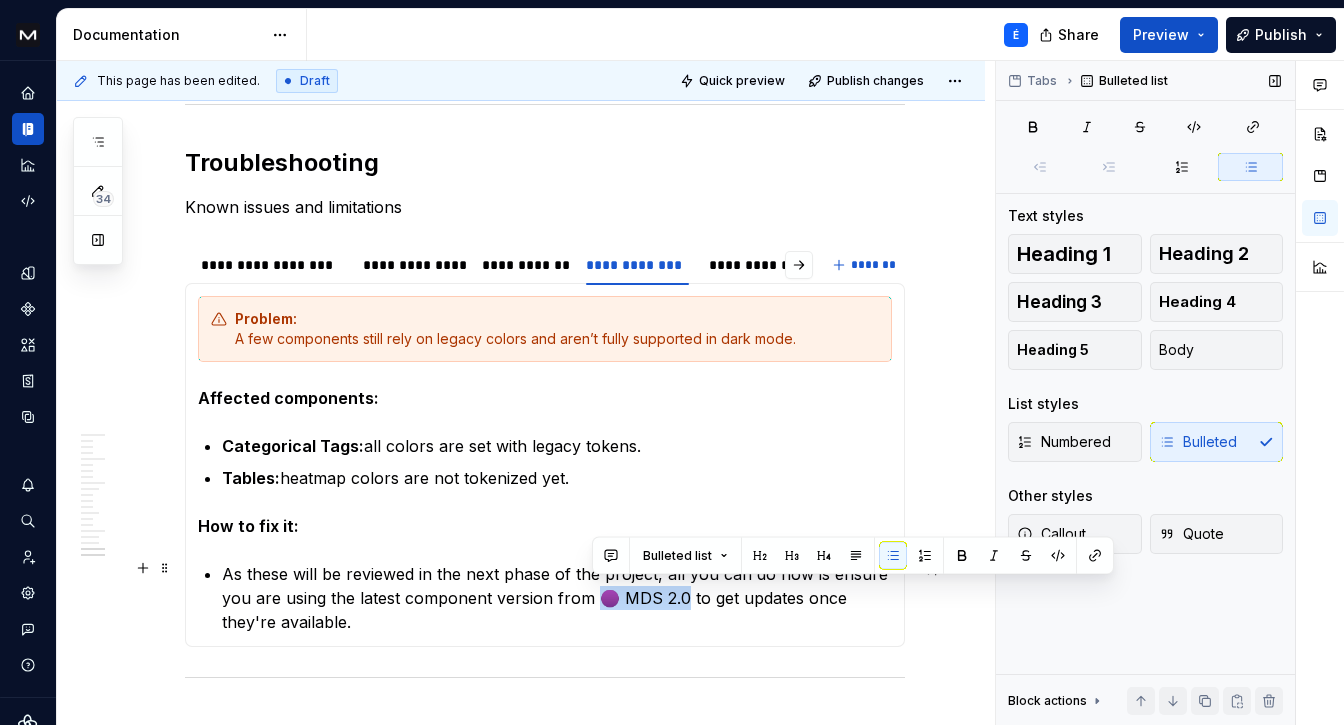 drag, startPoint x: 591, startPoint y: 591, endPoint x: 675, endPoint y: 590, distance: 84.00595 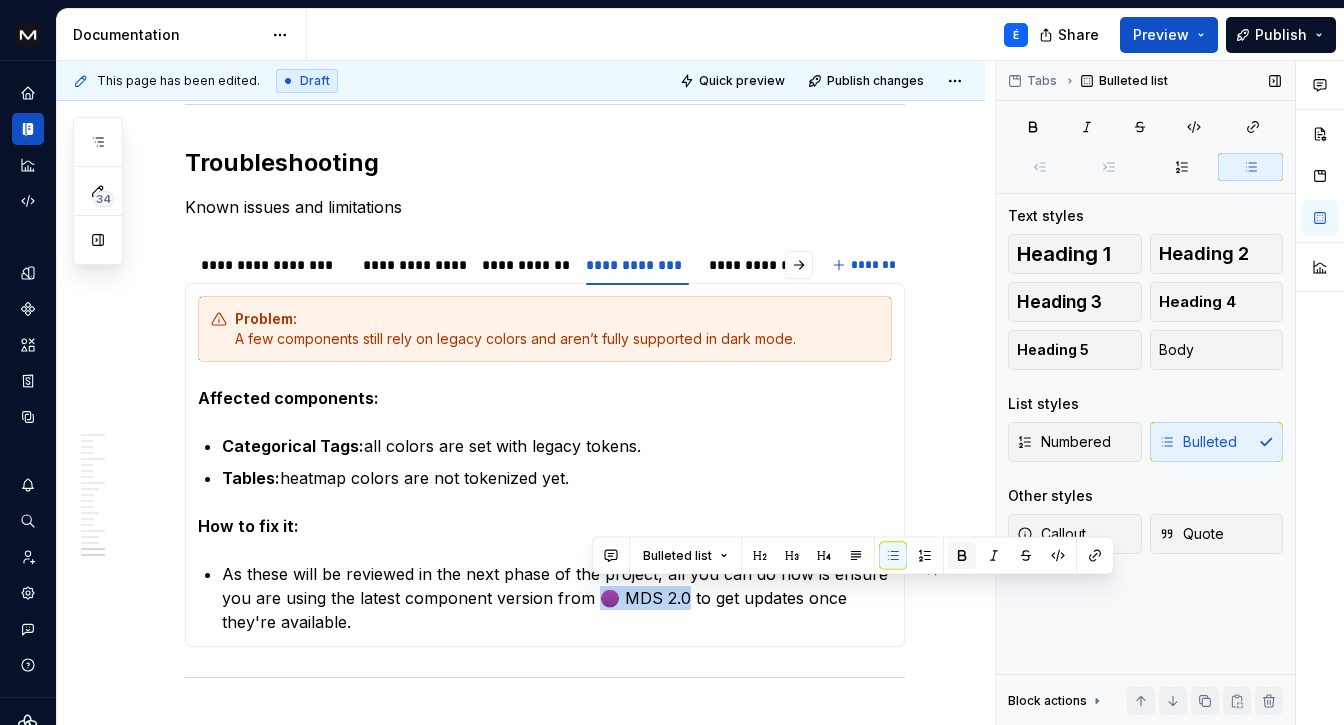 click at bounding box center (962, 556) 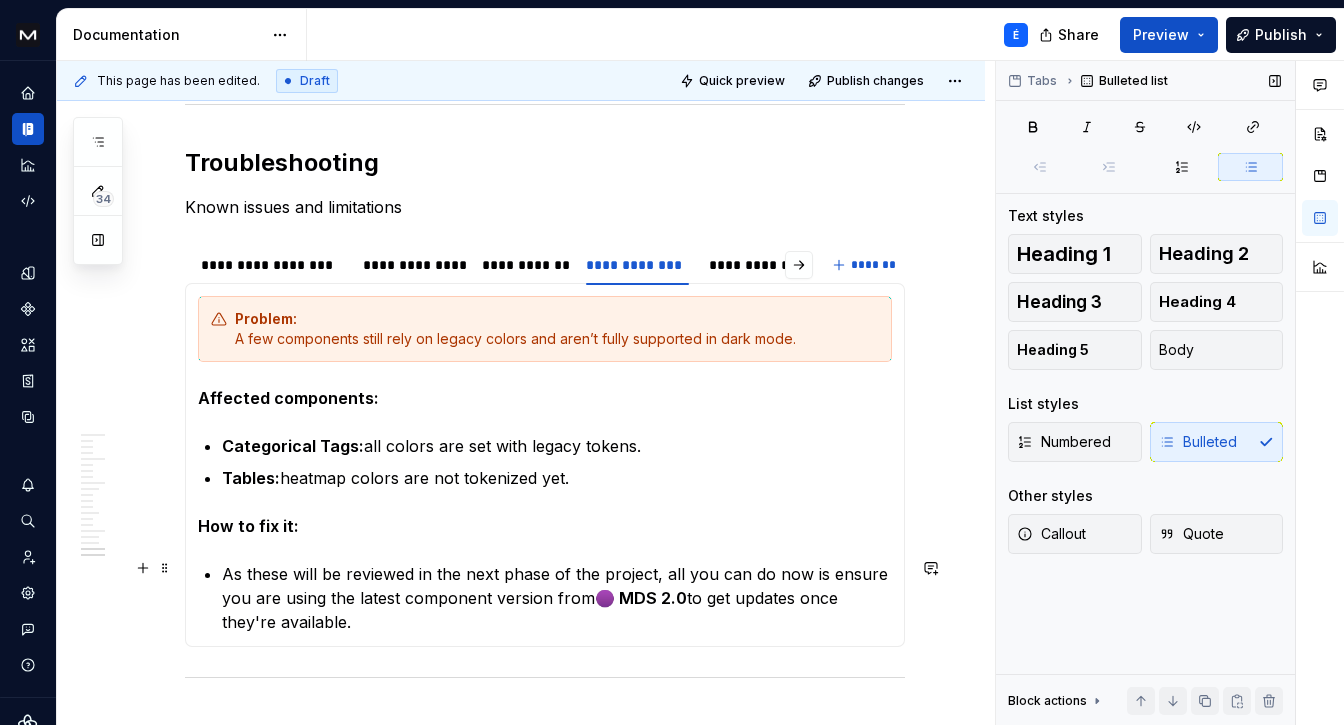 click on "As these will be reviewed in the next phase of the project, all you can do now is ensure you are using the latest component version from  🟣 MDS 2.0  to get updates once they're available." at bounding box center [557, 598] 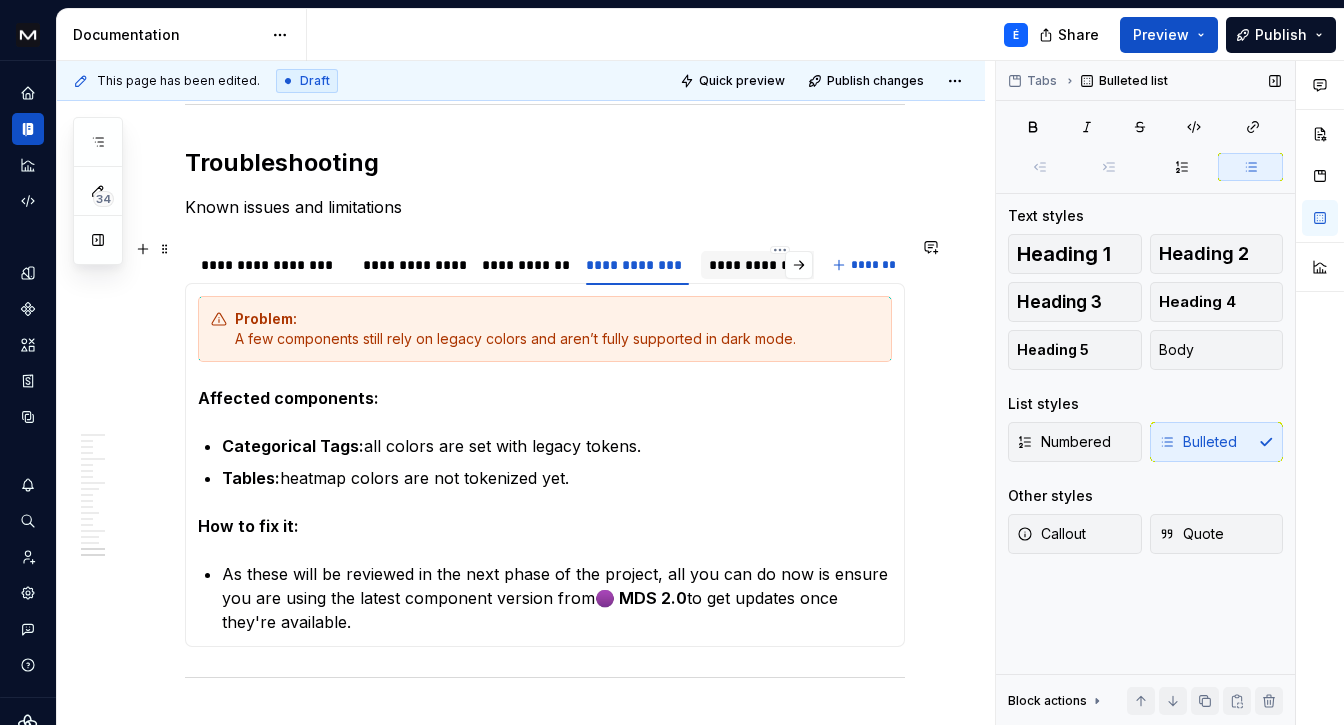 click on "**********" at bounding box center [780, 265] 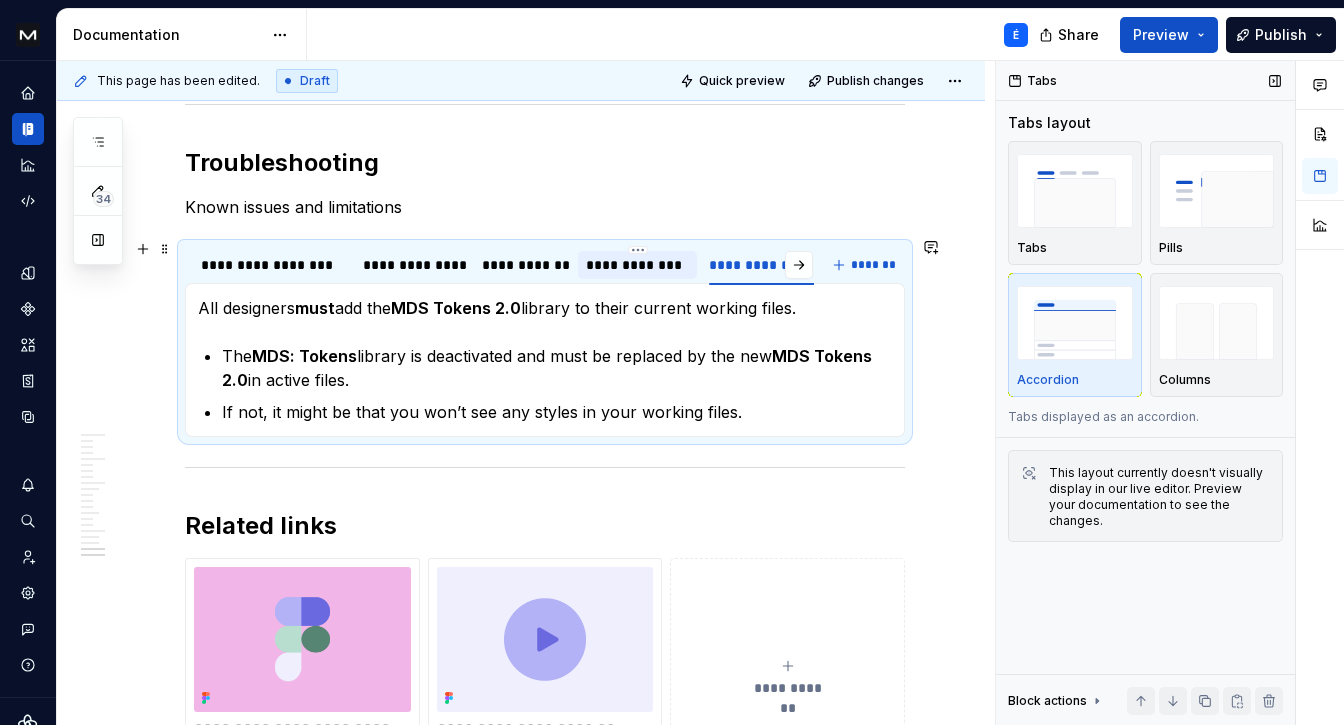 click on "**********" at bounding box center [637, 265] 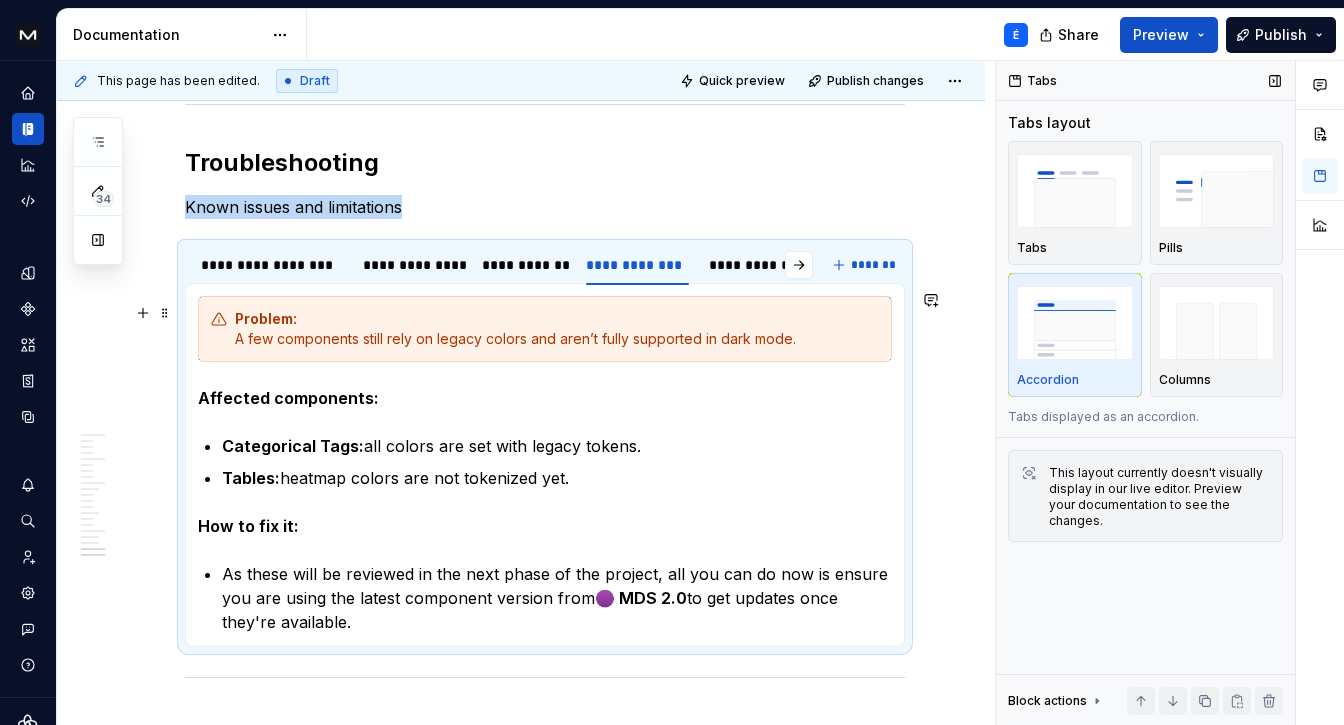 click on "Problem: A few components still rely on legacy colors and aren’t fully supported in dark mode." at bounding box center (557, 329) 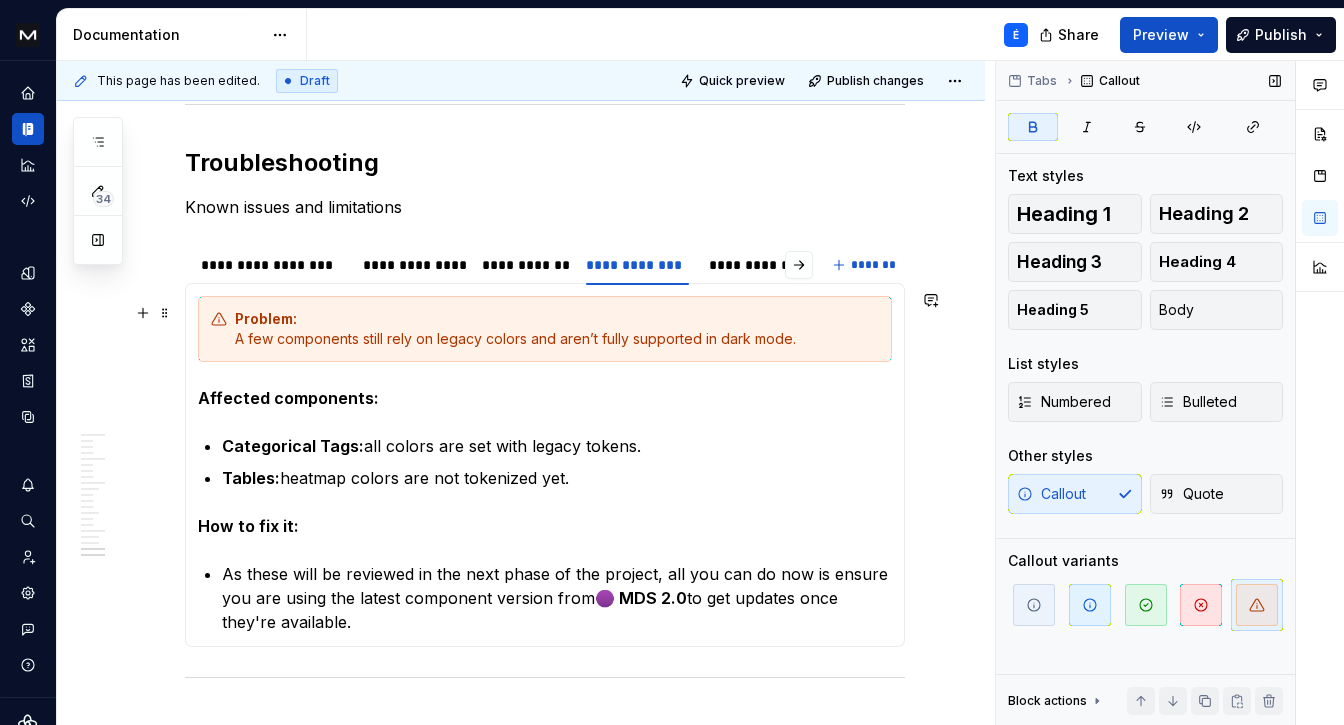 click on "Problem: A few components still rely on legacy colors and aren’t fully supported in dark mode." at bounding box center (545, 329) 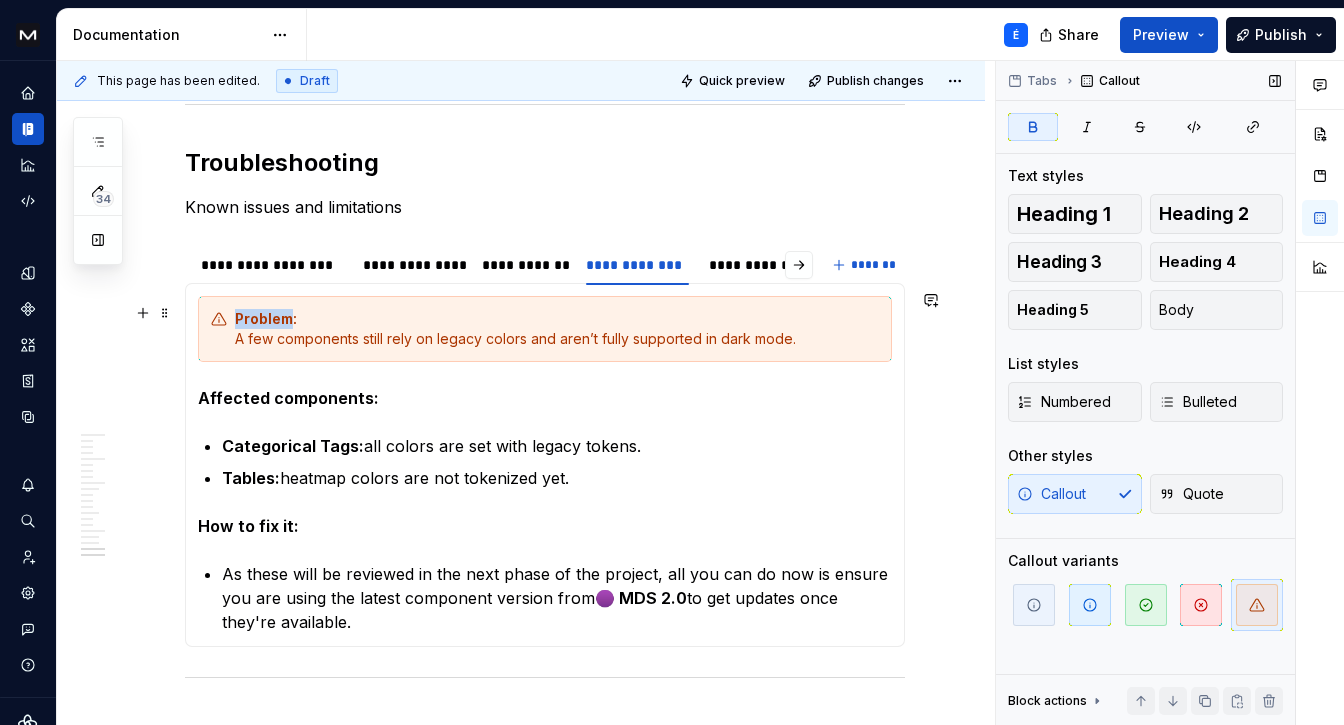 click on "Problem: A few components still rely on legacy colors and aren’t fully supported in dark mode." at bounding box center [545, 329] 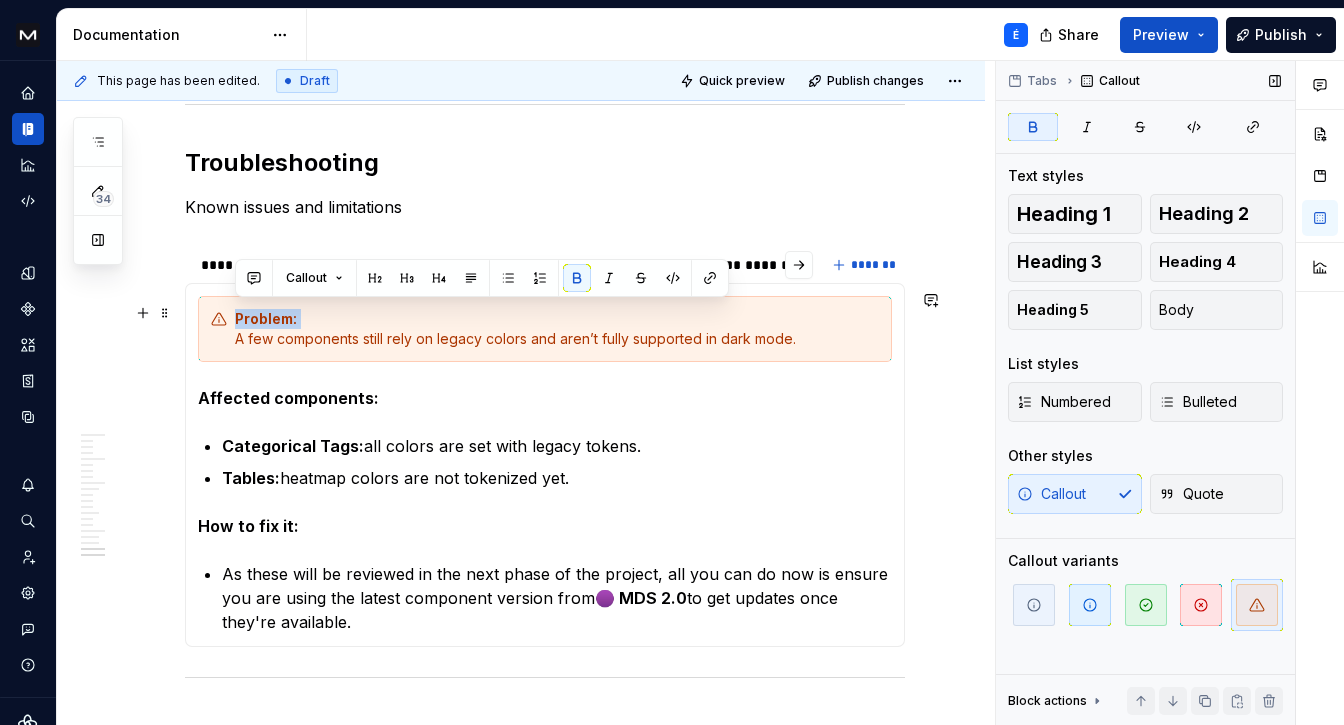 click on "Problem: A few components still rely on legacy colors and aren’t fully supported in dark mode." at bounding box center (545, 329) 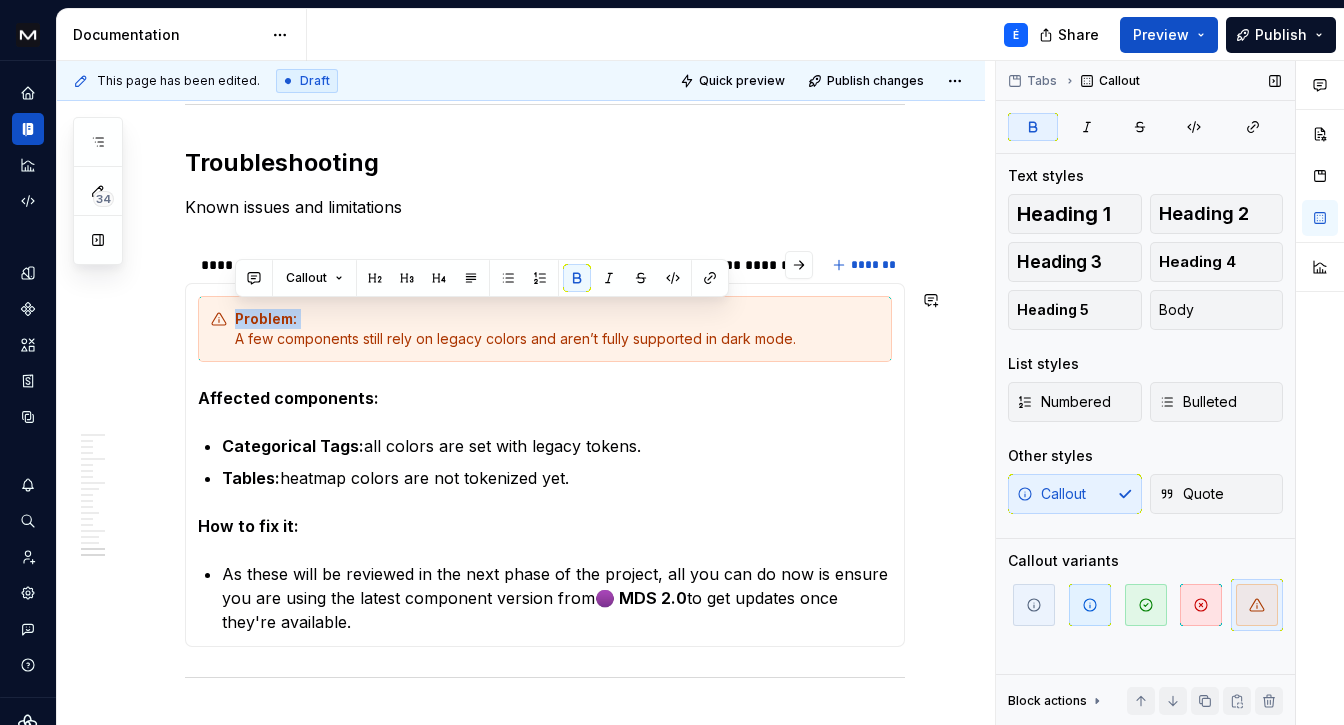 copy on "Problem:" 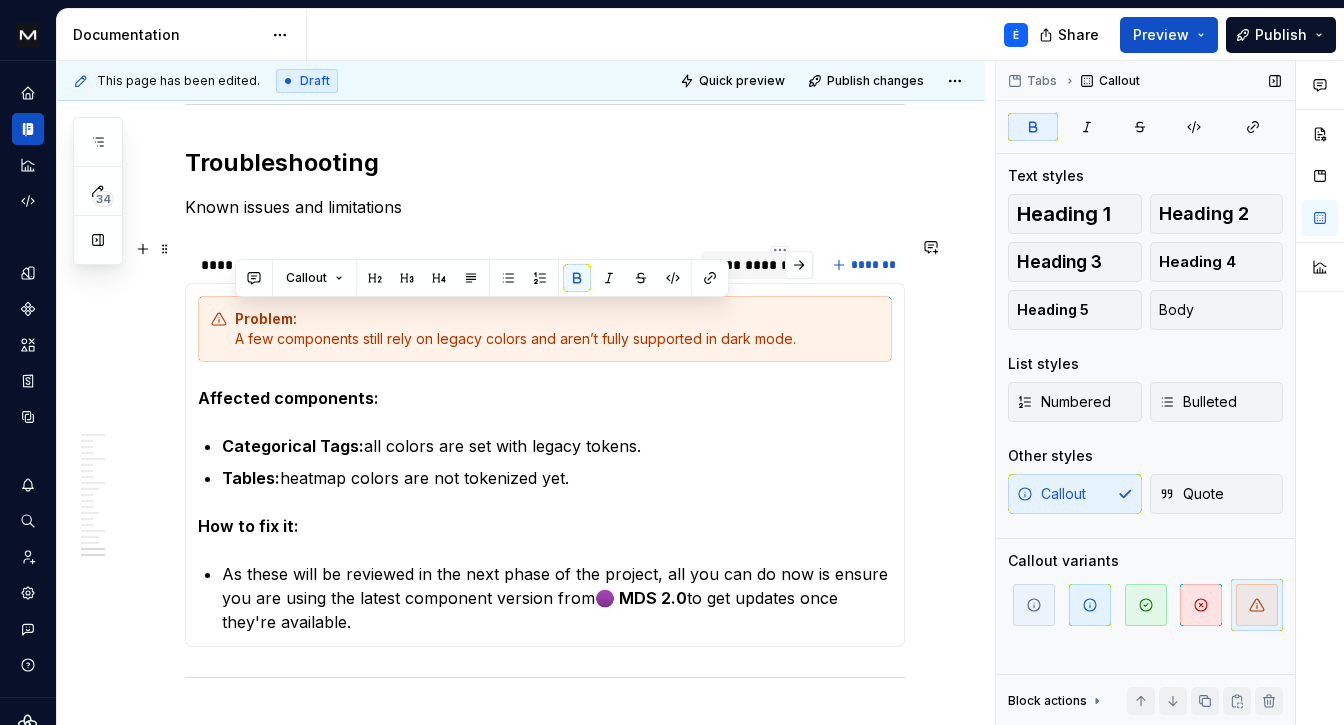 click on "**********" at bounding box center (780, 265) 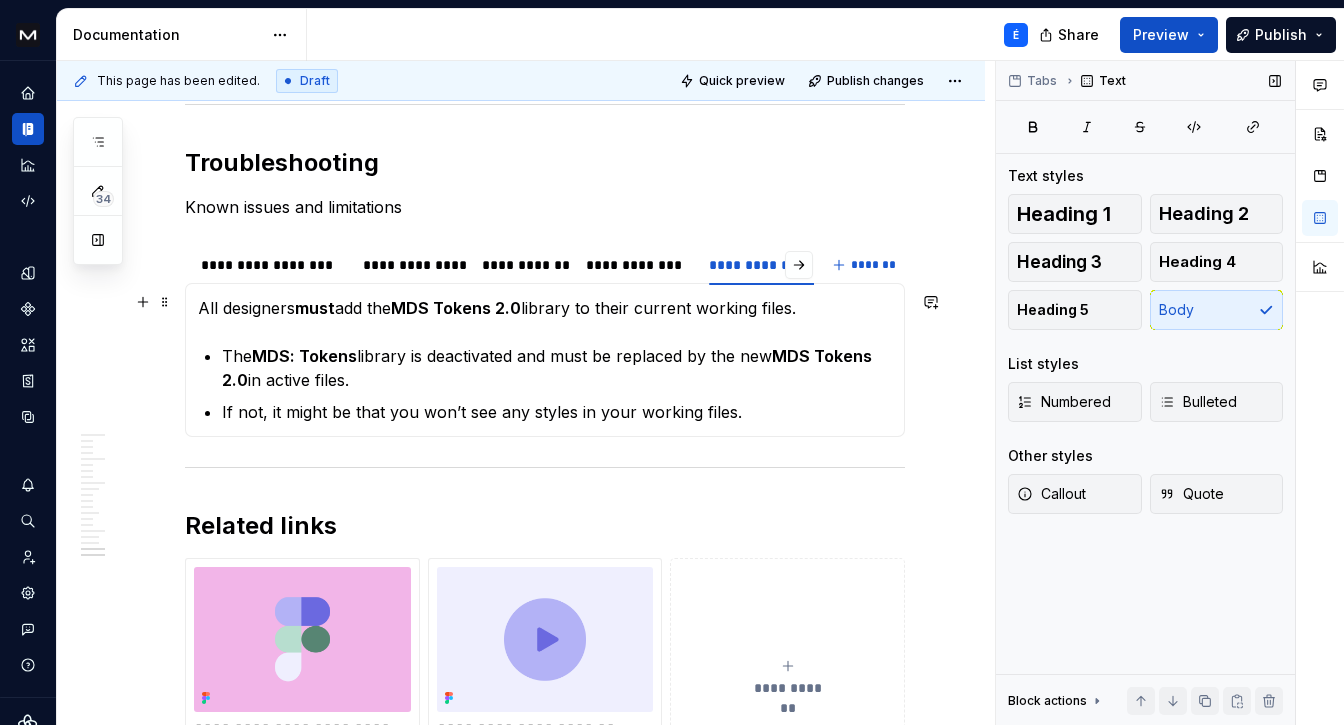 click on "All designers  must  add the  MDS Tokens 2.0  library to their current working files." at bounding box center [545, 308] 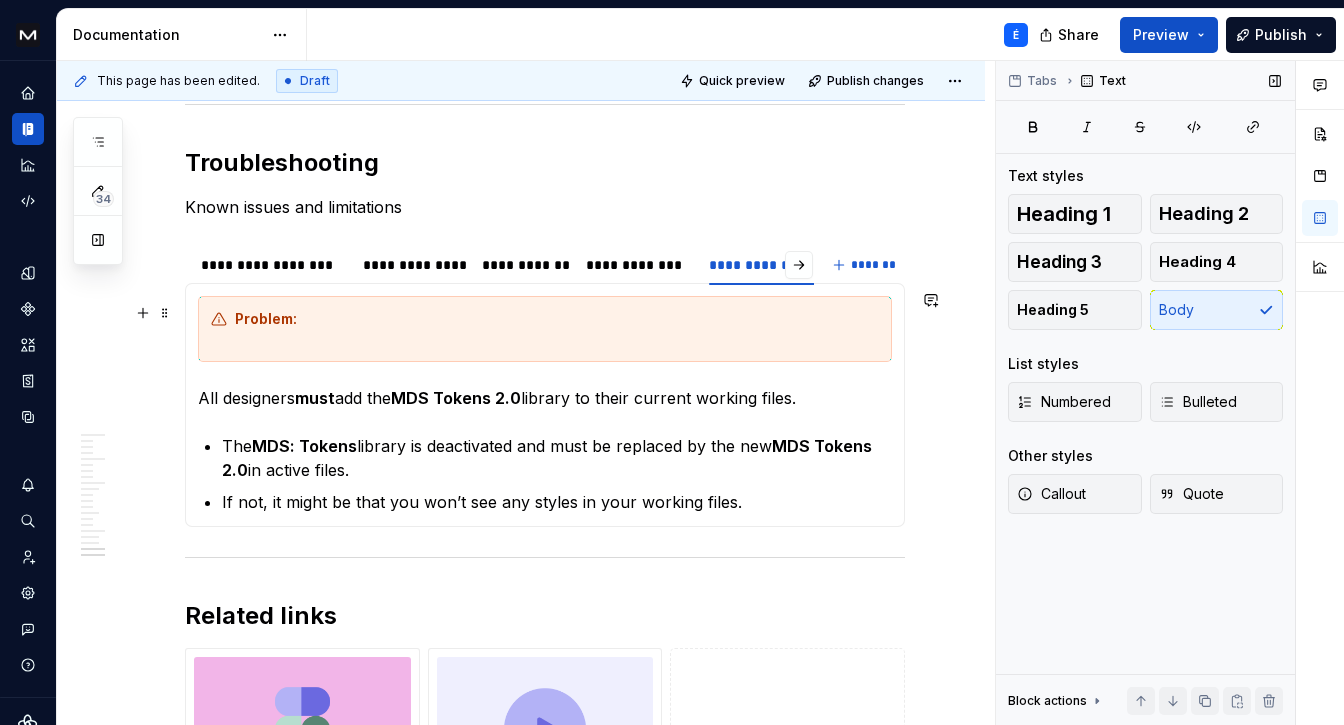 click on "Problem:" at bounding box center (557, 329) 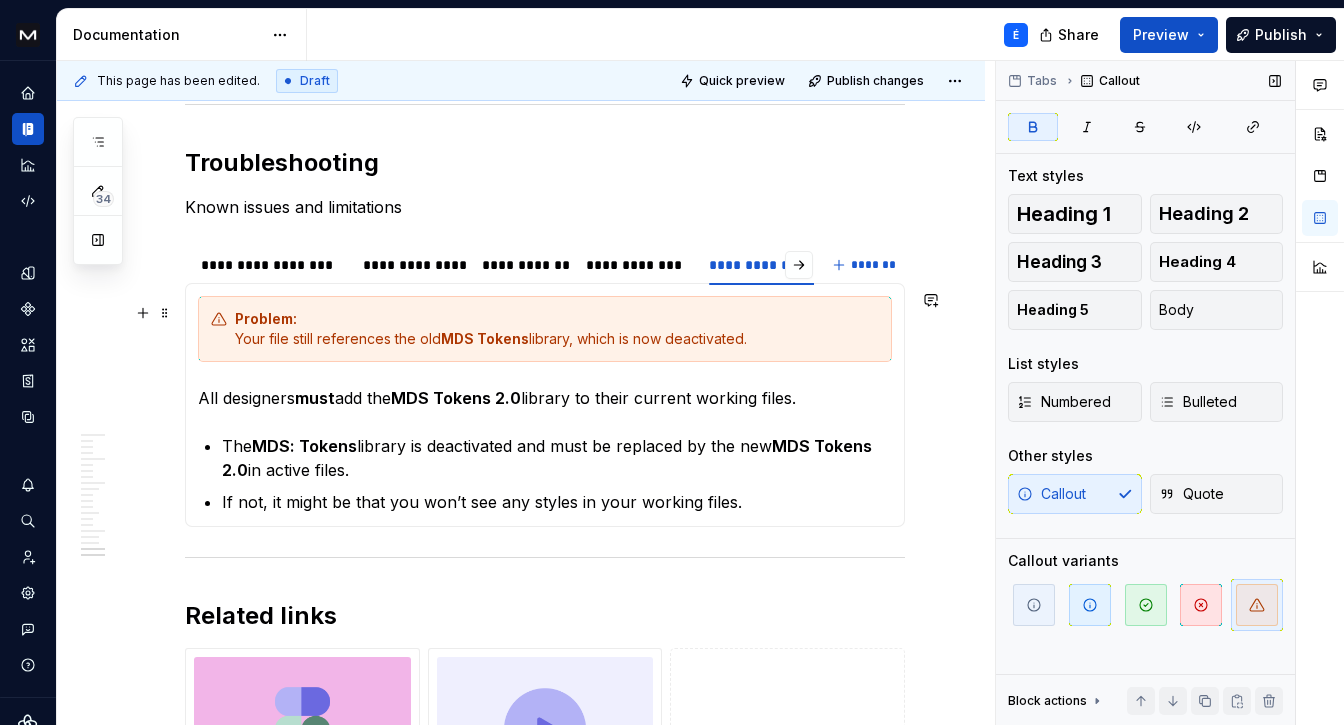 click on "MDS Tokens" at bounding box center [485, 338] 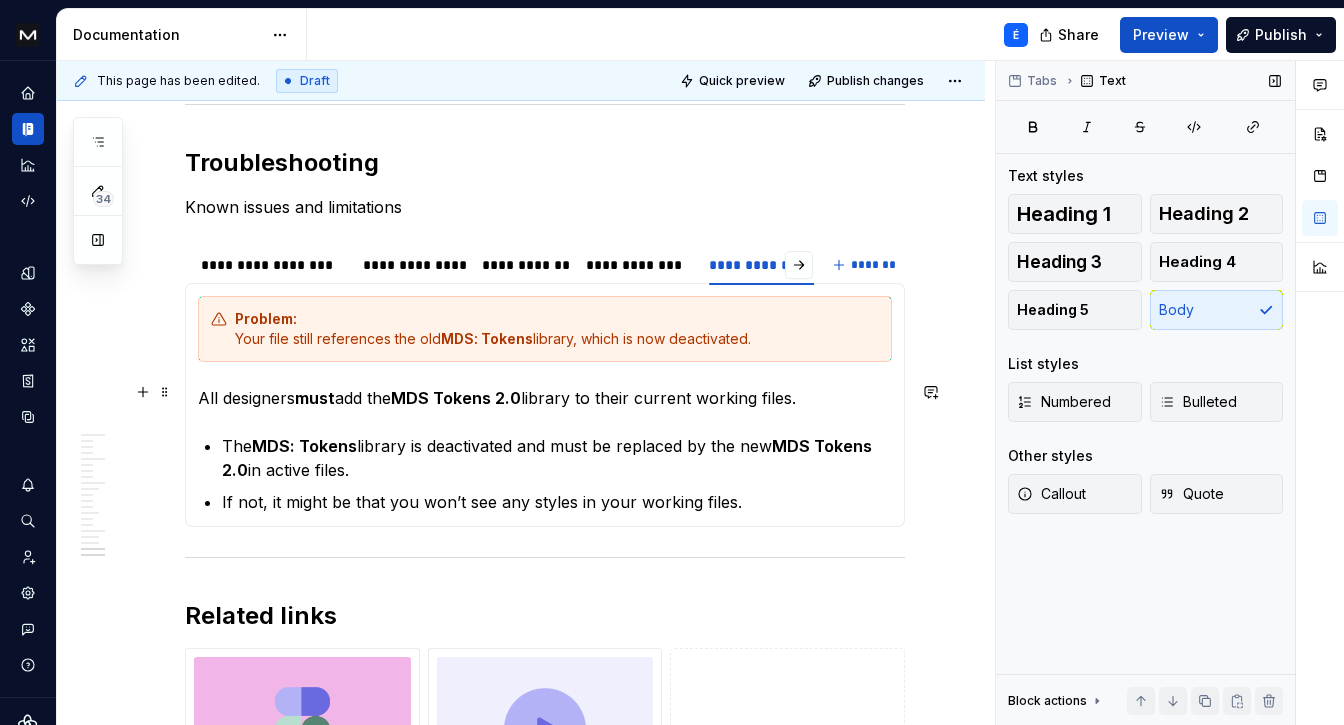 click on "Problem: Your file still references the old  MDS: Tokens  library, which is now deactivated. All designers  must  add the  MDS Tokens 2.0  library to their current working files. The  MDS: Tokens  library is deactivated and must be replaced by the new  MDS Tokens 2.0  in active files. If not, it might be that you won’t see any styles in your working files." at bounding box center [545, 405] 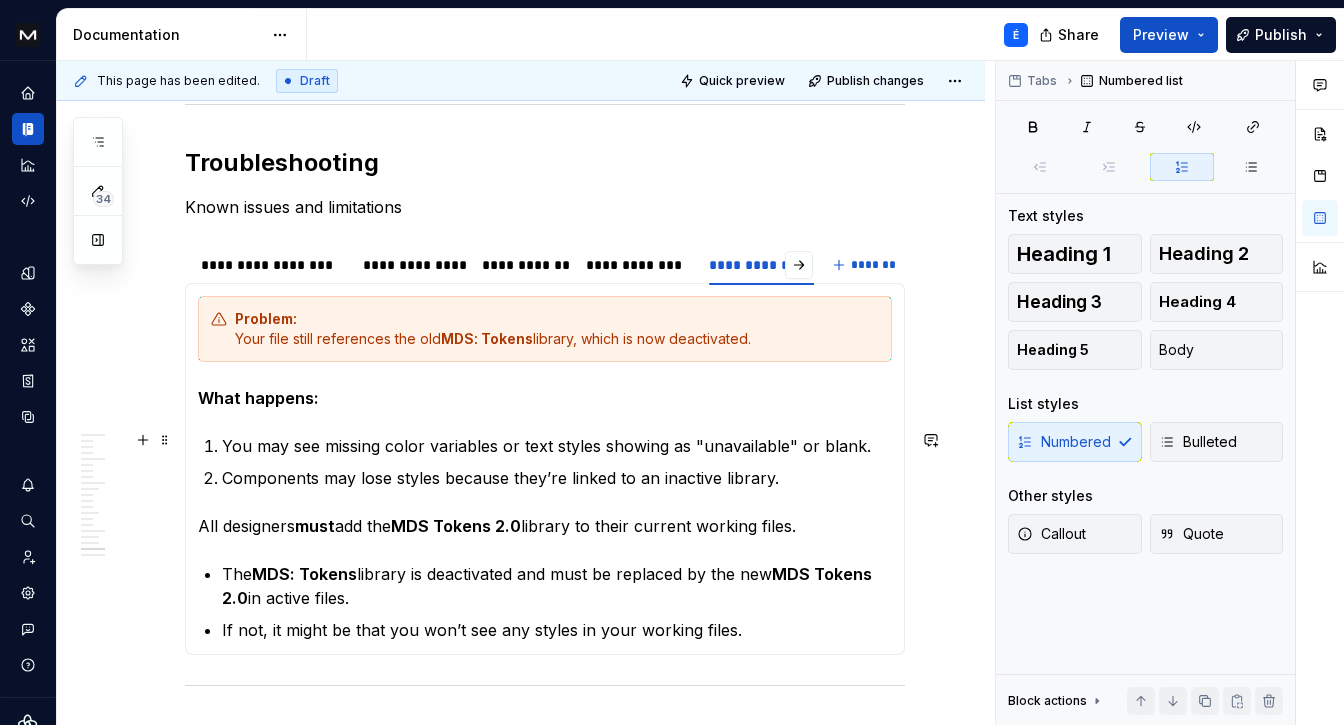 click on "You may see missing color variables or text styles showing as "unavailable" or blank." at bounding box center (557, 446) 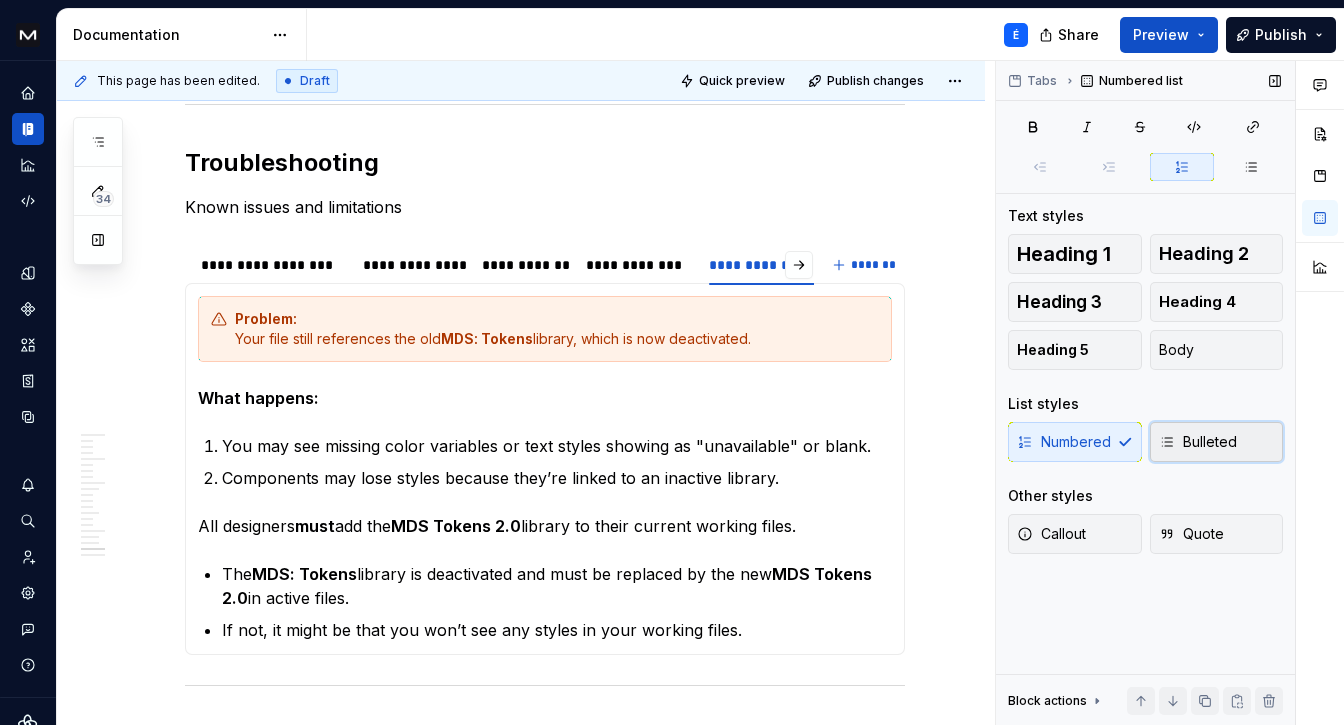 click on "Bulleted" at bounding box center [1198, 442] 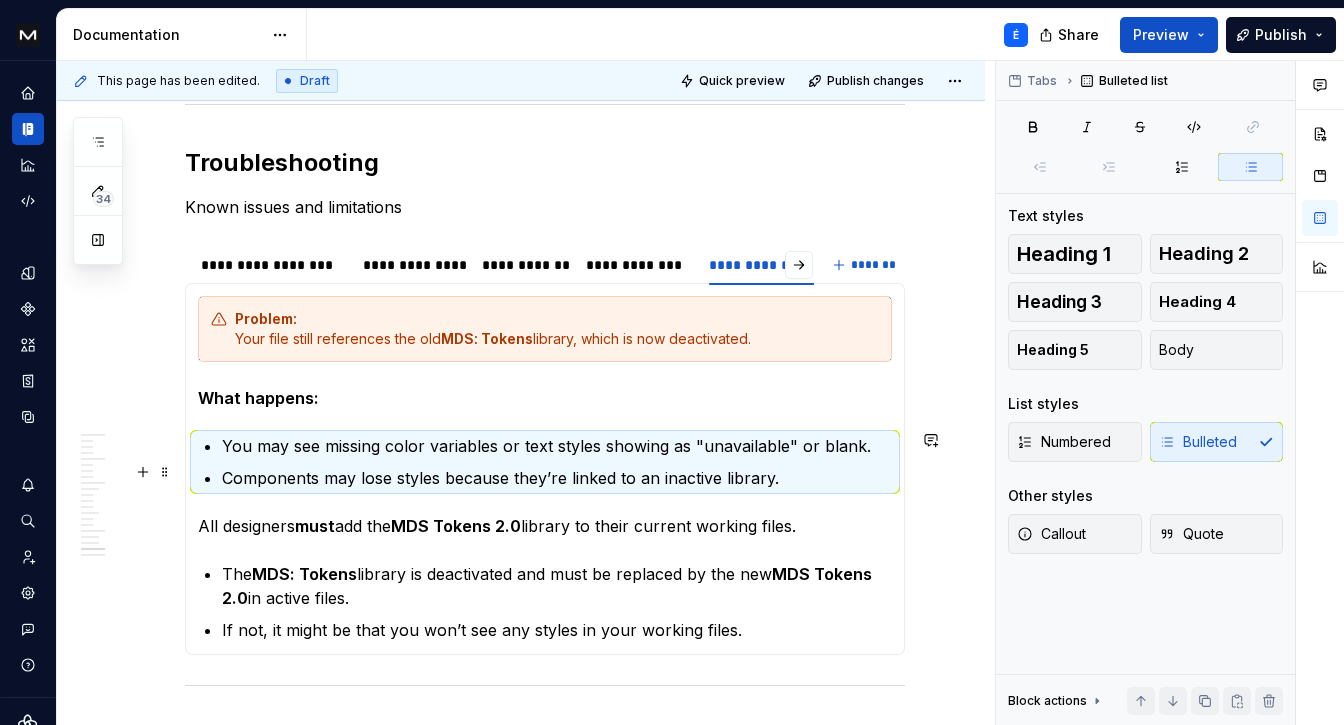 click on "You may see missing color variables or text styles showing as "unavailable" or blank." at bounding box center (557, 446) 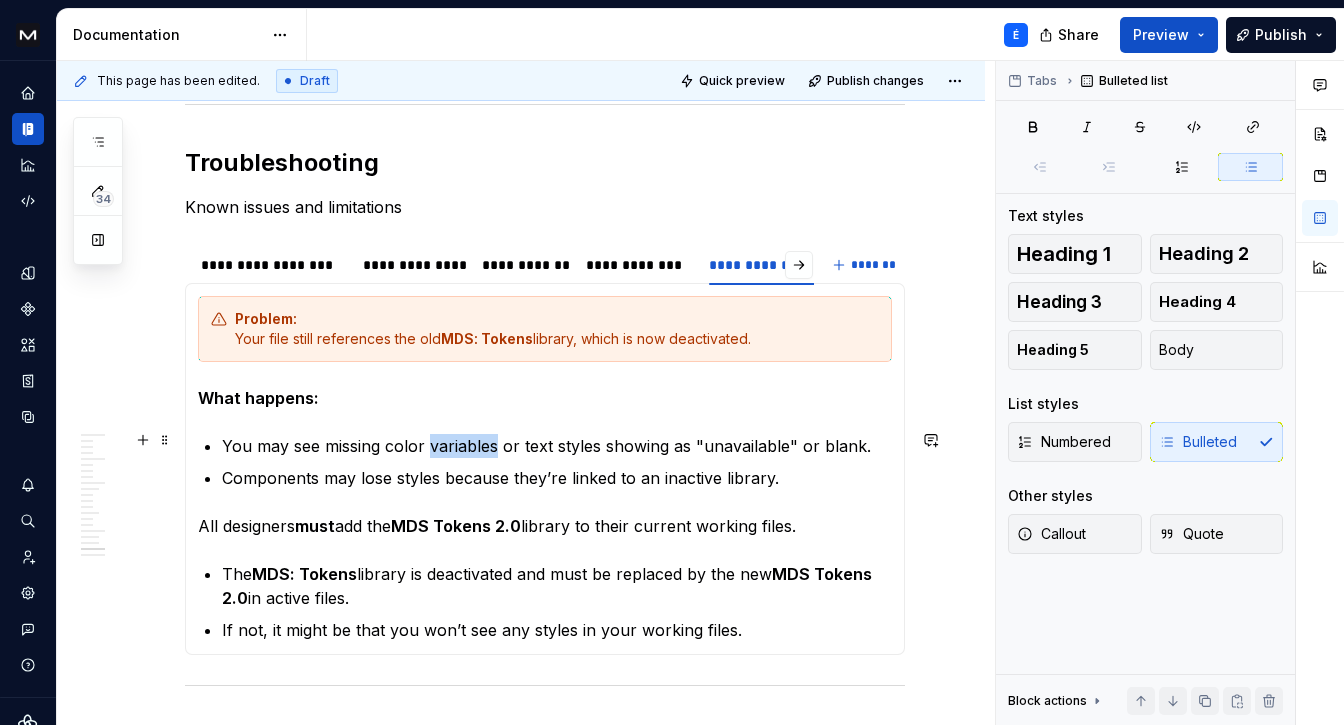 click on "You may see missing color variables or text styles showing as "unavailable" or blank." at bounding box center (557, 446) 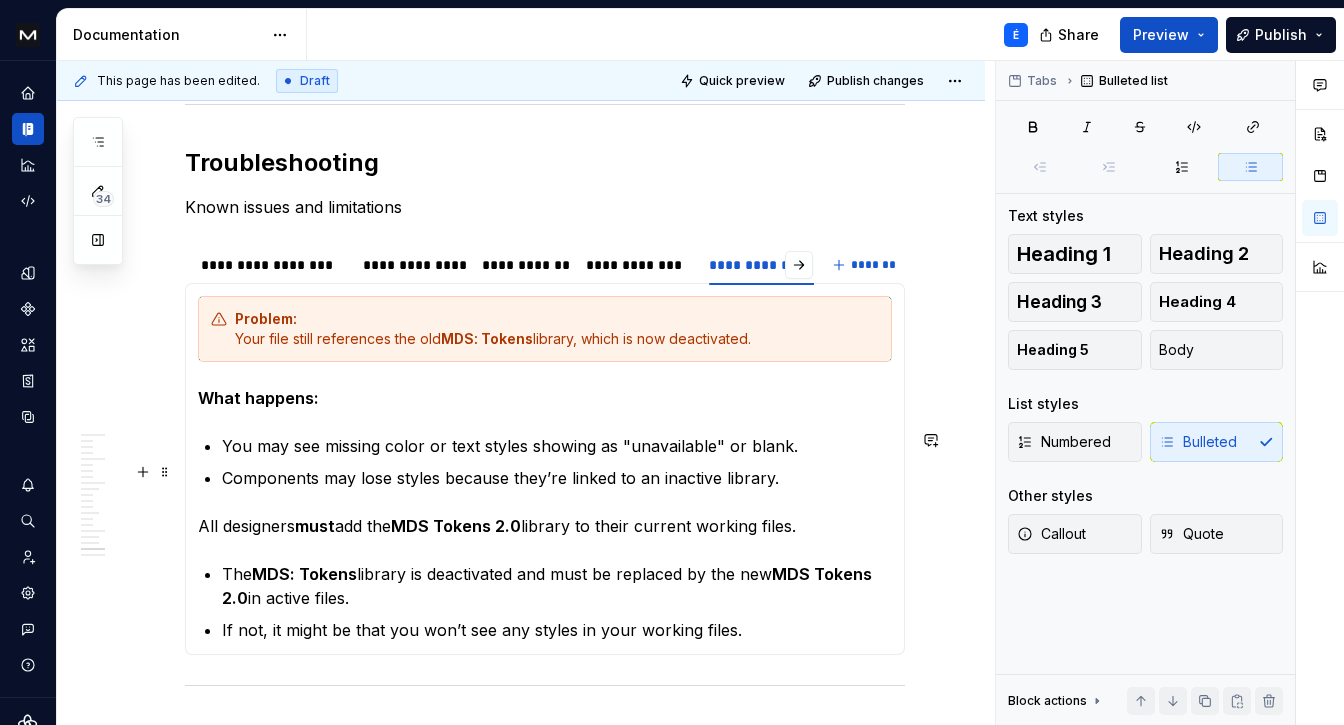 click on "Components may lose styles because they’re linked to an inactive library." at bounding box center [557, 478] 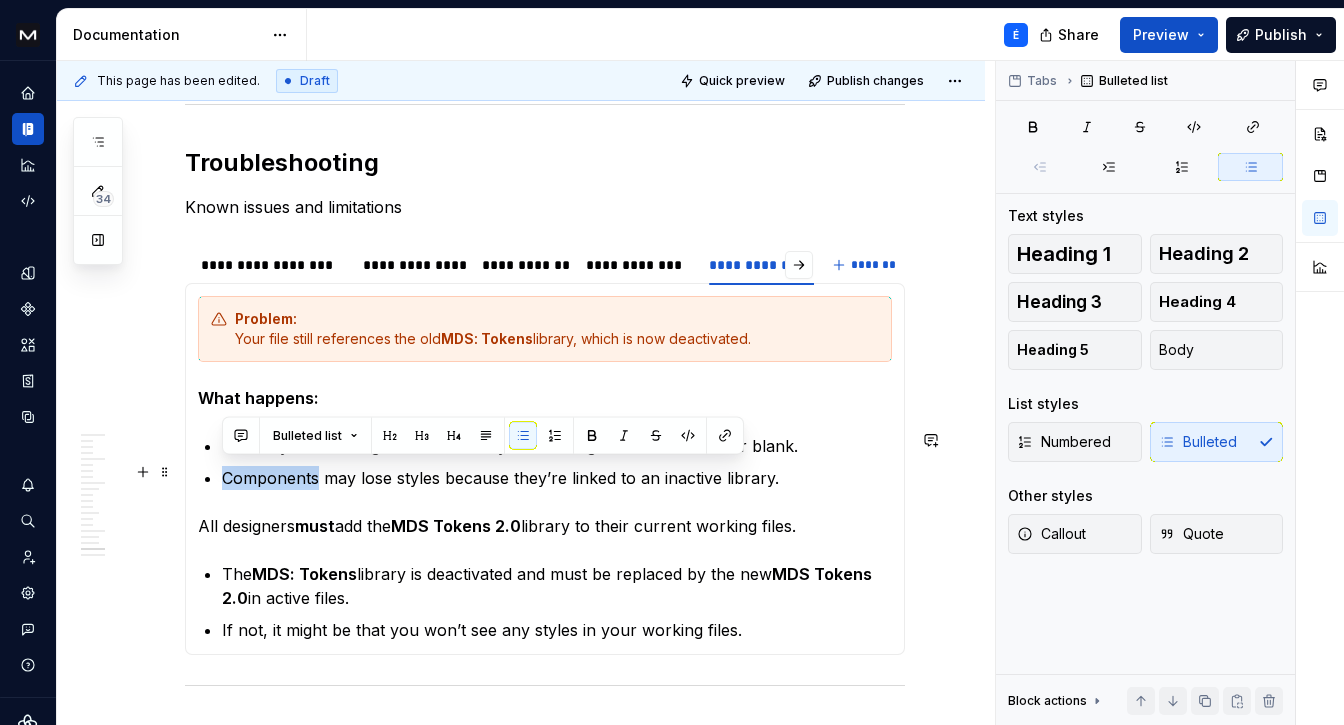 click on "Components may lose styles because they’re linked to an inactive library." at bounding box center (557, 478) 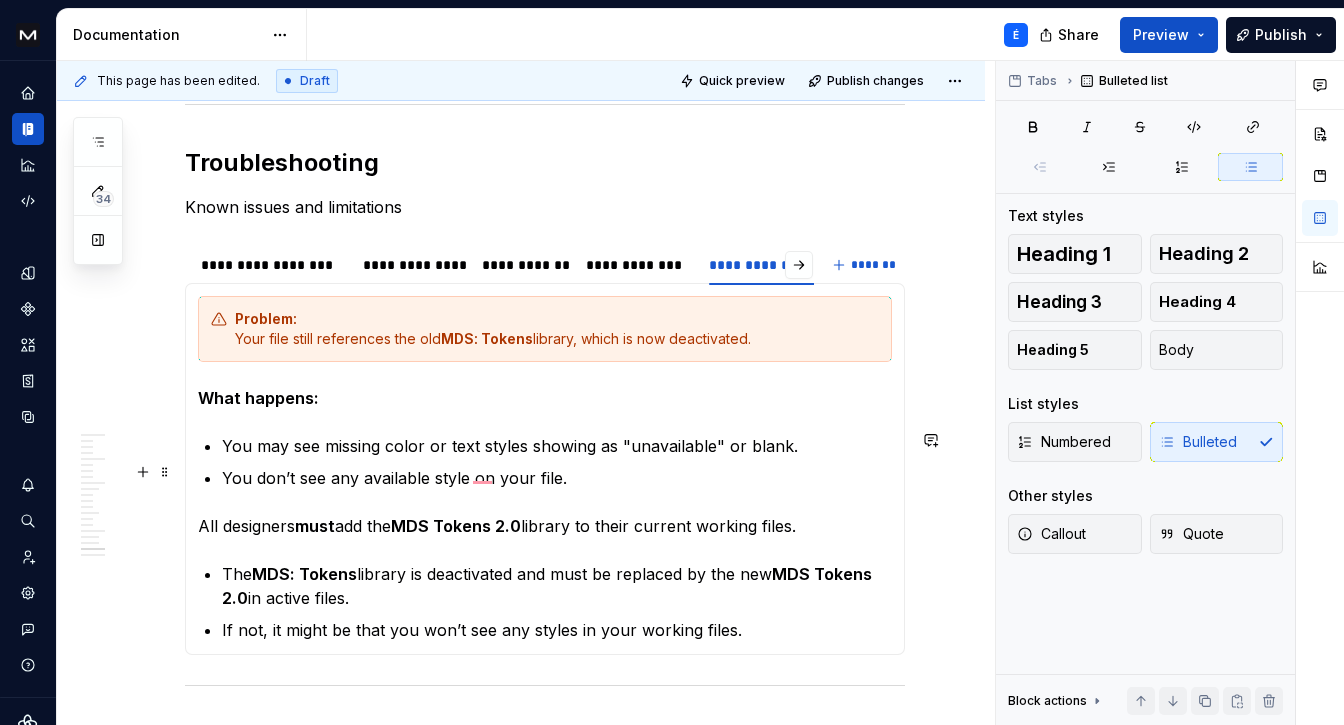 click on "You don’t see any available style on your file." at bounding box center [557, 478] 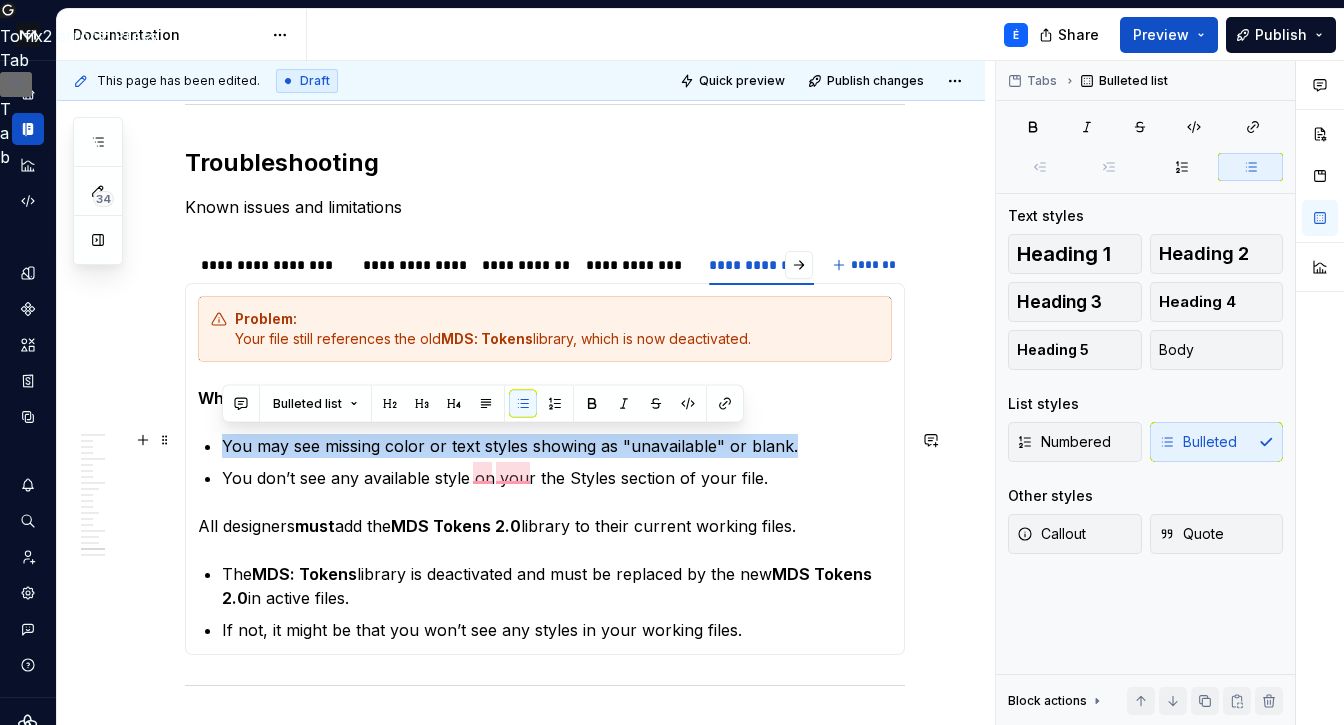 drag, startPoint x: 729, startPoint y: 437, endPoint x: 217, endPoint y: 436, distance: 512.001 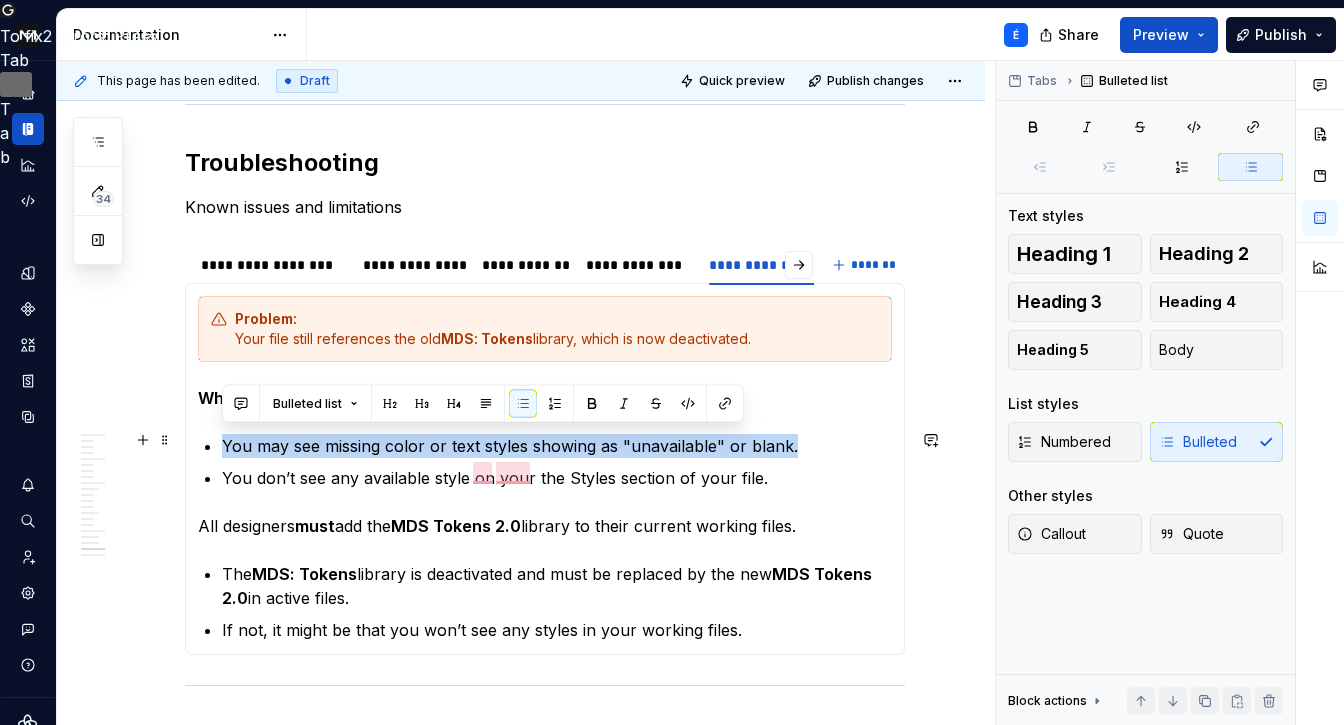 click on "Problem: Your file still references the old  MDS: Tokens  library, which is now deactivated. What happens: You may see missing color or text styles showing as "unavailable" or blank. You don’t see any available style on your the Styles section of your file. All designers  must  add the  MDS Tokens 2.0  library to their current working files. The  MDS: Tokens  library is deactivated and must be replaced by the new  MDS Tokens 2.0  in active files. If not, it might be that you won’t see any styles in your working files." at bounding box center [545, 469] 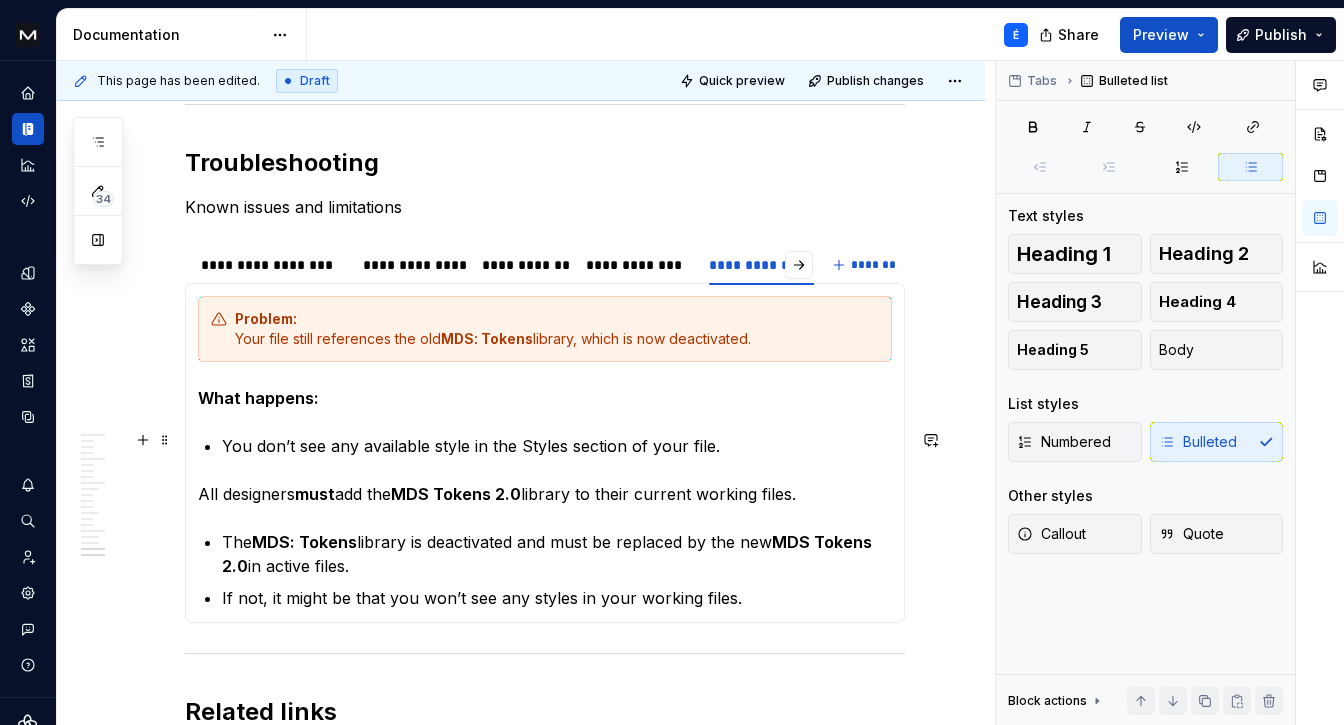 type on "*" 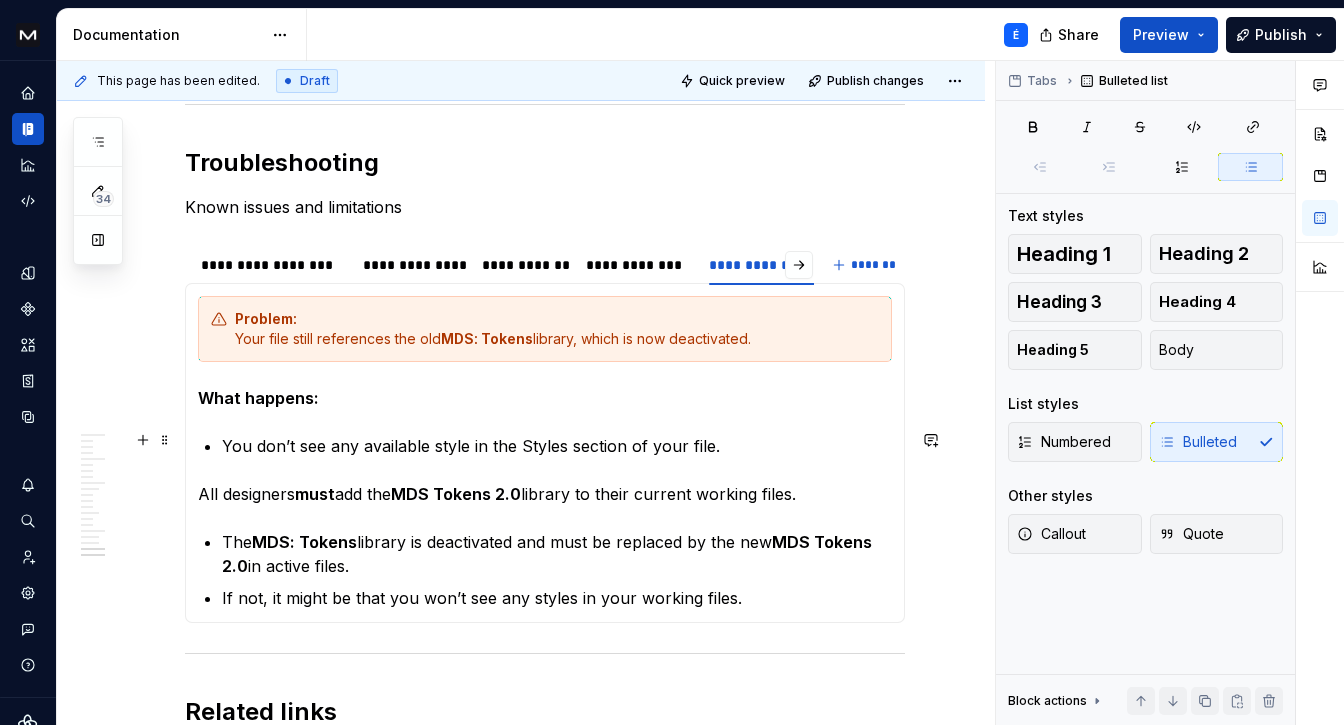 click on "You don’t see any available style in the Styles section of your file." at bounding box center [557, 446] 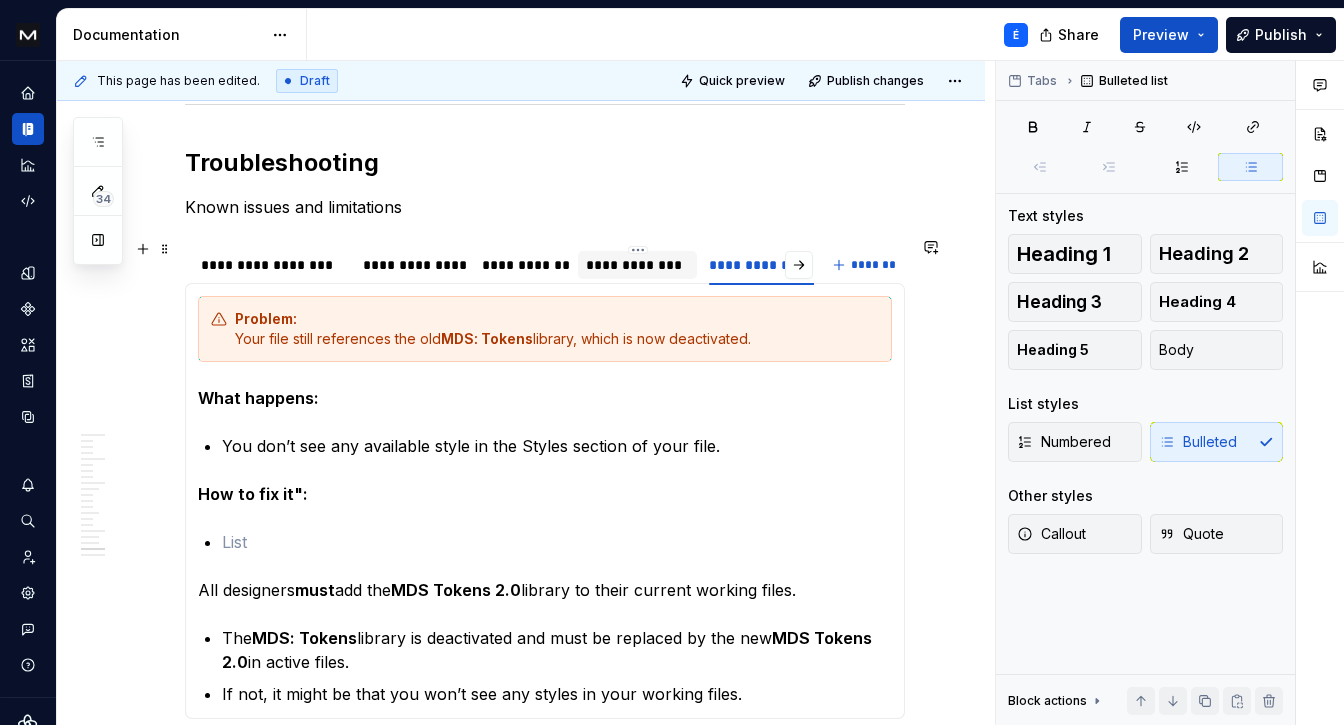 click on "**********" at bounding box center (637, 265) 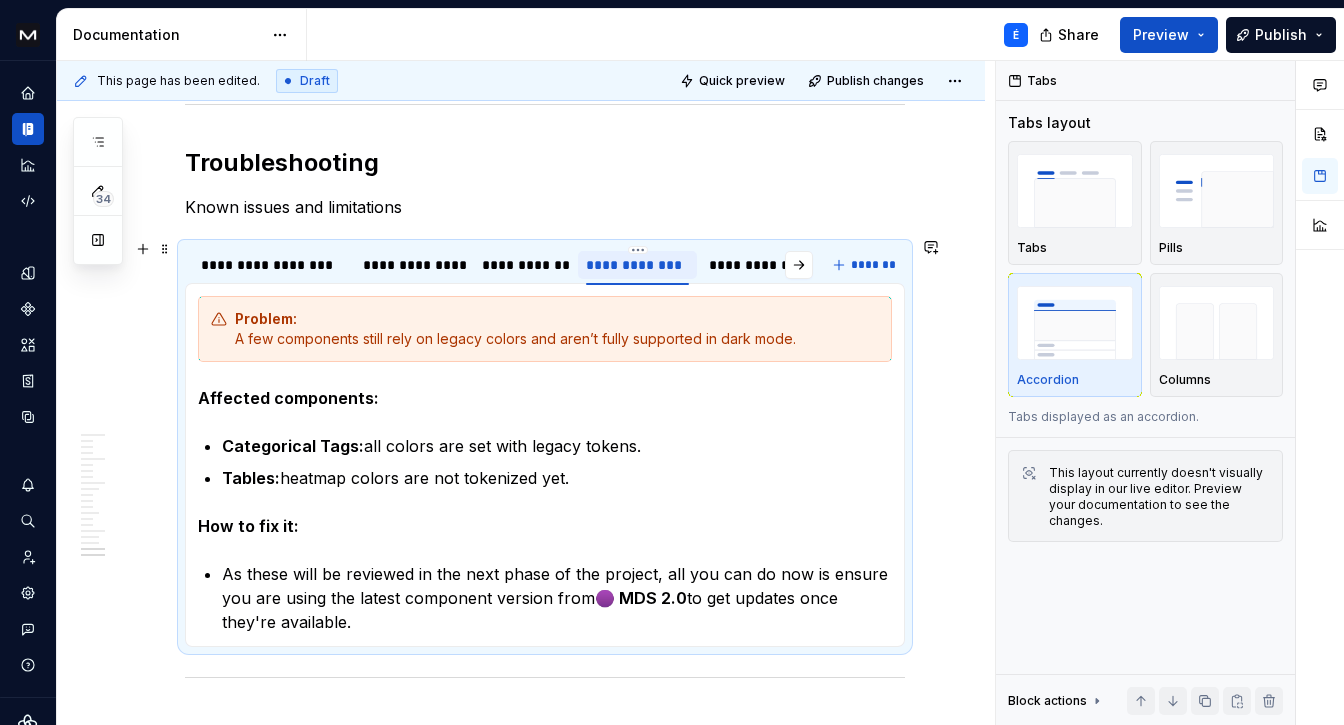 click on "**********" at bounding box center (637, 265) 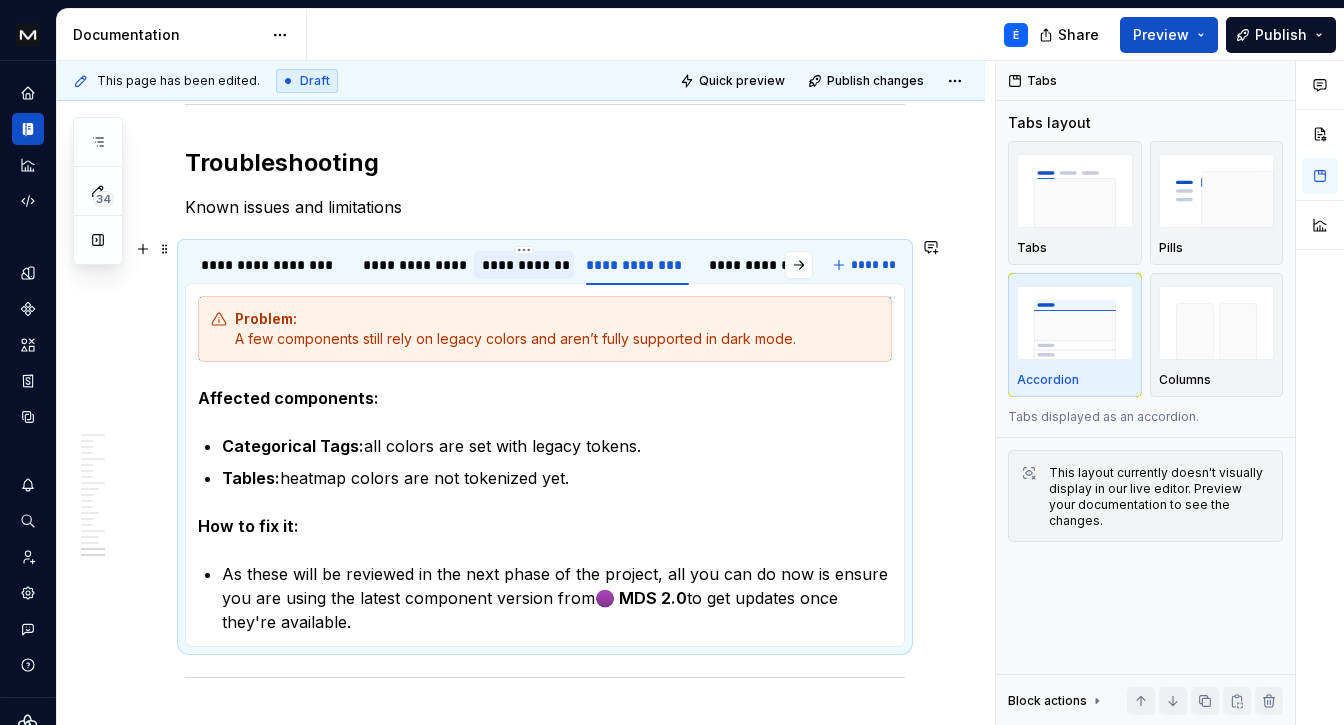 click on "**********" at bounding box center [524, 265] 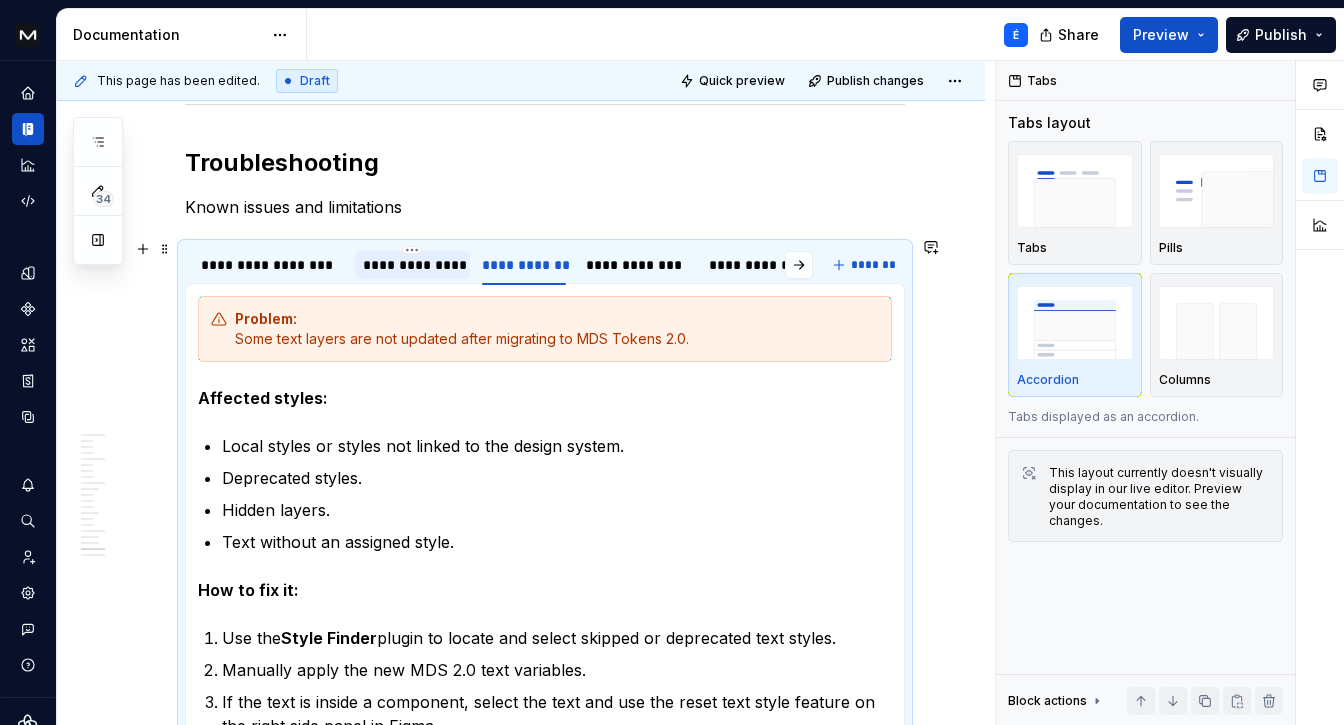 click on "**********" at bounding box center [412, 265] 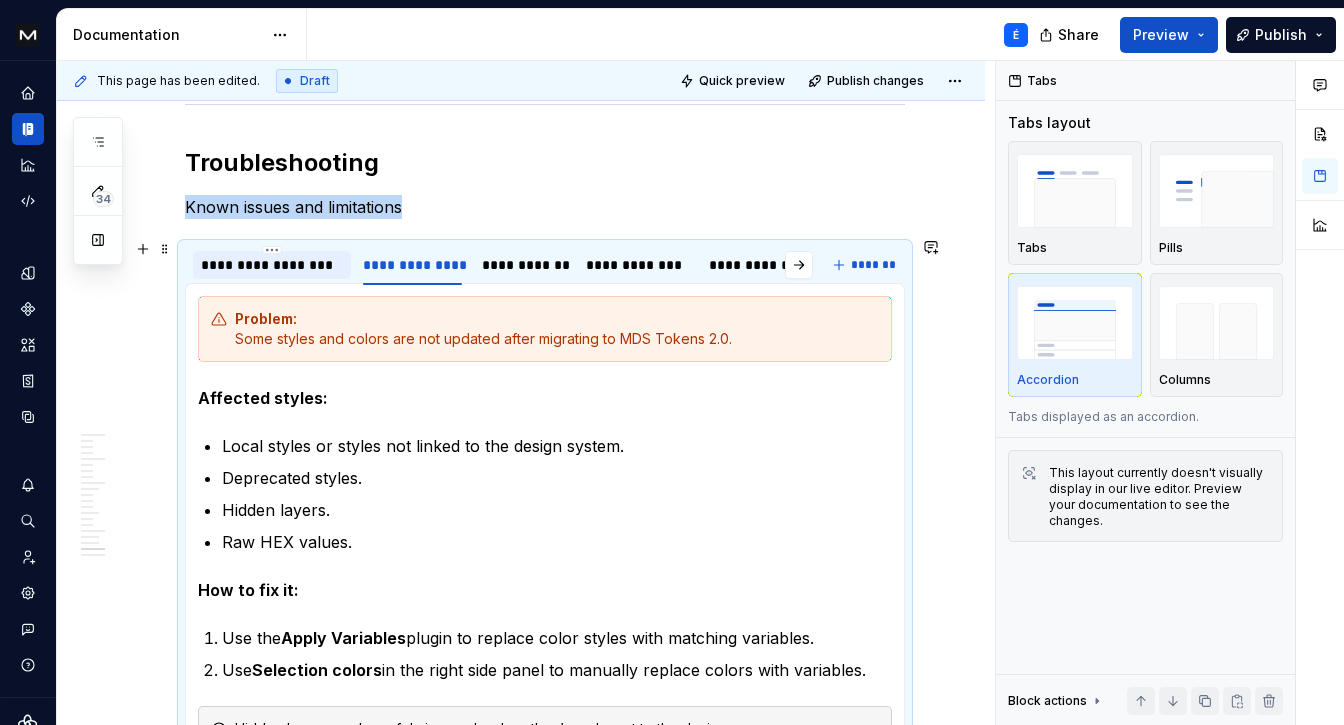click on "**********" at bounding box center [272, 265] 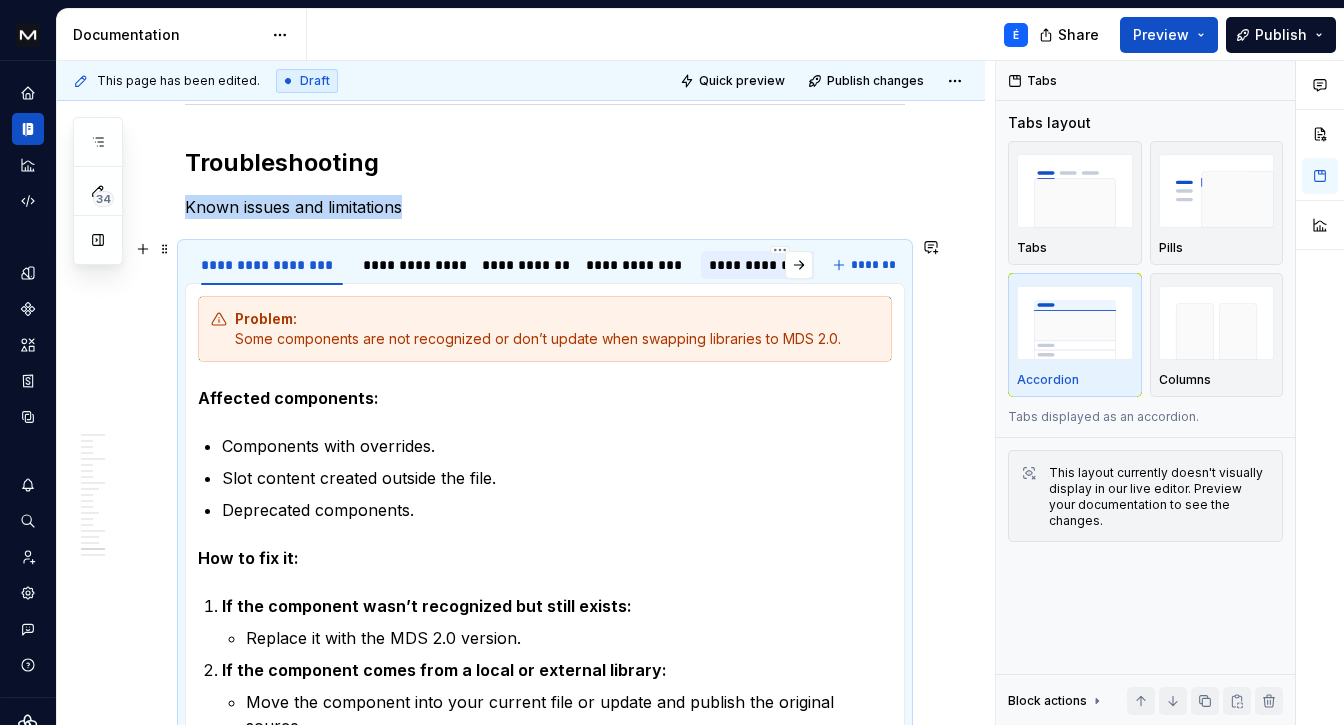 click on "**********" at bounding box center (780, 265) 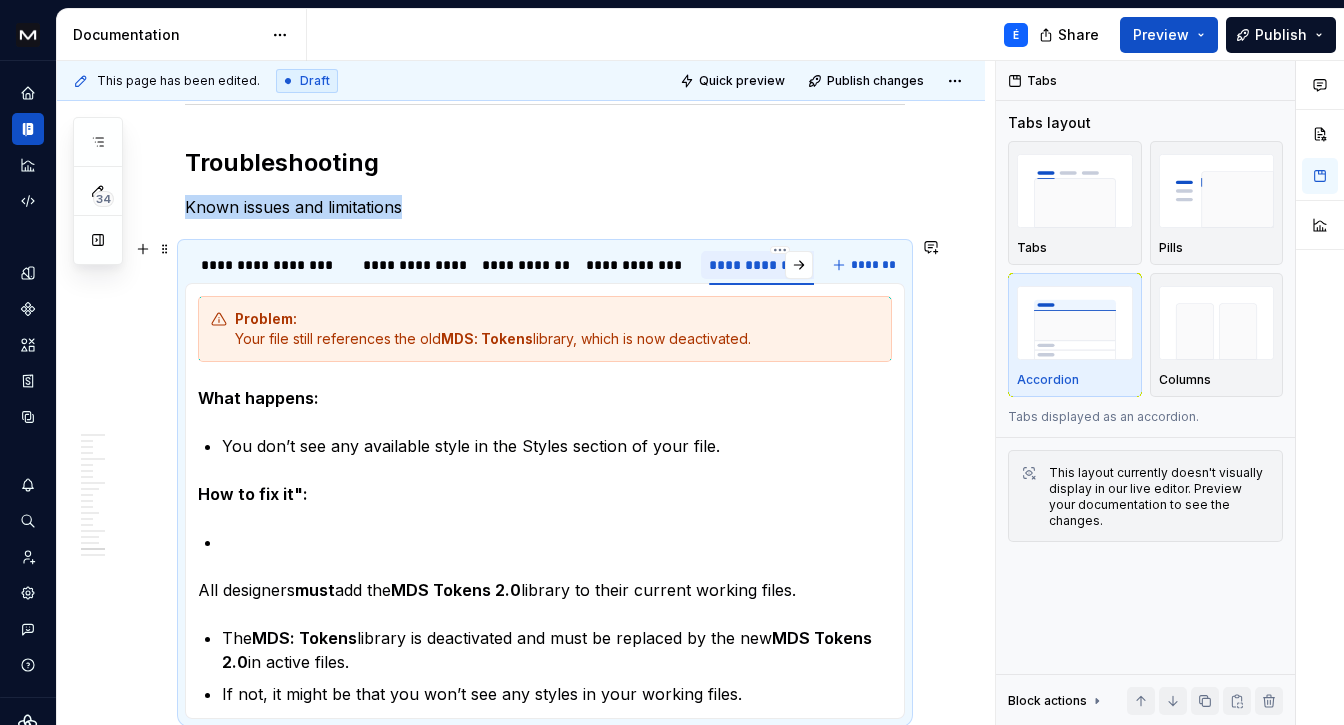 click on "**********" at bounding box center (780, 265) 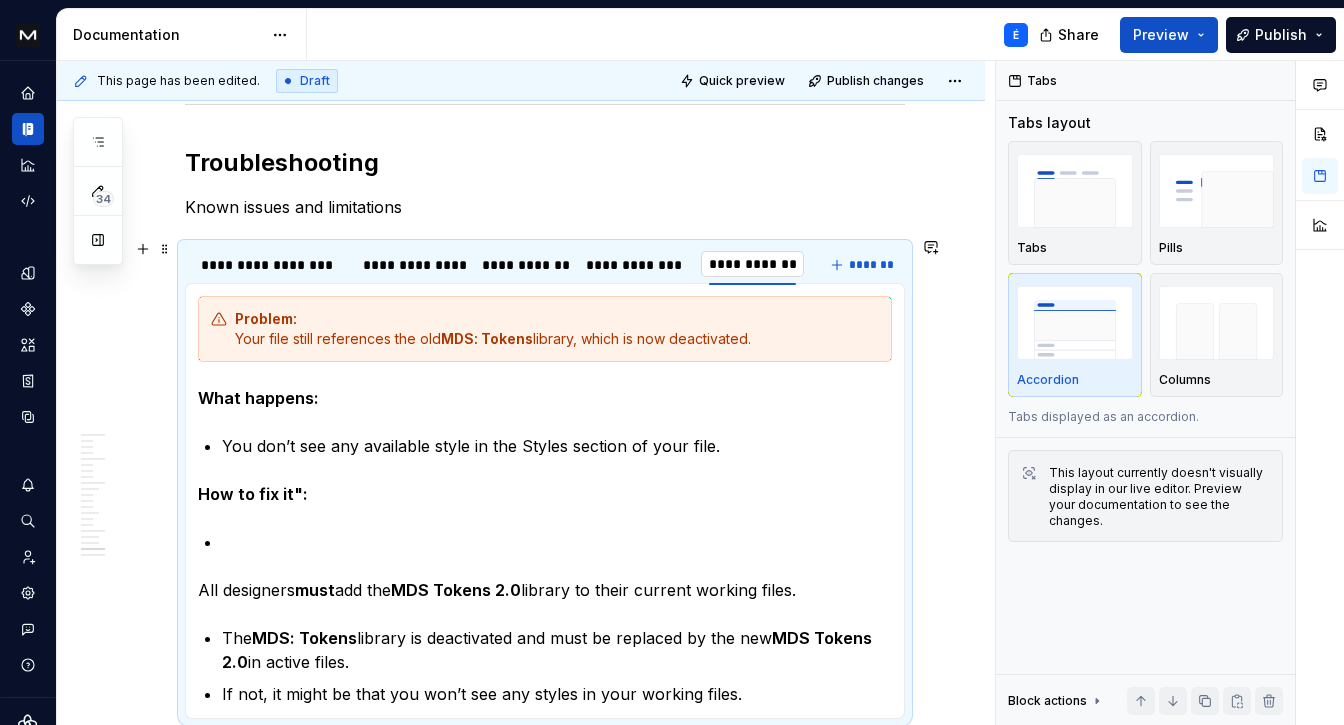 scroll, scrollTop: 0, scrollLeft: 18, axis: horizontal 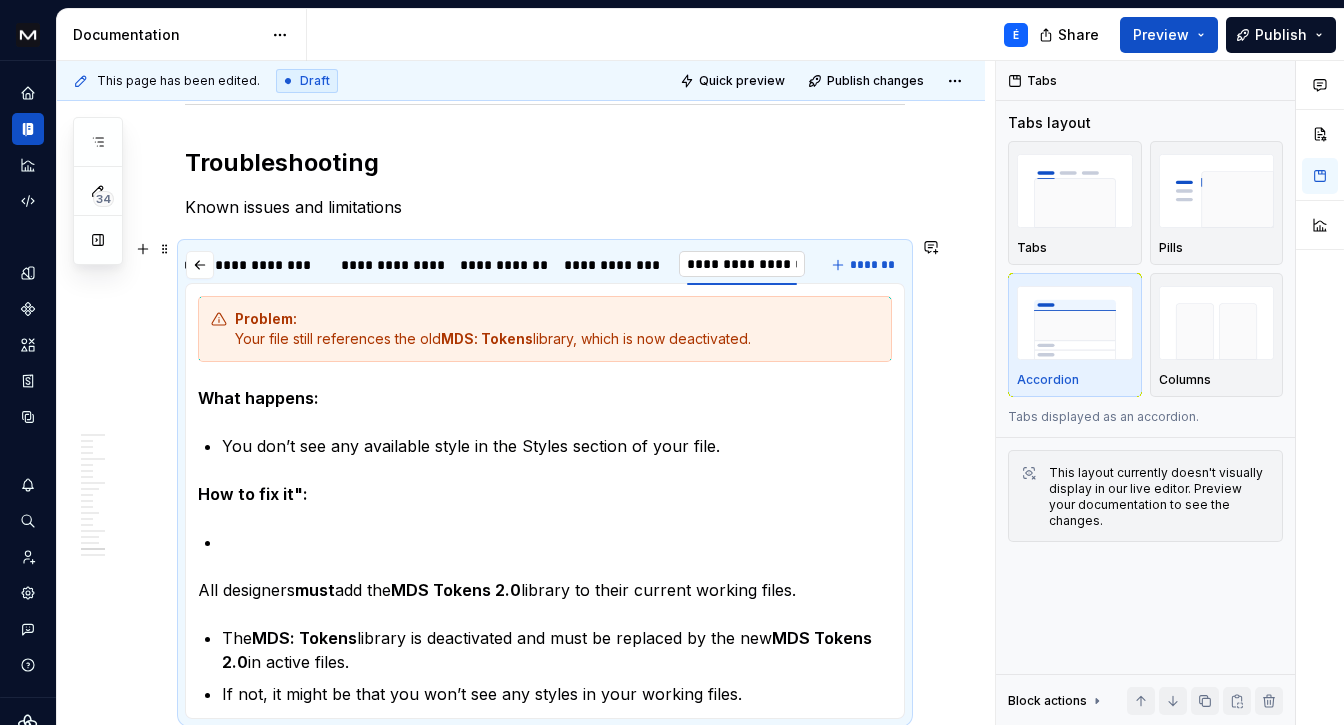 type on "**********" 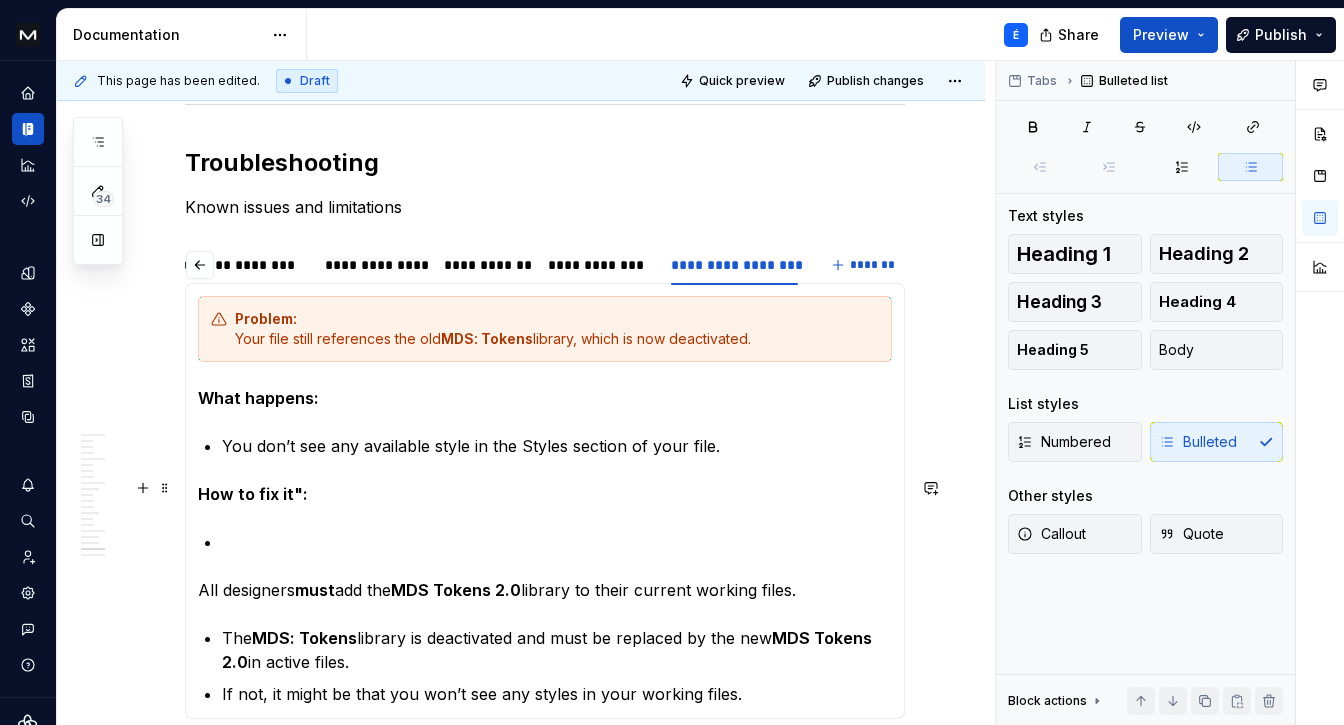 click on "Problem: Your file still references the old  MDS: Tokens  library, which is now deactivated. What happens: You don’t see any available style in the Styles section of your file. How to fix it": All designers  must  add the  MDS Tokens 2.0  library to their current working files. The  MDS: Tokens  library is deactivated and must be replaced by the new  MDS Tokens 2.0  in active files. If not, it might be that you won’t see any styles in your working files." at bounding box center (545, 501) 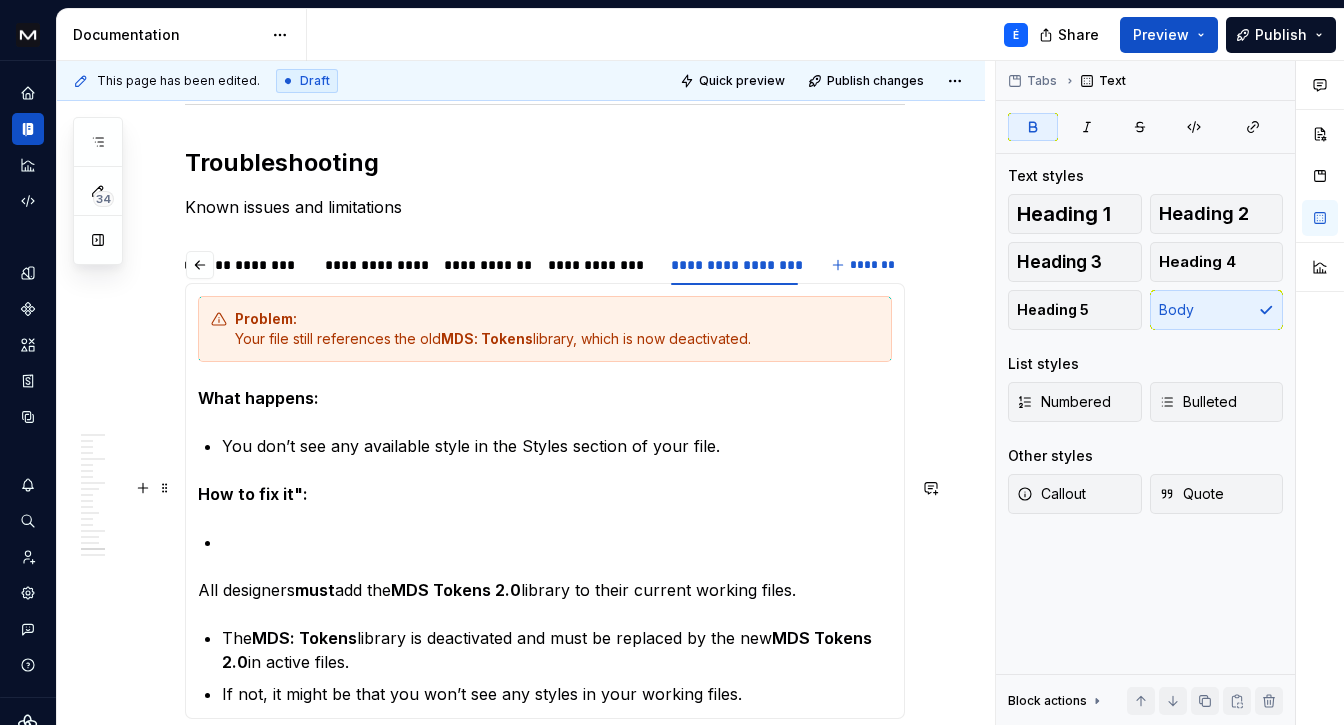 click on "How to fix it":" at bounding box center (253, 494) 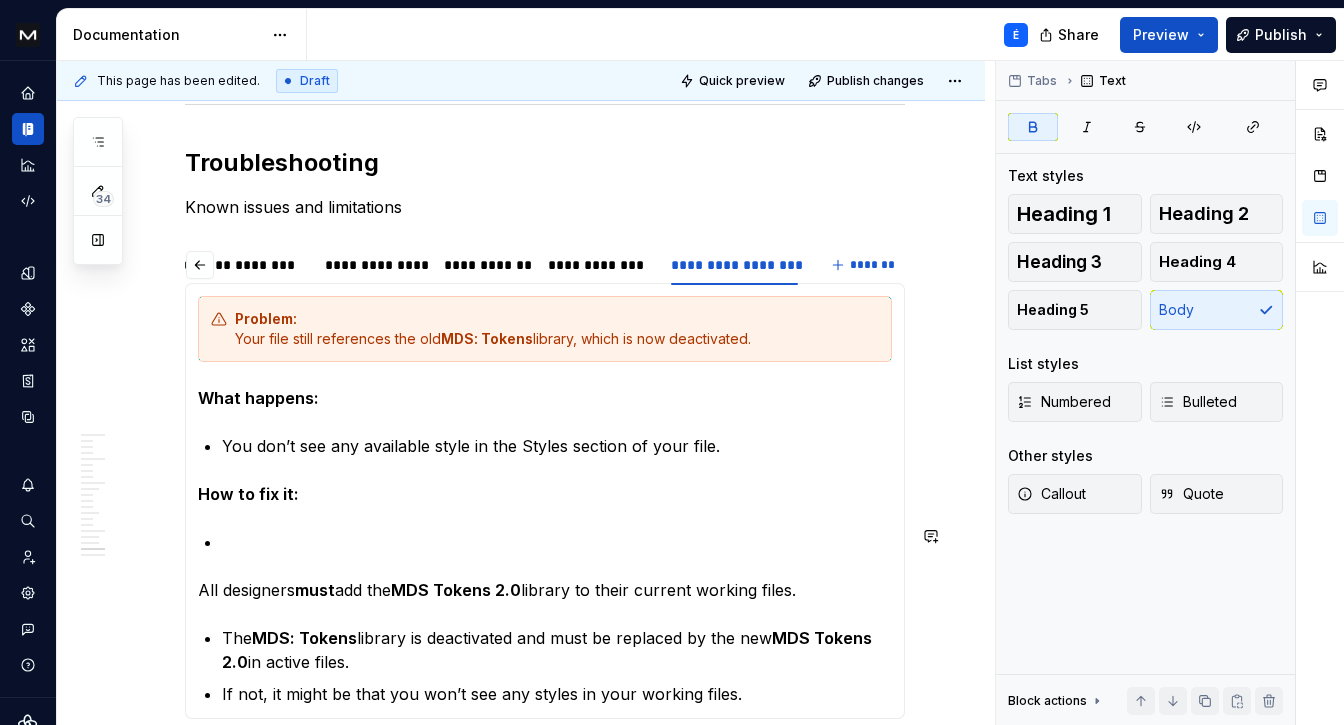 click at bounding box center [557, 542] 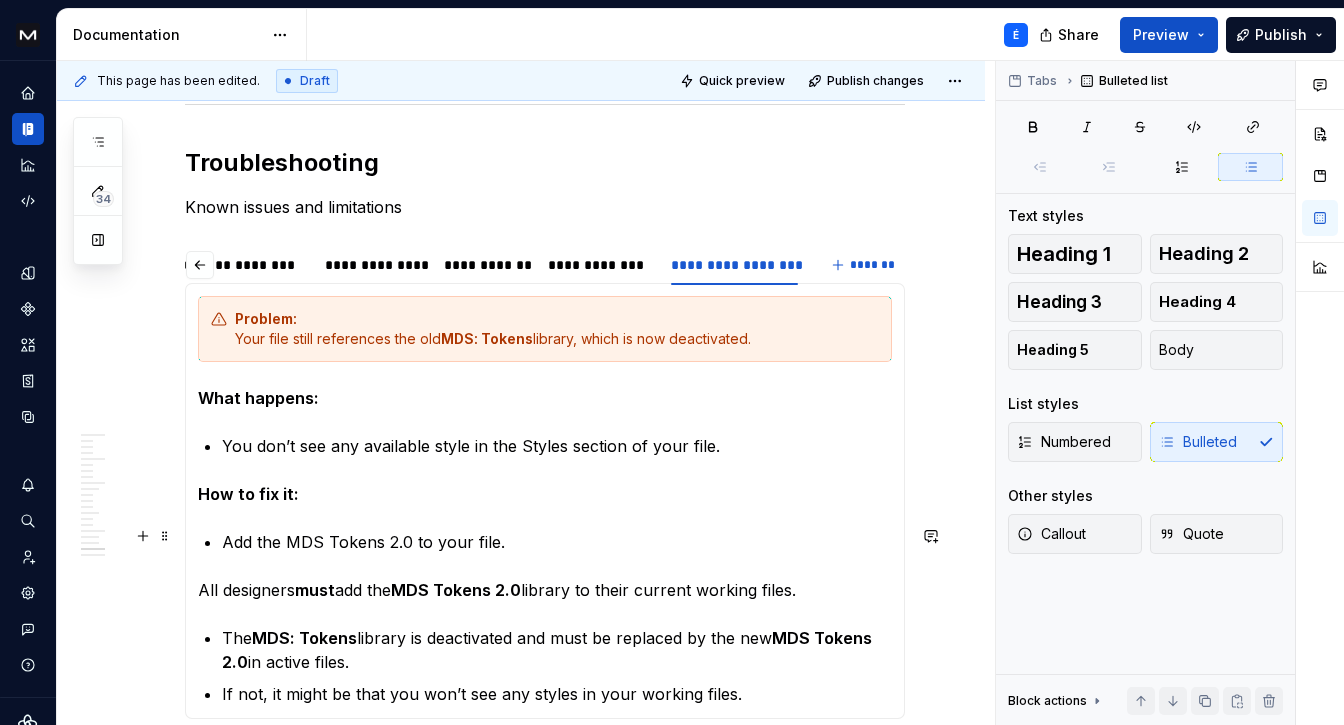 click on "Problem: Your file still references the old  MDS: Tokens  library, which is now deactivated. What happens: You don’t see any available style in the Styles section of your file. How to fix it: Add the MDS Tokens 2.0 to your file. All designers  must  add the  MDS Tokens 2.0  library to their current working files. The  MDS: Tokens  library is deactivated and must be replaced by the new  MDS Tokens 2.0  in active files. If not, it might be that you won’t see any styles in your working files." at bounding box center [545, 501] 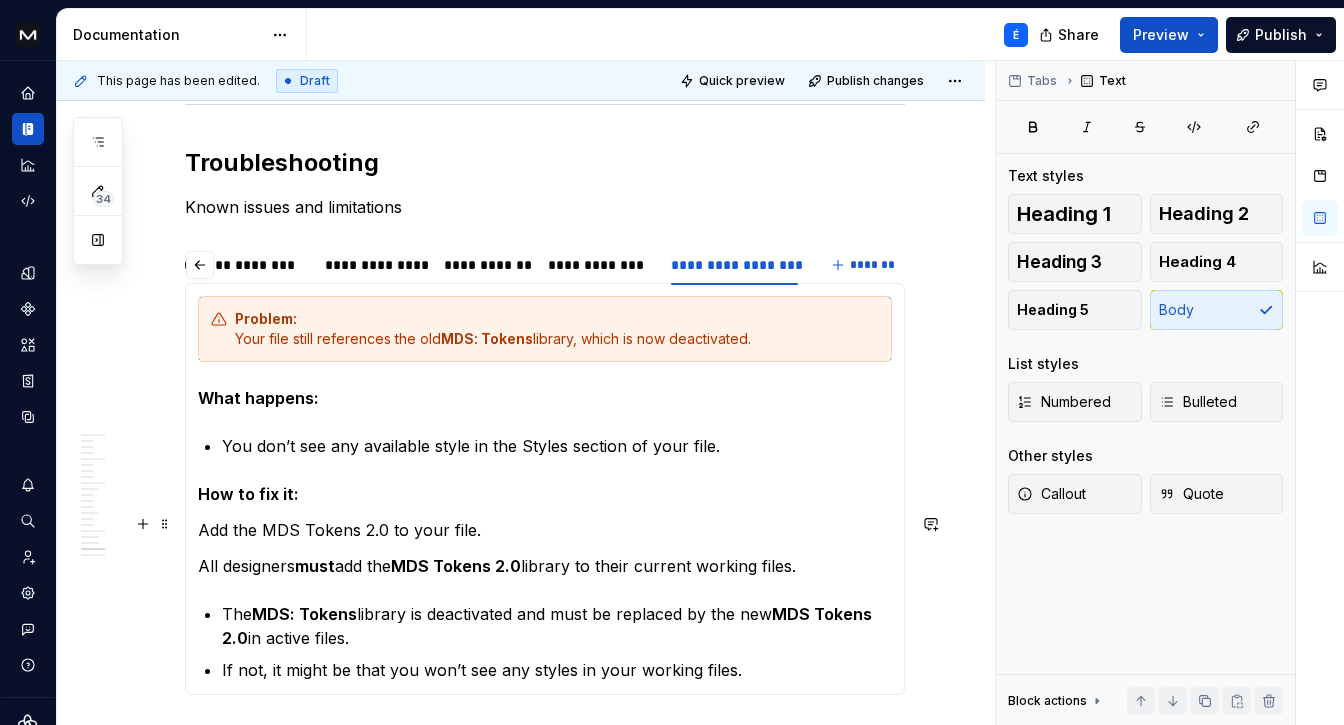 click on "Add the MDS Tokens 2.0 to your file." at bounding box center [545, 530] 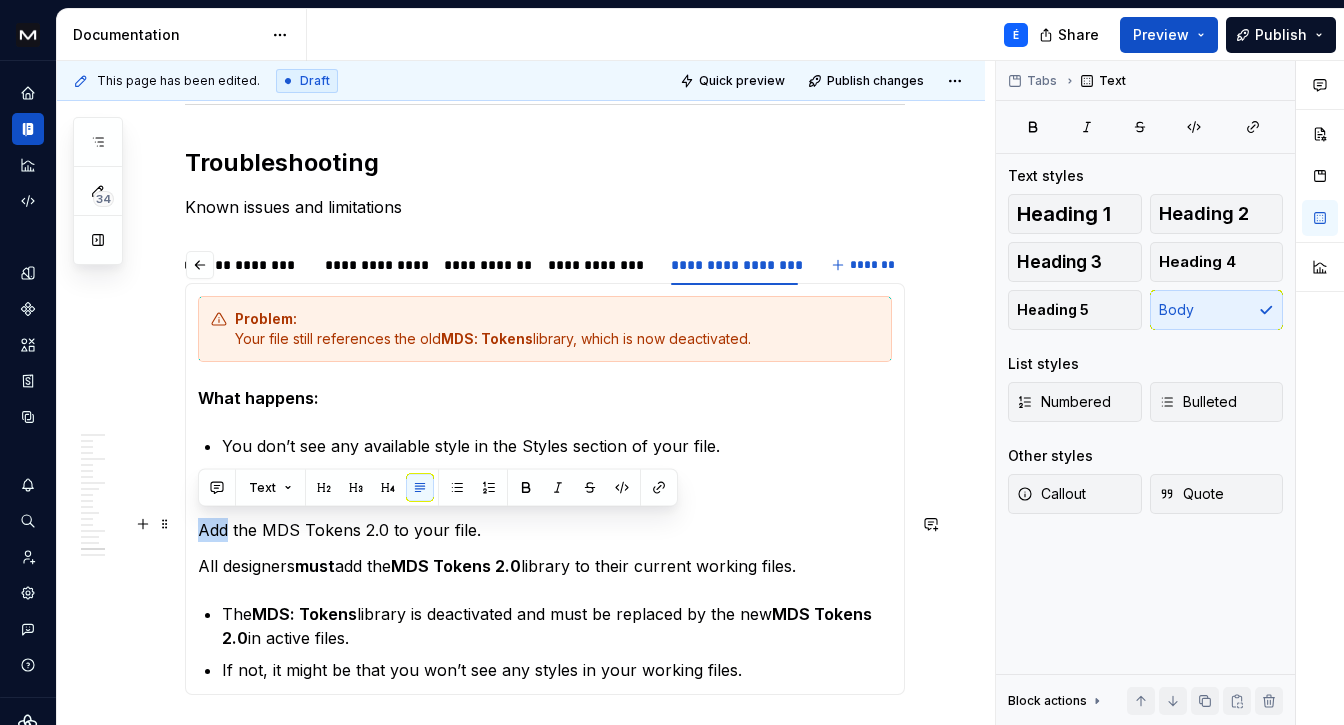 click on "Add the MDS Tokens 2.0 to your file." at bounding box center (545, 530) 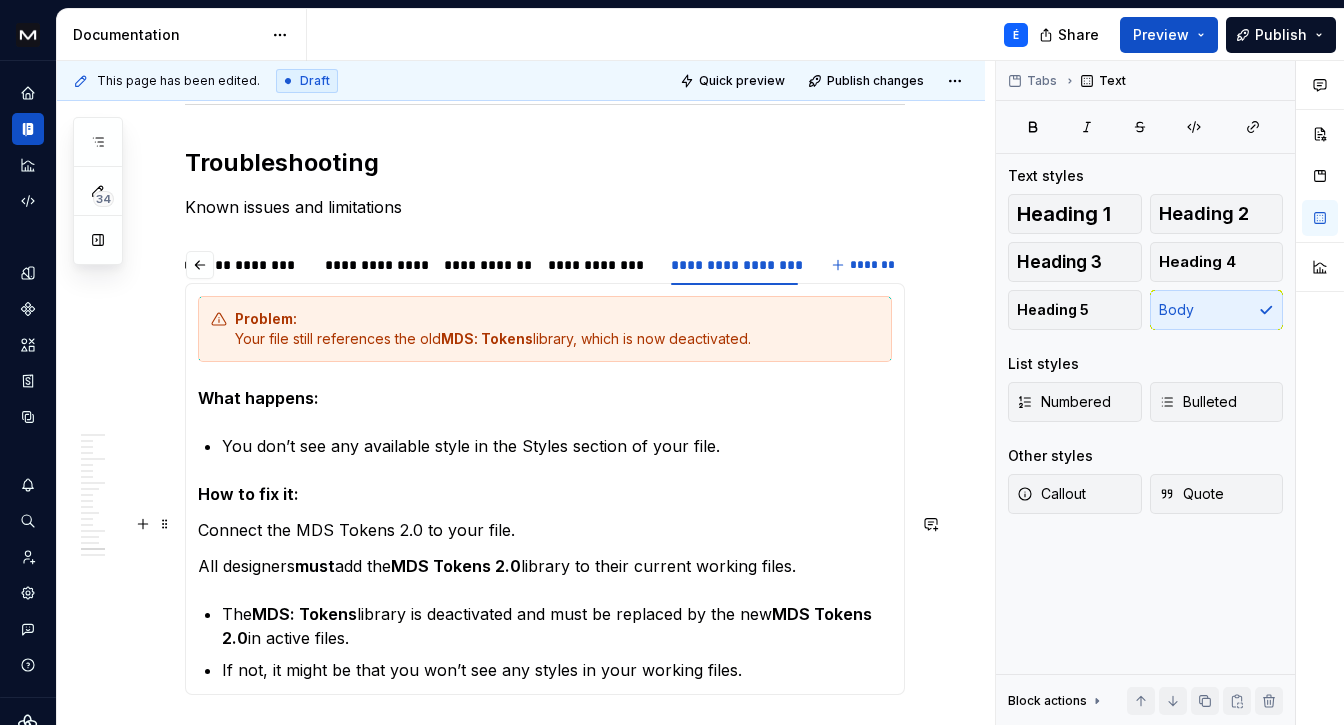 click on "Connect the MDS Tokens 2.0 to your file." at bounding box center [545, 530] 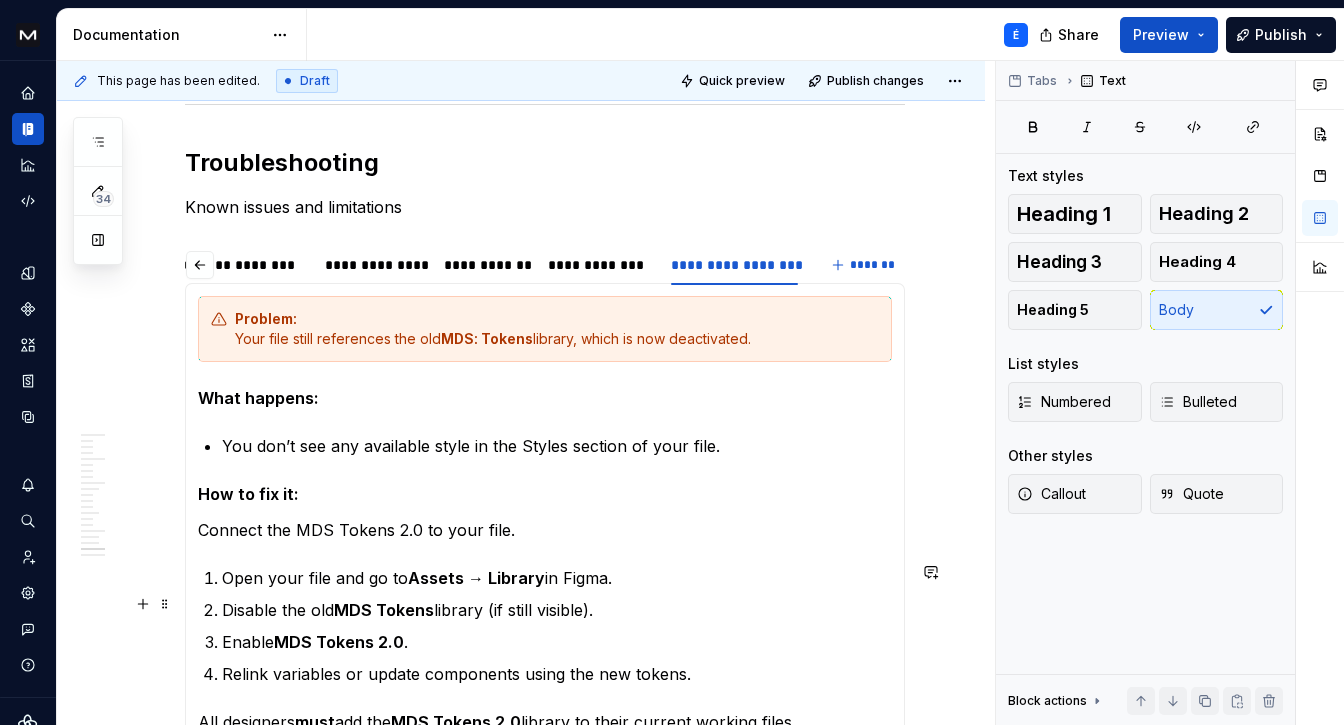 scroll, scrollTop: 11396, scrollLeft: 0, axis: vertical 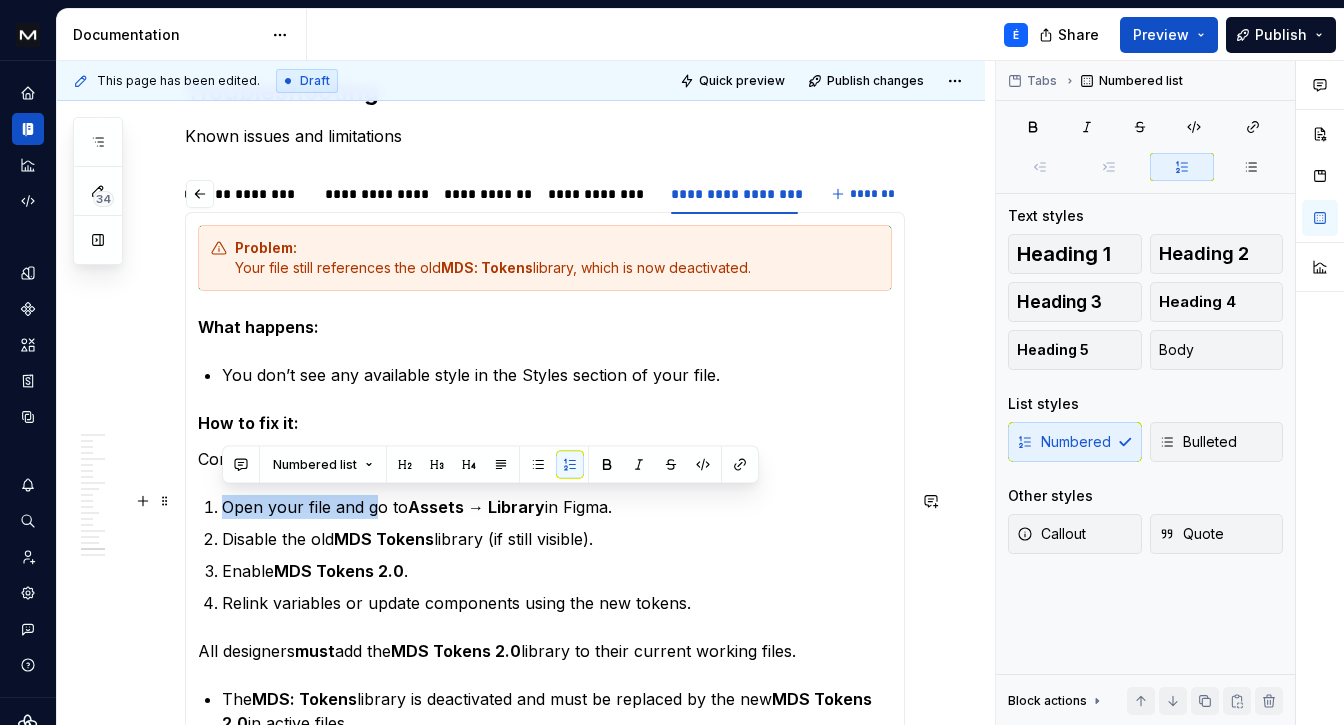 drag, startPoint x: 371, startPoint y: 506, endPoint x: 216, endPoint y: 497, distance: 155.26108 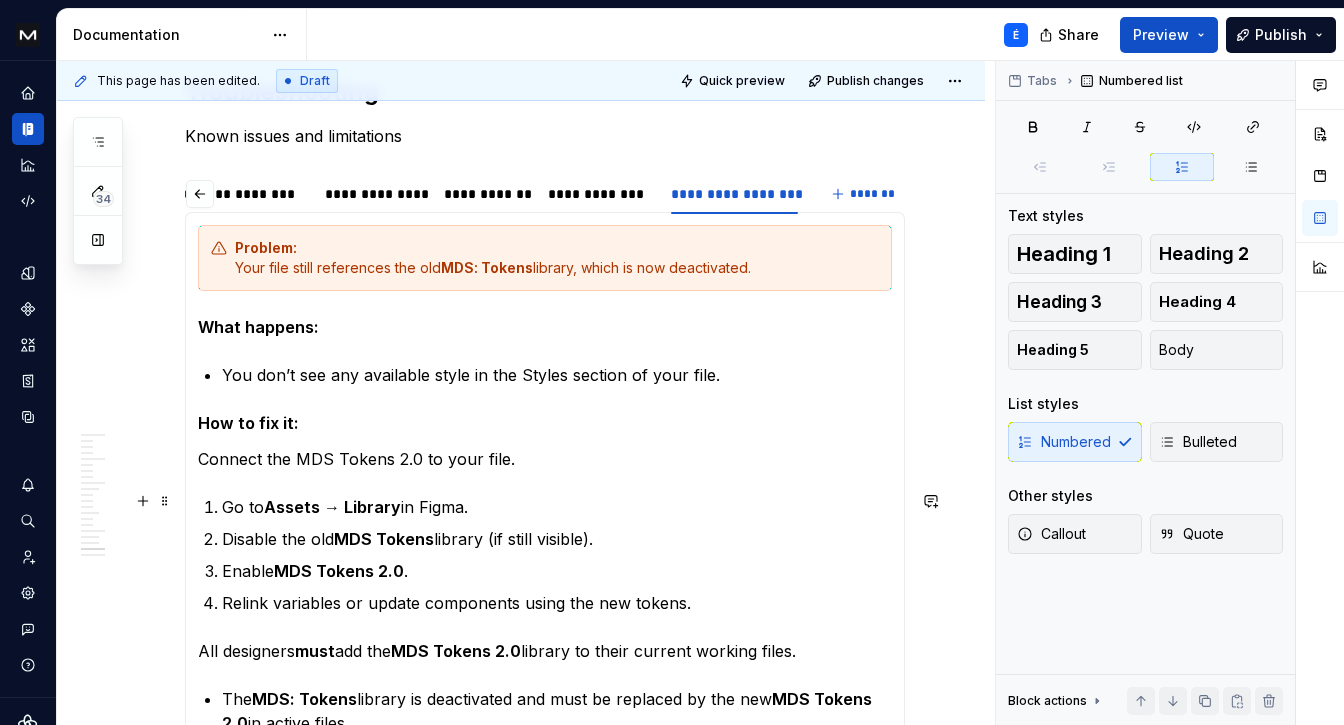 click on "Go to  Assets → Library  in Figma." at bounding box center (557, 507) 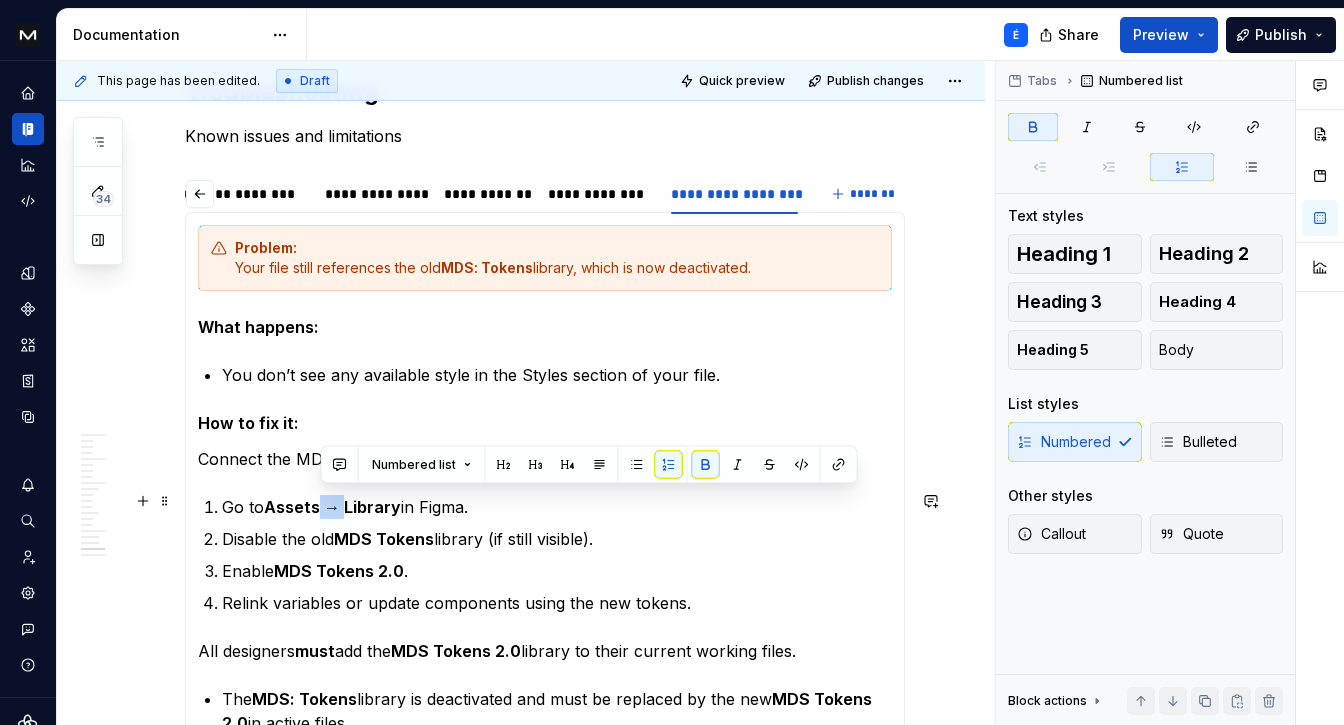drag, startPoint x: 345, startPoint y: 507, endPoint x: 319, endPoint y: 507, distance: 26 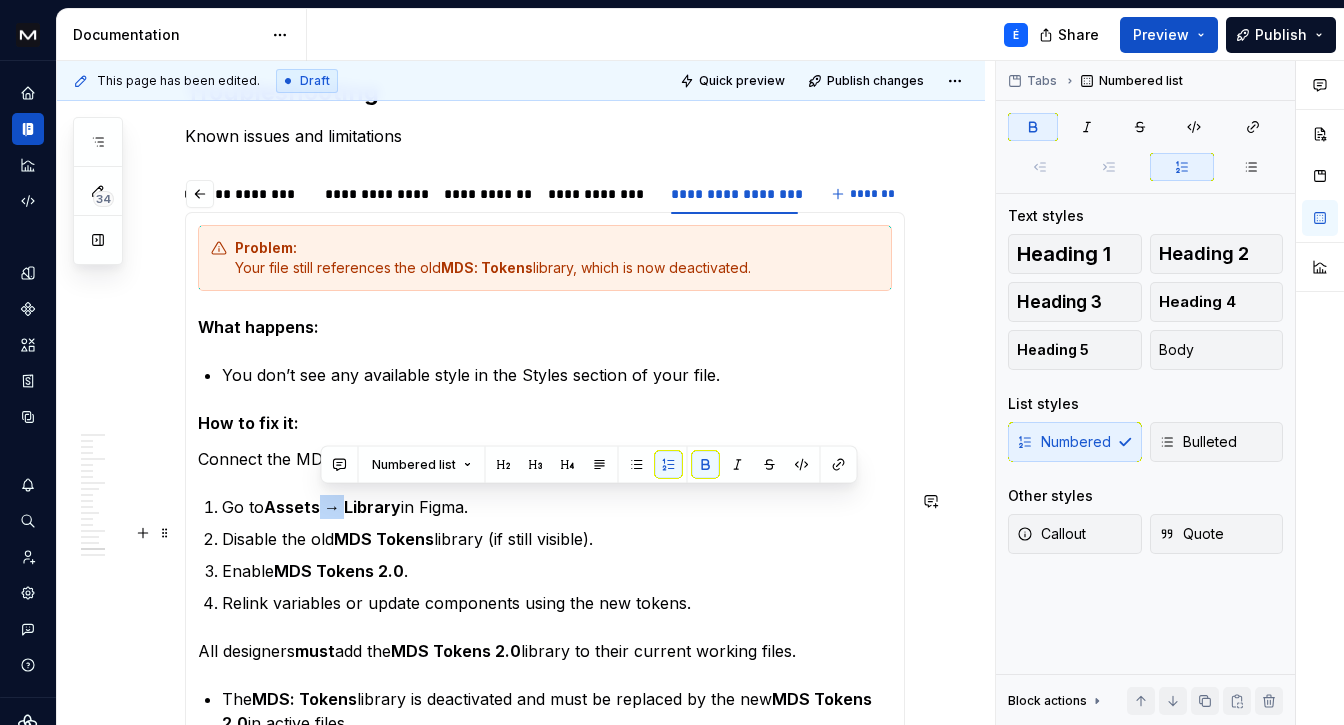 copy on "→" 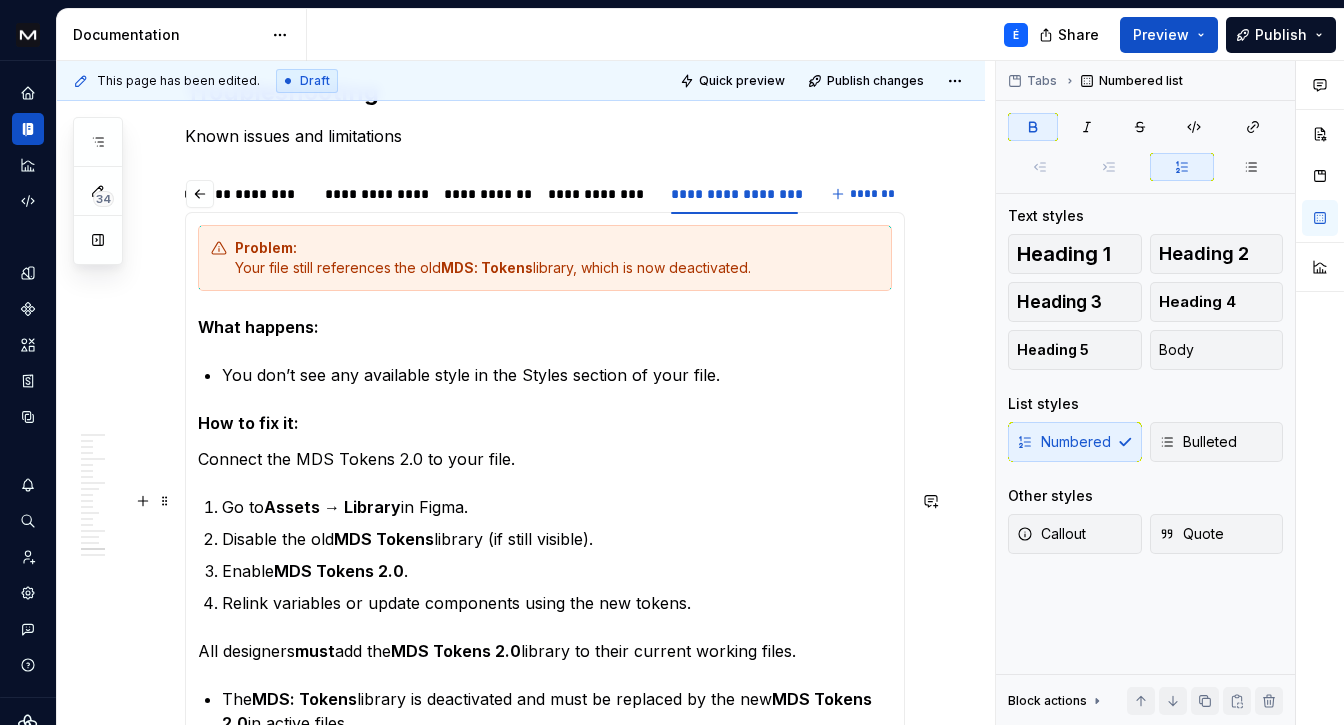 click on "Assets → Library" at bounding box center [332, 507] 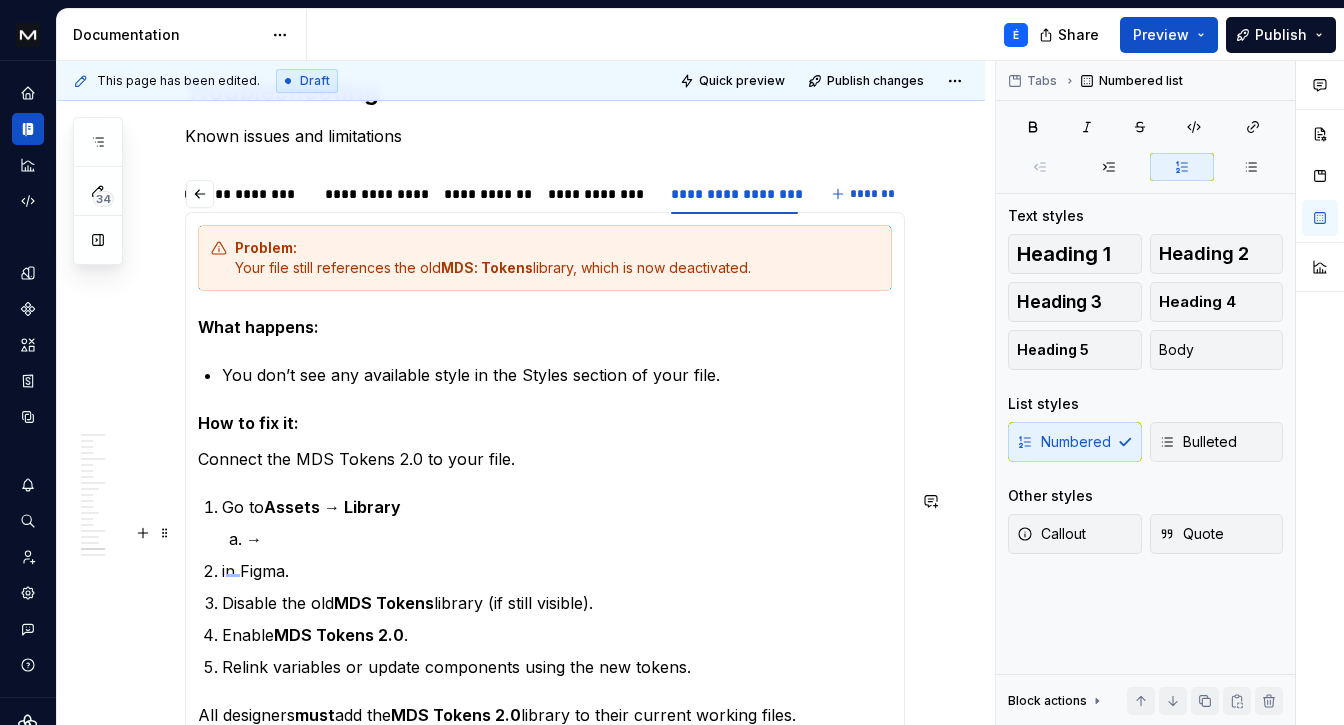 click on "→" at bounding box center [254, 539] 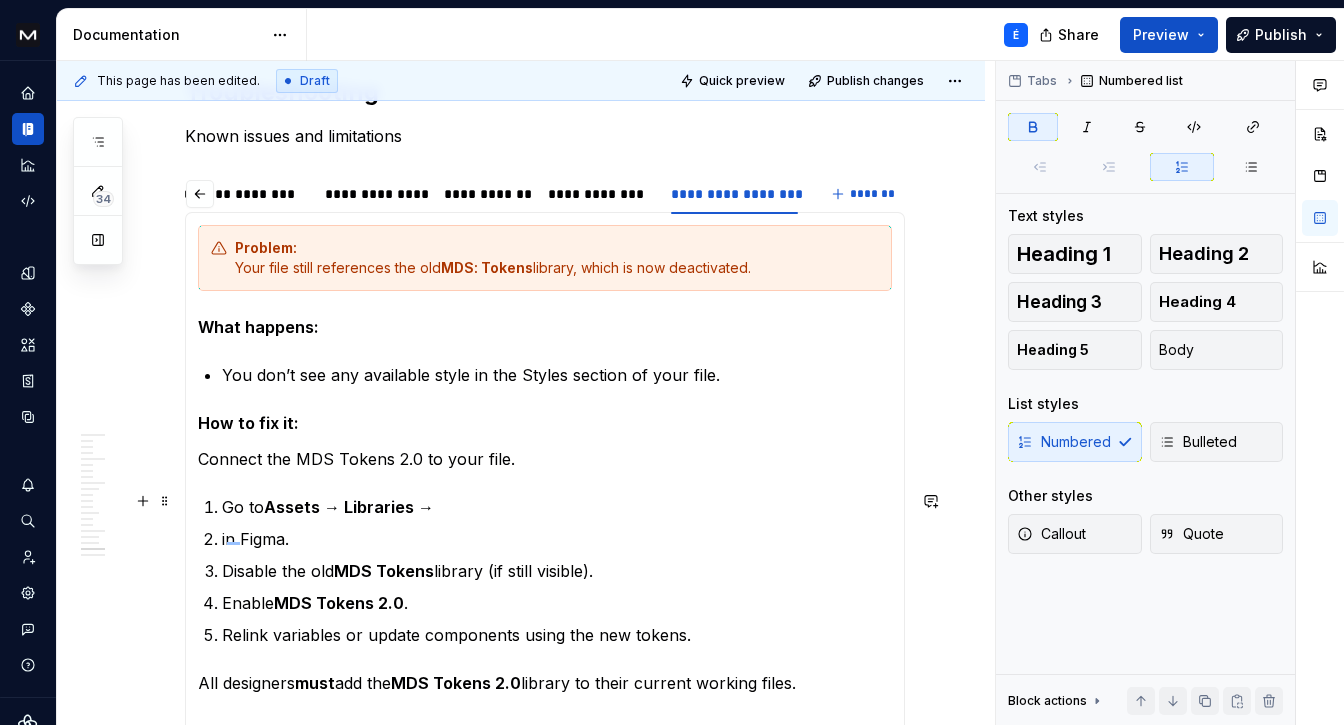 click on "Go to  Assets → Libraries →" at bounding box center (557, 507) 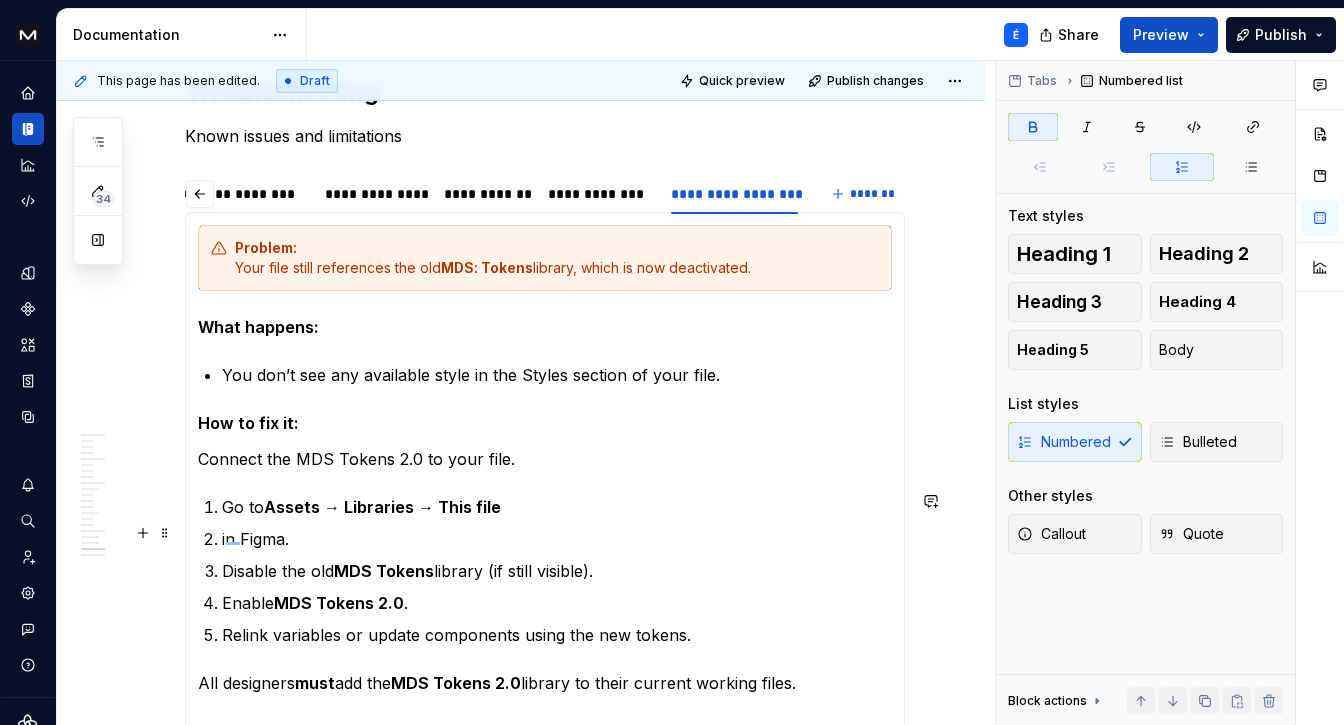 click on "in Figma." at bounding box center [557, 539] 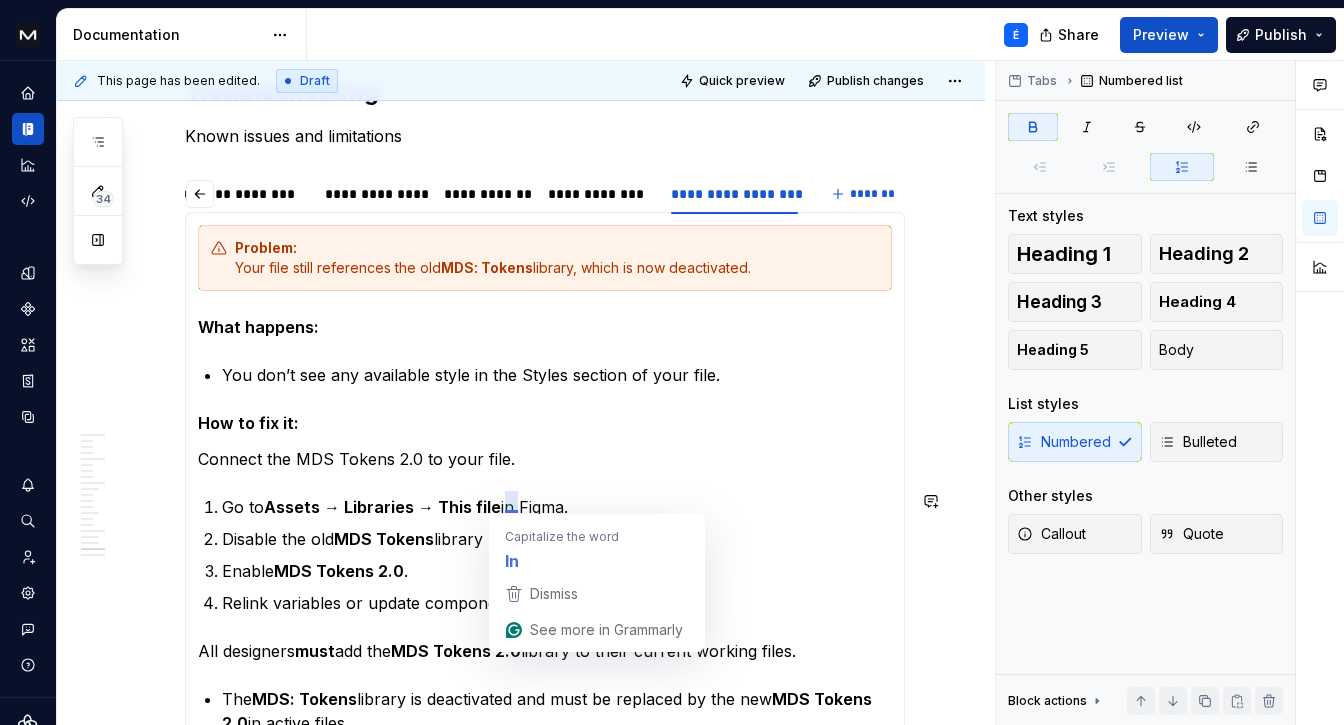 click on "Problem: Your file still references the old  MDS: Tokens  library, which is now deactivated. What happens: You don’t see any available style in the Styles section of your file. How to fix it: Connect the MDS Tokens 2.0 to your file. Go to  Assets → Libraries → This file  in Figma. Disable the old  MDS Tokens  library (if still visible). Enable  MDS Tokens 2.0 . Relink variables or update components using the new tokens. All designers  must  add the  MDS Tokens 2.0  library to their current working files. The  MDS: Tokens  library is deactivated and must be replaced by the new  MDS Tokens 2.0  in active files. If not, it might be that you won’t see any styles in your working files." at bounding box center (545, 496) 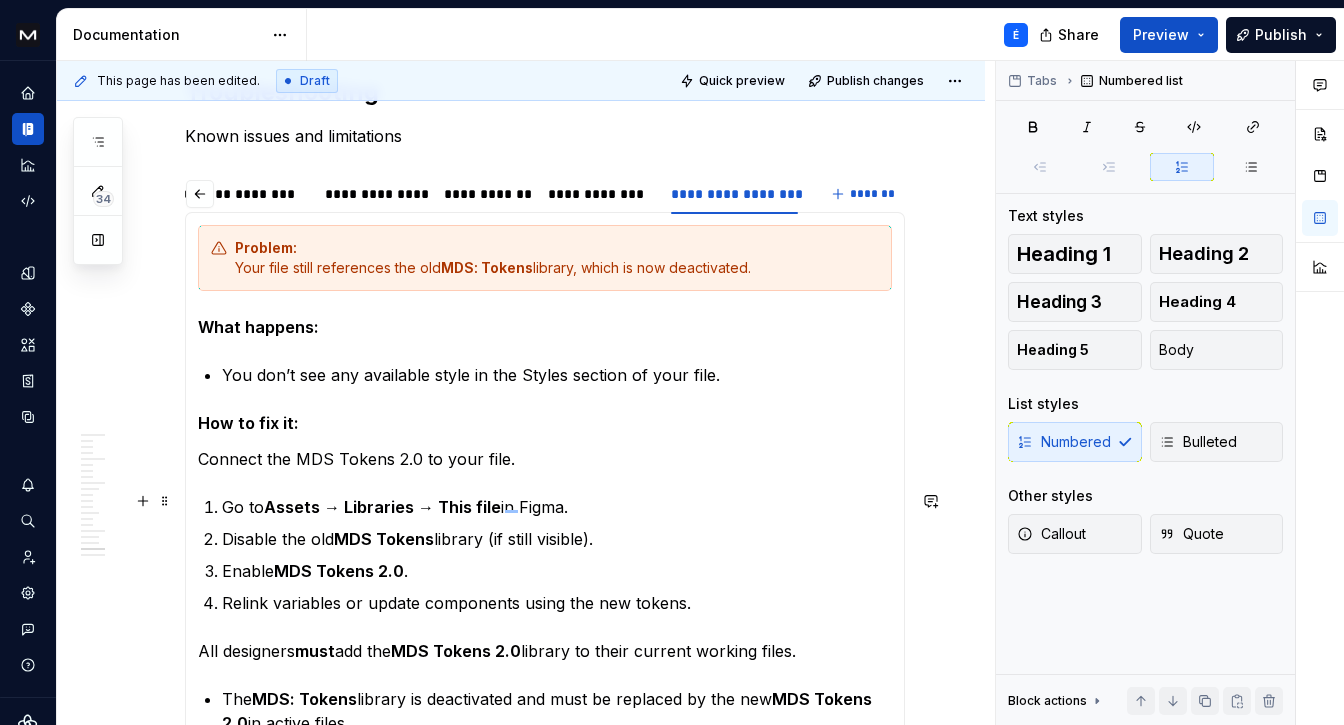 click on "Go to  Assets → Libraries → This file  in Figma." at bounding box center (557, 507) 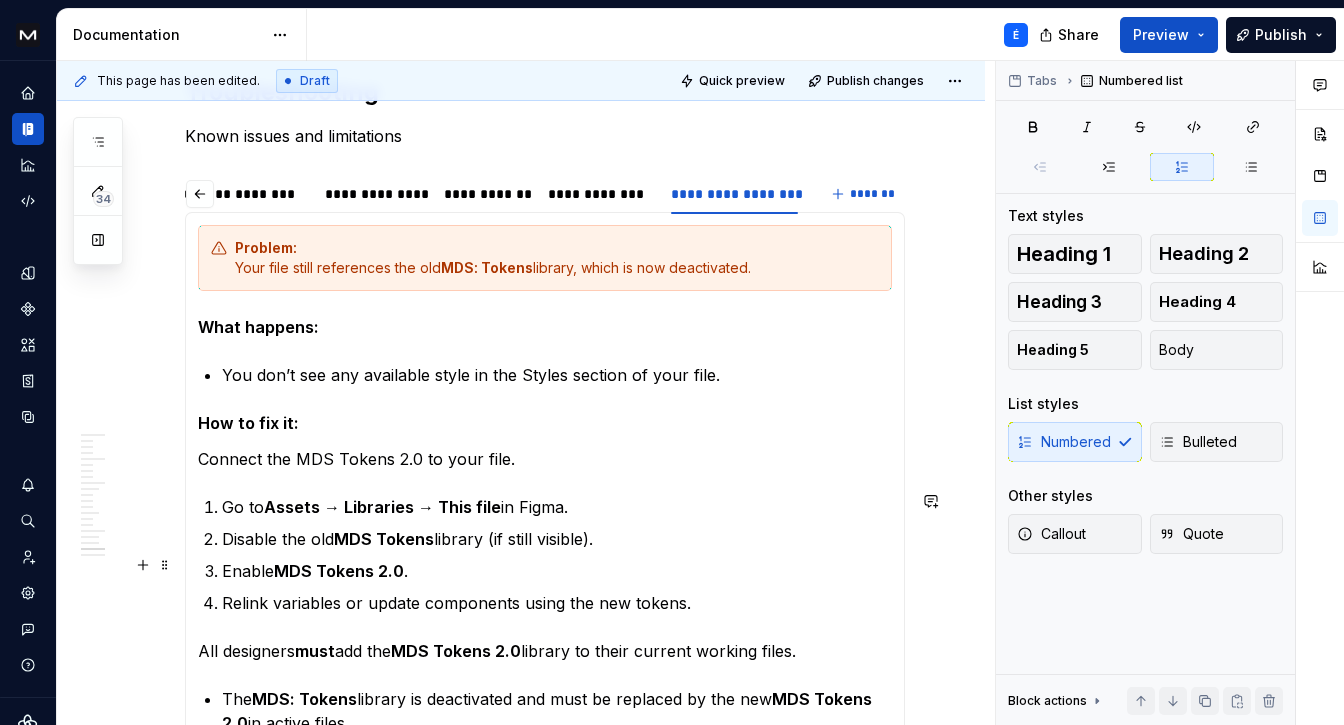 click on "Enable  MDS Tokens 2.0 ." at bounding box center (557, 571) 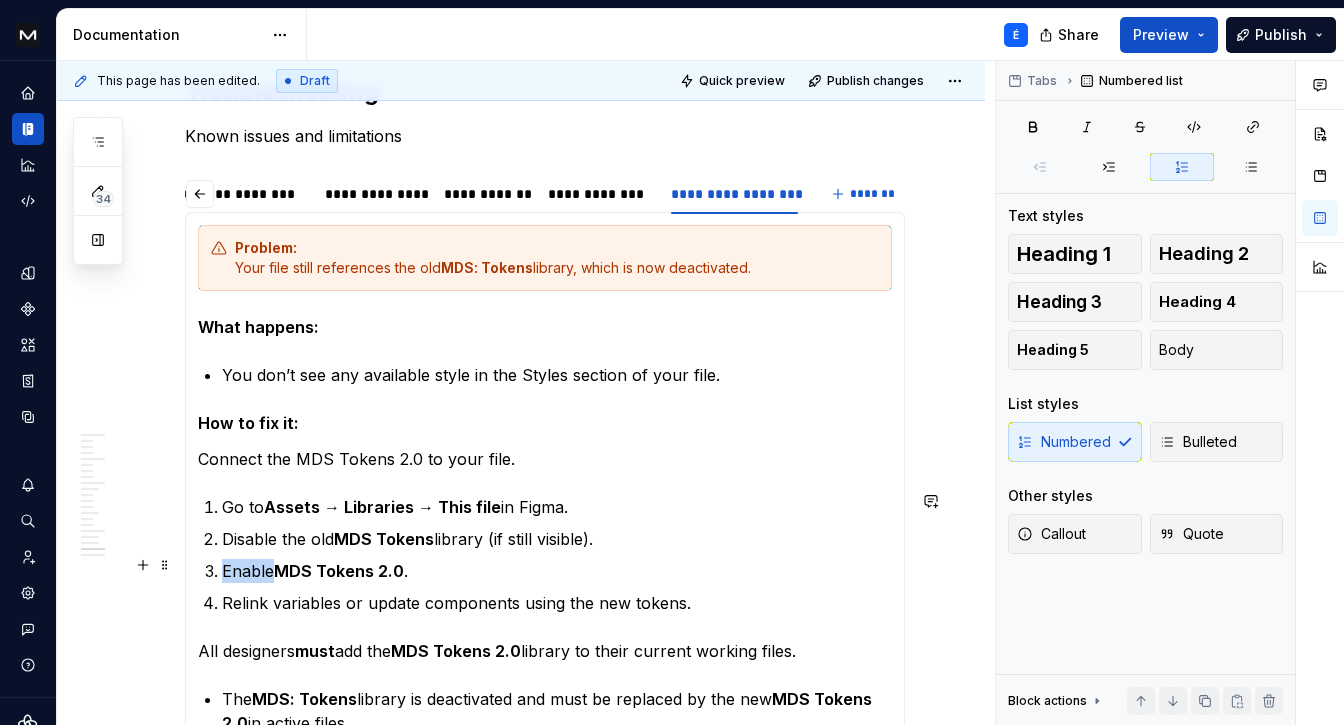 click on "Enable  MDS Tokens 2.0 ." at bounding box center [557, 571] 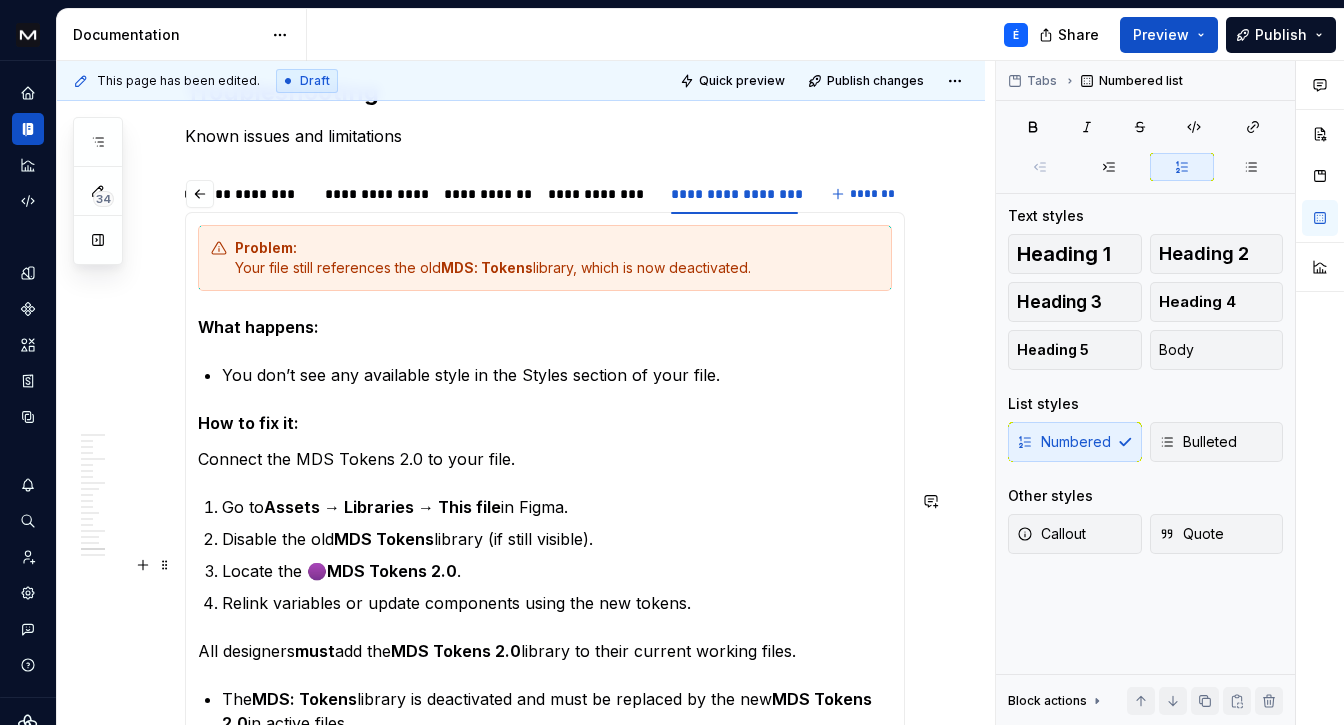 click on "Locate the 🟣  MDS Tokens 2.0 ." at bounding box center [557, 571] 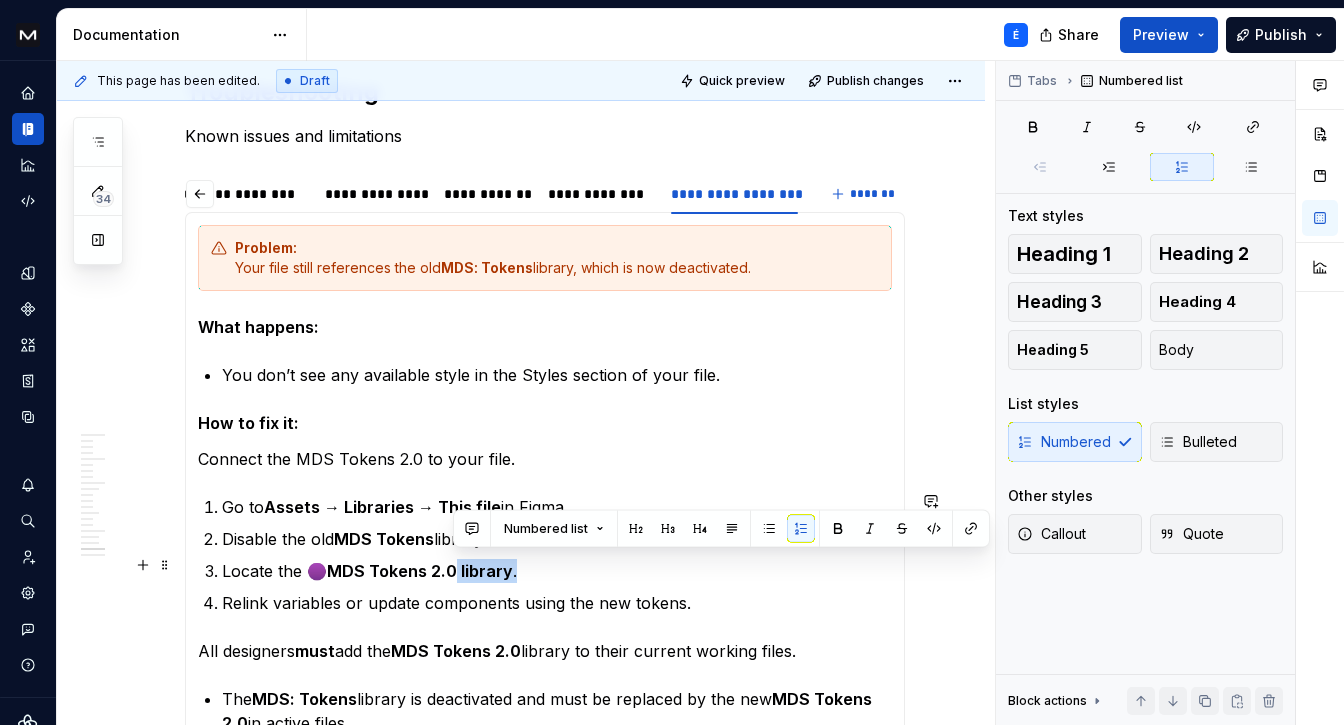 drag, startPoint x: 526, startPoint y: 557, endPoint x: 452, endPoint y: 557, distance: 74 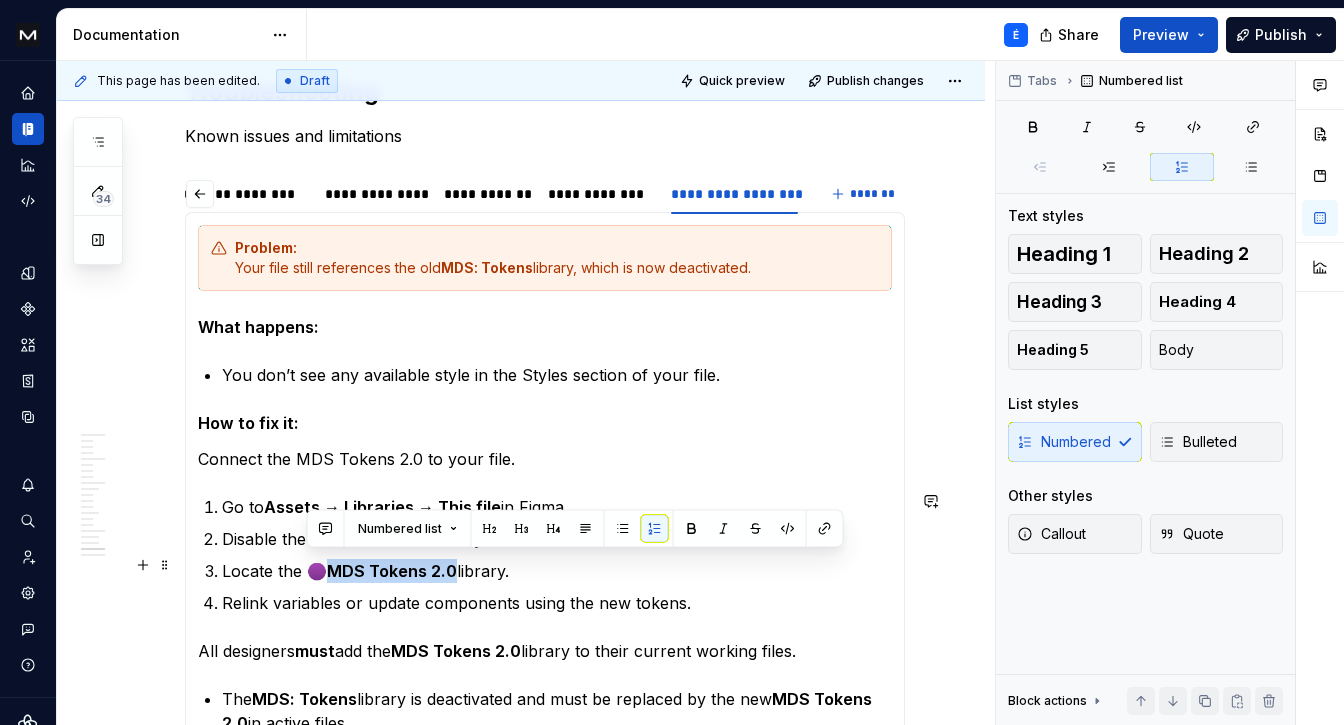 drag, startPoint x: 325, startPoint y: 563, endPoint x: 307, endPoint y: 563, distance: 18 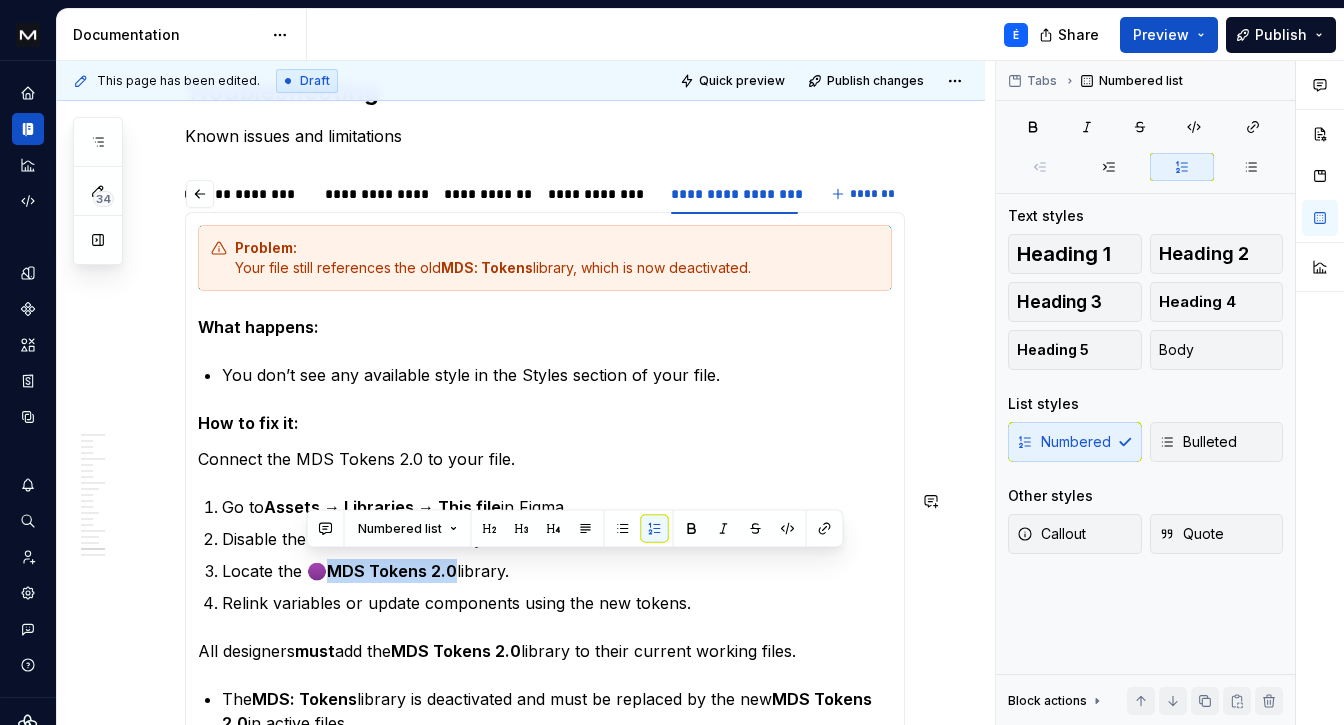copy on "🟣" 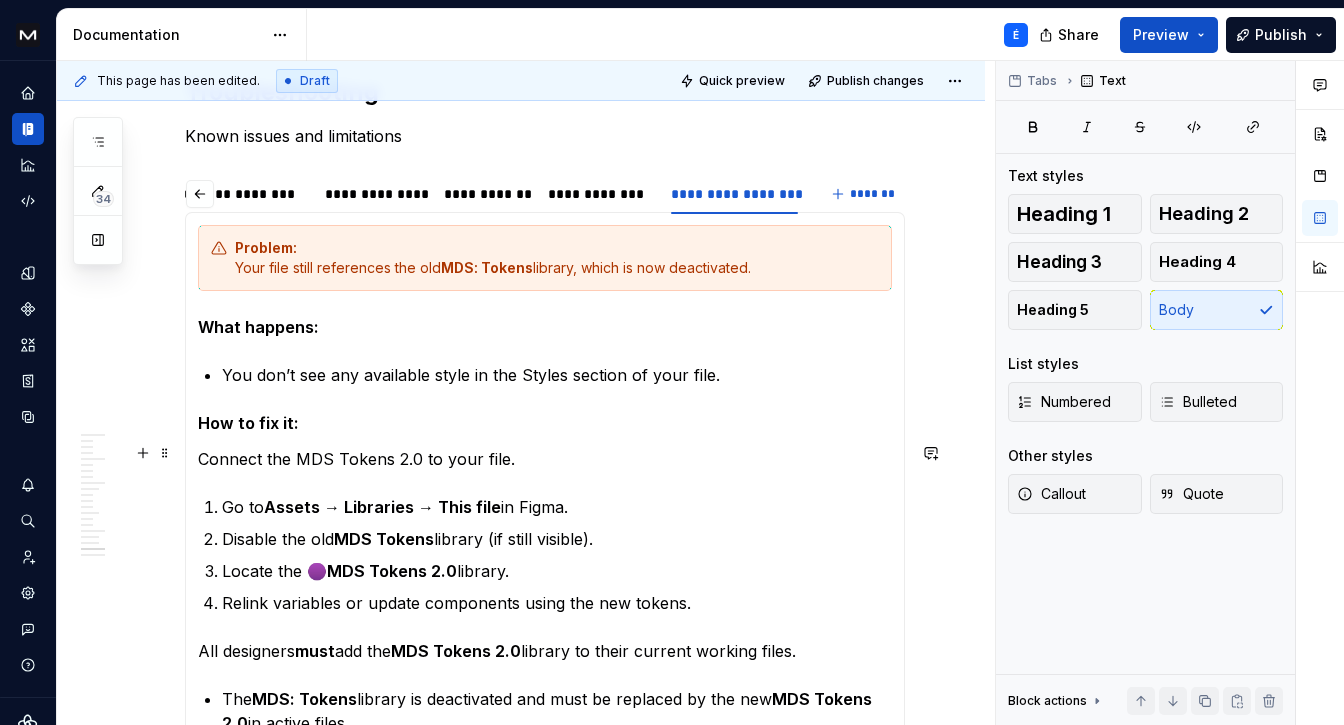 click on "Connect the MDS Tokens 2.0 to your file." at bounding box center (545, 459) 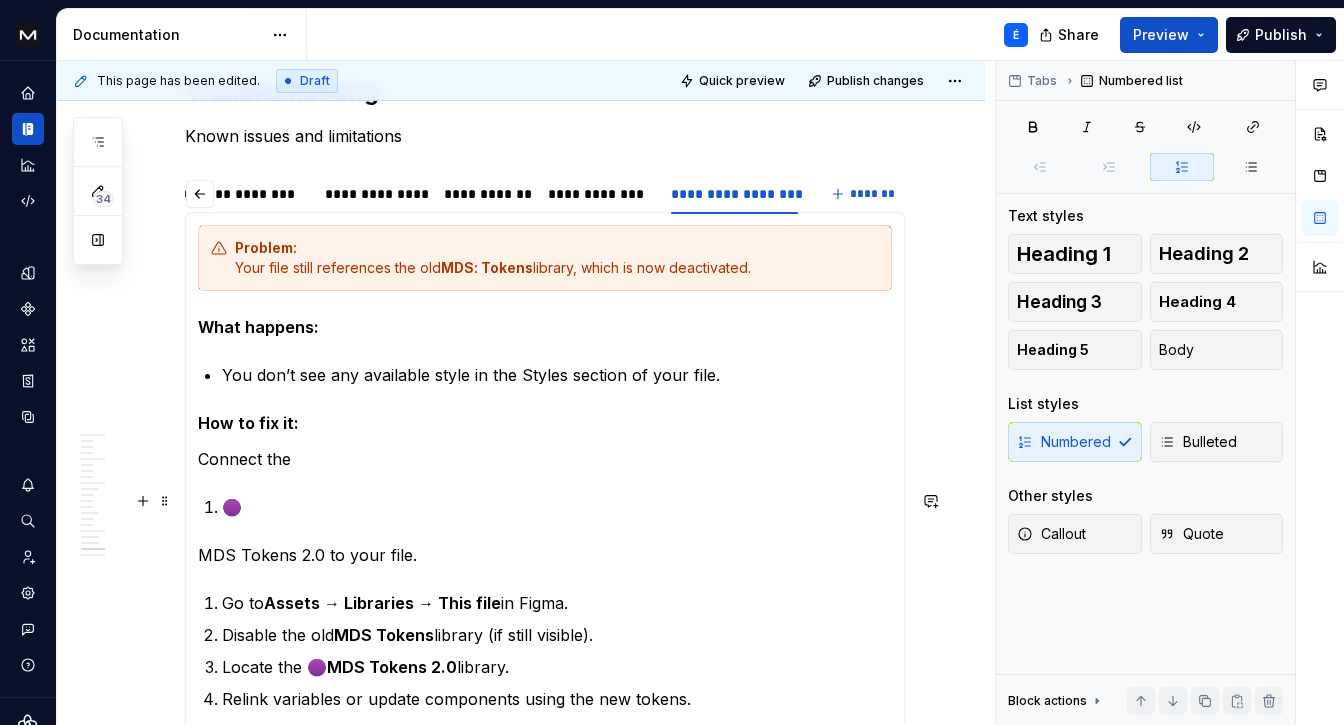 click on "🟣" at bounding box center (557, 507) 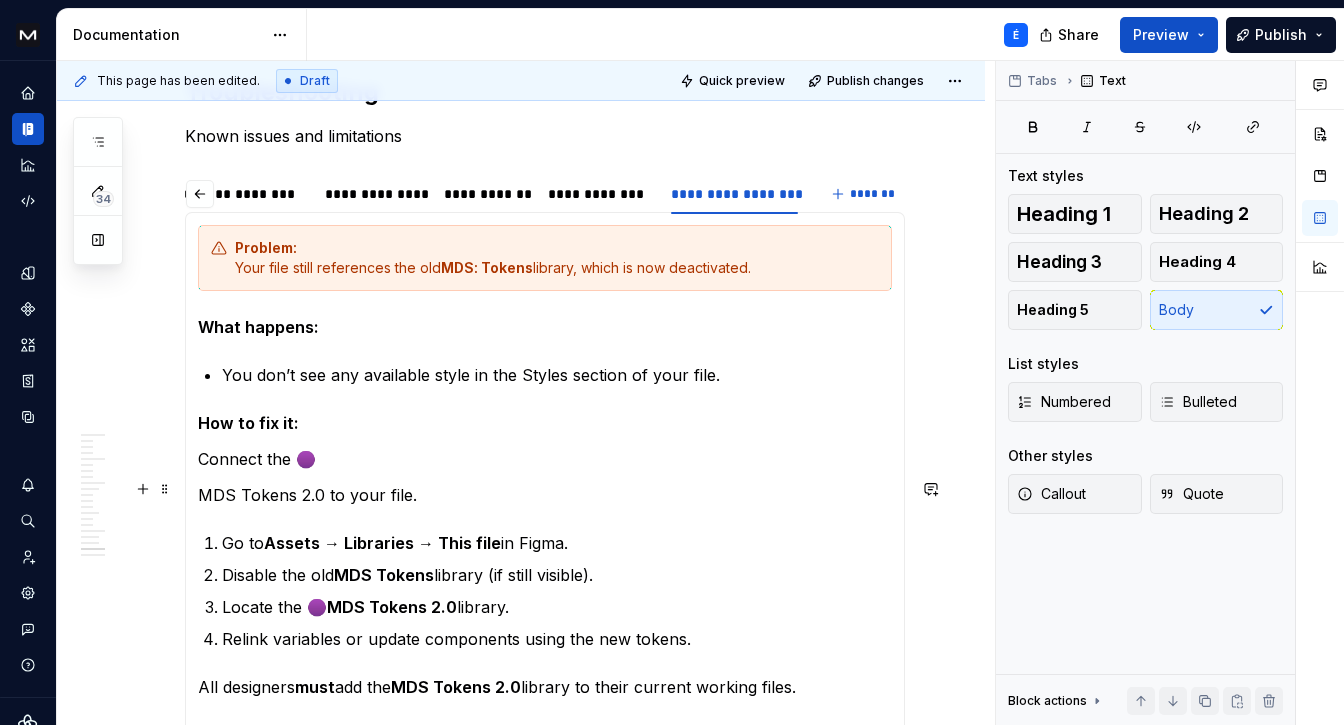 click on "MDS Tokens 2.0 to your file." at bounding box center (545, 495) 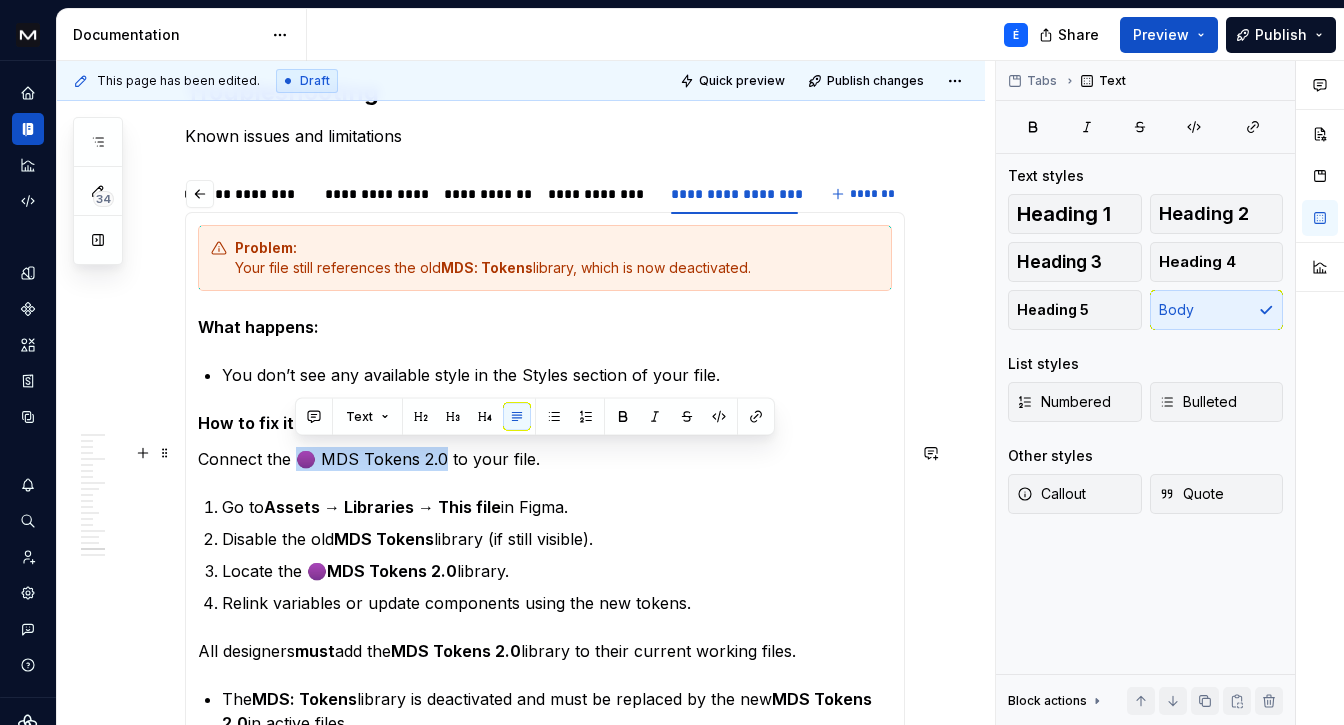 drag, startPoint x: 440, startPoint y: 458, endPoint x: 293, endPoint y: 456, distance: 147.01361 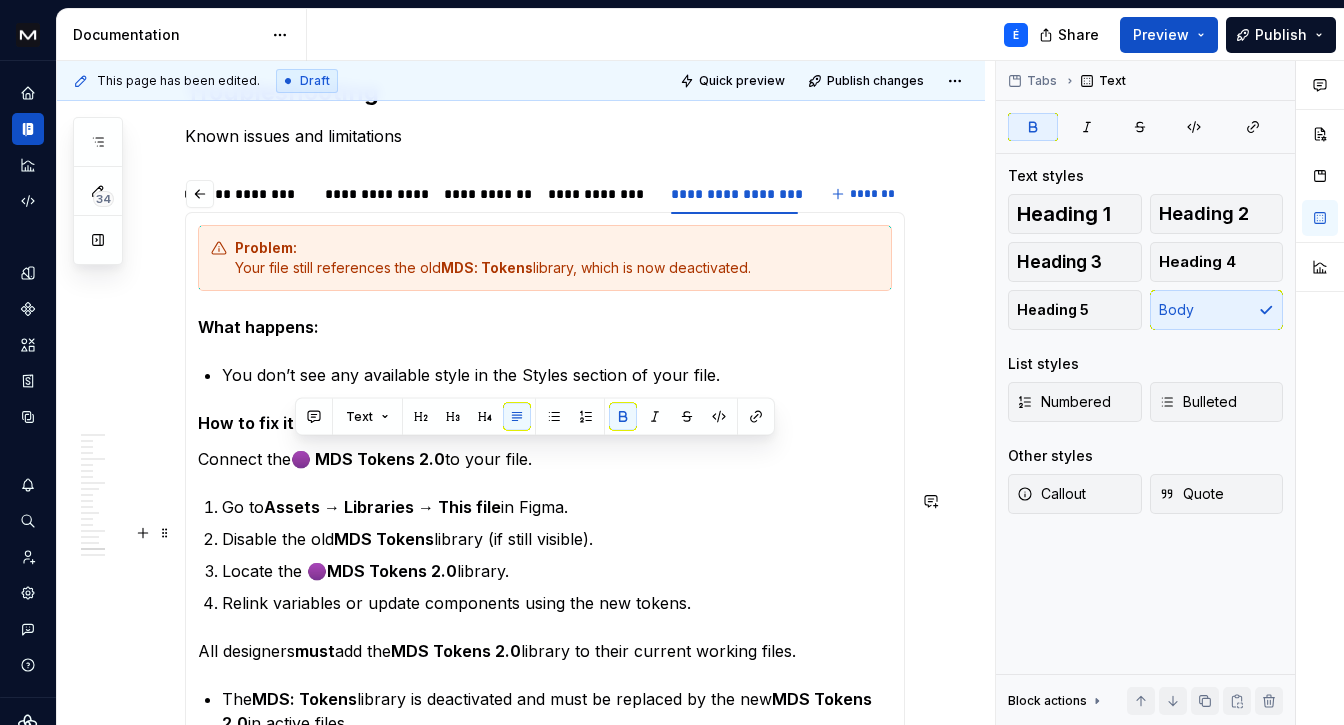 click on "MDS Tokens" at bounding box center (384, 539) 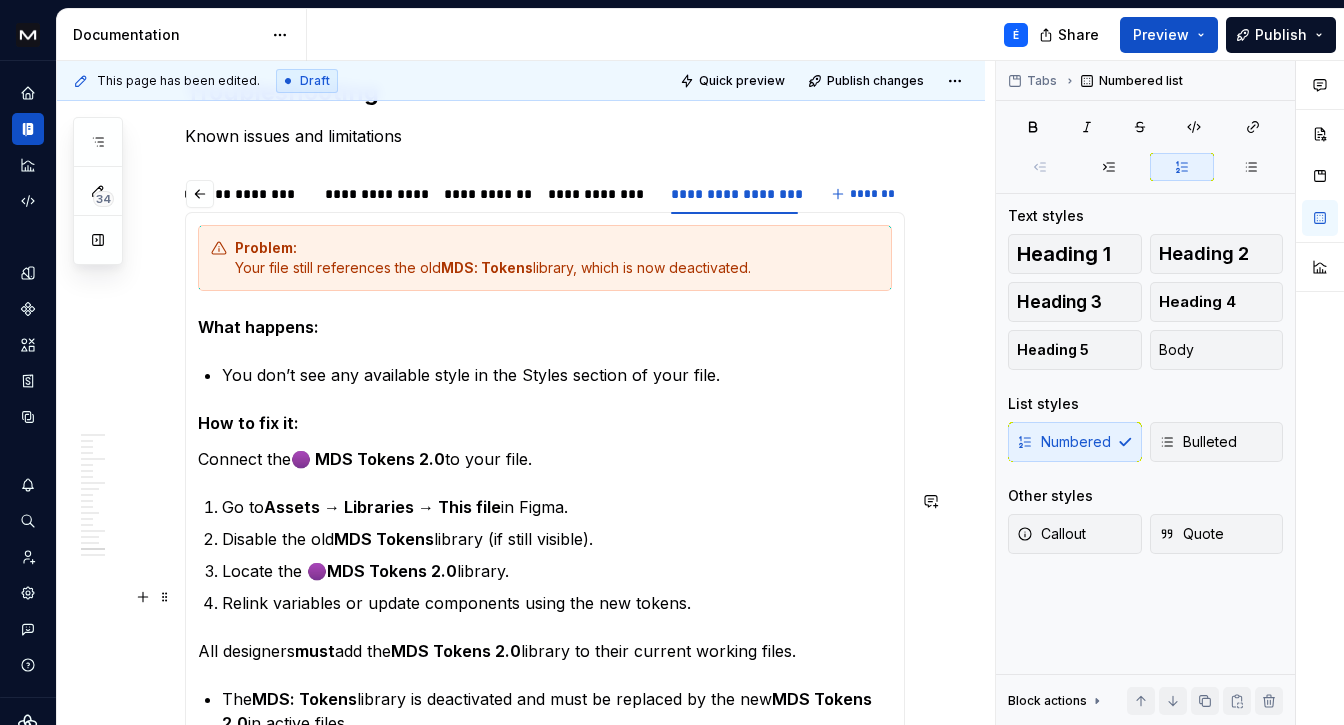 click on "Relink variables or update components using the new tokens." at bounding box center (557, 603) 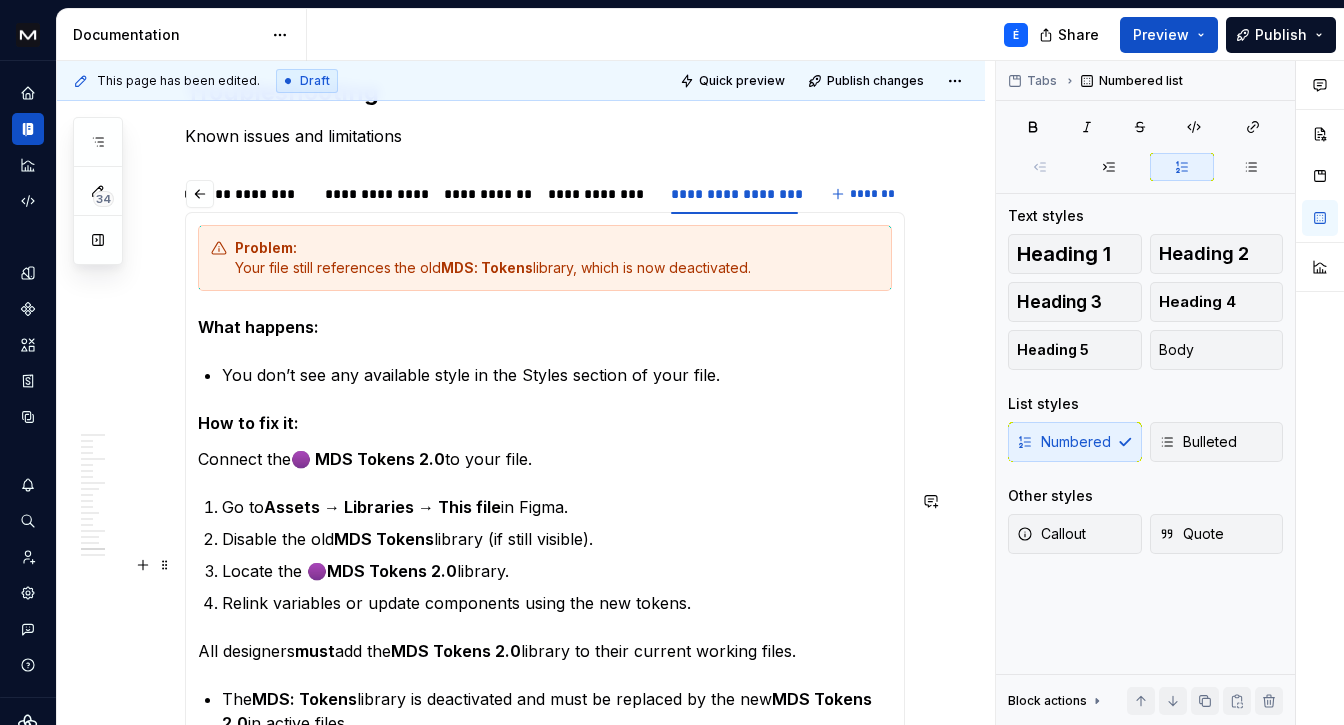 click on "Locate the 🟣  MDS Tokens 2.0  library." at bounding box center [557, 571] 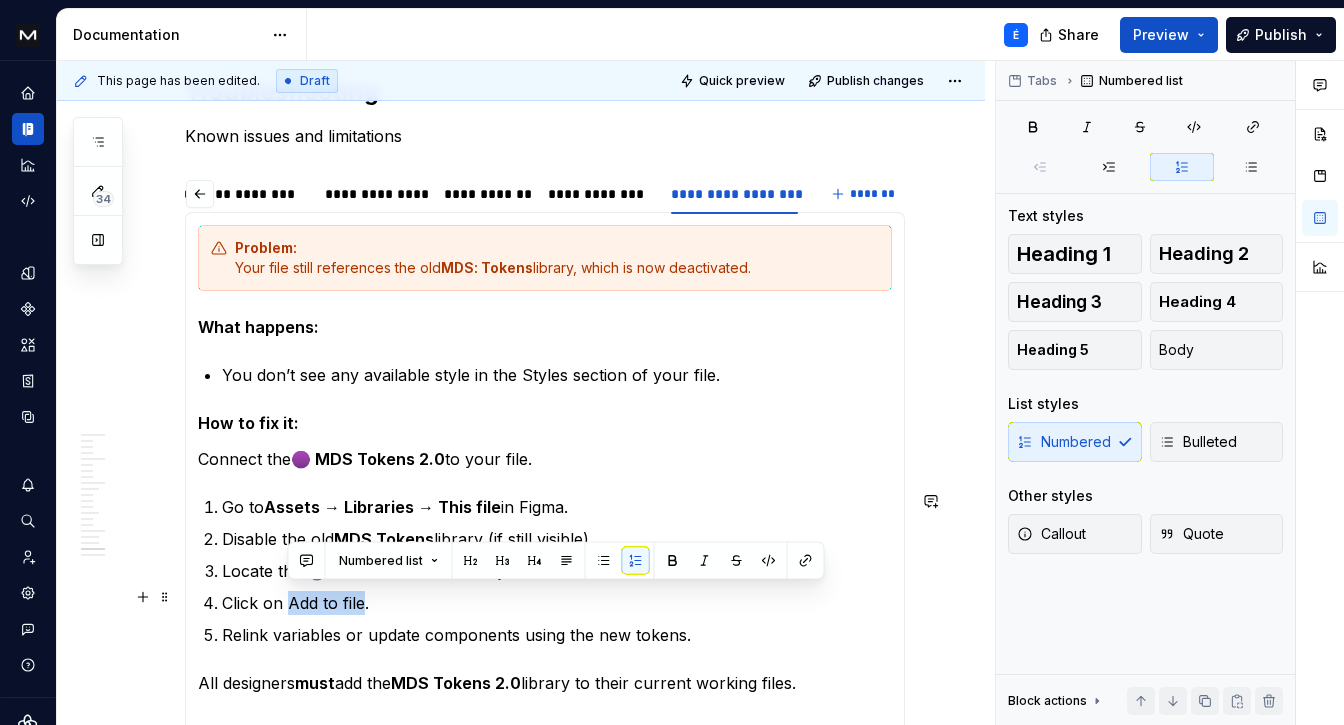 drag, startPoint x: 360, startPoint y: 600, endPoint x: 290, endPoint y: 599, distance: 70.00714 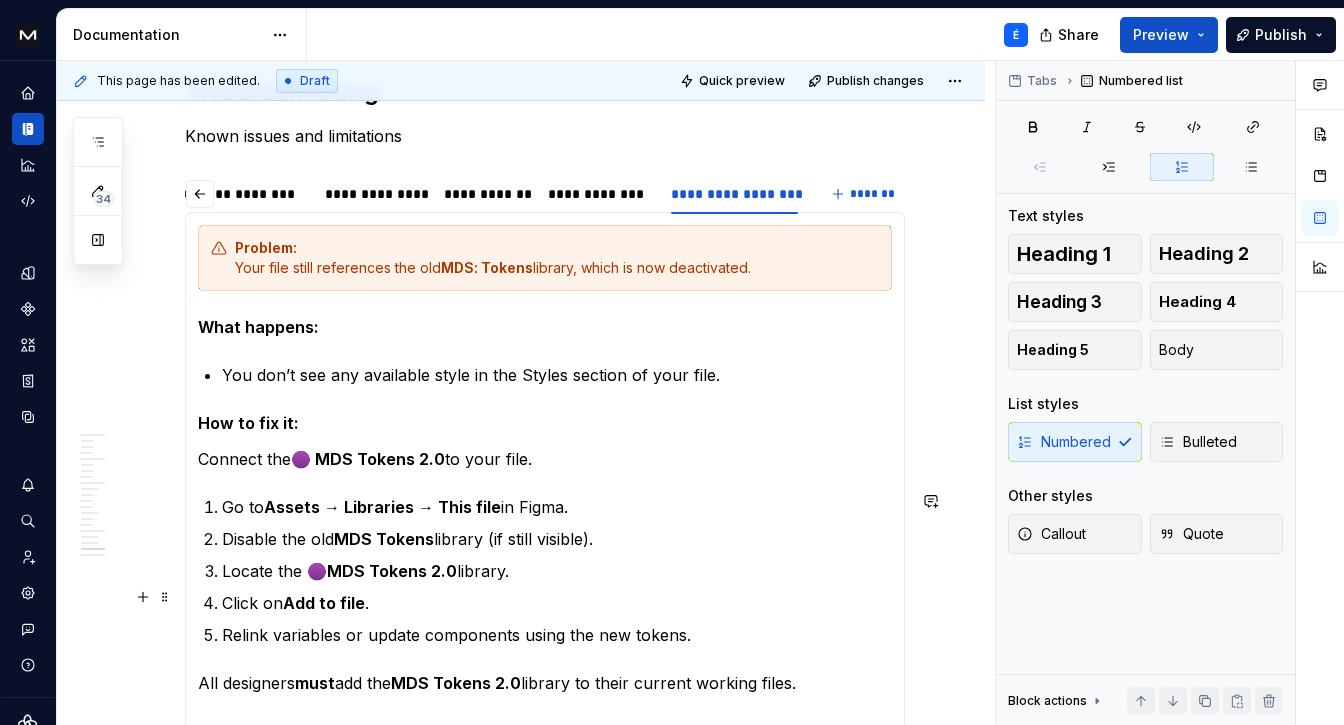 click on "Click on  Add to file ." at bounding box center (557, 603) 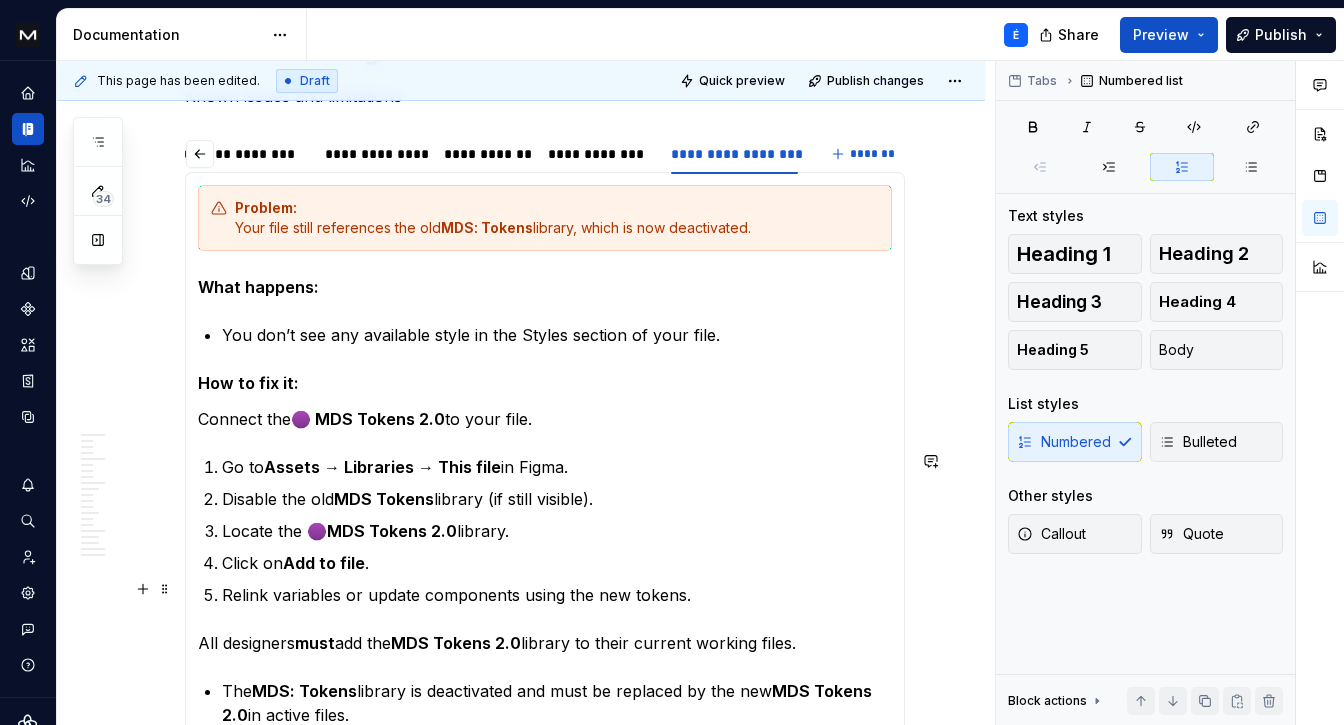scroll, scrollTop: 11475, scrollLeft: 0, axis: vertical 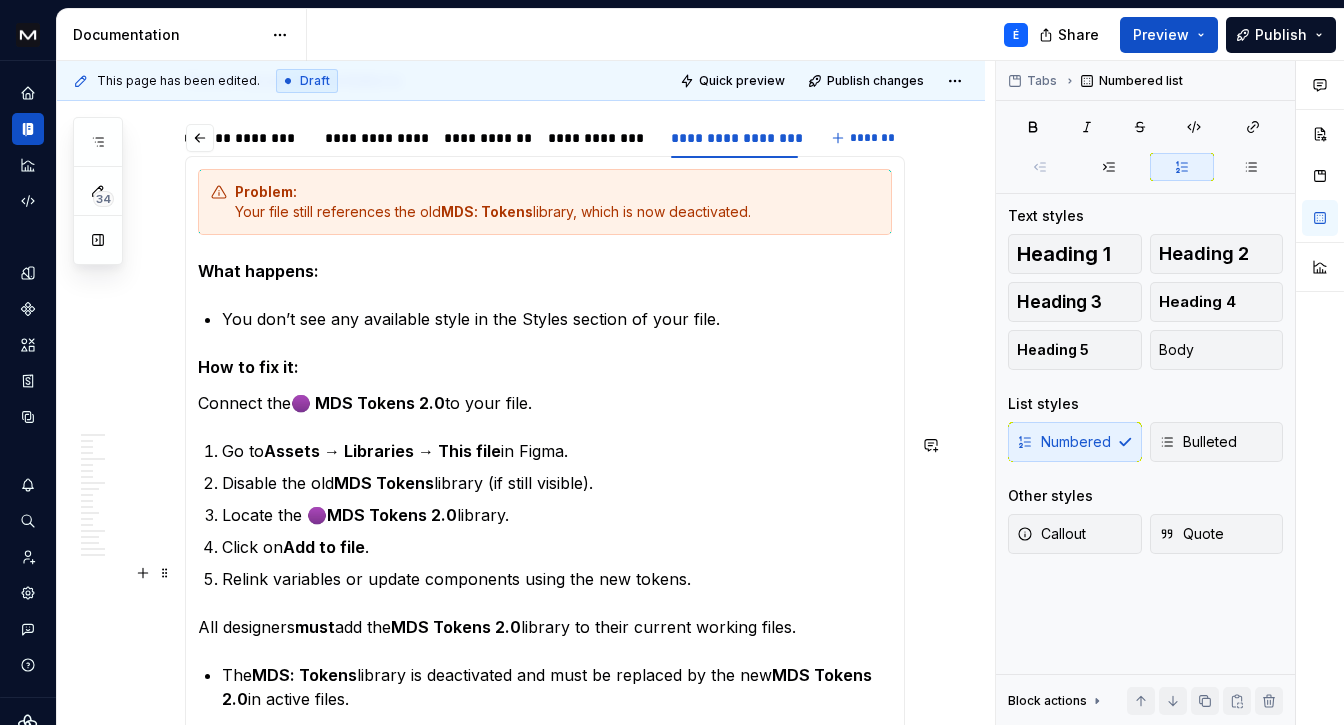 click on "Relink variables or update components using the new tokens." at bounding box center [557, 579] 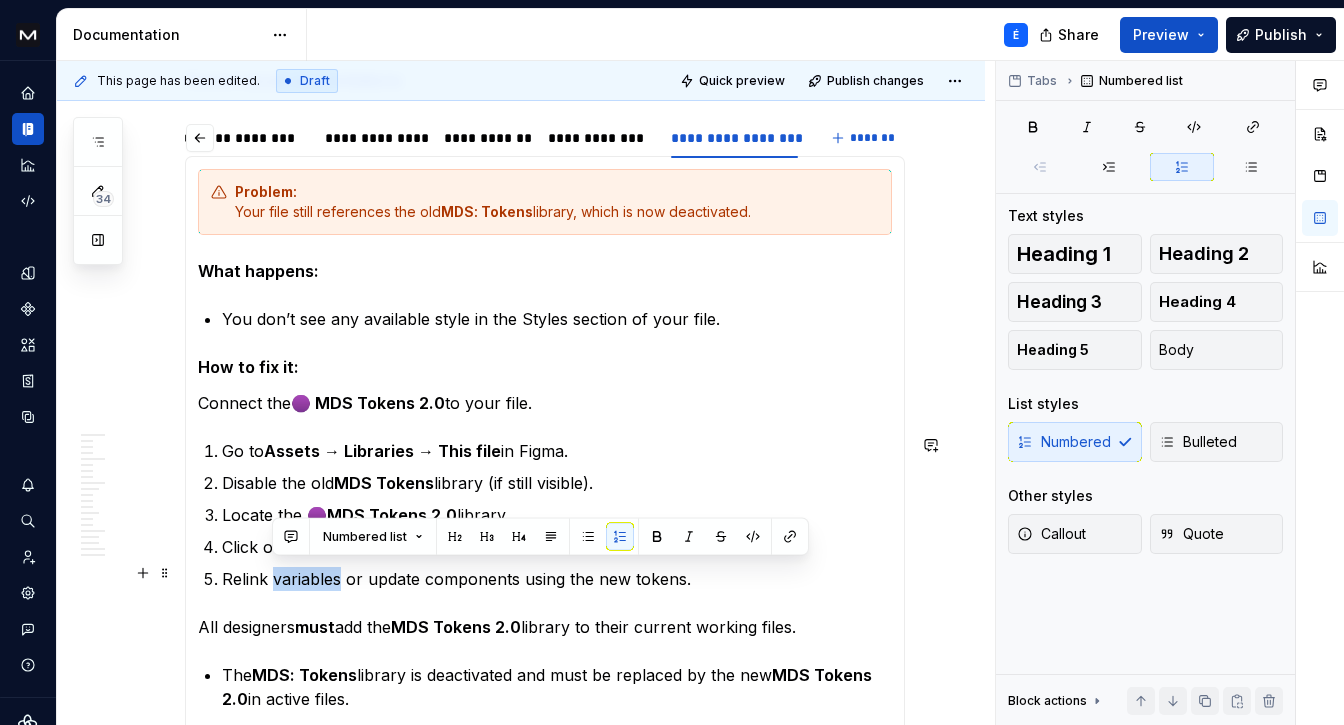 click on "Relink variables or update components using the new tokens." at bounding box center [557, 579] 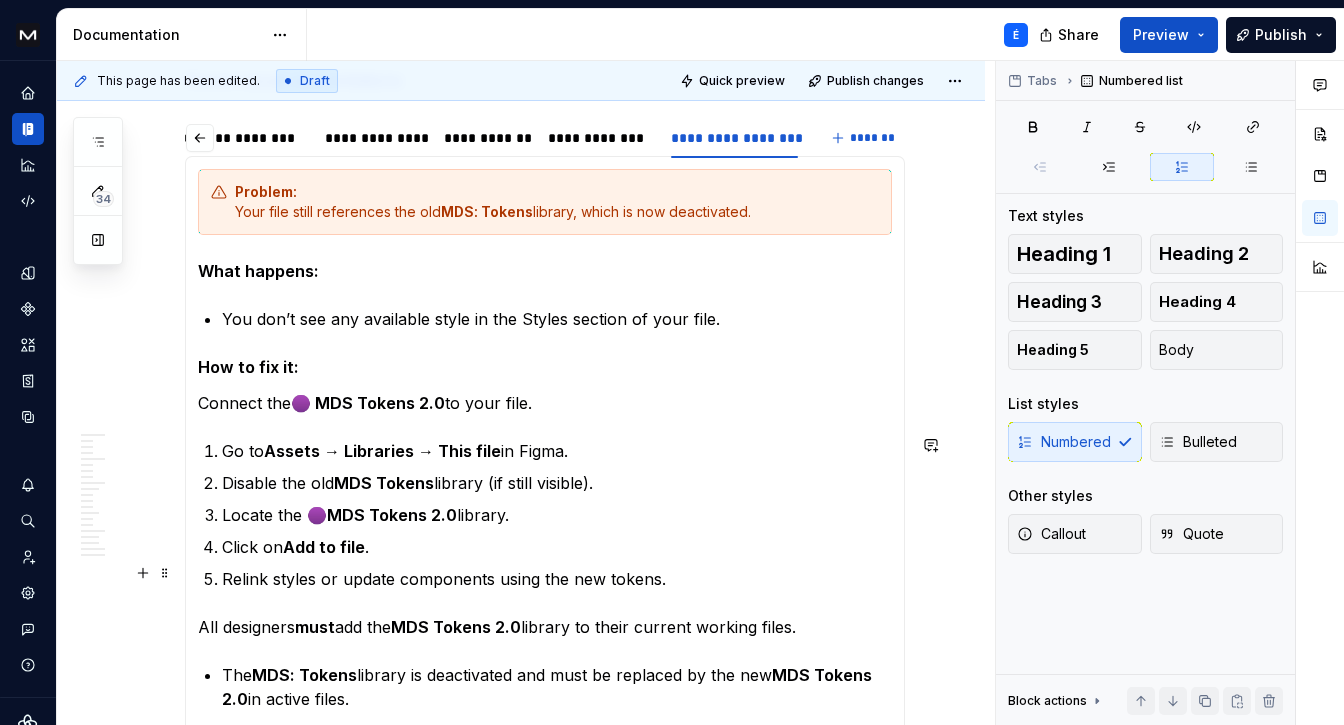click on "Relink styles or update components using the new tokens." at bounding box center (557, 579) 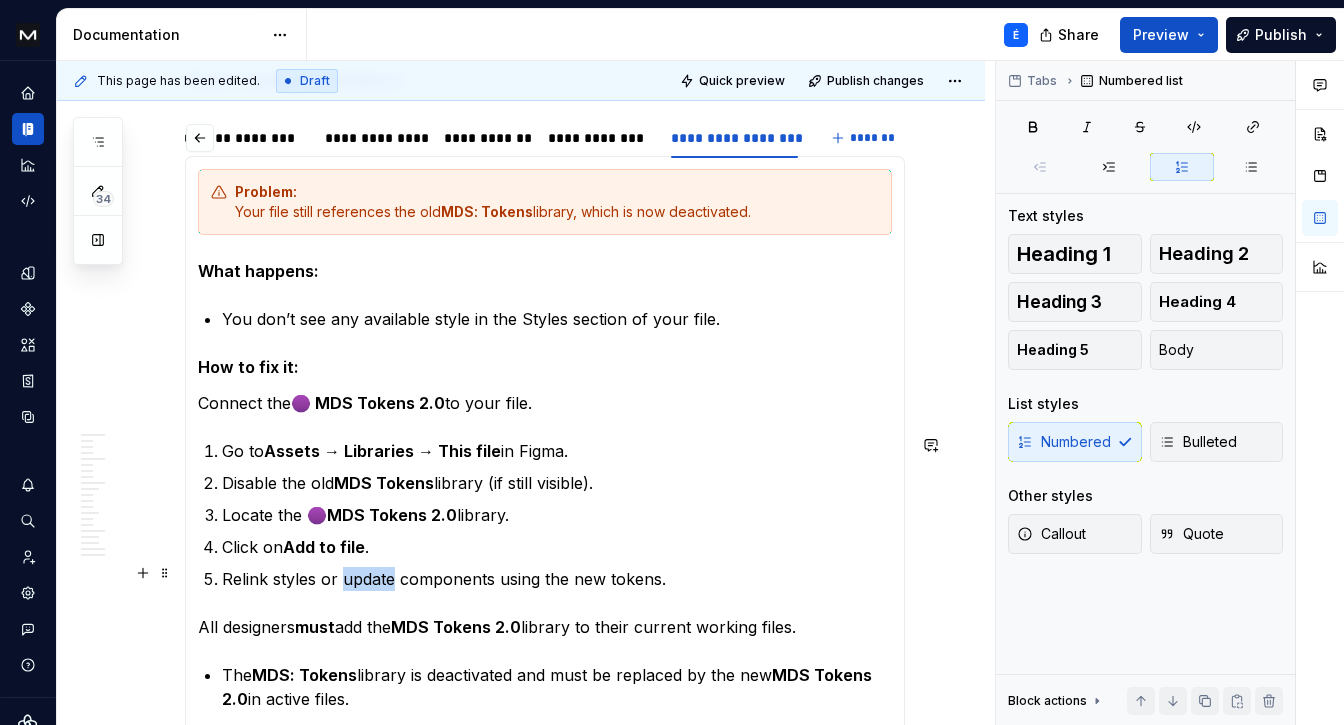 click on "Relink styles or update components using the new tokens." at bounding box center (557, 579) 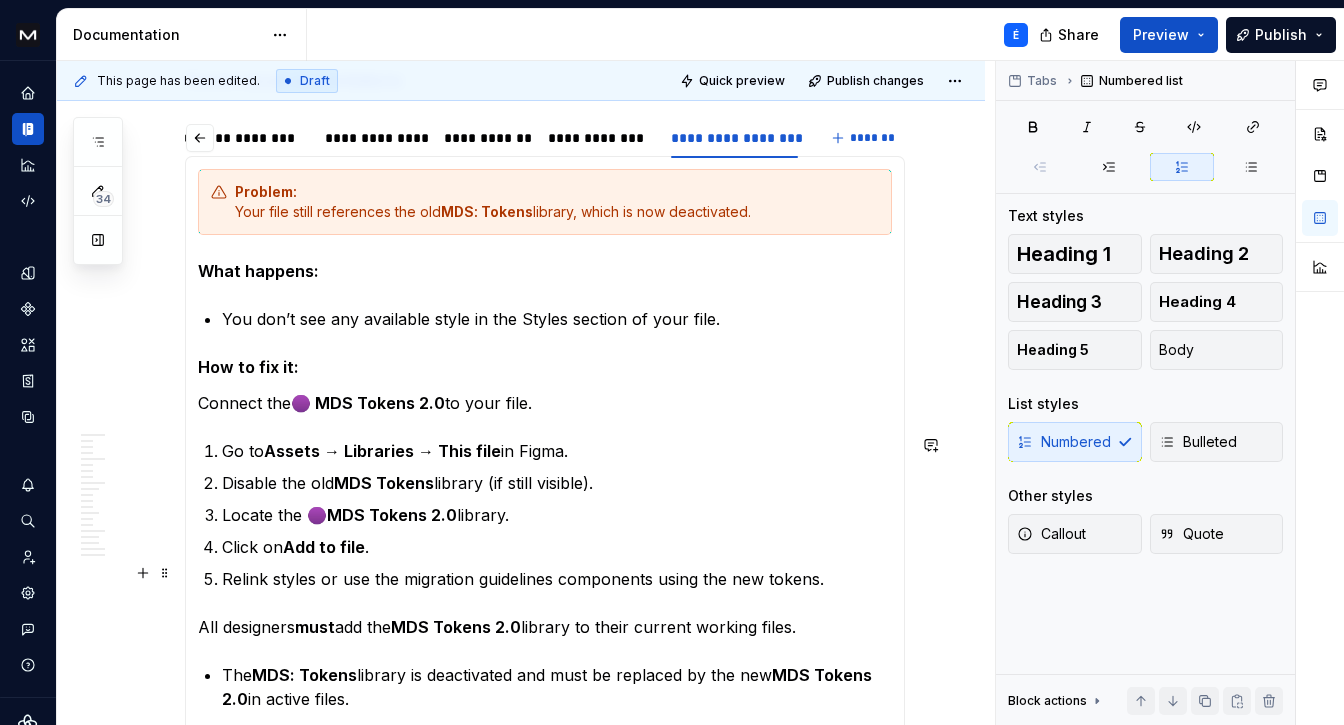click on "Relink styles or use the migration guidelines components using the new tokens." at bounding box center (557, 579) 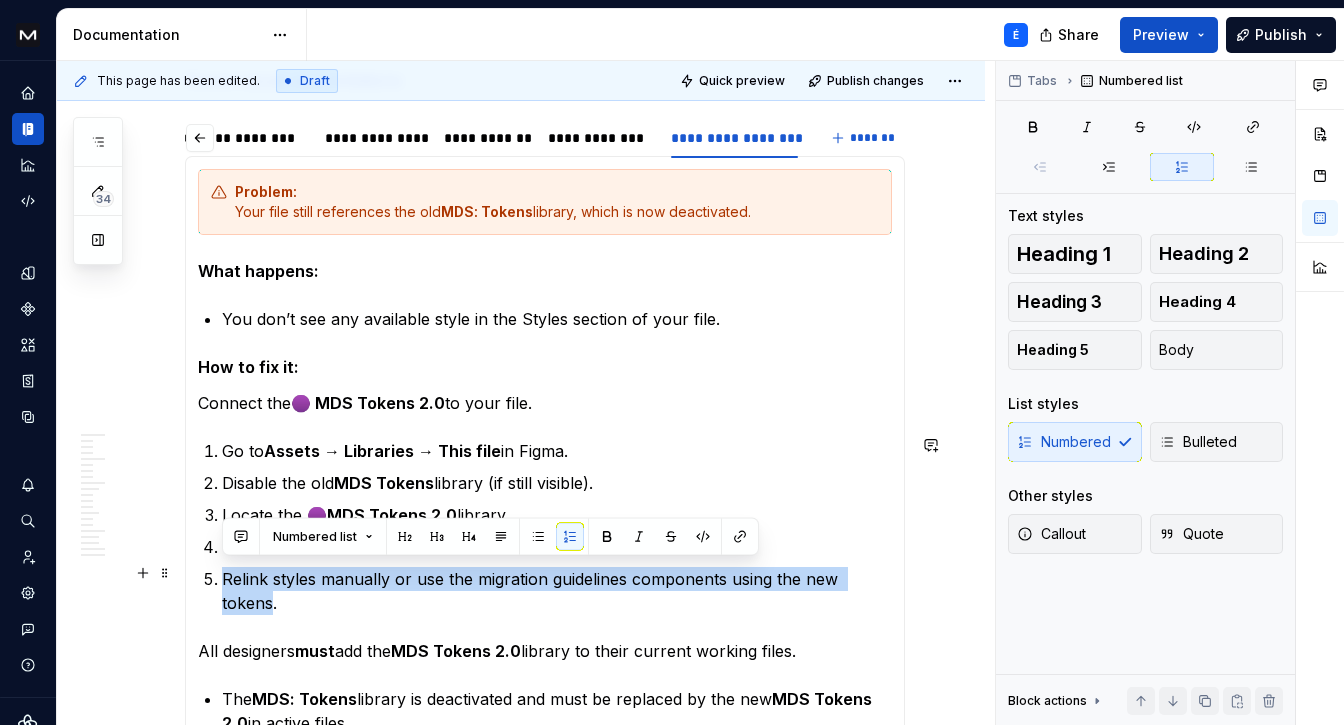 drag, startPoint x: 221, startPoint y: 567, endPoint x: 270, endPoint y: 595, distance: 56.435802 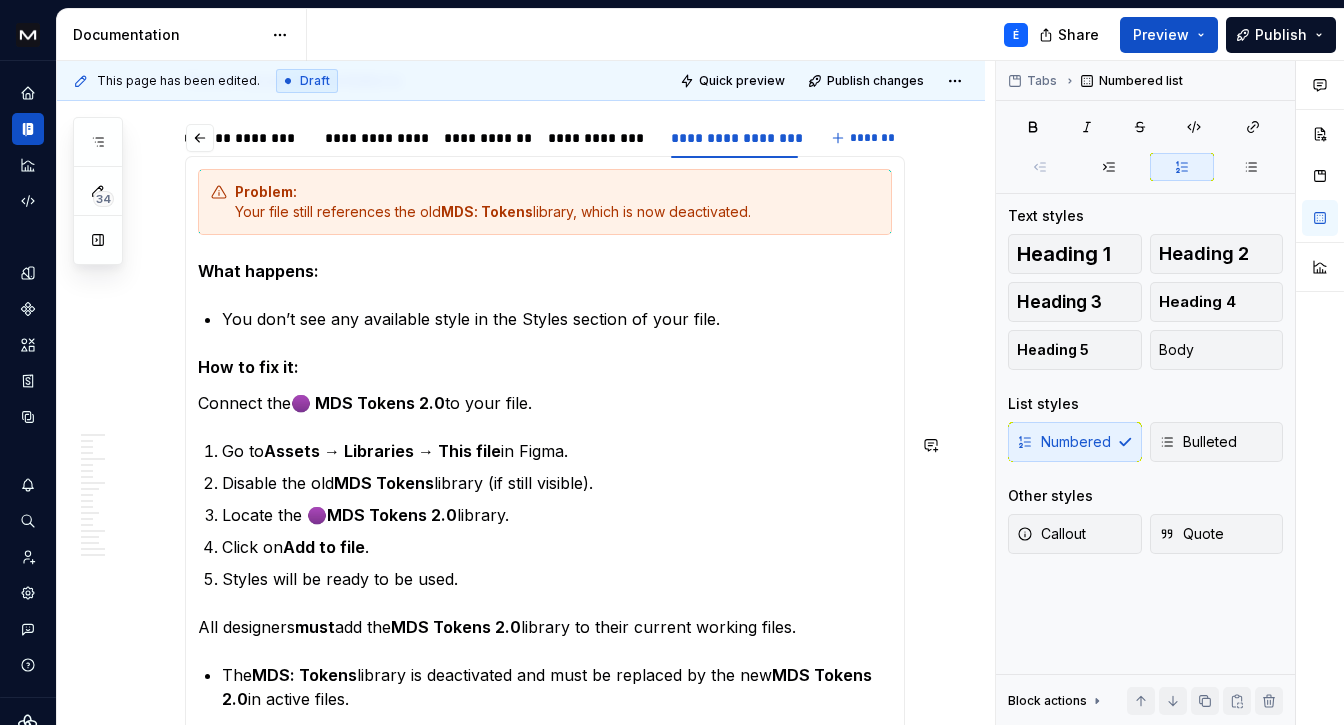 scroll, scrollTop: 11573, scrollLeft: 0, axis: vertical 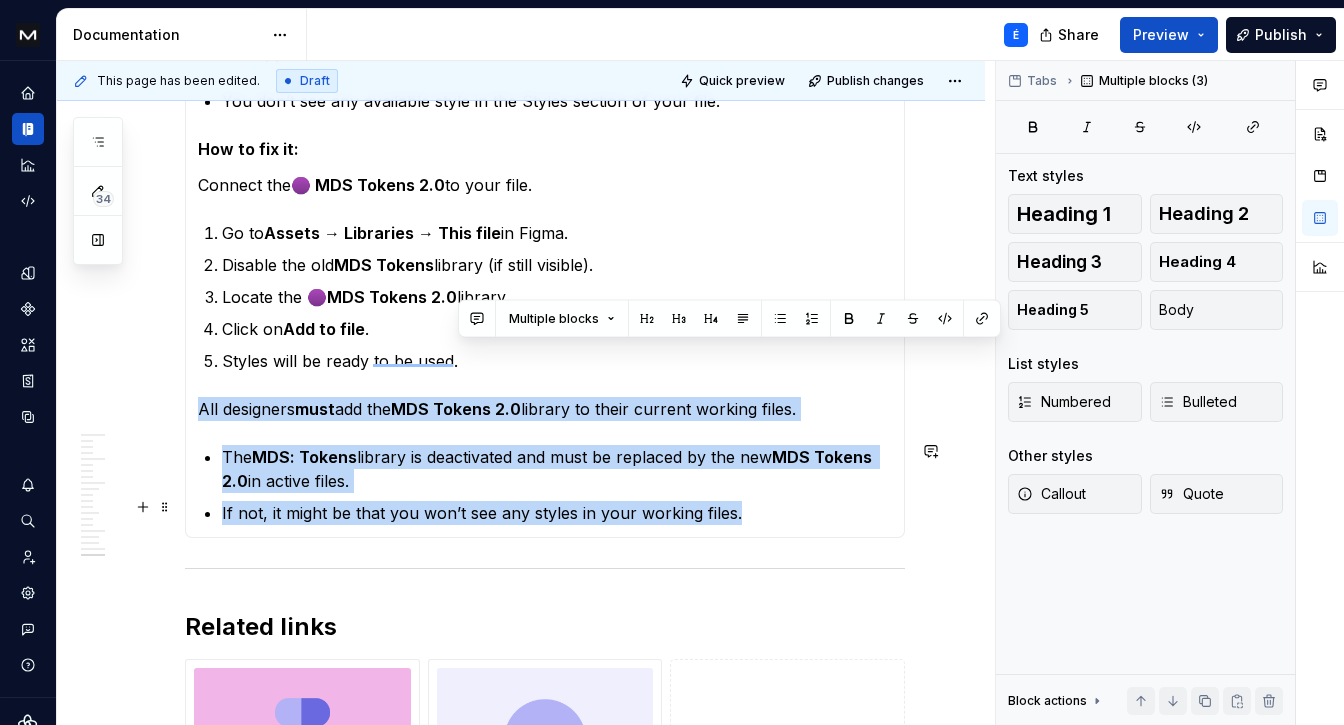 drag, startPoint x: 495, startPoint y: 361, endPoint x: 757, endPoint y: 502, distance: 297.53152 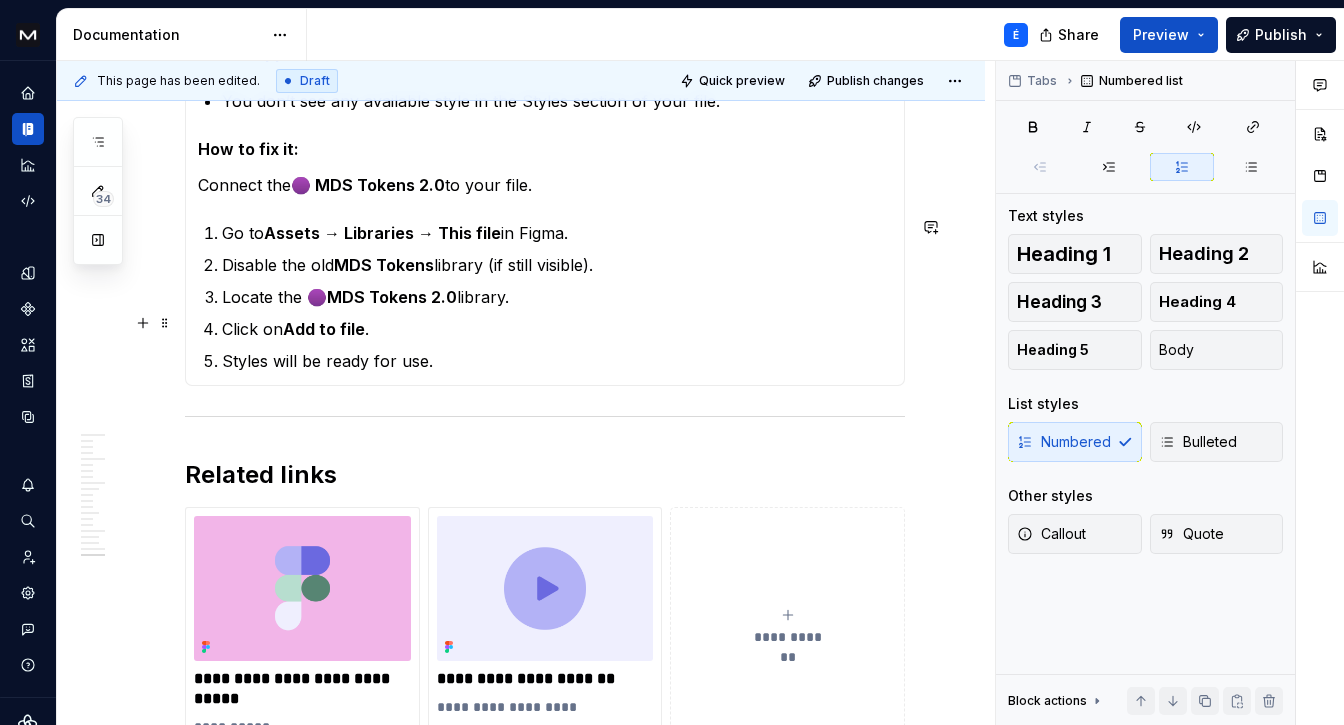 scroll, scrollTop: 11641, scrollLeft: 0, axis: vertical 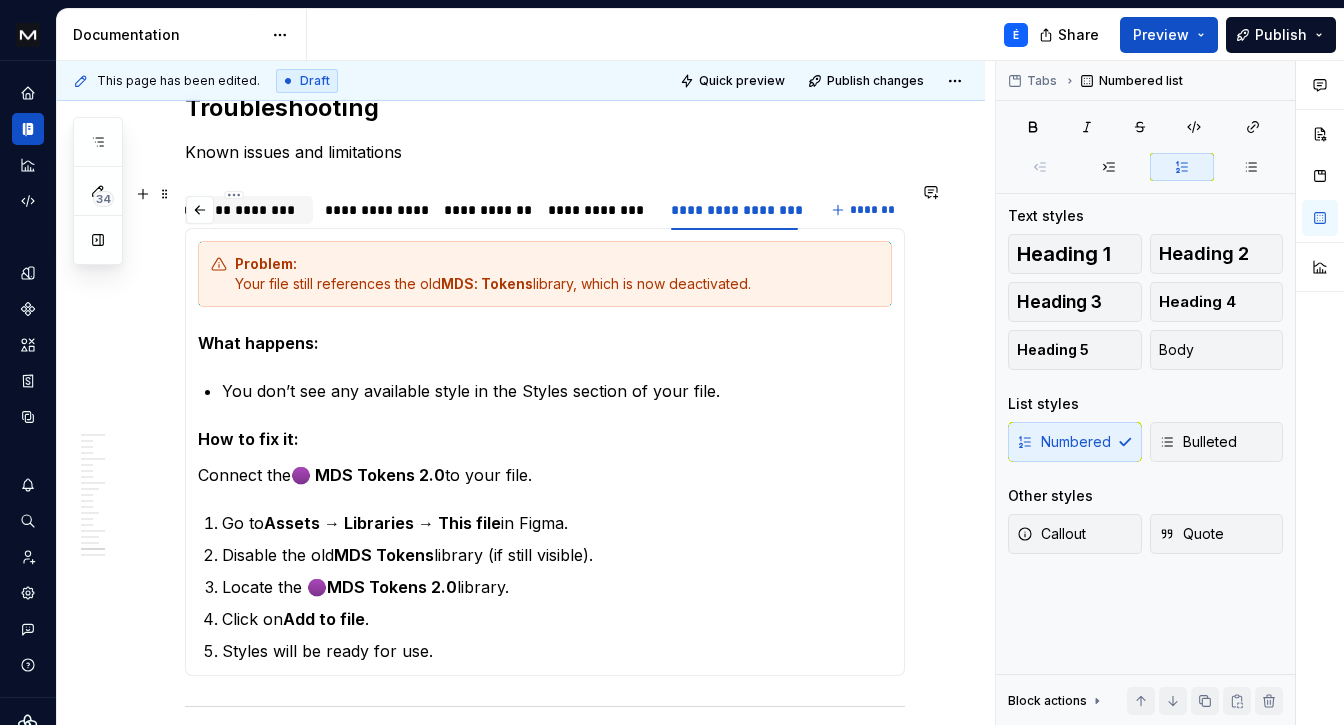 click on "**********" at bounding box center (234, 210) 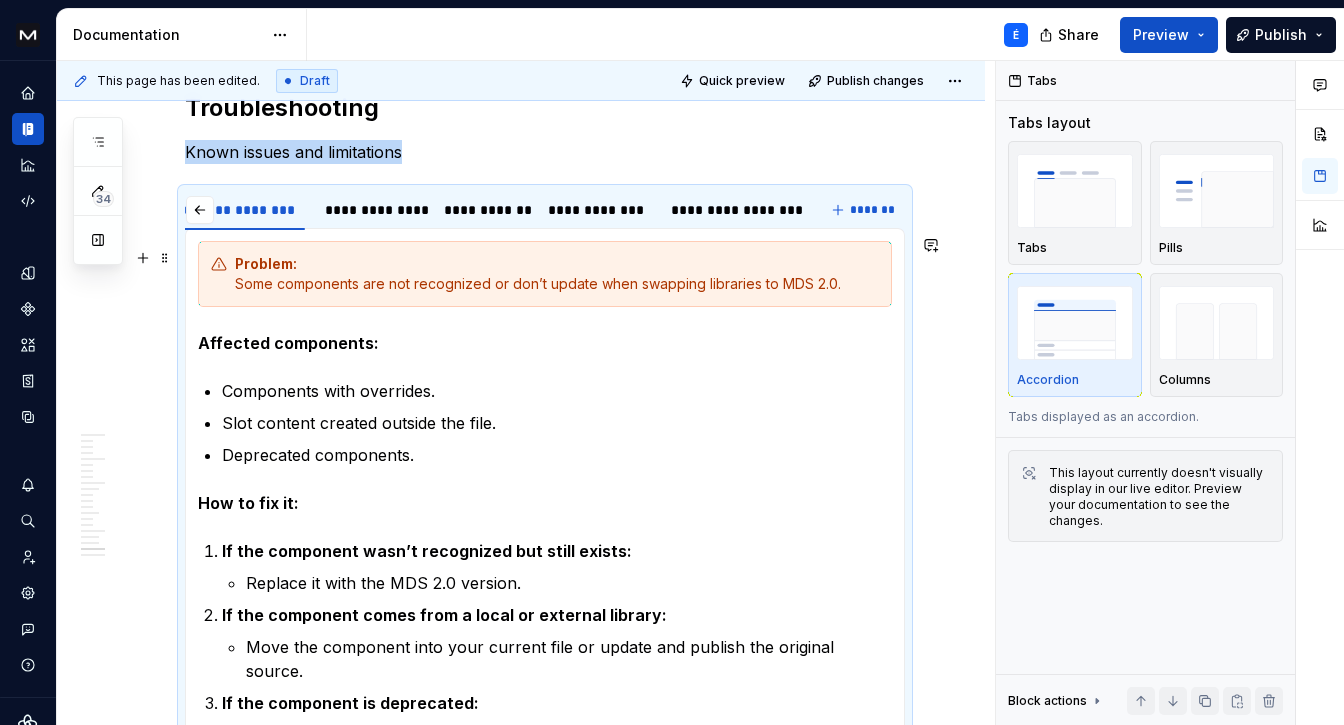 click on "Problem:" at bounding box center [266, 263] 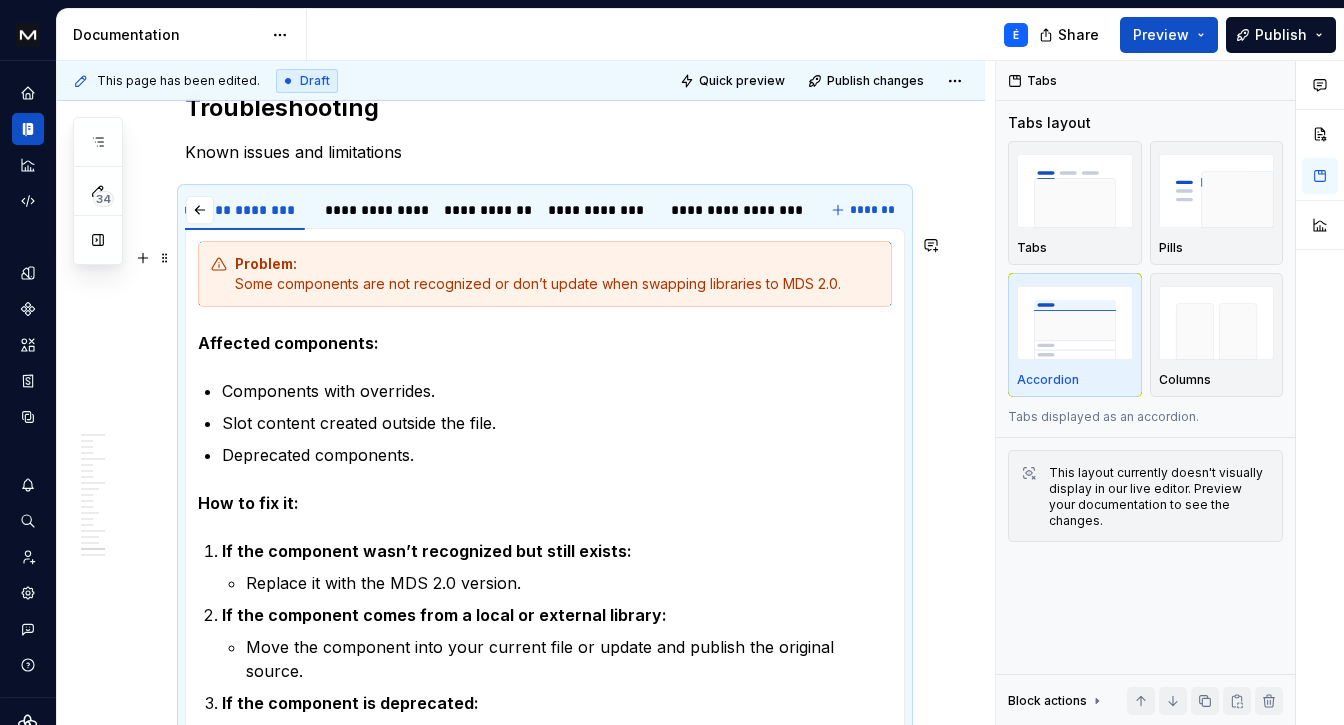 click on "Problem:" at bounding box center [266, 263] 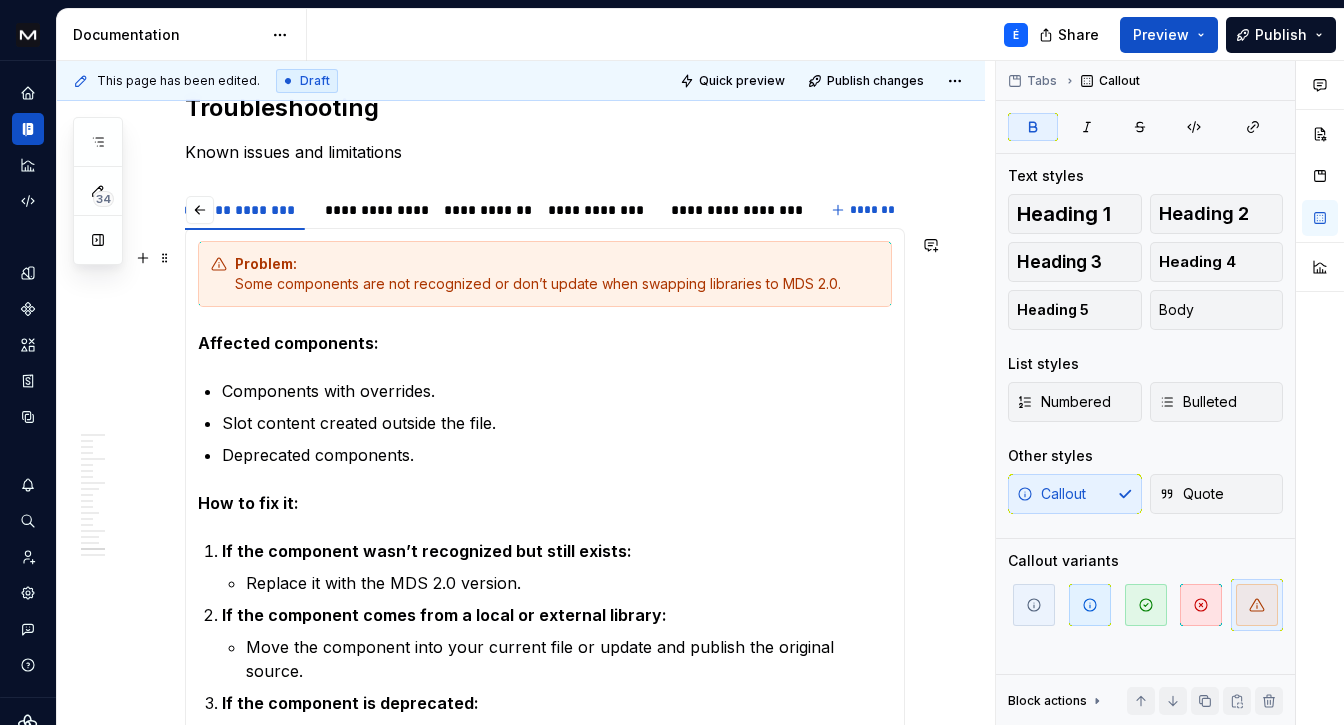 click on "Problem: Some components are not recognized or don’t update when swapping libraries to MDS 2.0." at bounding box center (545, 274) 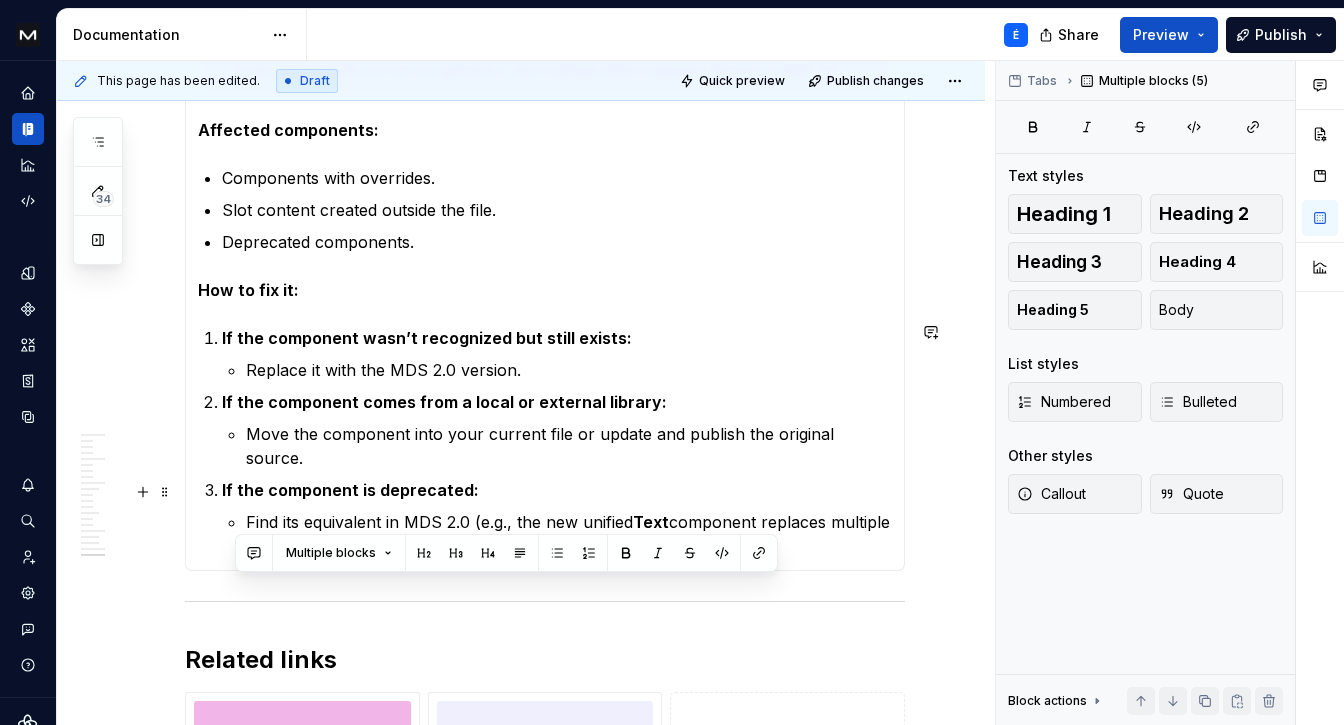 drag, startPoint x: 233, startPoint y: 257, endPoint x: 494, endPoint y: 527, distance: 375.52762 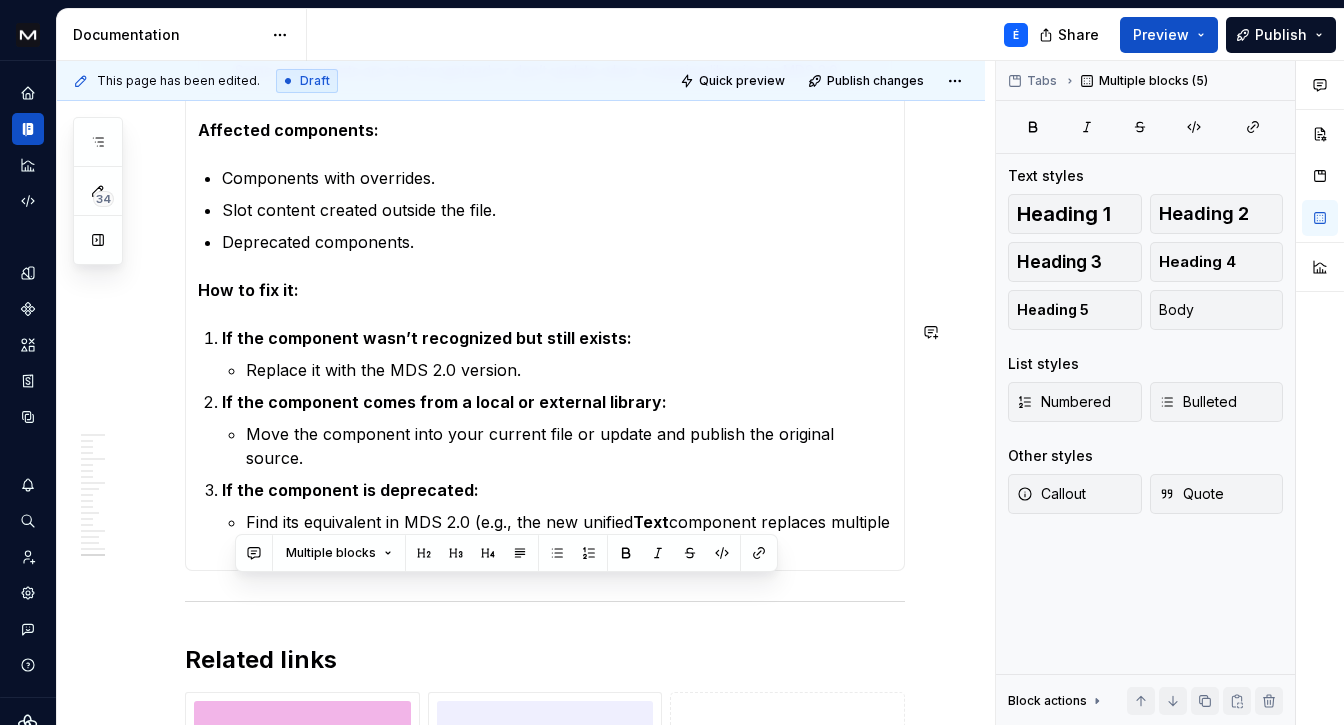copy on "Problem: Some components are not recognized or don’t update when swapping libraries to MDS 2.0. Affected components: Components with overrides. Slot content created outside the file. Deprecated components. How to fix it: If the component wasn’t recognized but still exists: Replace it with the MDS 2.0 version. If the component comes from a local or external library: Move the component into your current file or update and publish the original source. If the component is deprecated: Find its equivalent in MDS 2.0 (e.g., the new unified  Text  component replaces multiple deprecated versions)." 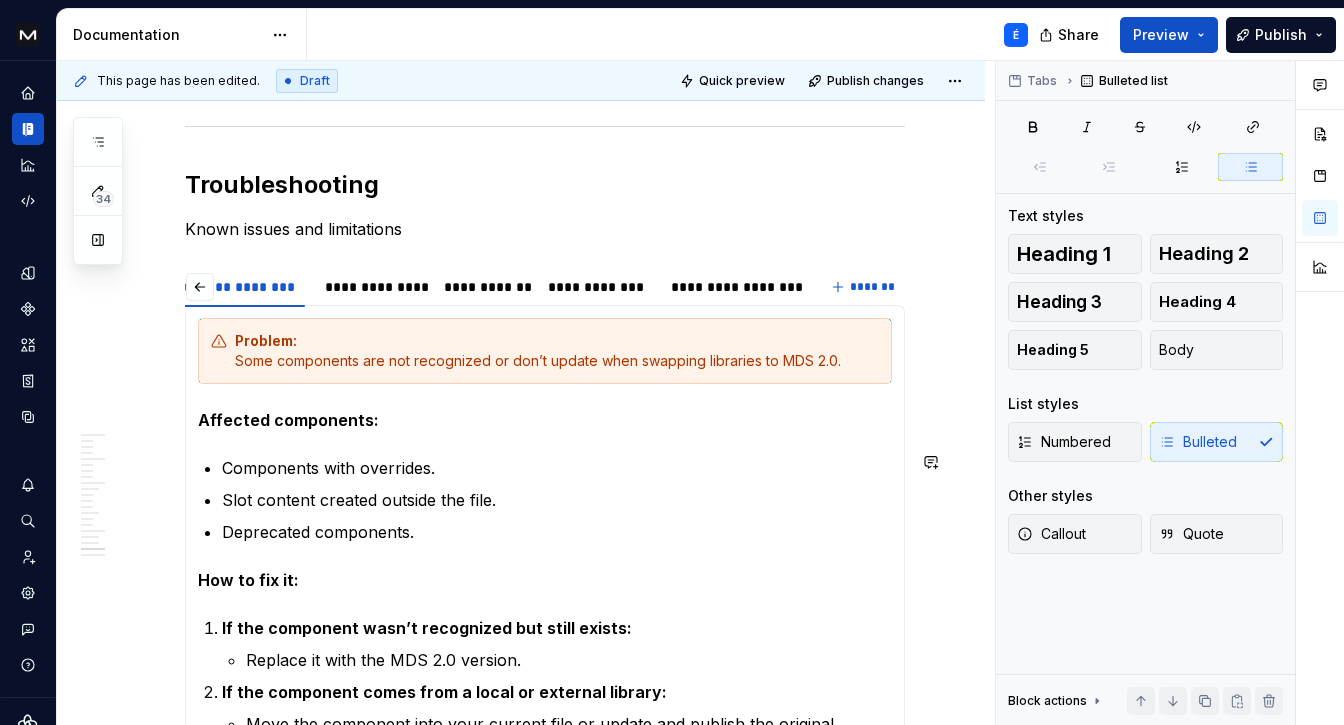 click on "Problem: Some components are not recognized or don’t update when swapping libraries to MDS 2.0. Affected components: Components with overrides. Slot content created outside the file. Deprecated components. How to fix it: If the component wasn’t recognized but still exists: Replace it with the MDS 2.0 version. If the component comes from a local or external library: Move the component into your current file or update and publish the original source. If the component is deprecated: Find its equivalent in MDS 2.0 (e.g., the new unified  Text  component replaces multiple deprecated versions)." at bounding box center (545, 583) 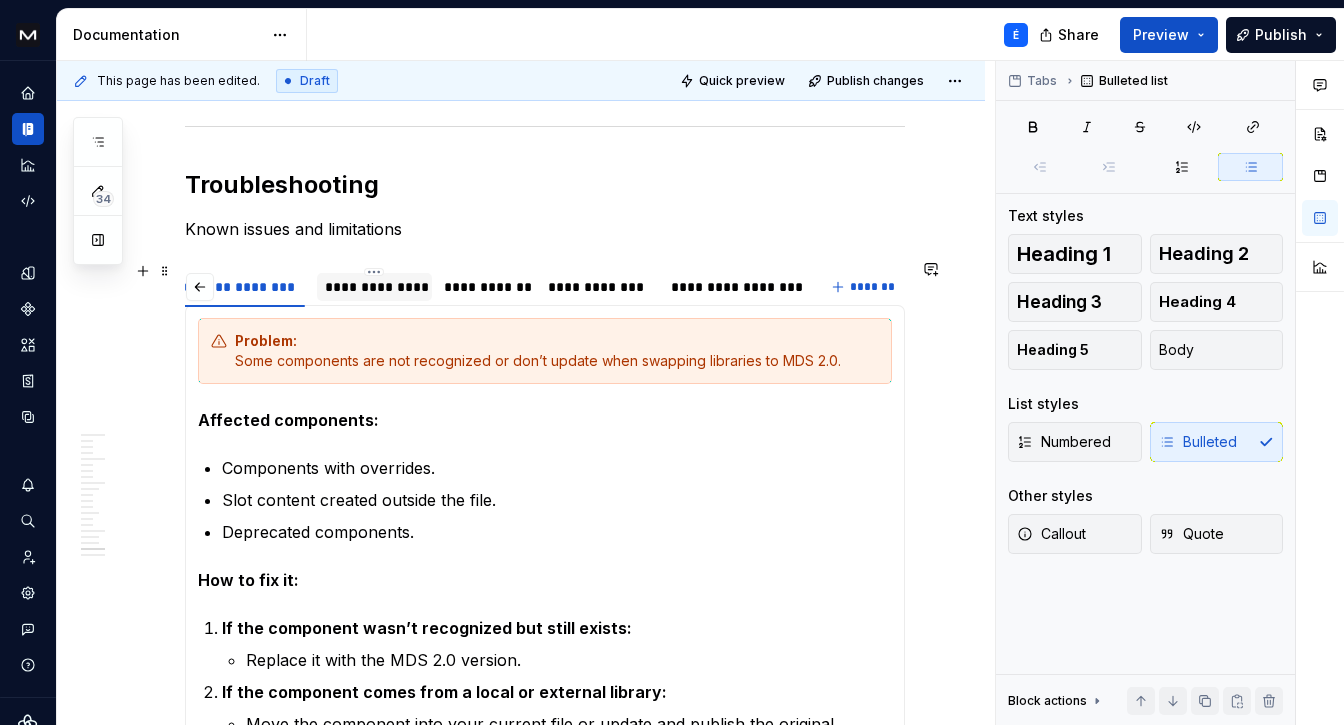 click on "**********" at bounding box center (374, 287) 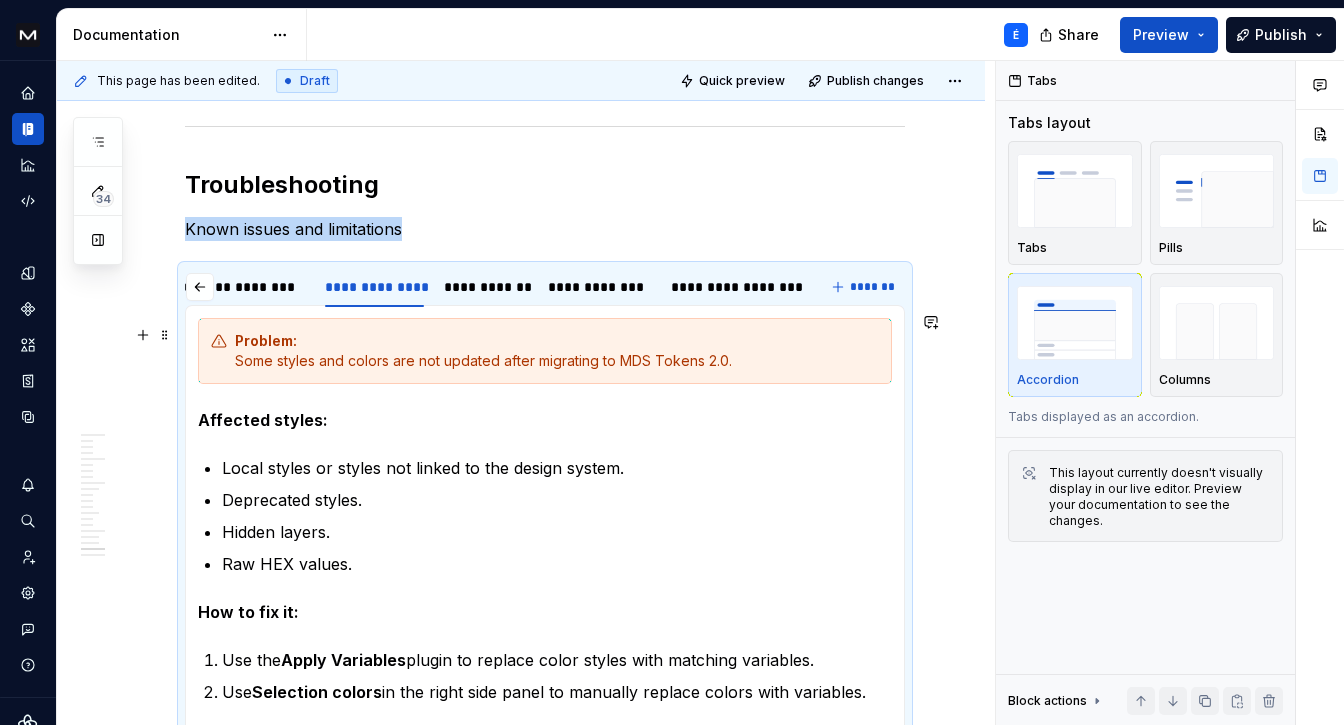 click on "Problem: Some styles and colors are not updated after migrating to MDS Tokens 2.0." at bounding box center [557, 351] 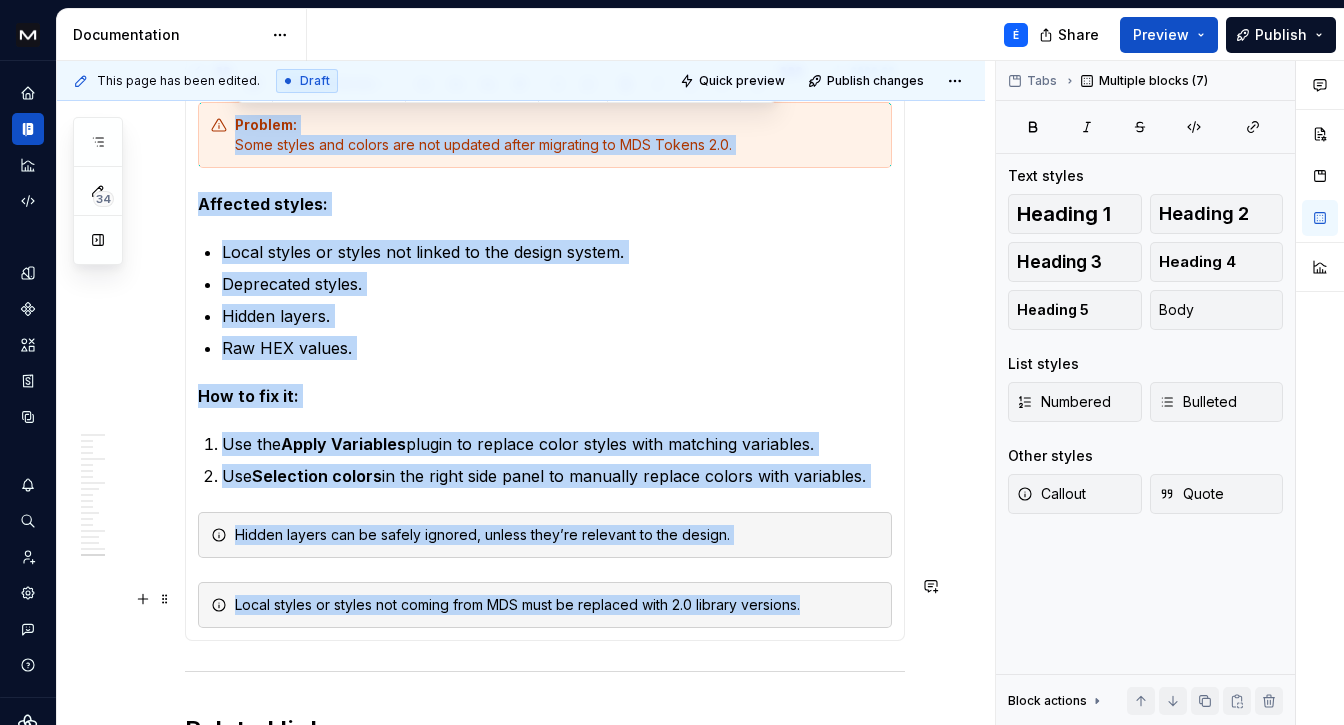 drag, startPoint x: 237, startPoint y: 331, endPoint x: 820, endPoint y: 616, distance: 648.933 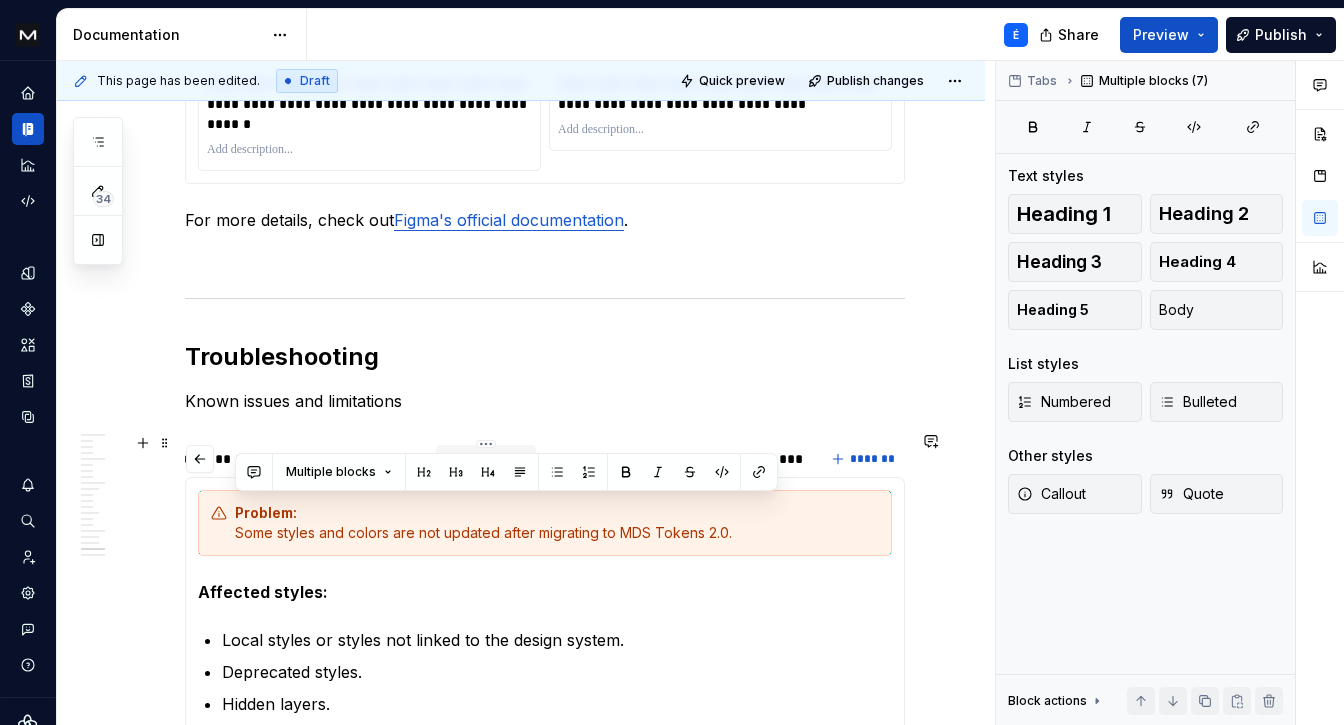 click on "**********" at bounding box center [486, 459] 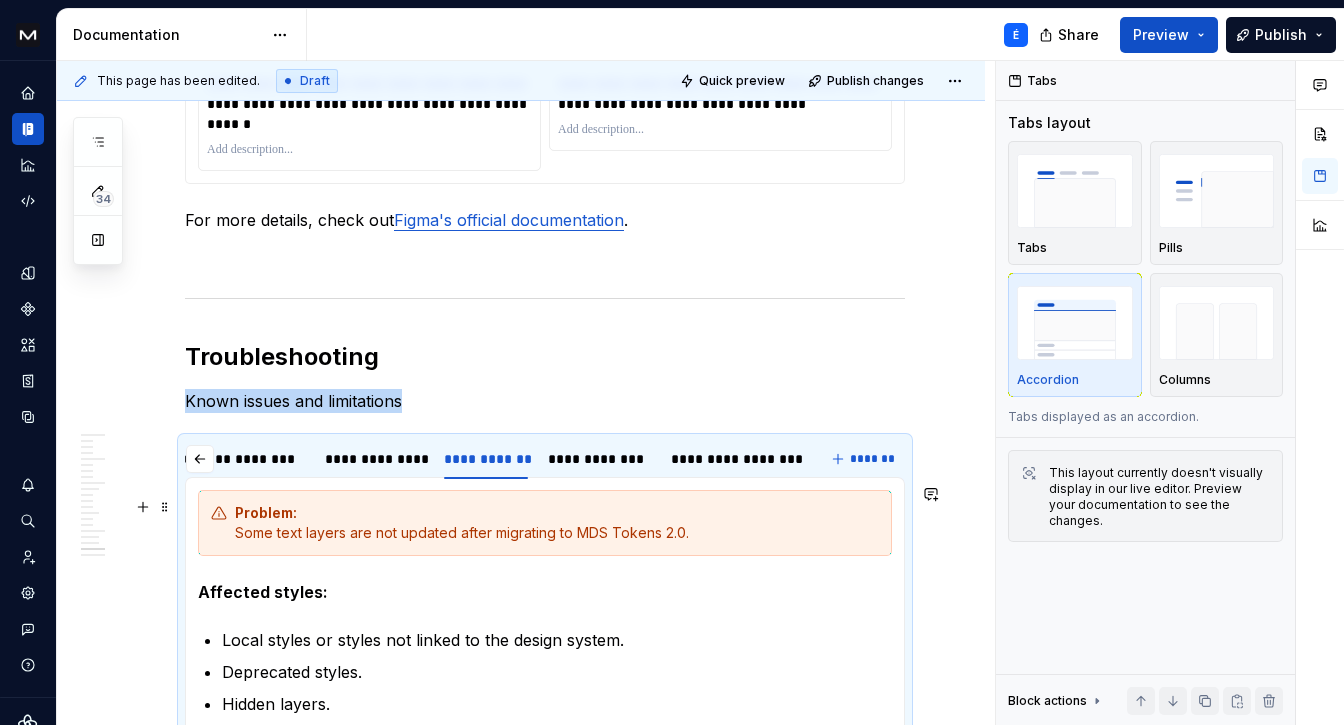 click on "Problem:" at bounding box center [266, 512] 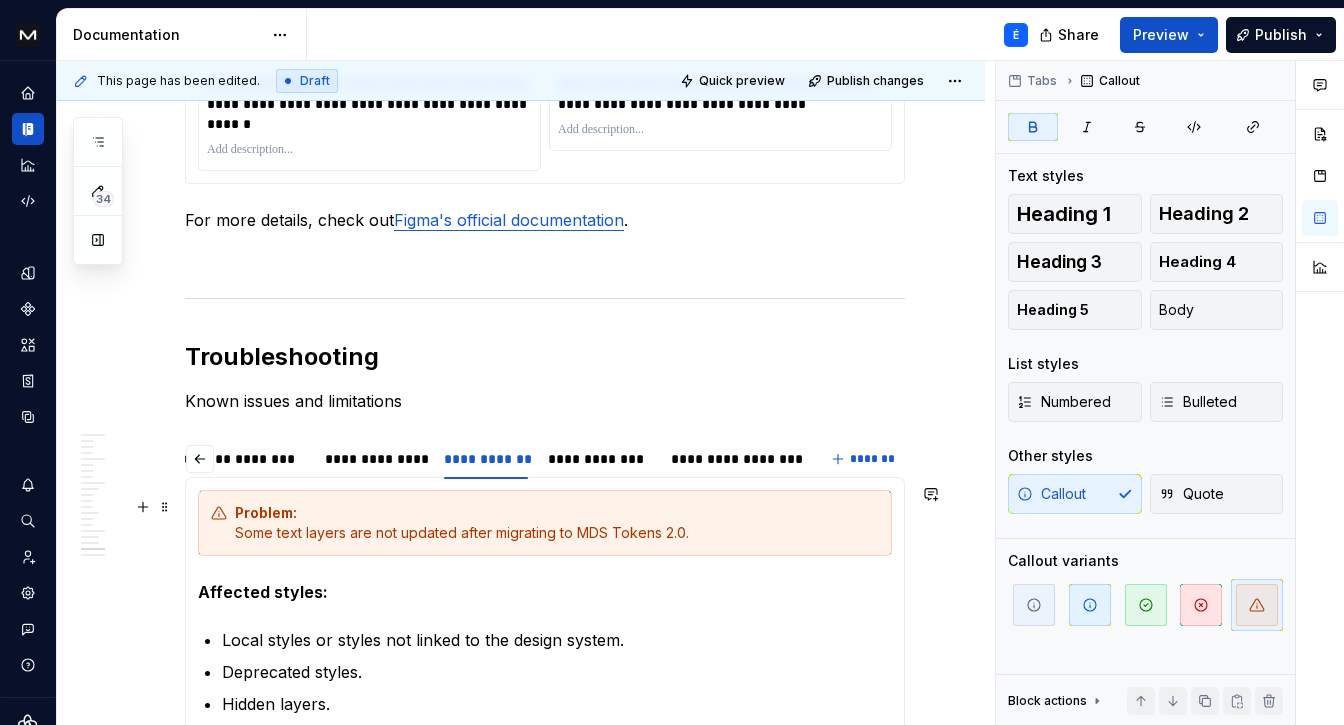 click on "Problem:" at bounding box center [266, 512] 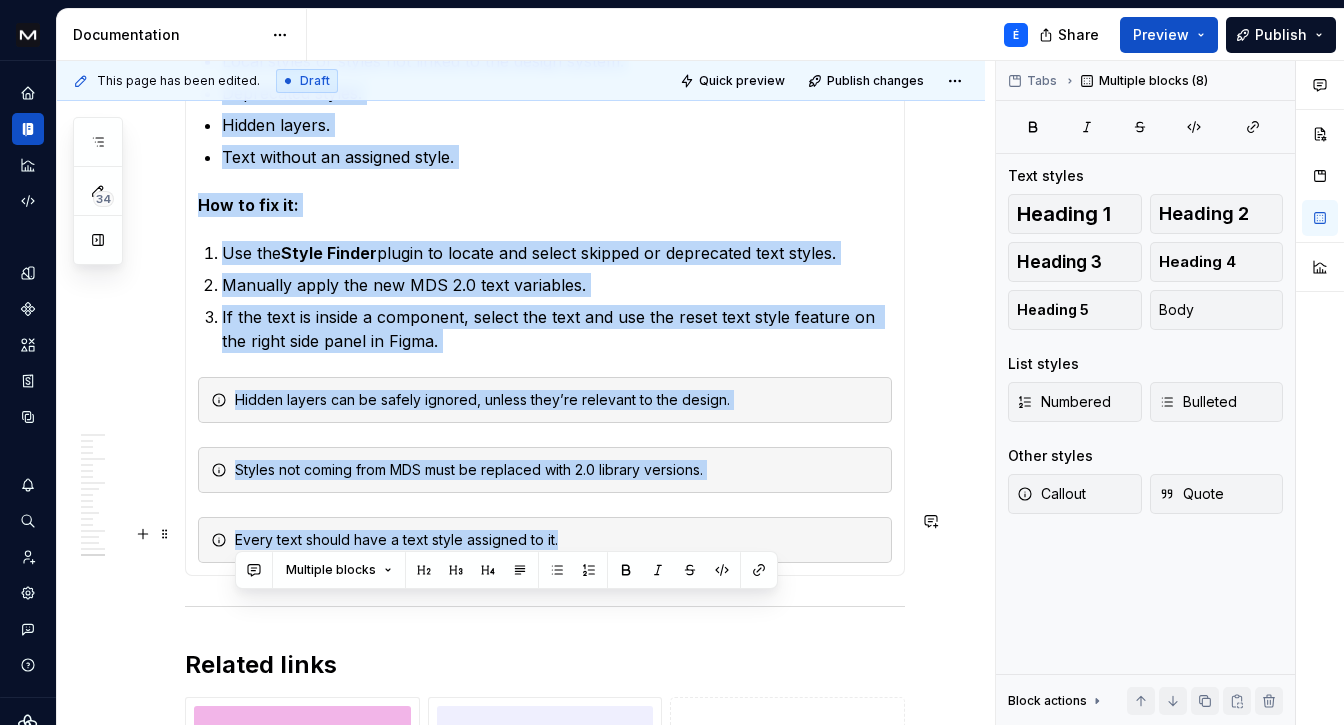drag, startPoint x: 236, startPoint y: 506, endPoint x: 581, endPoint y: 549, distance: 347.66937 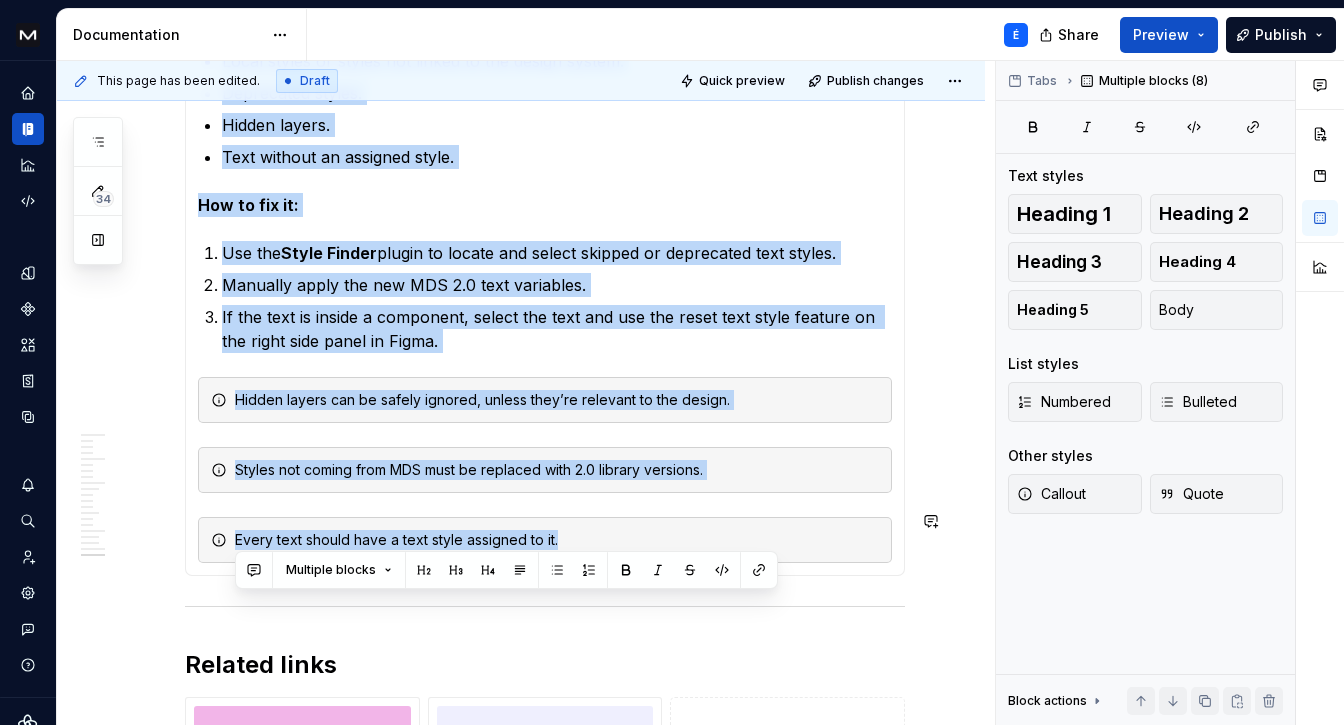copy on "Problem: Some text layers are not updated after migrating to MDS Tokens 2.0. Affected styles: Local styles or styles not linked to the design system. Deprecated styles. Hidden layers. Text without an assigned style. How to fix it: Use the  Style Finder  plugin to locate and select skipped or deprecated text styles. Manually apply the new MDS 2.0 text variables. If the text is inside a component, select the text and use the reset text style feature on the right side panel in Figma. Hidden layers can be safely ignored, unless they’re relevant to the design. Styles not coming from MDS must be replaced with 2.0 library versions. Every text should have a text style assigned to it." 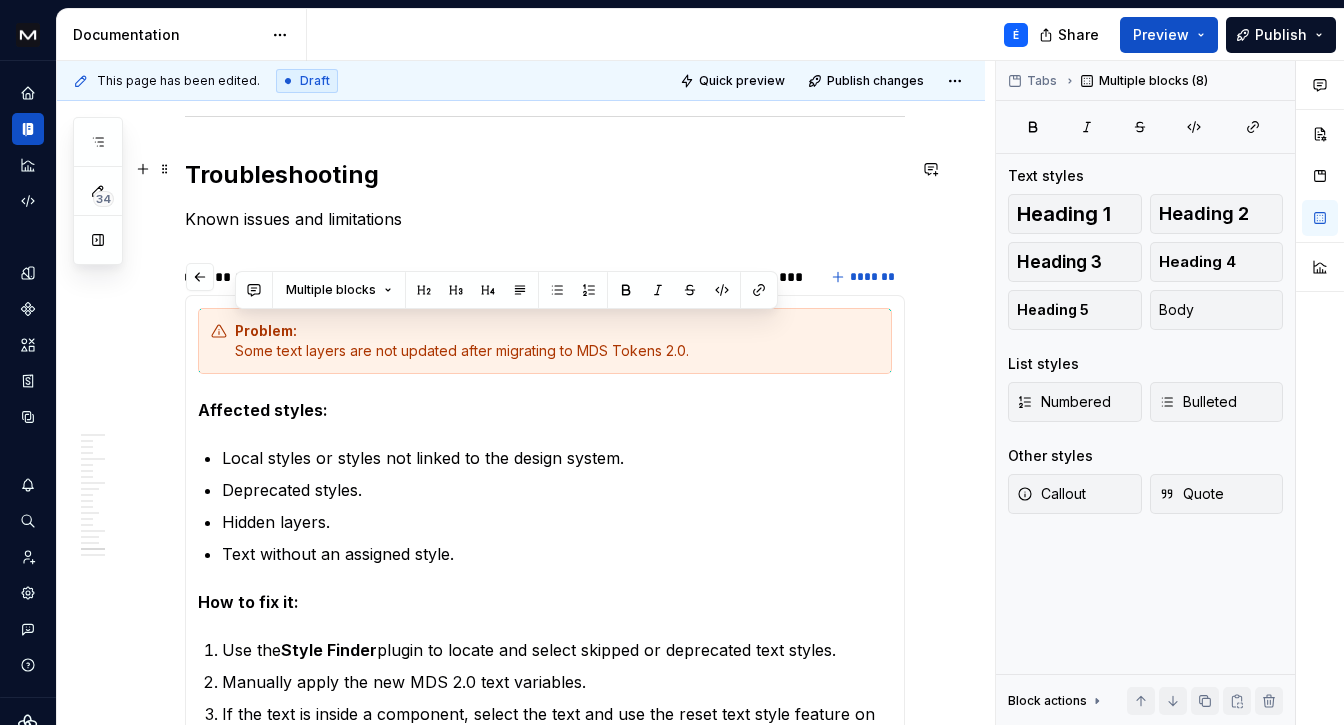 click on "Troubleshooting" at bounding box center (545, 175) 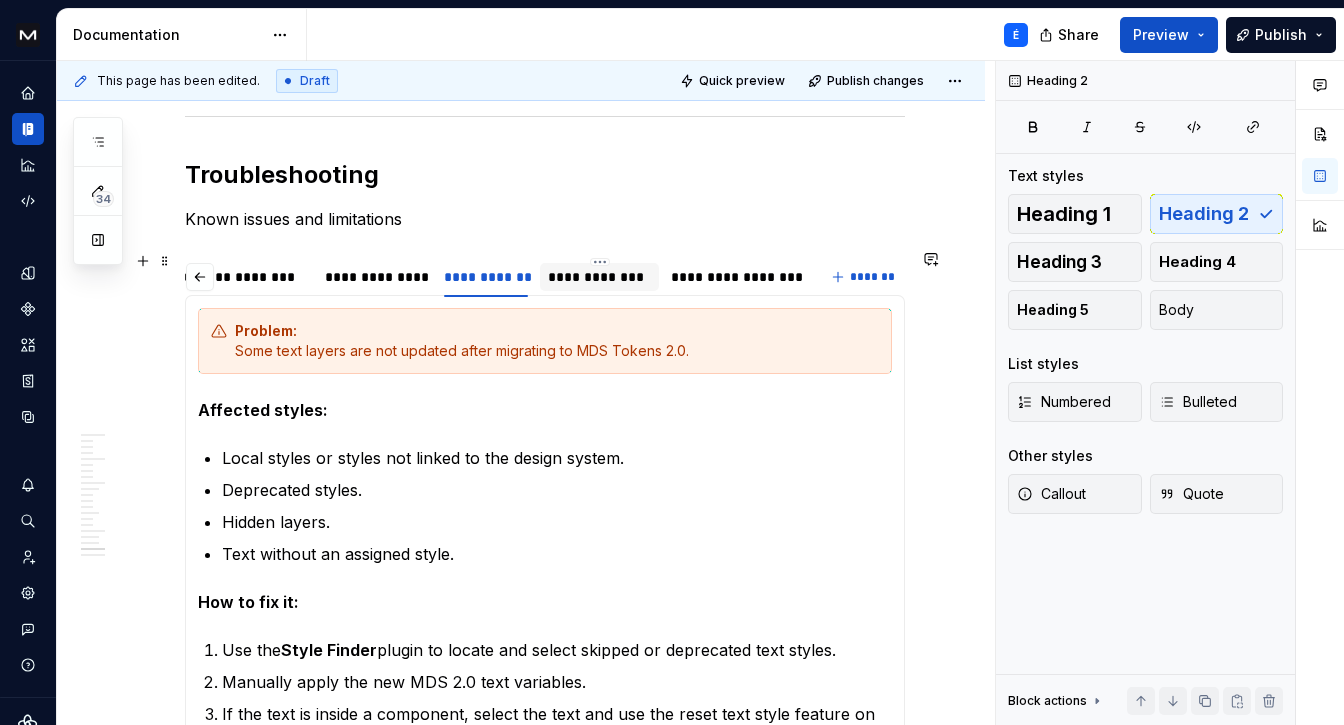 click on "**********" at bounding box center [599, 277] 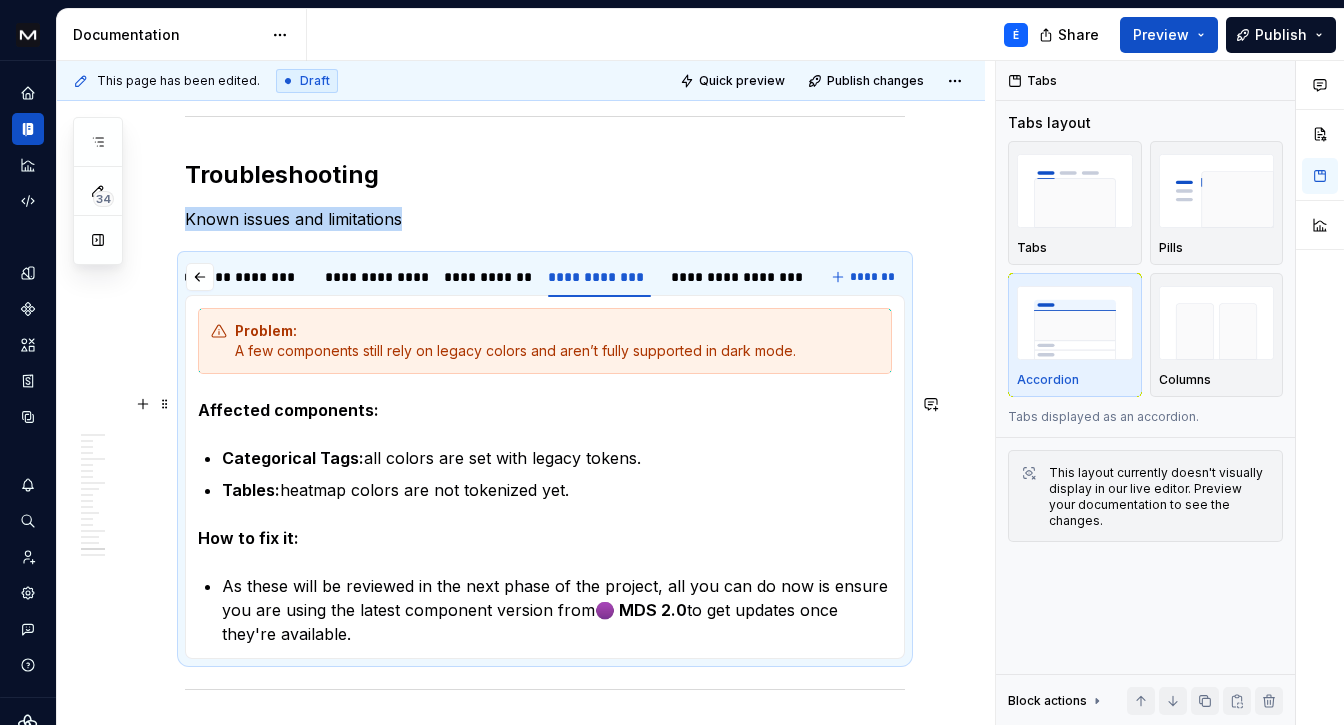 click on "Problem: A few components still rely on legacy colors and aren’t fully supported in dark mode." at bounding box center (557, 341) 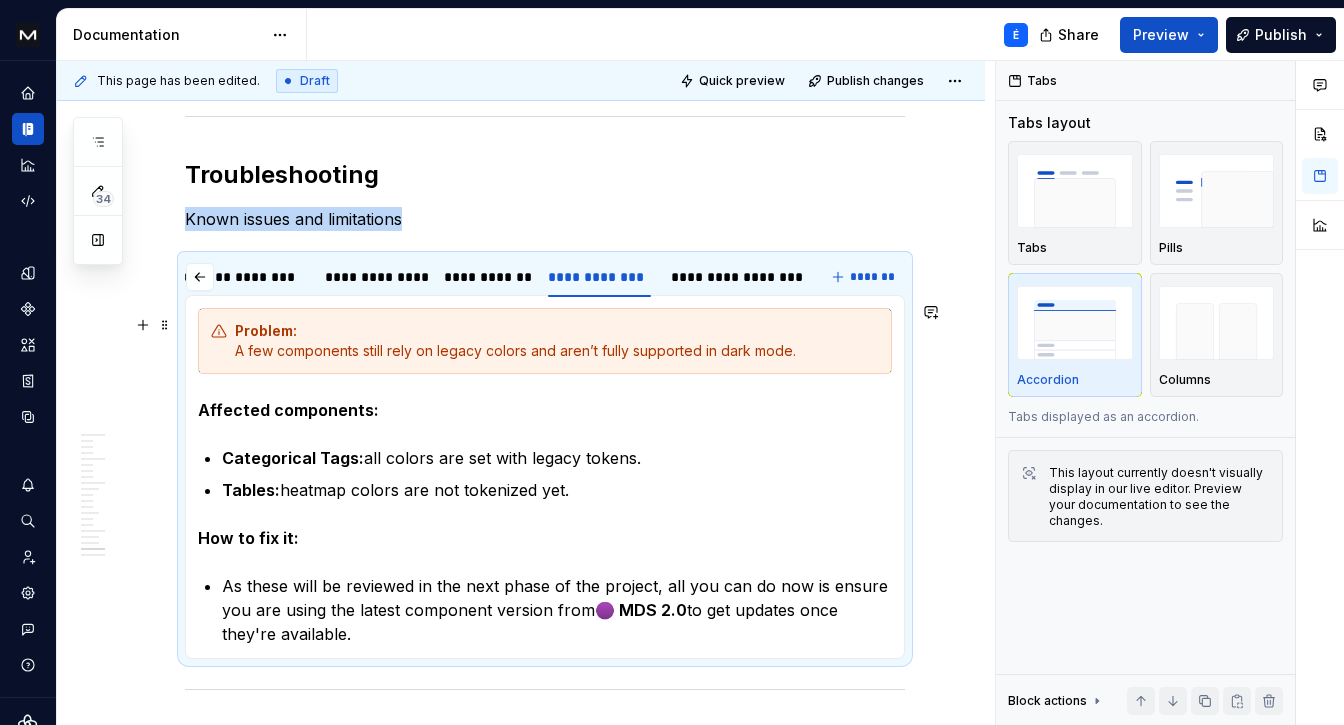 click on "Problem:" at bounding box center (266, 330) 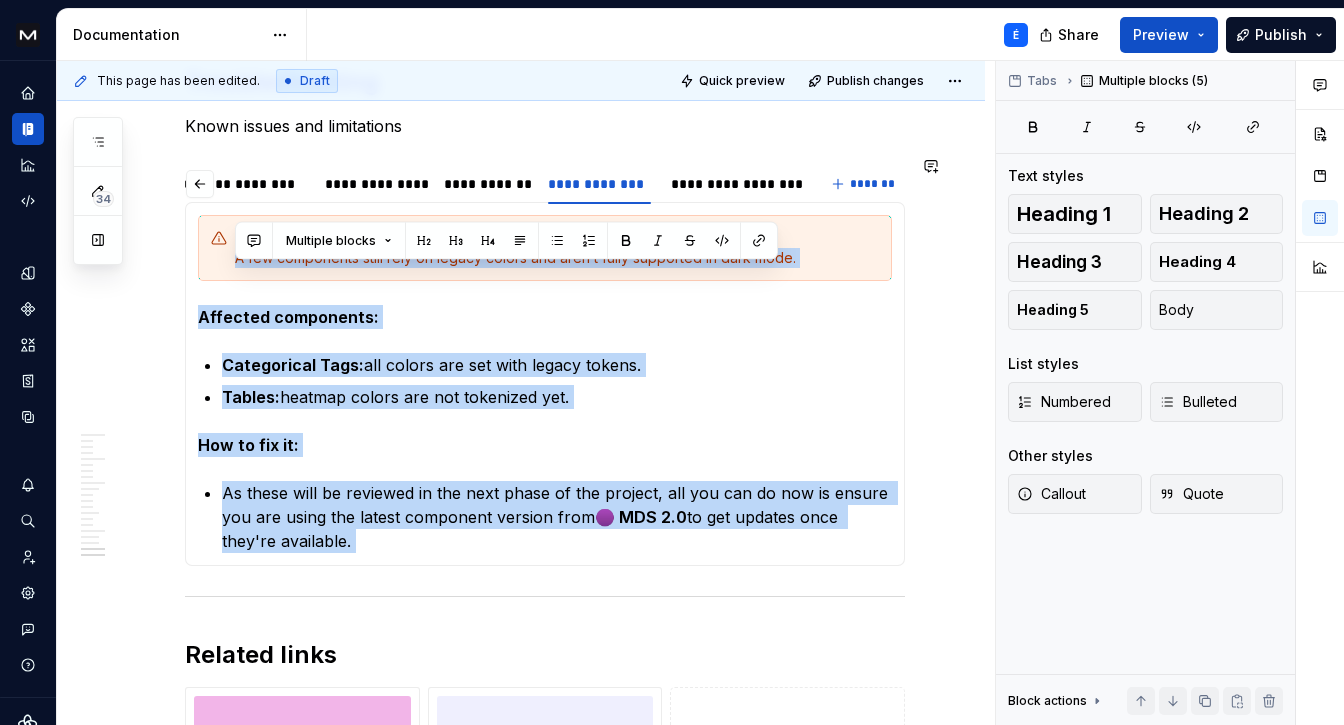 drag, startPoint x: 236, startPoint y: 324, endPoint x: 408, endPoint y: 629, distance: 350.15567 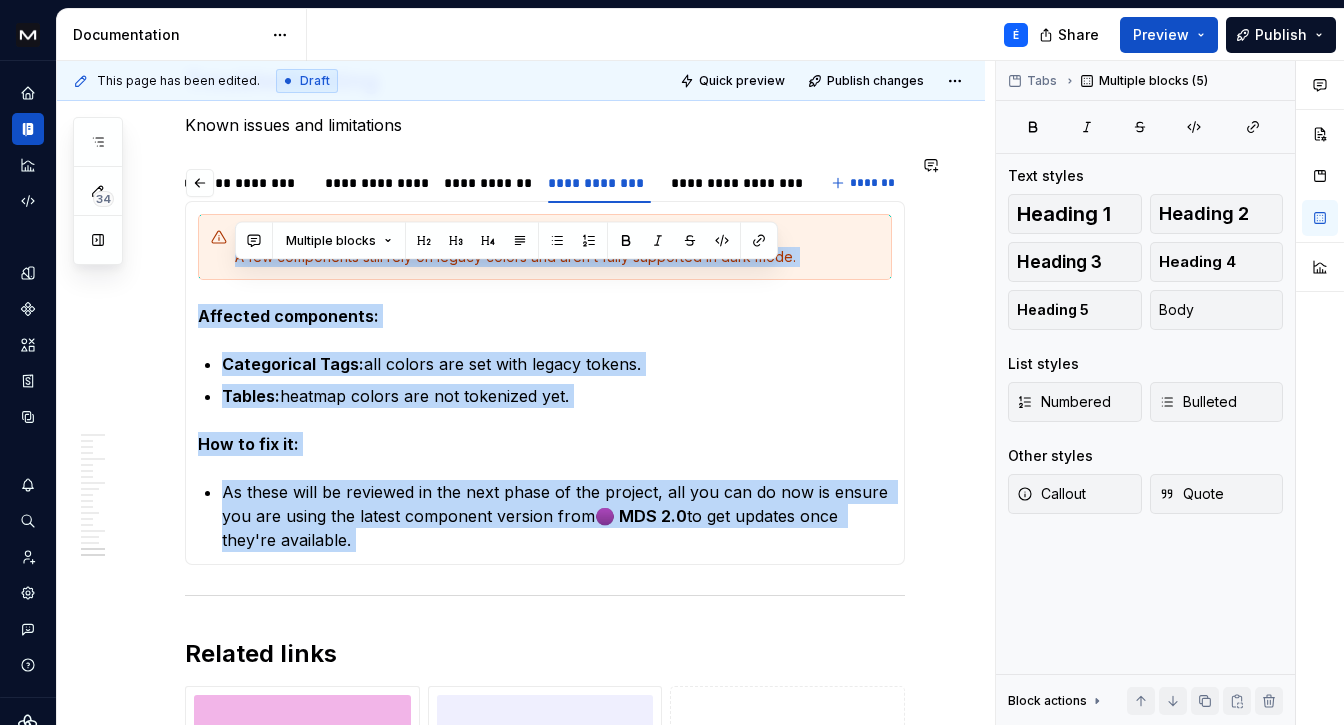 click on "**********" at bounding box center (545, -5034) 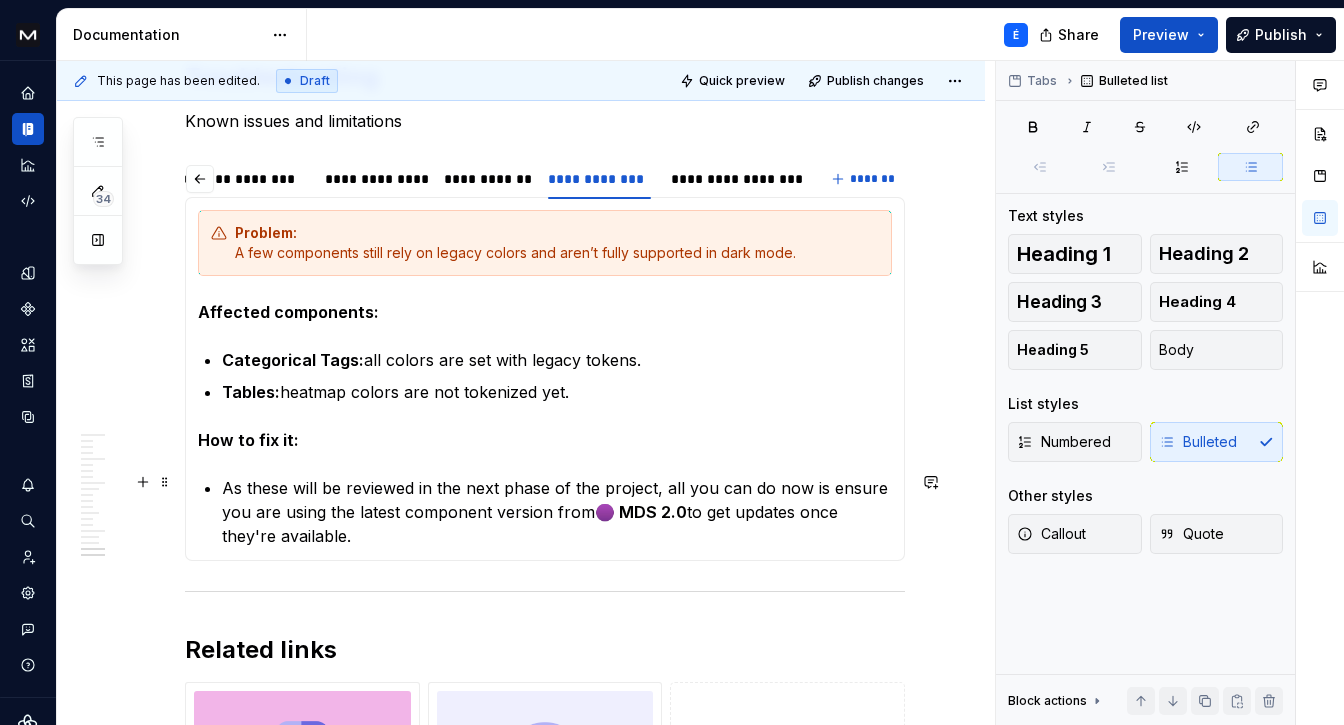 click on "As these will be reviewed in the next phase of the project, all you can do now is ensure you are using the latest component version from  🟣 MDS 2.0  to get updates once they're available." at bounding box center (557, 512) 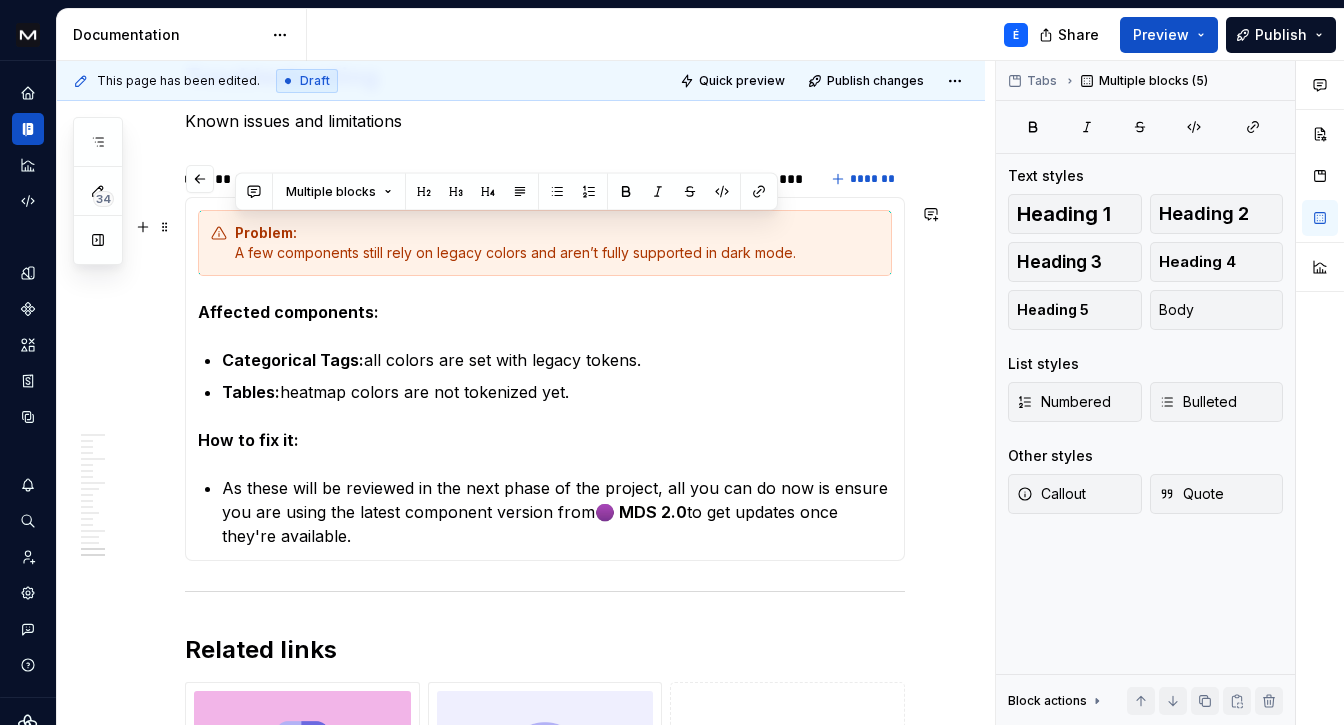 drag, startPoint x: 325, startPoint y: 533, endPoint x: 238, endPoint y: 226, distance: 319.08932 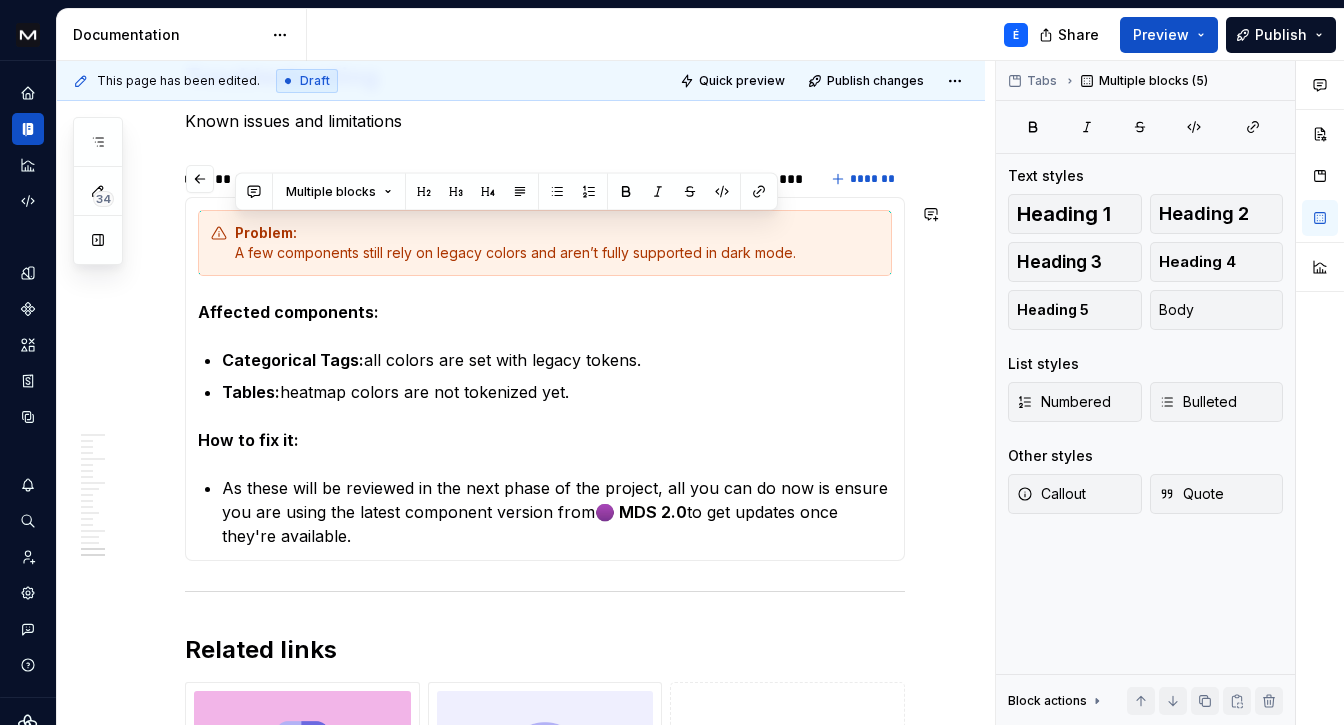 copy on "Problem: A few components still rely on legacy colors and aren’t fully supported in dark mode. Affected components: Categorical Tags:  all colors are set with legacy tokens. Tables:  heatmap colors are not tokenized yet. How to fix it: As these will be reviewed in the next phase of the project, all you can do now is ensure you are using the latest component version from  🟣 MDS 2.0  to get updates once they're available." 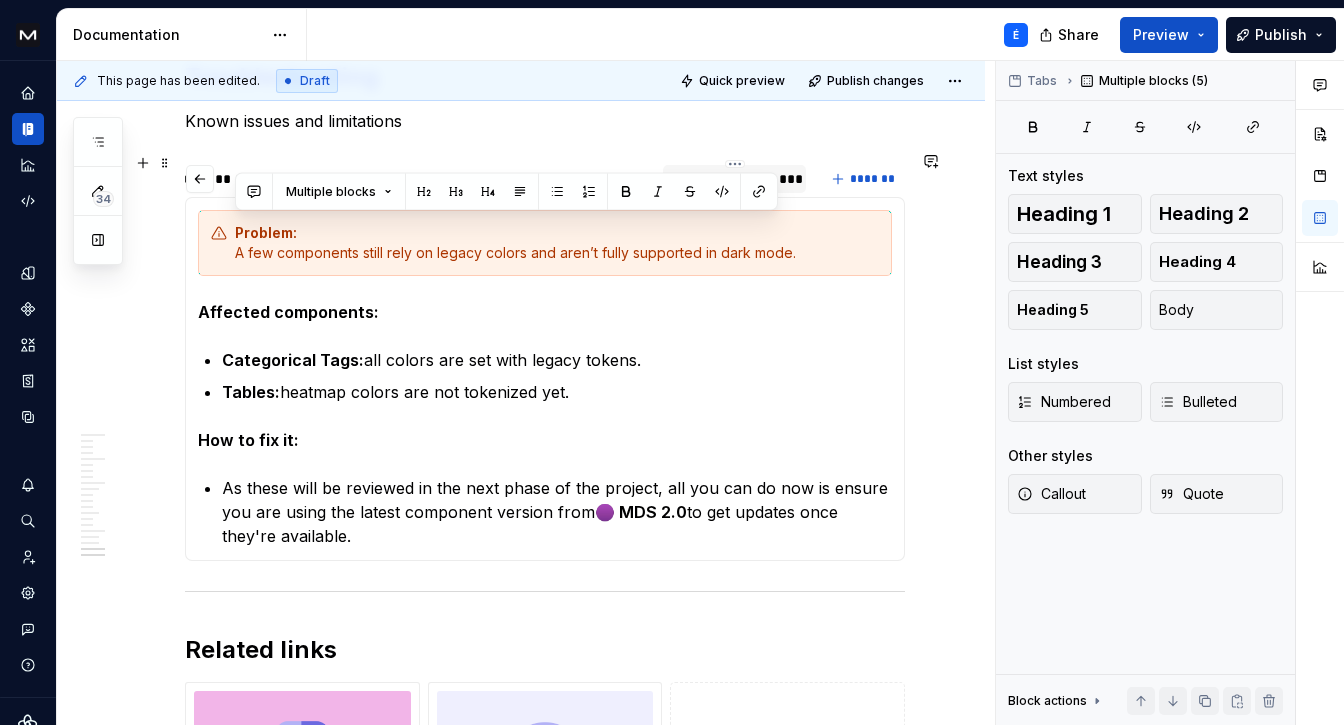 click on "**********" at bounding box center [734, 179] 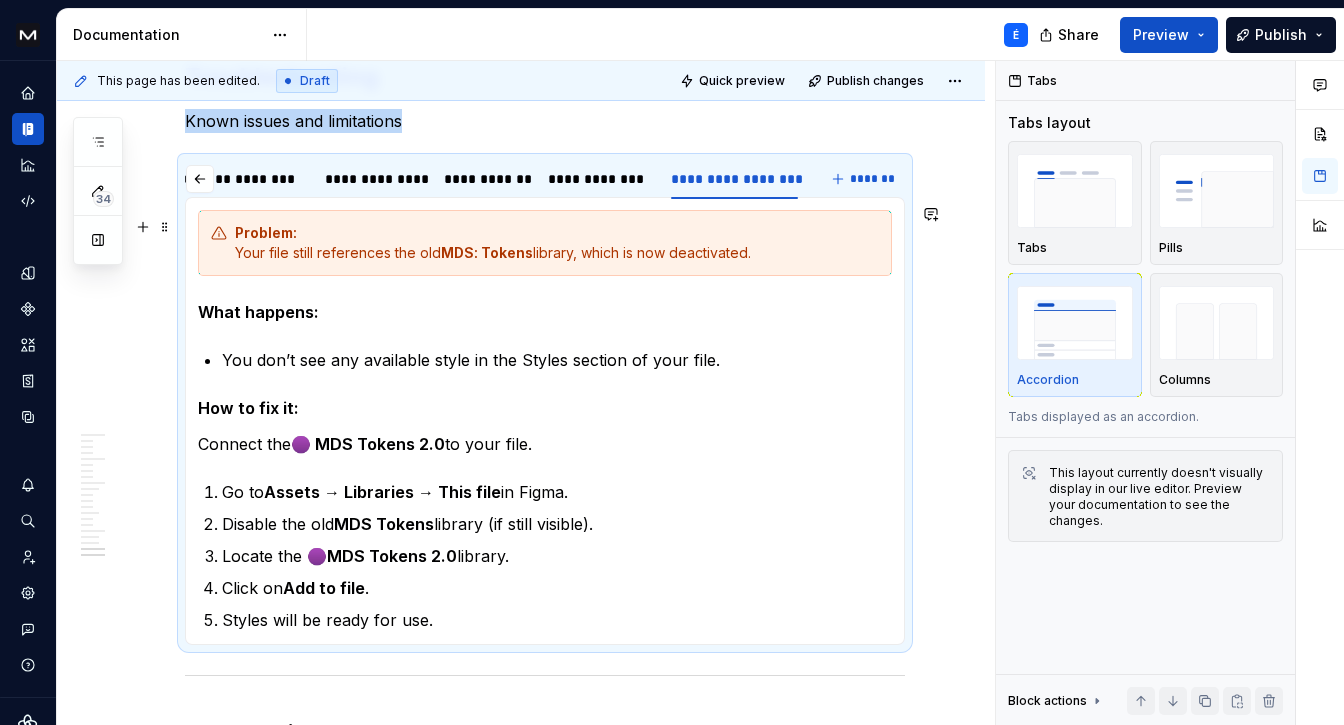 click on "Problem:" at bounding box center (266, 232) 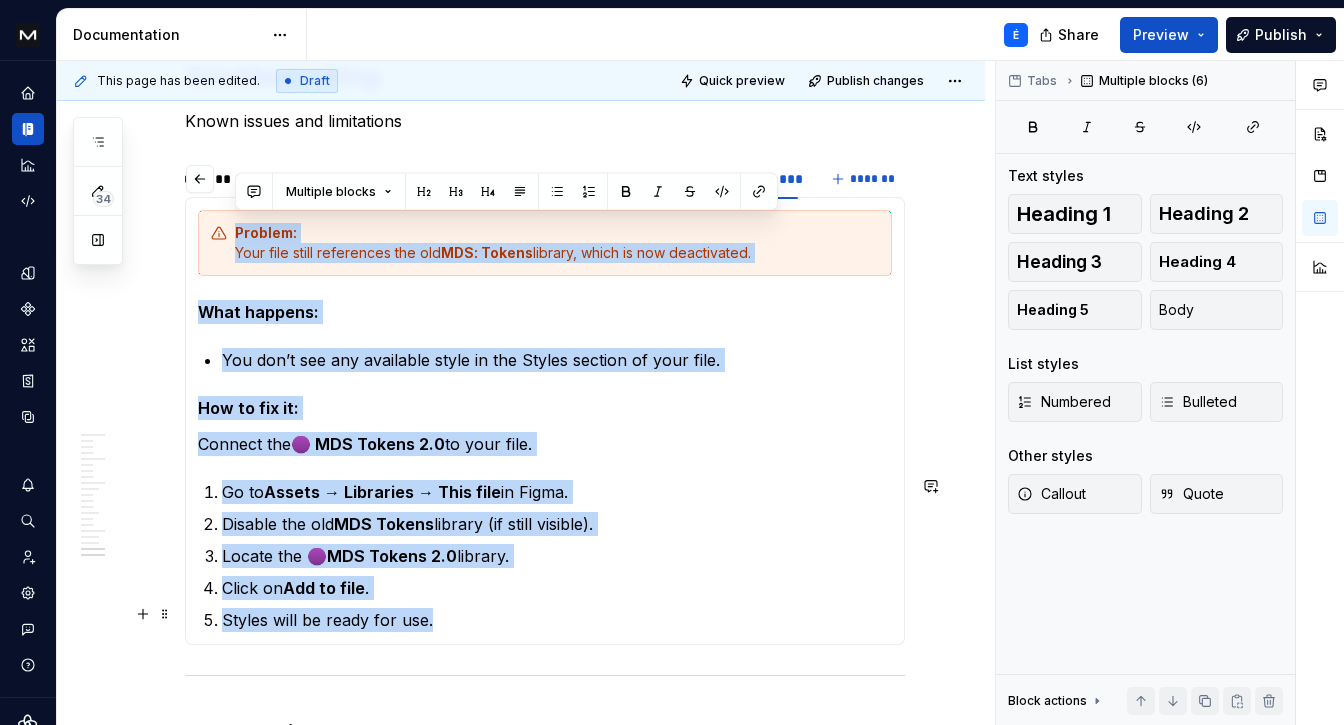 drag, startPoint x: 235, startPoint y: 224, endPoint x: 539, endPoint y: 611, distance: 492.12296 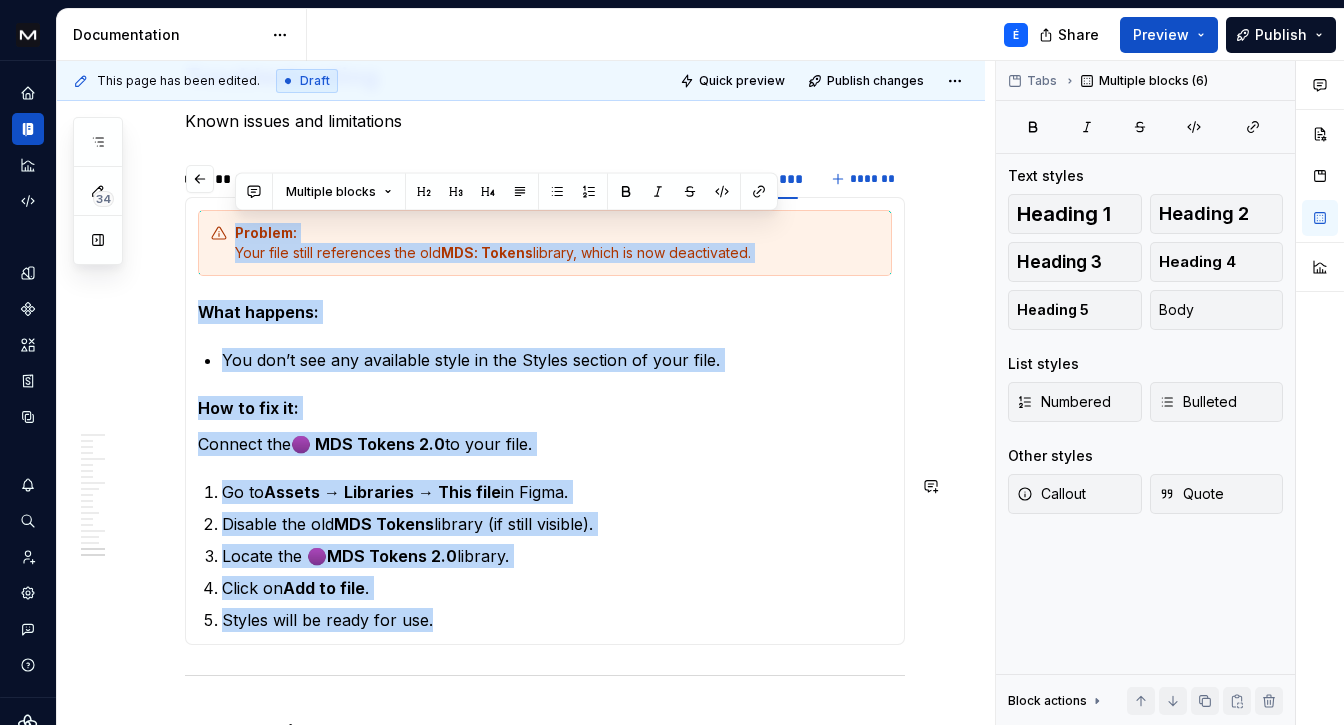 copy on "Problem: Your file still references the old  MDS: Tokens  library, which is now deactivated. What happens: You don’t see any available style in the Styles section of your file. How to fix it: Connect the  🟣 MDS Tokens 2.0  to your file. Go to  Assets → Libraries → This file  in Figma. Disable the old  MDS Tokens  library (if still visible). Locate the 🟣  MDS Tokens 2.0  library. Click on  Add to file . Styles will be ready for use." 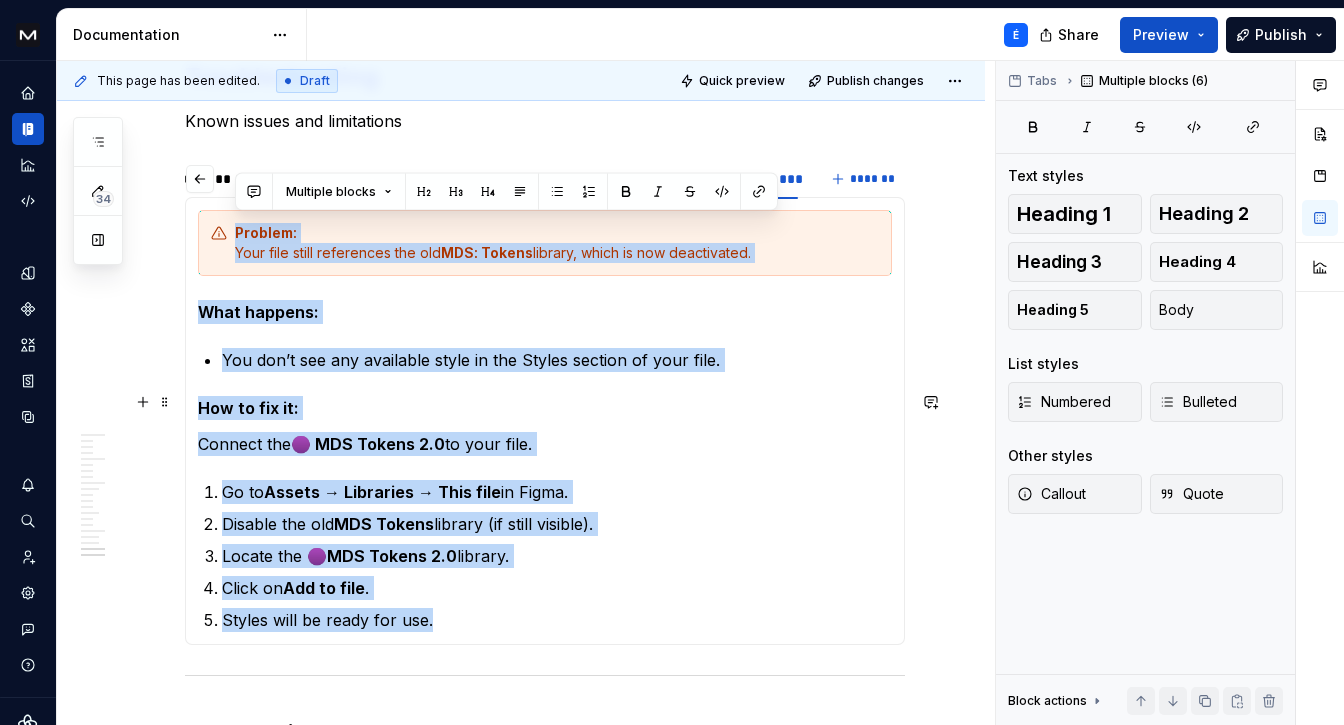 click on "Problem: Your file still references the old  MDS: Tokens  library, which is now deactivated. What happens: You don’t see any available style in the Styles section of your file. How to fix it: Connect the  🟣 MDS Tokens 2.0  to your file. Go to  Assets → Libraries → This file  in Figma. Disable the old  MDS Tokens  library (if still visible). Locate the 🟣  MDS Tokens 2.0  library. Click on  Add to file . Styles will be ready for use." at bounding box center [545, 421] 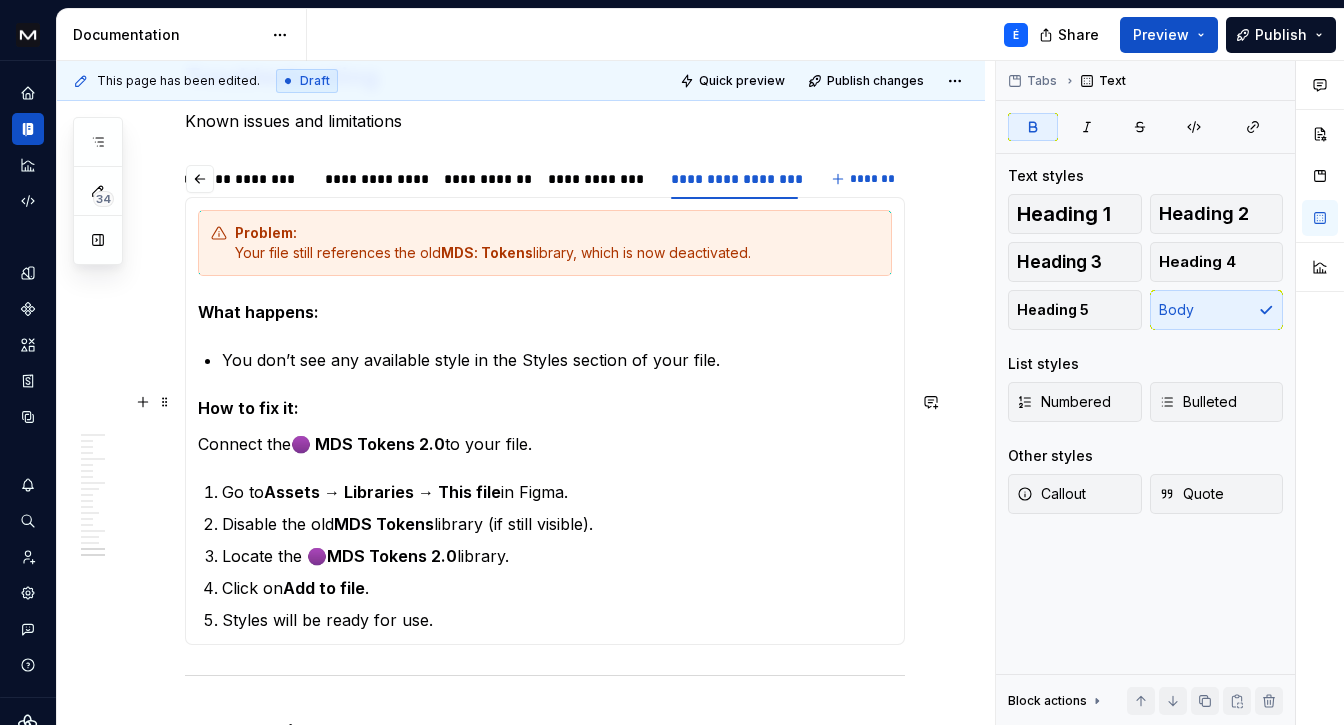 scroll, scrollTop: 11518, scrollLeft: 0, axis: vertical 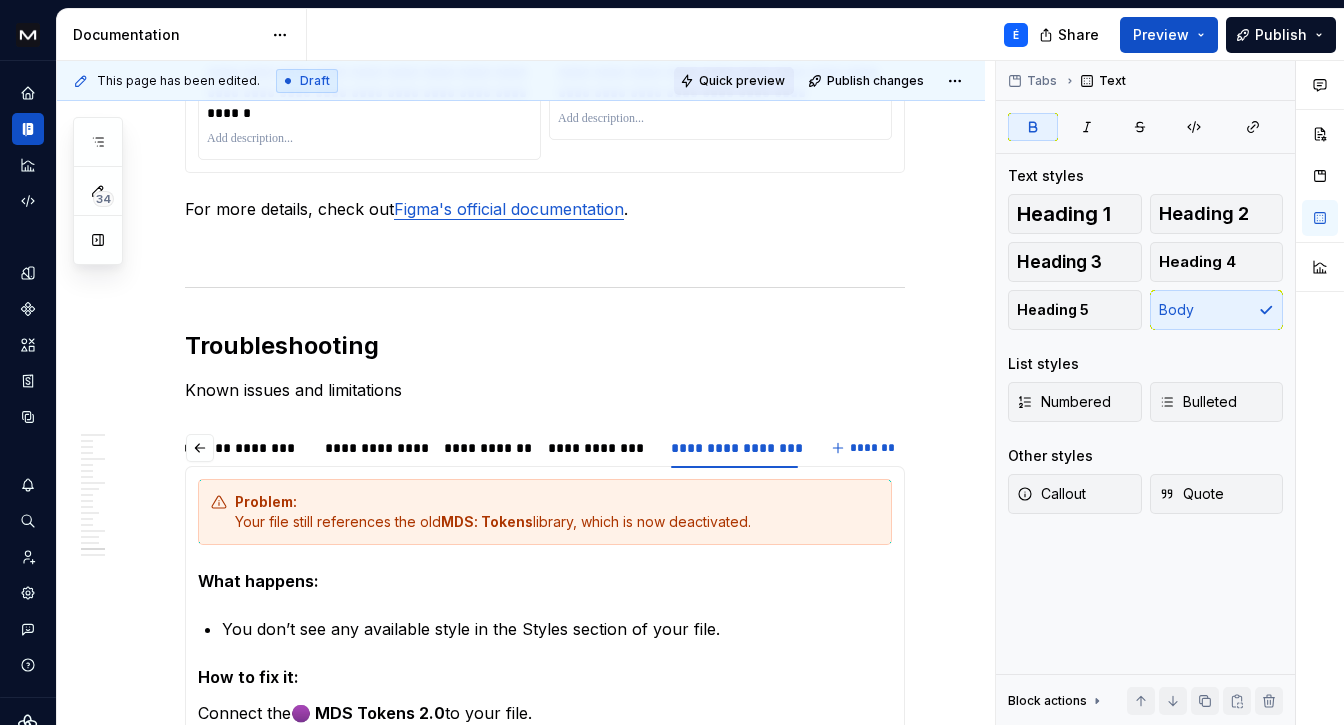 click on "Quick preview" at bounding box center [734, 81] 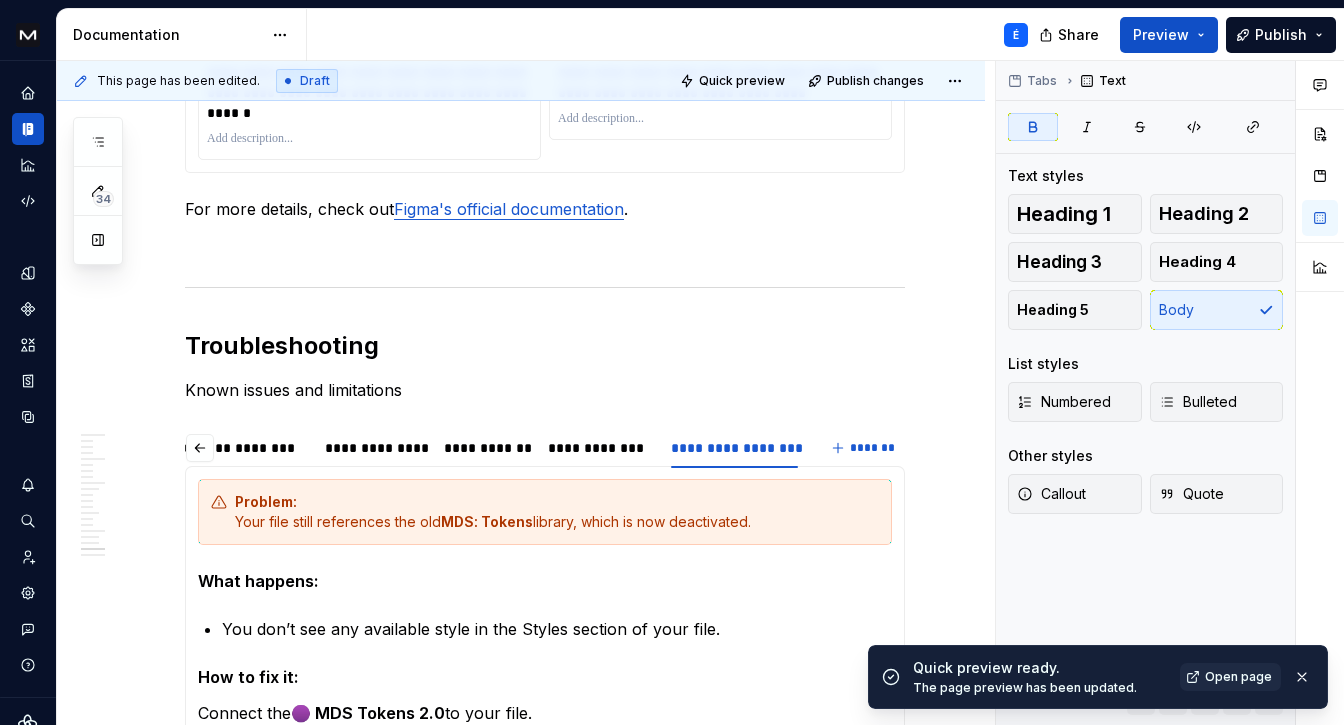 scroll, scrollTop: 11165, scrollLeft: 0, axis: vertical 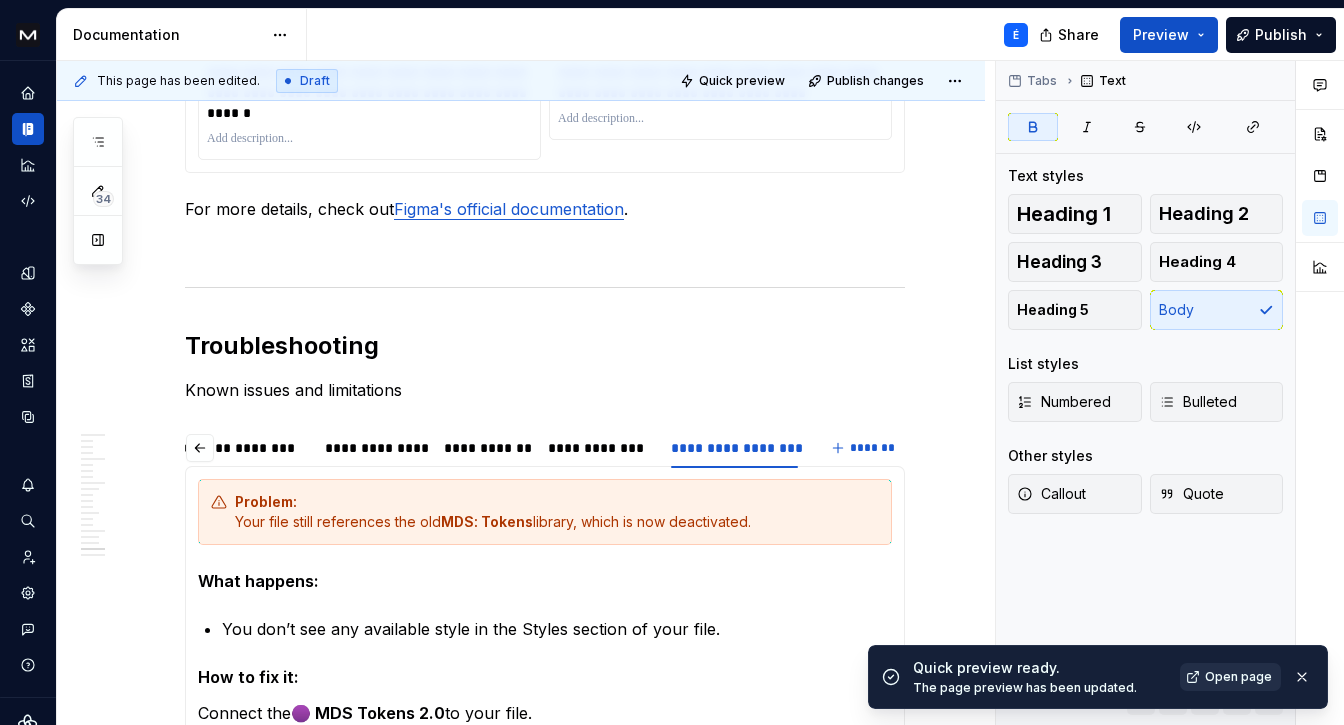 click on "Open page" at bounding box center (1238, 677) 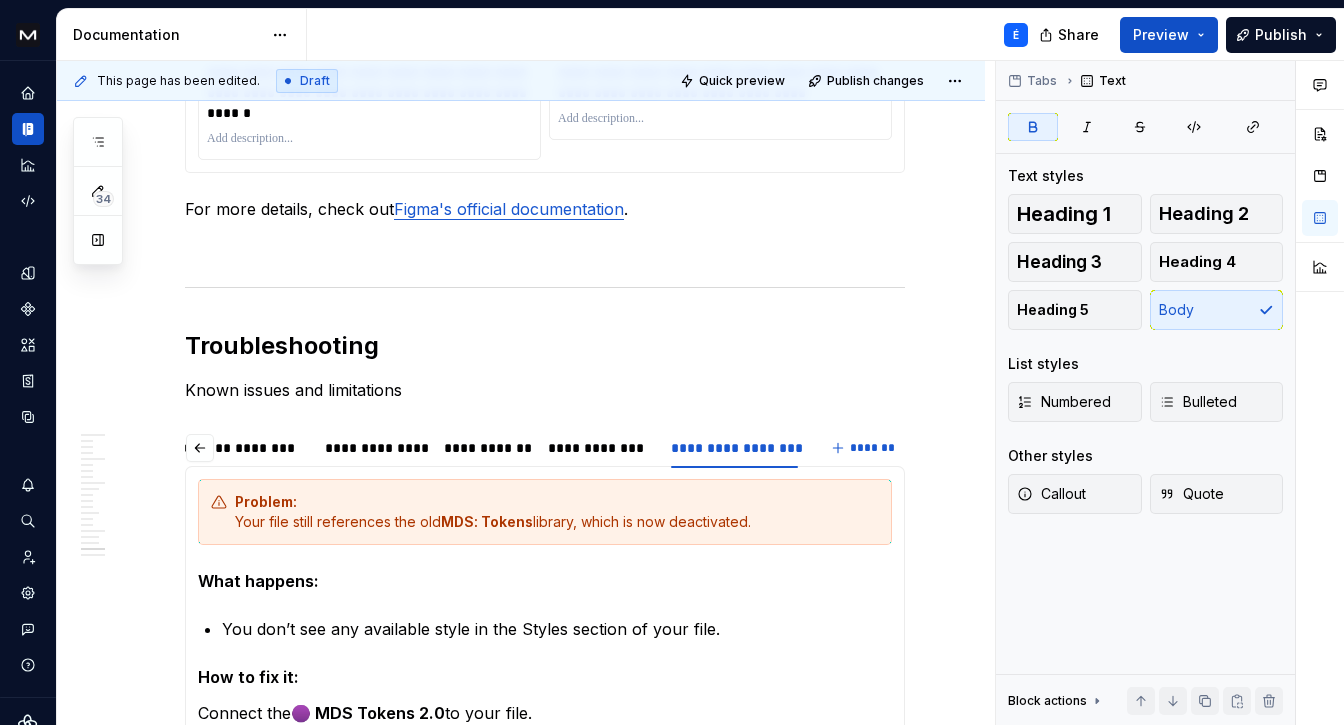 type on "*" 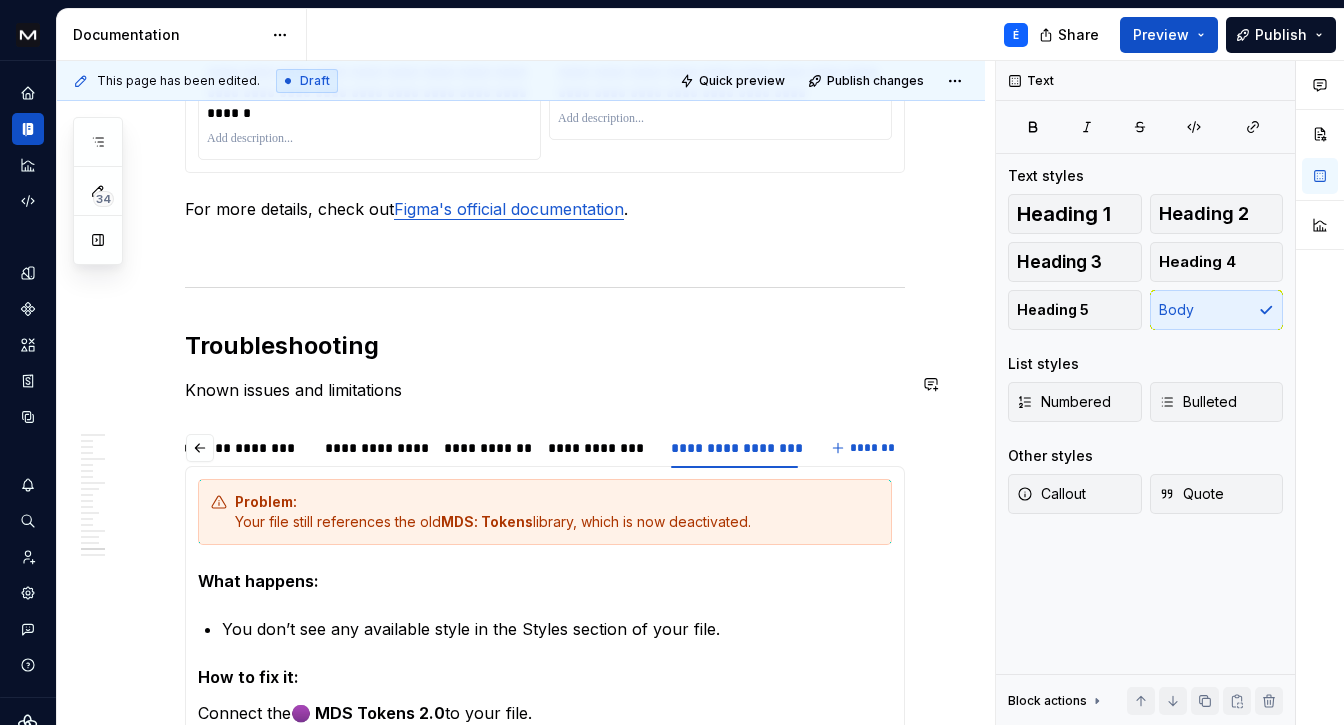 click on "**********" at bounding box center (545, -4727) 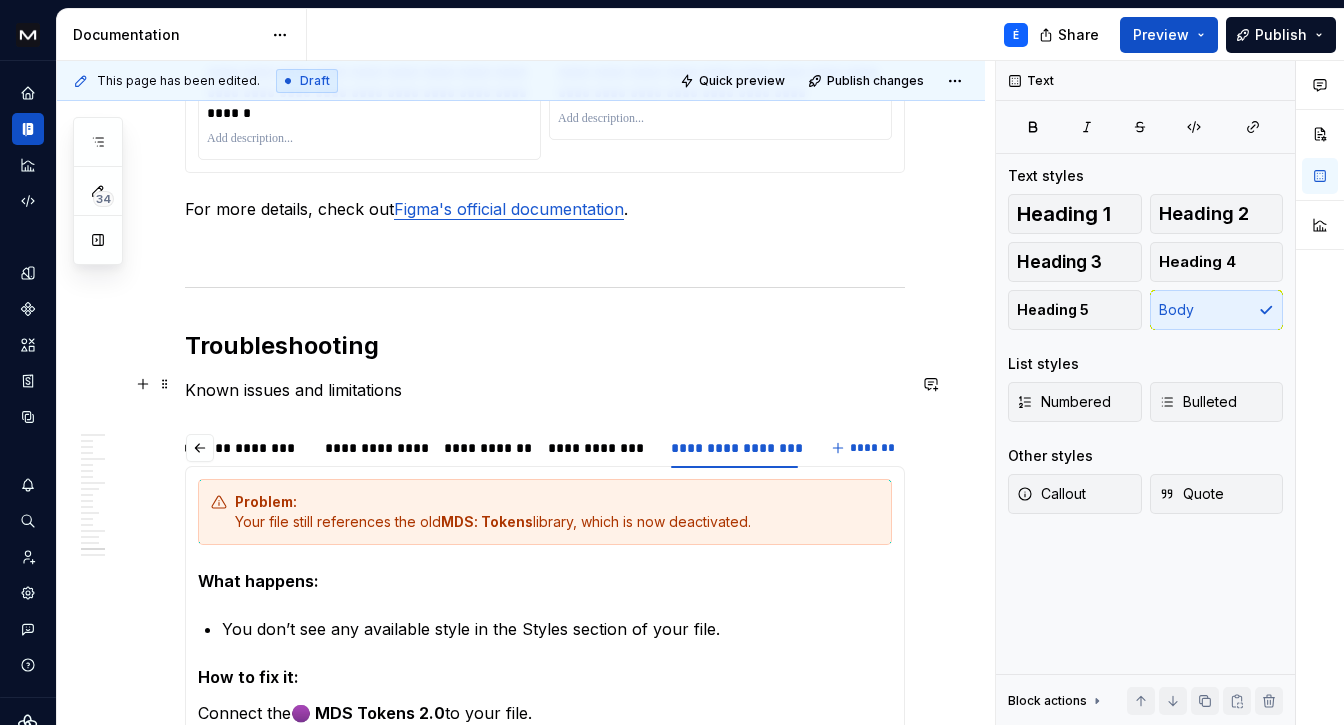 click on "Known issues and limitations" at bounding box center (545, 390) 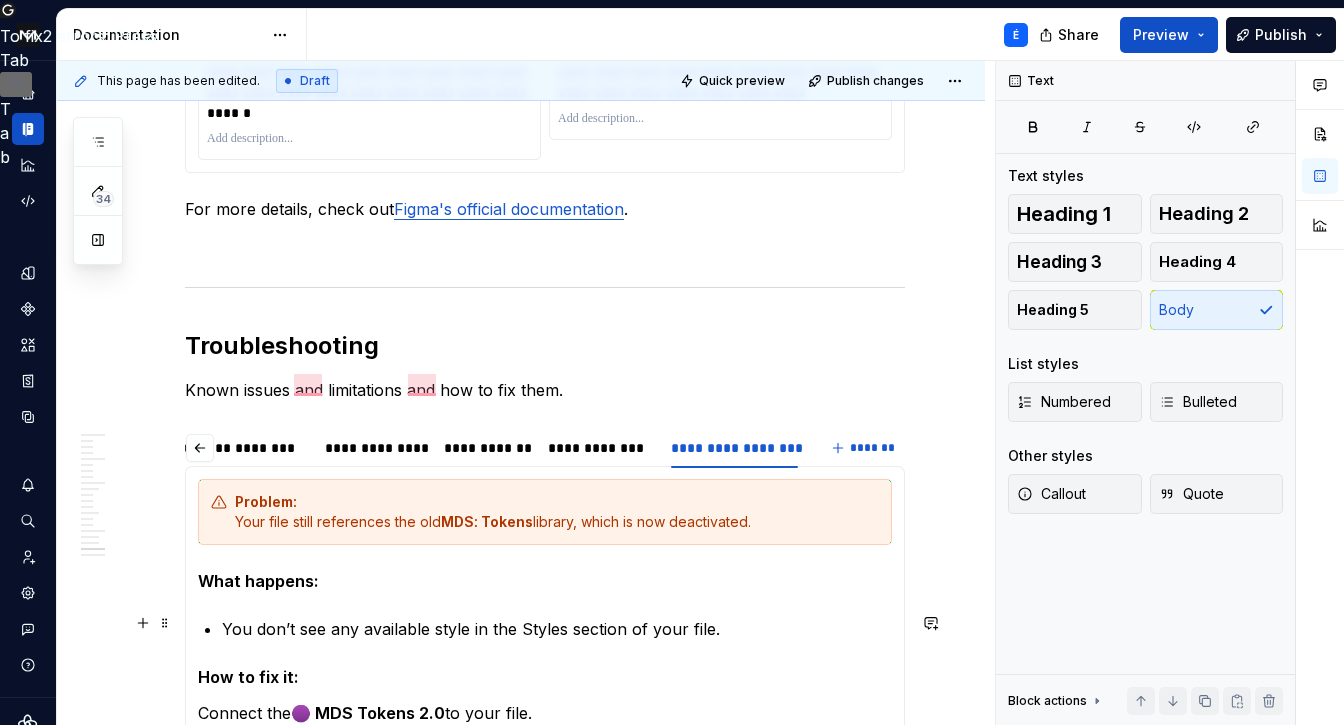 click on "You don’t see any available style in the Styles section of your file." at bounding box center (557, 629) 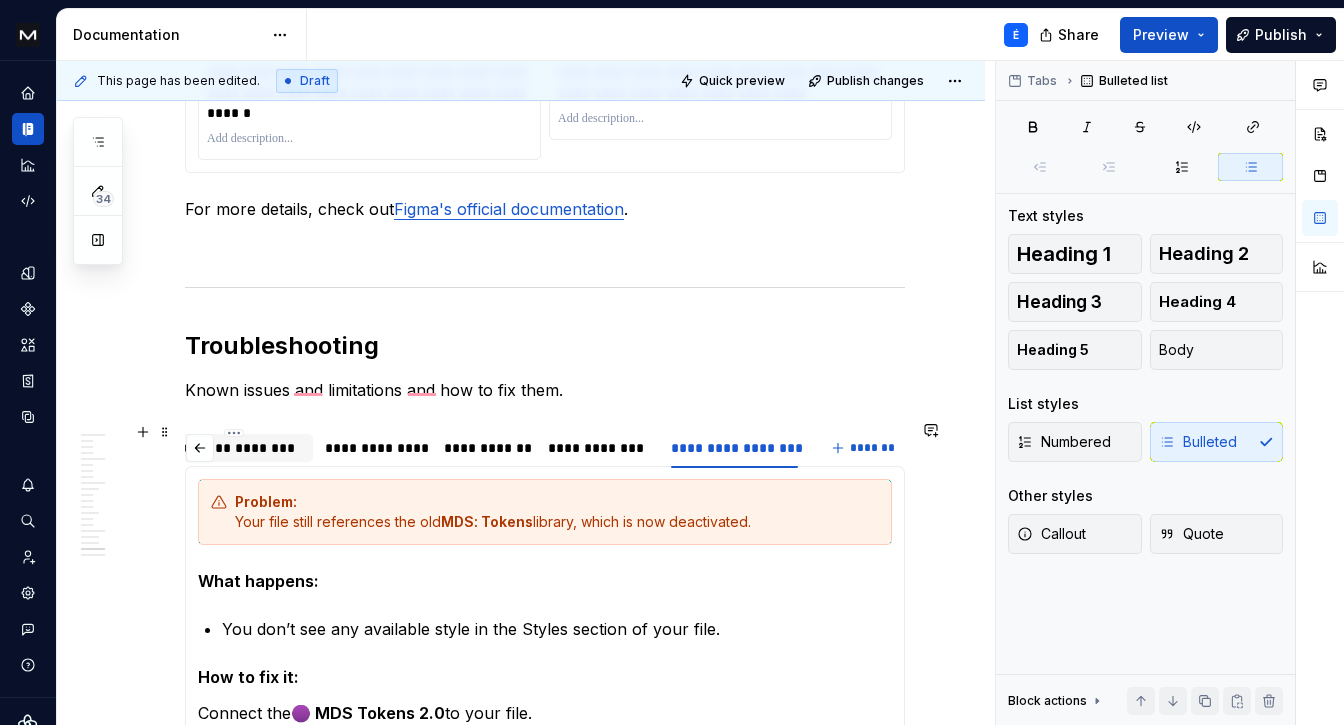 click on "**********" at bounding box center (234, 448) 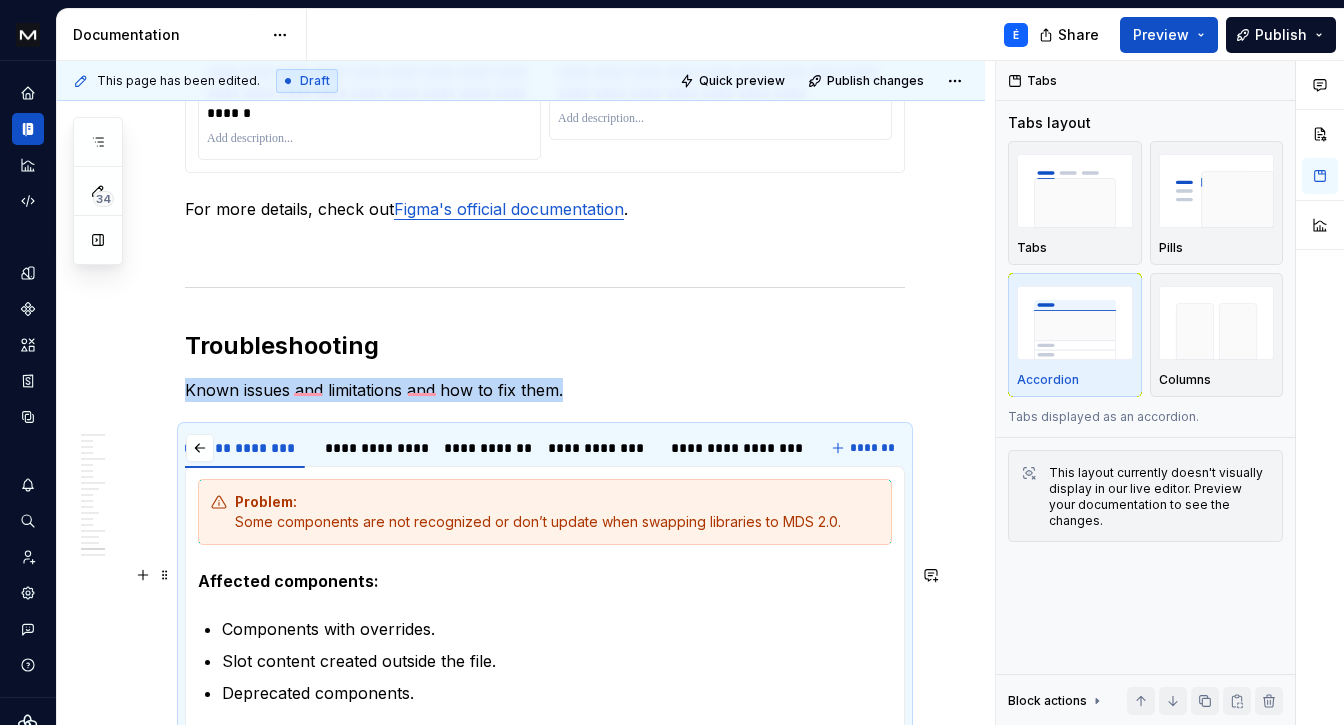 scroll, scrollTop: 11234, scrollLeft: 0, axis: vertical 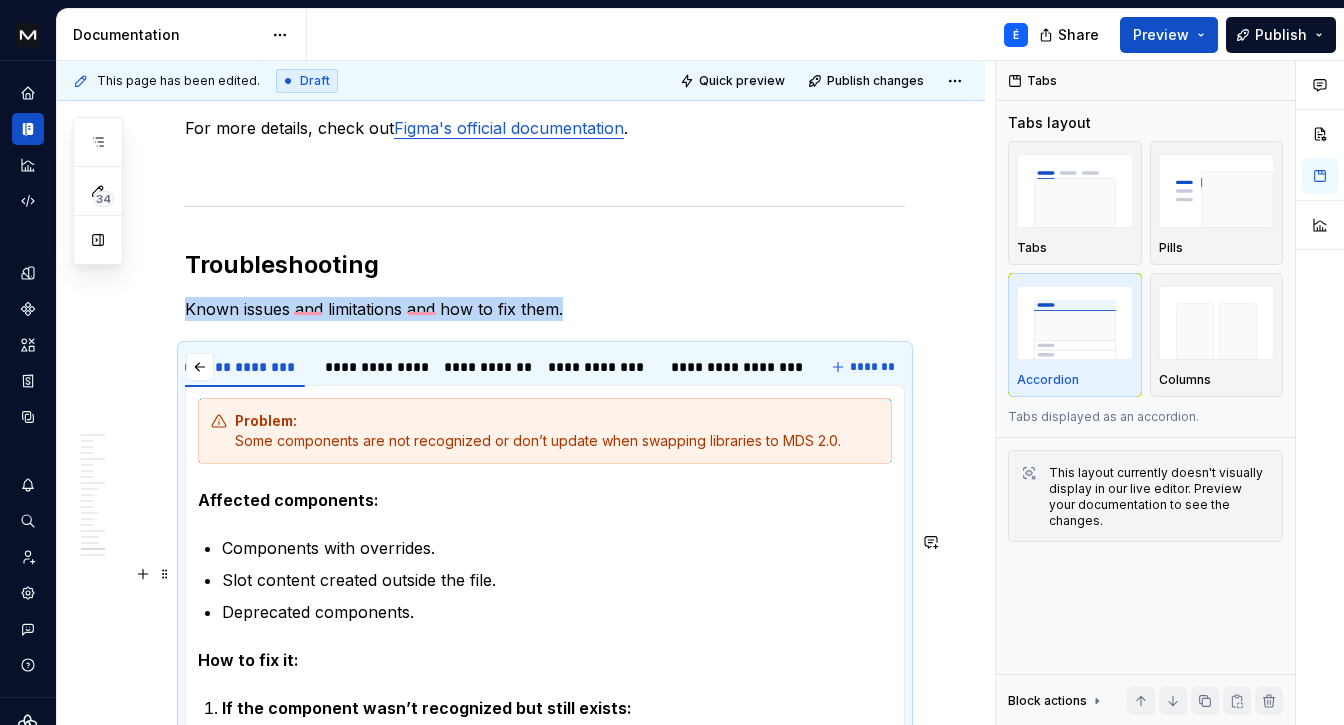 click on "Slot content created outside the file." at bounding box center [557, 580] 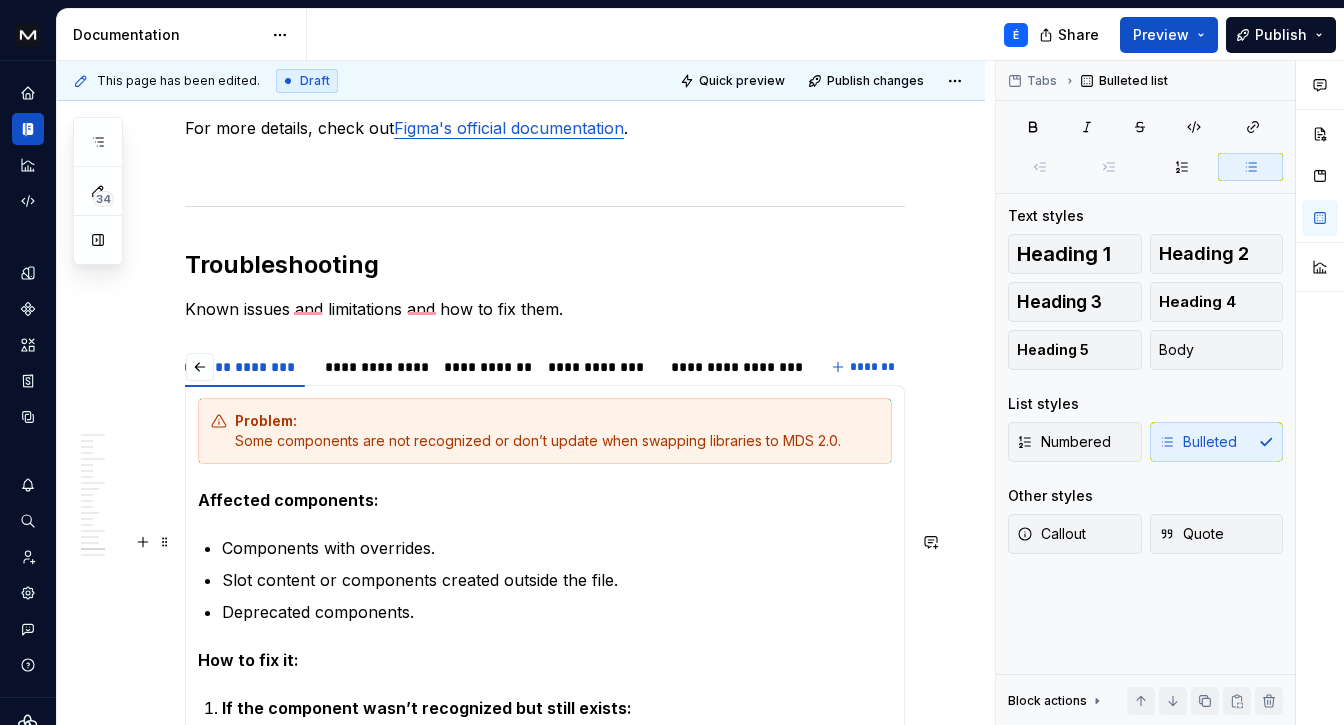 click on "Components with overrides." at bounding box center (557, 548) 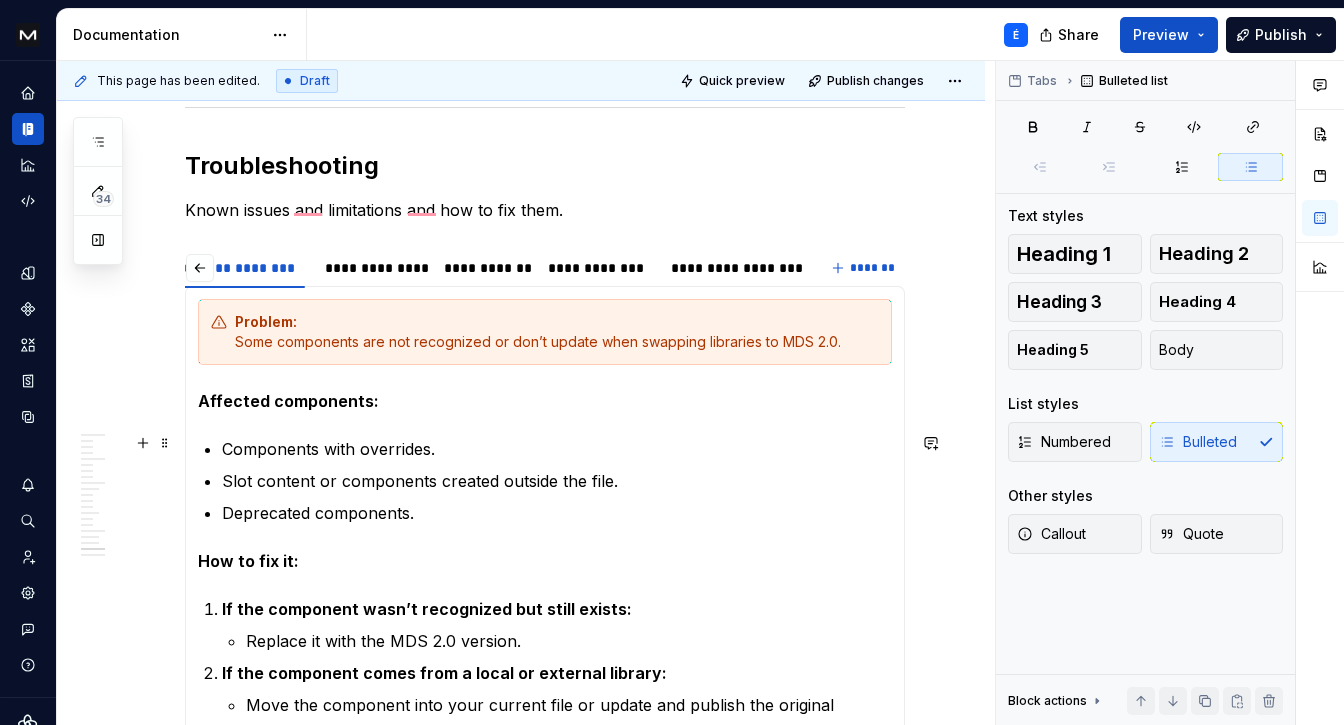 scroll, scrollTop: 11348, scrollLeft: 0, axis: vertical 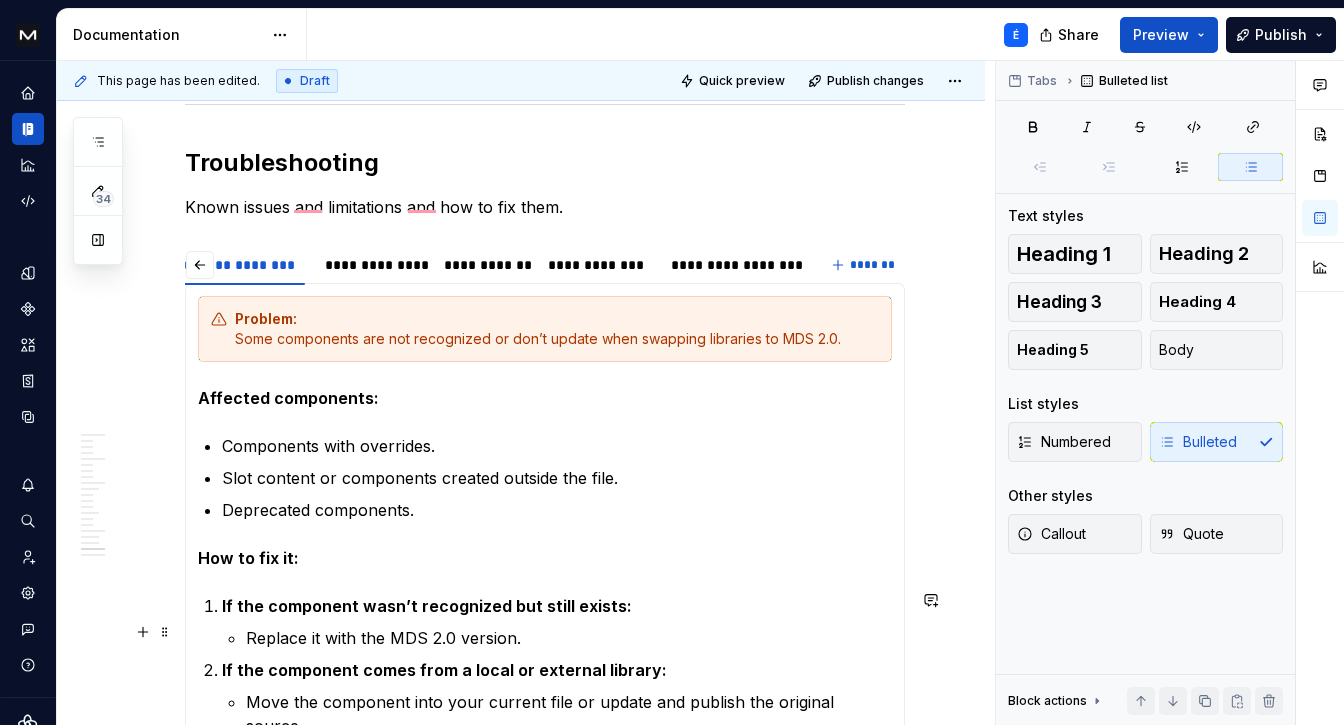 click on "If the component wasn’t recognized but still exists: Replace it with the MDS 2.0 version." at bounding box center (557, 622) 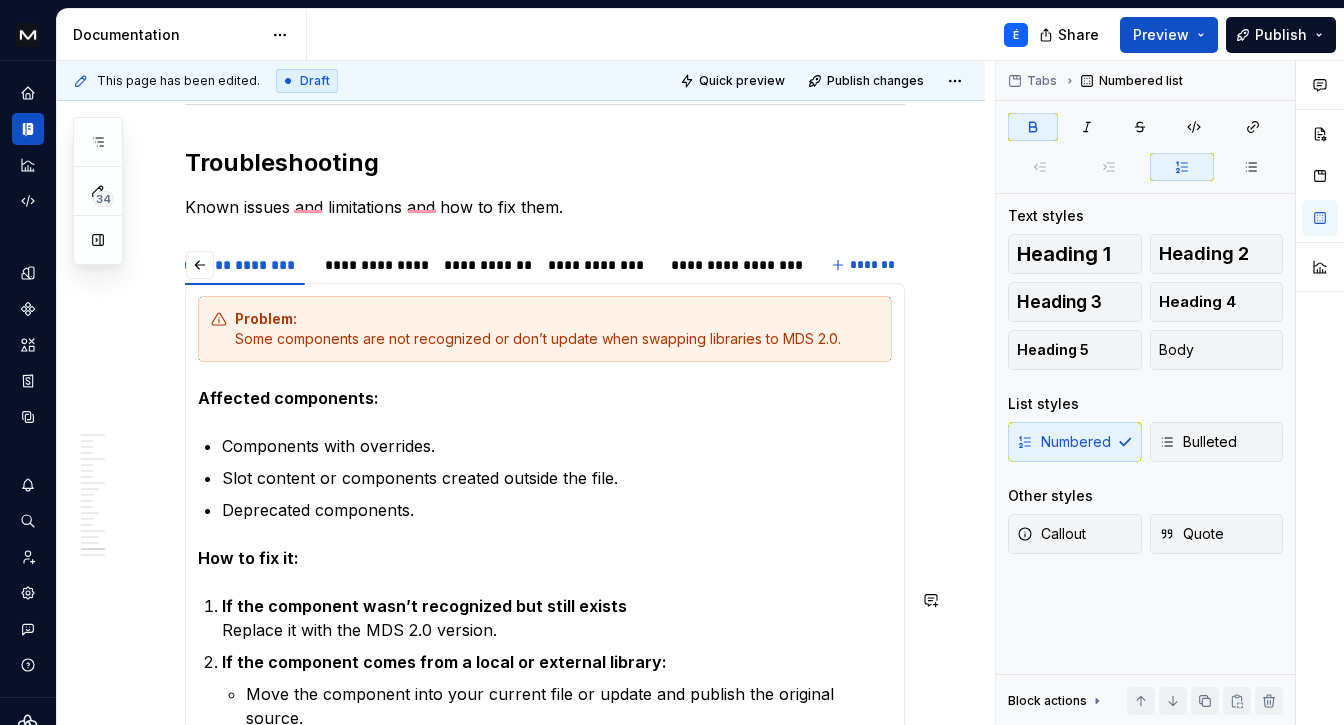 scroll, scrollTop: 11430, scrollLeft: 0, axis: vertical 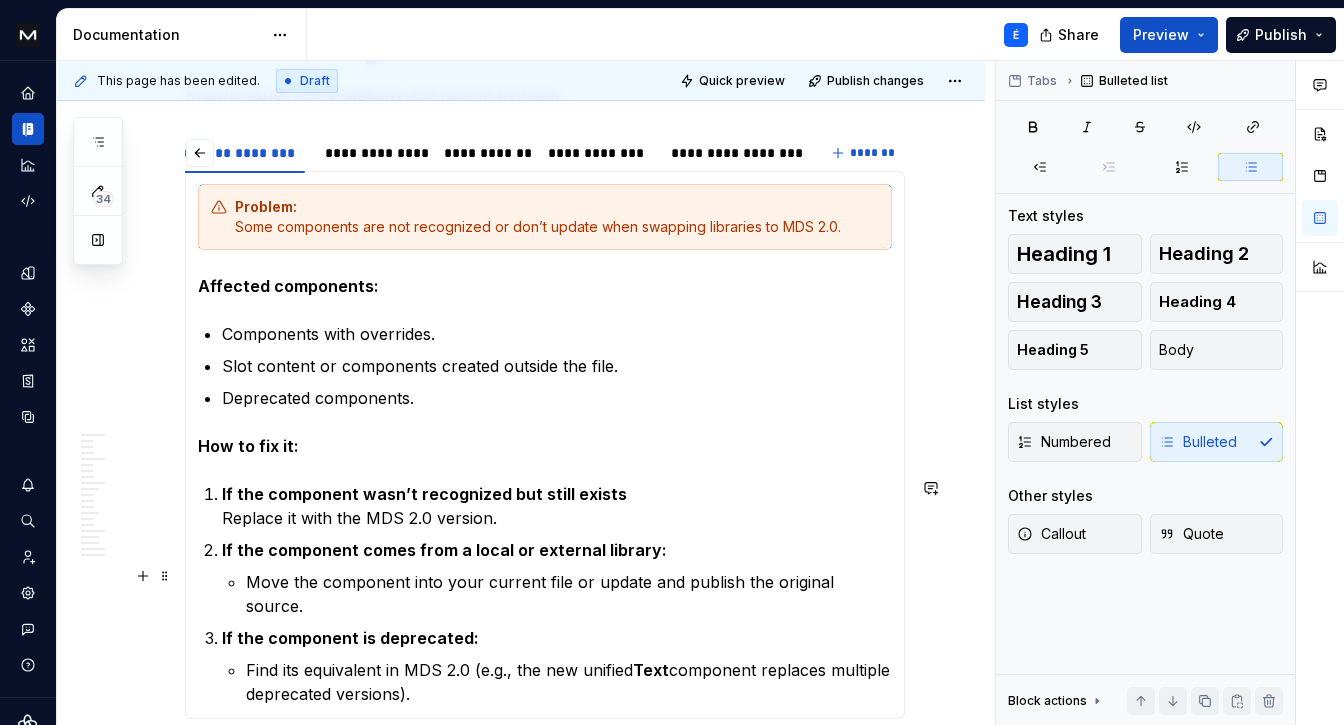 click on "Move the component into your current file or update and publish the original source." at bounding box center (569, 594) 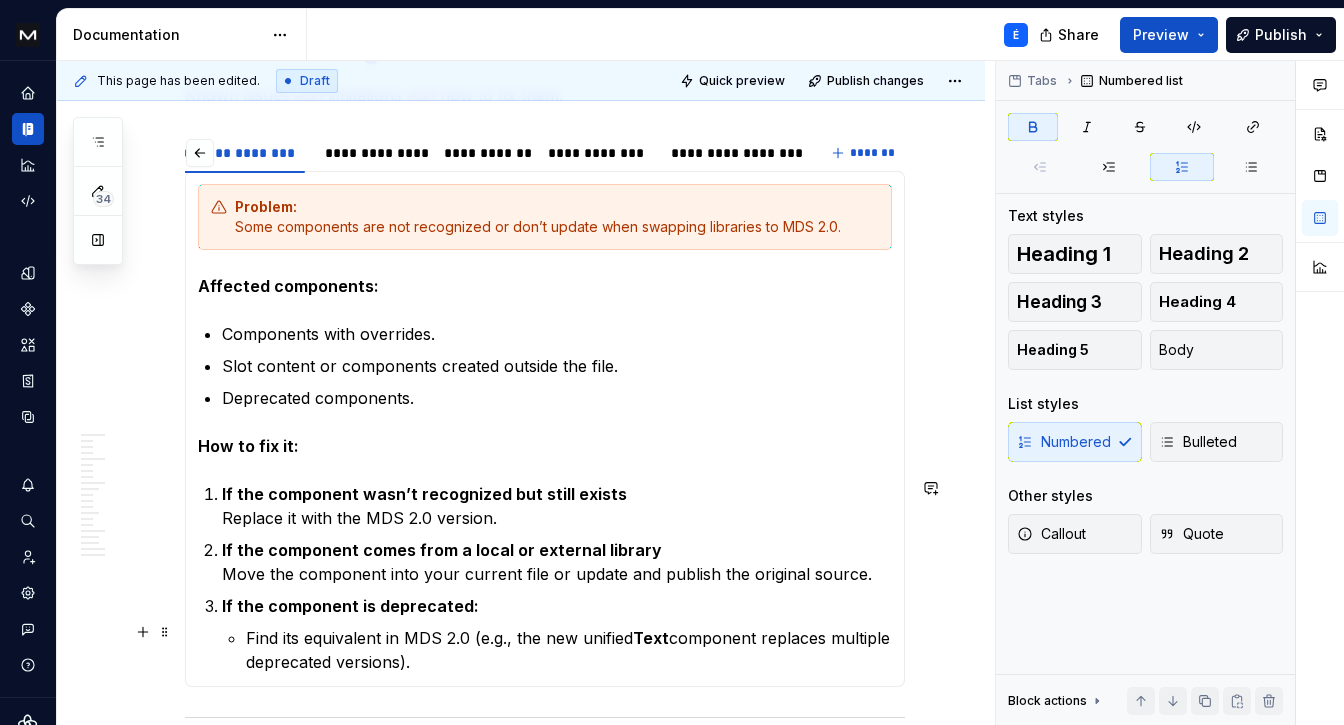 click on "Find its equivalent in MDS 2.0 (e.g., the new unified  Text  component replaces multiple deprecated versions)." at bounding box center [569, 650] 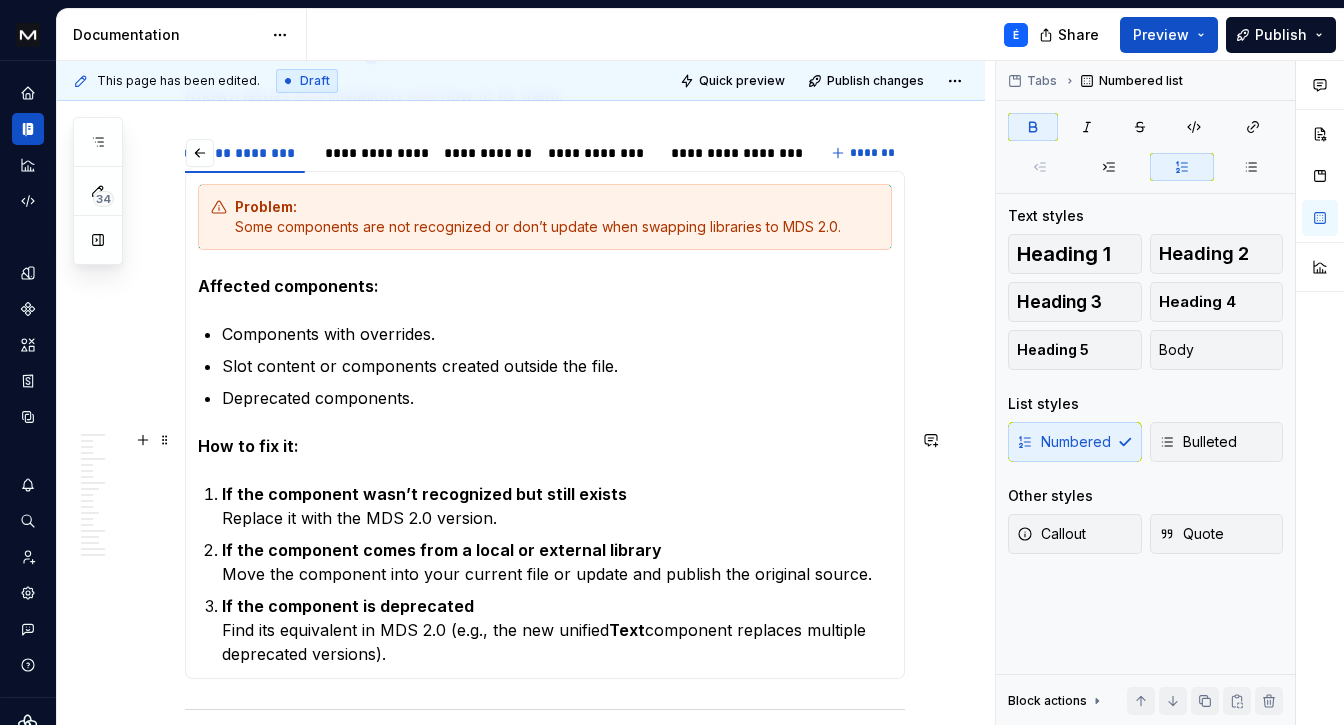 scroll, scrollTop: 11566, scrollLeft: 0, axis: vertical 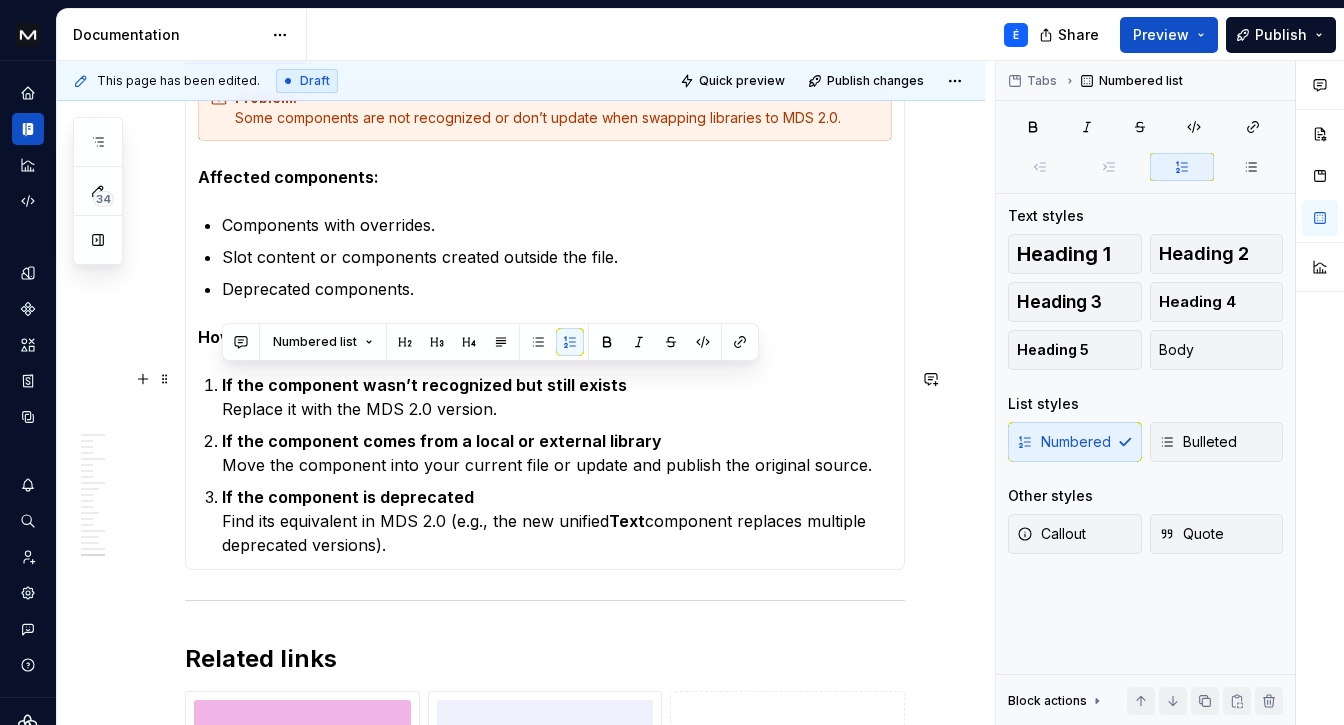 drag, startPoint x: 447, startPoint y: 536, endPoint x: 218, endPoint y: 377, distance: 278.78665 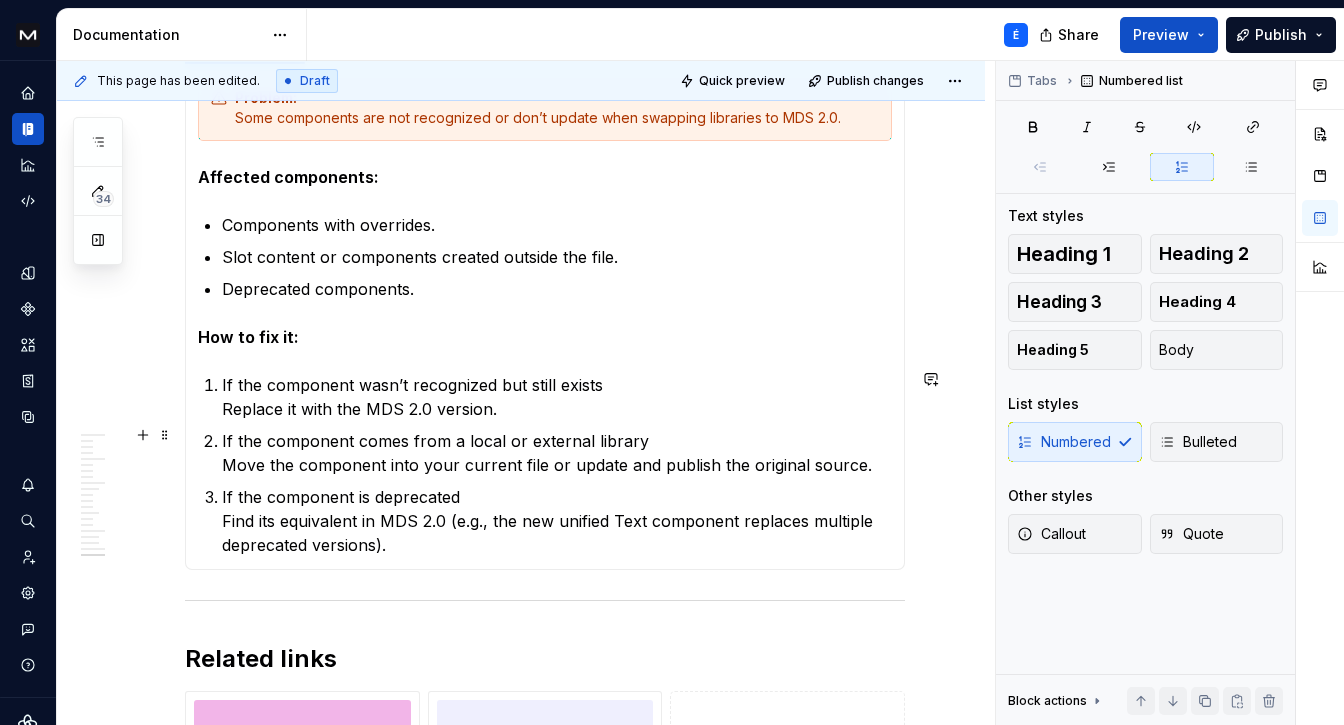 click on "If the component comes from a local or external library Move the component into your current file or update and publish the original source." at bounding box center [557, 453] 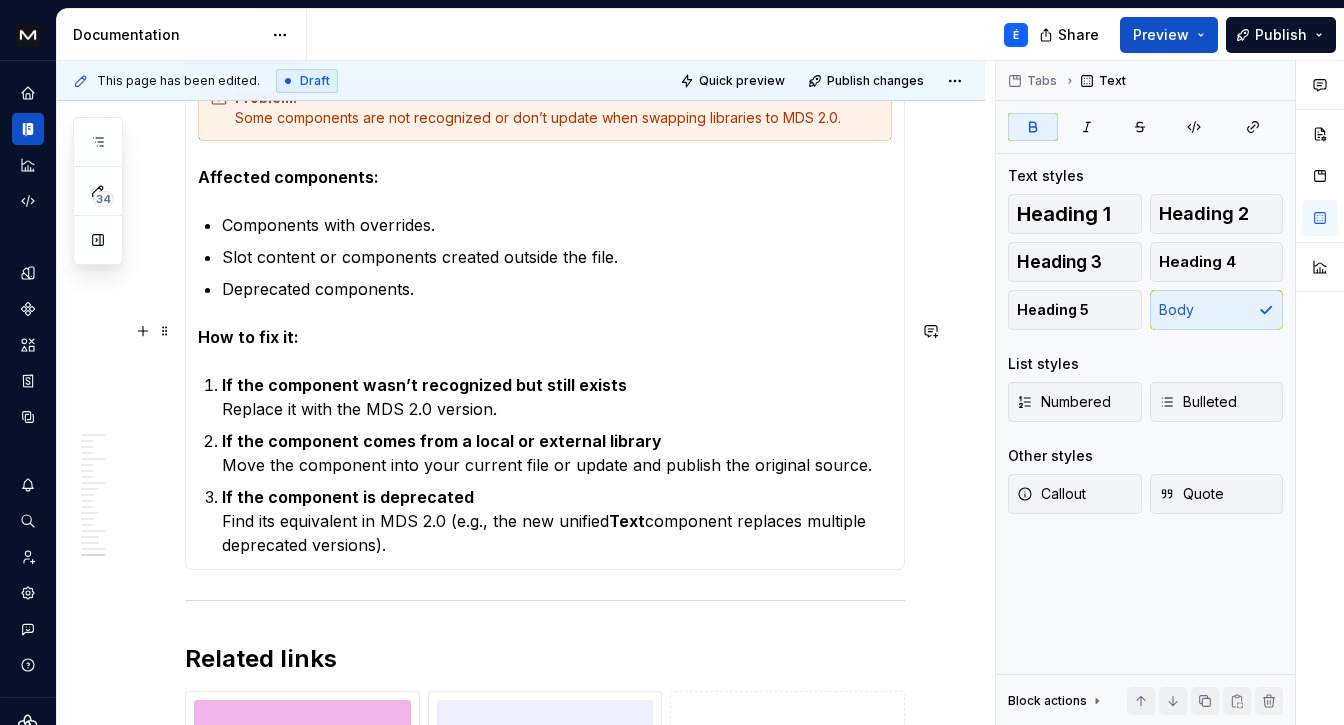 click on "How to fix it:" at bounding box center (248, 337) 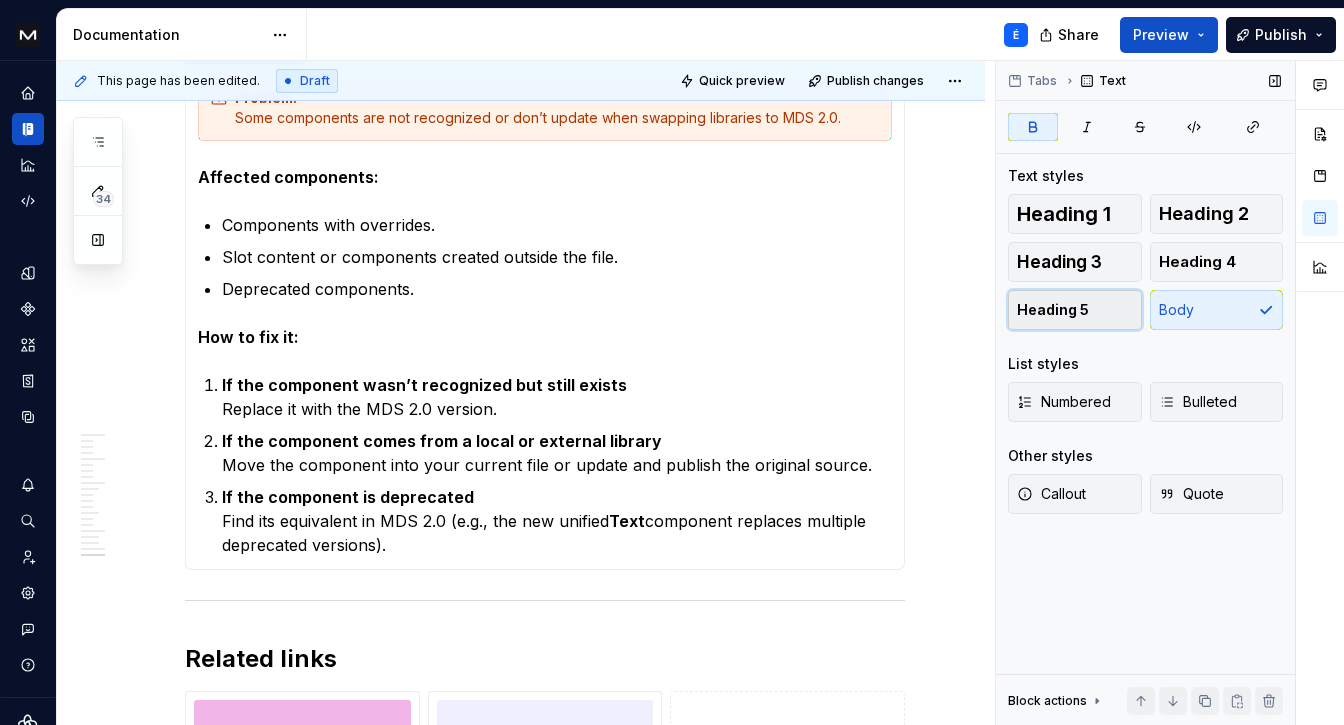 click on "Heading 5" at bounding box center [1075, 310] 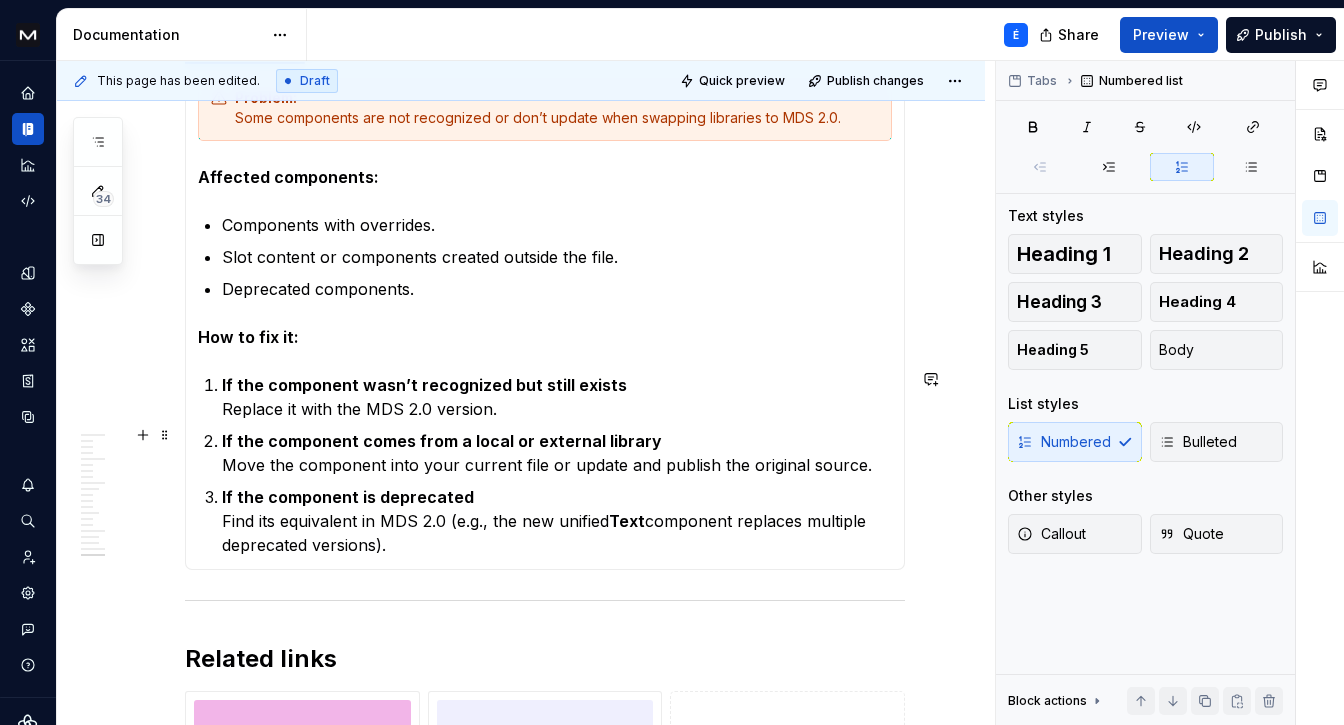 click on "If the component comes from a local or external library Move the component into your current file or update and publish the original source." at bounding box center [557, 453] 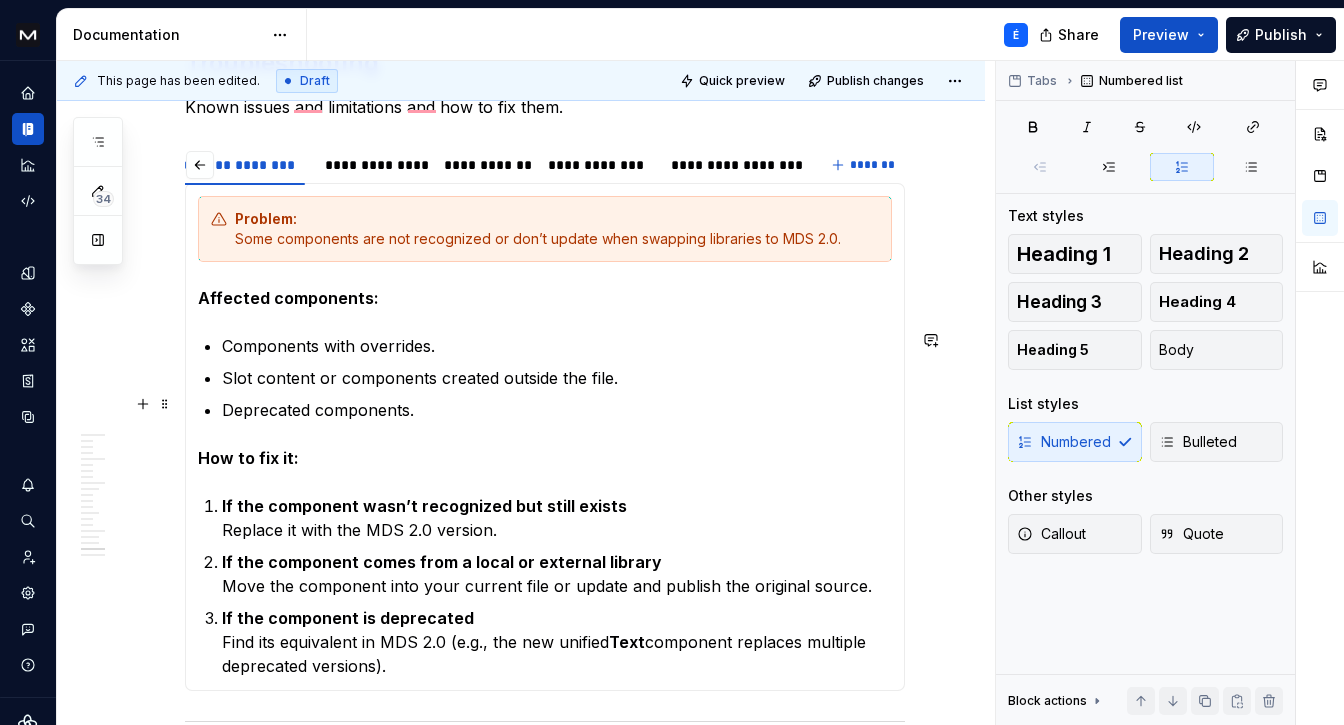 scroll, scrollTop: 11368, scrollLeft: 0, axis: vertical 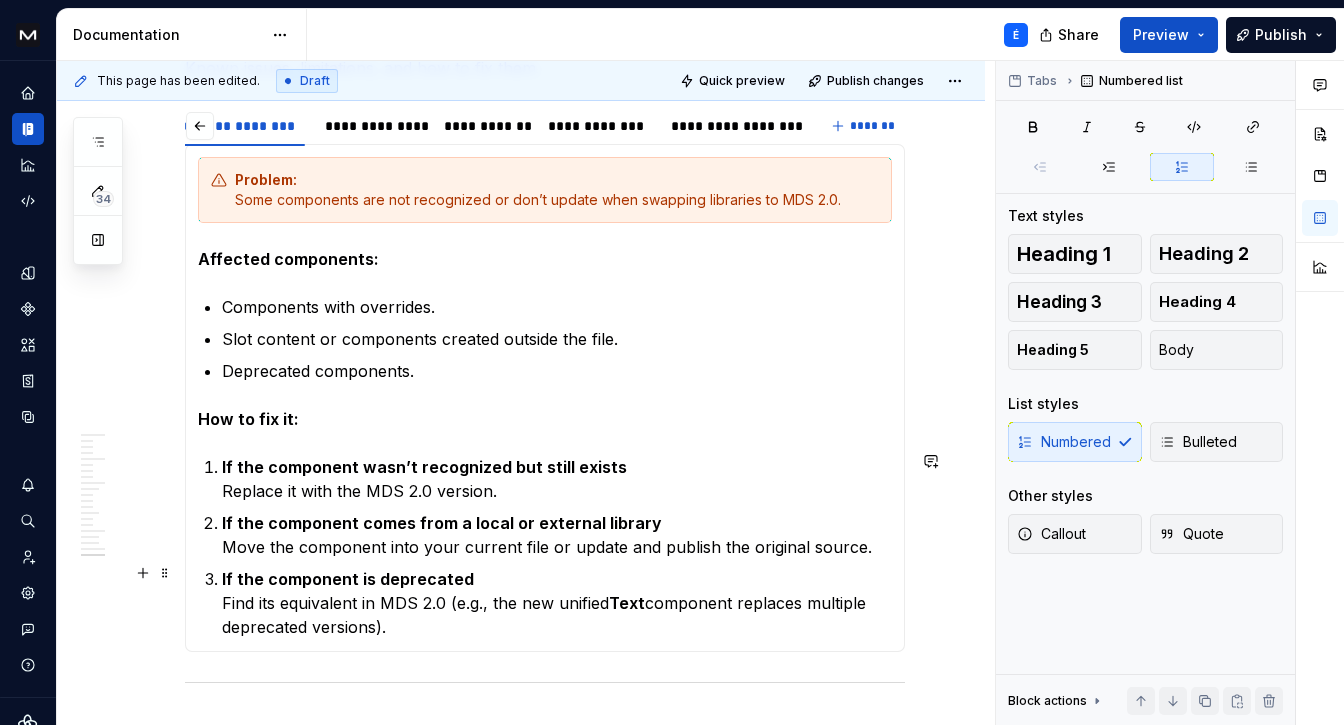click on "If the component is deprecated Find its equivalent in MDS 2.0 (e.g., the new unified  Text  component replaces multiple deprecated versions)." at bounding box center (557, 603) 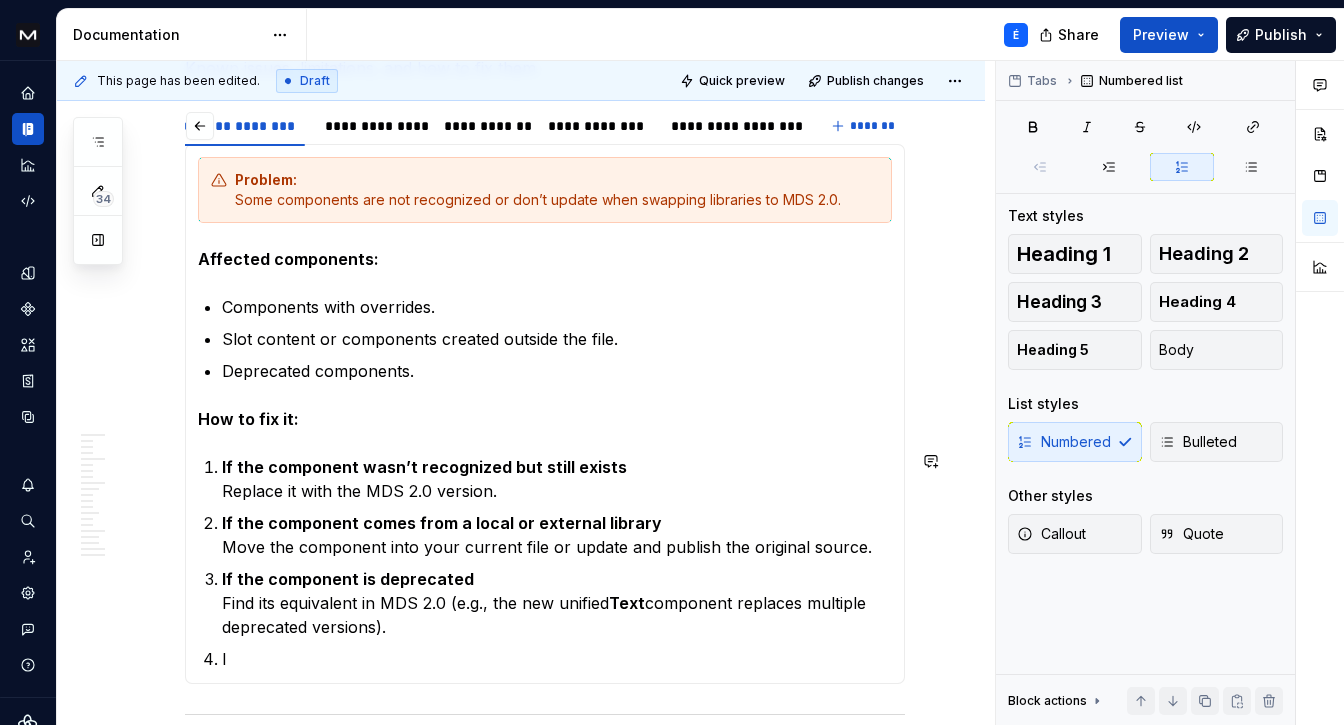 scroll, scrollTop: 11524, scrollLeft: 0, axis: vertical 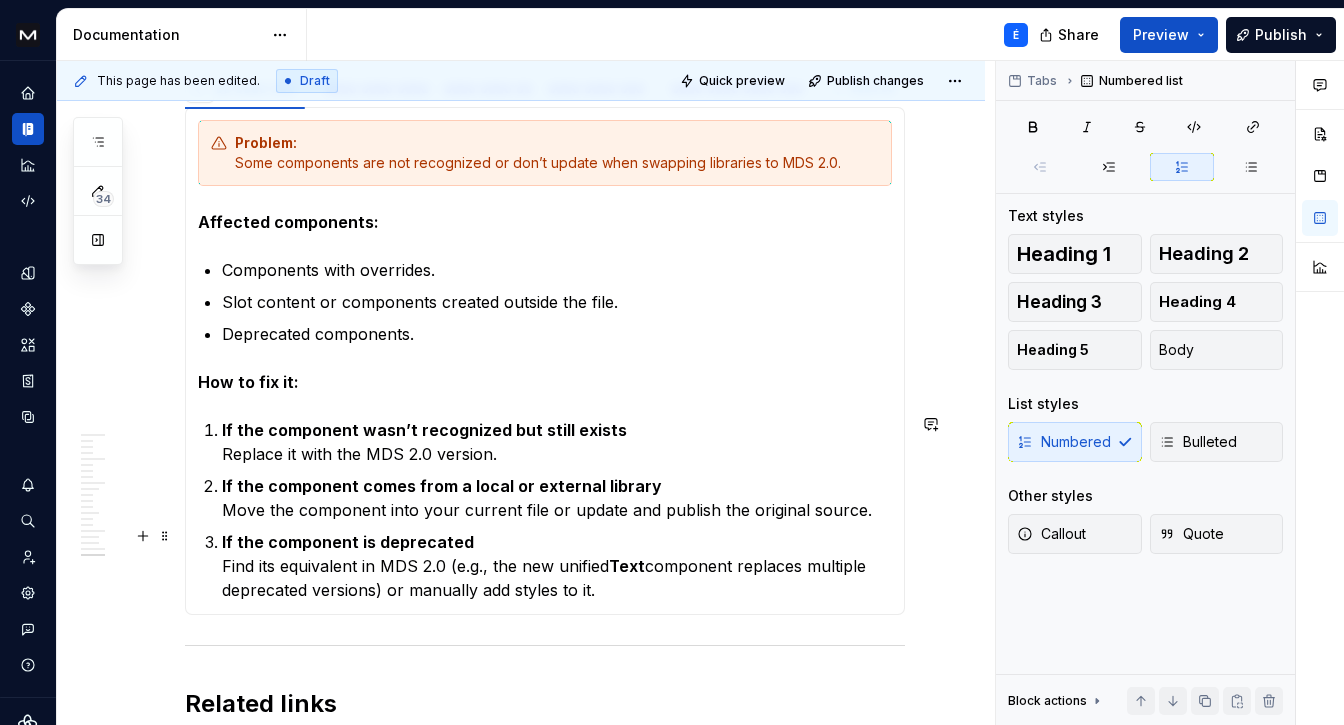 click on "If the component is deprecated Find its equivalent in MDS 2.0 (e.g., the new unified  Text  component replaces multiple deprecated versions) or manually add styles to it." at bounding box center [557, 566] 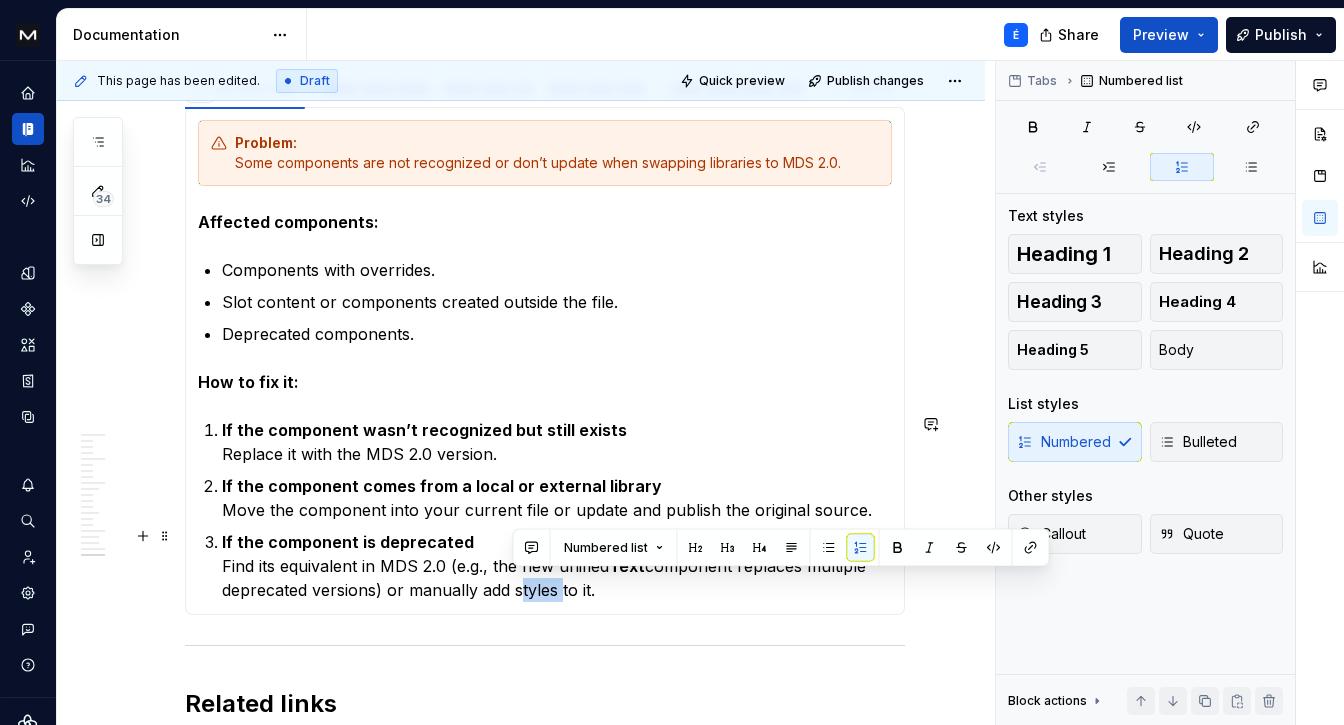 click on "If the component is deprecated Find its equivalent in MDS 2.0 (e.g., the new unified  Text  component replaces multiple deprecated versions) or manually add styles to it." at bounding box center [557, 566] 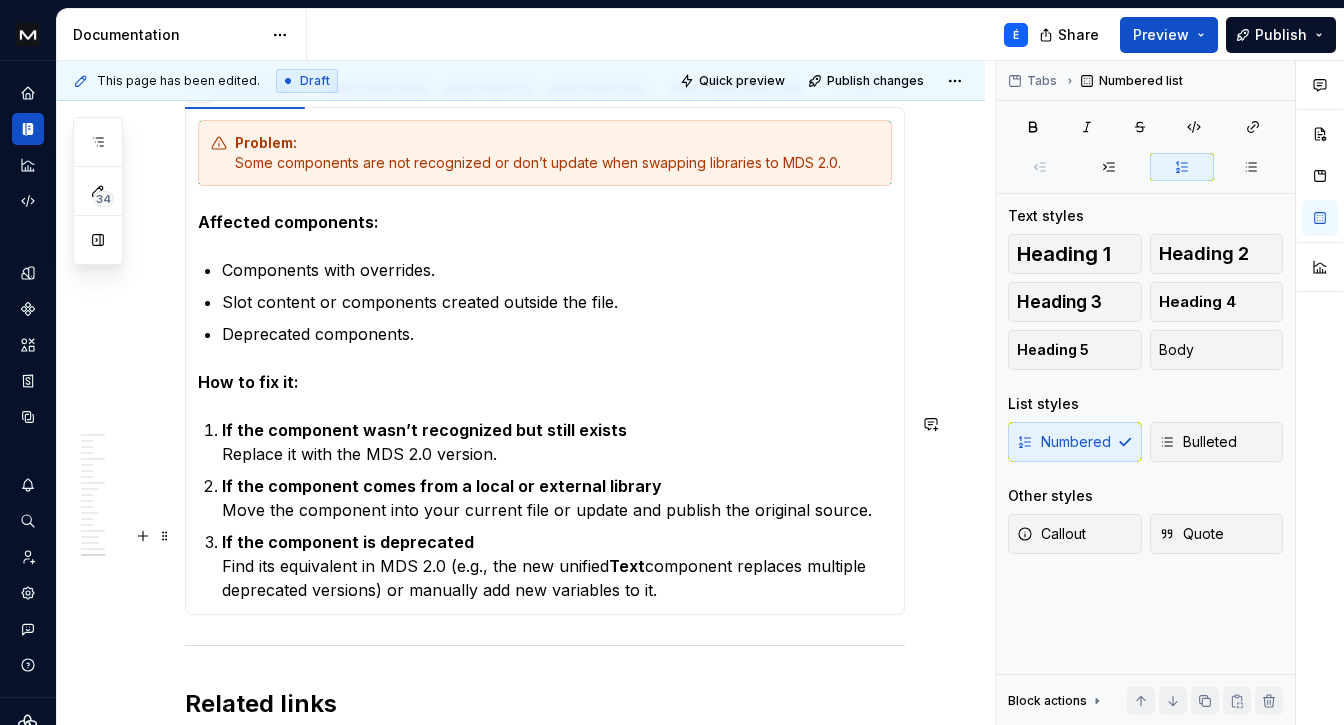 click on "If the component is deprecated Find its equivalent in MDS 2.0 (e.g., the new unified  Text  component replaces multiple deprecated versions) or manually add new variables to it." at bounding box center (557, 566) 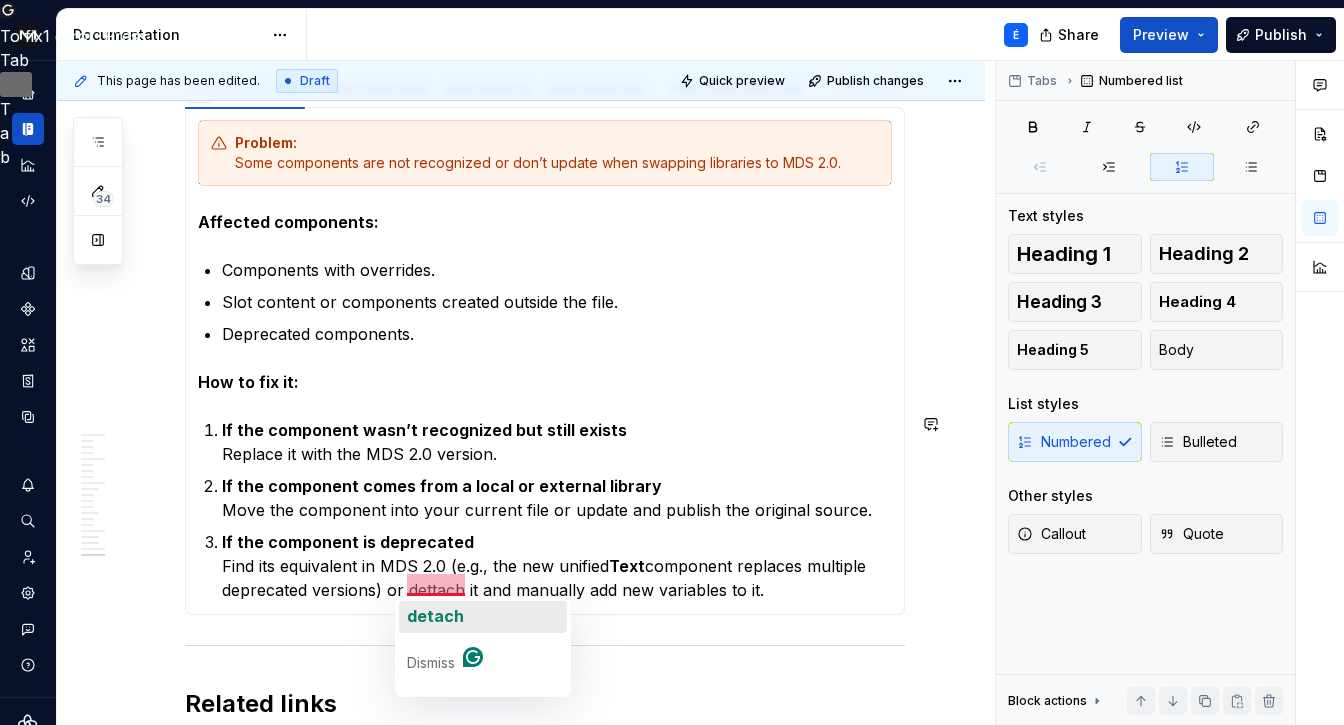 click on "detach" 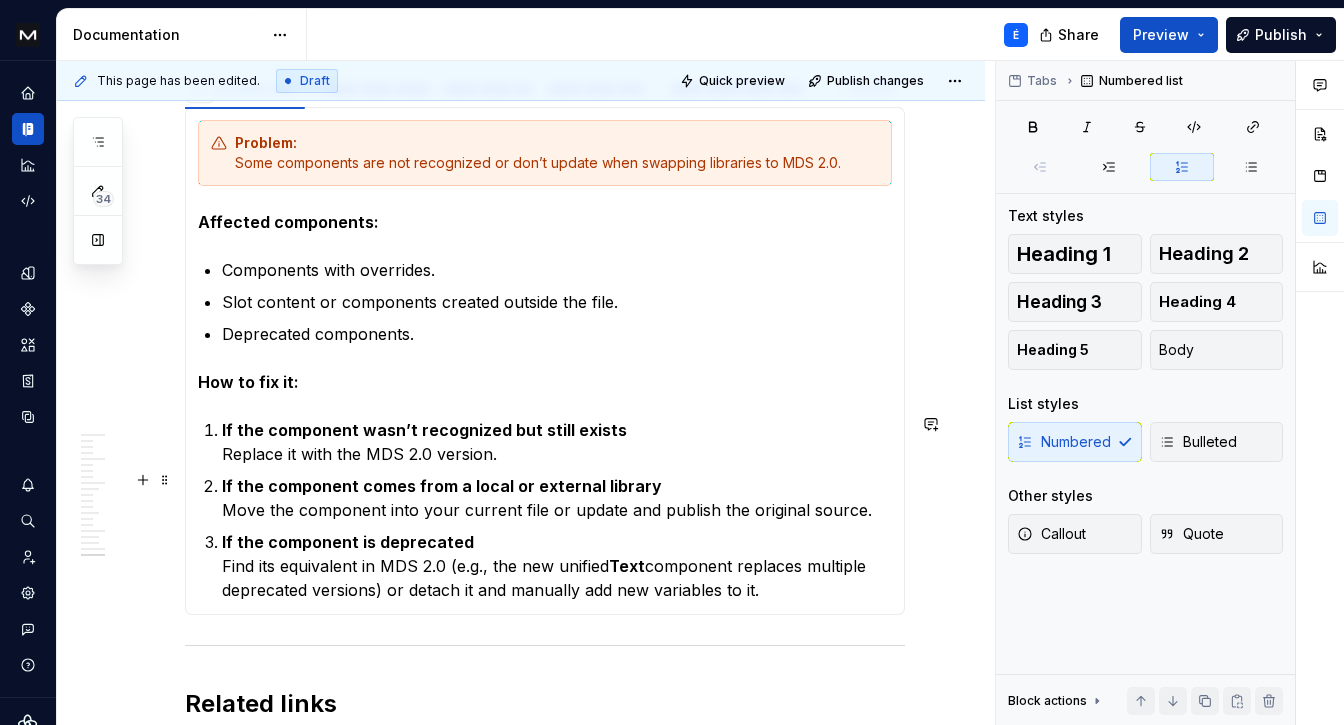 click on "If the component comes from a local or external library Move the component into your current file or update and publish the original source." at bounding box center [557, 498] 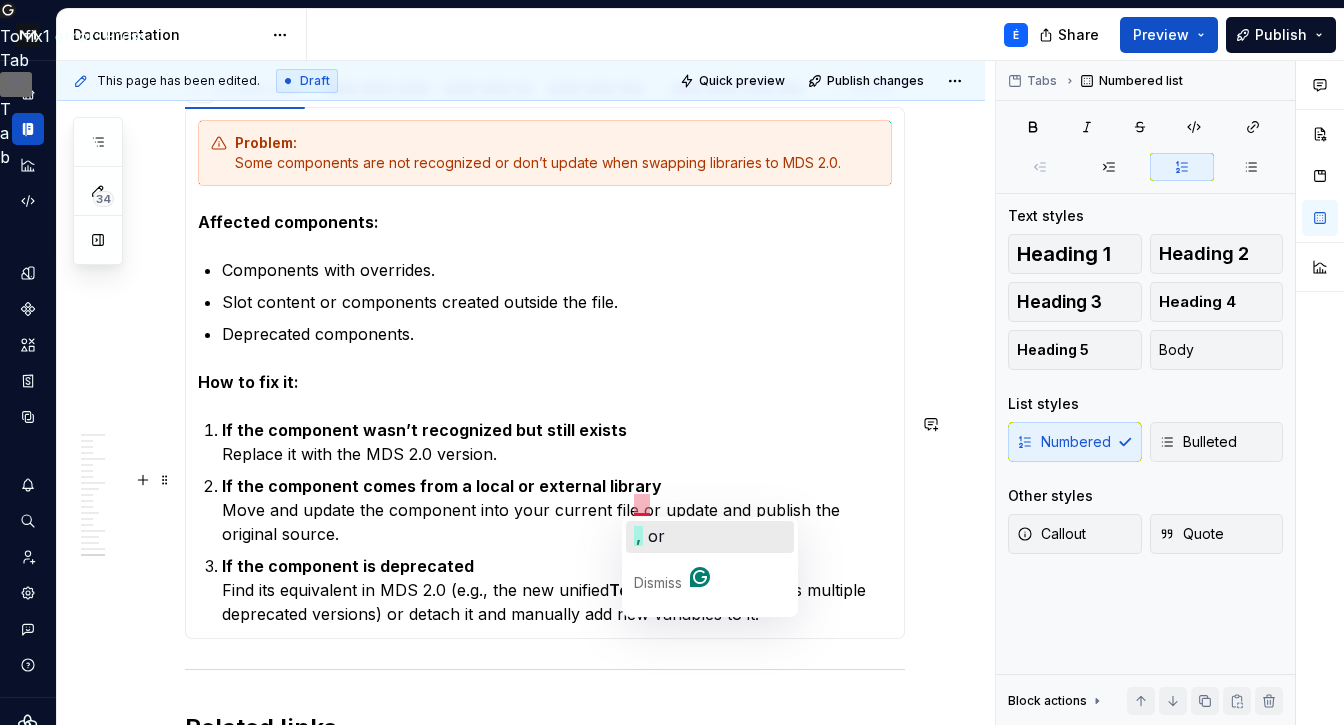 click on "or" 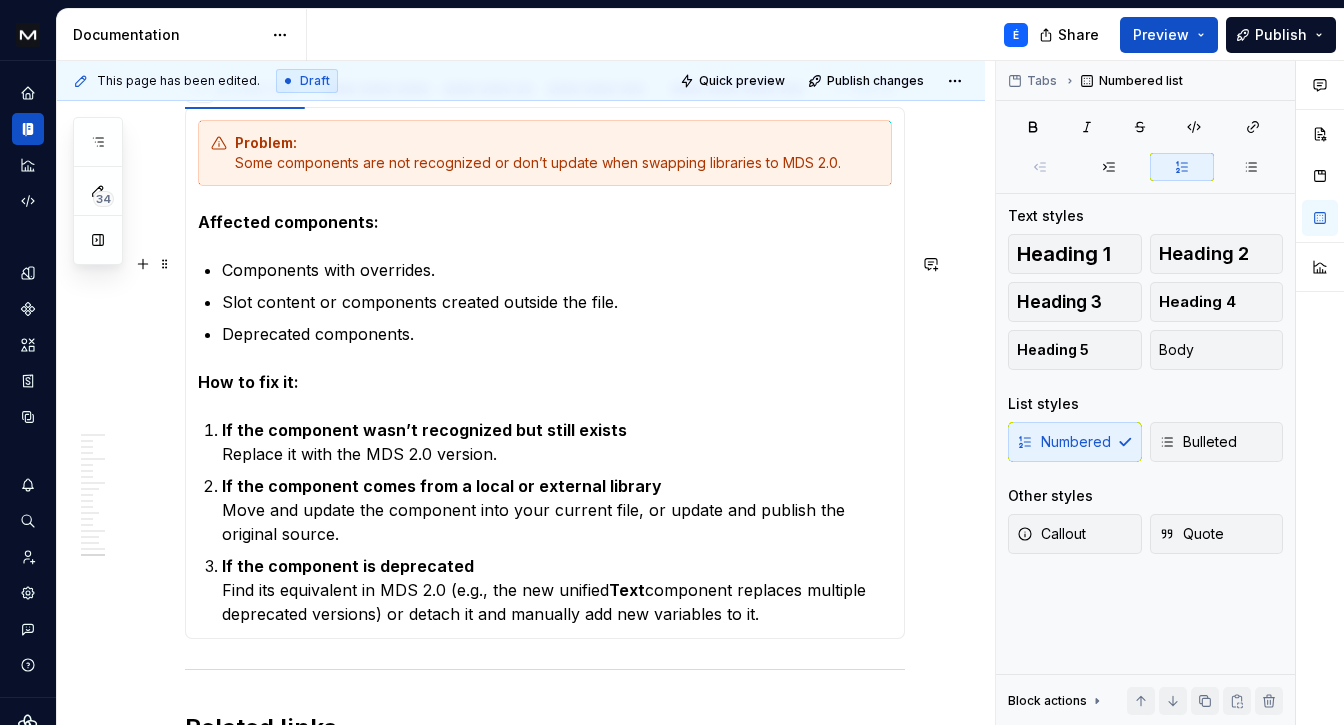 scroll, scrollTop: 11332, scrollLeft: 0, axis: vertical 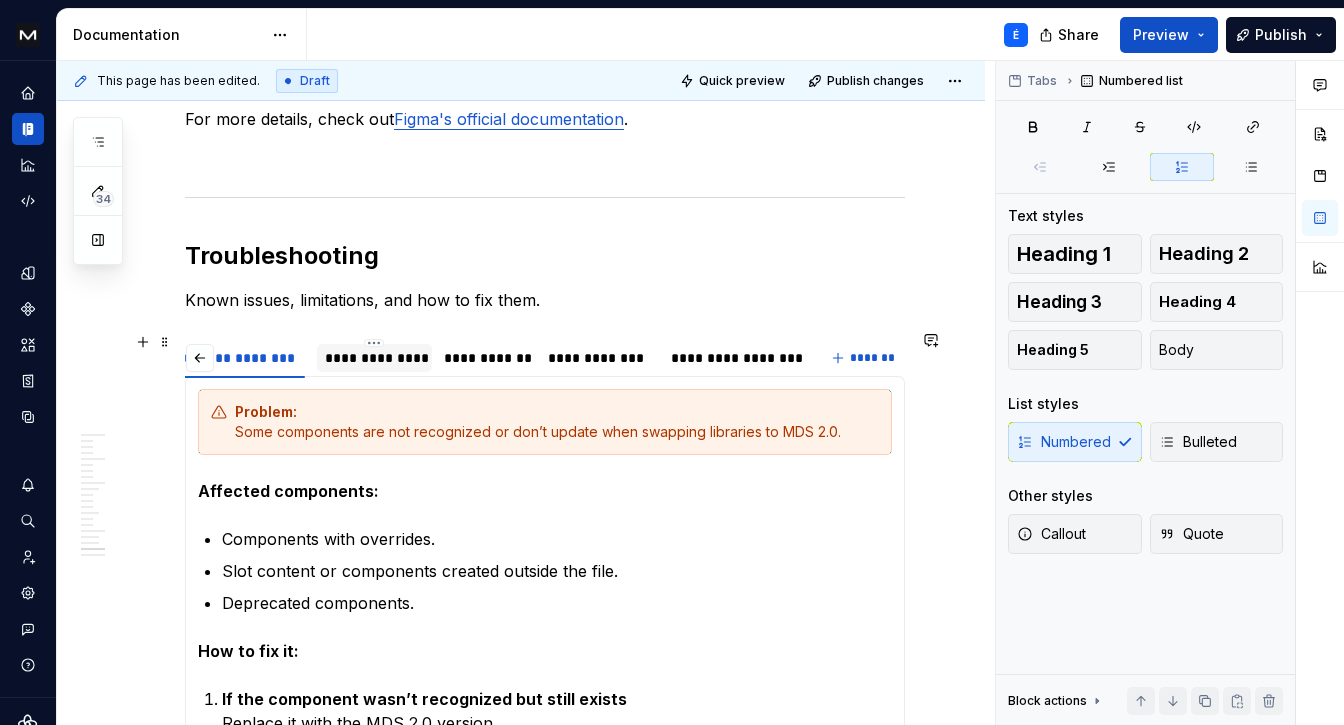 click on "**********" at bounding box center (374, 358) 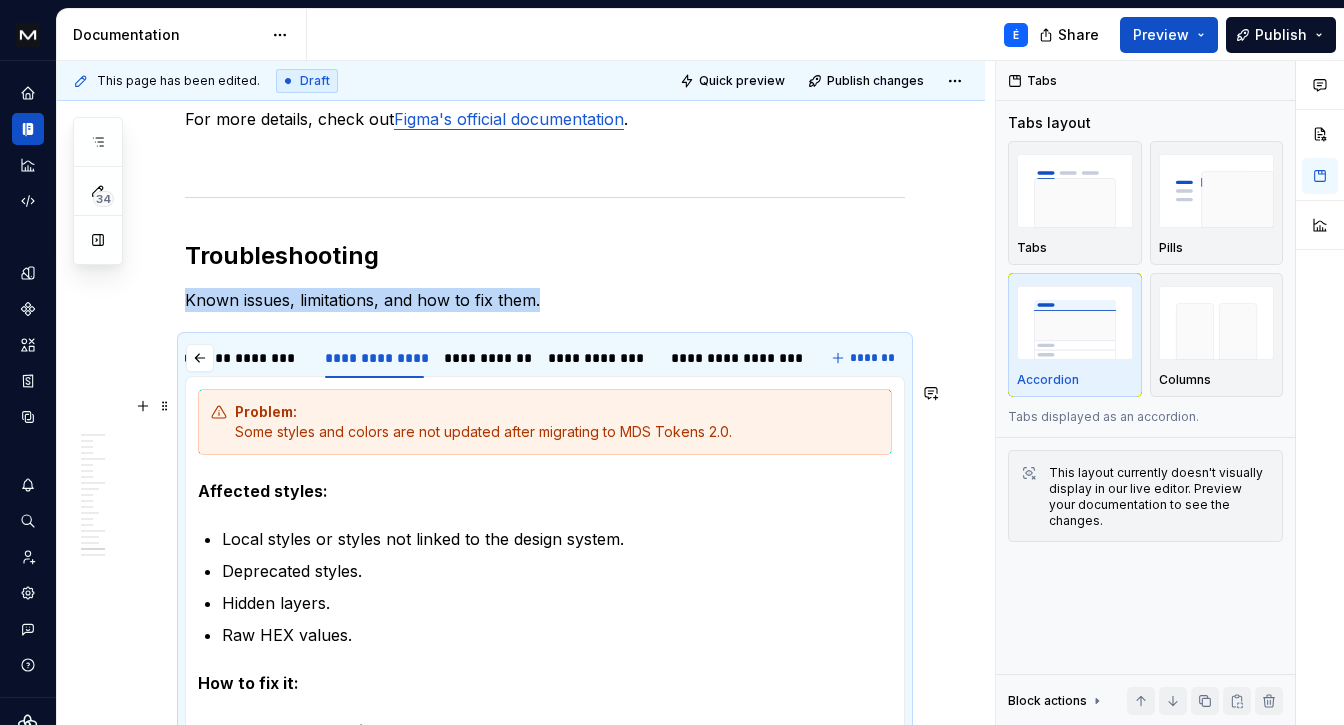 click on "Problem: Some styles and colors are not updated after migrating to MDS Tokens 2.0." at bounding box center (557, 422) 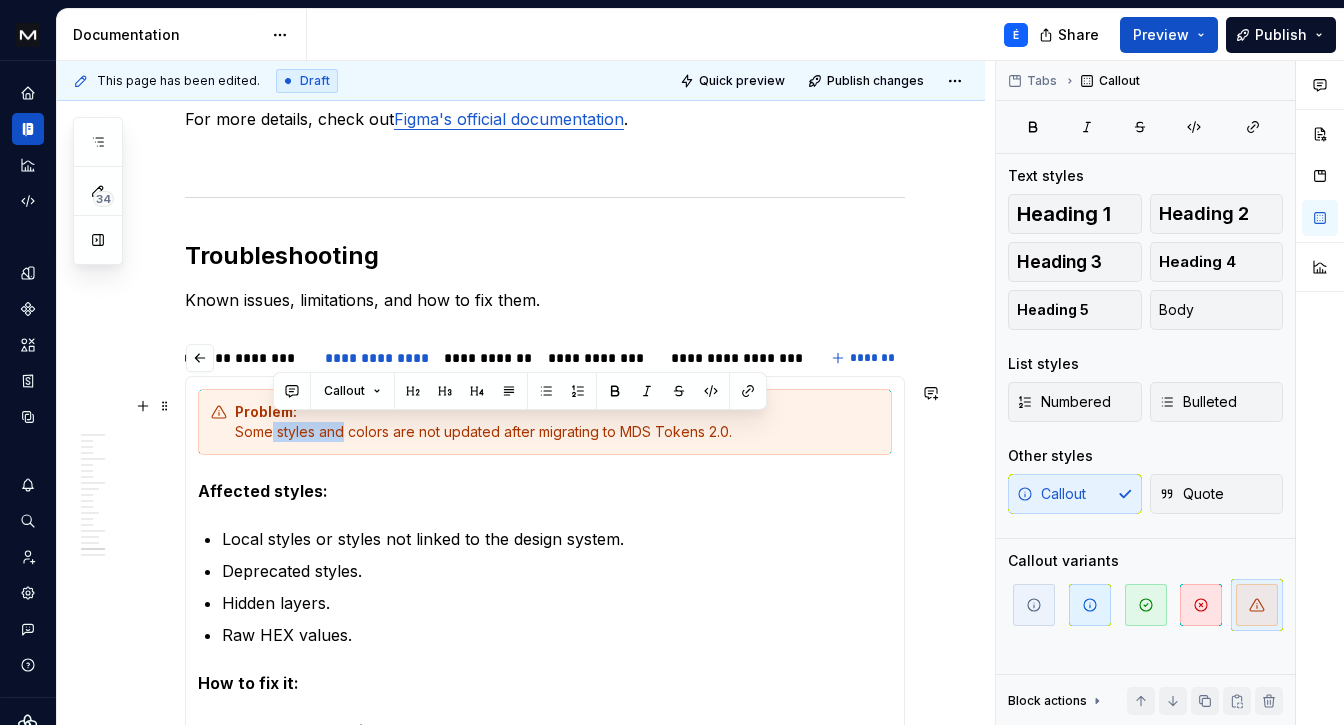 drag, startPoint x: 344, startPoint y: 426, endPoint x: 272, endPoint y: 426, distance: 72 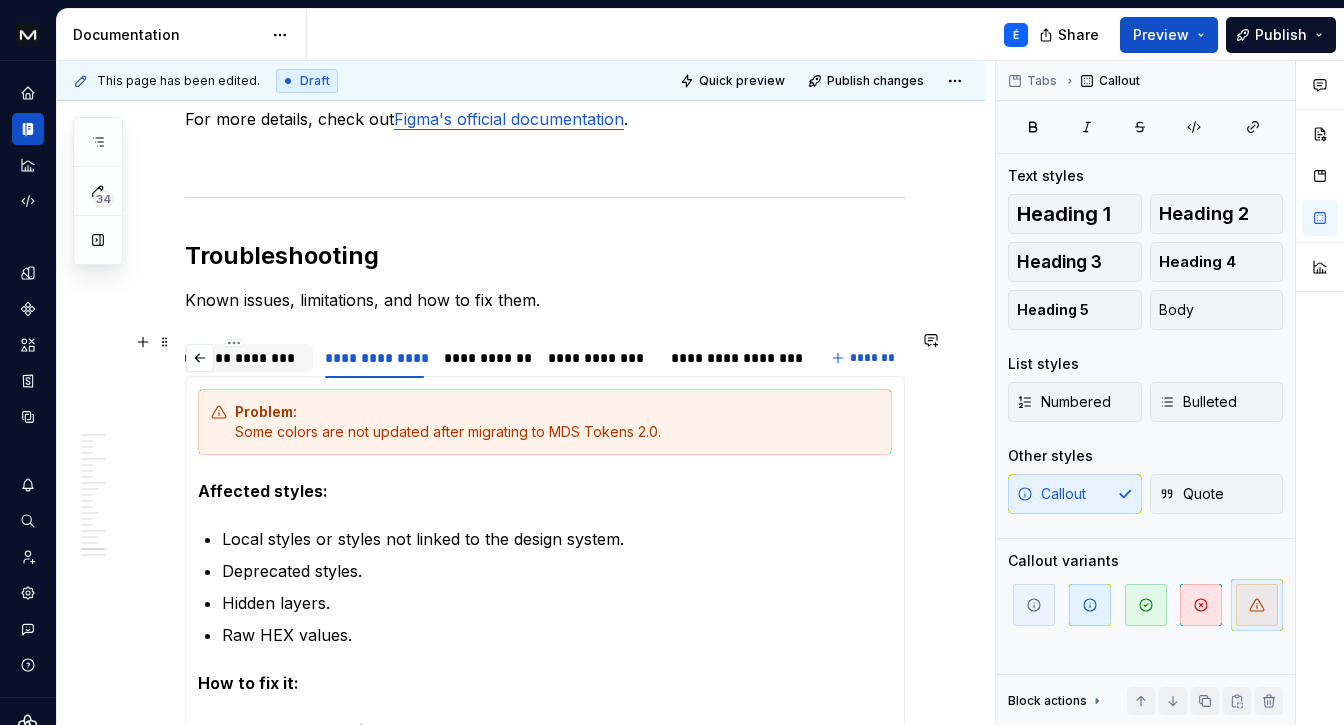 click on "**********" at bounding box center [234, 358] 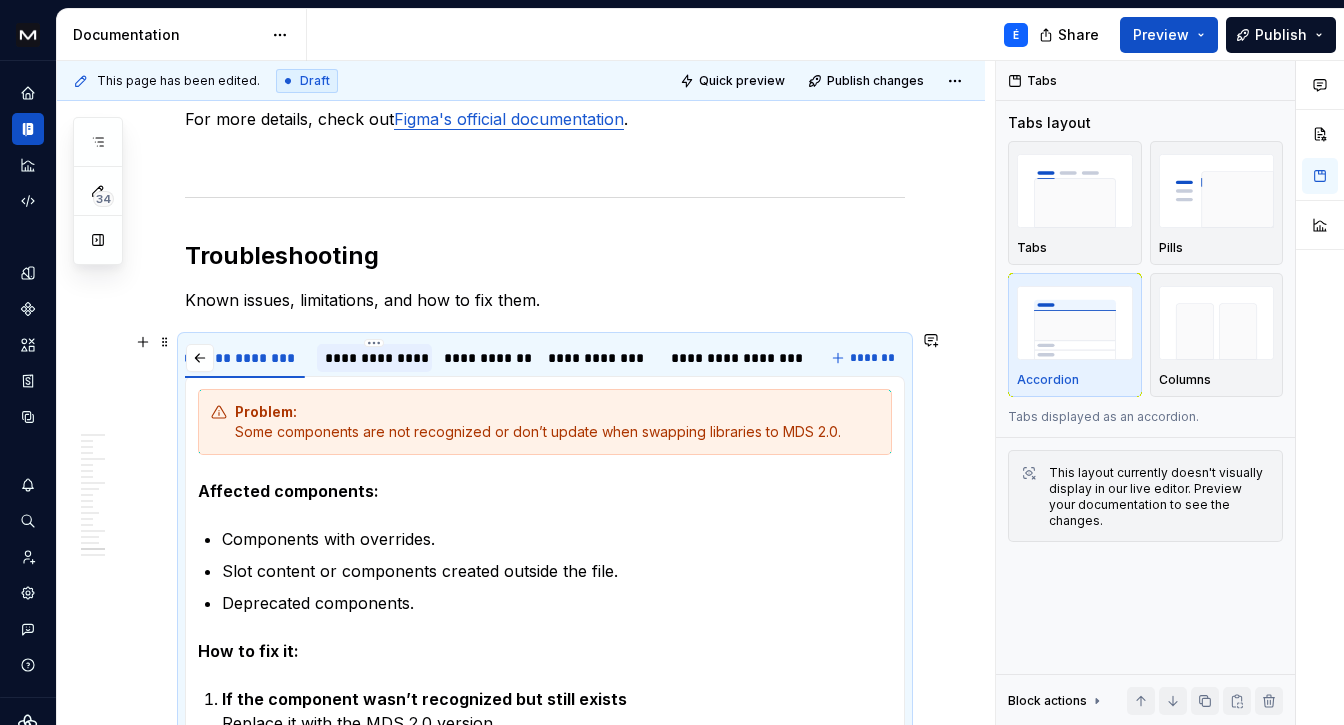 click on "**********" at bounding box center [374, 358] 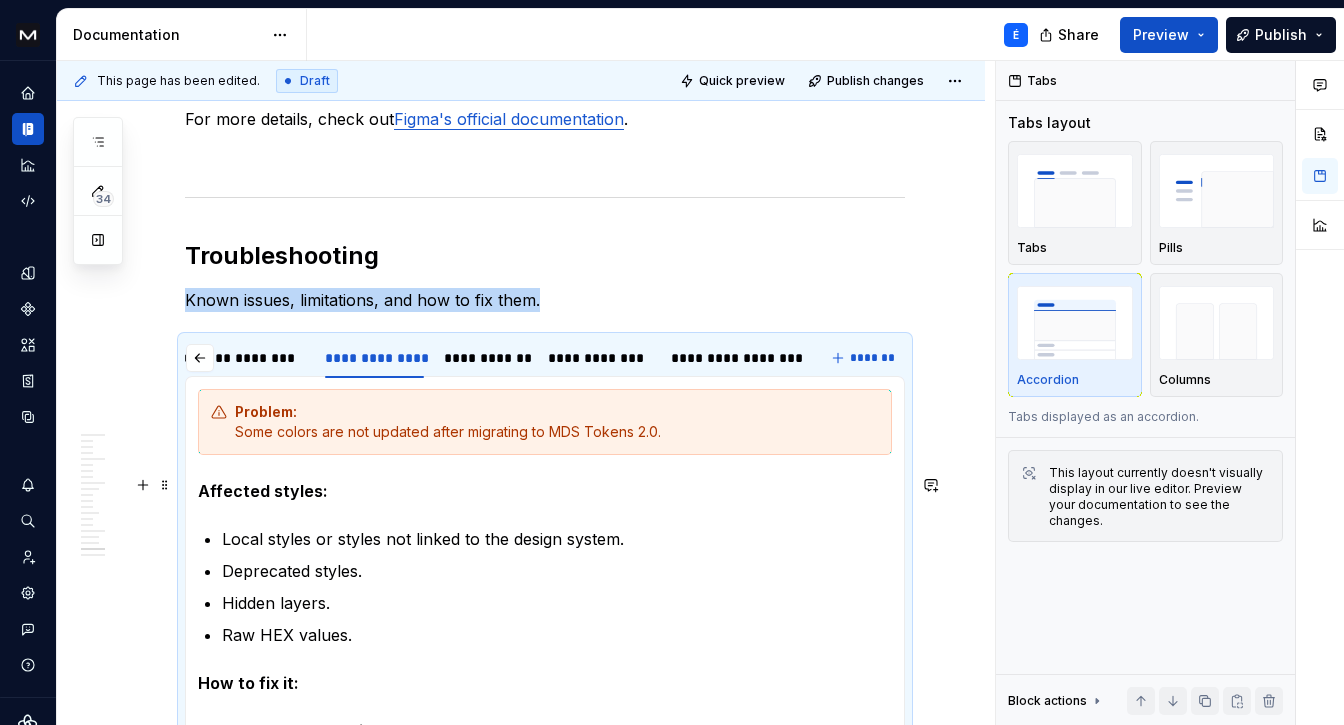click on "Affected styles:" at bounding box center (263, 491) 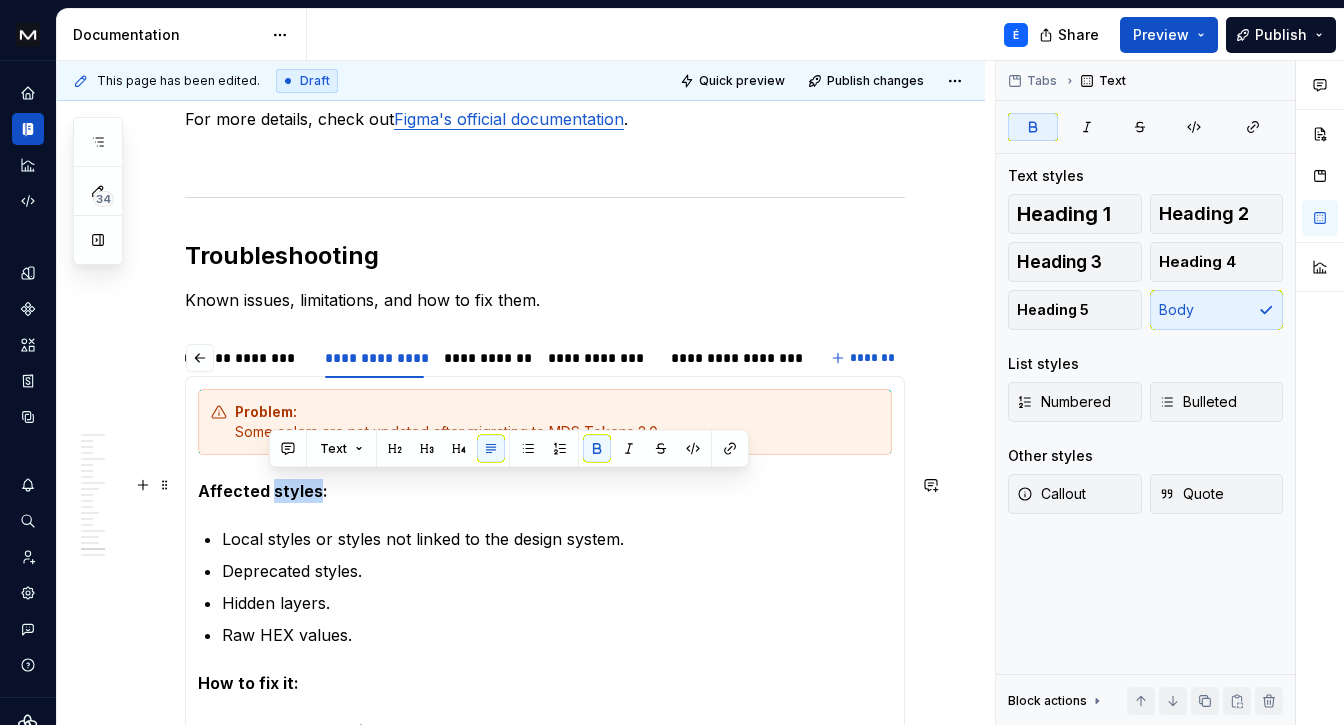 click on "Affected styles:" at bounding box center [263, 491] 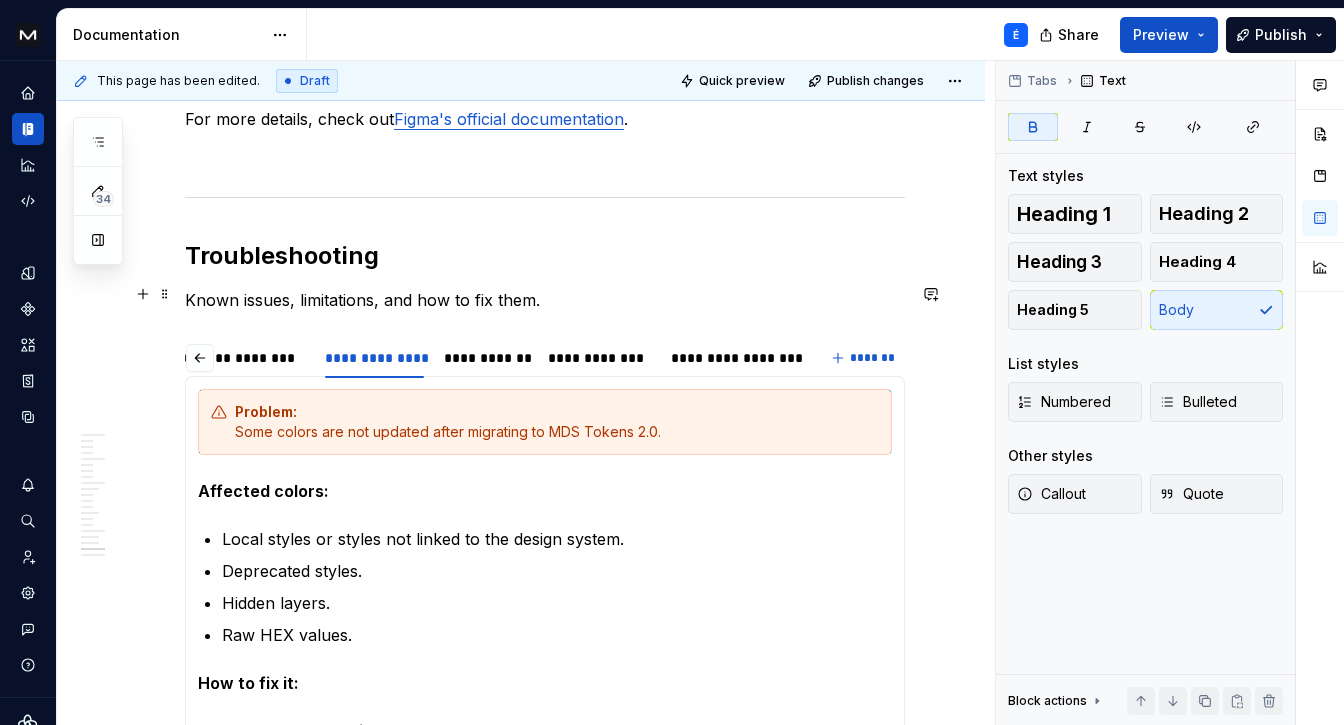 scroll, scrollTop: 11313, scrollLeft: 0, axis: vertical 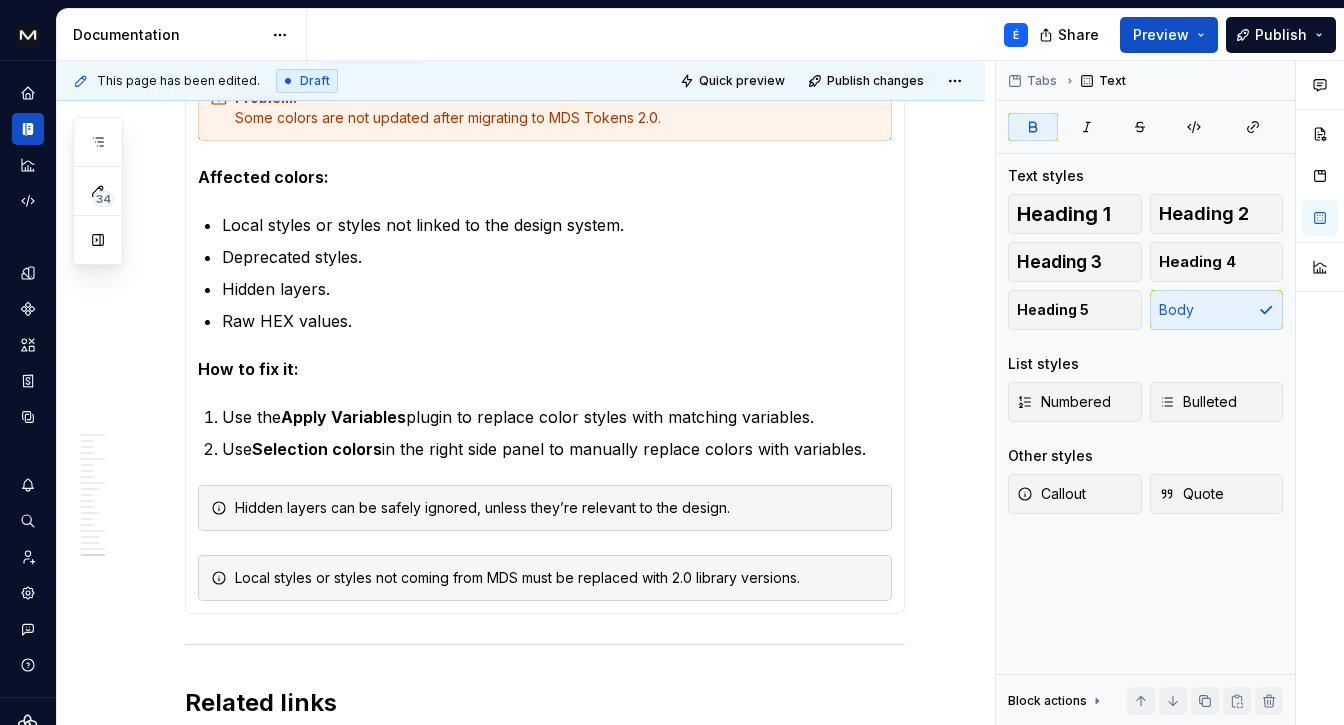 click on "Local styles or styles not coming from MDS must be replaced with 2.0 library versions." at bounding box center (557, 578) 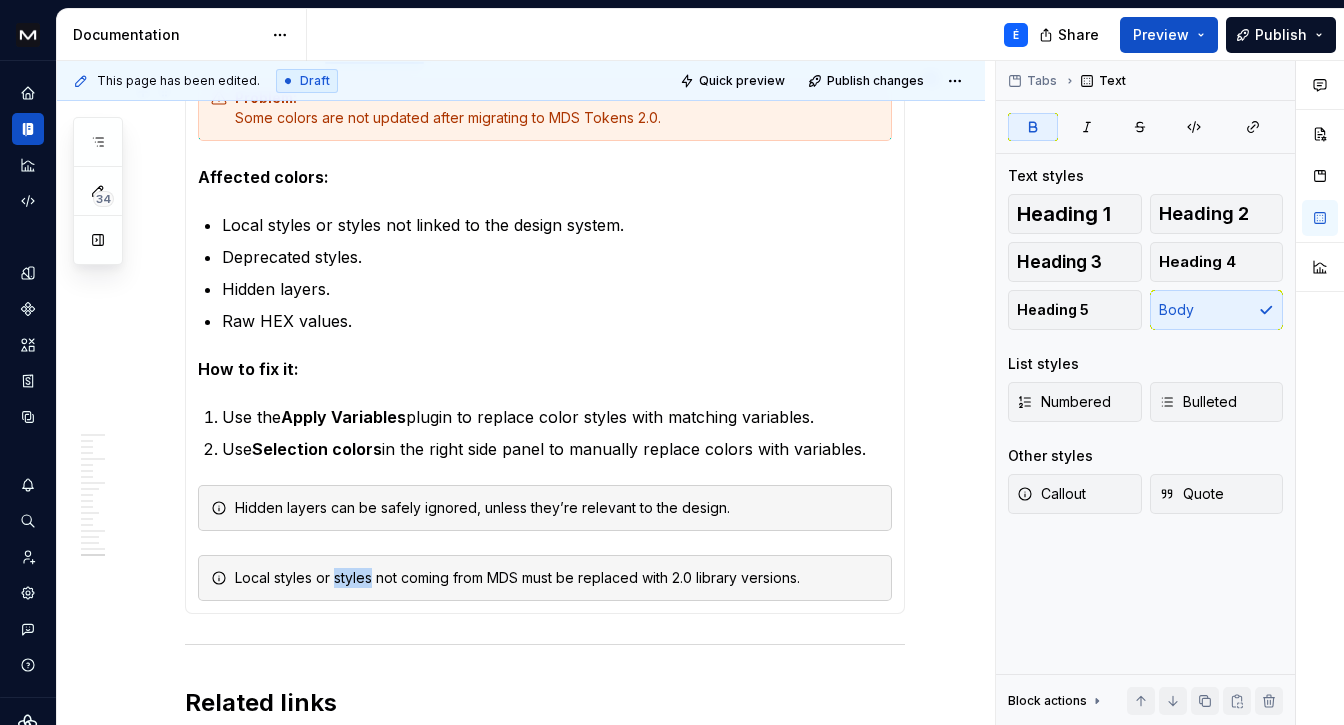 click on "Local styles or styles not coming from MDS must be replaced with 2.0 library versions." at bounding box center [557, 578] 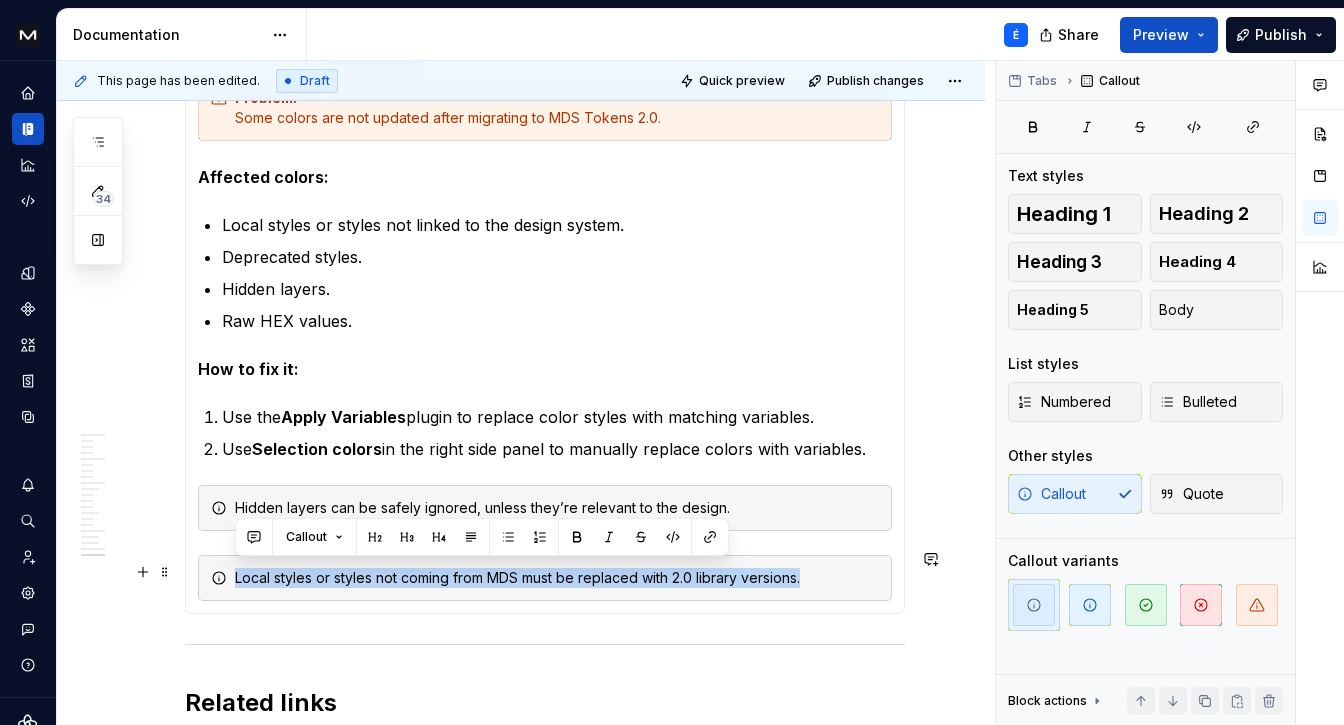click on "Local styles or styles not coming from MDS must be replaced with 2.0 library versions." at bounding box center (557, 578) 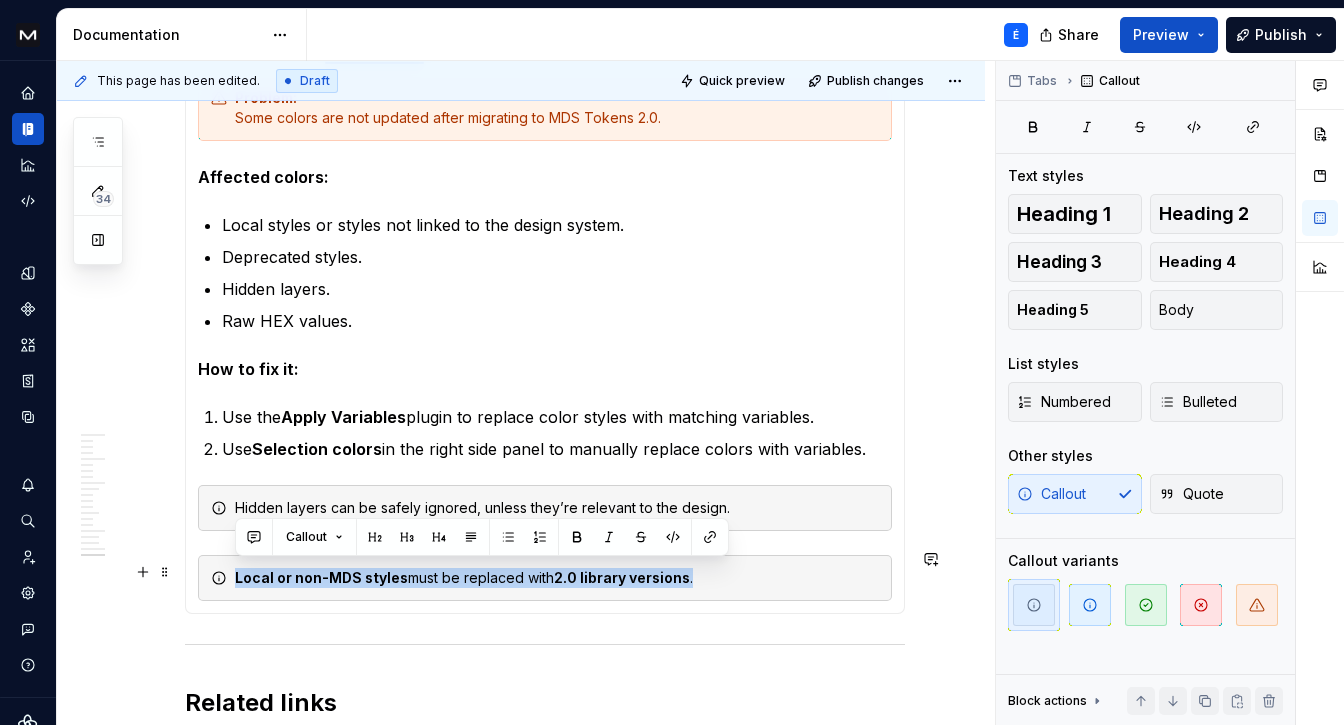 drag, startPoint x: 715, startPoint y: 564, endPoint x: 224, endPoint y: 564, distance: 491 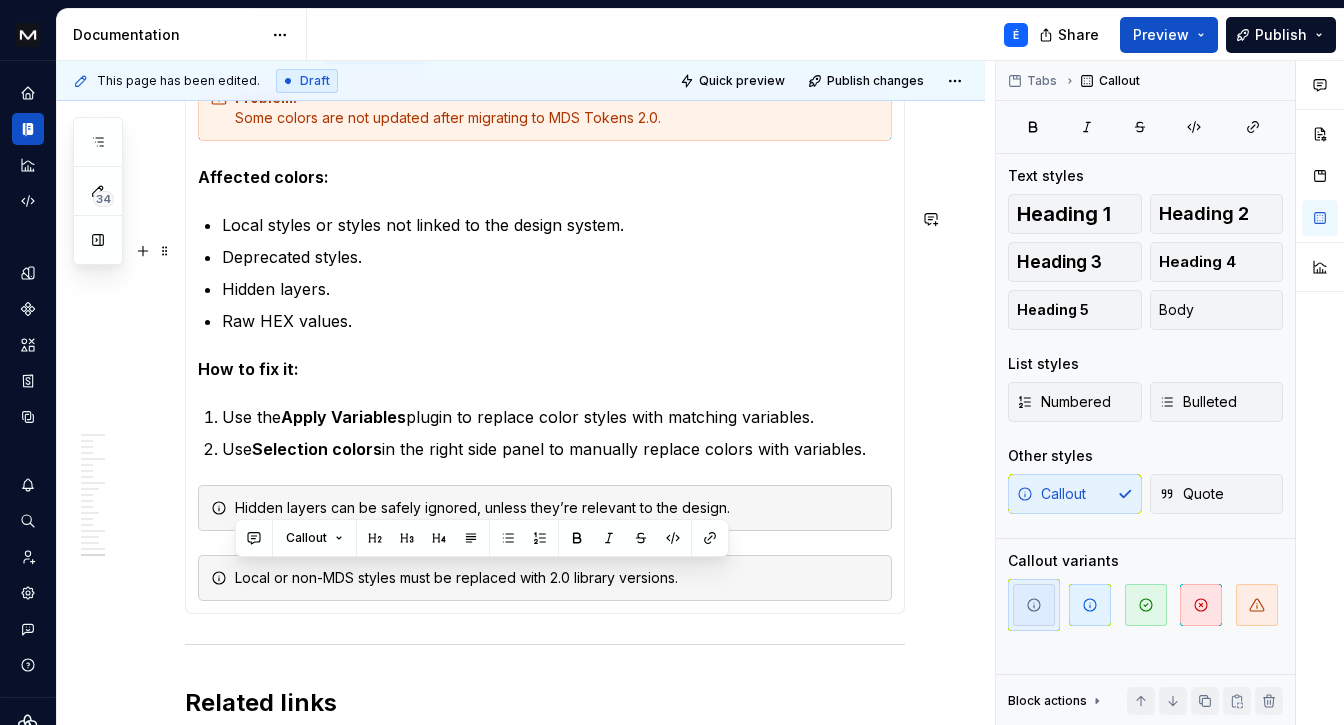 scroll, scrollTop: 11412, scrollLeft: 0, axis: vertical 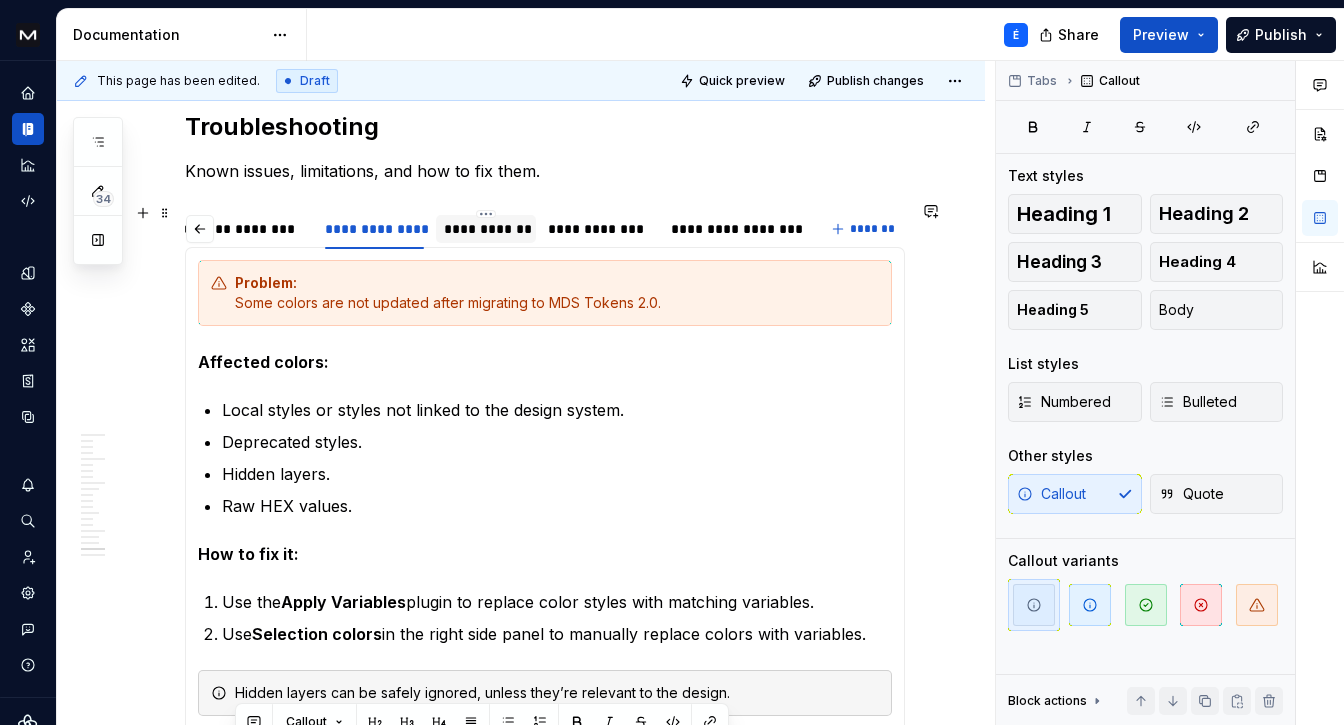 click on "**********" at bounding box center (486, 229) 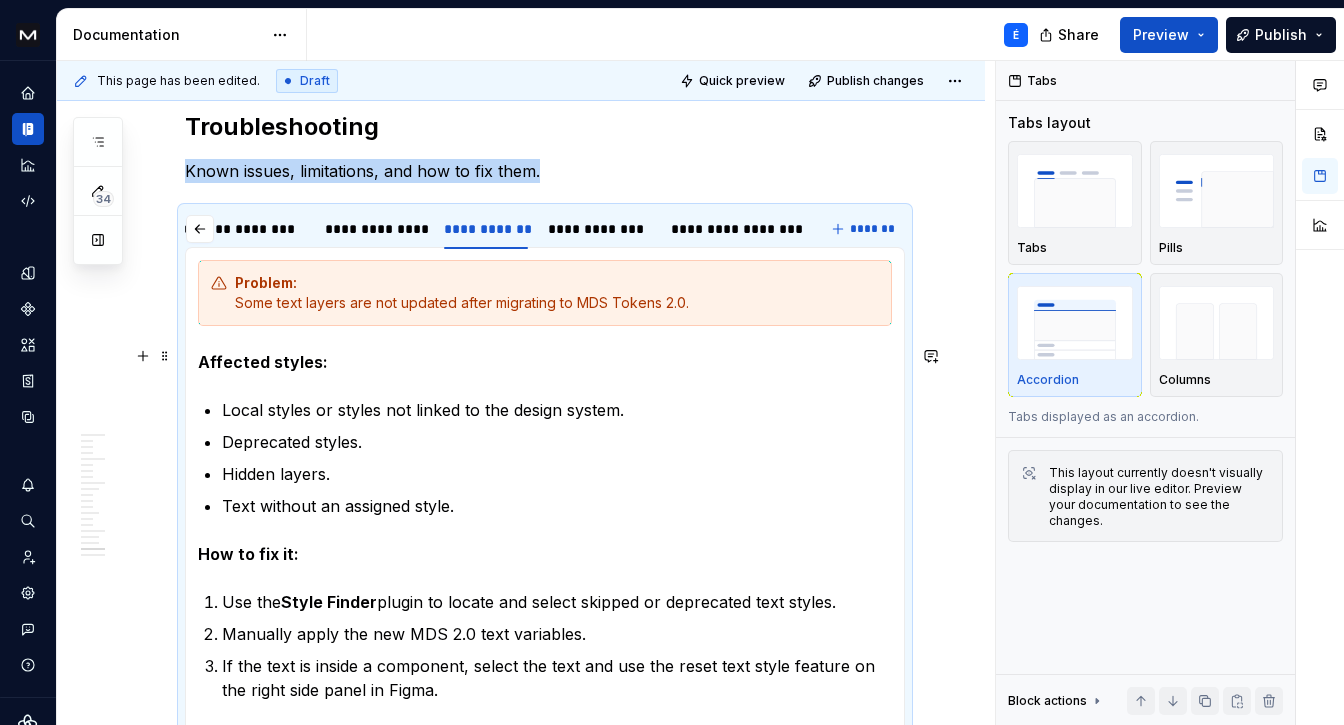 click on "Affected styles:" at bounding box center (263, 362) 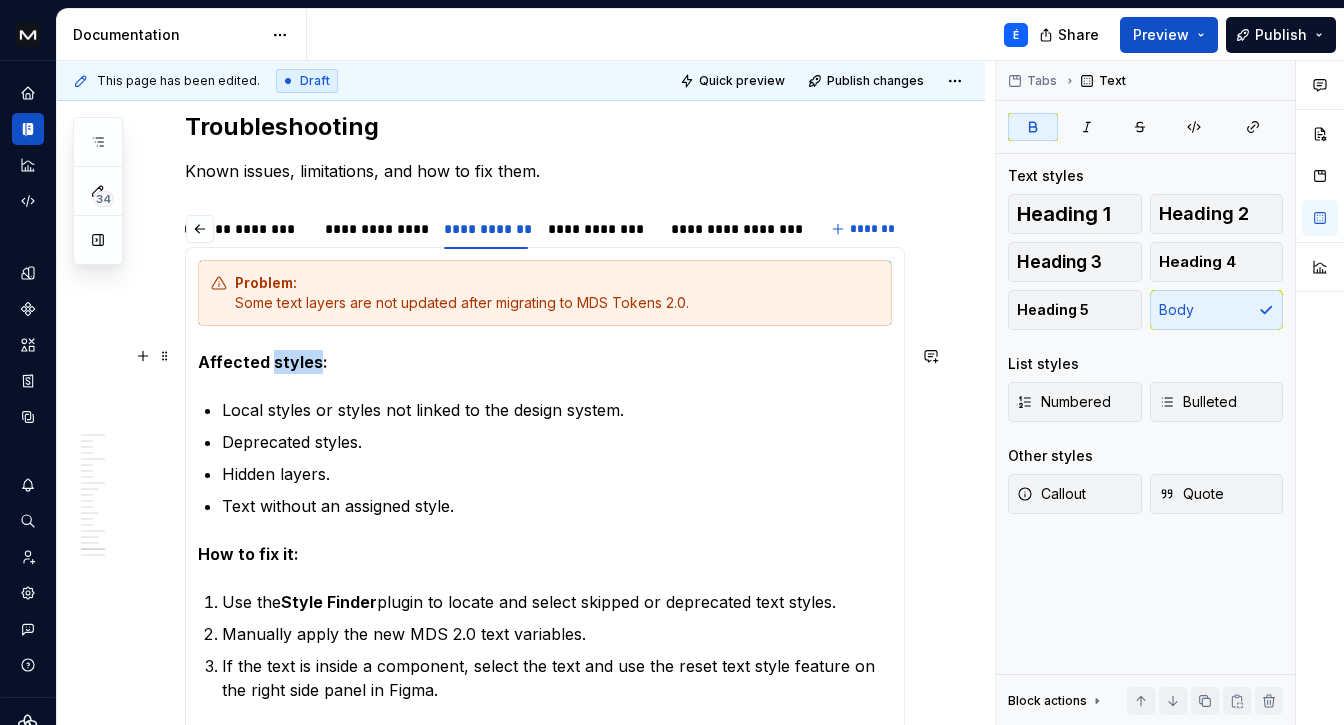 click on "Affected styles:" at bounding box center [263, 362] 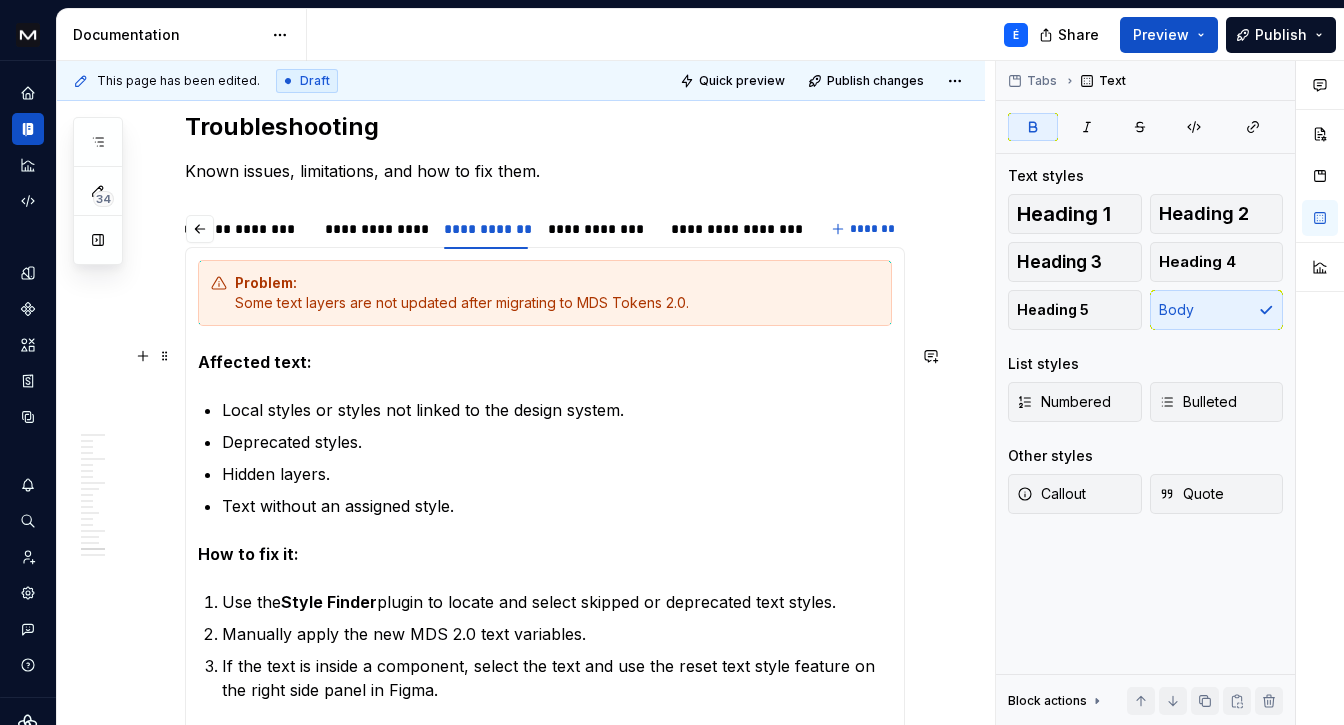 click on "Affected text:" at bounding box center (255, 362) 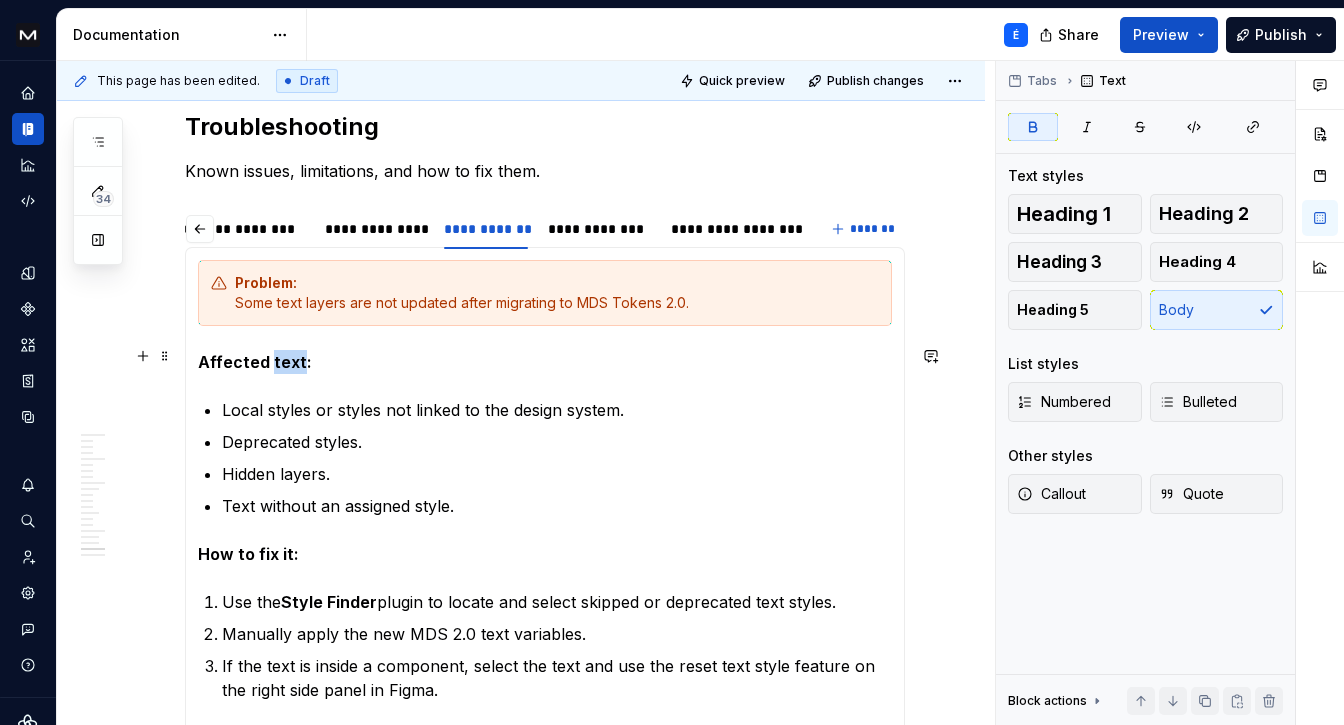 click on "Affected text:" at bounding box center [255, 362] 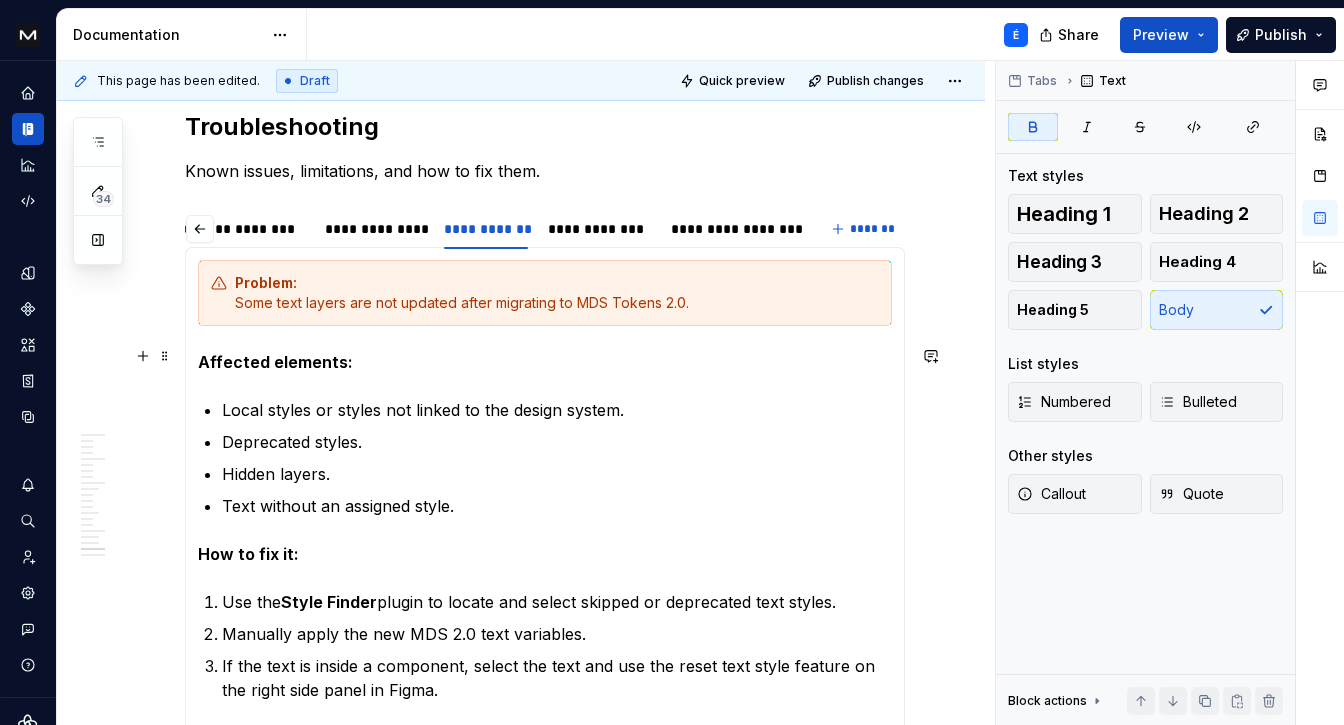 scroll, scrollTop: 11441, scrollLeft: 0, axis: vertical 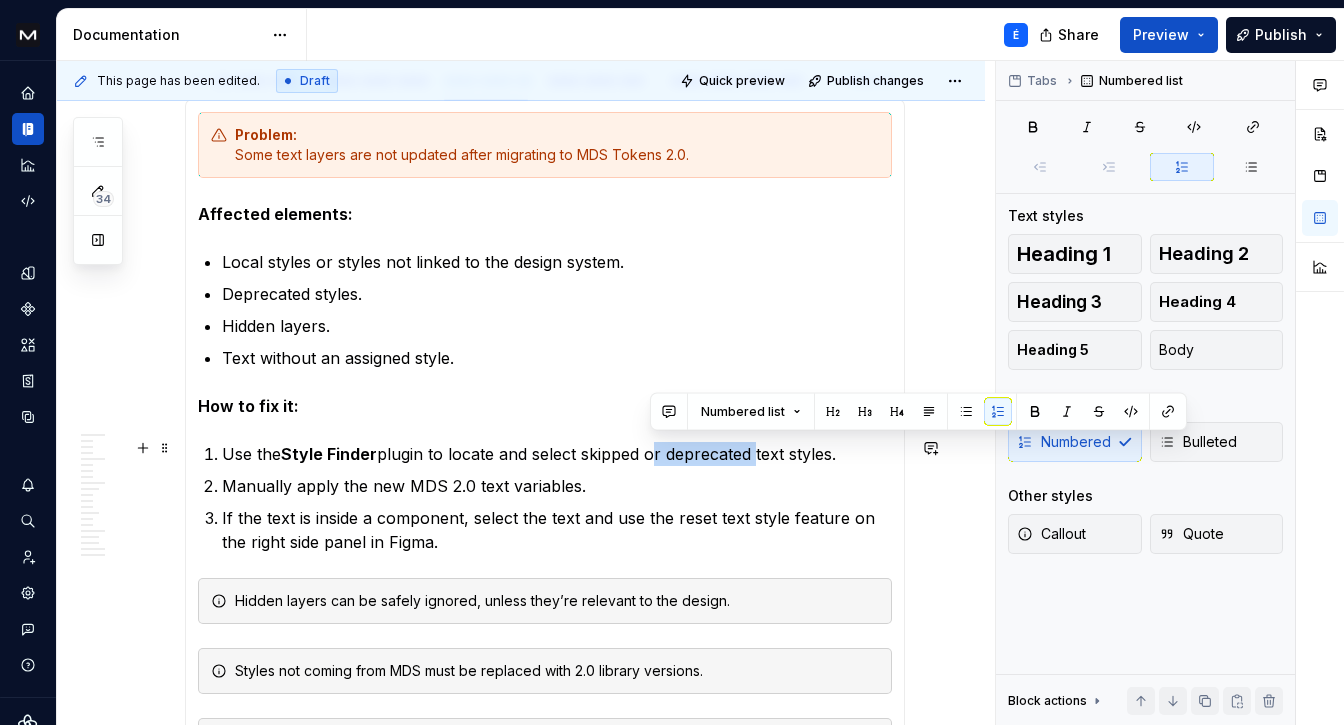 drag, startPoint x: 650, startPoint y: 448, endPoint x: 756, endPoint y: 446, distance: 106.01887 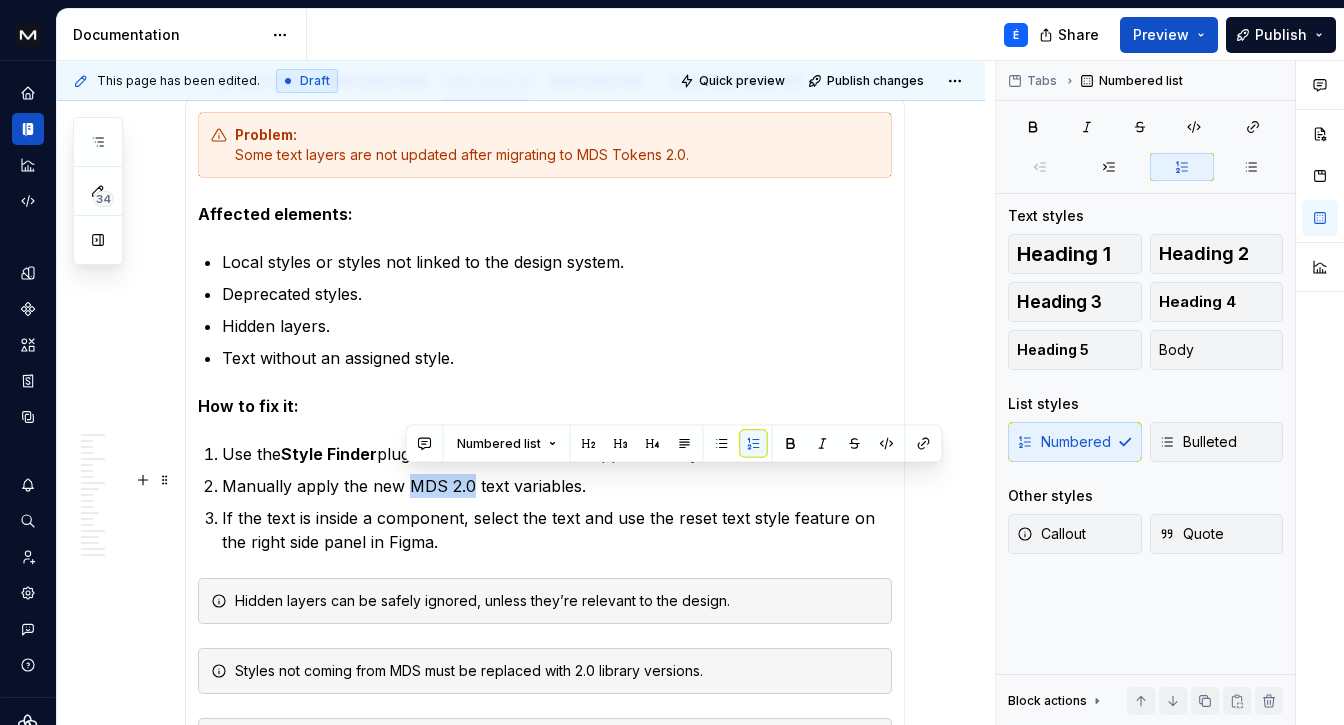 drag, startPoint x: 471, startPoint y: 480, endPoint x: 408, endPoint y: 479, distance: 63.007935 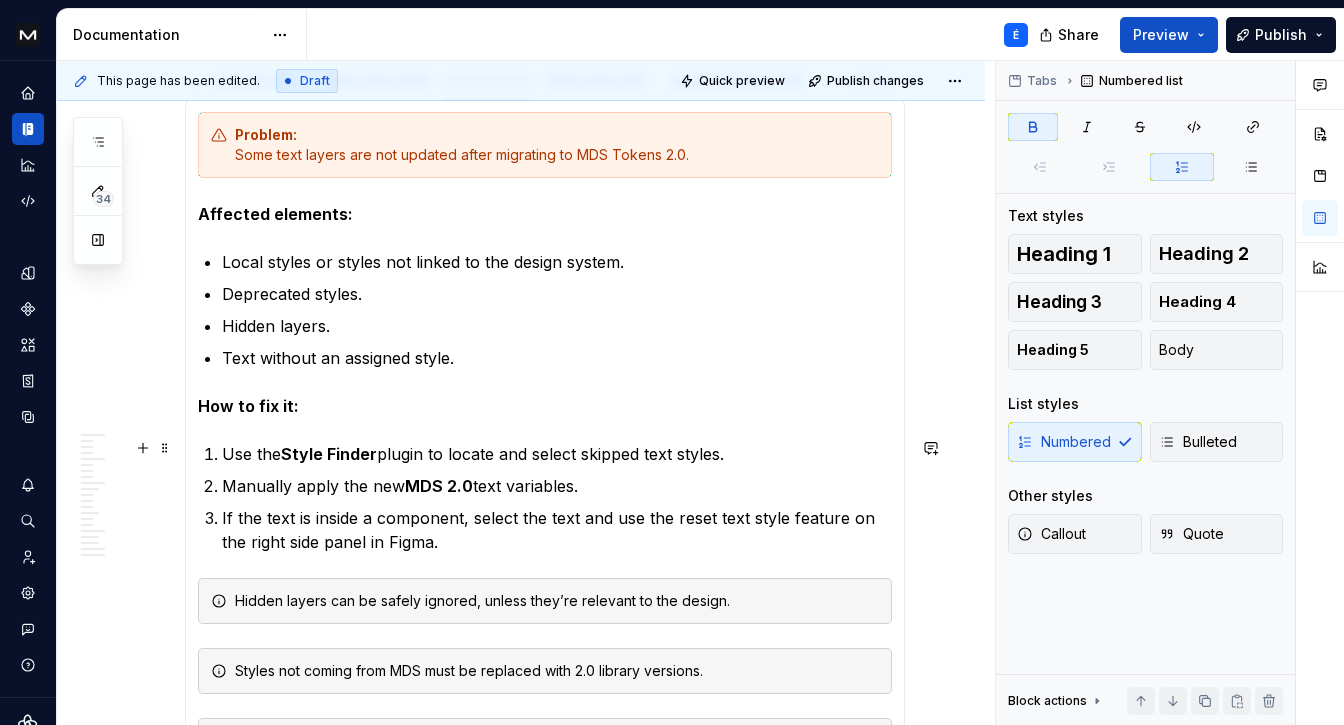 click on "Style Finder" at bounding box center (329, 454) 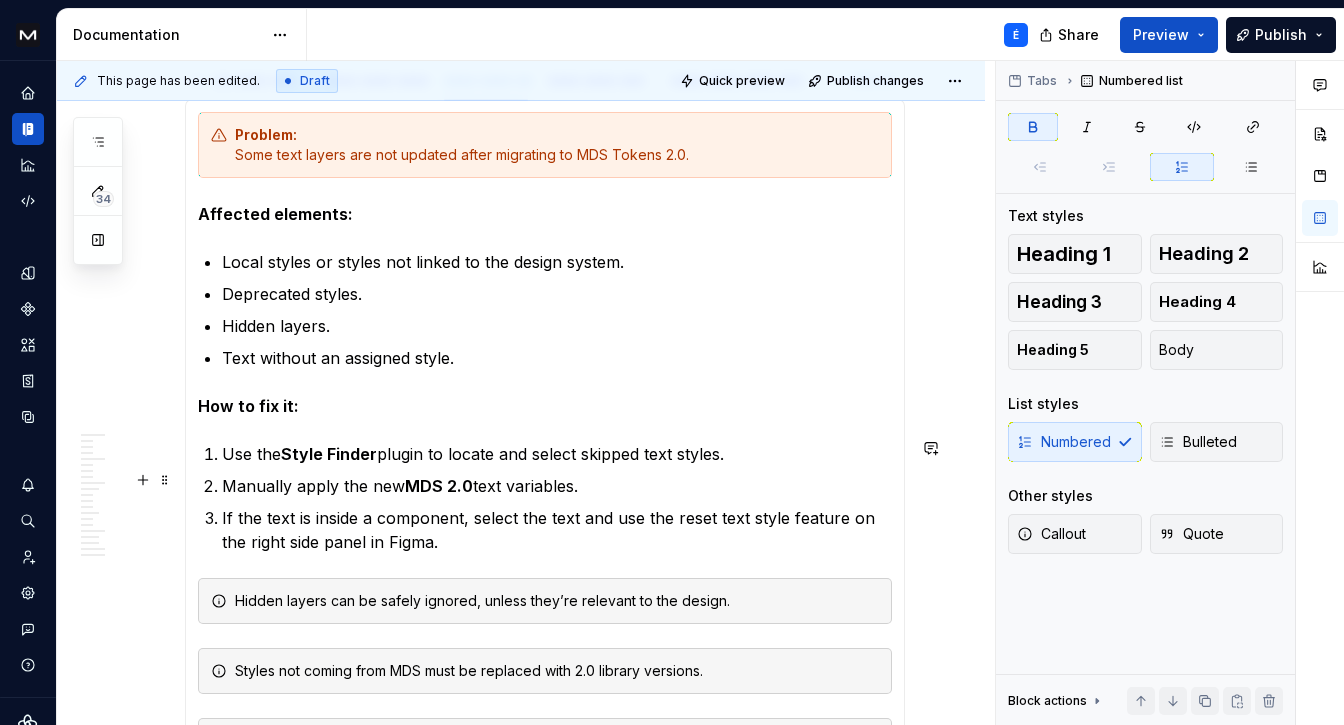 click on "Manually apply the new  MDS 2.0  text variables." at bounding box center [557, 486] 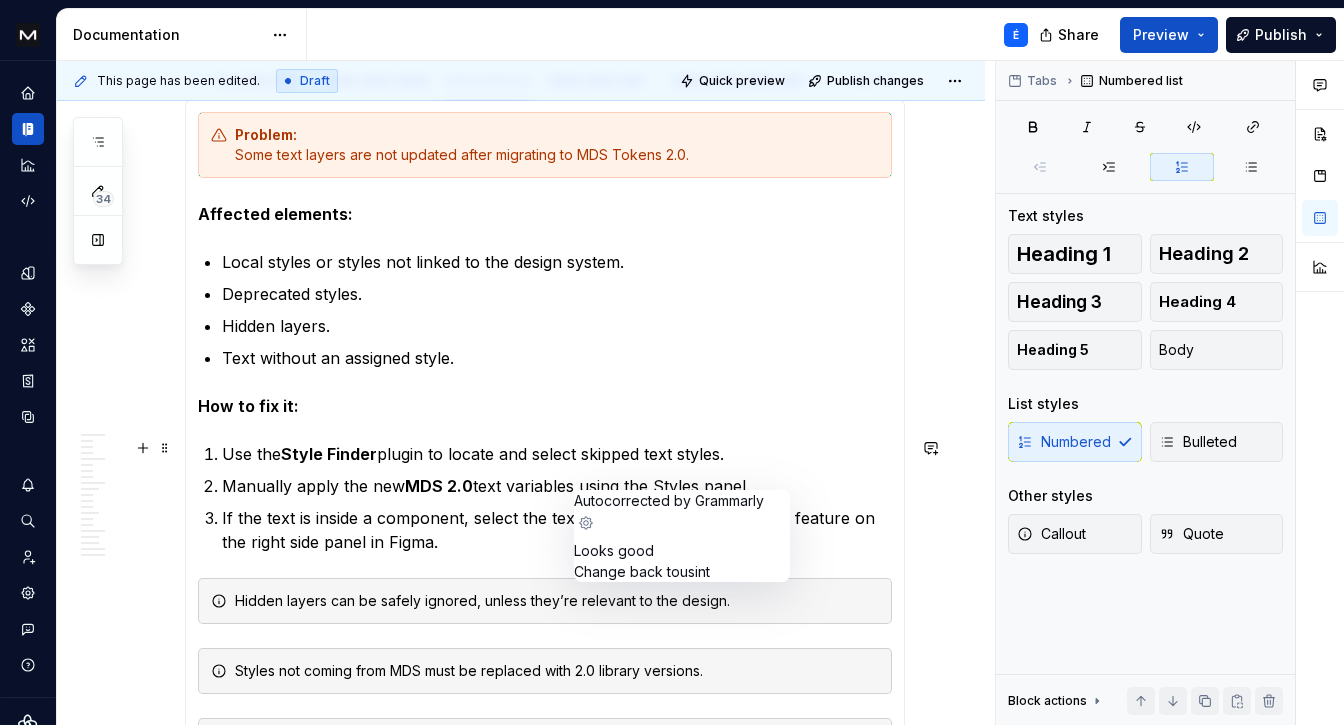 click on "Use the  Style Finder  plugin to locate and select skipped text styles." at bounding box center [557, 454] 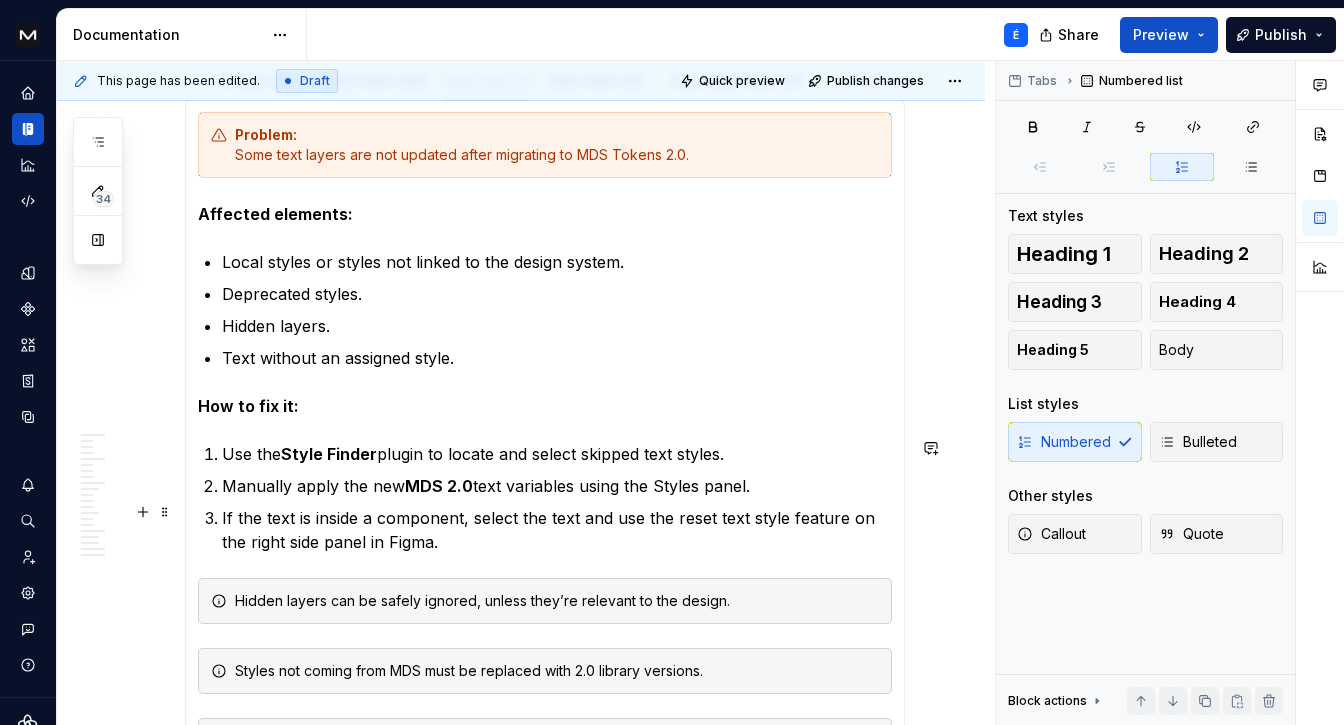 click on "If the text is inside a component, select the text and use the reset text style feature on the right side panel in Figma." at bounding box center [557, 530] 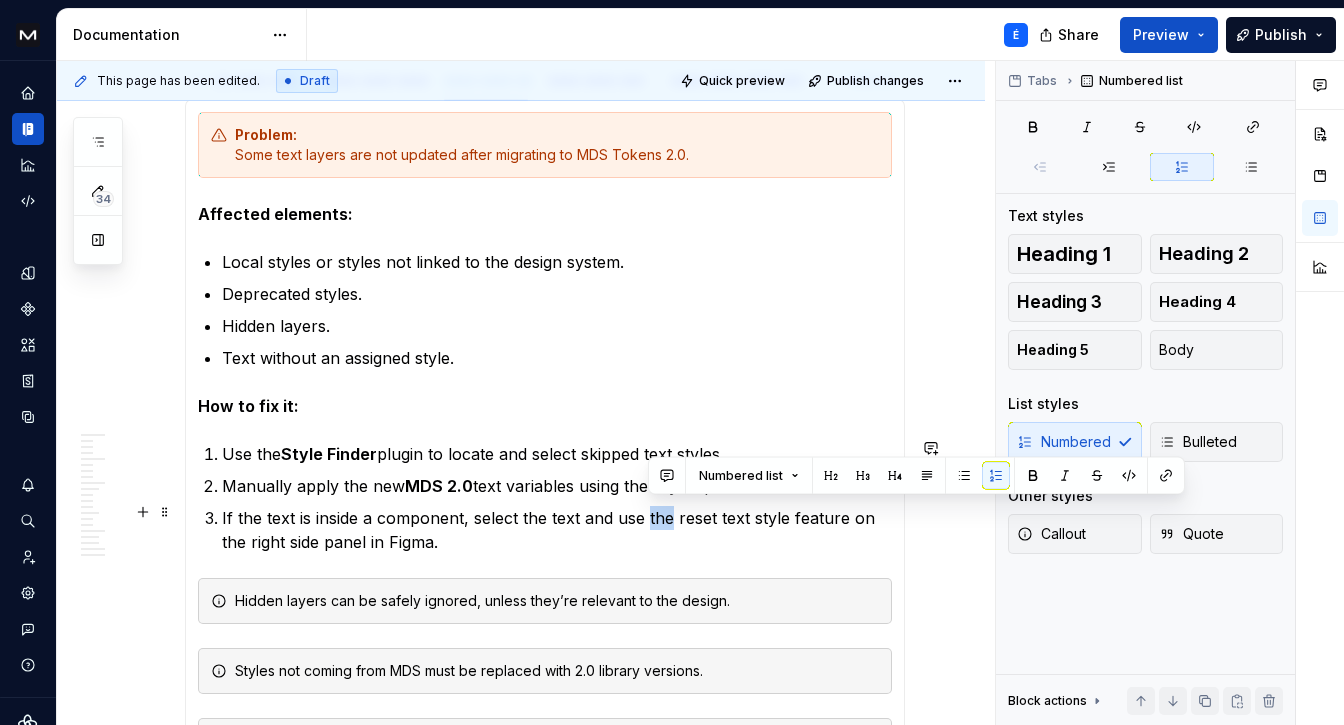 click on "If the text is inside a component, select the text and use the reset text style feature on the right side panel in Figma." at bounding box center [557, 530] 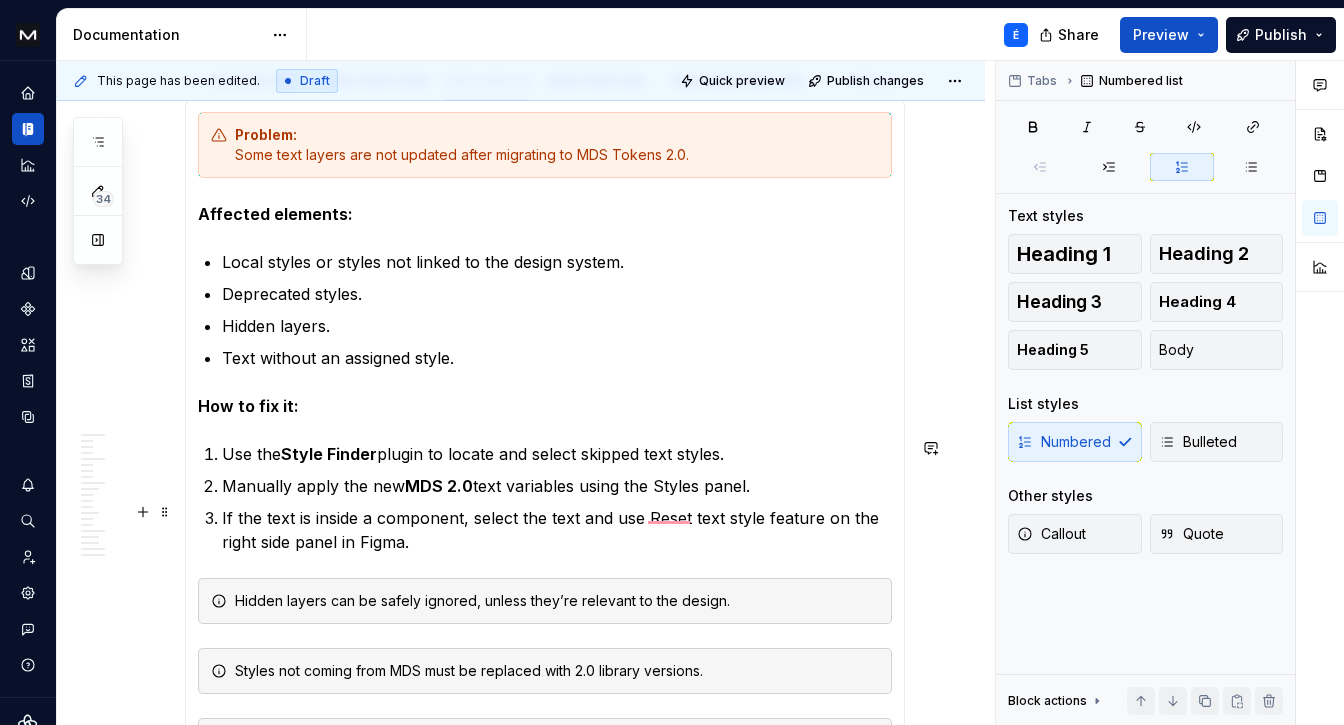 click on "If the text is inside a component, select the text and use Reset text style feature on the right side panel in Figma." at bounding box center [557, 530] 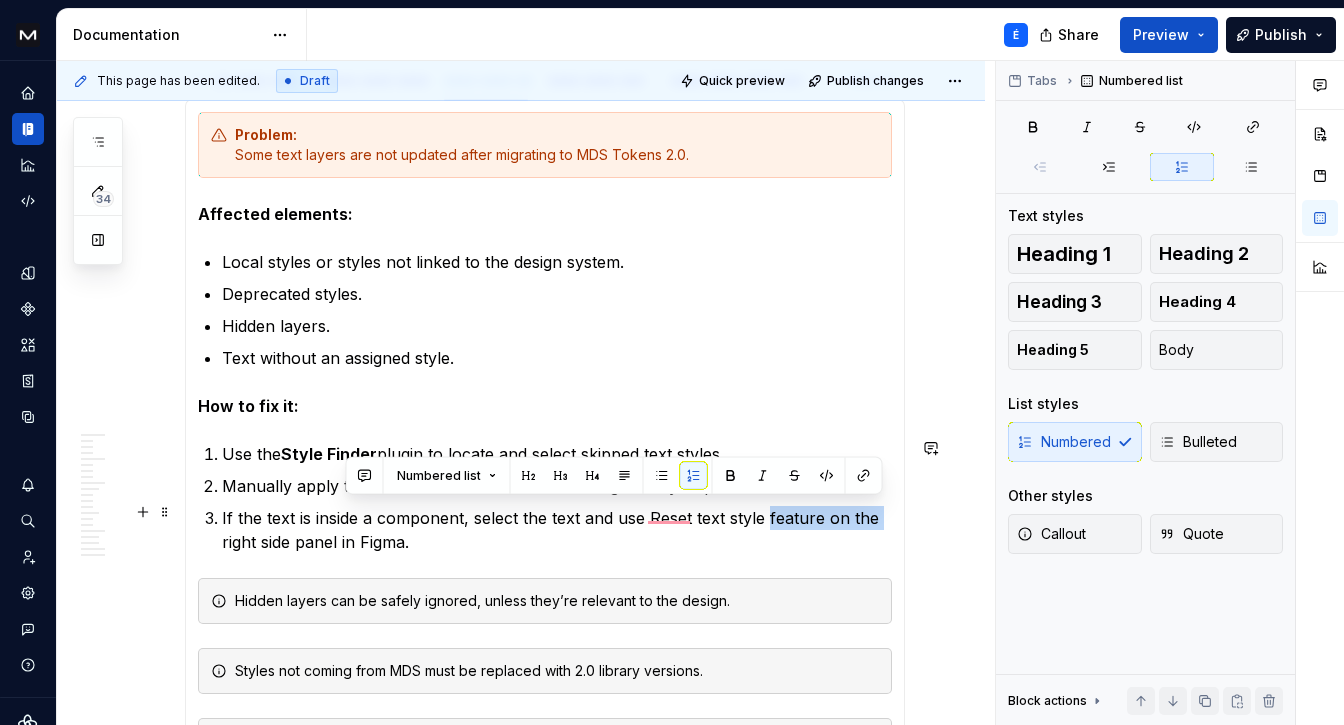 drag, startPoint x: 769, startPoint y: 513, endPoint x: 886, endPoint y: 511, distance: 117.01709 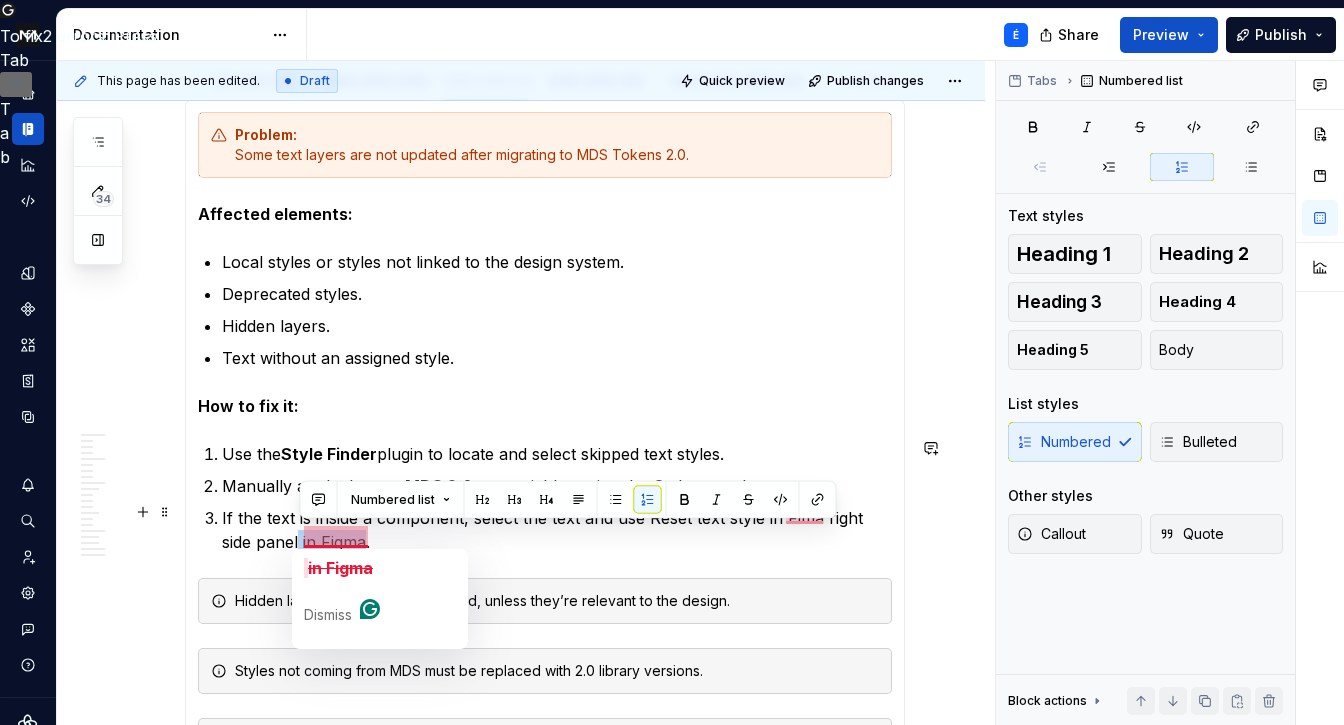 drag, startPoint x: 367, startPoint y: 534, endPoint x: 298, endPoint y: 535, distance: 69.00725 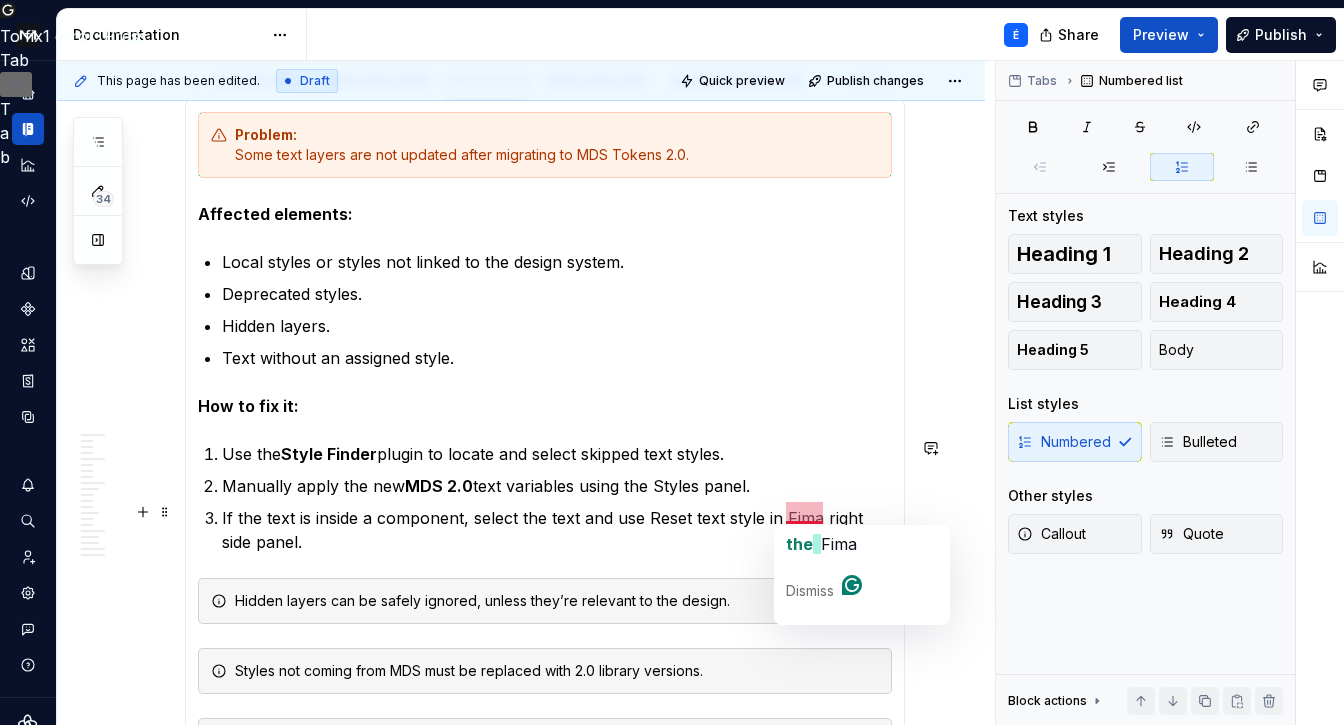 click on "If the text is inside a component, select the text and use Reset text style in Fima right side panel." at bounding box center [557, 530] 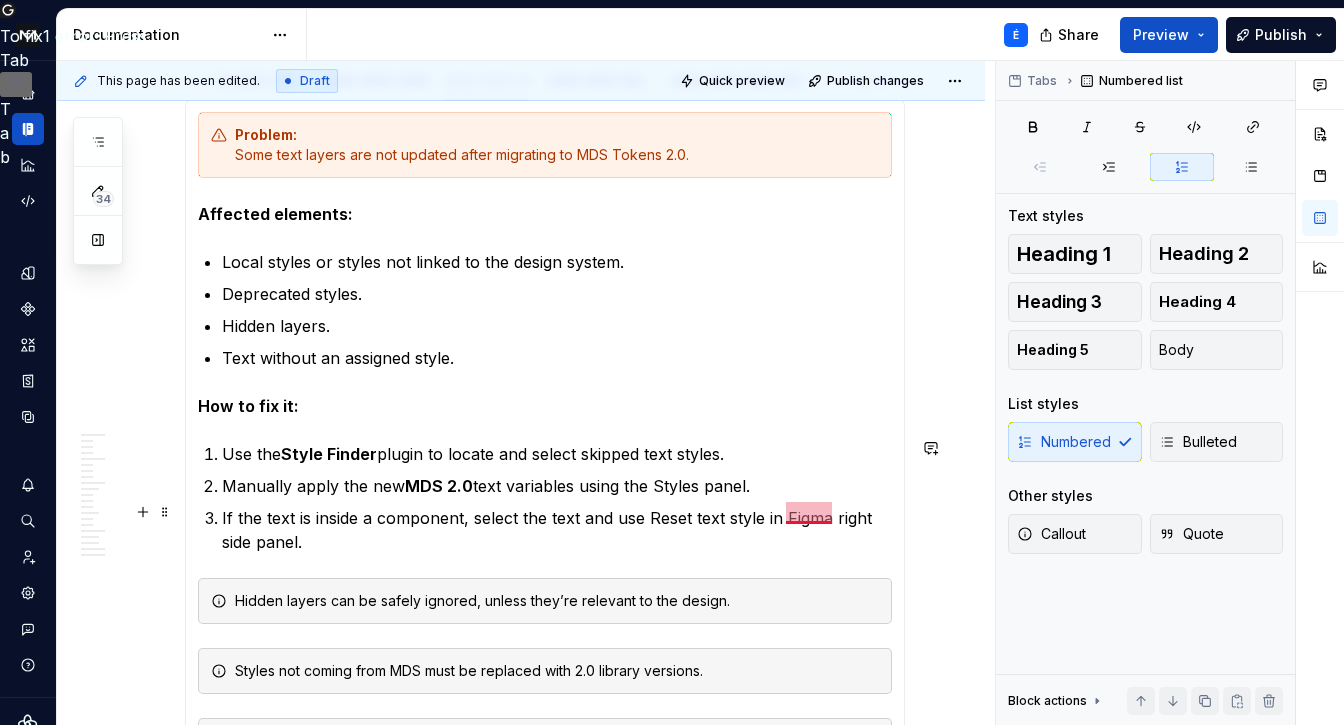 click on "If the text is inside a component, select the text and use Reset text style in Figma right side panel." at bounding box center [557, 530] 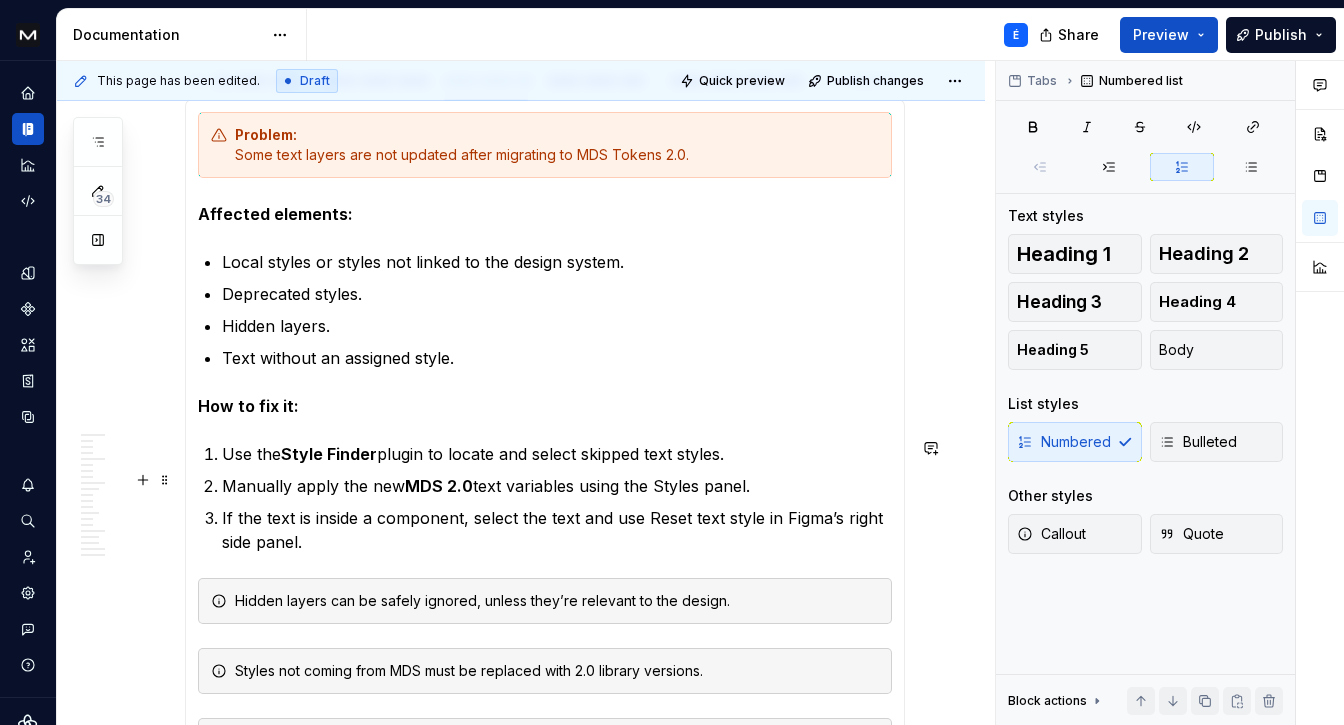 click on "Manually apply the new  MDS 2.0  text variables using the Styles panel." at bounding box center [557, 486] 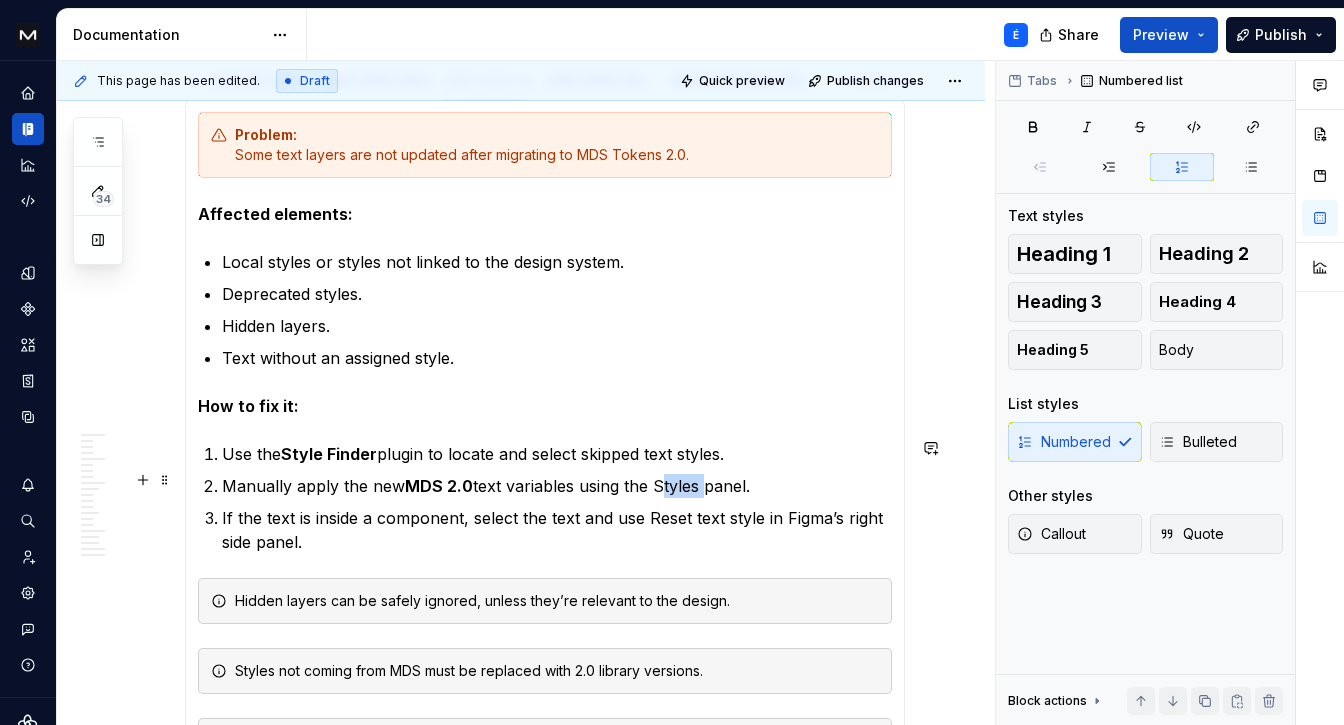 click on "Manually apply the new  MDS 2.0  text variables using the Styles panel." at bounding box center (557, 486) 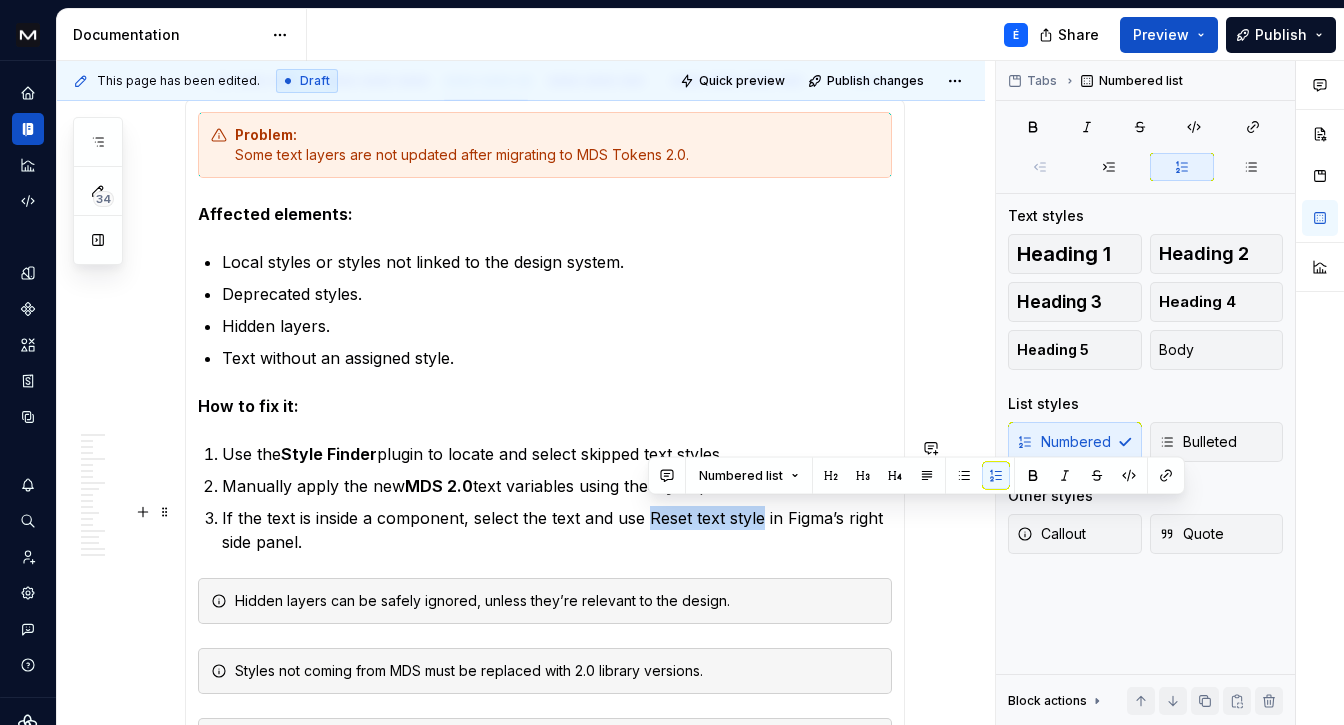 drag, startPoint x: 648, startPoint y: 515, endPoint x: 763, endPoint y: 520, distance: 115.10864 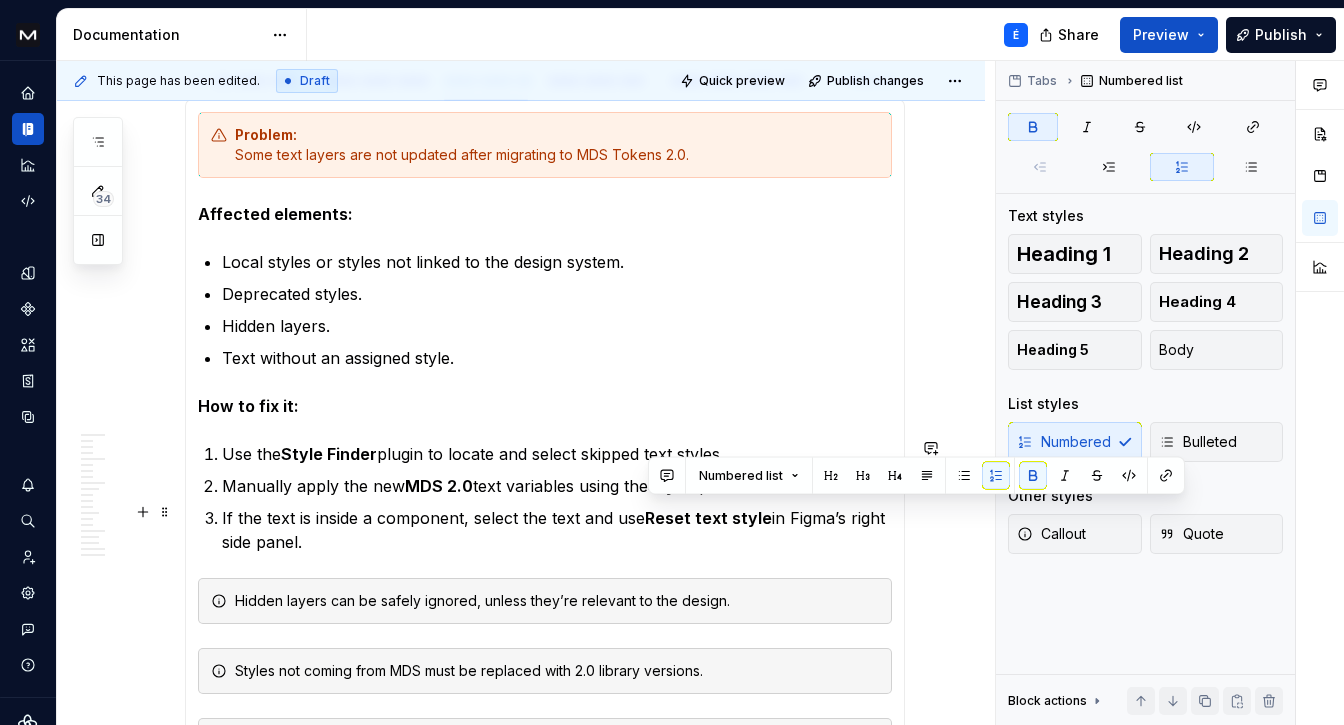 click on "If the text is inside a component, select the text and use  Reset text style  in Figma’s right side panel." at bounding box center (557, 530) 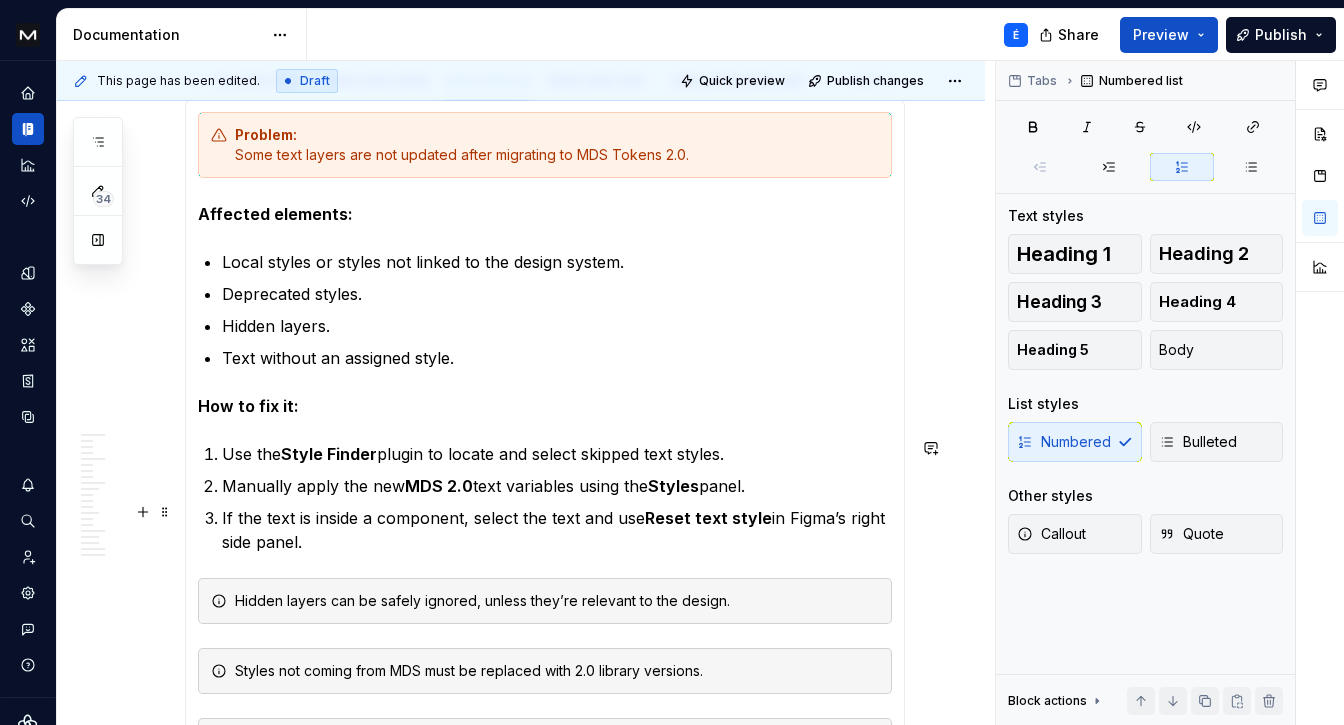 click on "If the text is inside a component, select the text and use  Reset text style  in Figma’s right side panel." at bounding box center (557, 530) 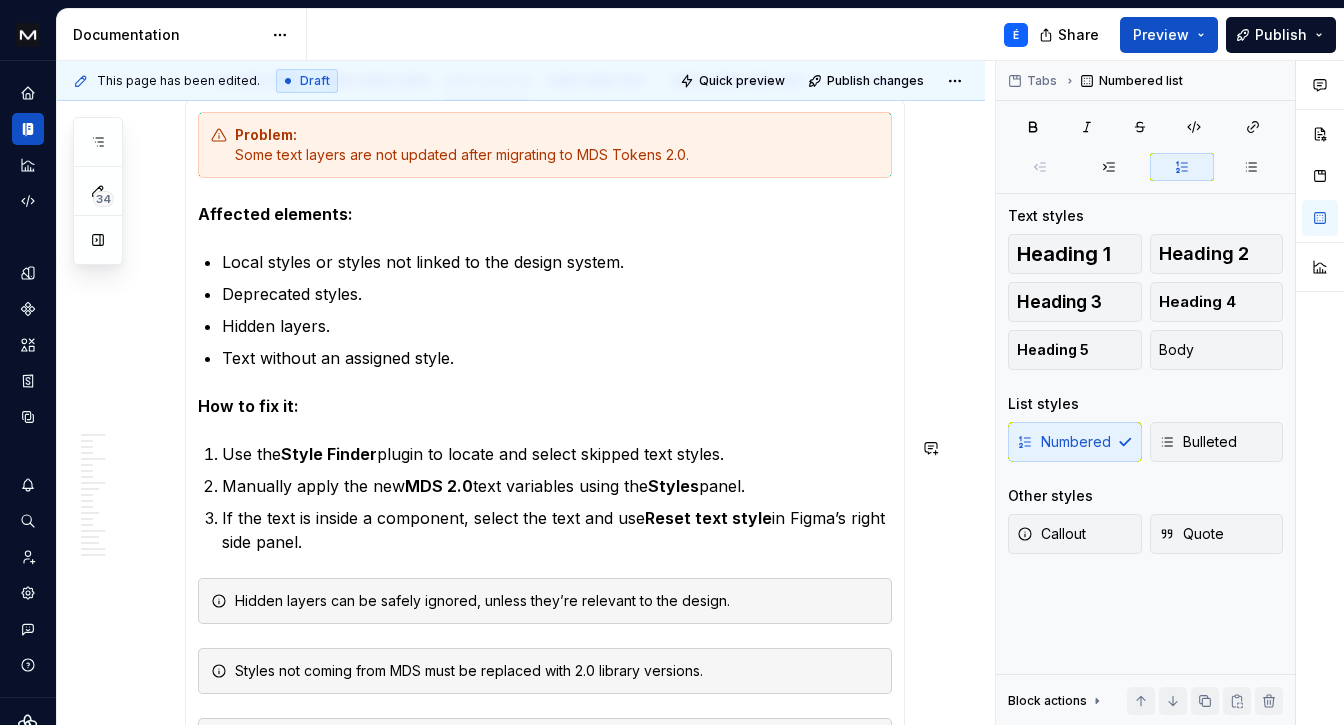 scroll, scrollTop: 11574, scrollLeft: 0, axis: vertical 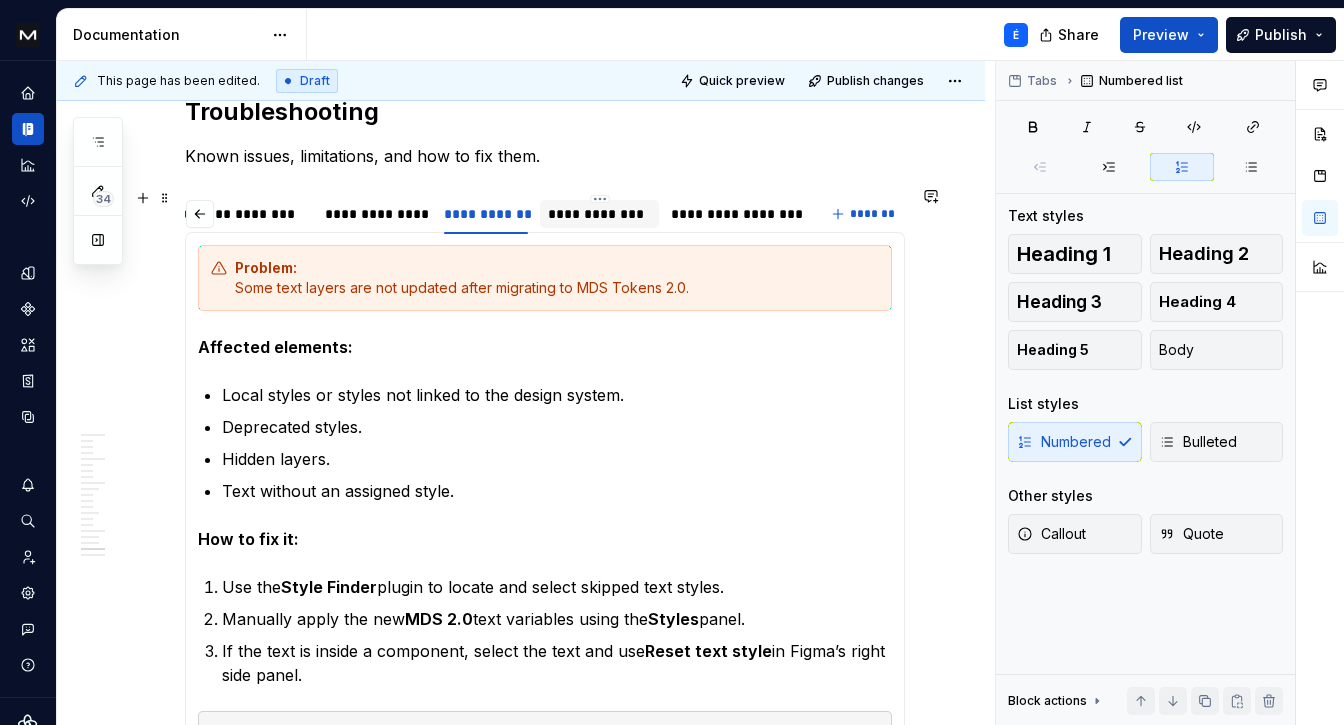 click on "**********" at bounding box center (599, 214) 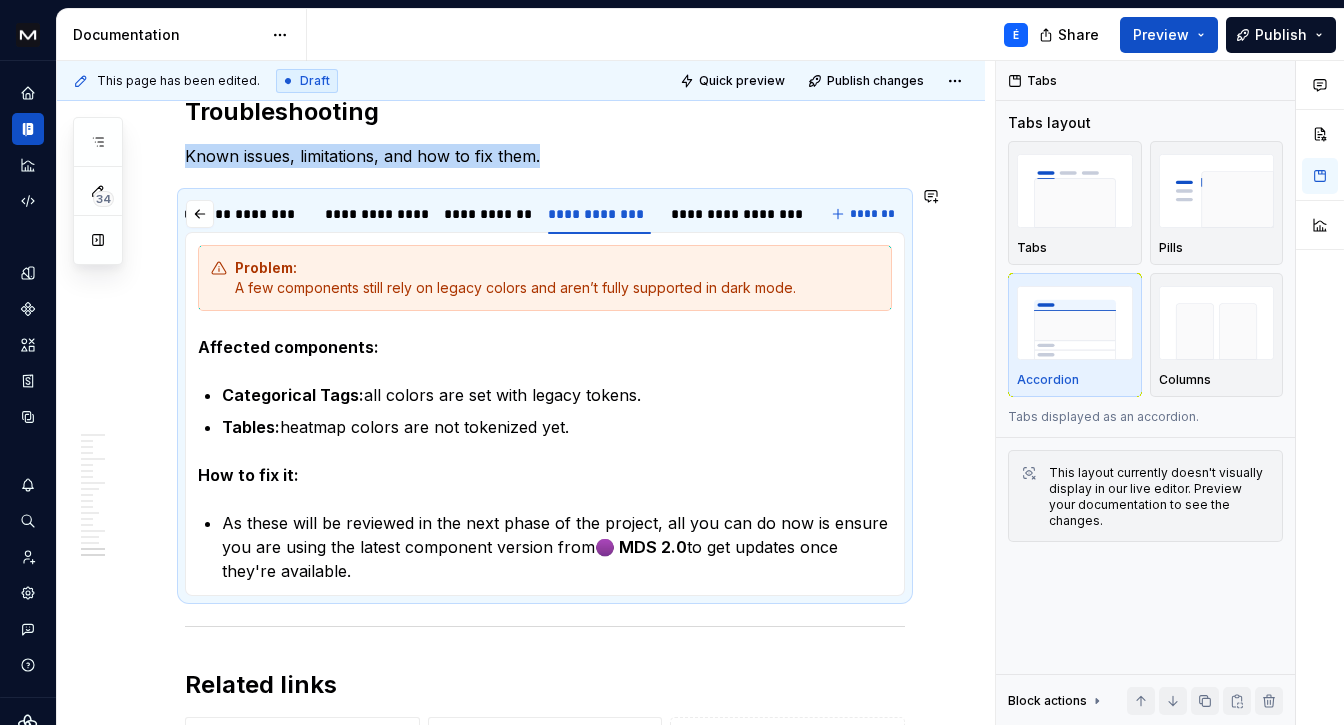 click on "Problem: A few components still rely on legacy colors and aren’t fully supported in dark mode." at bounding box center (557, 278) 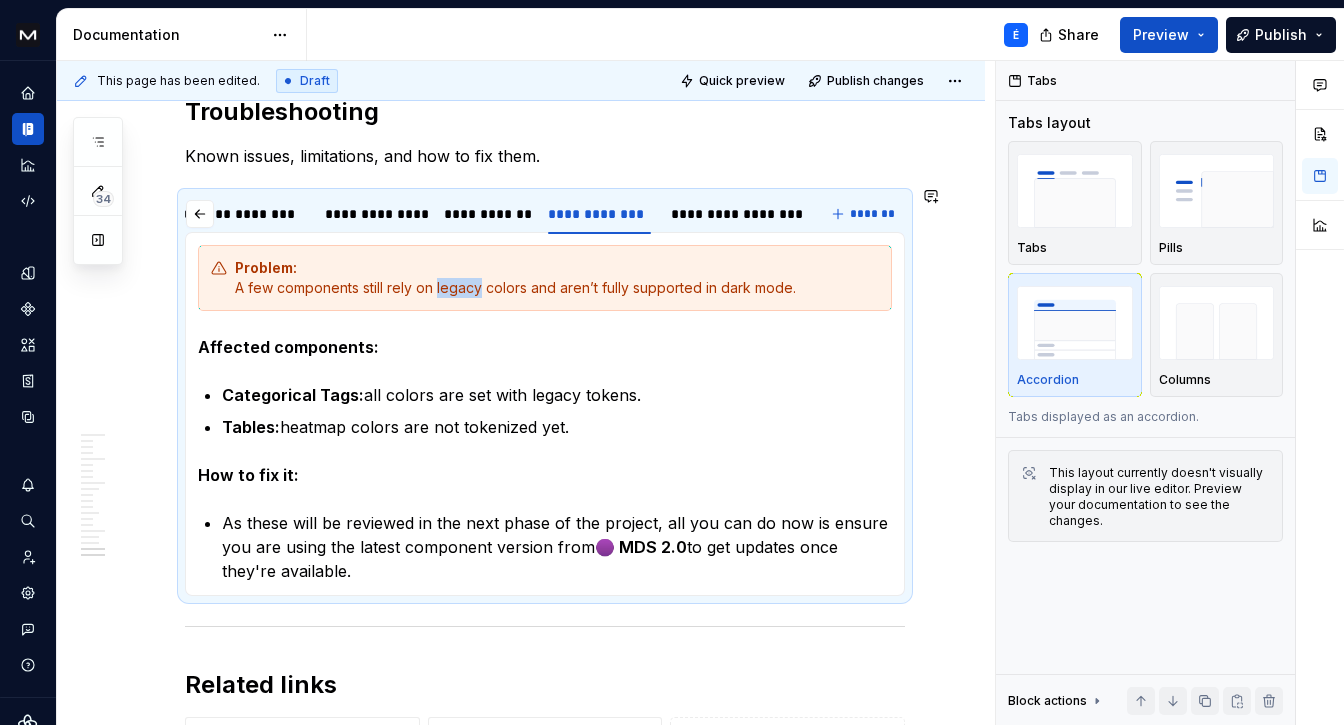click on "Problem: A few components still rely on legacy colors and aren’t fully supported in dark mode." at bounding box center [557, 278] 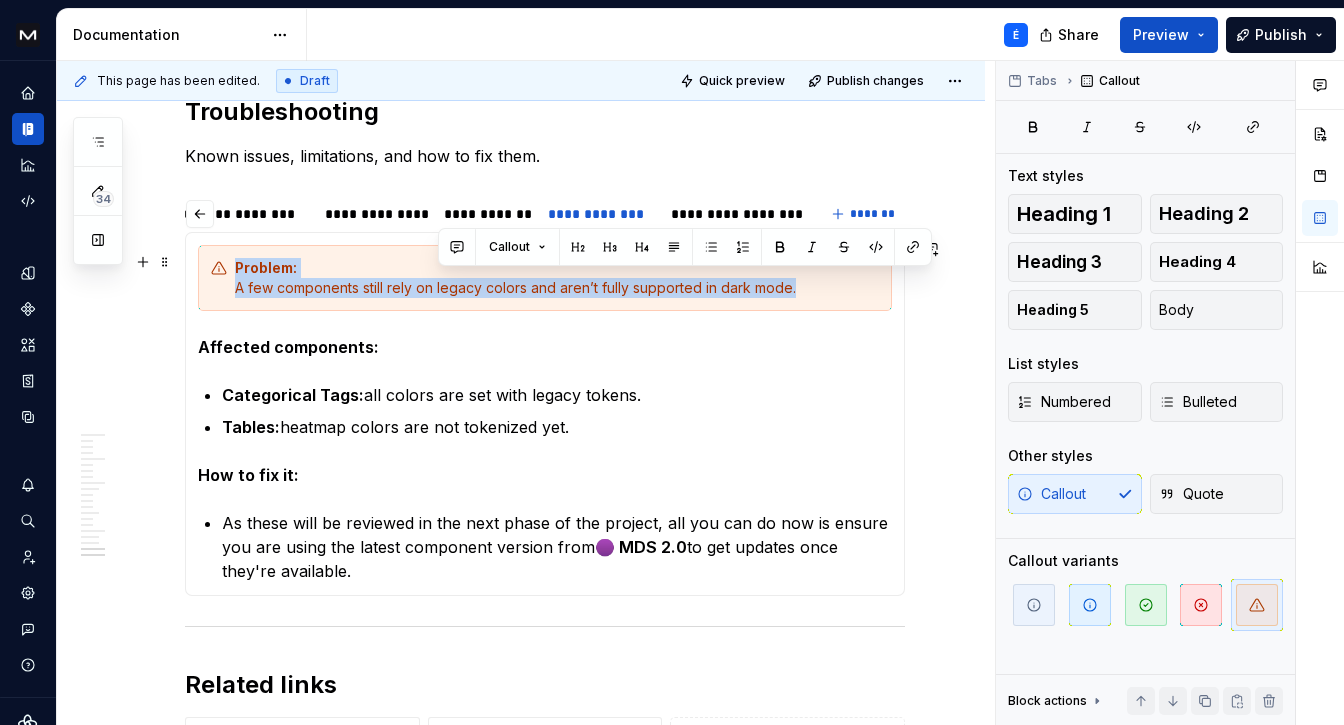 click on "Problem: A few components still rely on legacy colors and aren’t fully supported in dark mode." at bounding box center [557, 278] 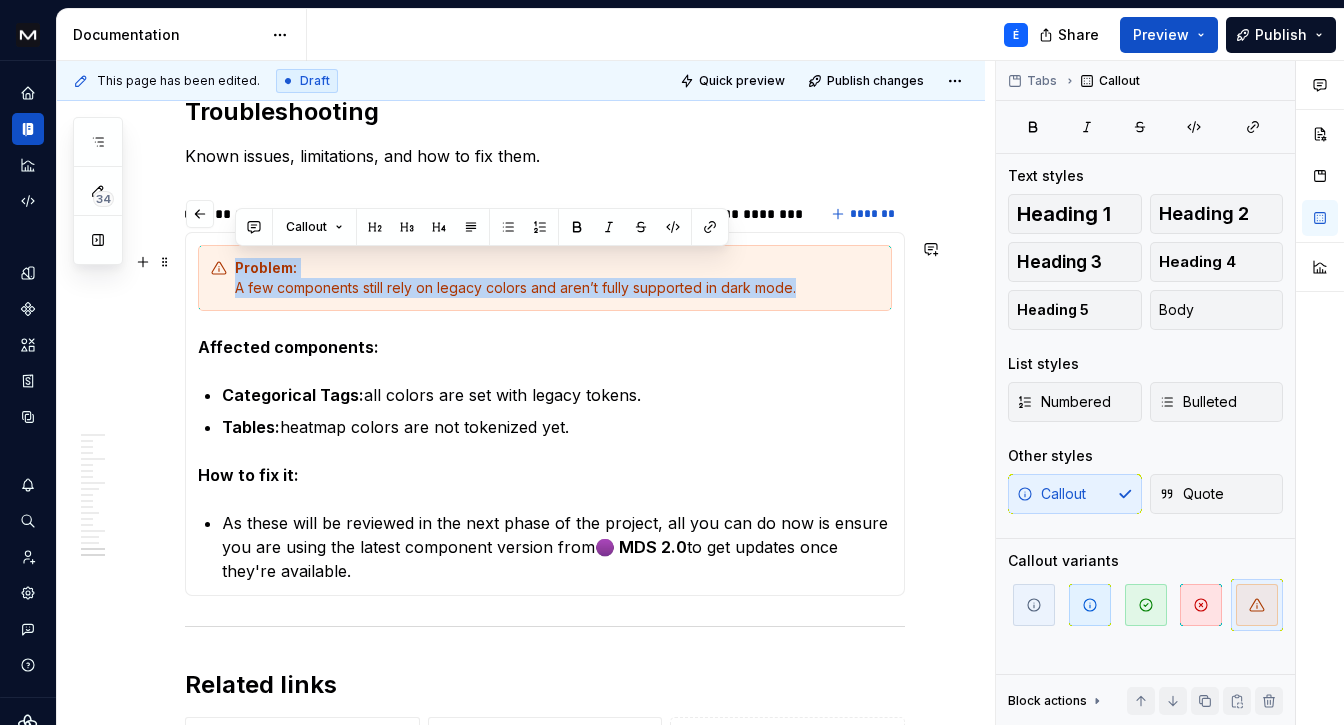 click on "Problem: A few components still rely on legacy colors and aren’t fully supported in dark mode." at bounding box center (557, 278) 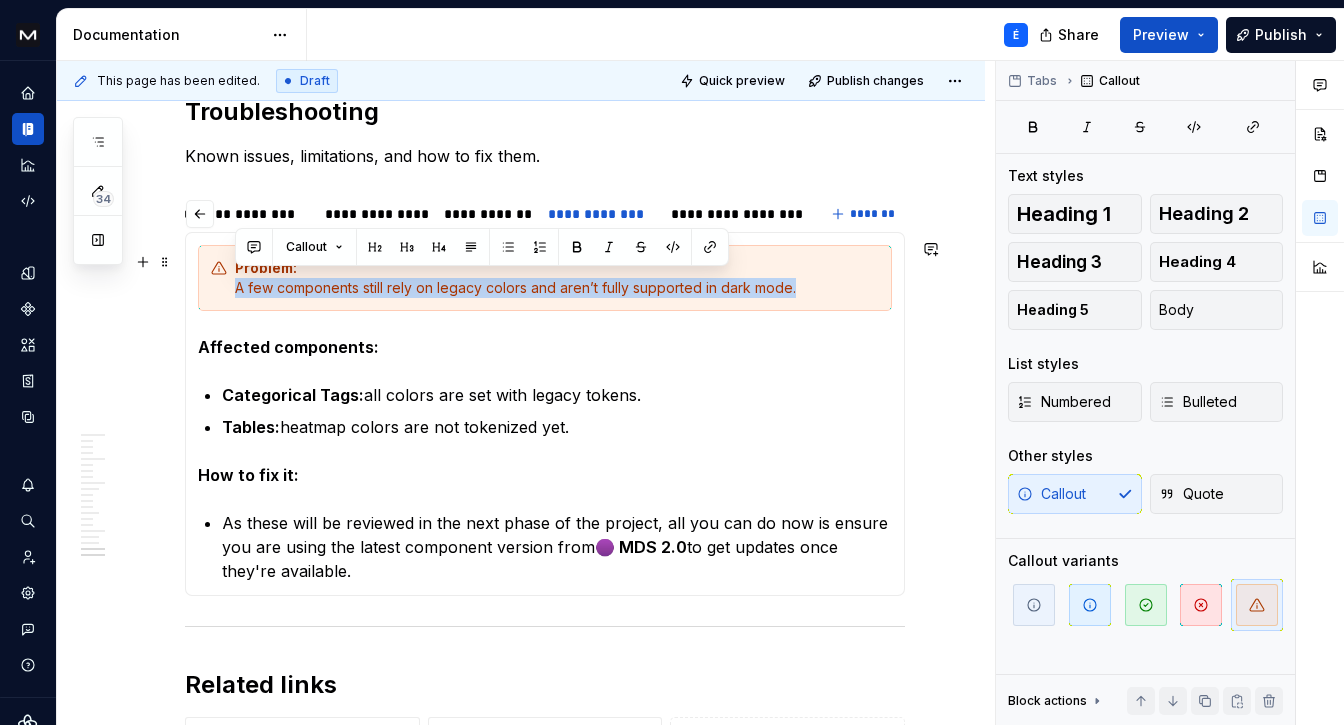 drag, startPoint x: 807, startPoint y: 282, endPoint x: 237, endPoint y: 280, distance: 570.0035 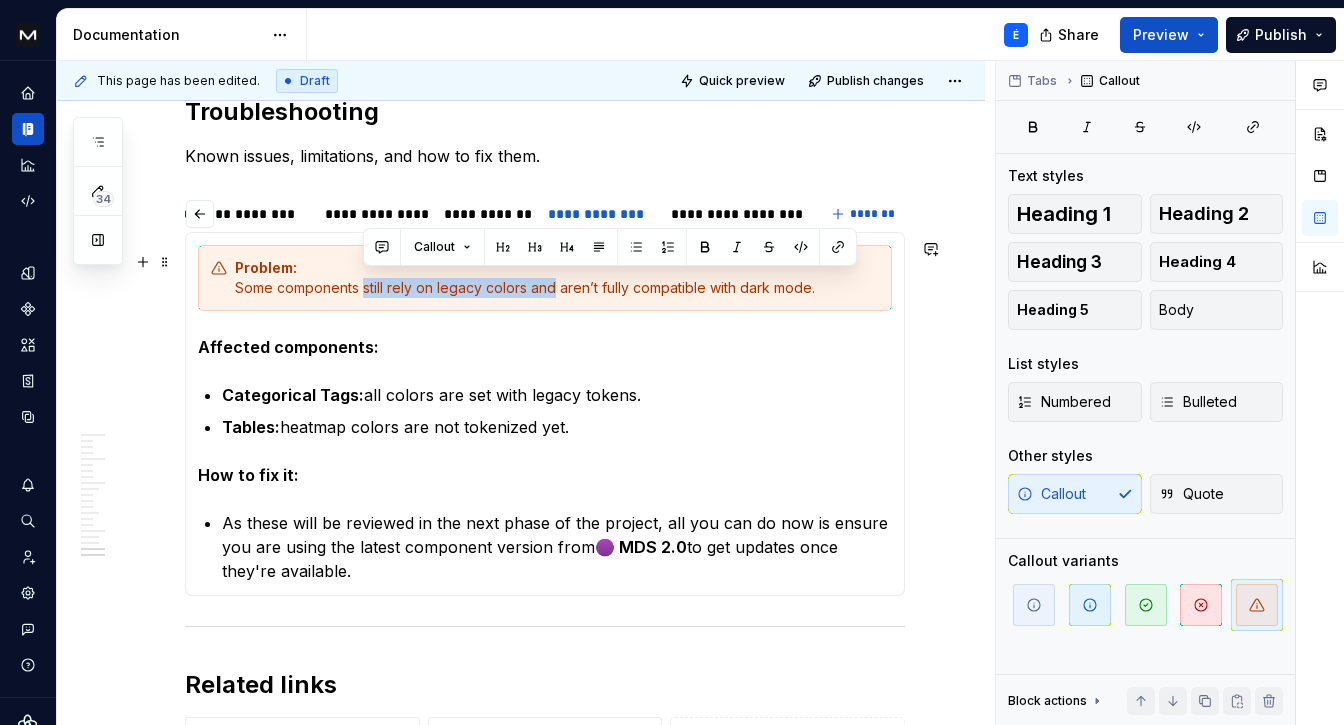 drag, startPoint x: 365, startPoint y: 279, endPoint x: 556, endPoint y: 282, distance: 191.02356 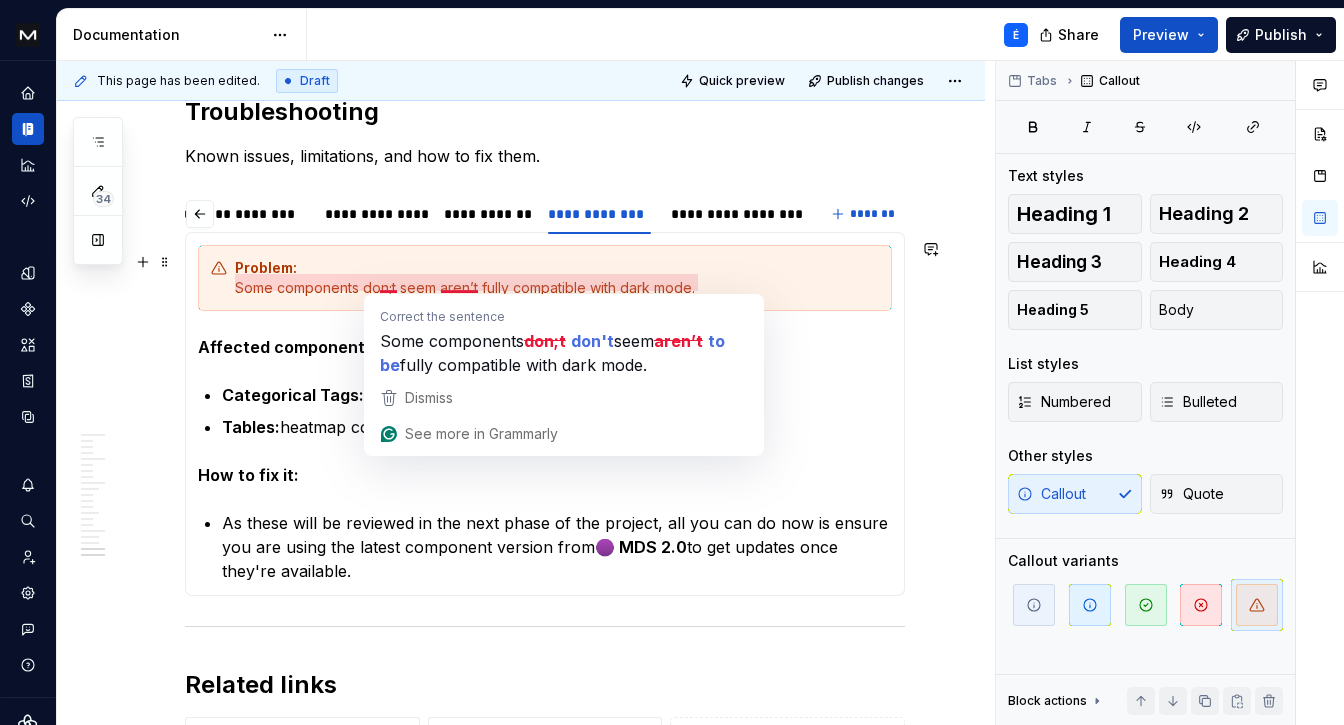 click on "Problem: Some components don;t seem aren’t fully compatible with dark mode." at bounding box center [557, 278] 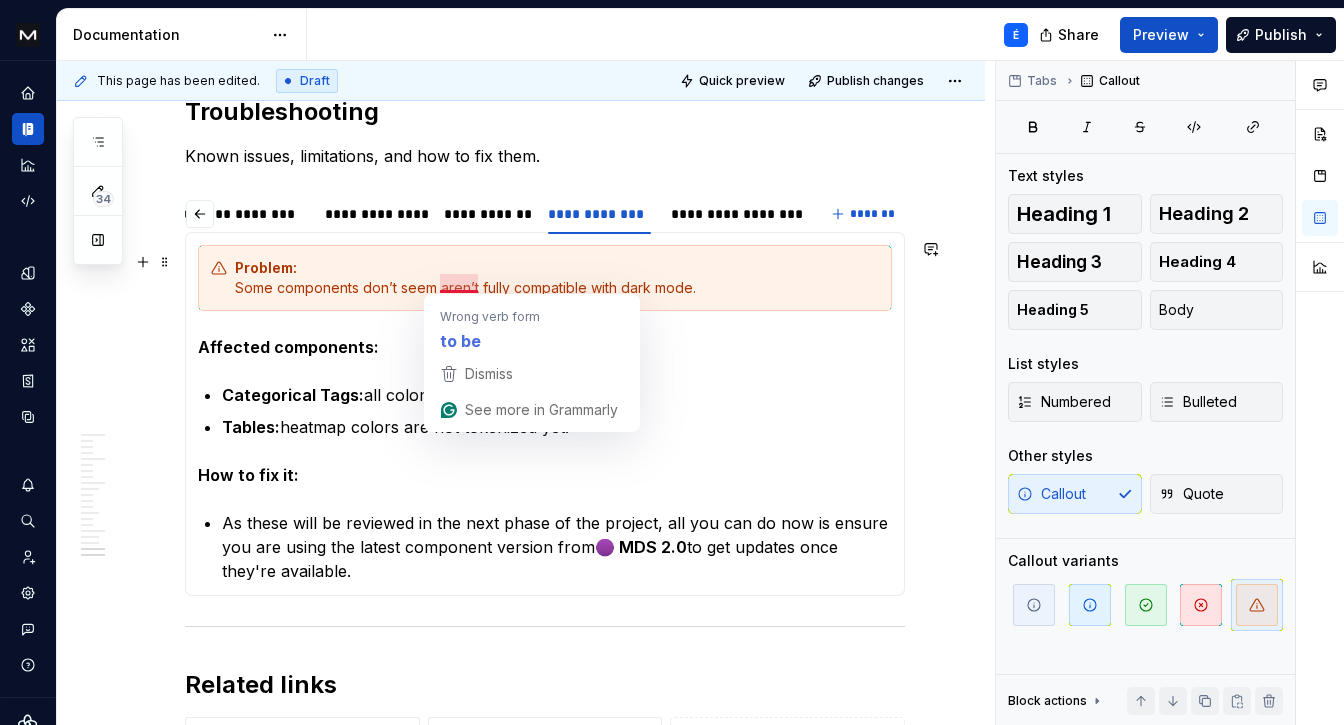 click on "Problem: Some components don’t seem aren’t fully compatible with dark mode." at bounding box center [557, 278] 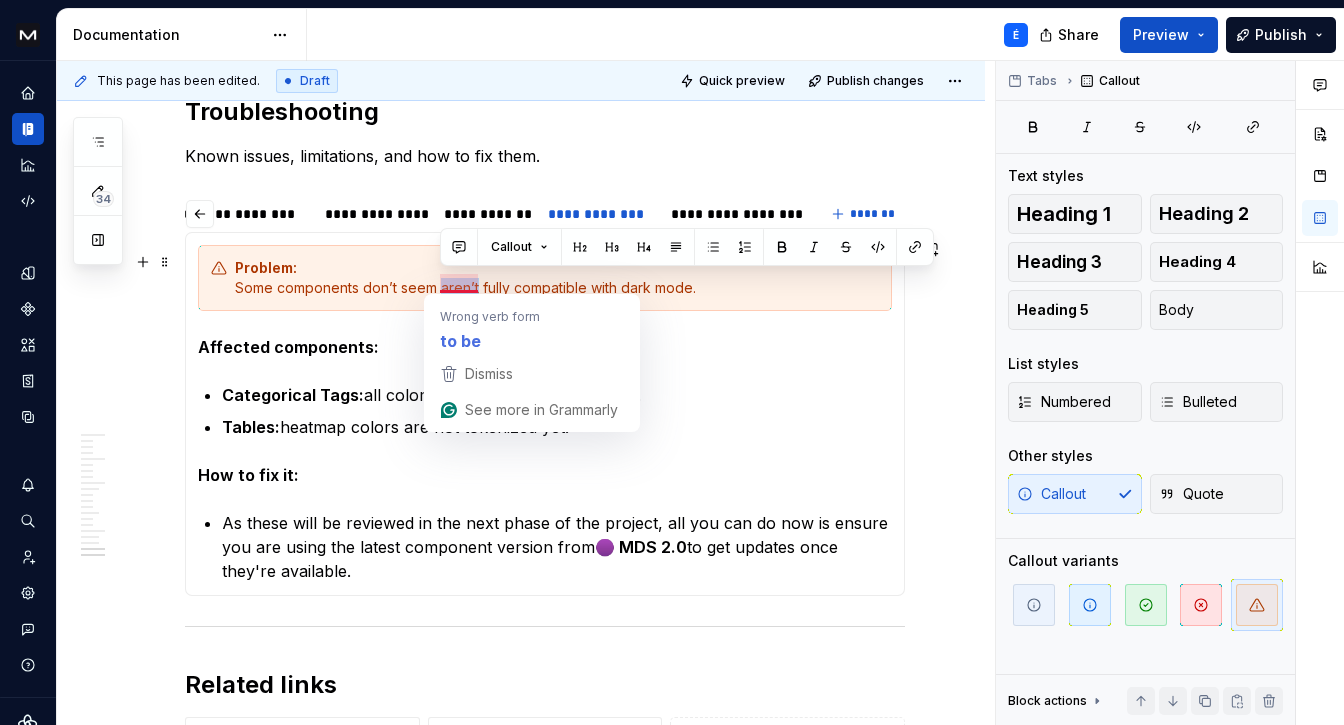 click on "Problem: Some components don’t seem aren’t fully compatible with dark mode." at bounding box center (557, 278) 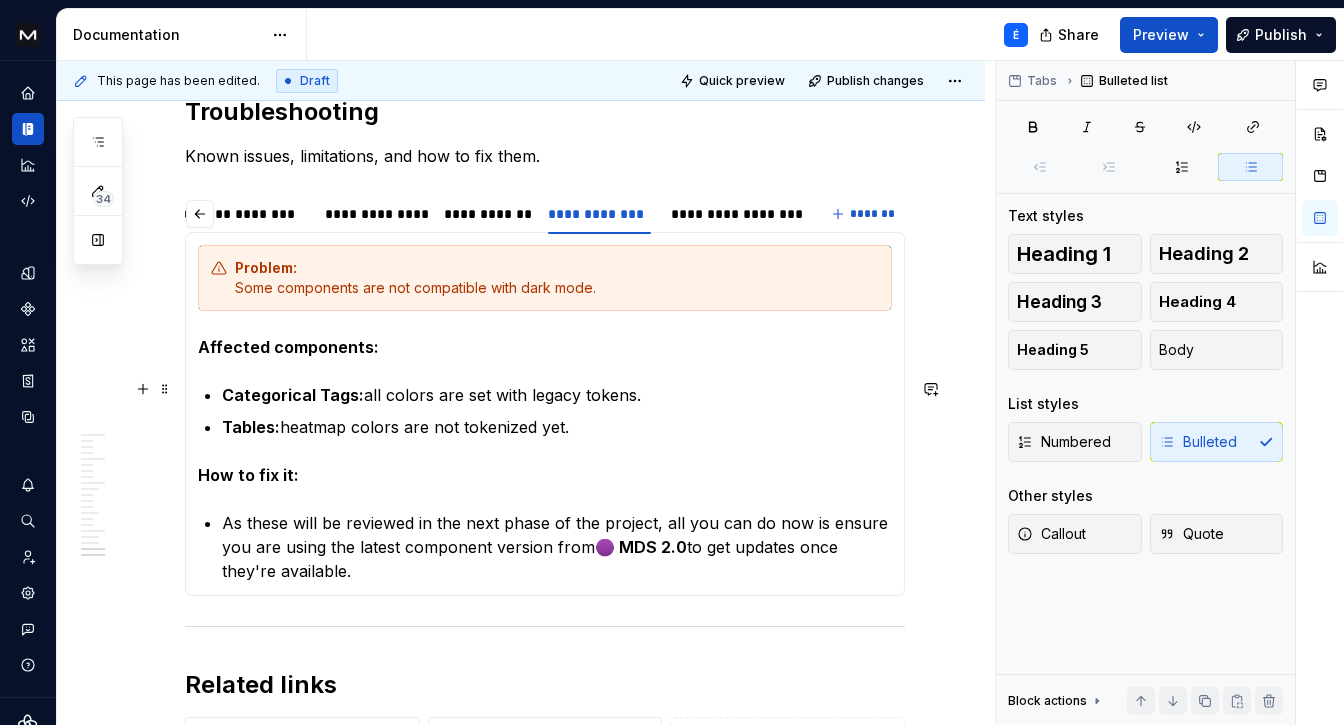 click on "Categorical Tags:  all colors are set with legacy tokens." at bounding box center [557, 395] 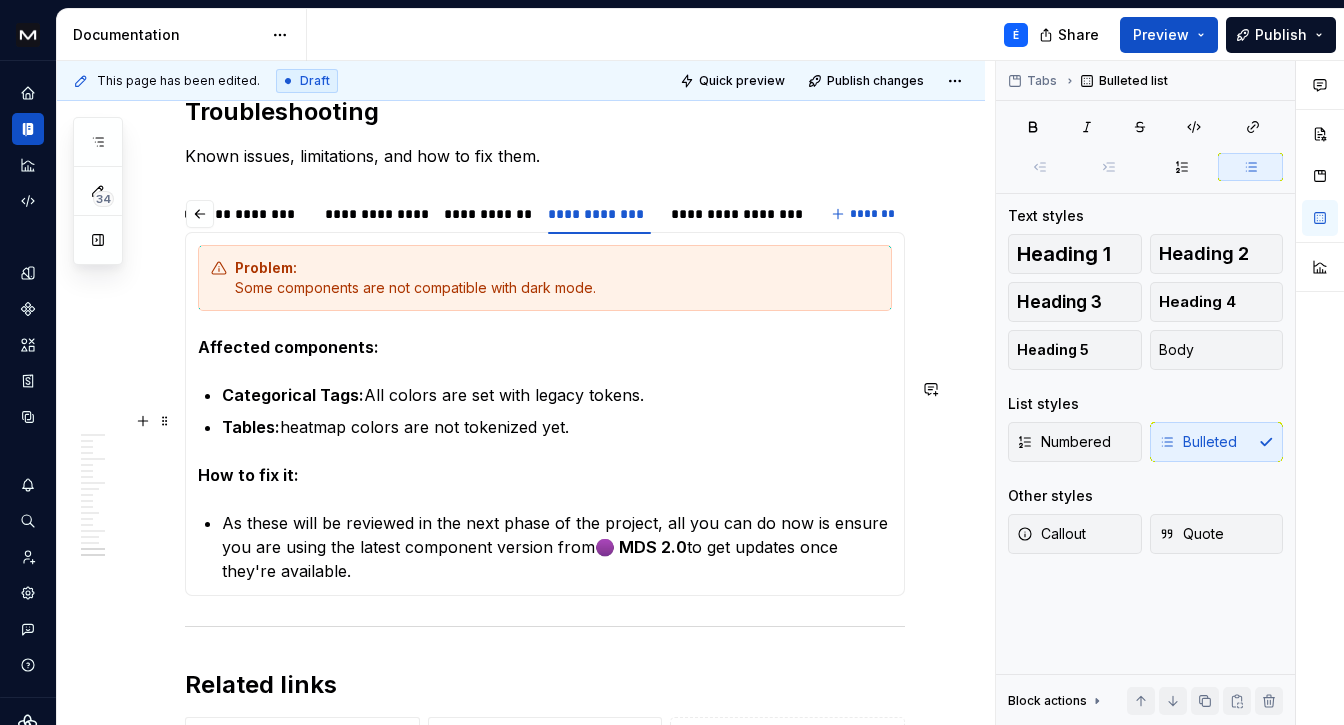 click on "Tables:  heatmap colors are not tokenized yet." at bounding box center (557, 427) 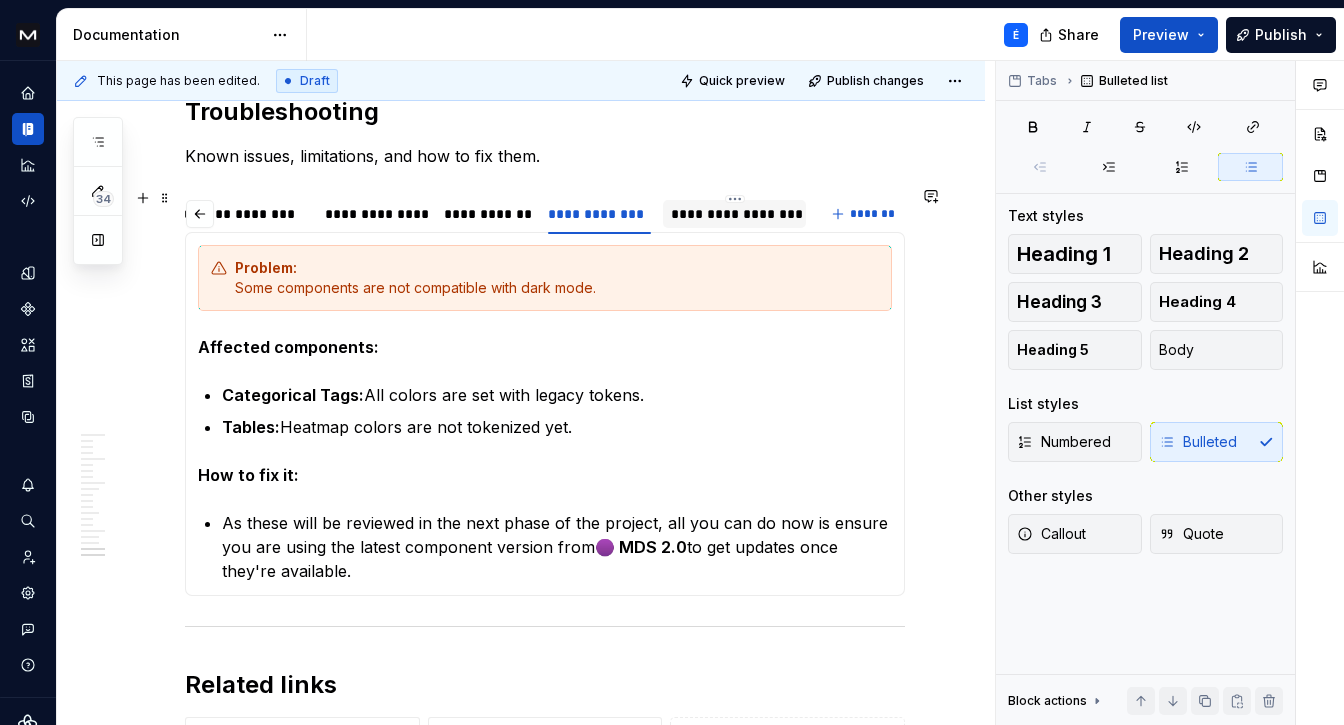click on "**********" at bounding box center (734, 214) 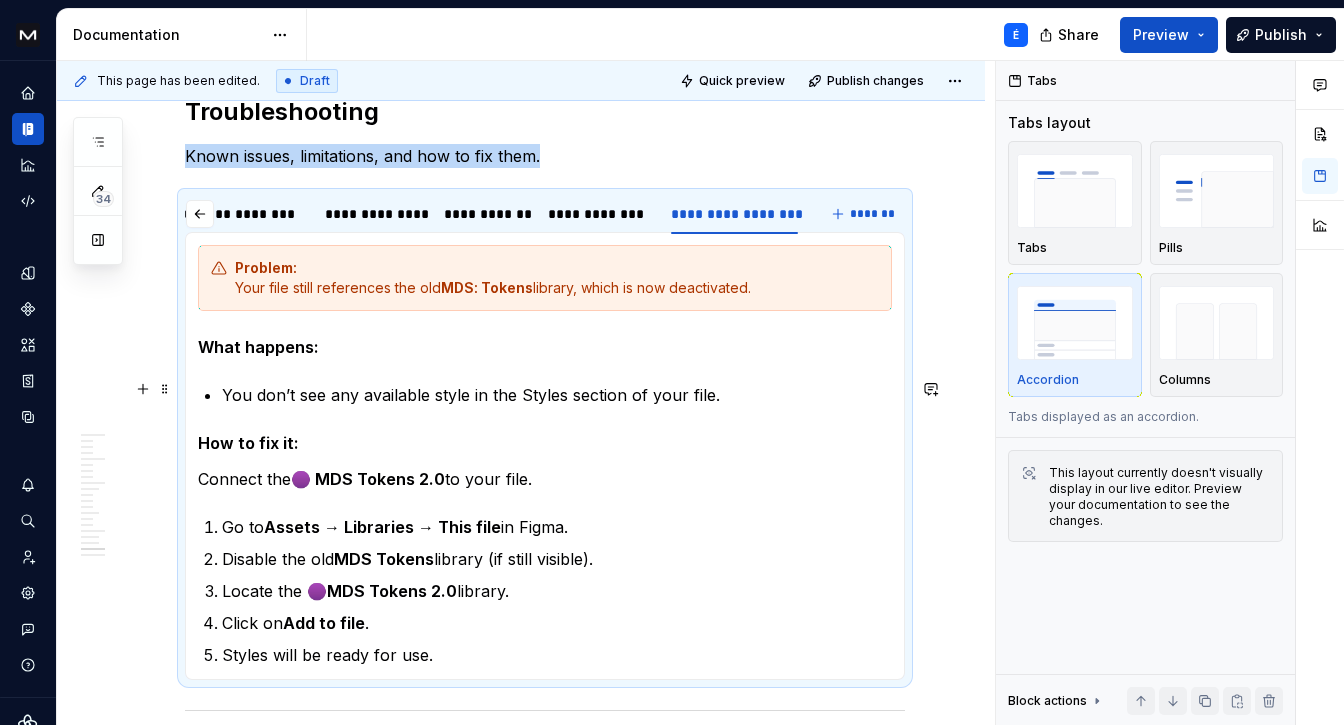 click on "You don’t see any available style in the Styles section of your file." at bounding box center [557, 395] 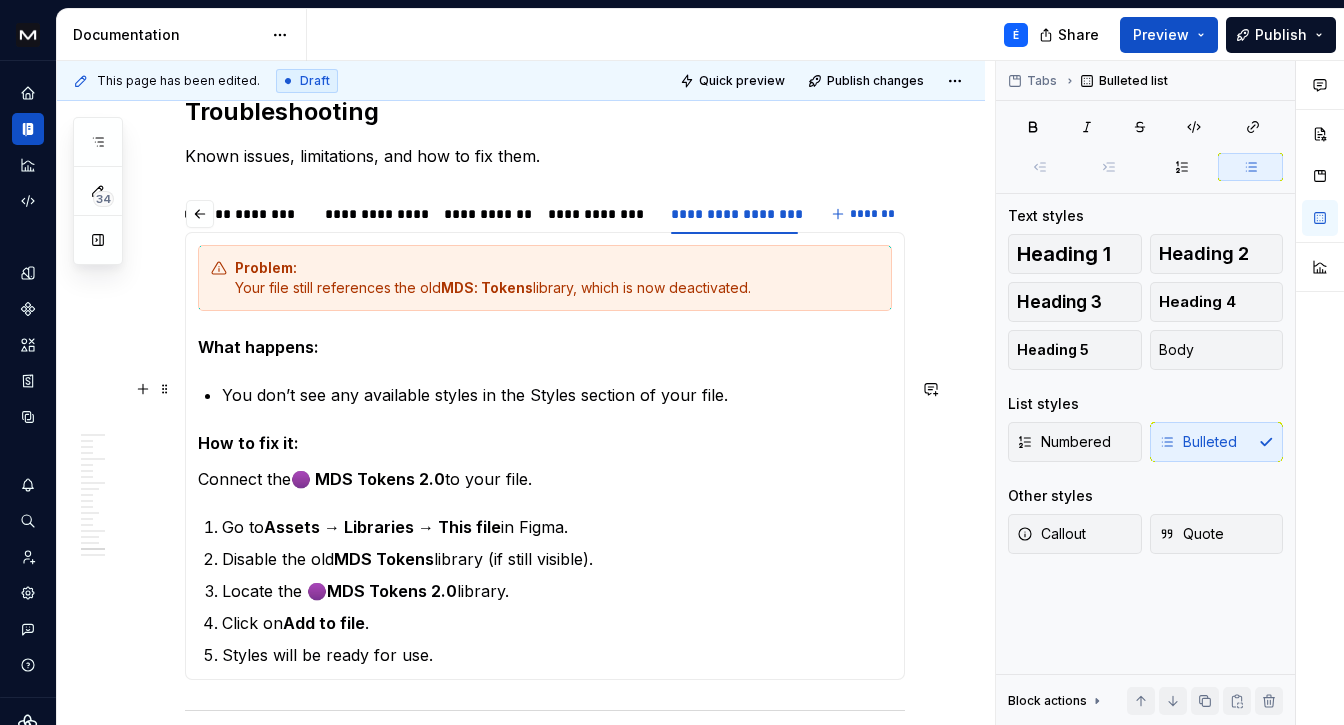 click on "You don’t see any available styles in the Styles section of your file." at bounding box center [557, 395] 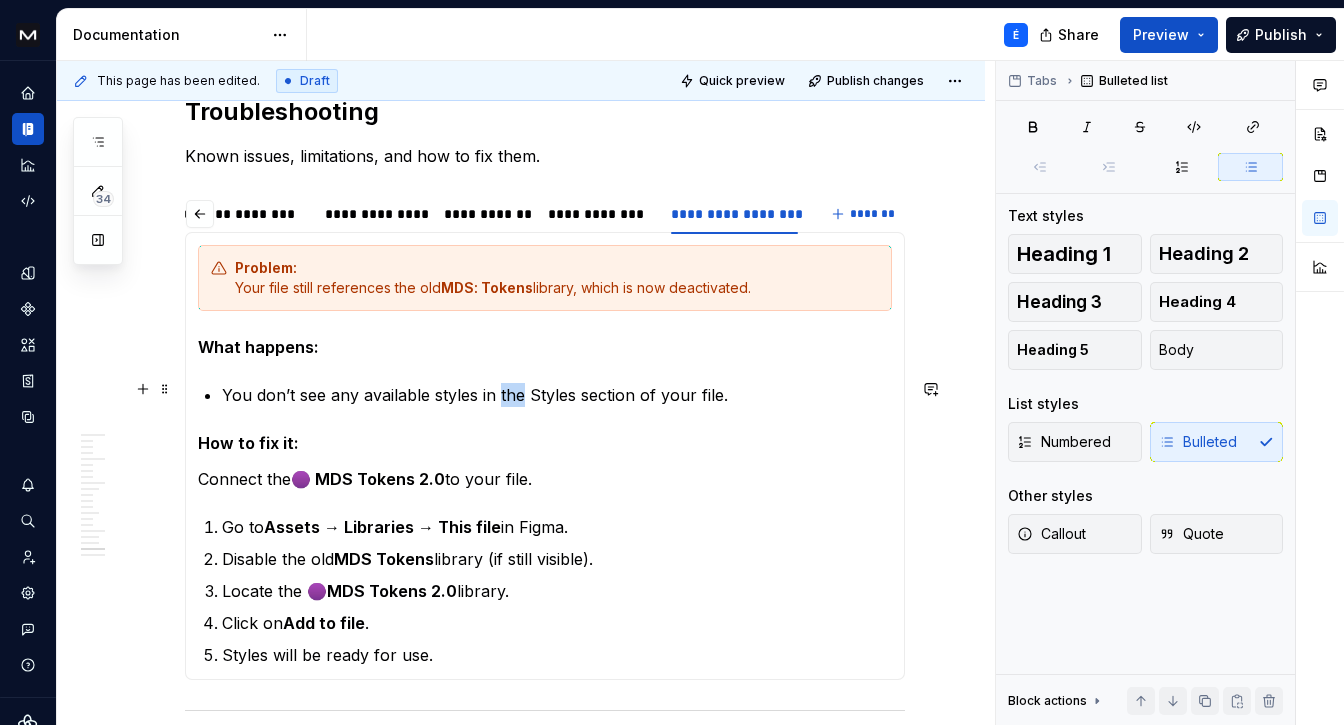 click on "You don’t see any available styles in the Styles section of your file." at bounding box center [557, 395] 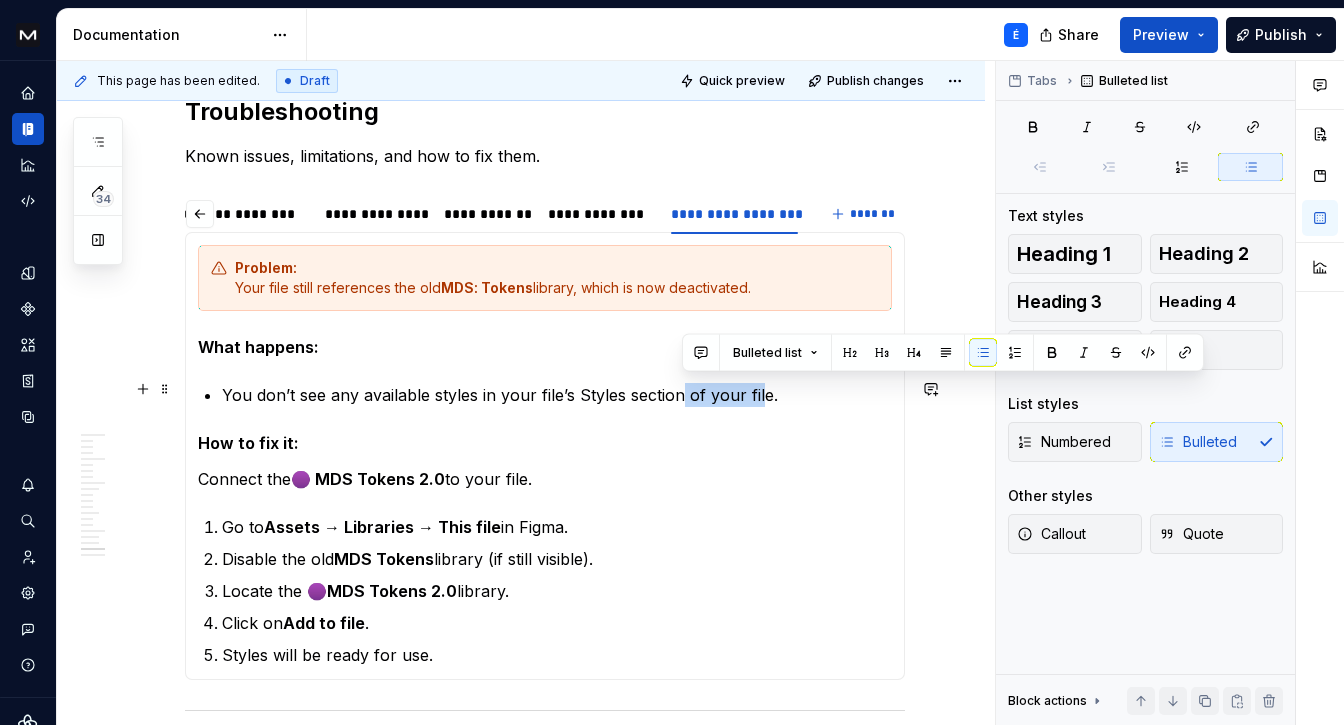 drag, startPoint x: 682, startPoint y: 391, endPoint x: 763, endPoint y: 383, distance: 81.394104 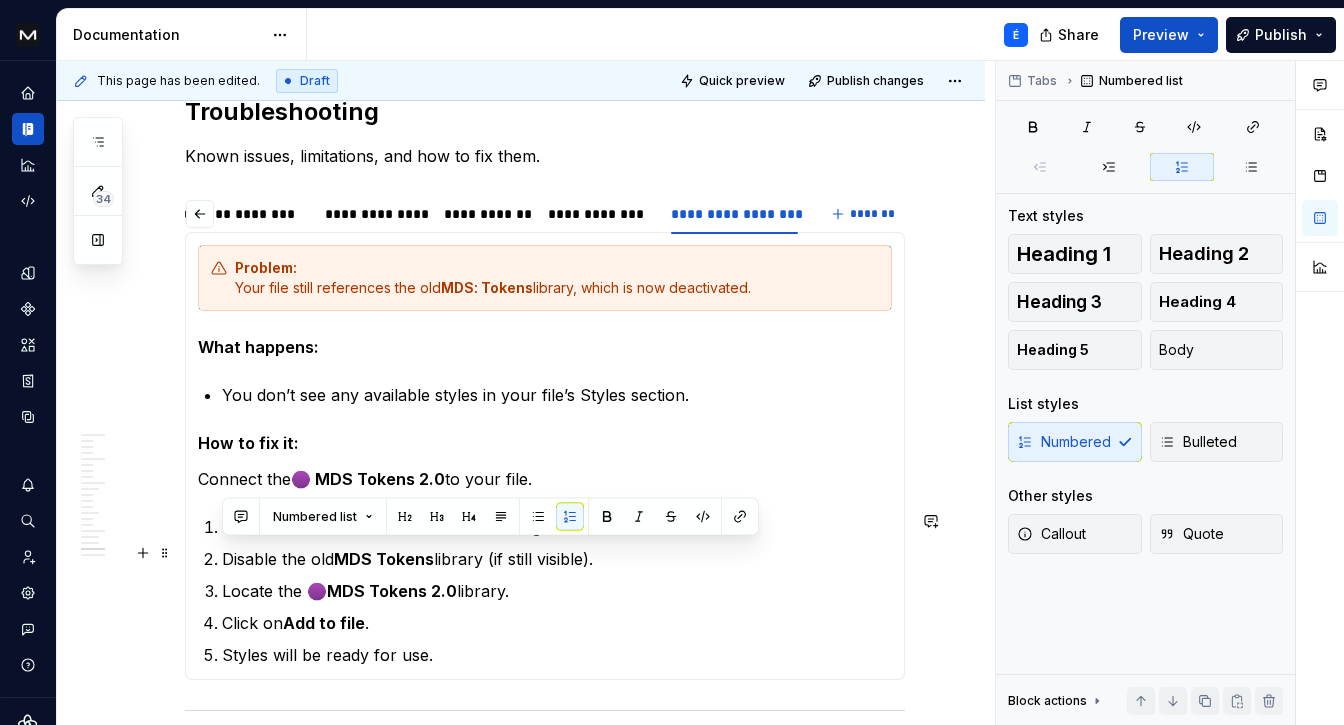 drag, startPoint x: 627, startPoint y: 560, endPoint x: 201, endPoint y: 550, distance: 426.11734 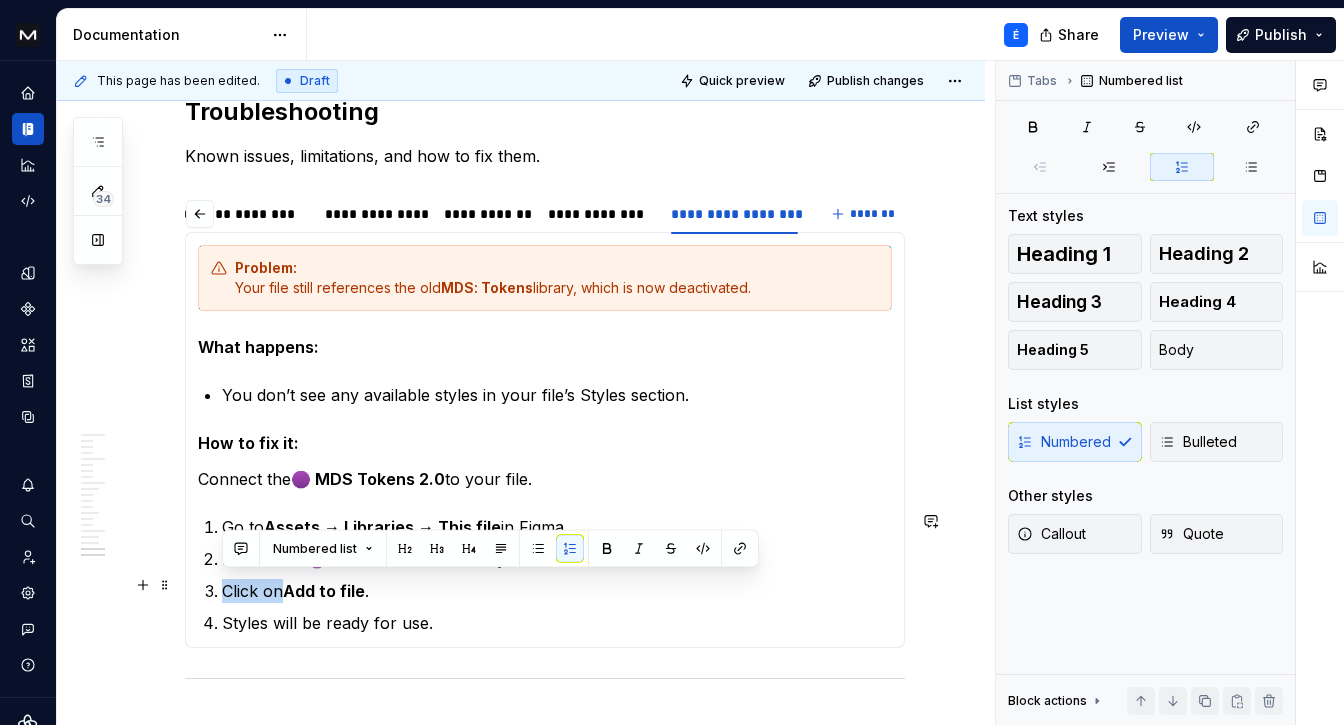 drag, startPoint x: 281, startPoint y: 588, endPoint x: 221, endPoint y: 585, distance: 60.074955 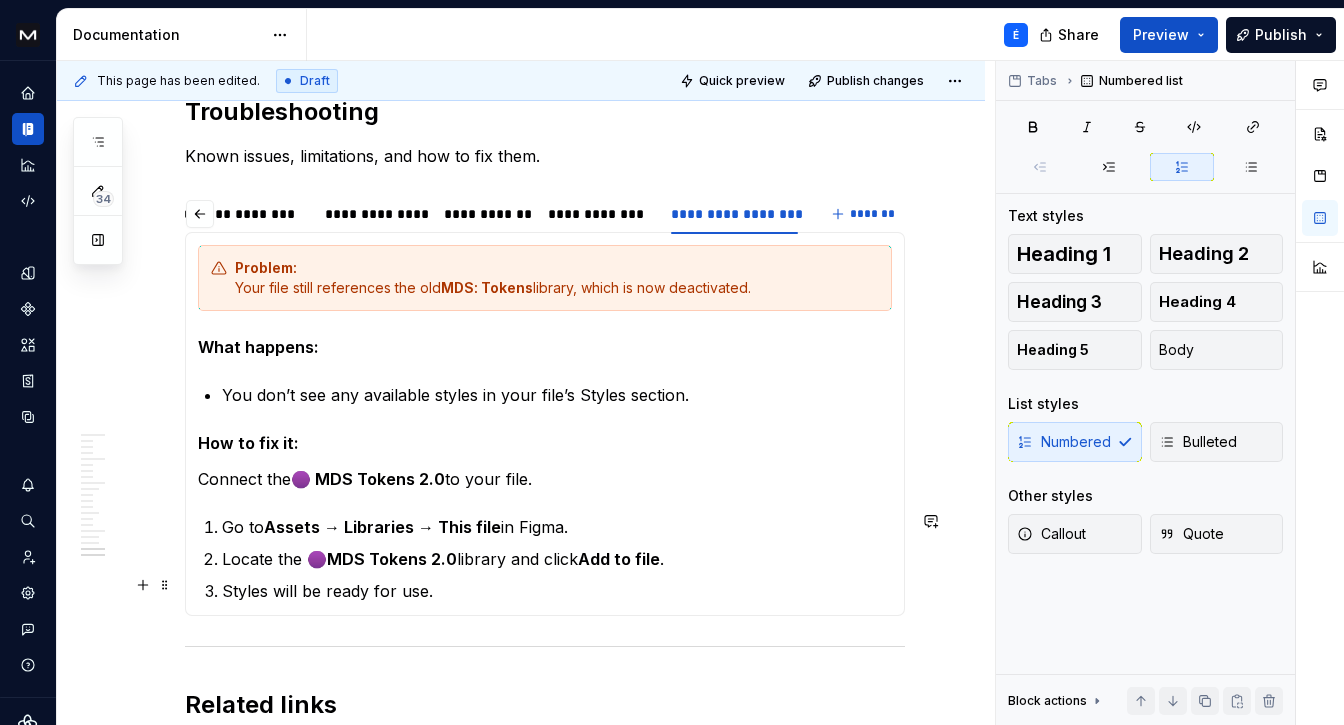 click on "Styles will be ready for use." at bounding box center [557, 591] 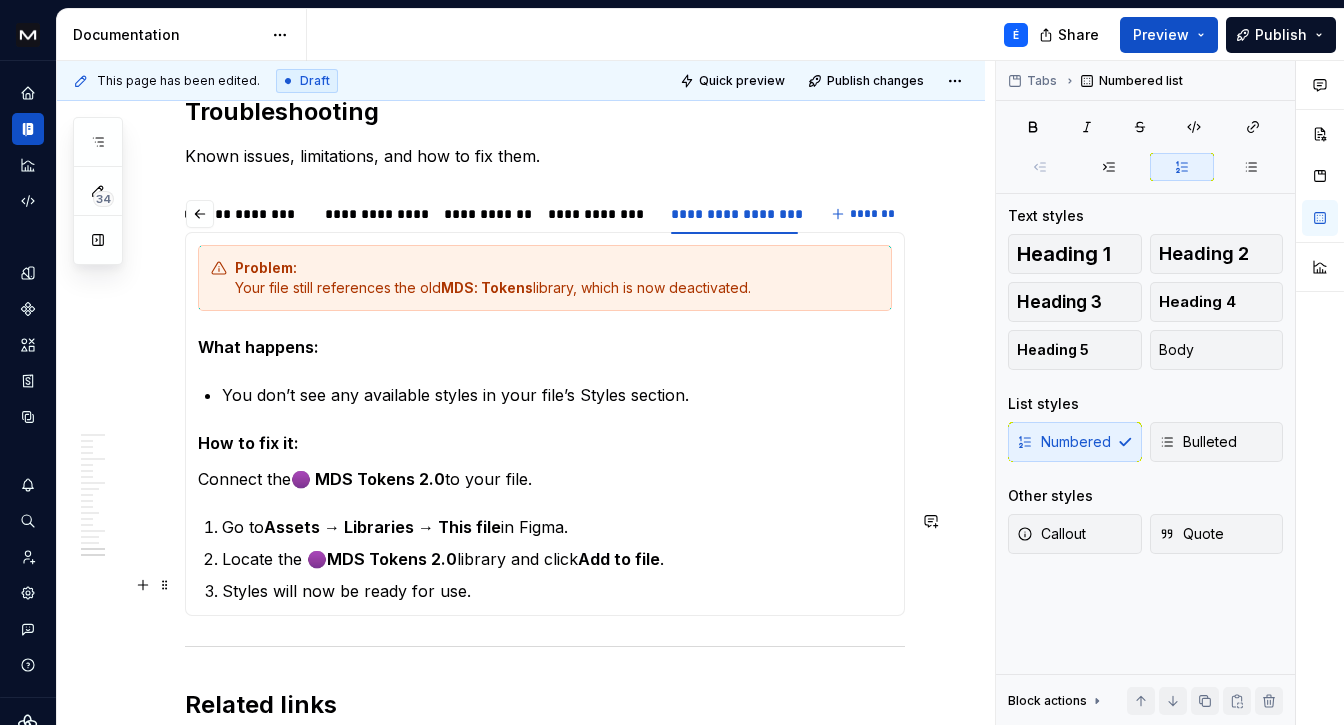 click on "Styles will now be ready for use." at bounding box center [557, 591] 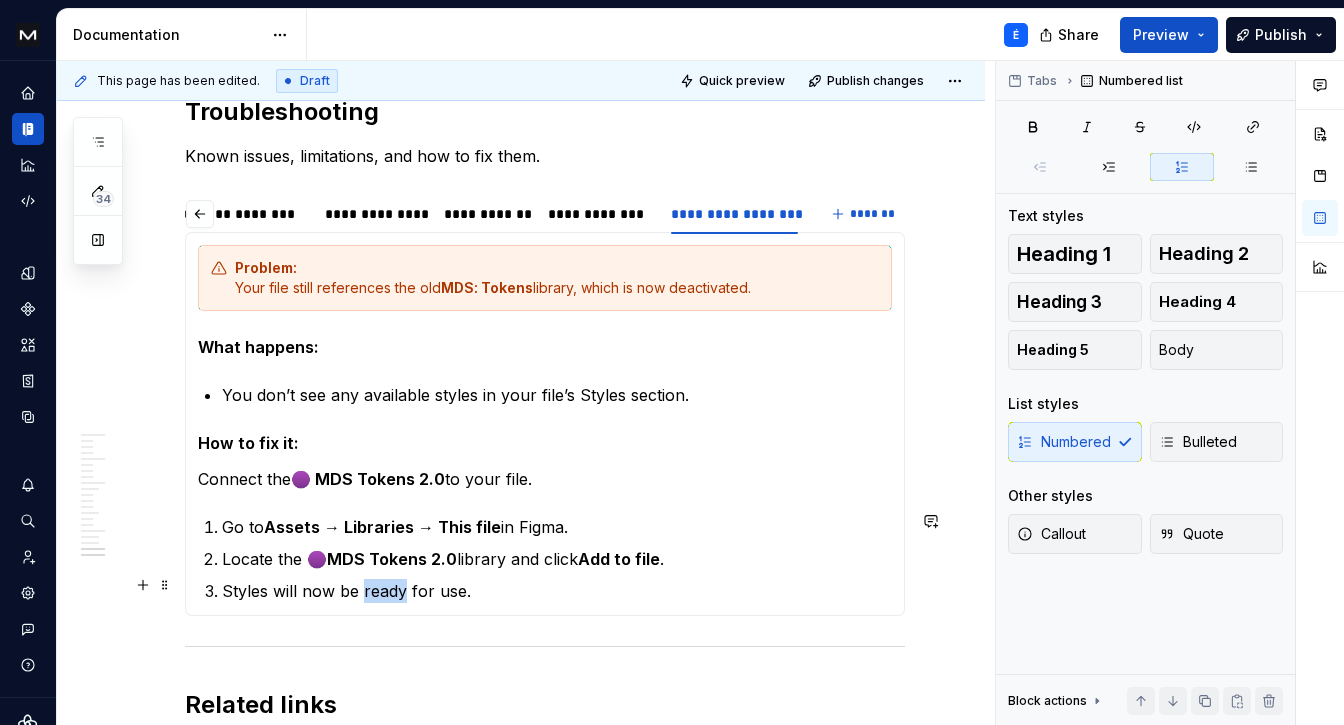click on "Styles will now be ready for use." at bounding box center (557, 591) 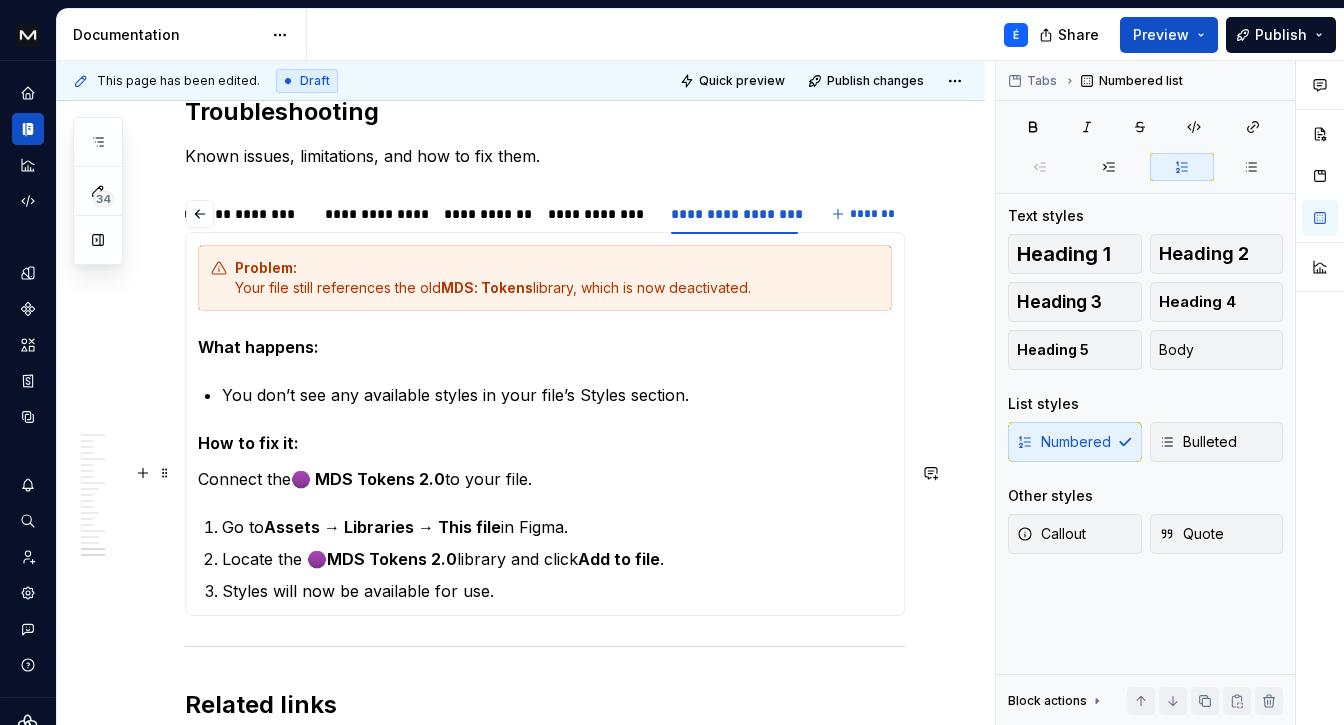 click on "Connect the  🟣 MDS Tokens 2.0  to your file." at bounding box center [545, 479] 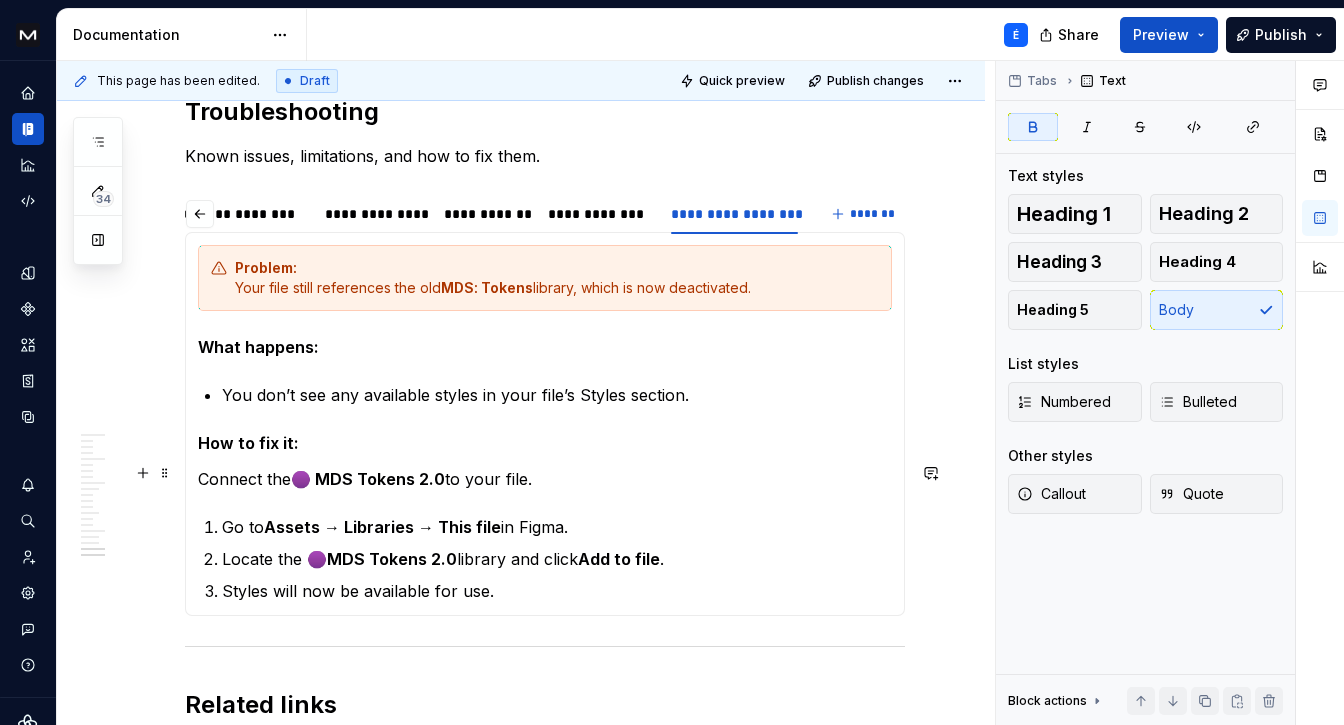 scroll, scrollTop: 11309, scrollLeft: 0, axis: vertical 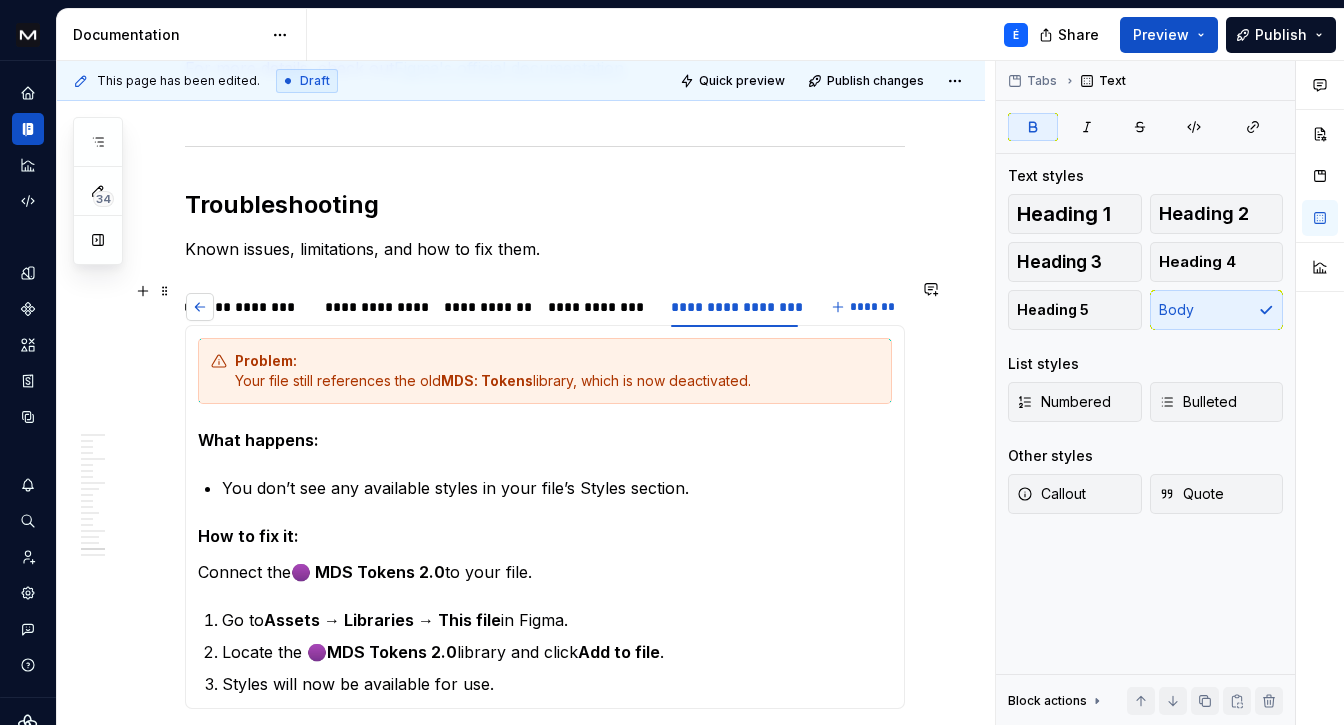 click at bounding box center (200, 307) 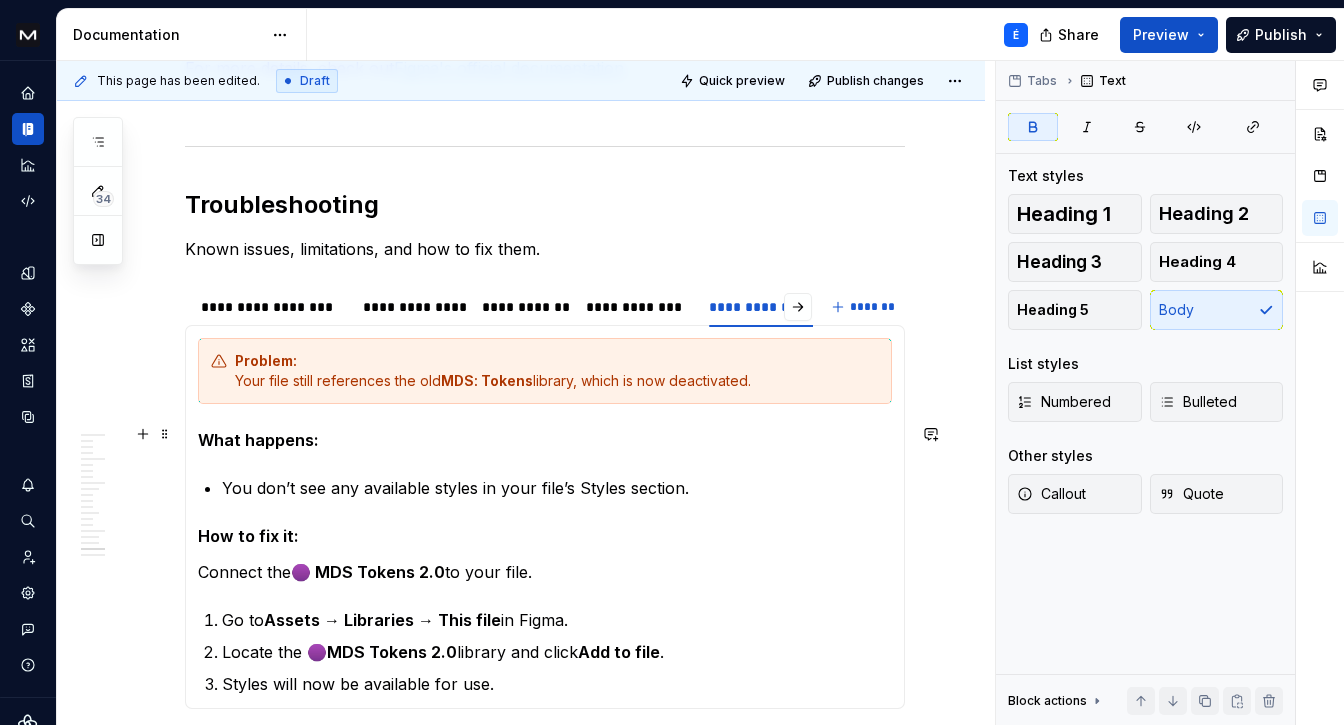 scroll, scrollTop: 11390, scrollLeft: 0, axis: vertical 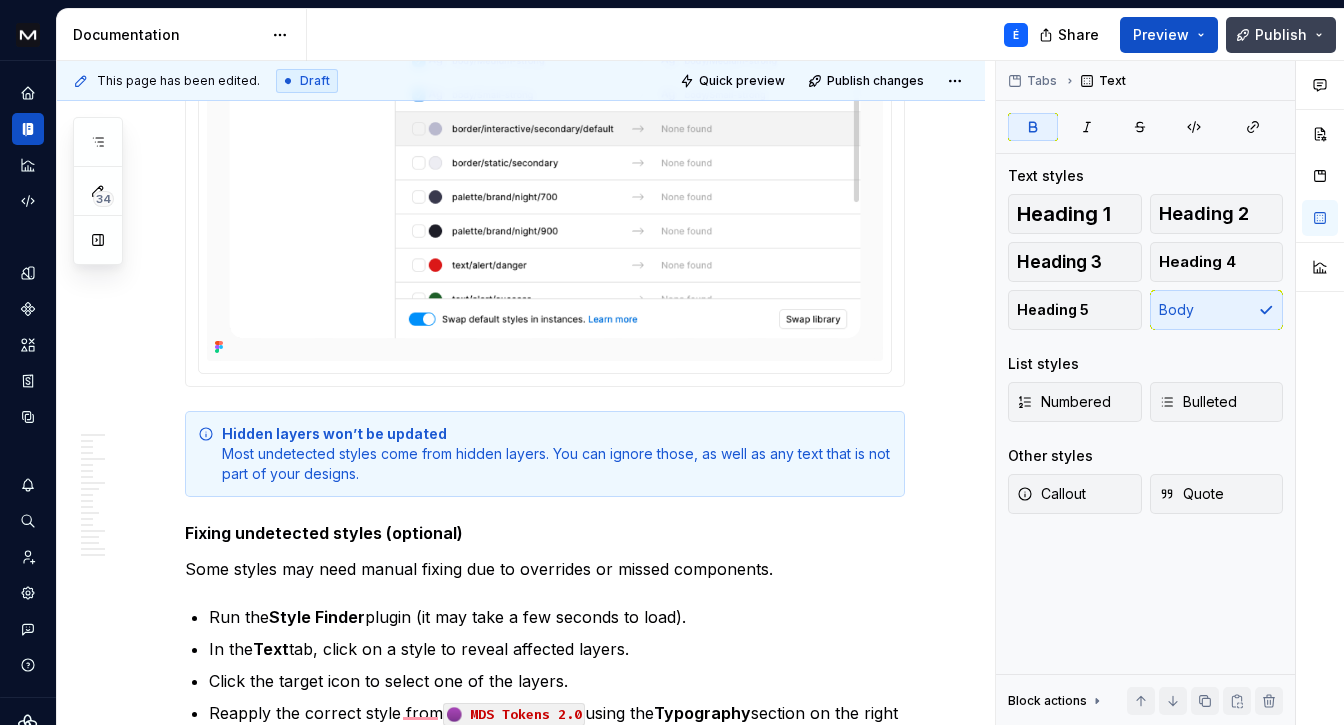 click on "Publish" at bounding box center [1281, 35] 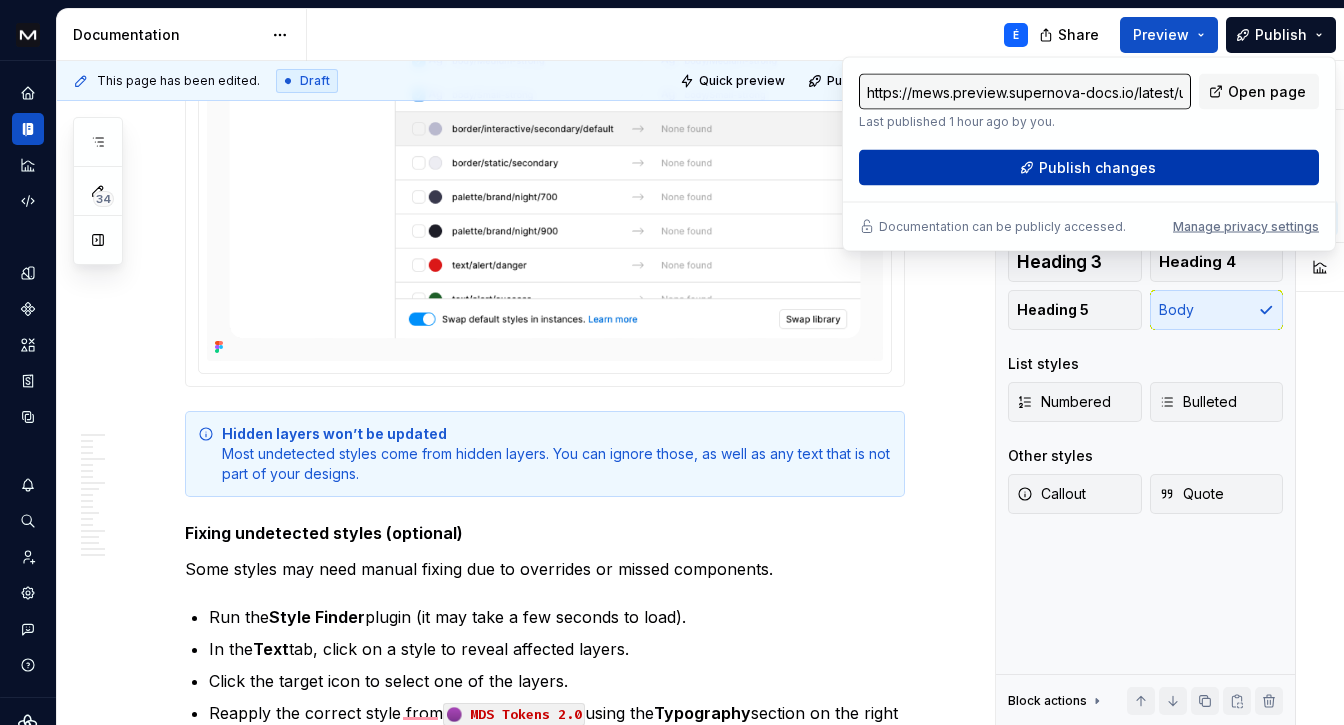click on "Publish changes" at bounding box center [1097, 168] 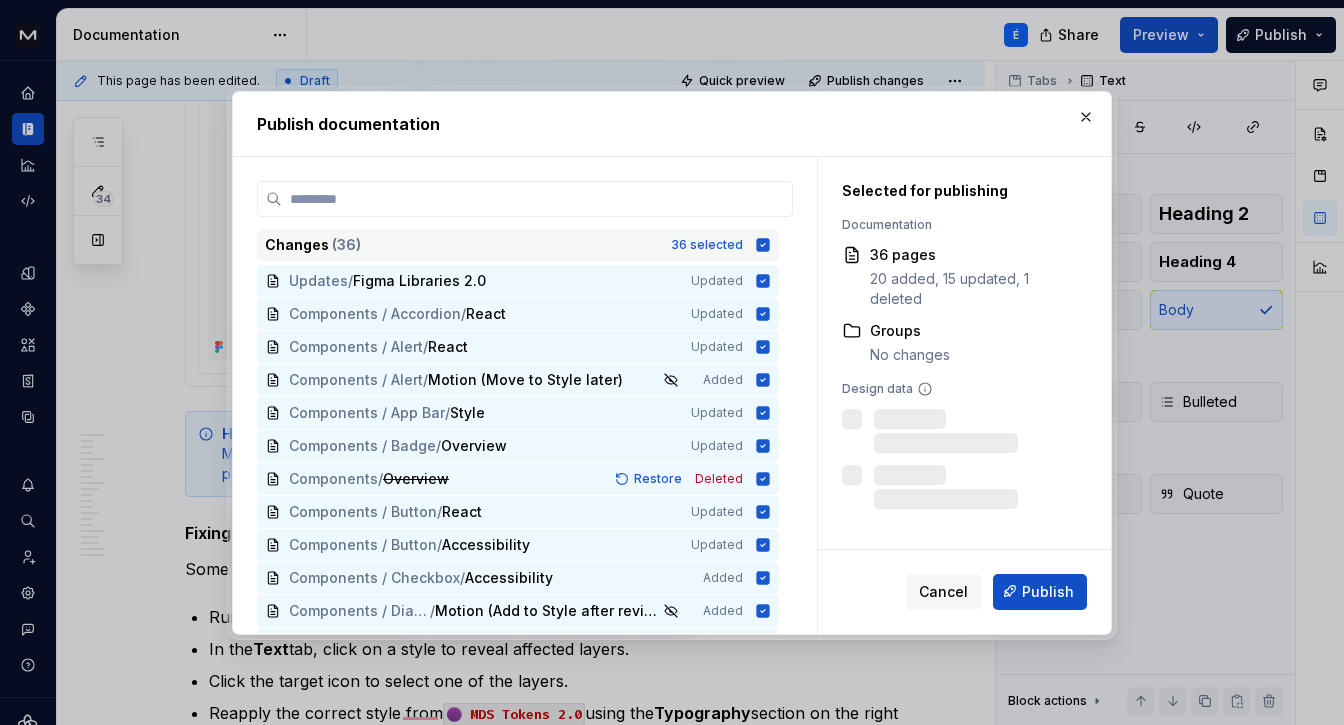 click 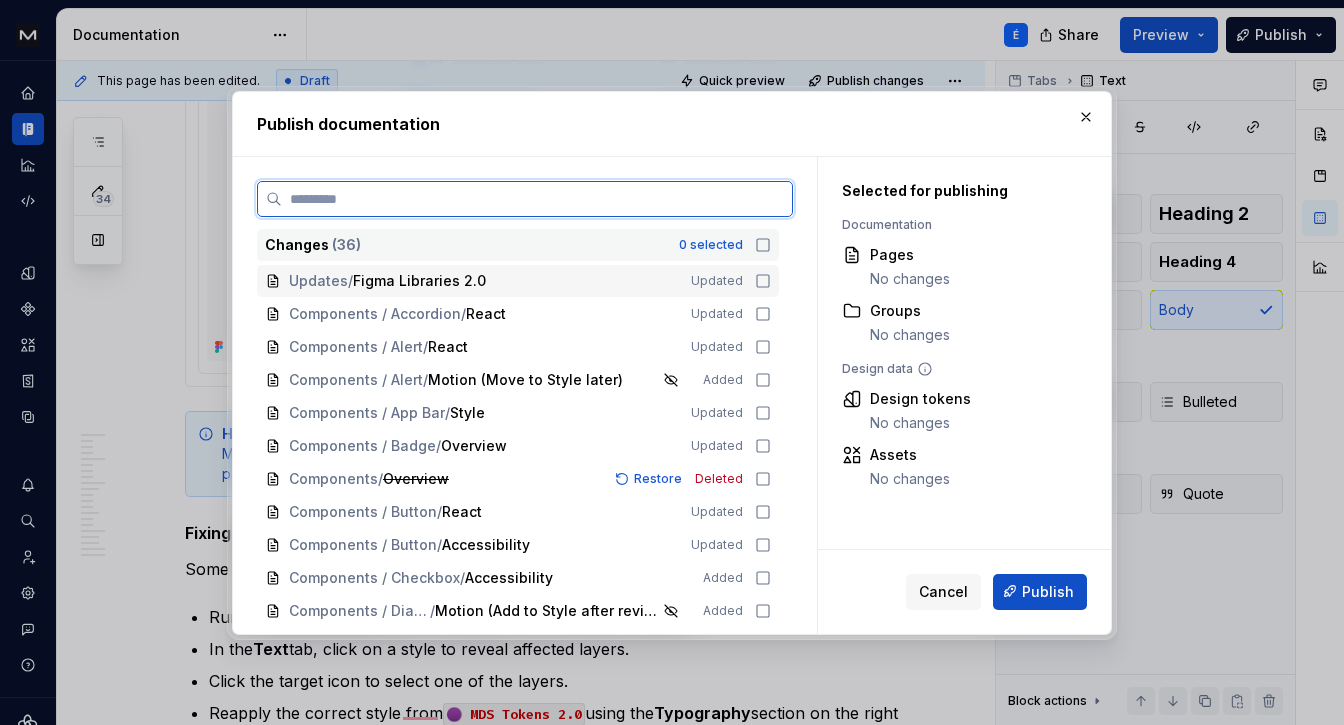 click 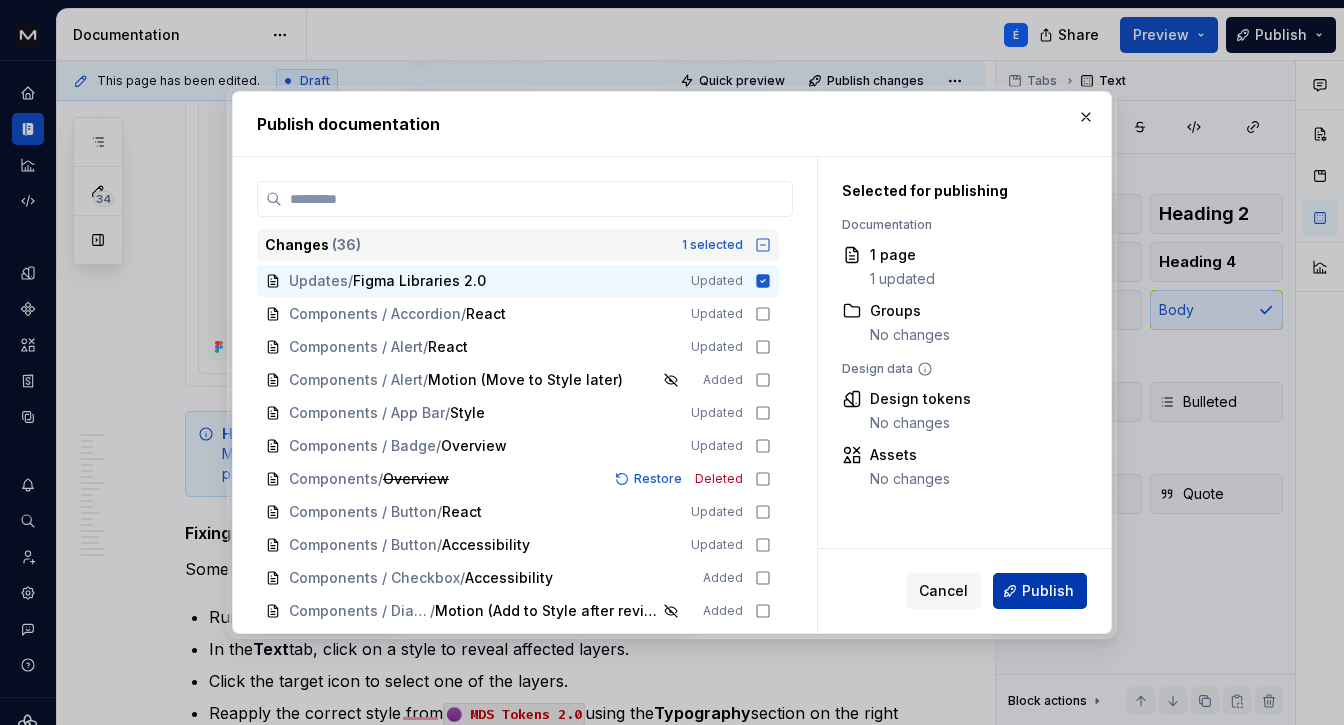 click on "Publish" at bounding box center [1040, 591] 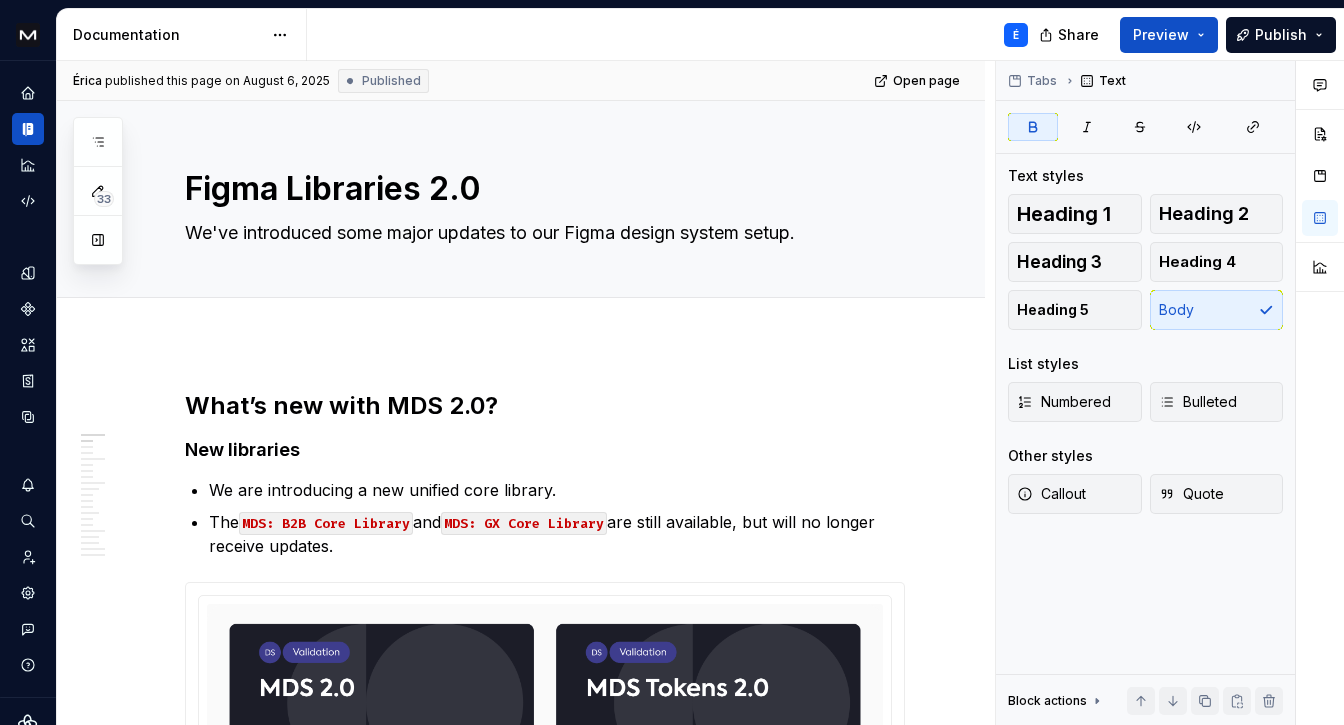 scroll, scrollTop: 338, scrollLeft: 0, axis: vertical 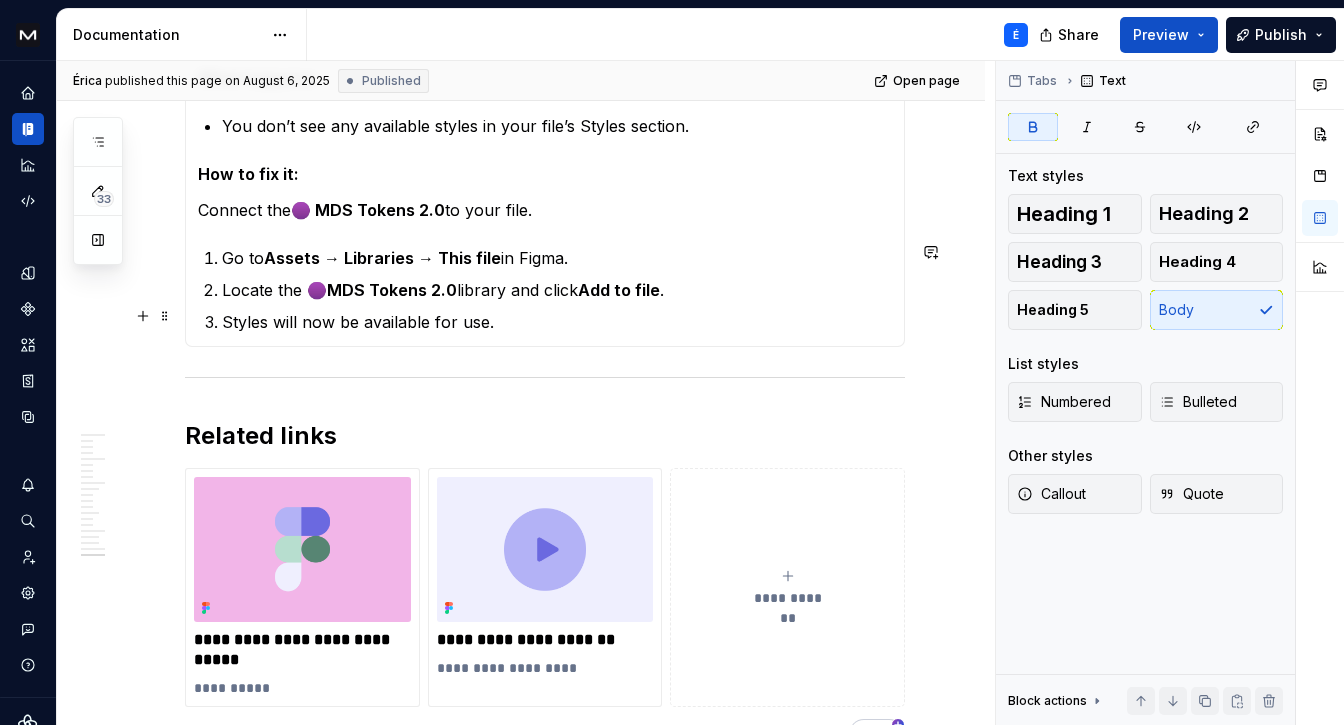click on "Problem: Some components are not recognized or don’t update when swapping libraries to MDS 2.0. Affected components: Components with overrides. Slot content or components created outside the file. Deprecated components. How to fix it: If the component wasn’t recognized but still exists Replace it with the MDS 2.0 version. If the component comes from a local or external library Move and update the component into your current file, or update and publish the original source. If the component is deprecated Find its equivalent in MDS 2.0 (e.g., the new unified  Text  component replaces multiple deprecated versions) or detach it and manually add new variables to it. Problem: Some colors are not updated after migrating to MDS Tokens 2.0. Affected colors: Local styles or styles not linked to the design system. Deprecated styles. Hidden layers. Raw HEX values. How to fix it: Use the  Apply Variables  plugin to replace color styles with matching variables. Use  Selection colors Problem: Affected elements: Use the" at bounding box center (545, 155) 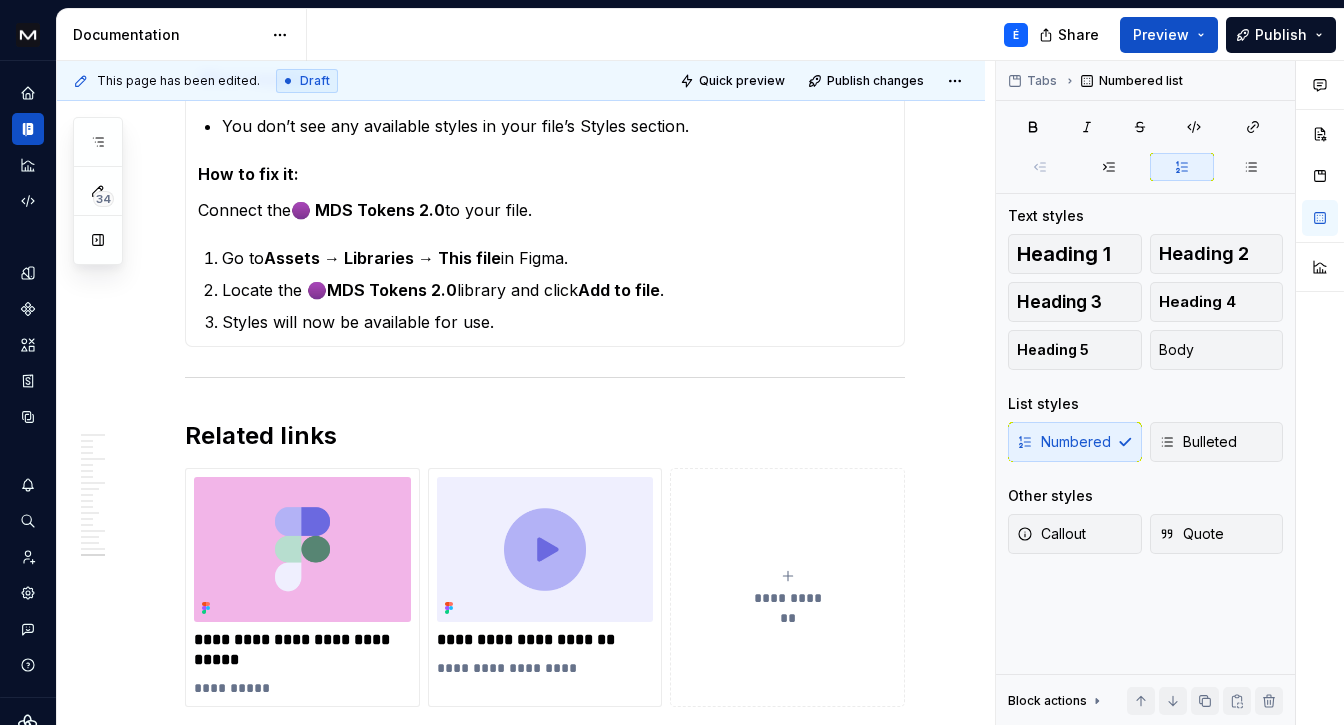 click at bounding box center [545, 377] 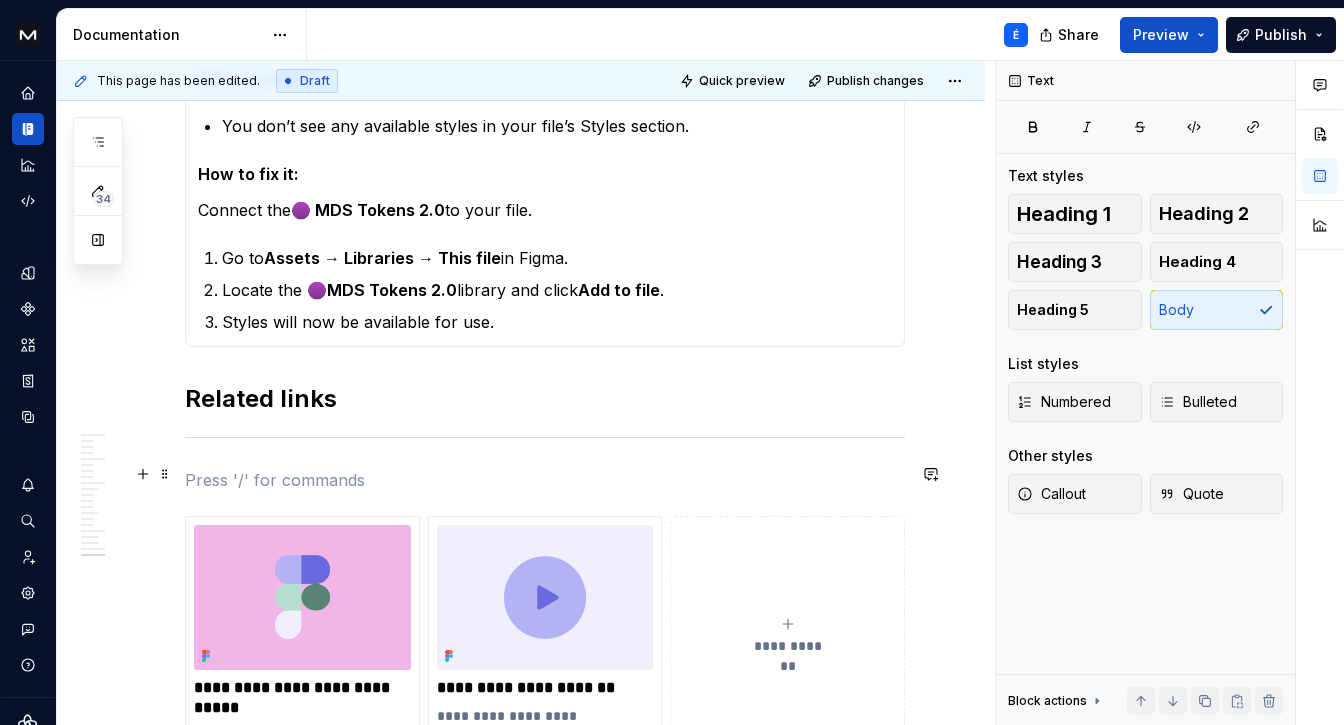 click at bounding box center (545, 480) 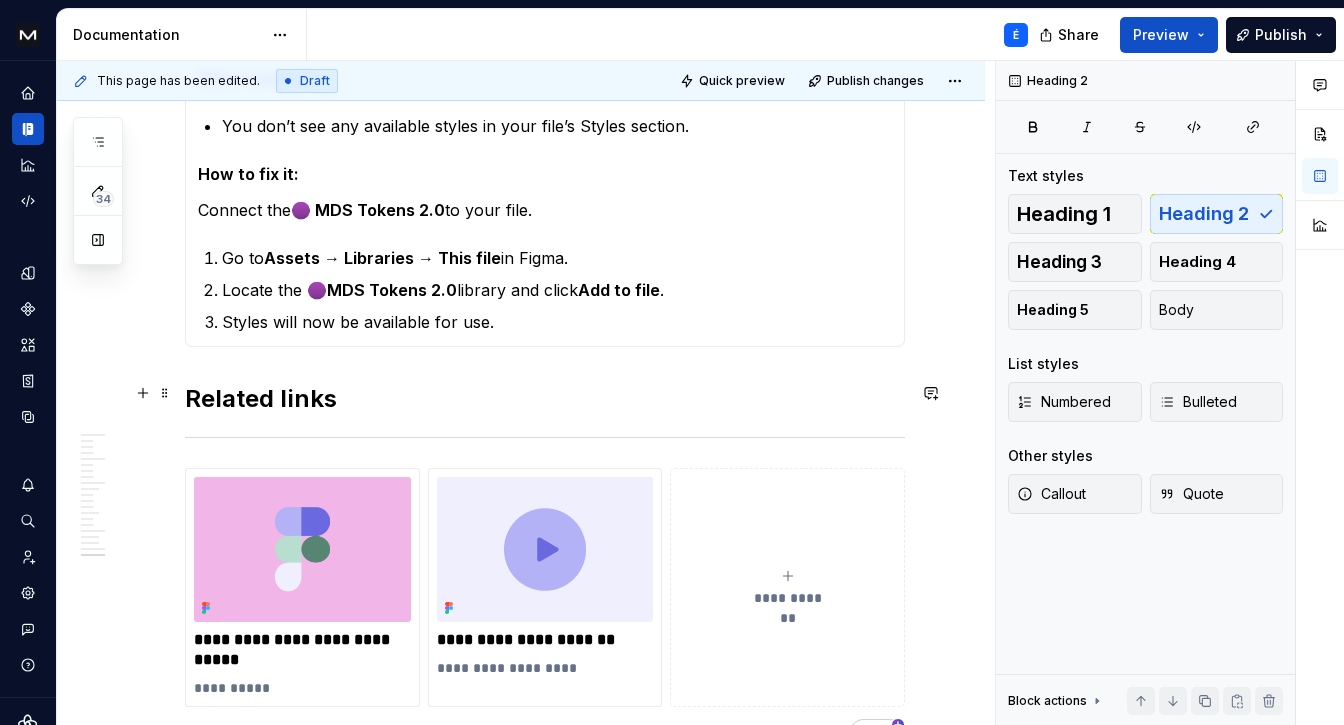 click on "Related links" at bounding box center [545, 399] 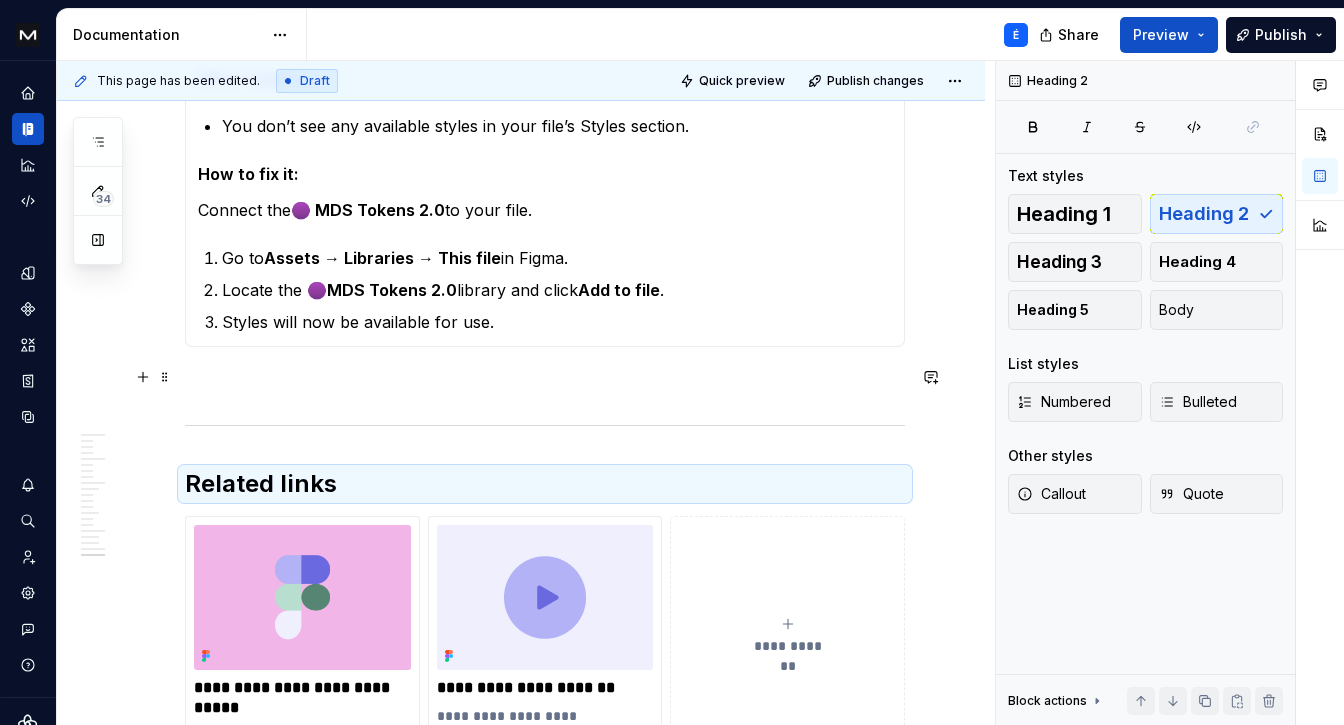click at bounding box center [545, 383] 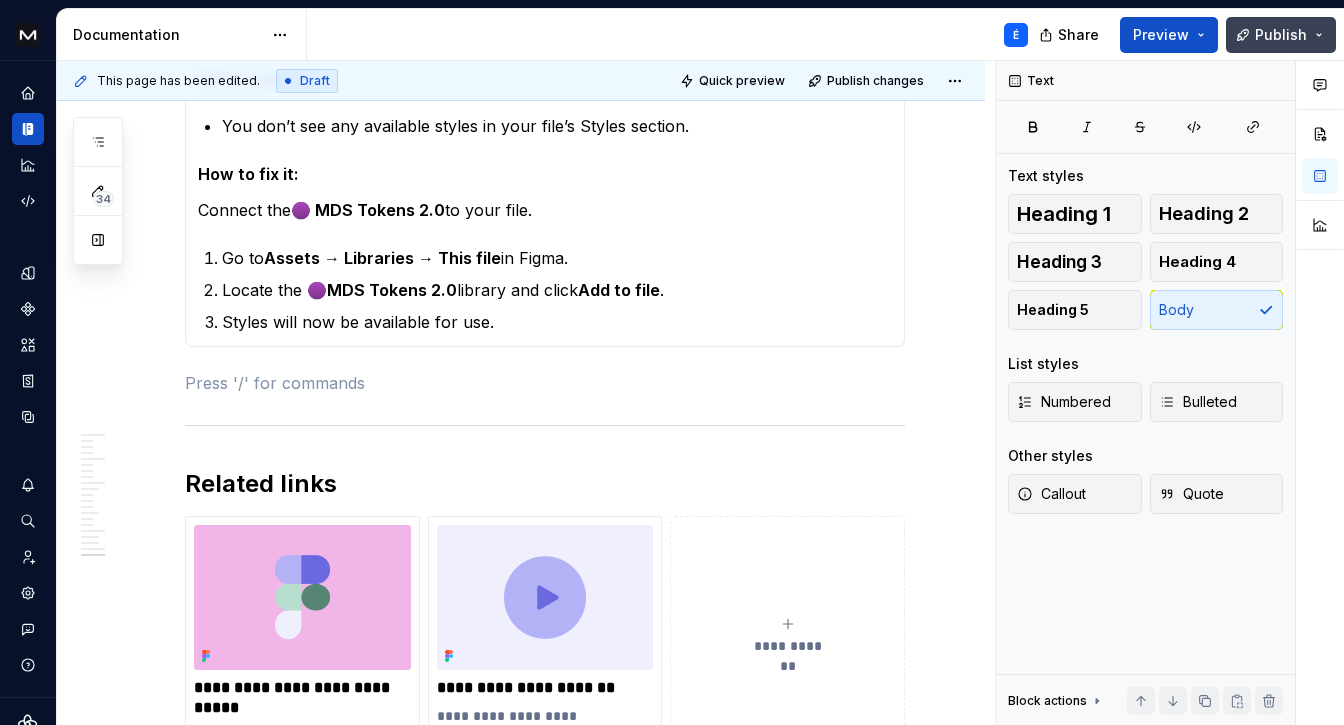 click on "Publish" at bounding box center [1281, 35] 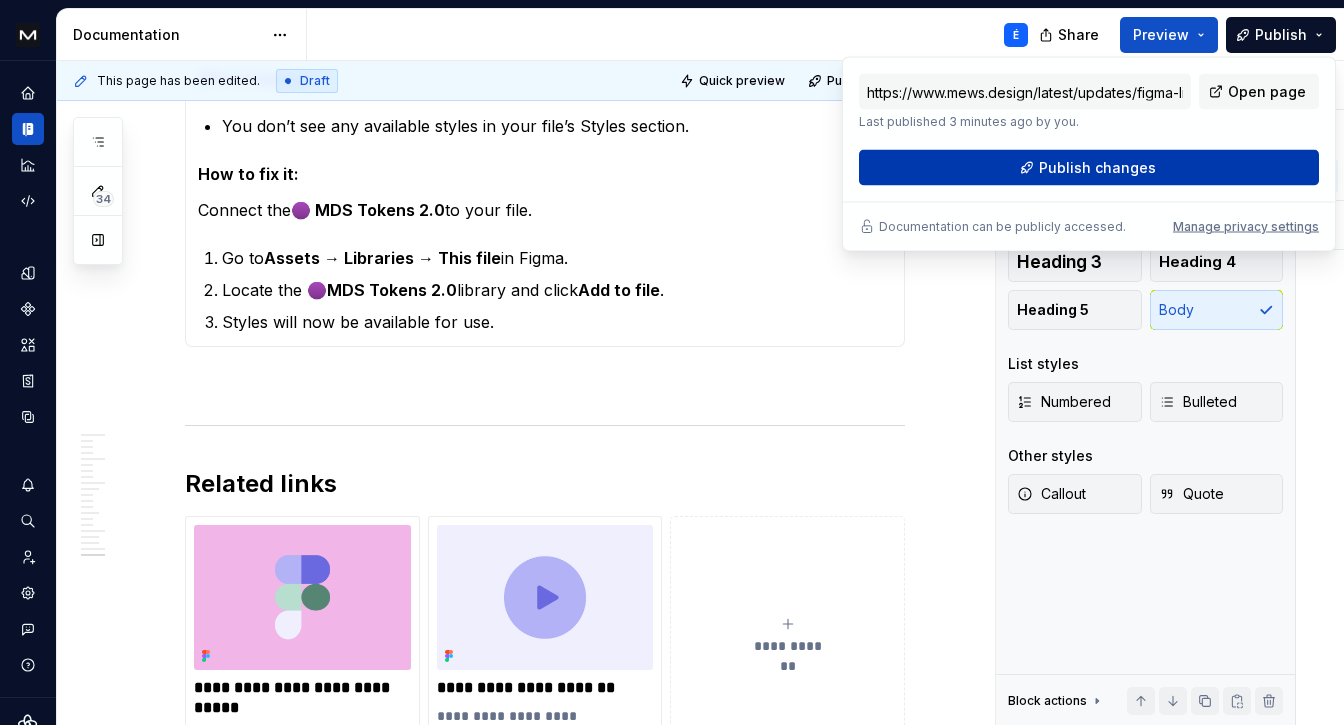 click on "Publish changes" at bounding box center [1097, 168] 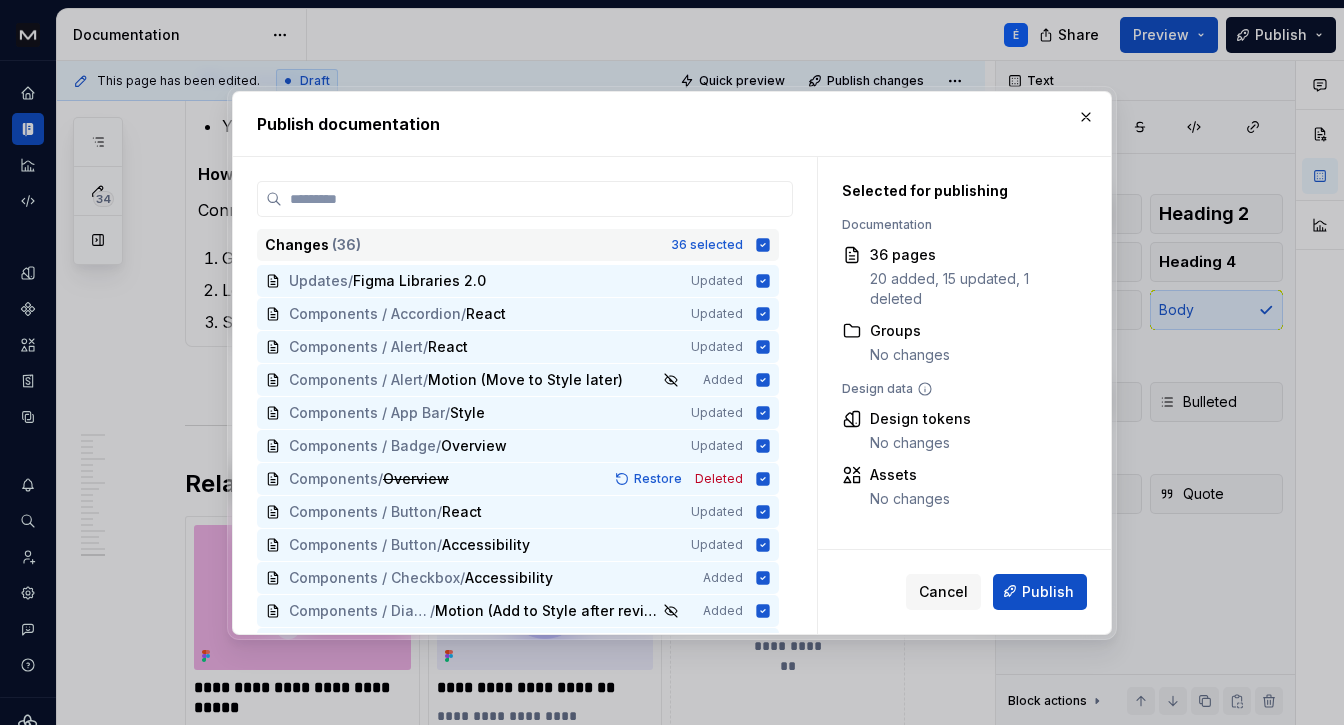 click on "Changes   ( 36 ) 36   selected" at bounding box center (518, 245) 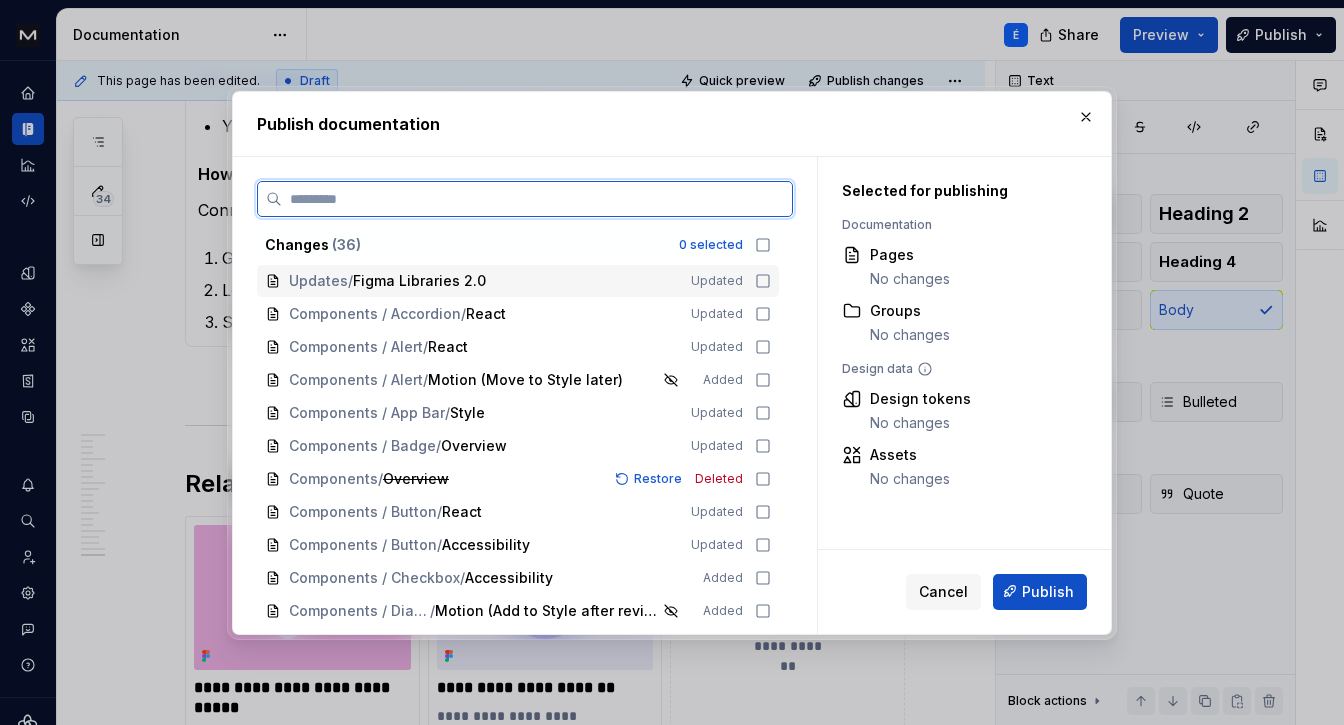 click on "Updates  /  Figma Libraries 2.0 Updated" at bounding box center (518, 281) 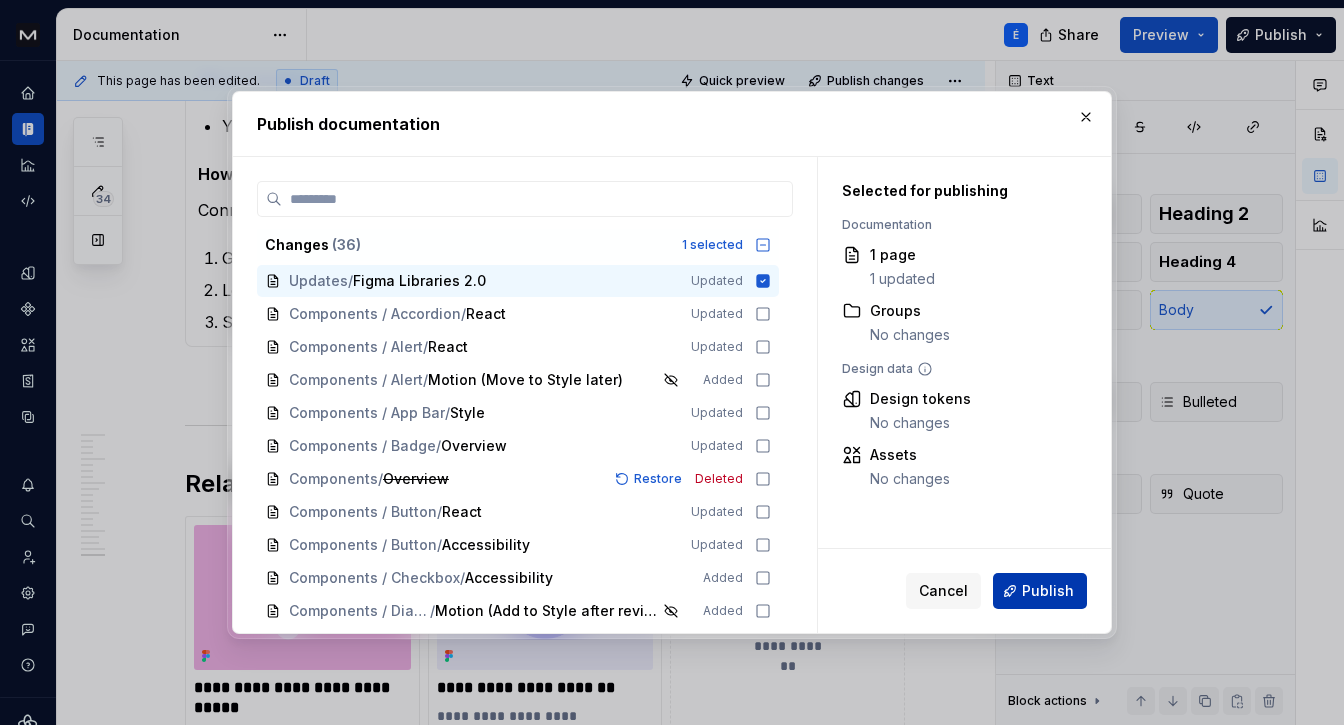 click on "Publish" at bounding box center (1040, 591) 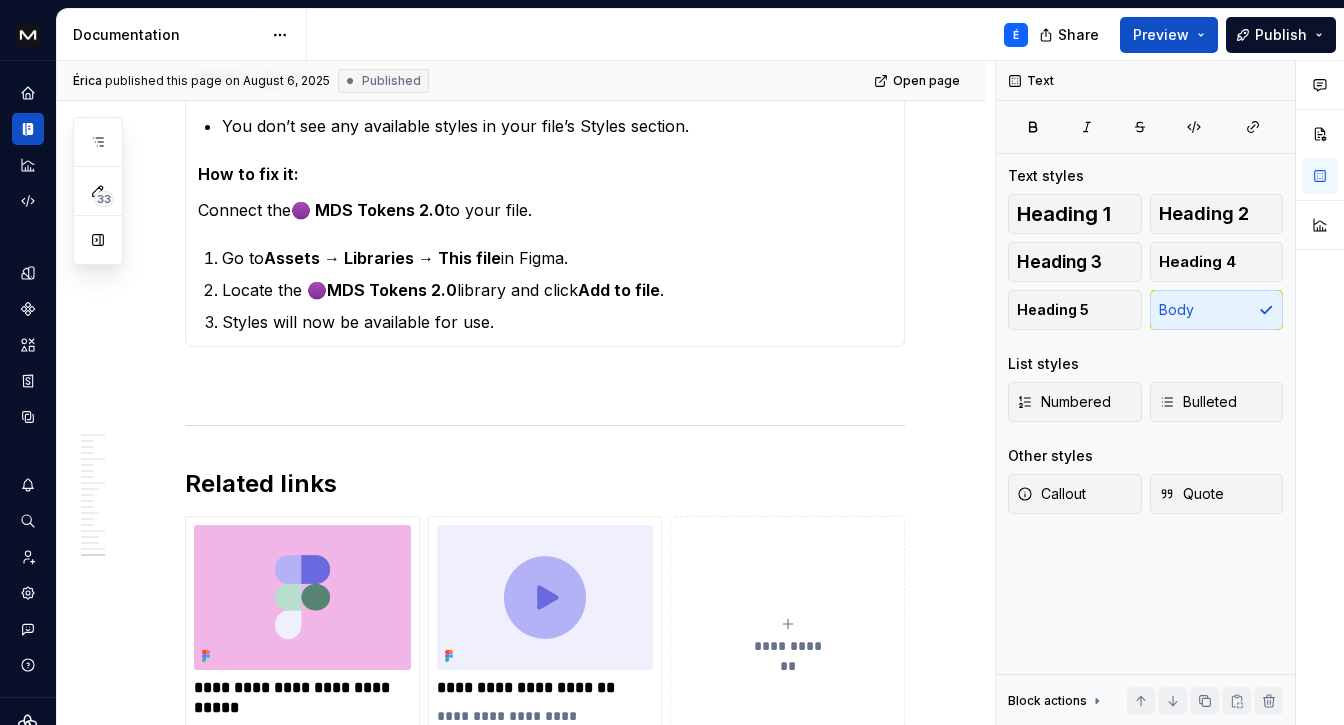 type on "*" 